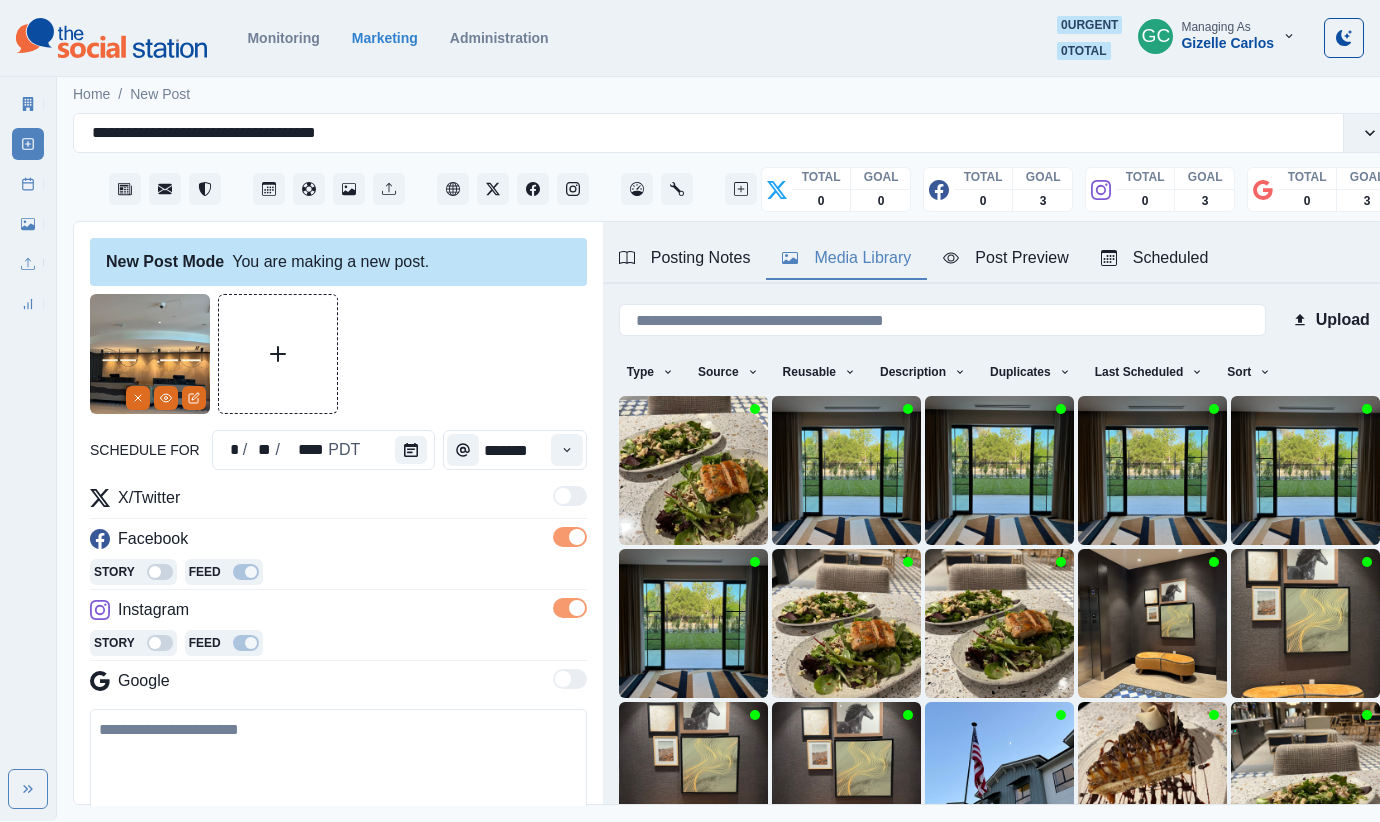scroll, scrollTop: 0, scrollLeft: 15, axis: horizontal 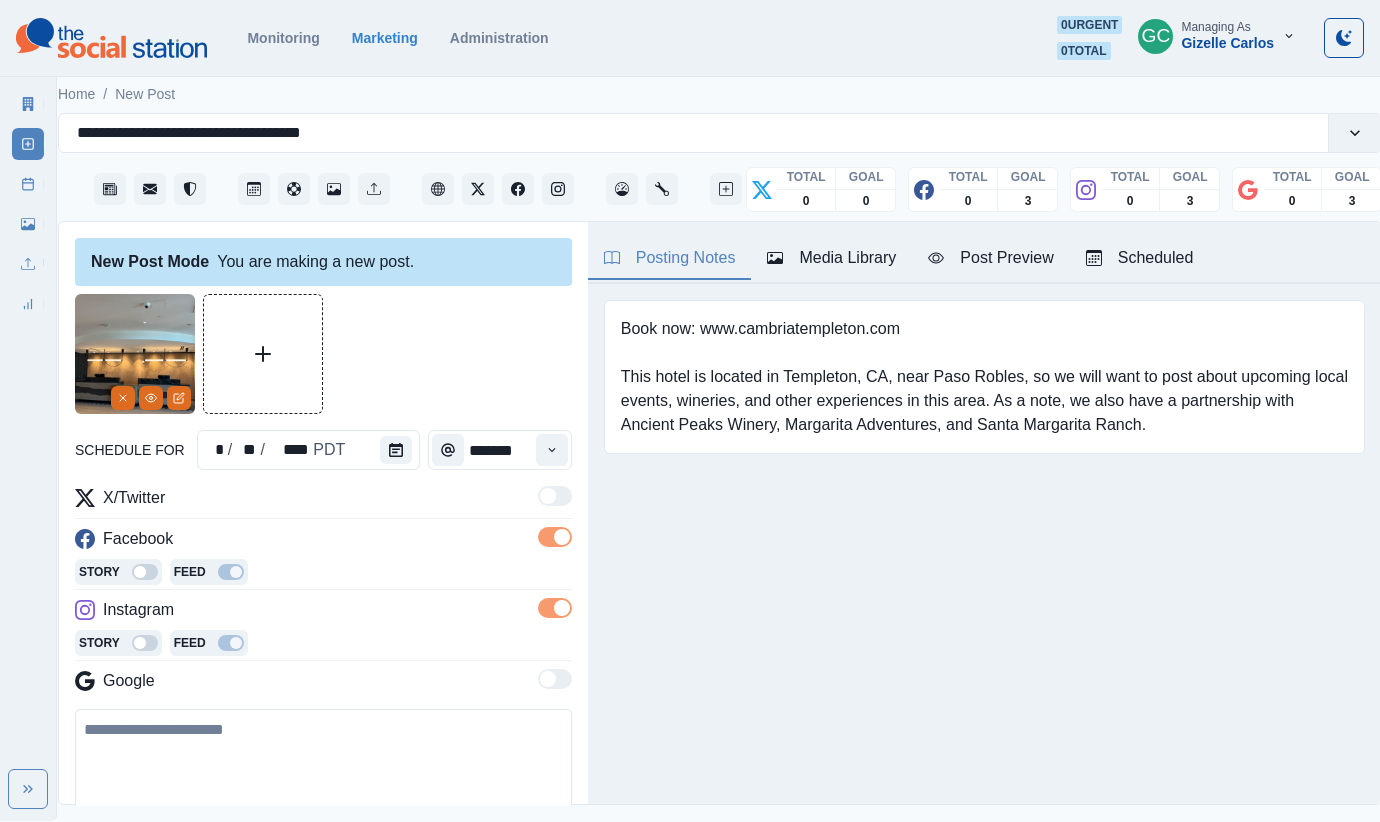 click on "Posting Notes" at bounding box center (670, 258) 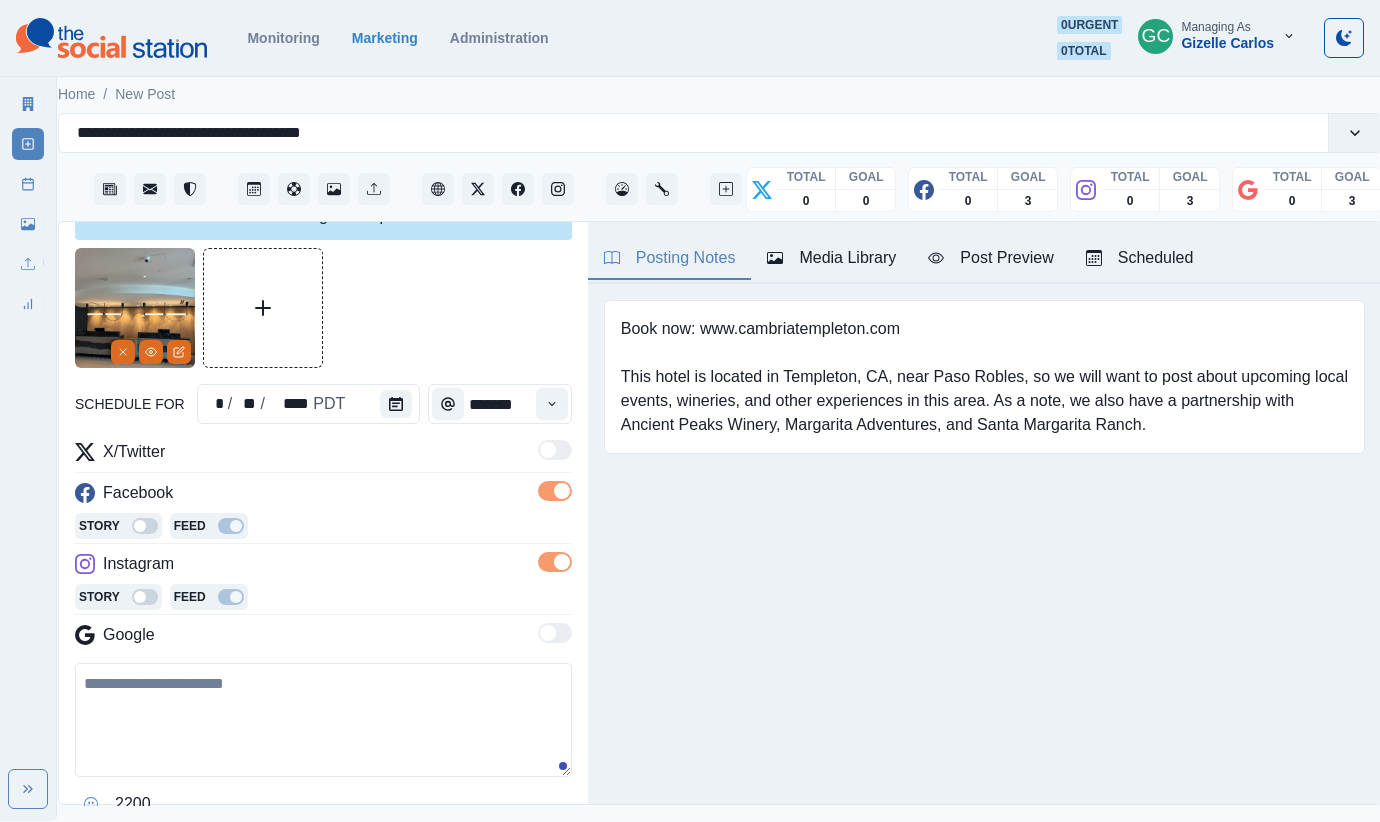 scroll, scrollTop: 142, scrollLeft: 0, axis: vertical 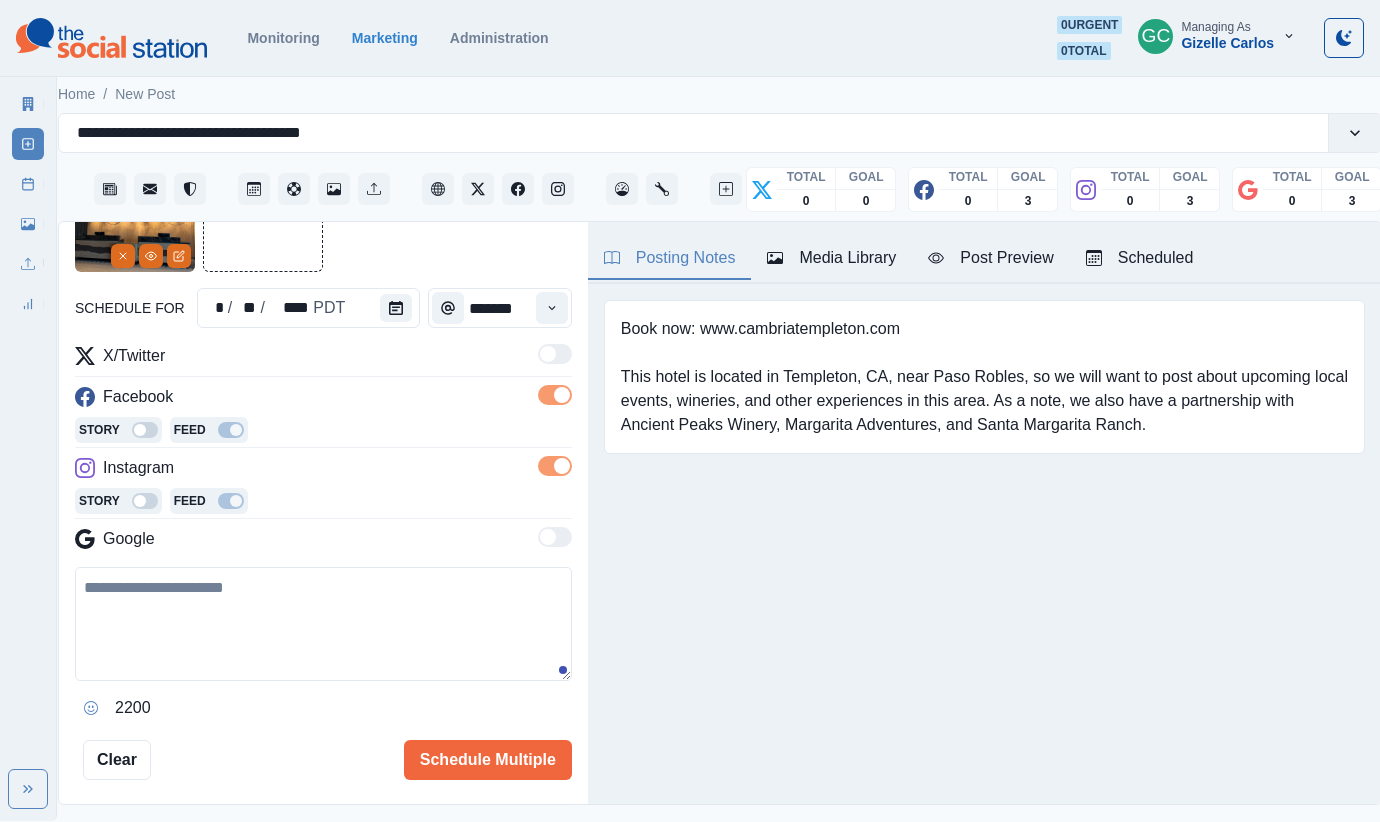 click at bounding box center (323, 624) 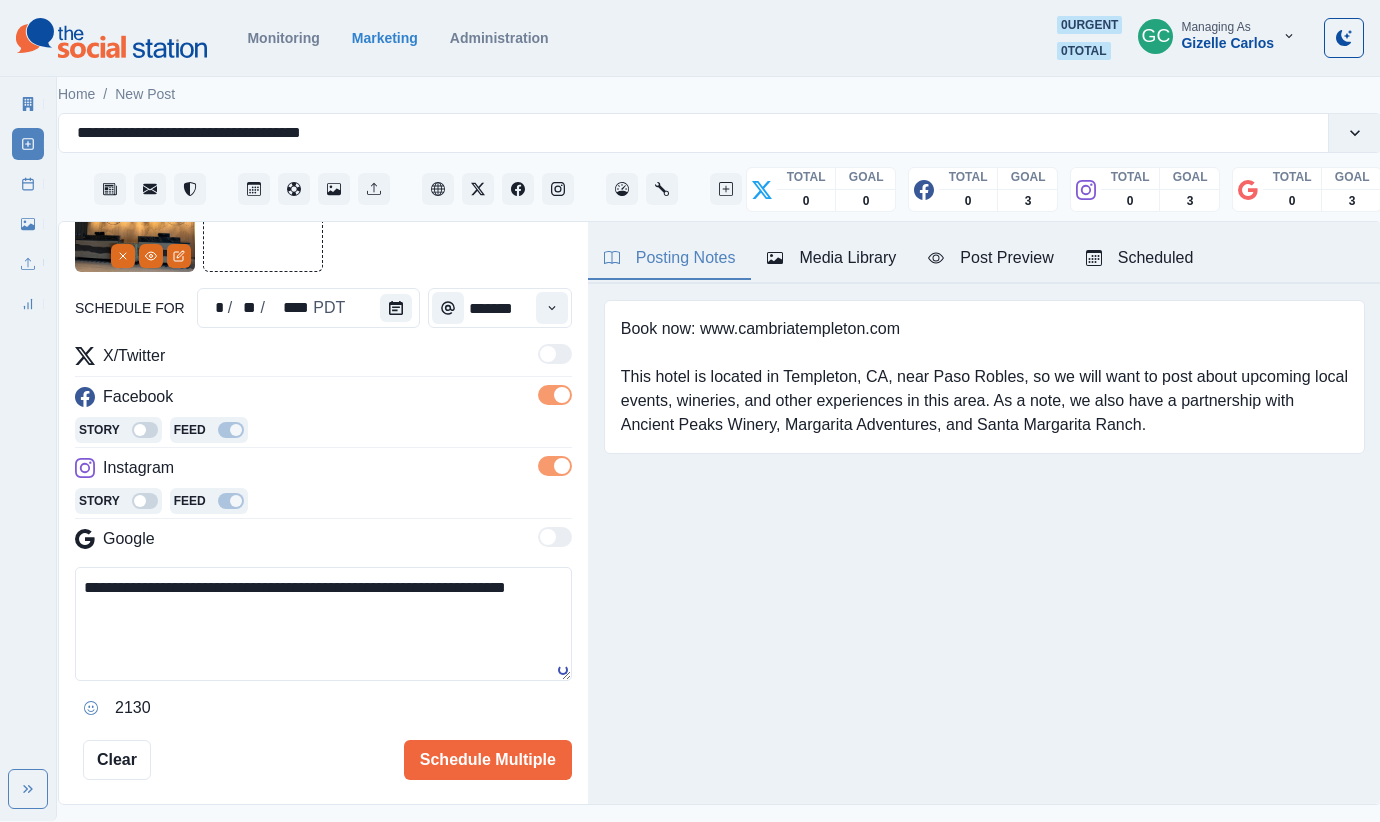 click on "**********" at bounding box center (323, 624) 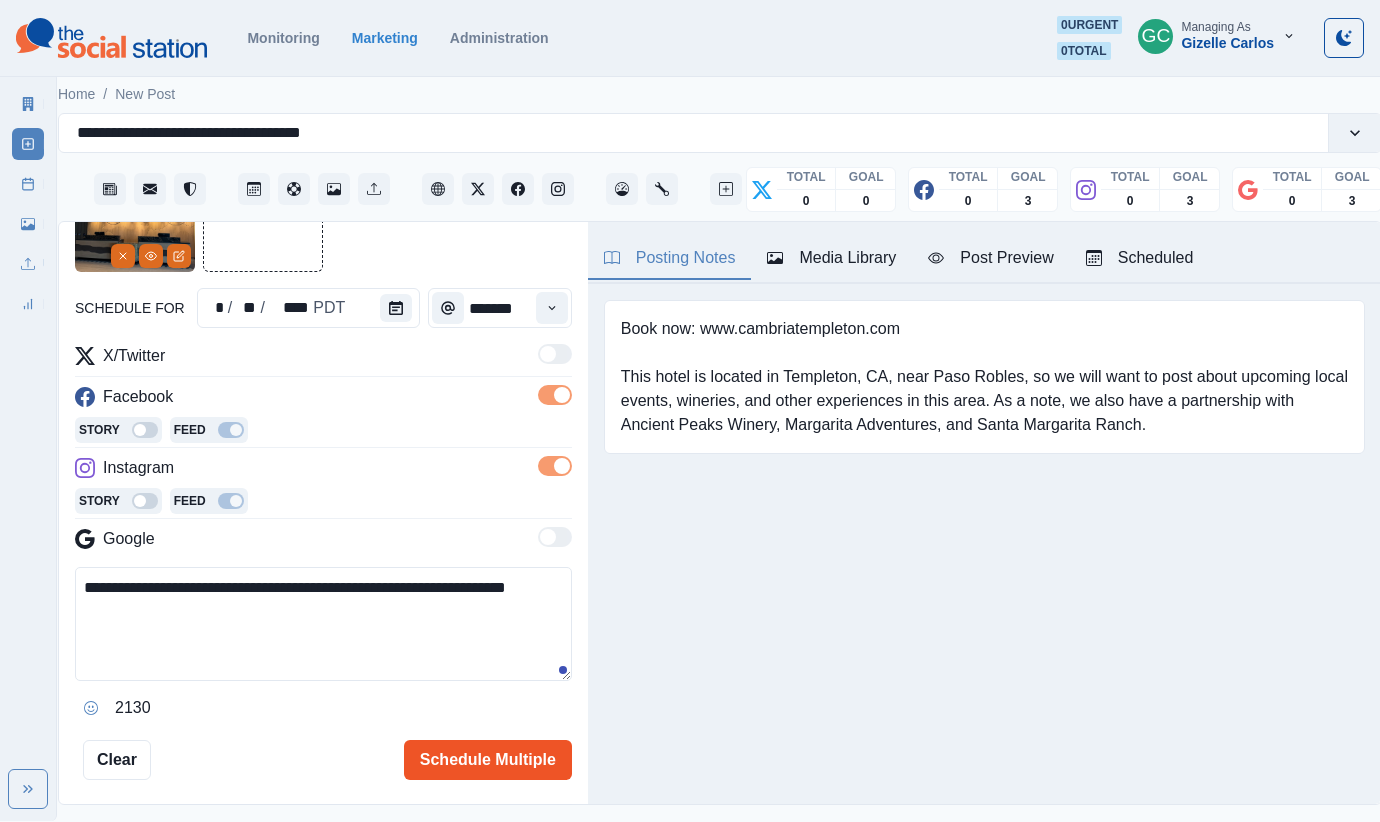 type on "**********" 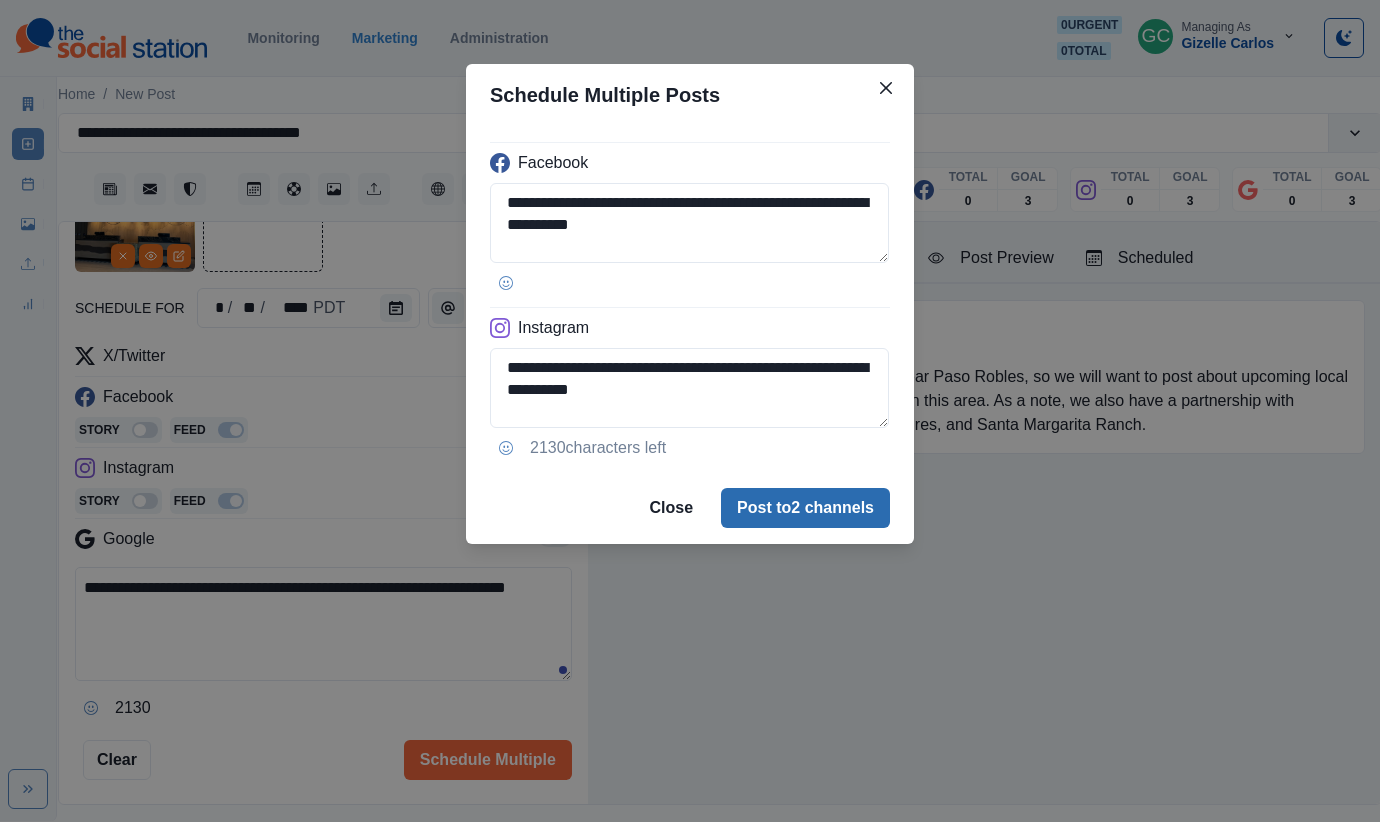 click on "Post to  2   channels" at bounding box center [805, 508] 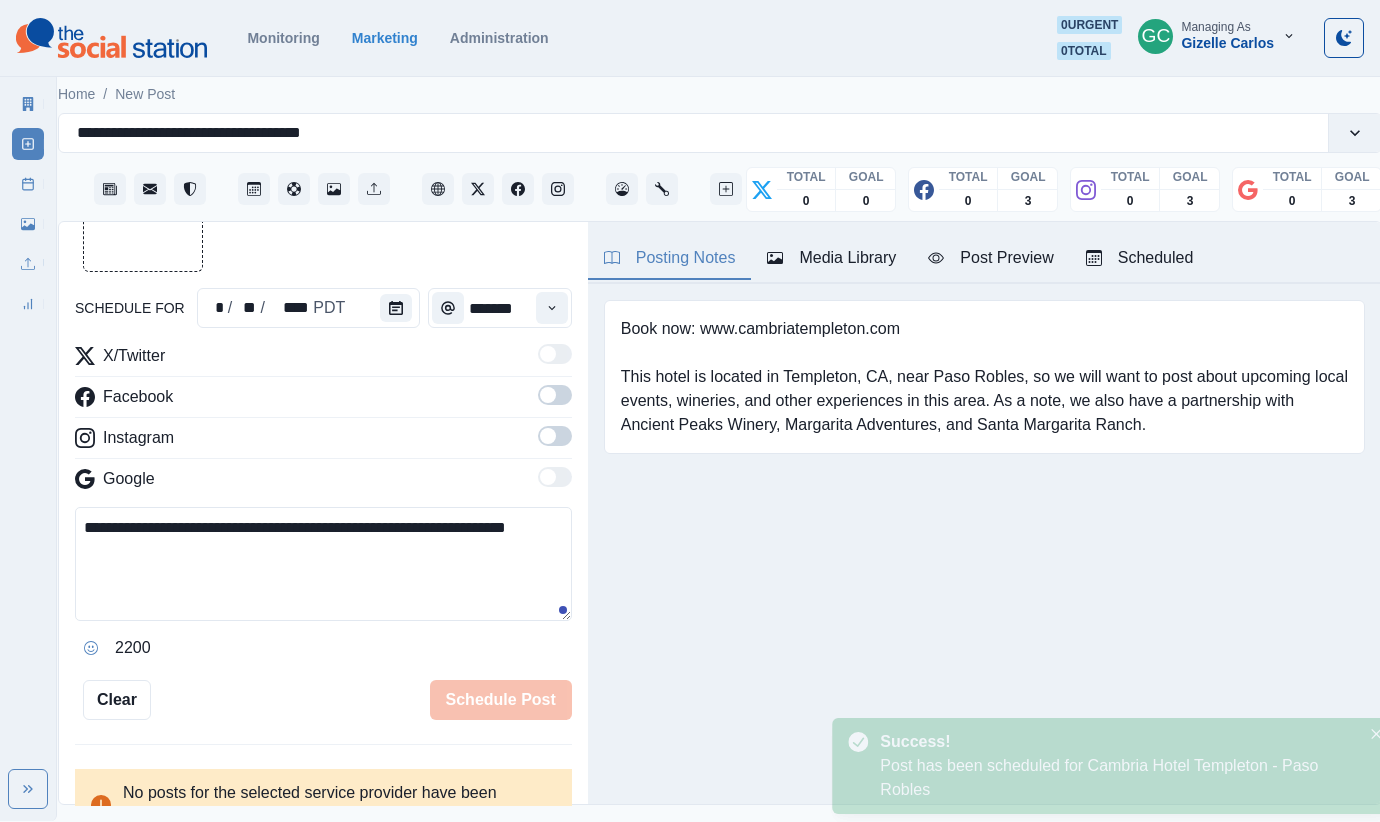 scroll, scrollTop: 142, scrollLeft: 0, axis: vertical 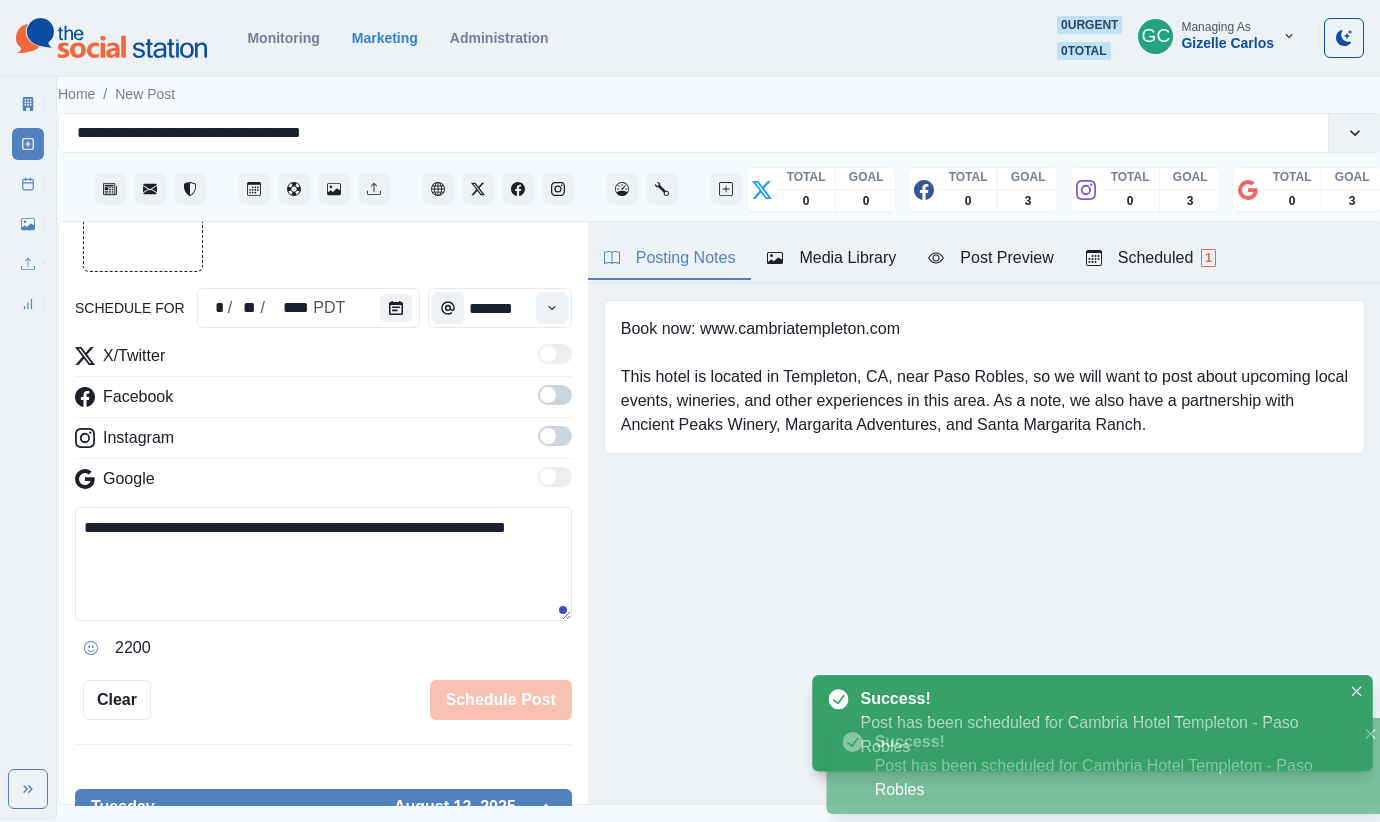 click on "Scheduled 1" at bounding box center [1151, 258] 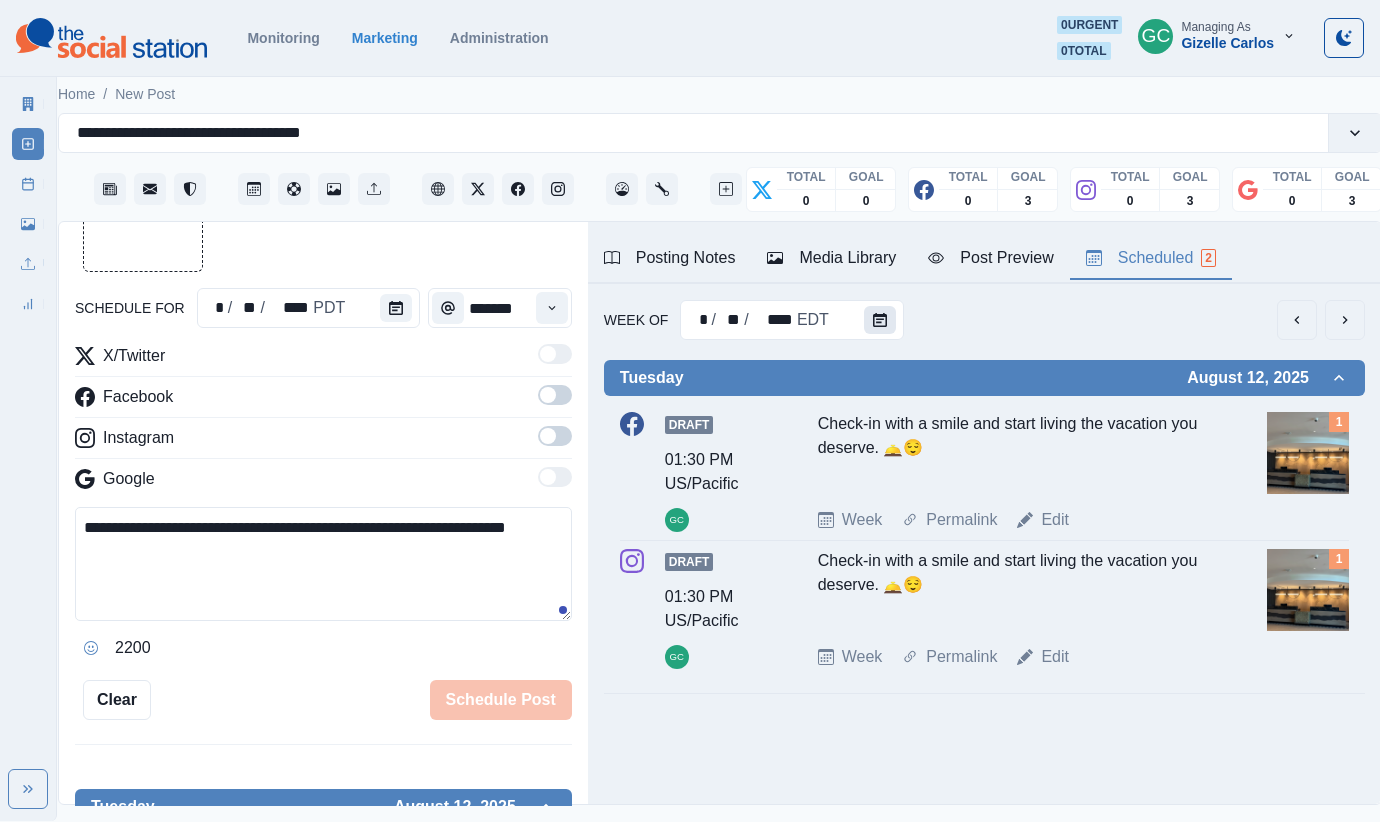 click at bounding box center [880, 320] 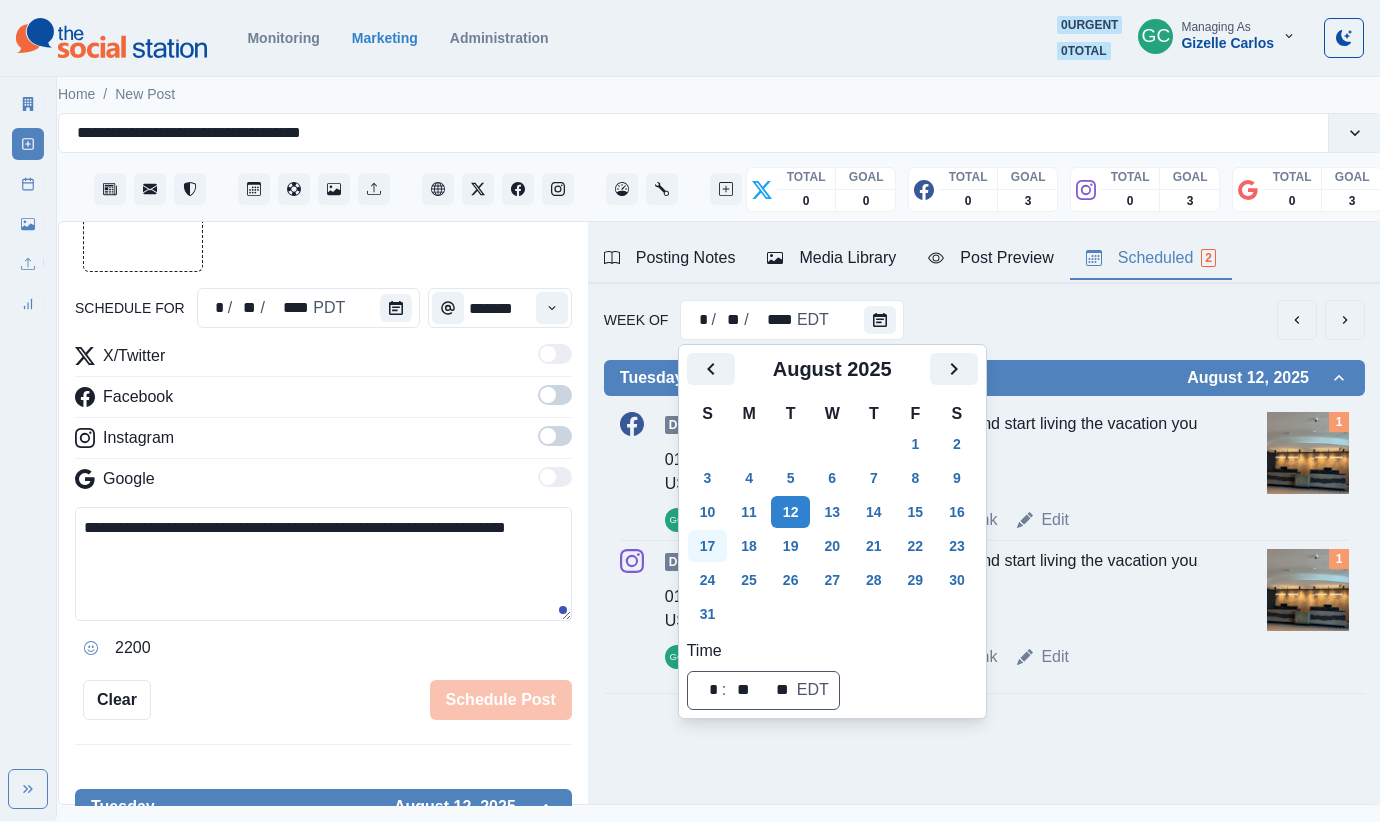 click on "17" at bounding box center [708, 546] 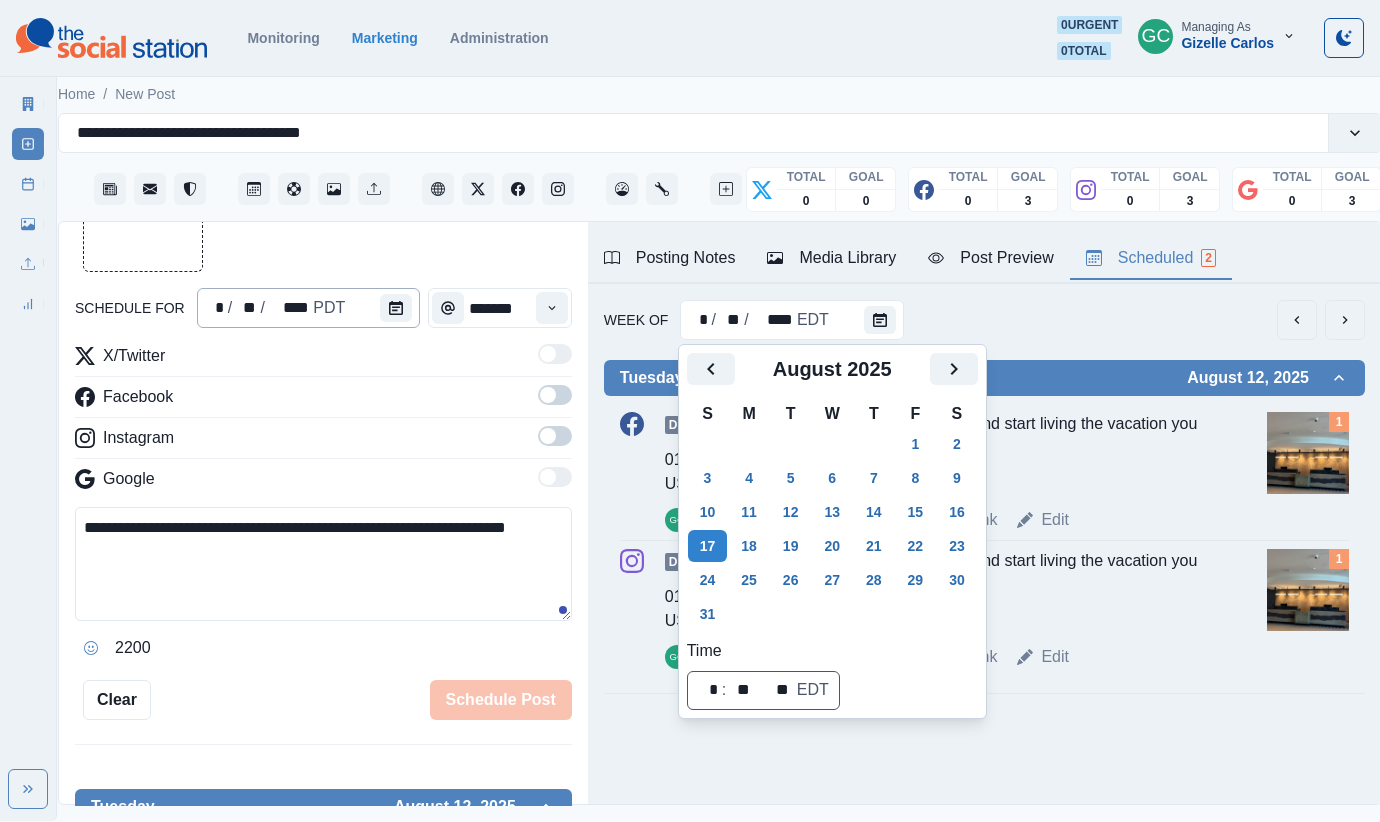 click on "* / ** / **** PDT" at bounding box center [309, 308] 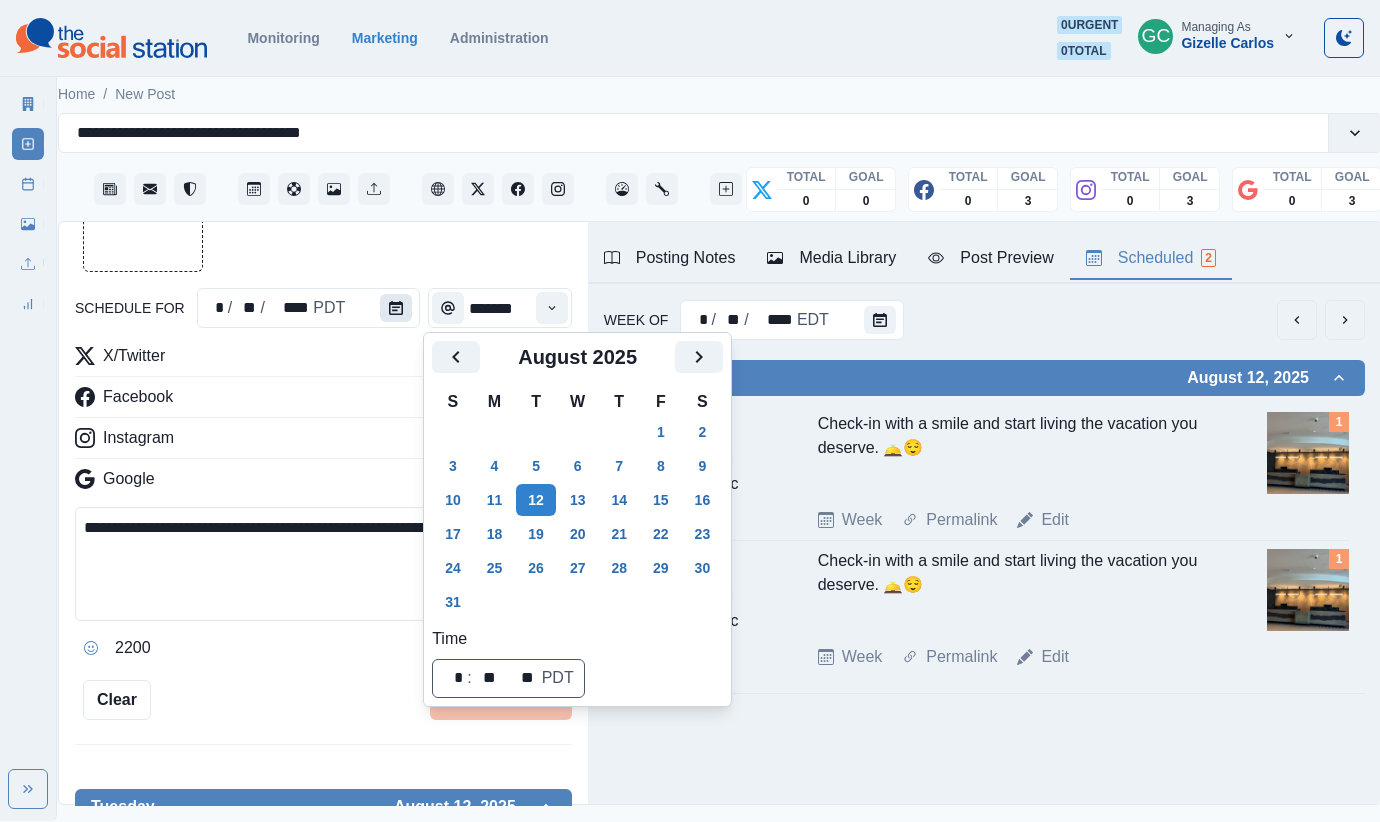 click at bounding box center [396, 308] 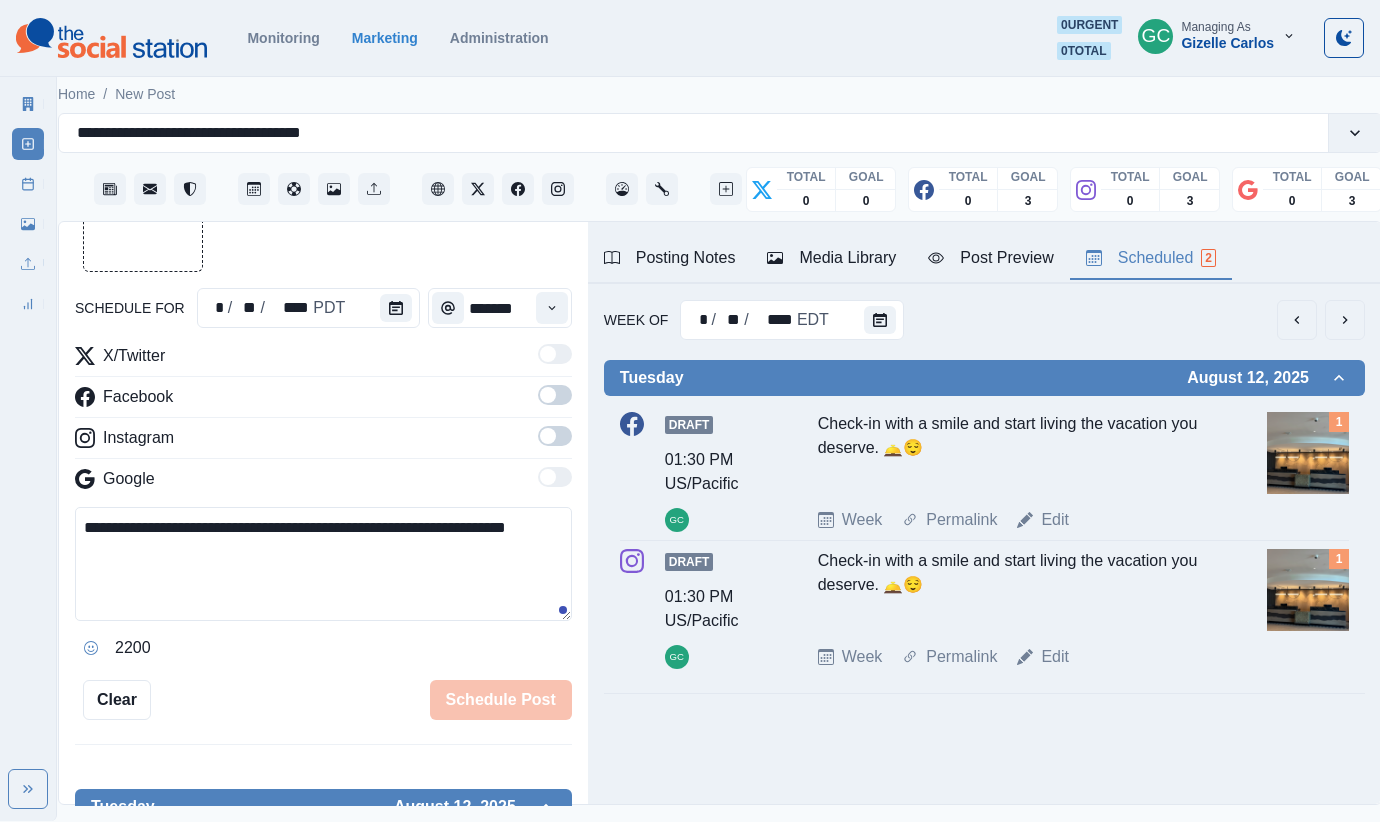 click 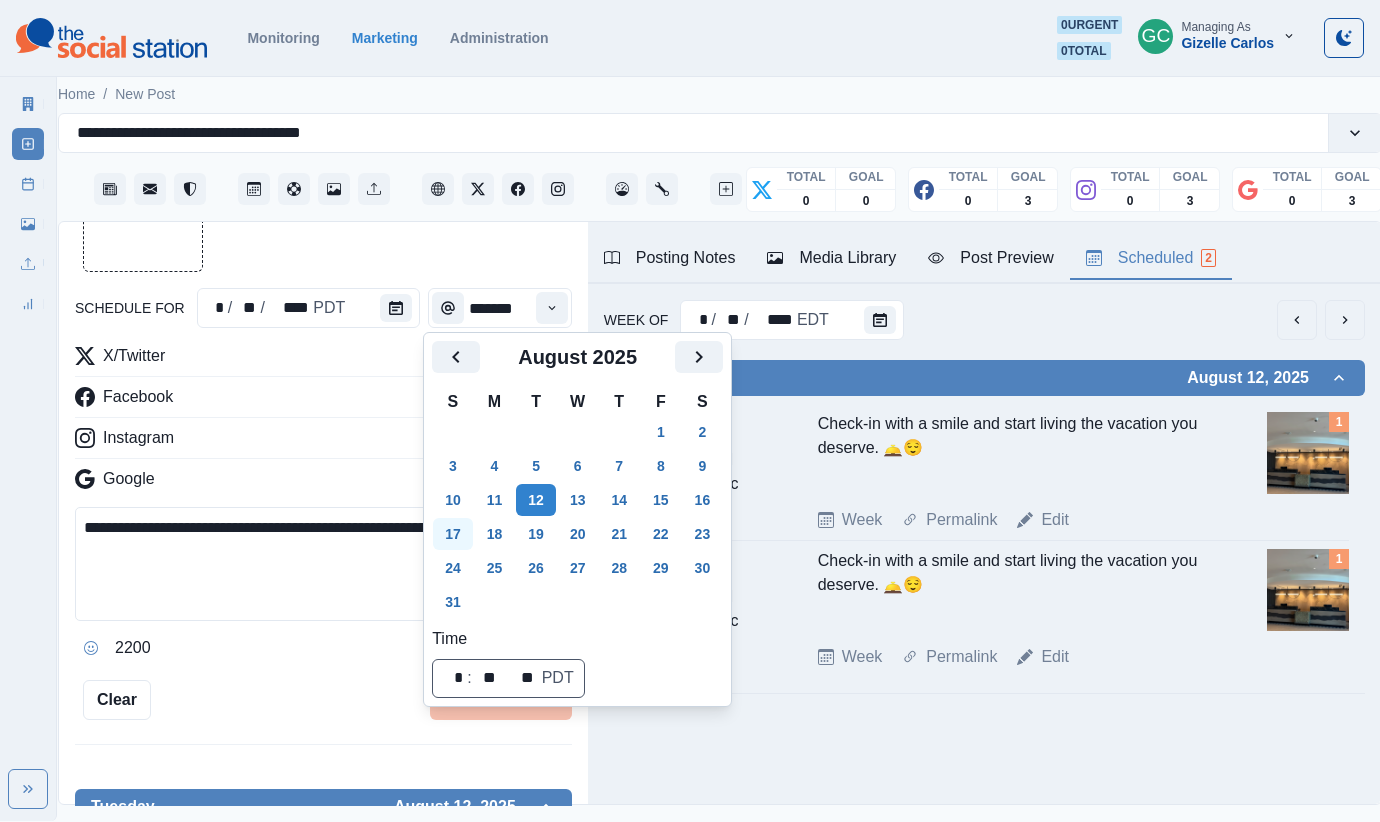 click on "17" at bounding box center [453, 534] 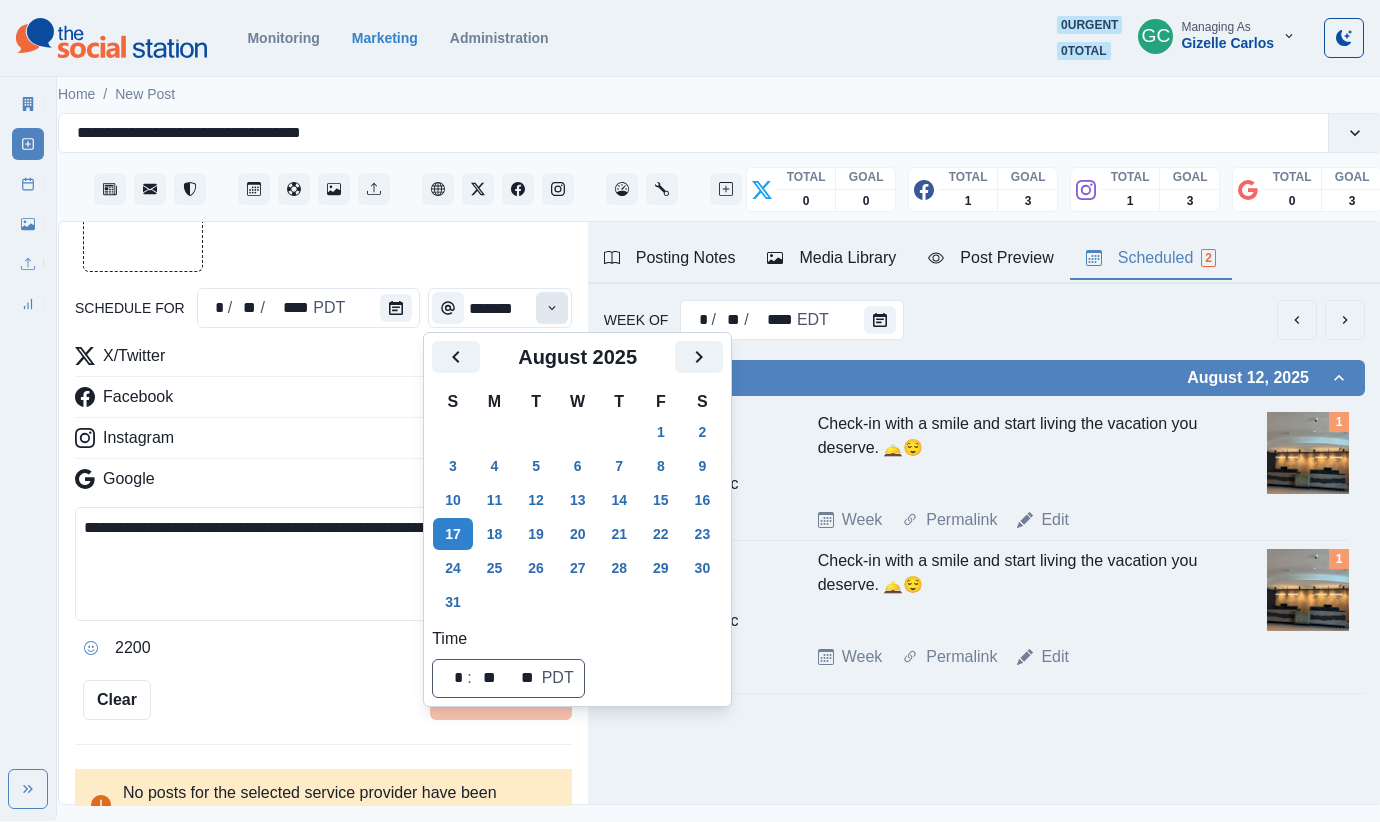 click at bounding box center [552, 308] 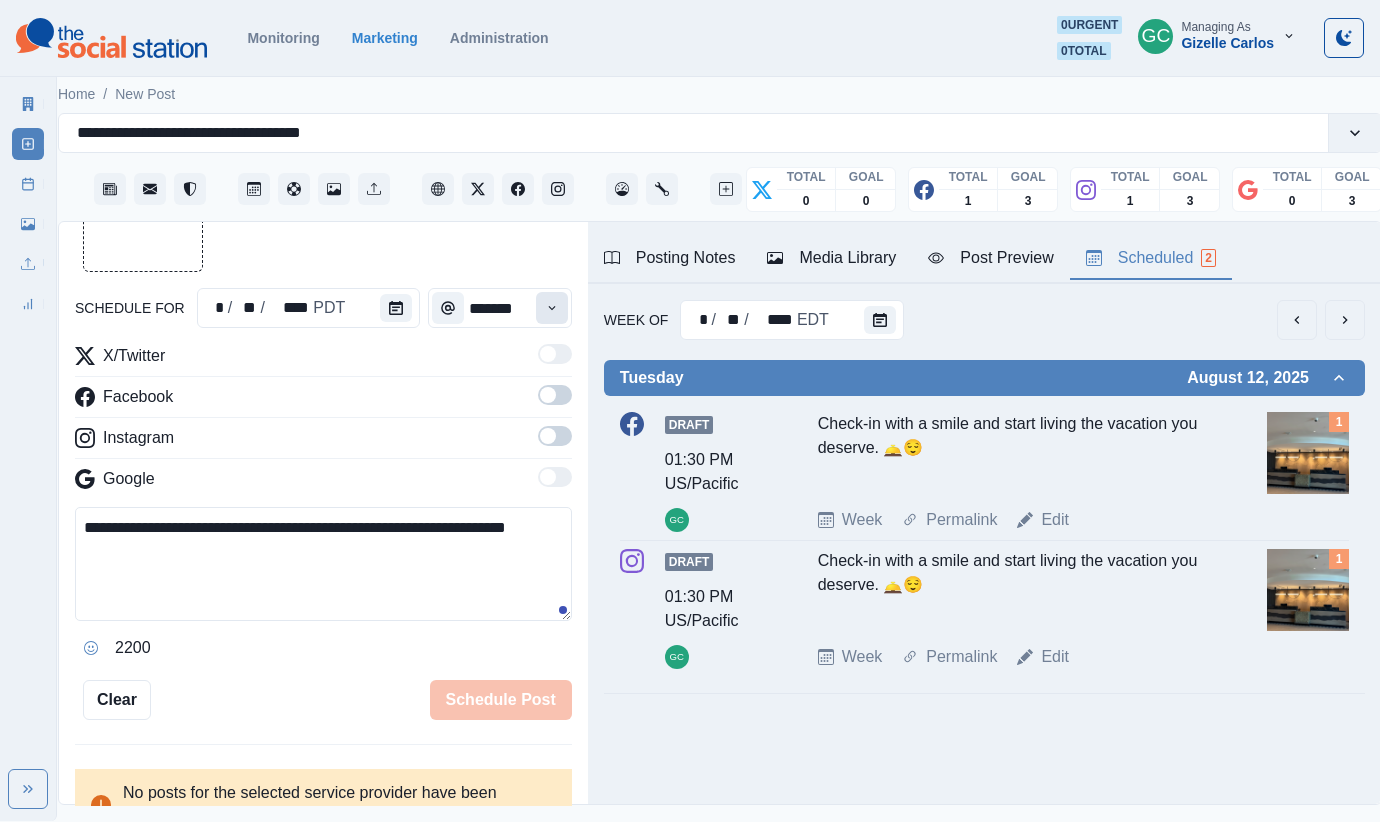 click at bounding box center (552, 308) 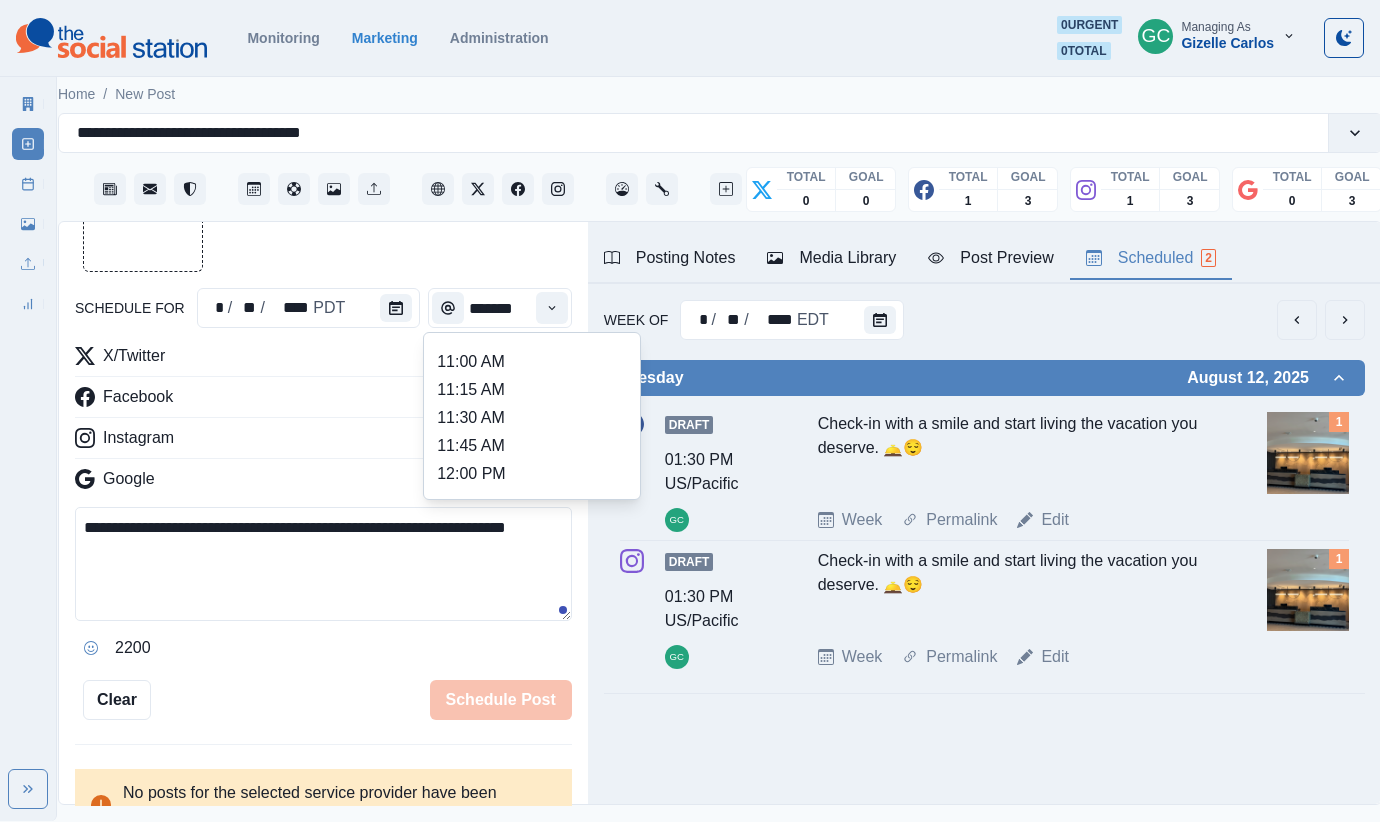 scroll, scrollTop: 372, scrollLeft: 0, axis: vertical 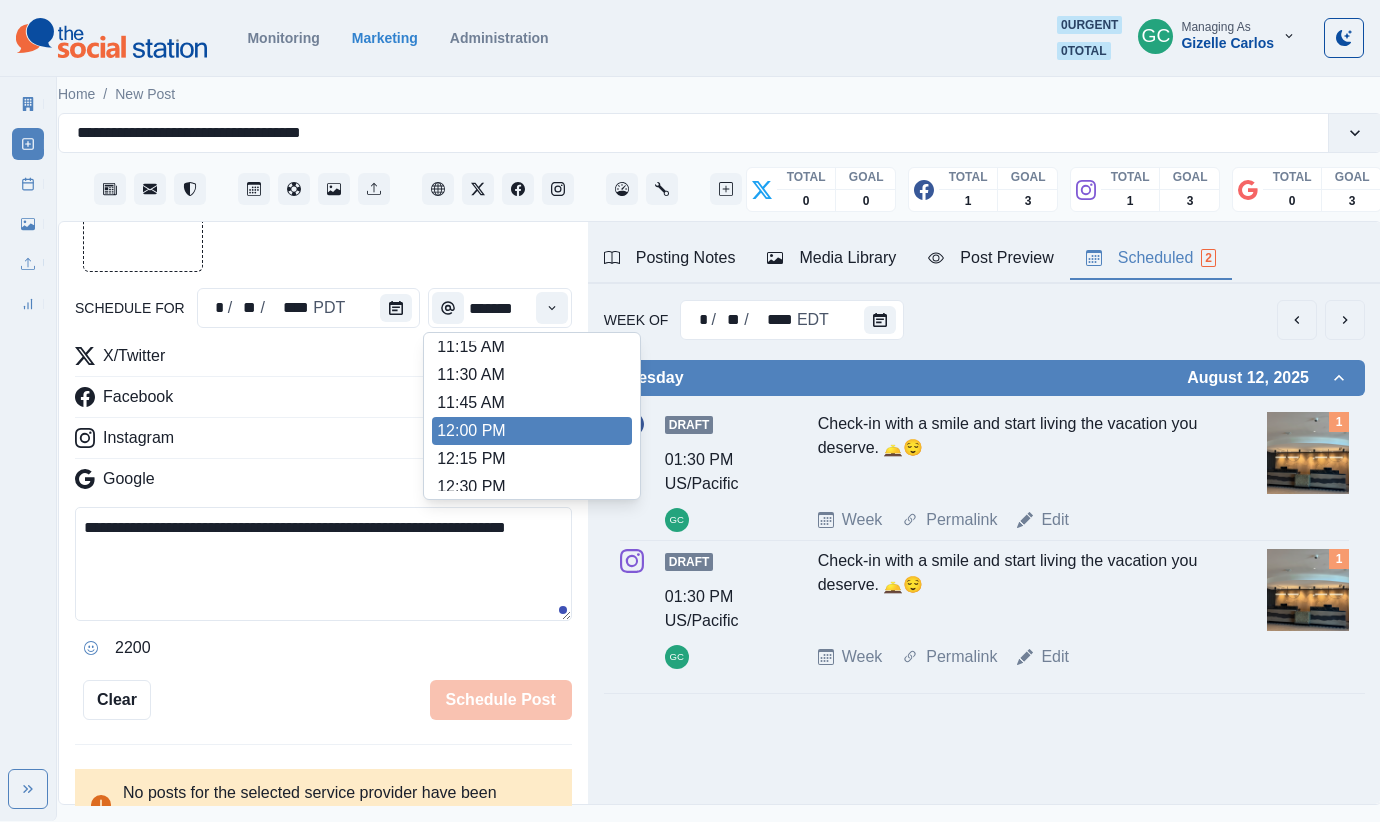 click on "12:00 PM" at bounding box center [532, 431] 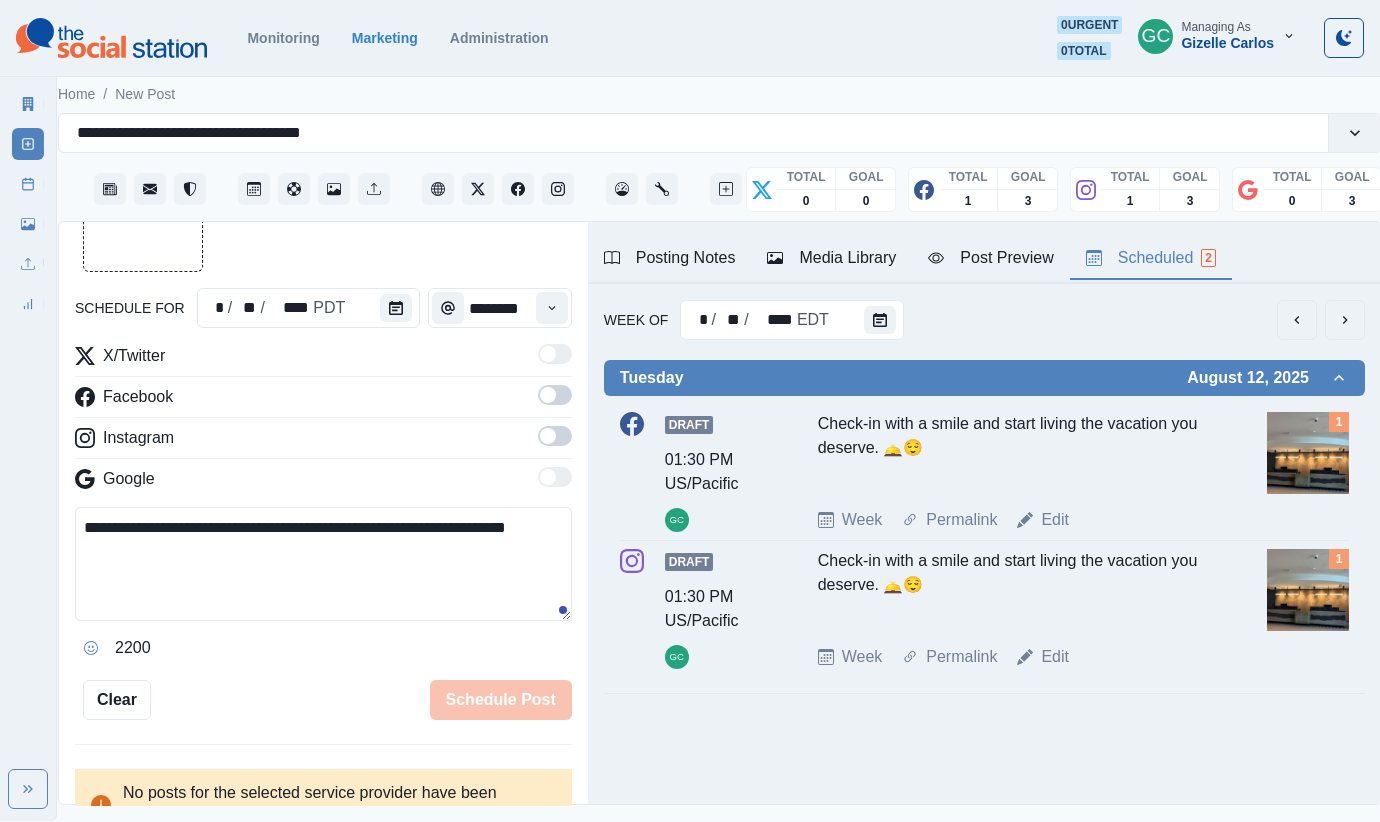 click at bounding box center (548, 436) 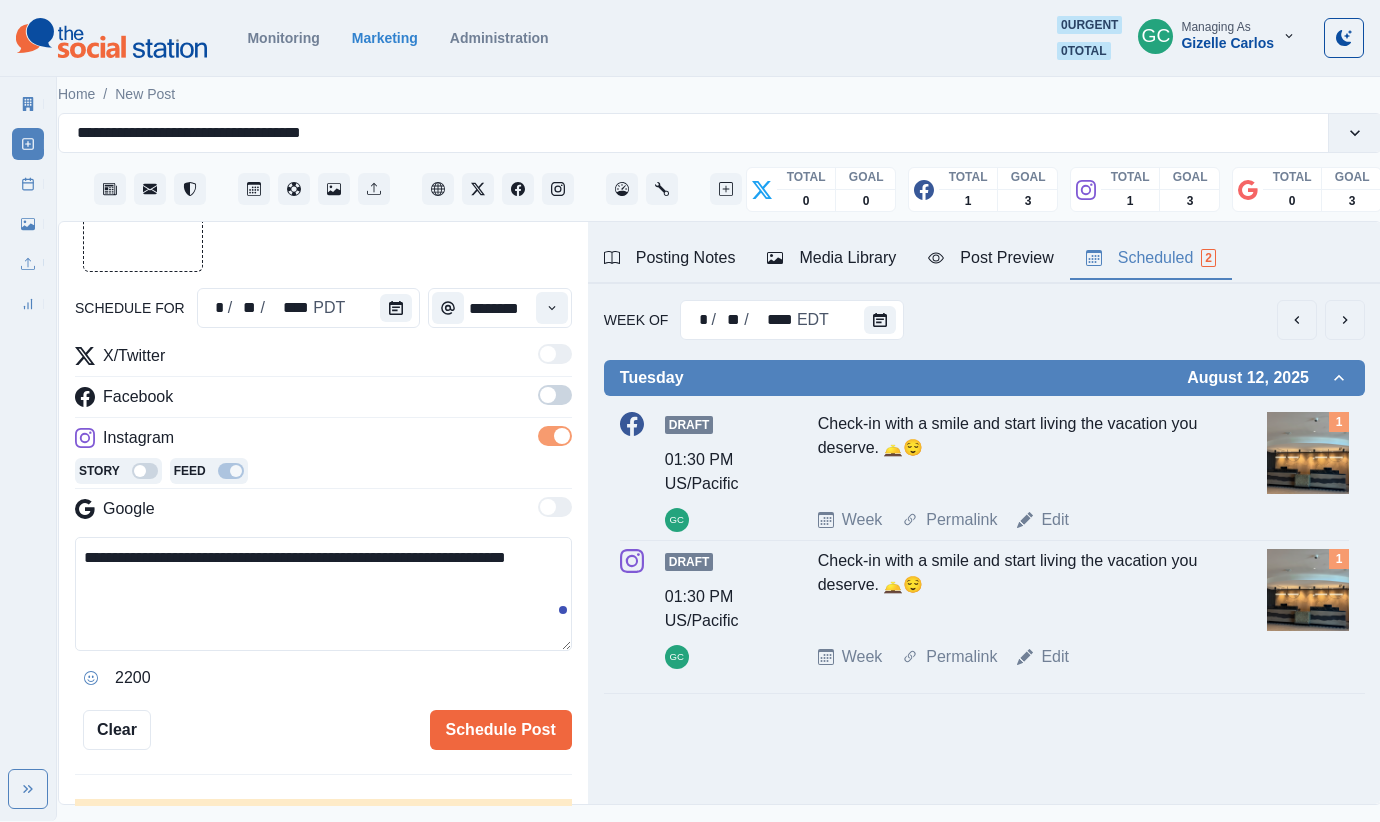 drag, startPoint x: 550, startPoint y: 404, endPoint x: 594, endPoint y: 353, distance: 67.357254 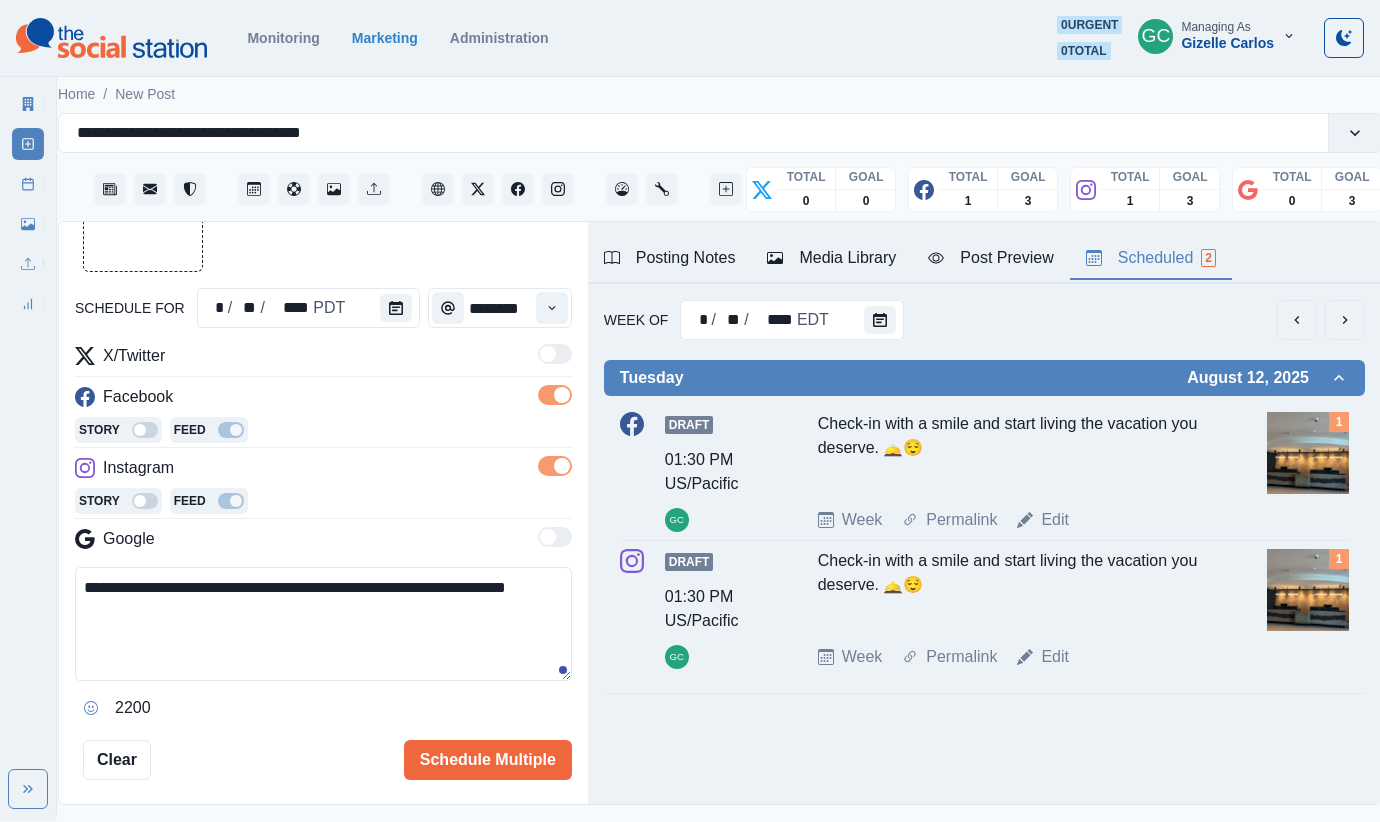 click on "Media Library" at bounding box center (831, 259) 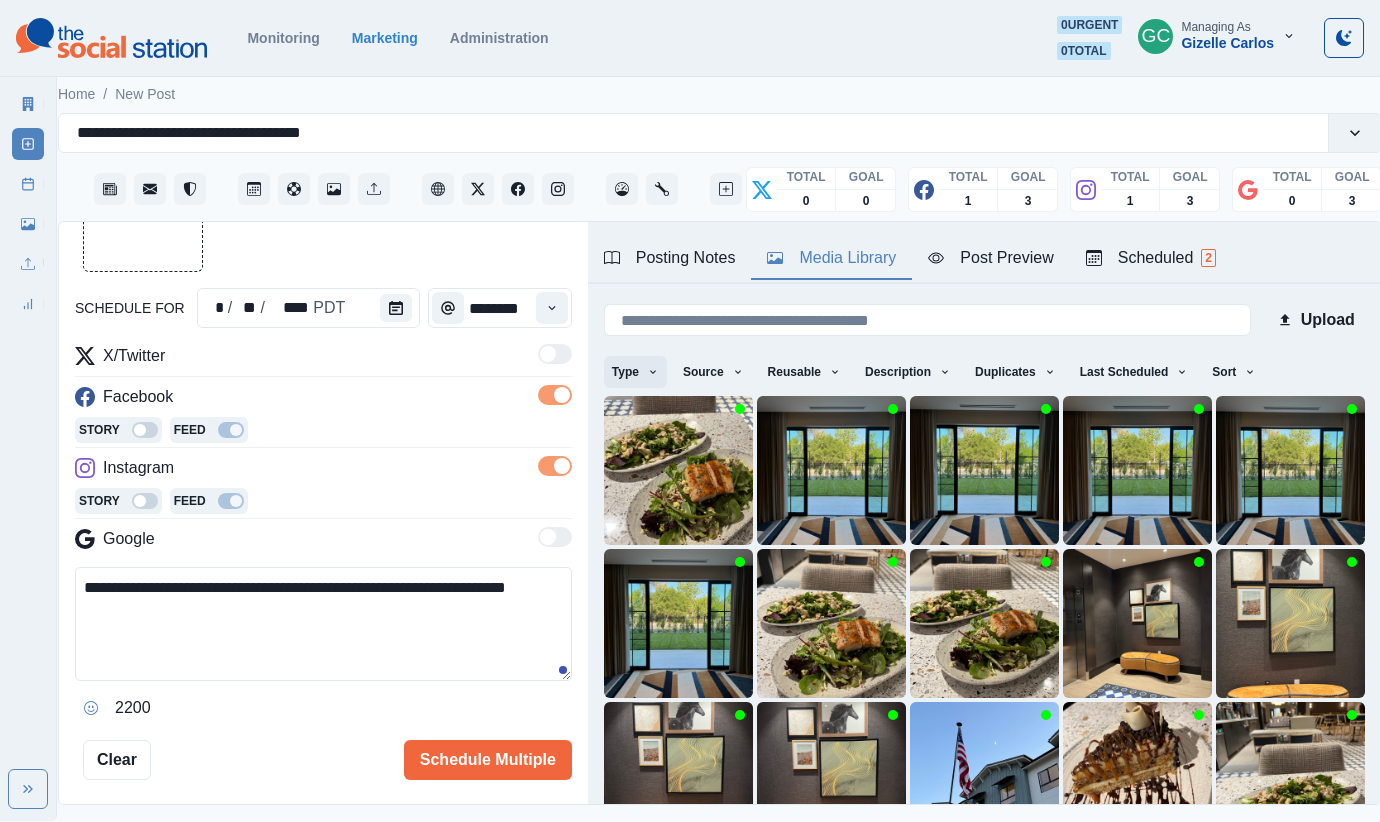 click on "Type" at bounding box center (635, 372) 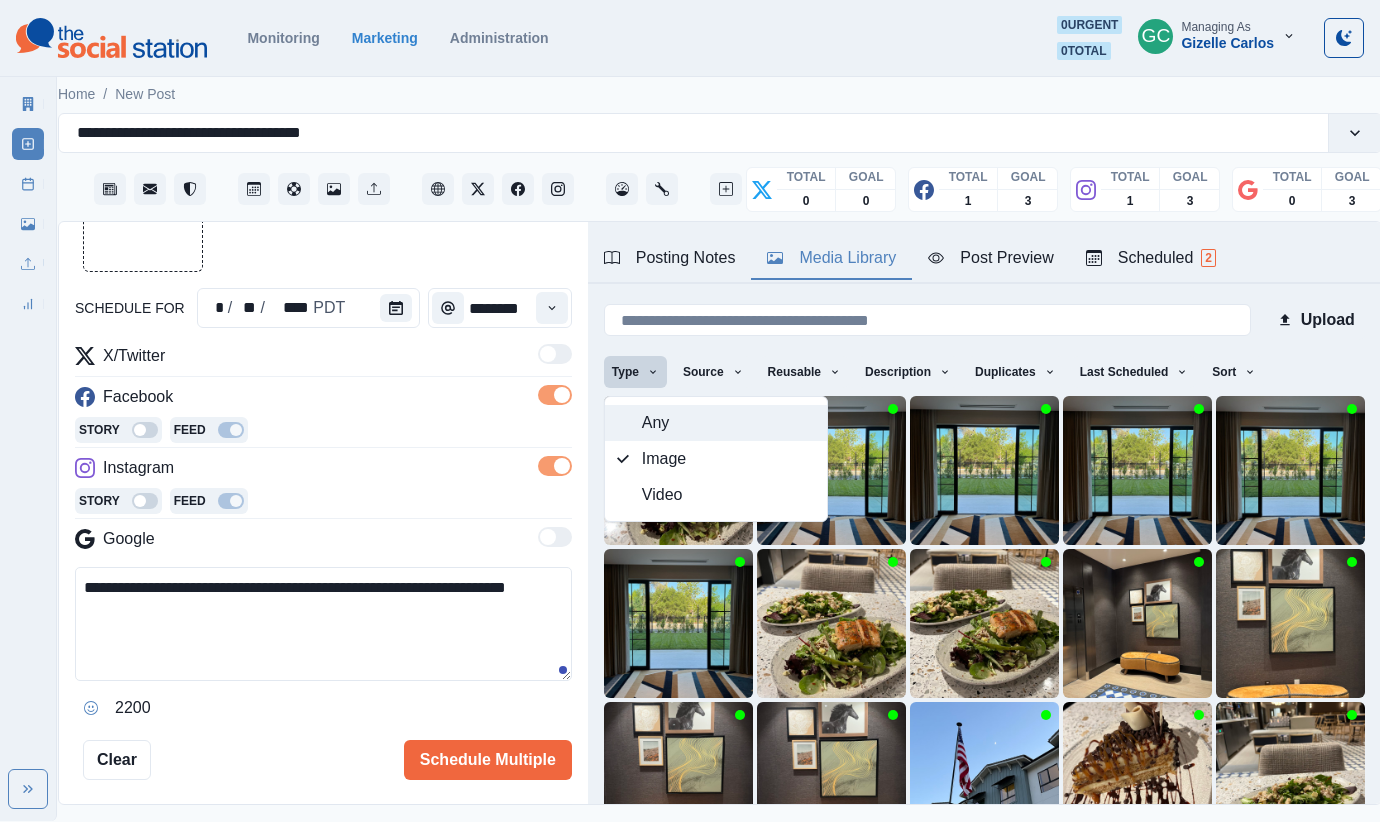 click on "Any" at bounding box center (728, 423) 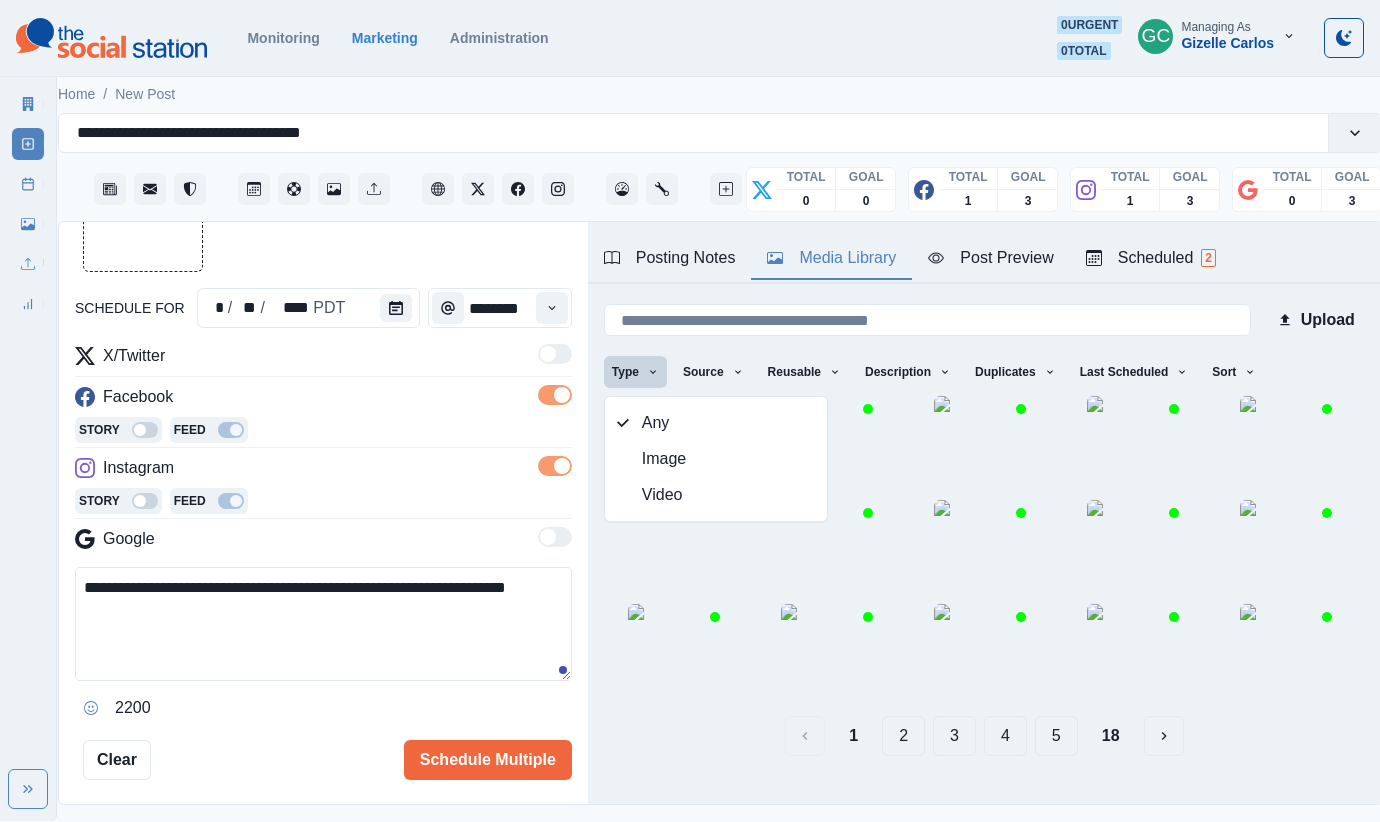 click on "**********" at bounding box center [323, 624] 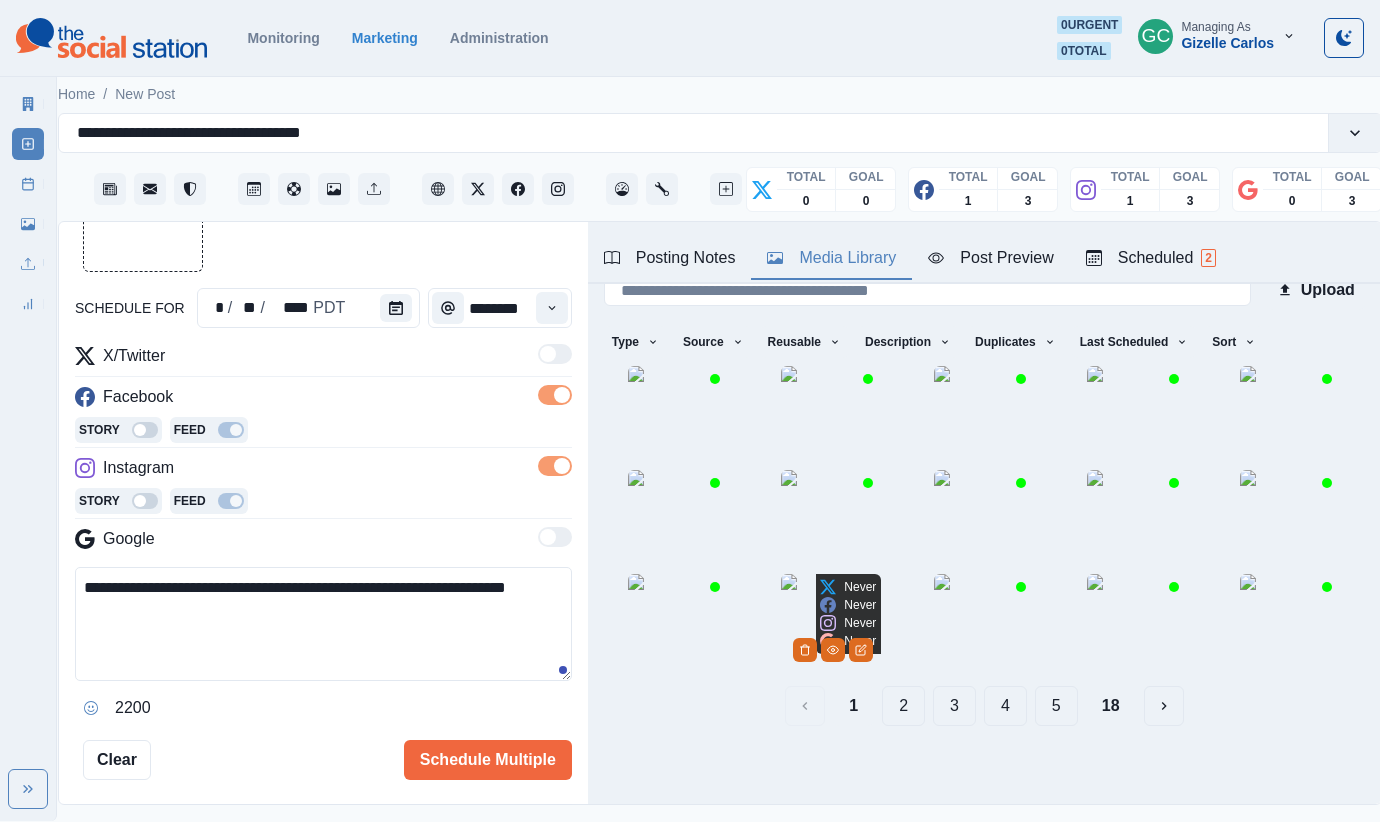 scroll, scrollTop: 177, scrollLeft: 0, axis: vertical 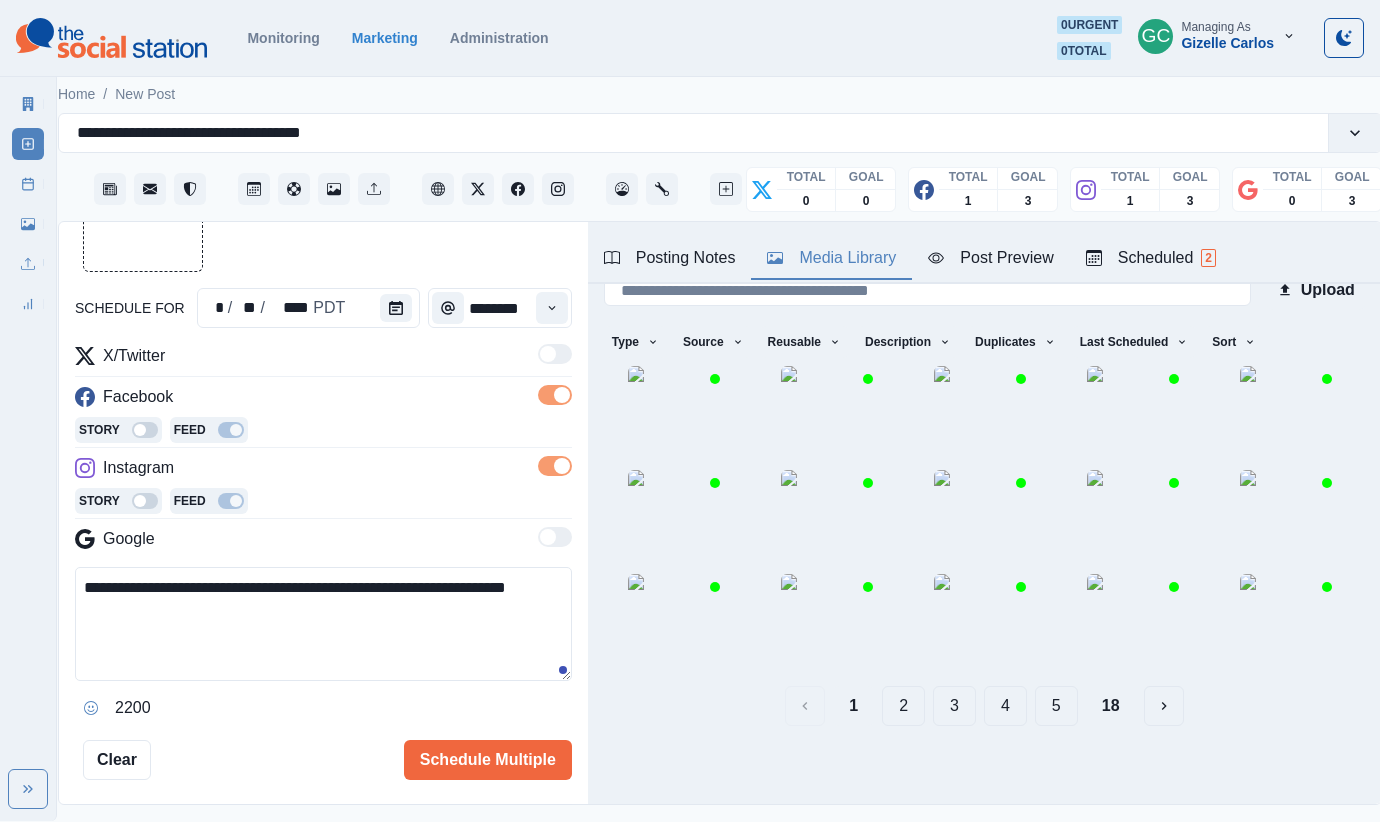 click on "2" at bounding box center [903, 706] 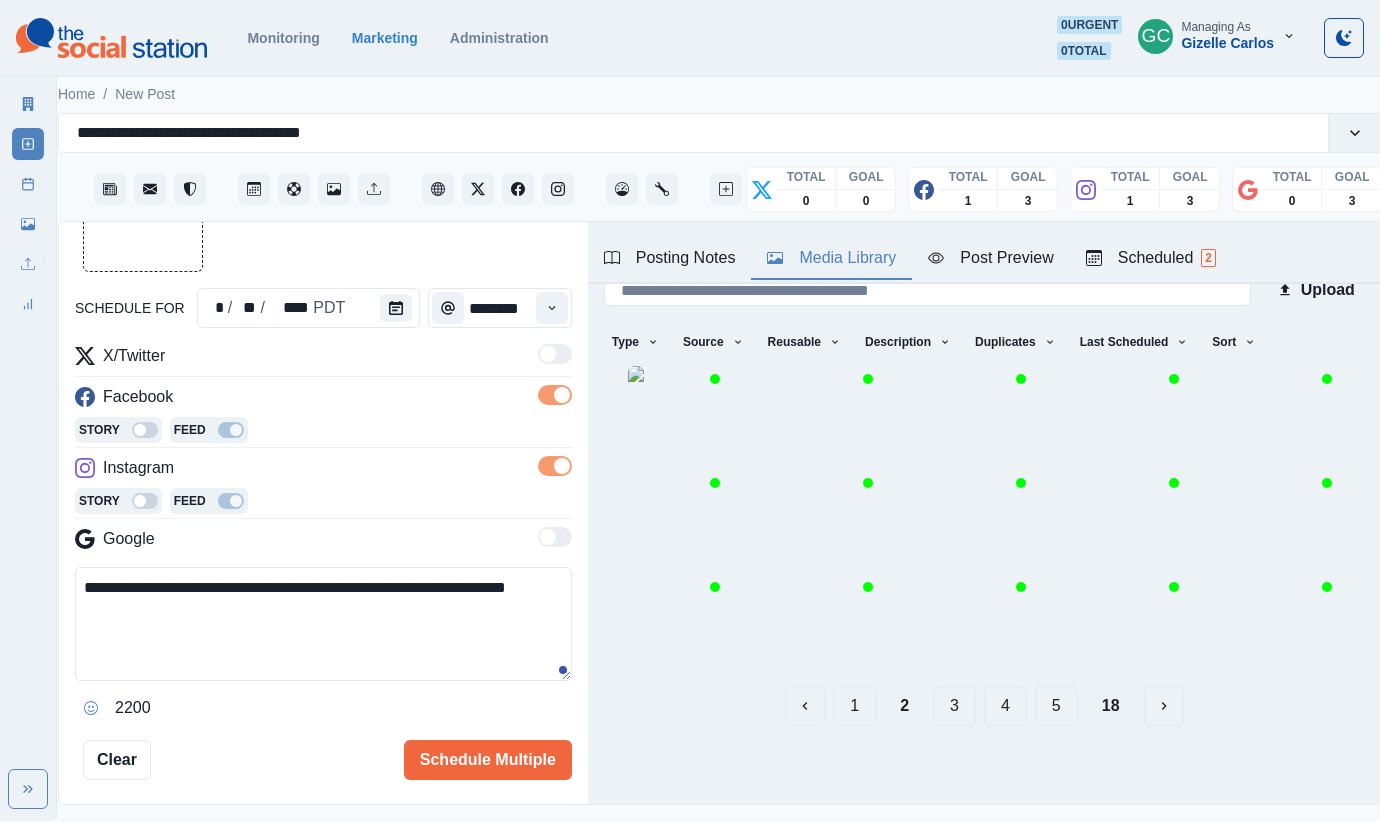 scroll, scrollTop: 149, scrollLeft: 0, axis: vertical 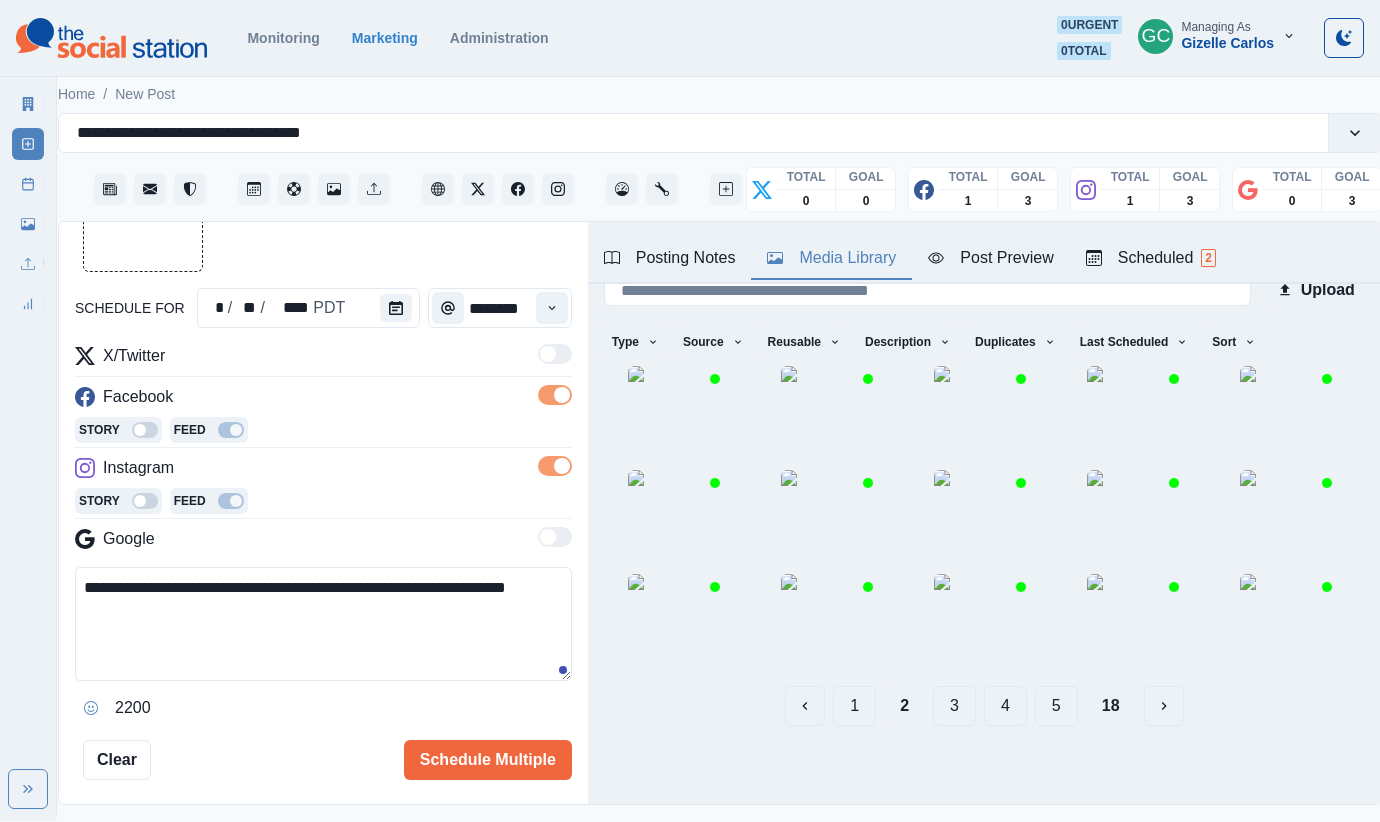 click on "3" at bounding box center (954, 706) 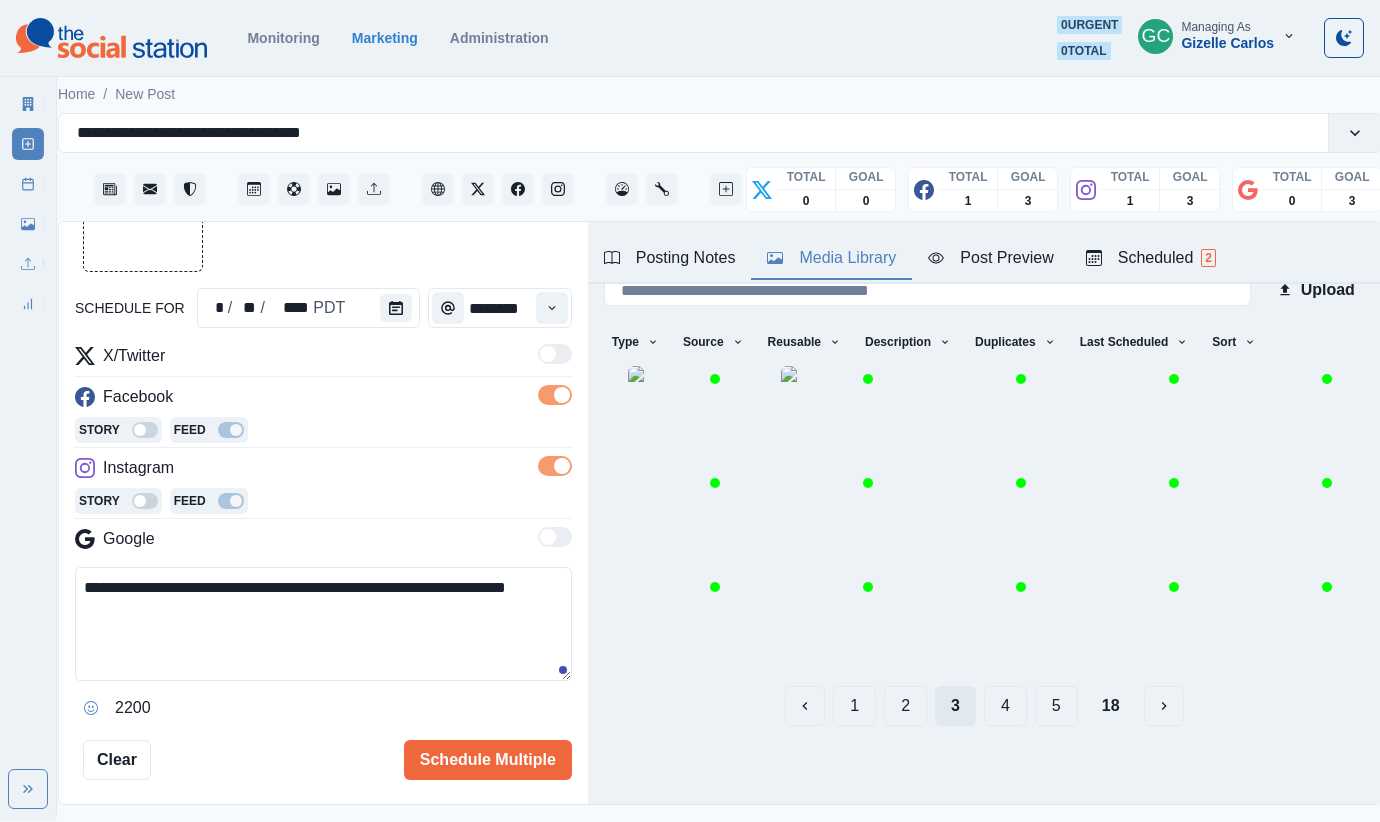 scroll, scrollTop: 149, scrollLeft: 0, axis: vertical 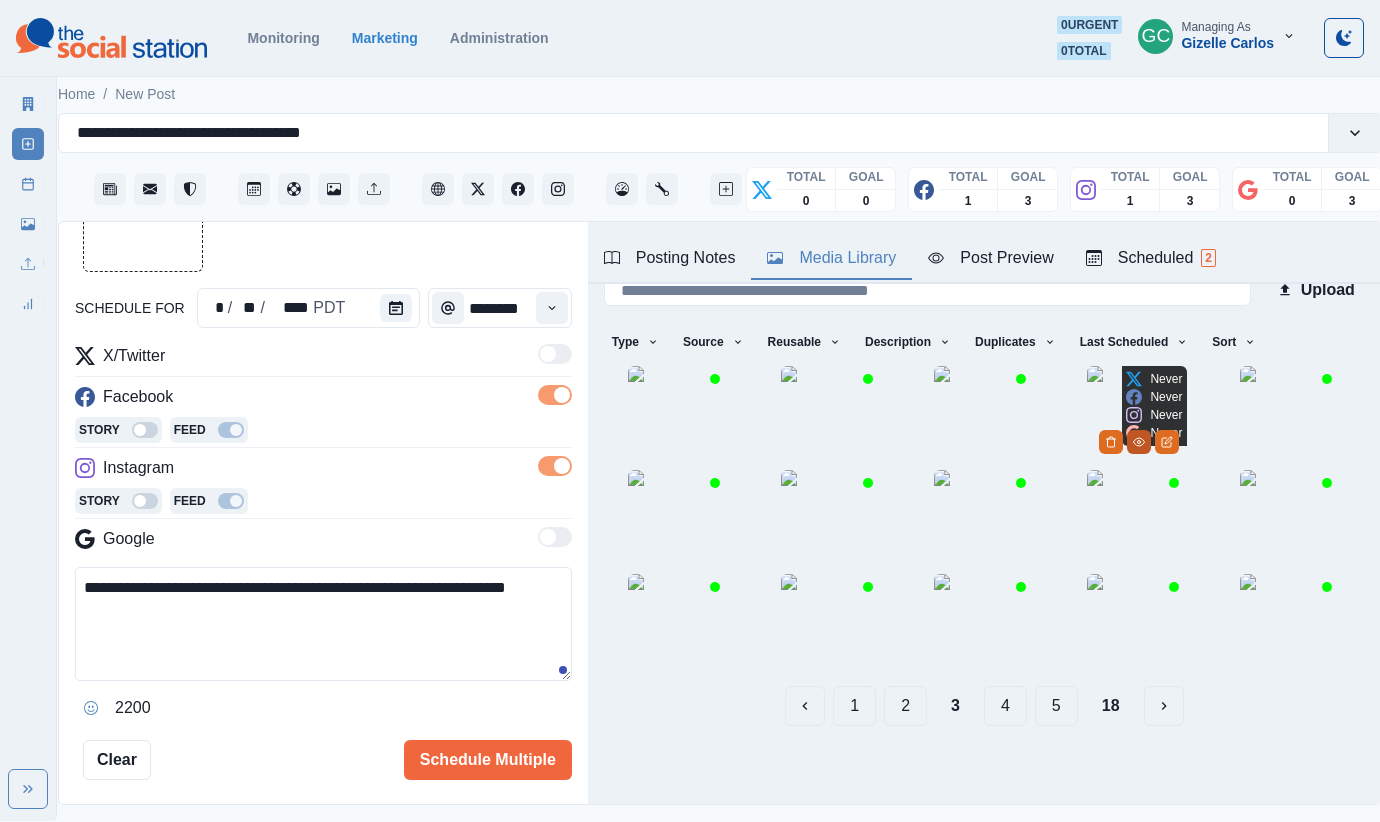 click at bounding box center [1139, 442] 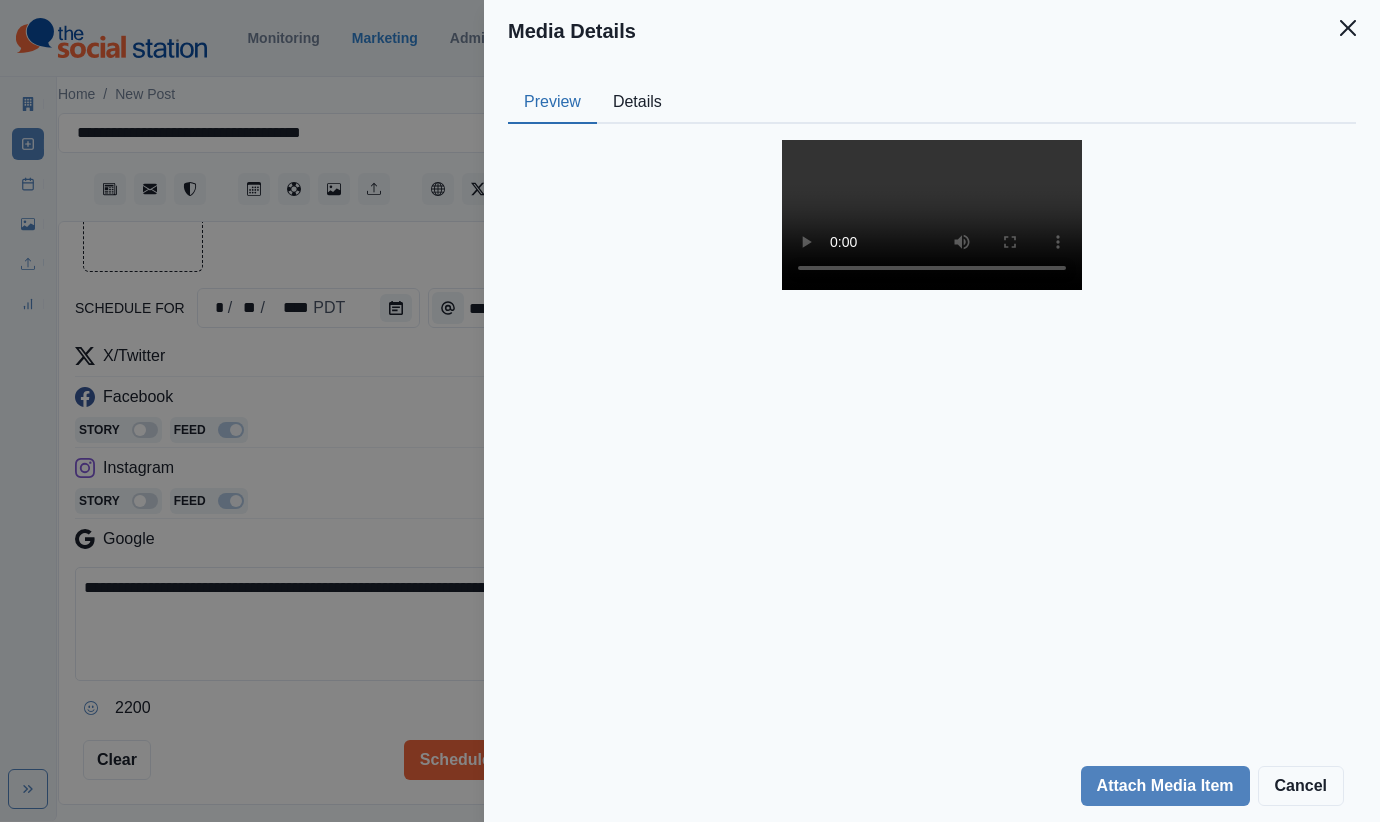 click on "Media Details Preview Details Our Description Video Jul 01 2025, 8 19 24 PM Reusable Yes Tags chair Source Social Manager Dashboard Inserted By Alex Kalogeropoulos Added 07/31/2025, 03:17:30 PM Attach Media Item Cancel" at bounding box center [690, 411] 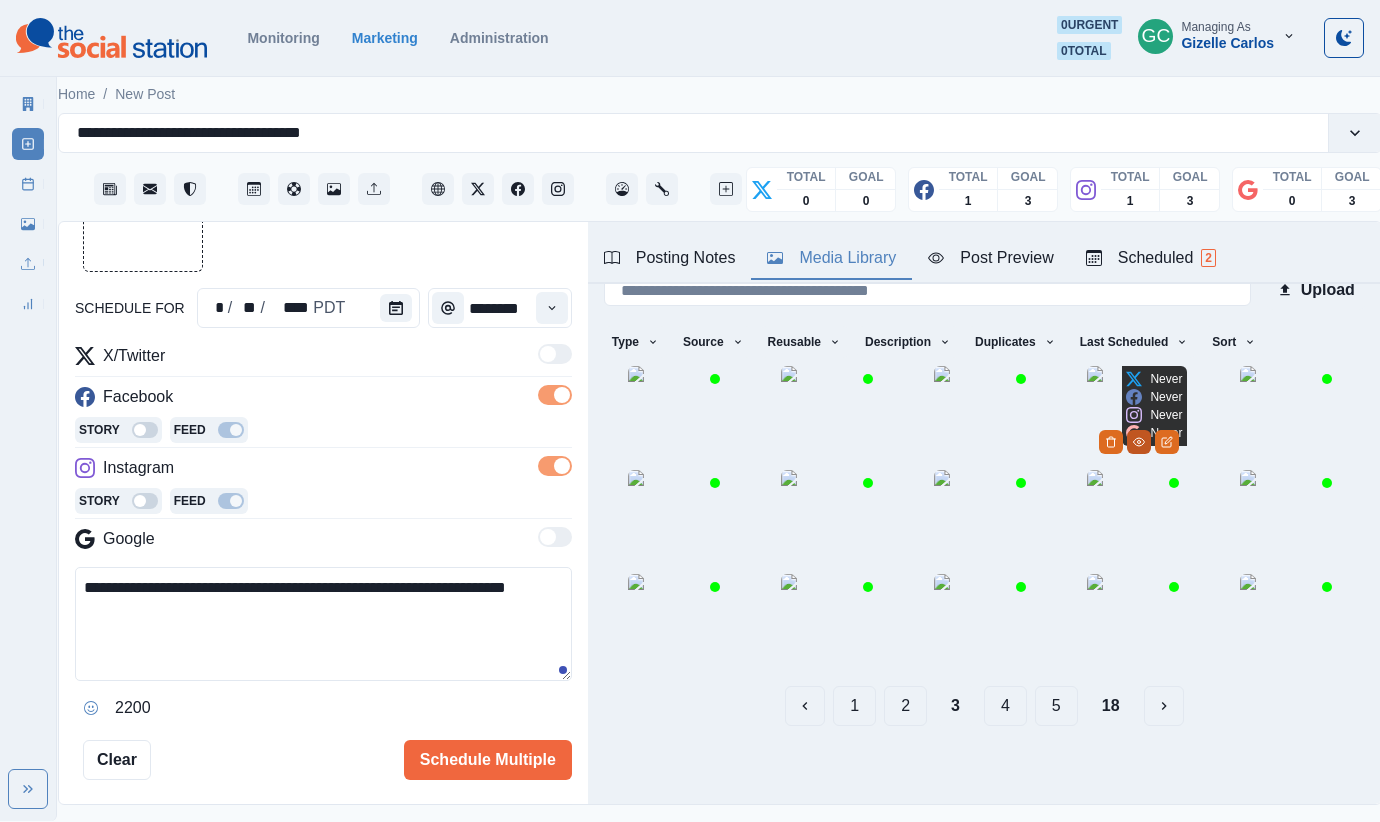 click 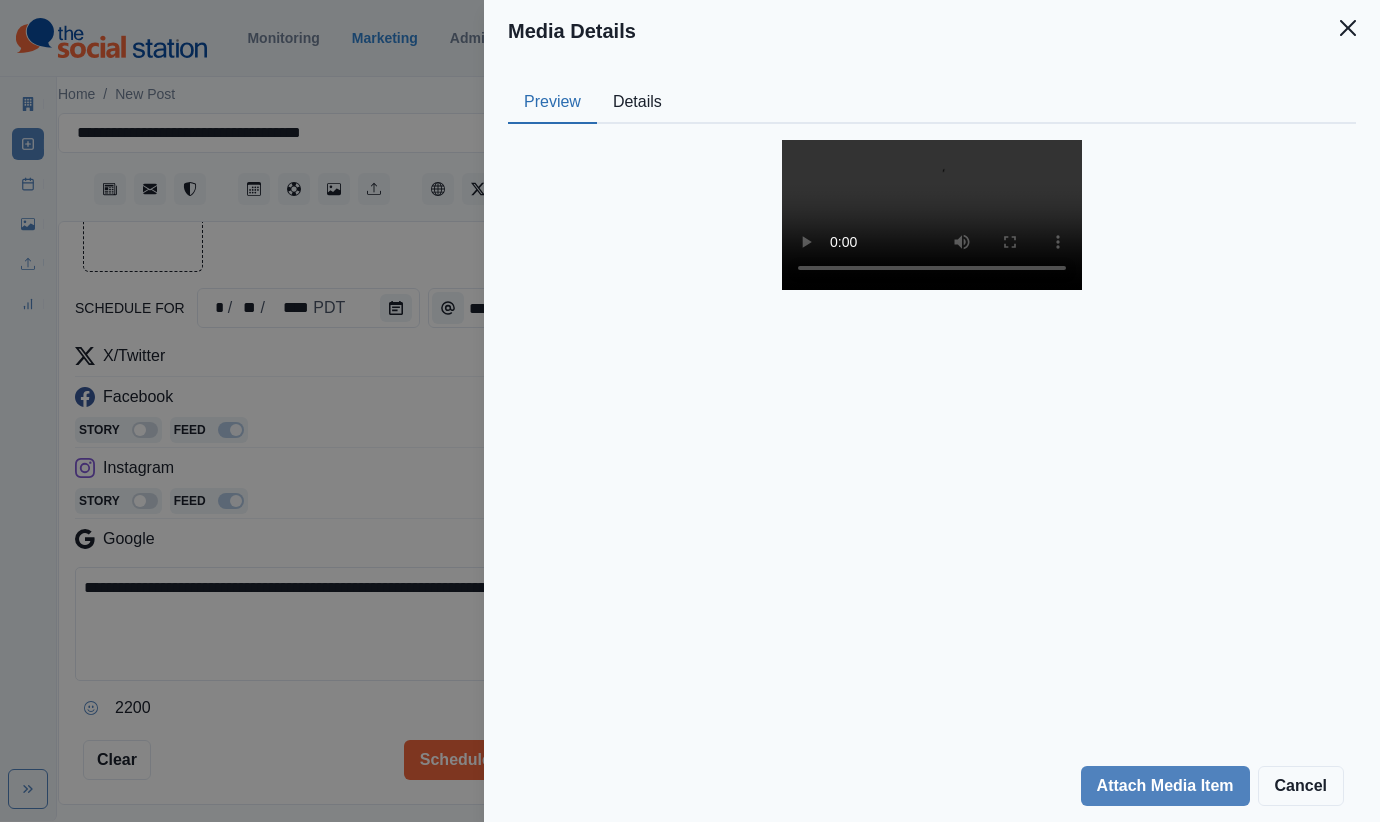 scroll, scrollTop: 105, scrollLeft: 0, axis: vertical 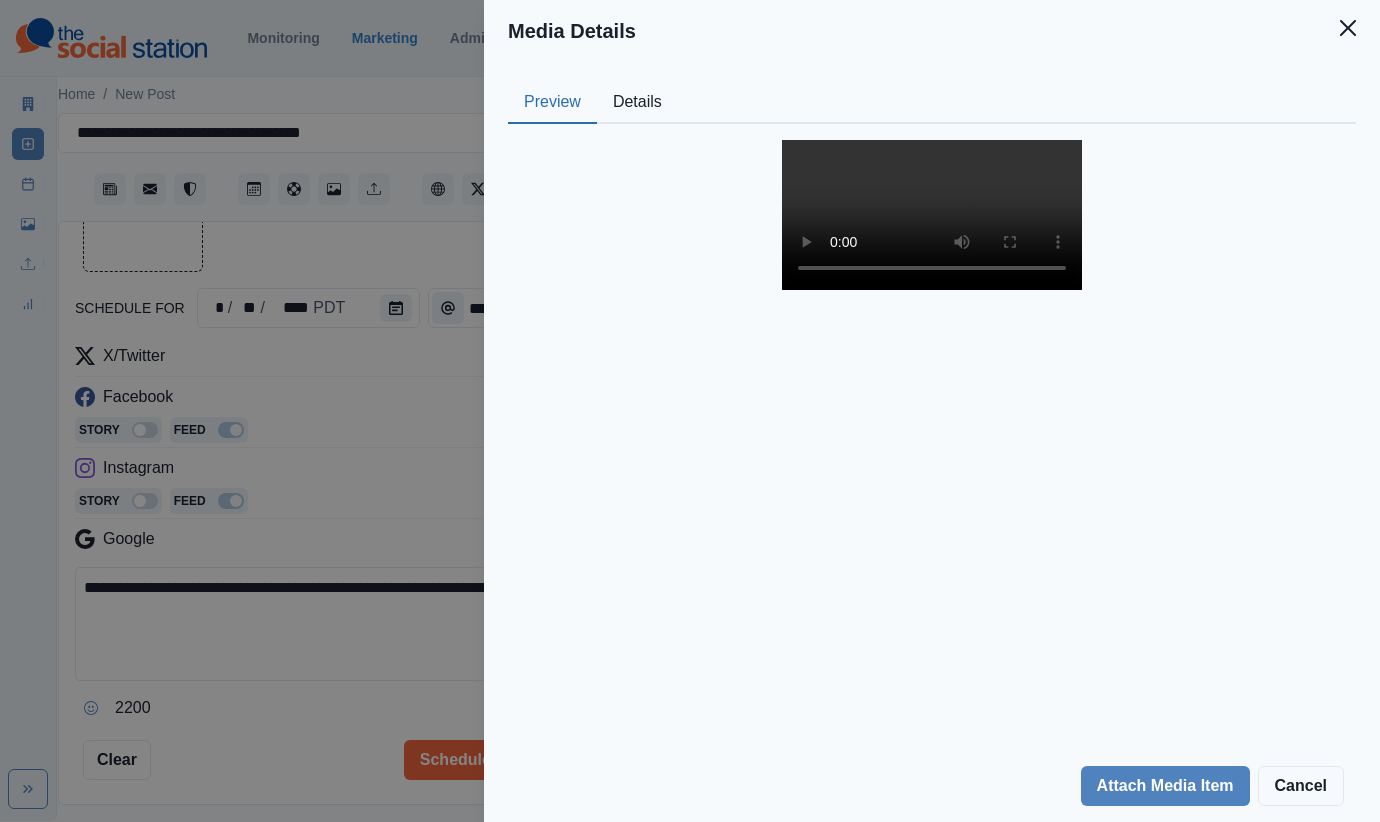 click on "Media Details Preview Details Our Description Video Jul 01 2025, 8 19 24 PM Reusable Yes Tags chair Source Social Manager Dashboard Inserted By Alex Kalogeropoulos Added 07/31/2025, 03:17:30 PM Attach Media Item Cancel" at bounding box center [690, 411] 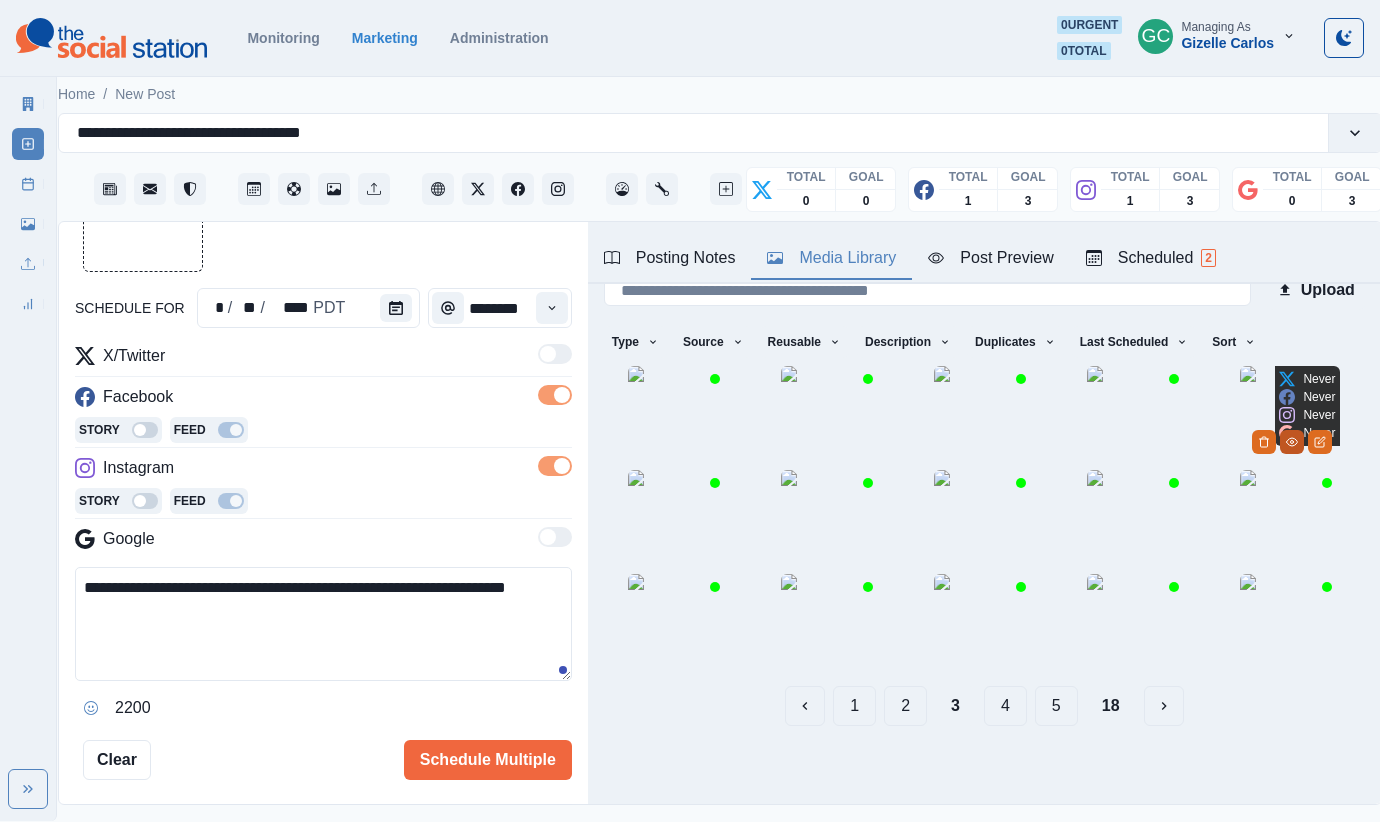 click 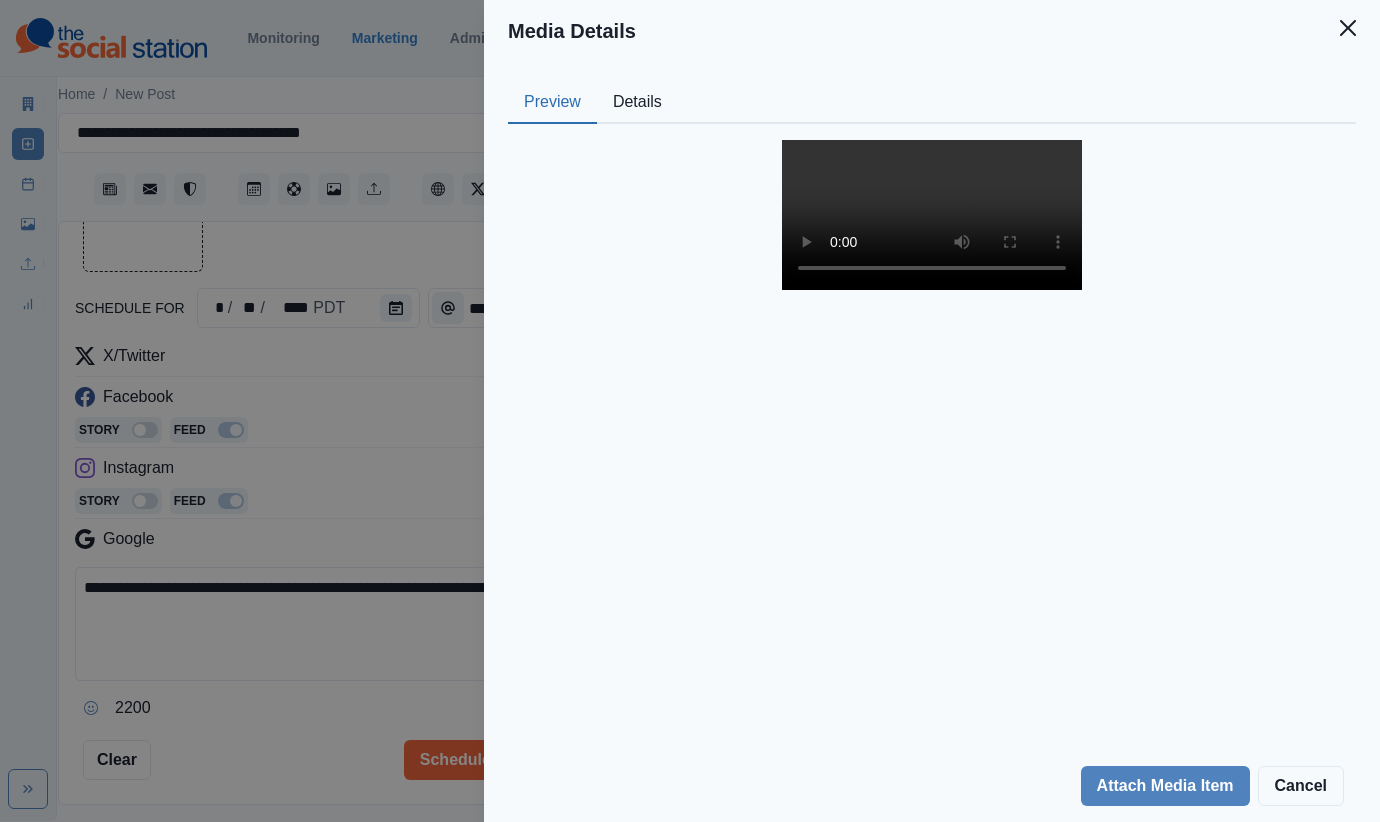 click on "Media Details Preview Details Our Description Video [DATE], [TIME] Reusable Yes Tags glass Source Social Manager Dashboard Inserted By Alex Kalogeropoulos Added [DATE], [TIME] Attach Media Item Cancel" at bounding box center [690, 411] 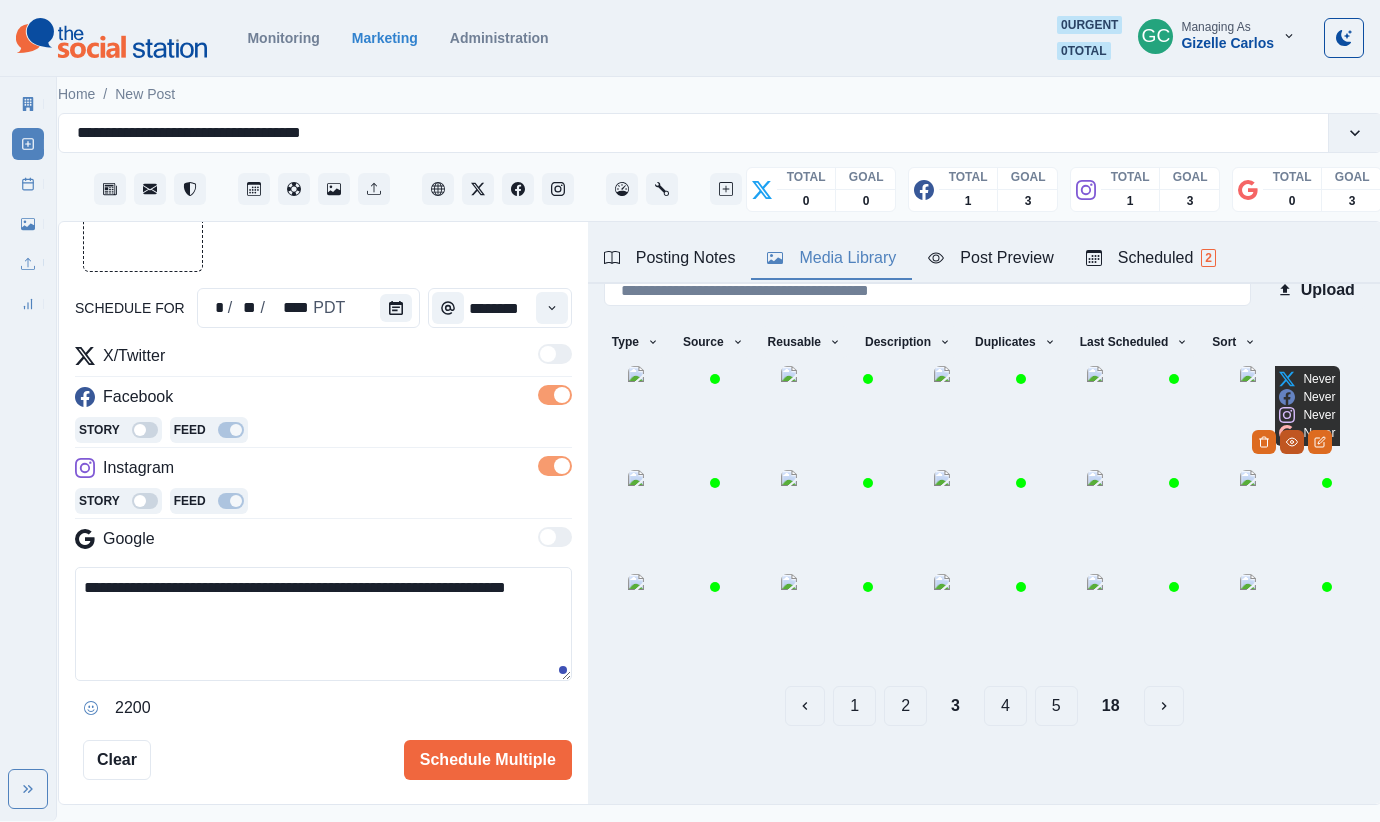 click 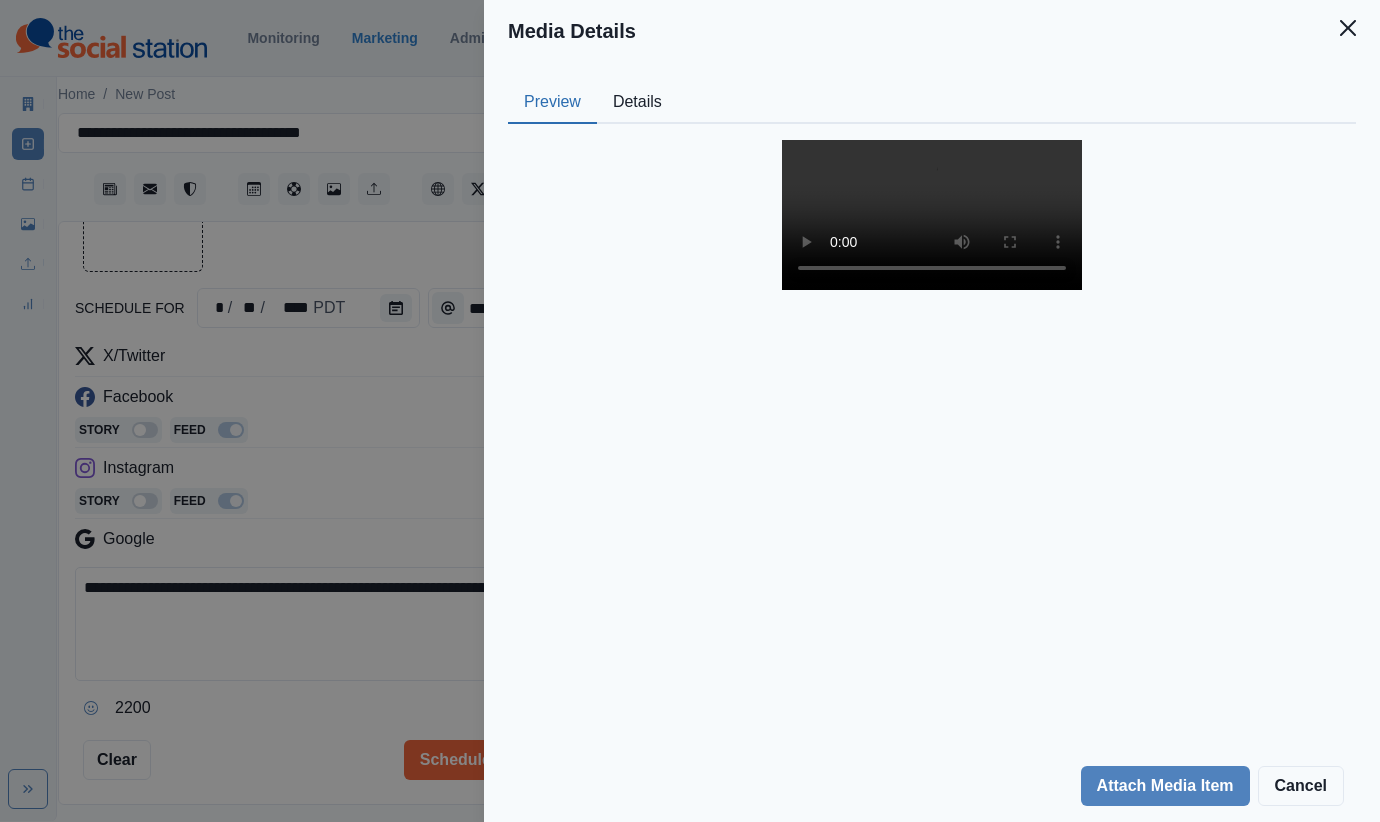 scroll, scrollTop: 70, scrollLeft: 0, axis: vertical 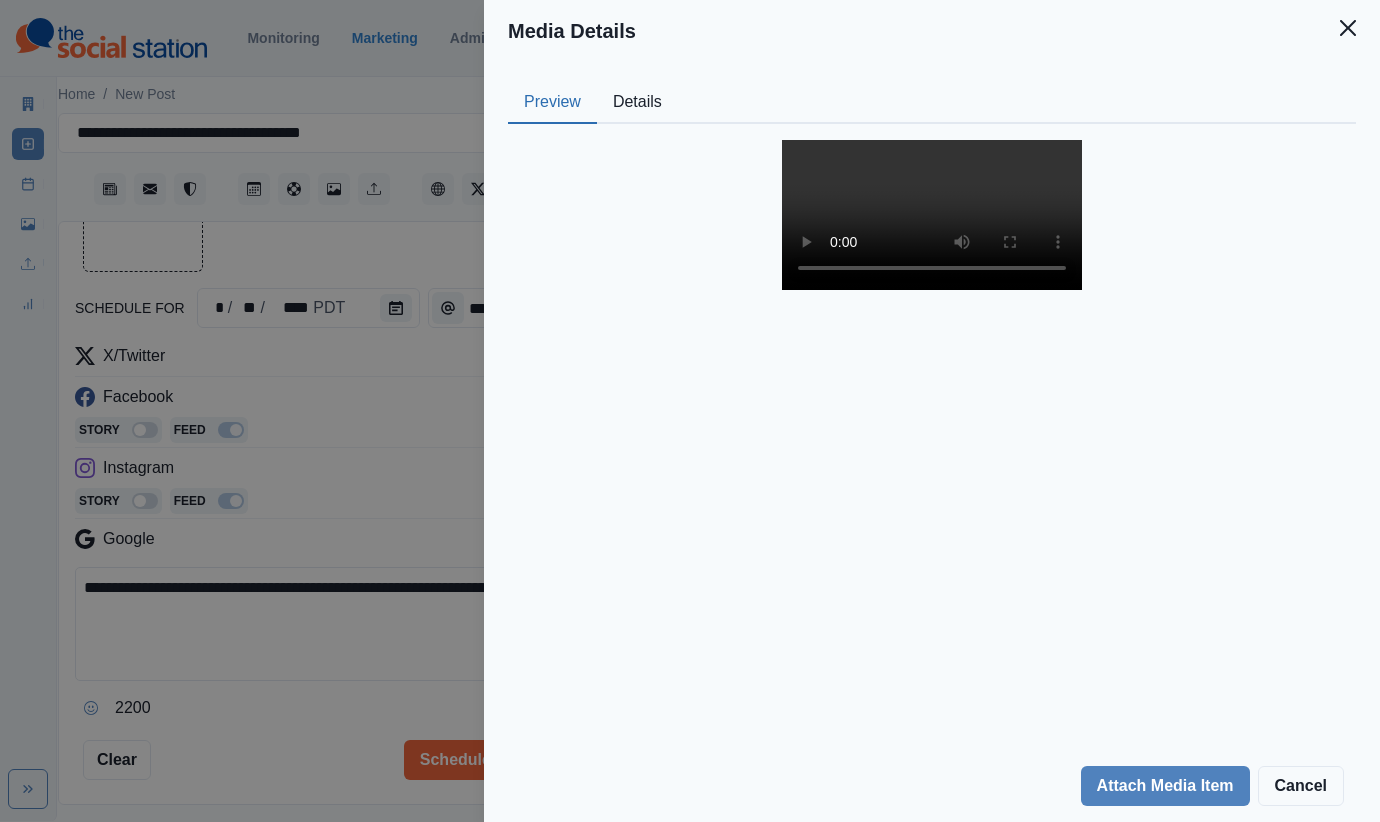 click on "Media Details Preview Details Our Description Video [DATE], [TIME] Reusable Yes Tags glass Source Social Manager Dashboard Inserted By Alex Kalogeropoulos Added [DATE], [TIME] Attach Media Item Cancel" at bounding box center [690, 411] 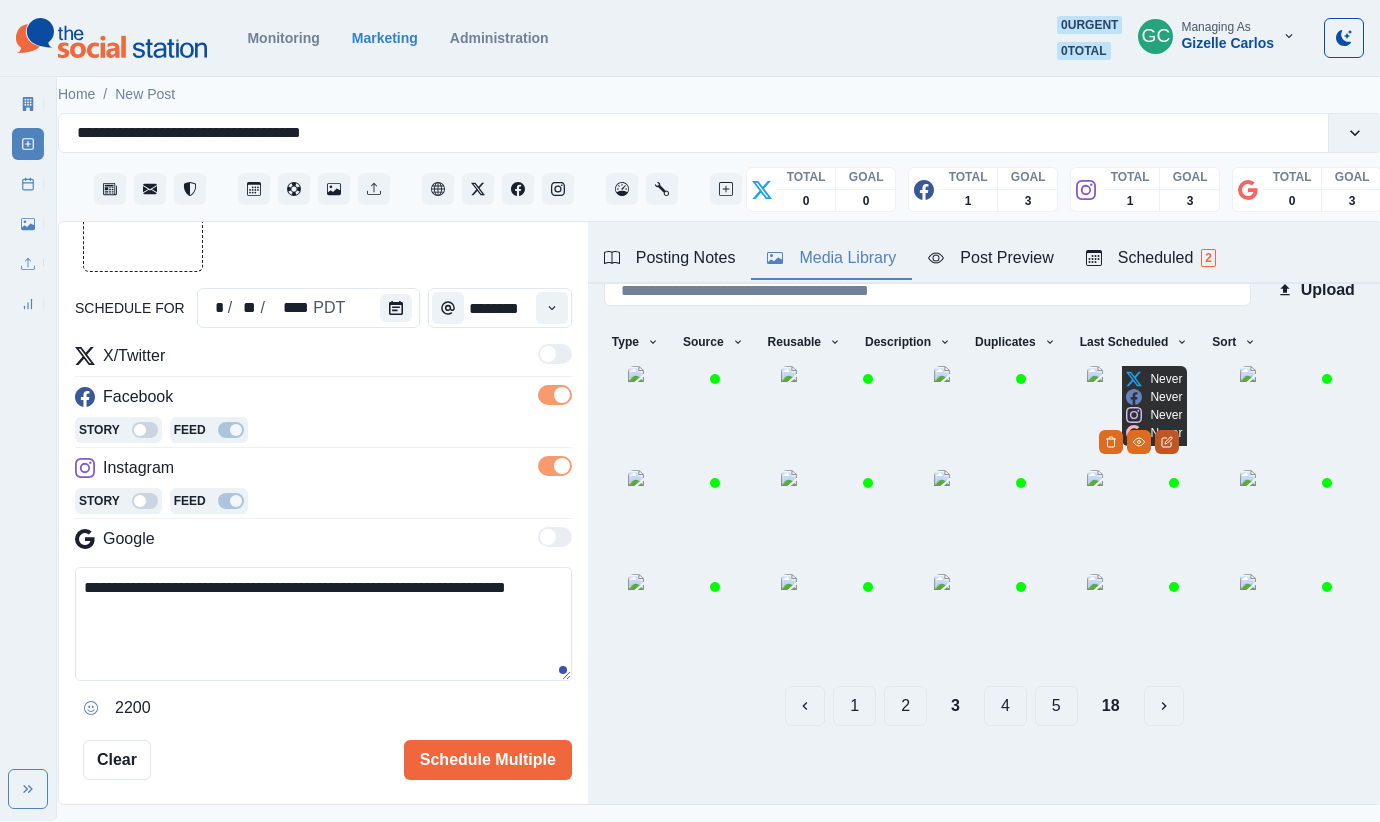 click 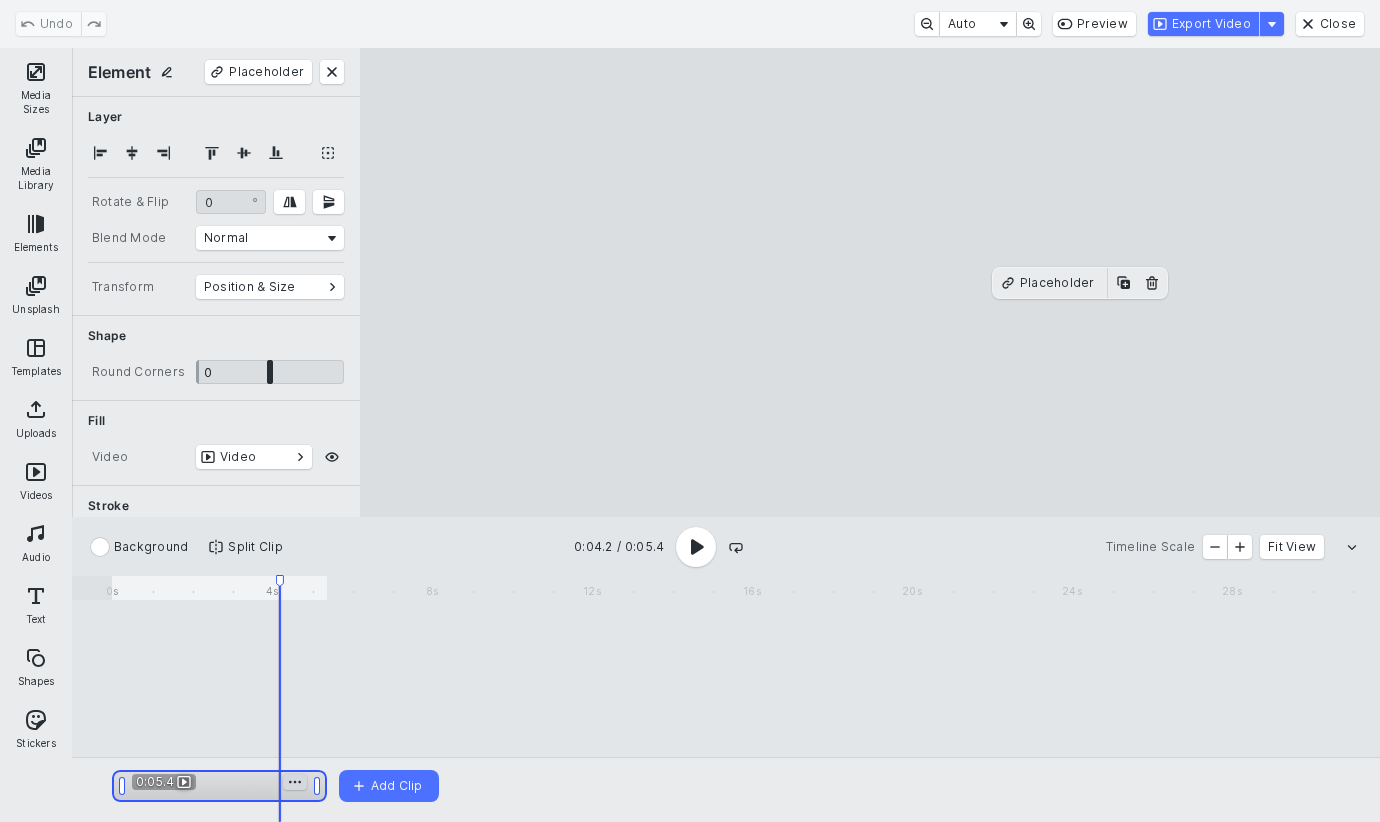 click at bounding box center (295, 782) 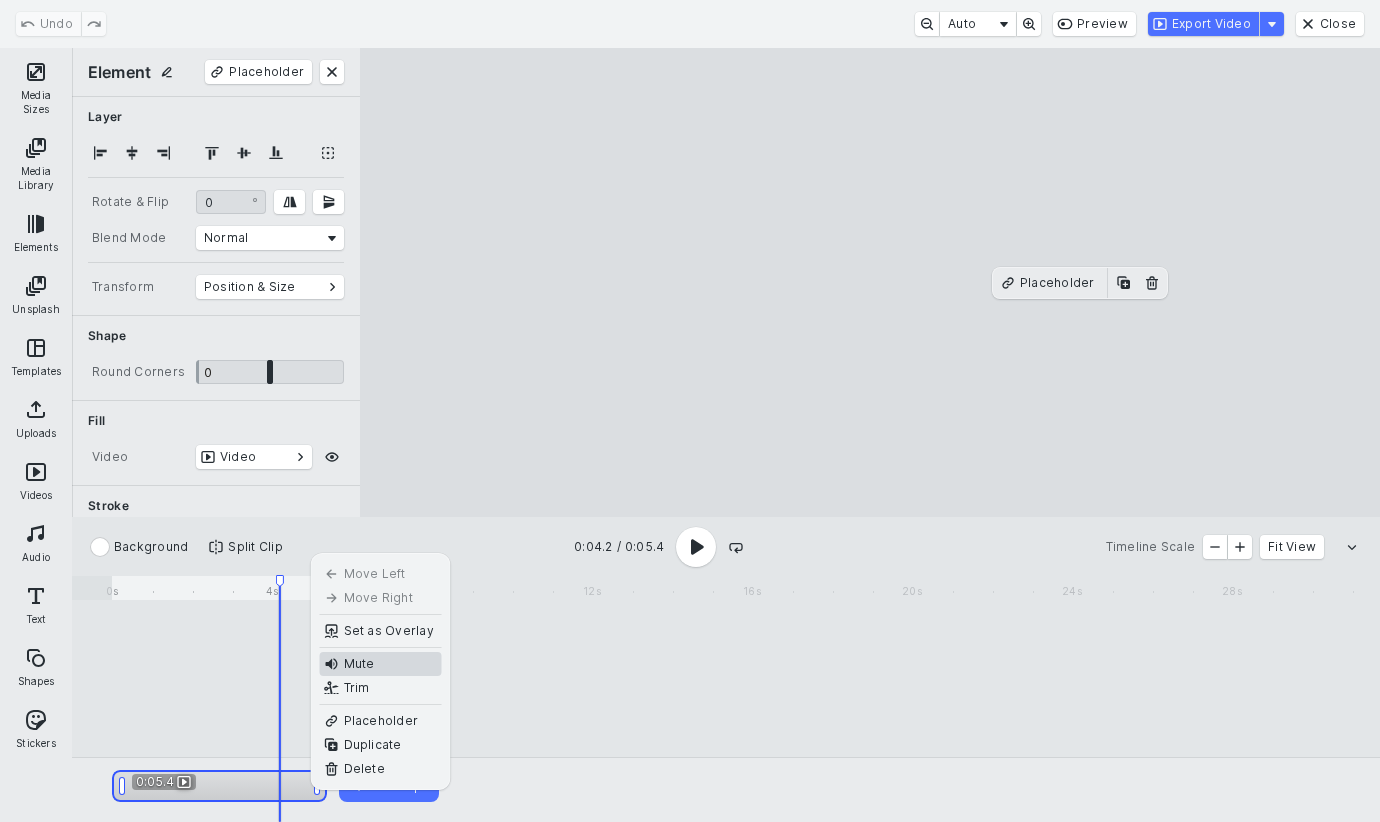 click on "Mute" at bounding box center [381, 664] 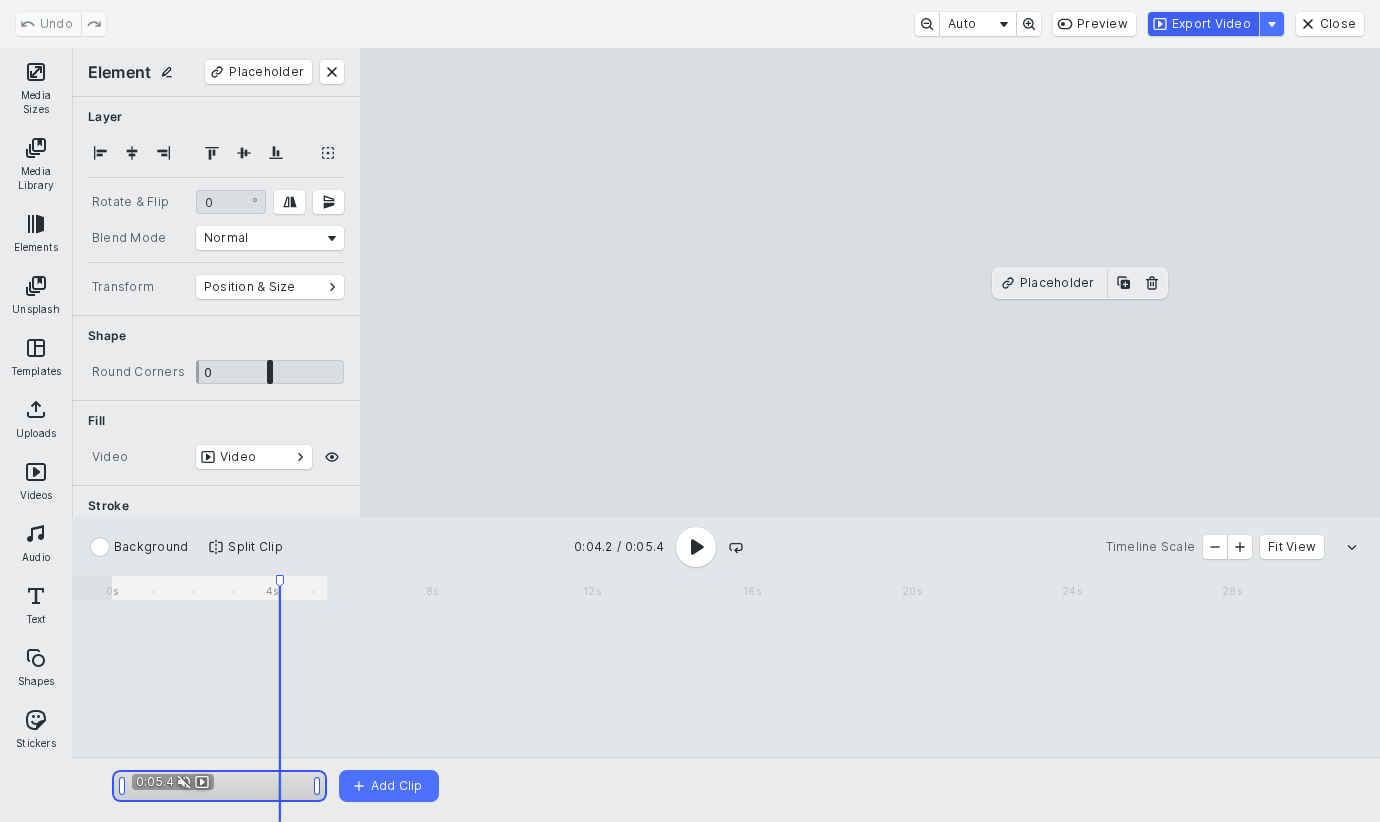 click on "Export Video" at bounding box center [1203, 24] 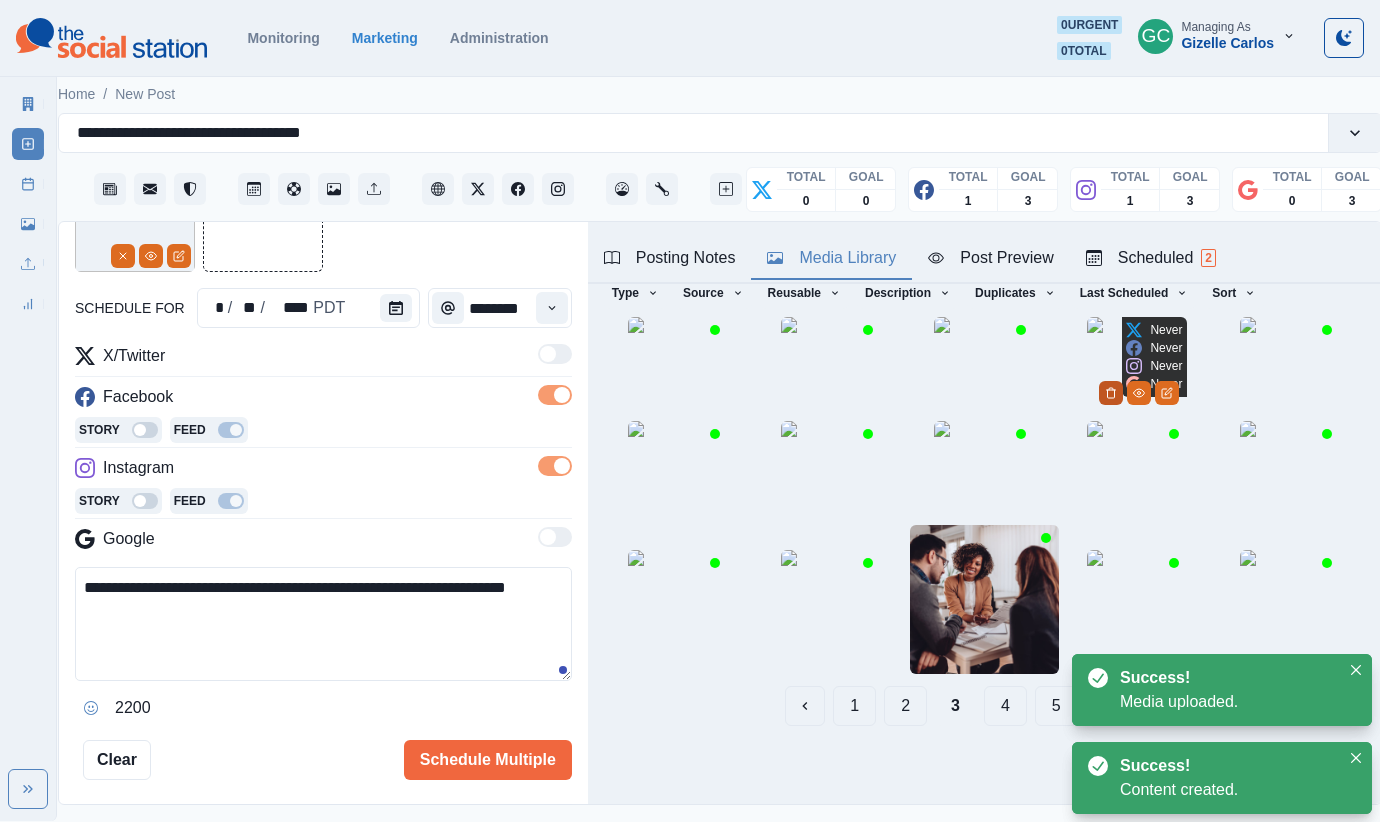 click 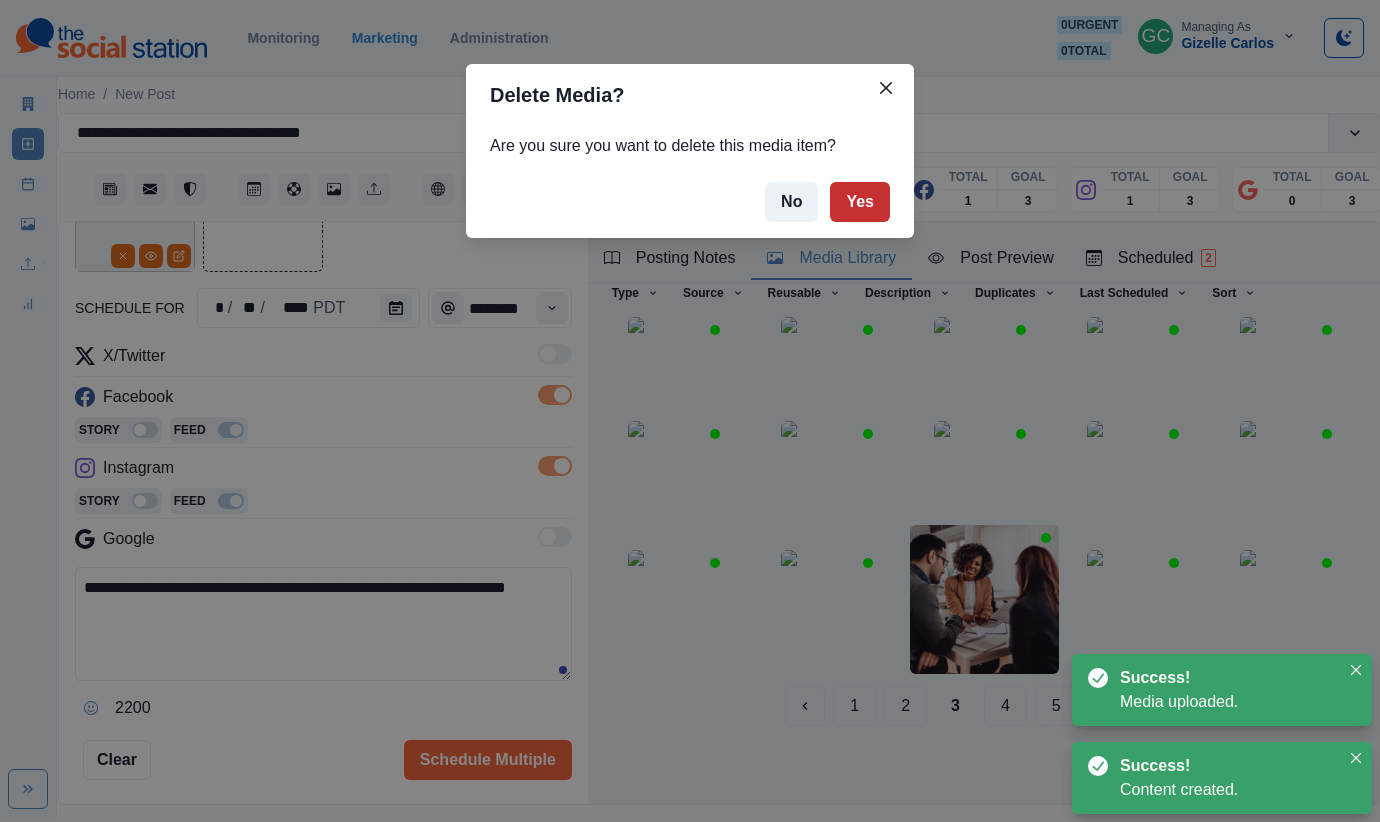 click on "Yes" at bounding box center (860, 202) 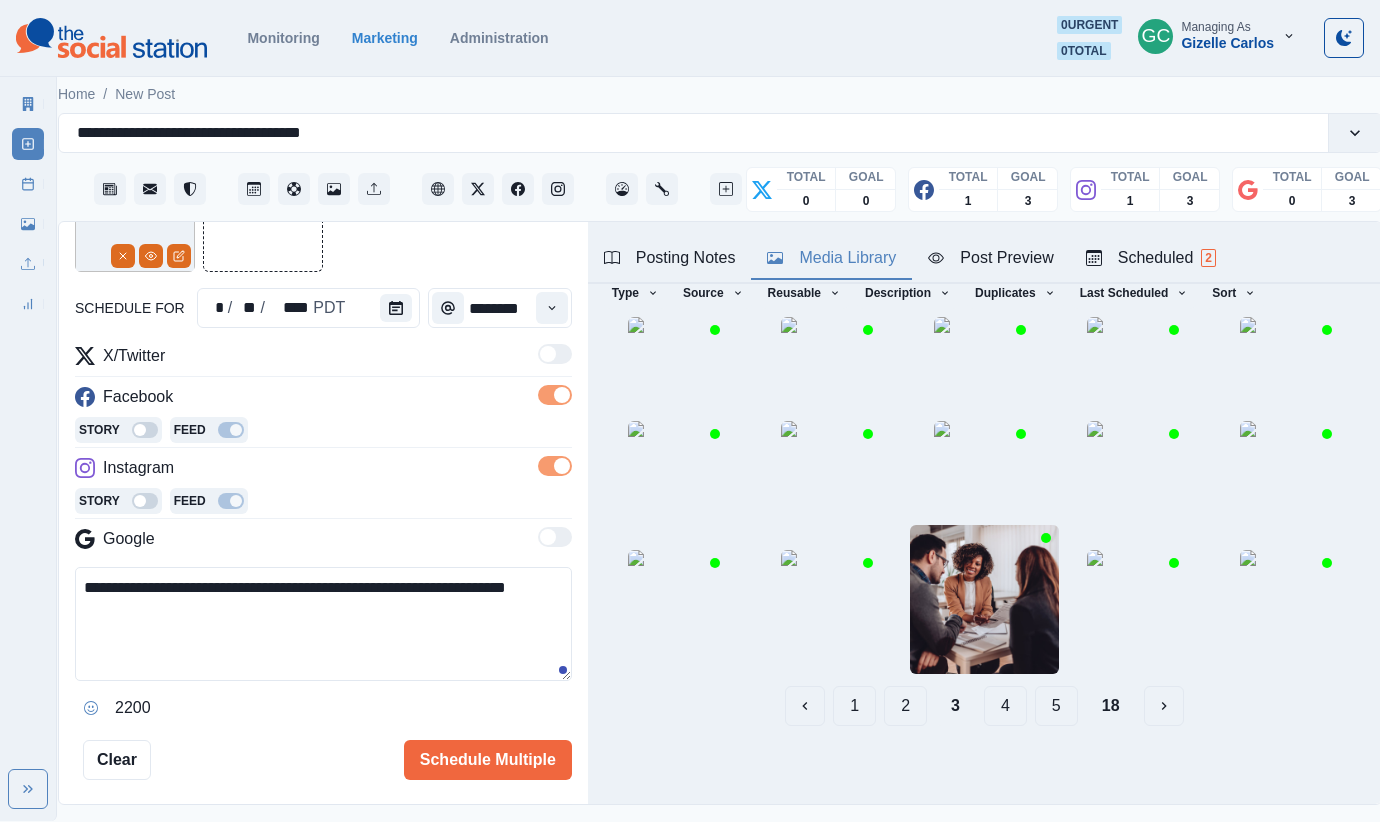 click on "**********" at bounding box center [323, 624] 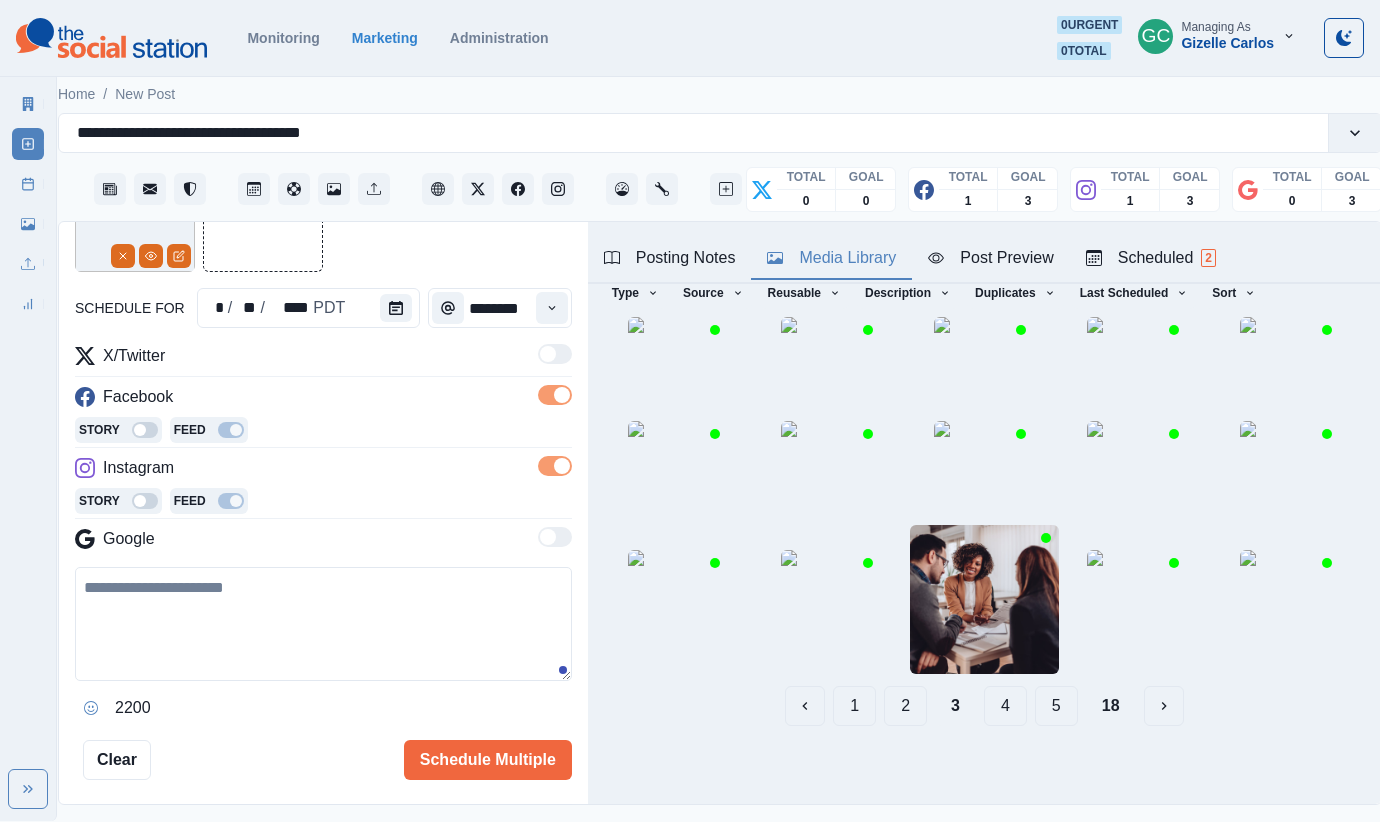 paste on "**********" 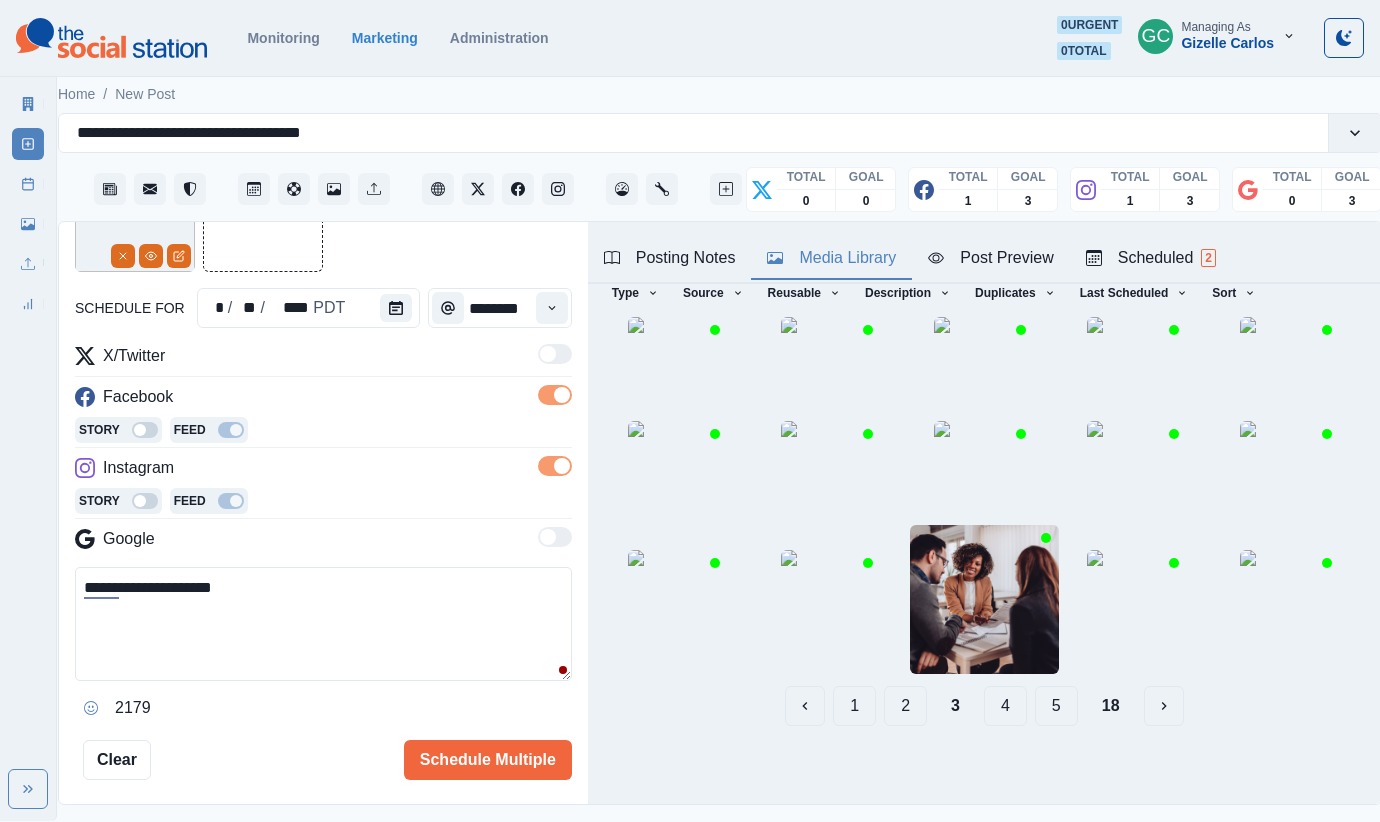 click on "**********" at bounding box center (323, 624) 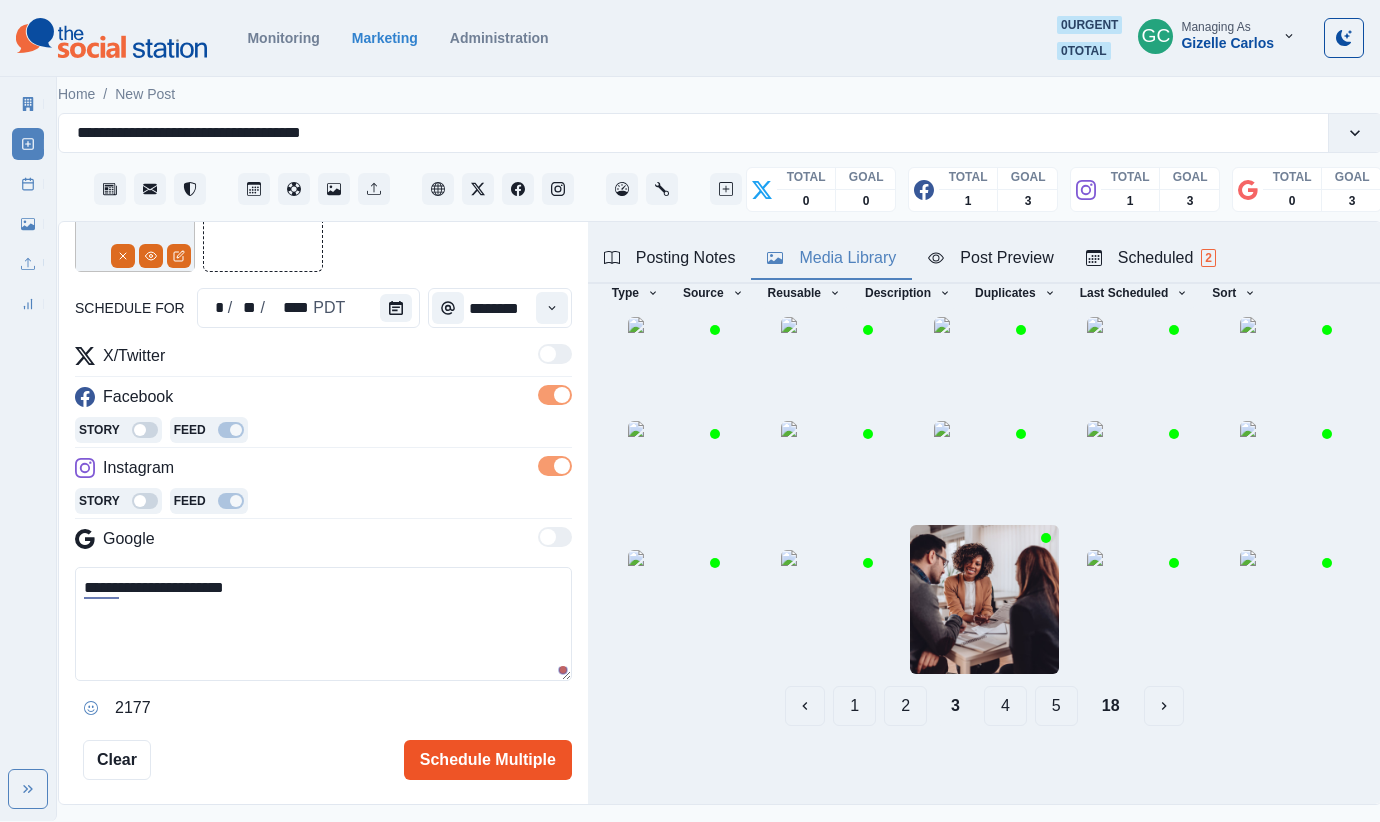 type on "**********" 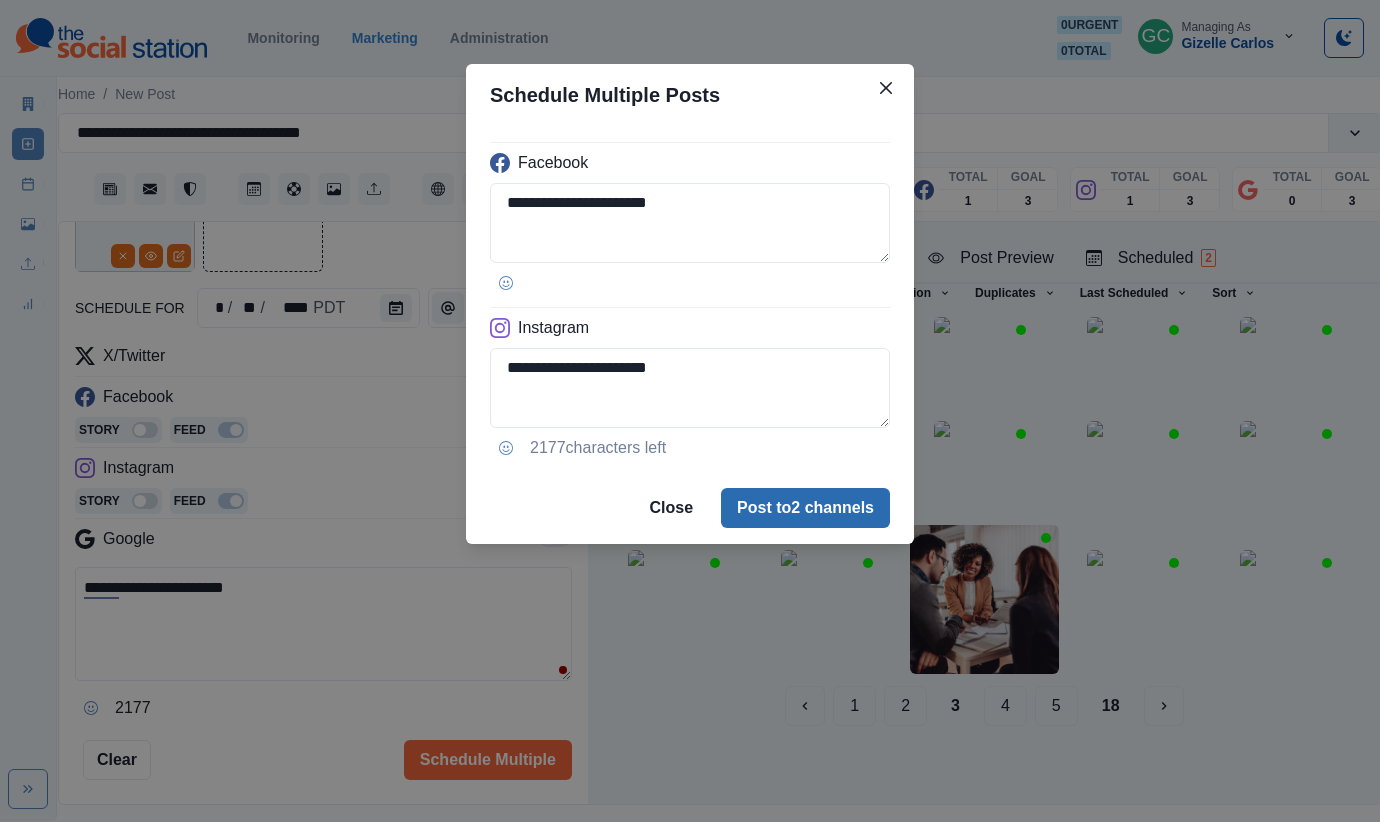 click on "Post to  2   channels" at bounding box center (805, 508) 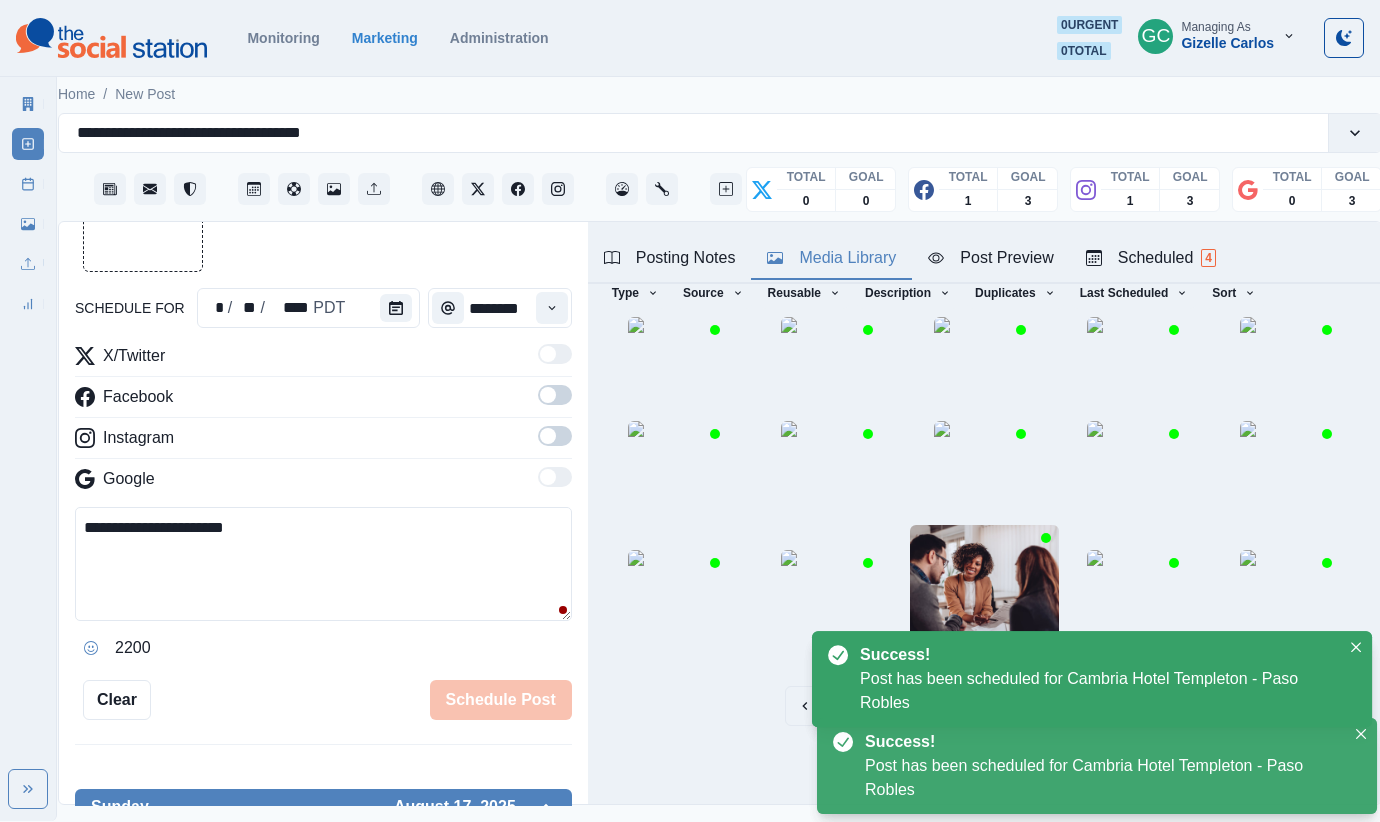 click on "Scheduled 4" at bounding box center (1151, 258) 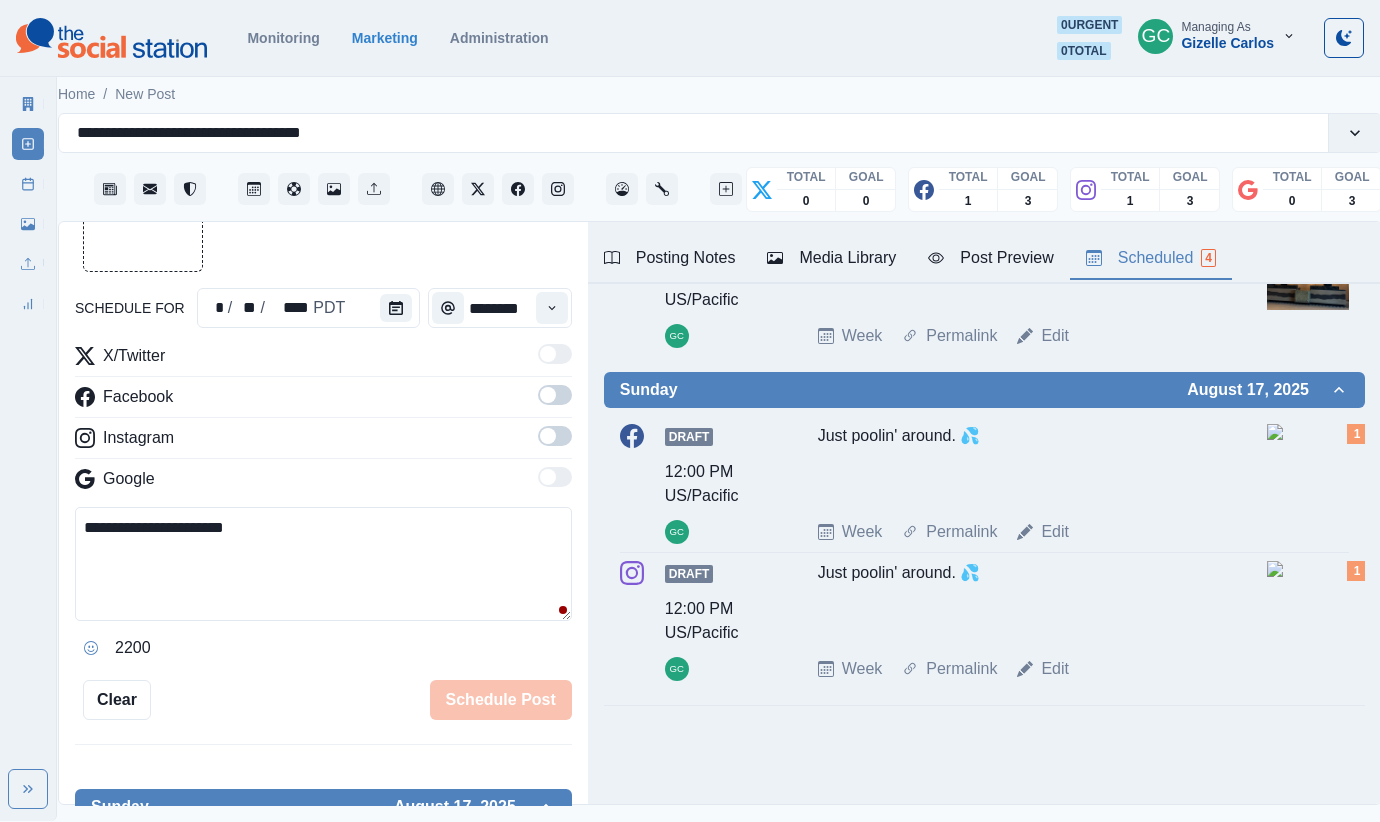 scroll, scrollTop: 0, scrollLeft: 0, axis: both 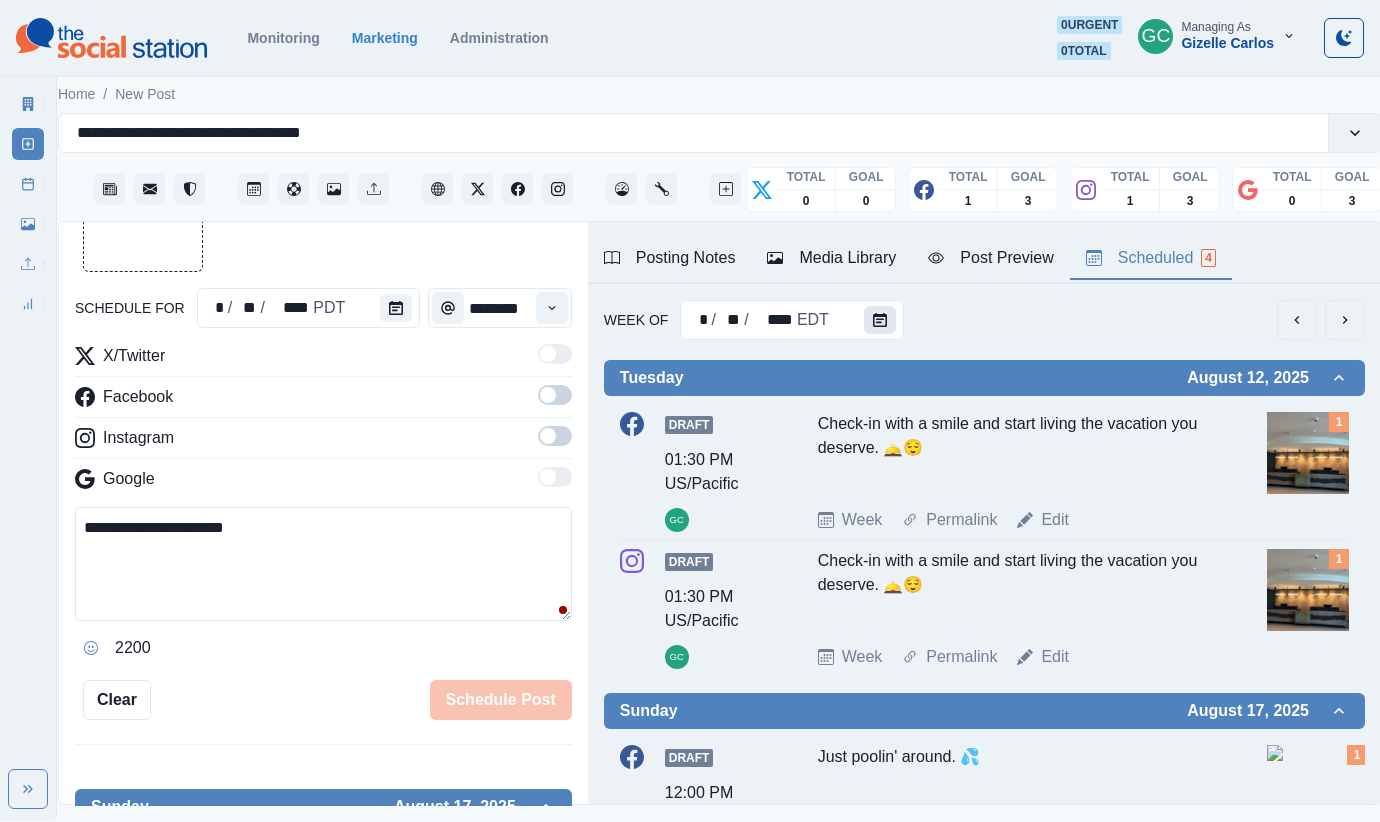 click at bounding box center (880, 320) 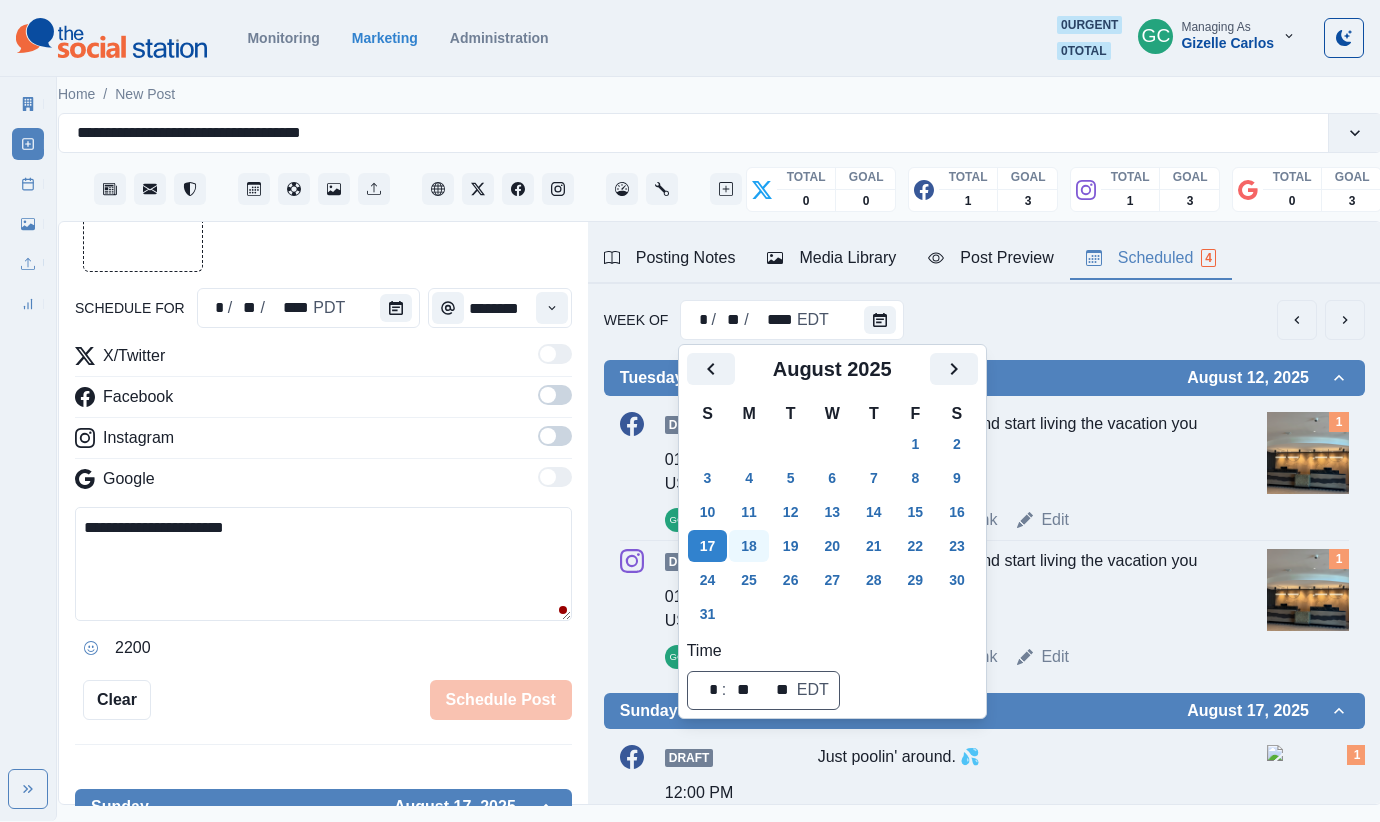 click on "18" at bounding box center (749, 546) 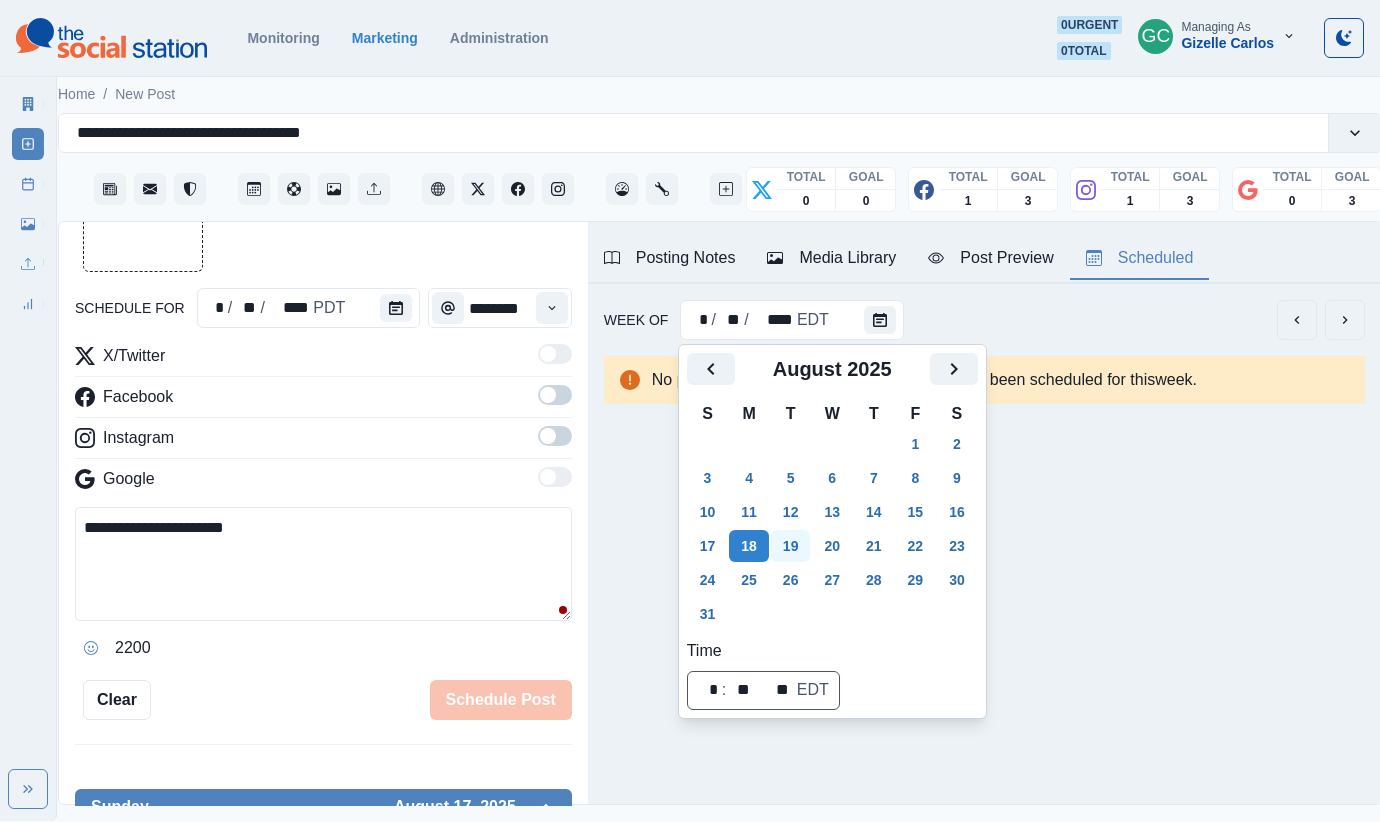 click on "19" at bounding box center (791, 546) 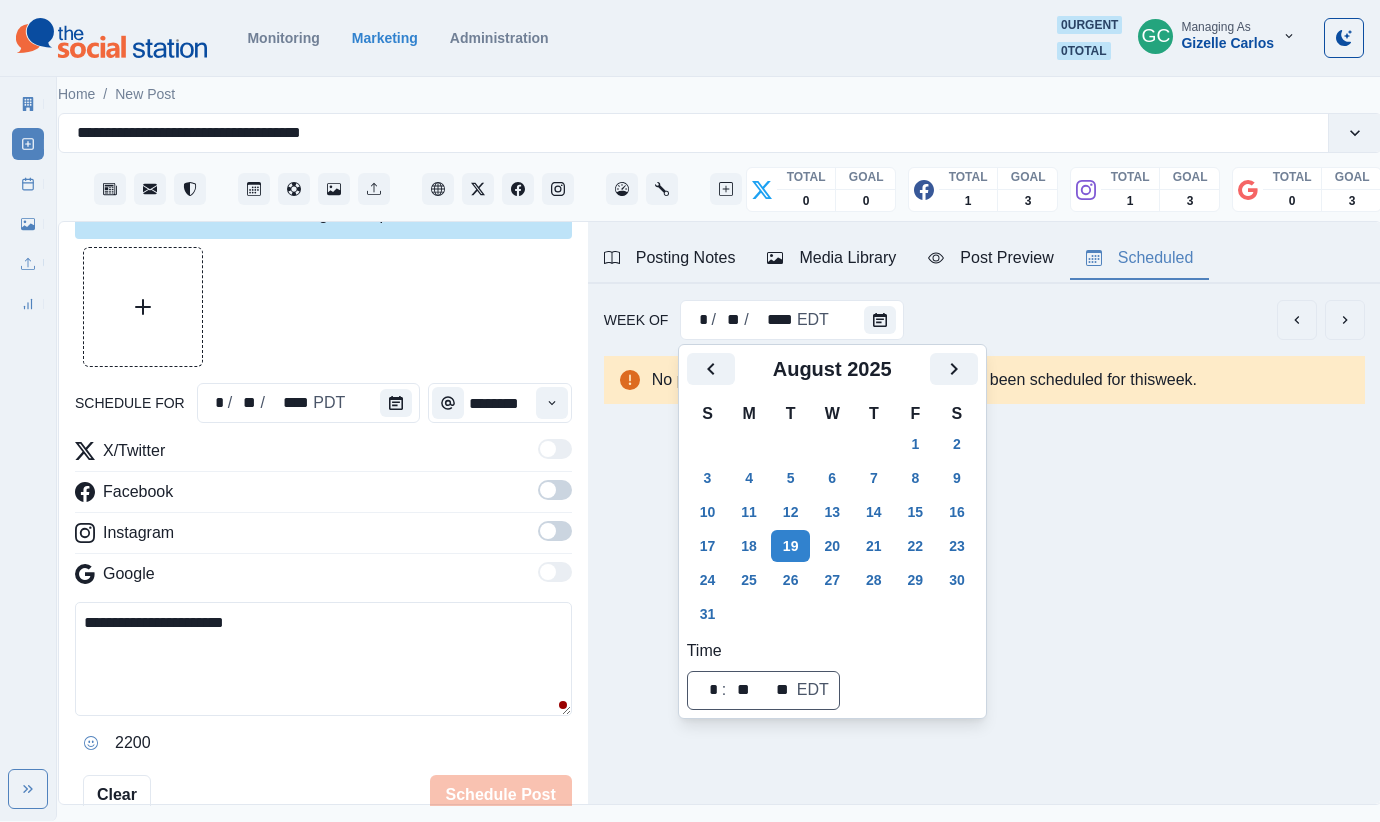 scroll, scrollTop: 0, scrollLeft: 0, axis: both 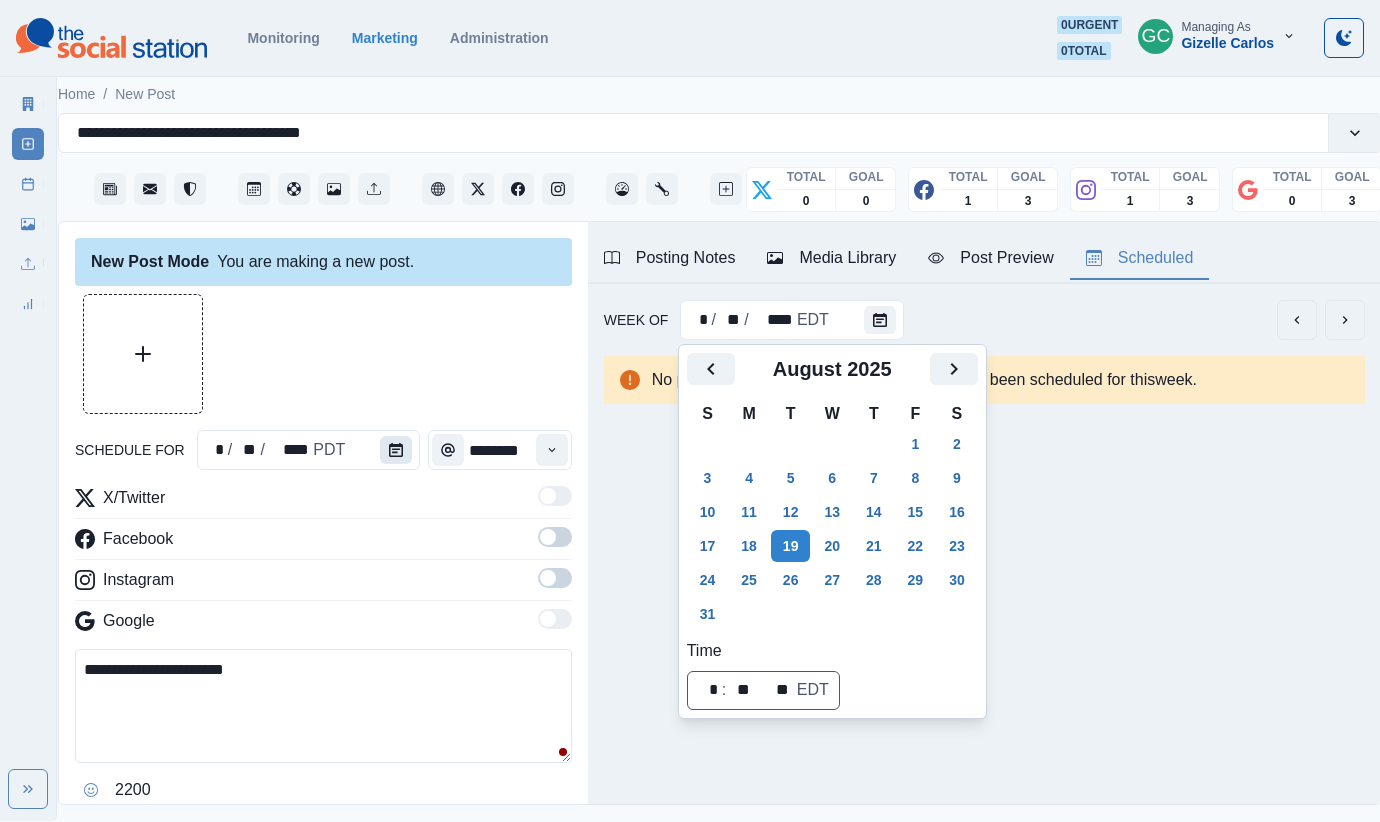 click at bounding box center (396, 450) 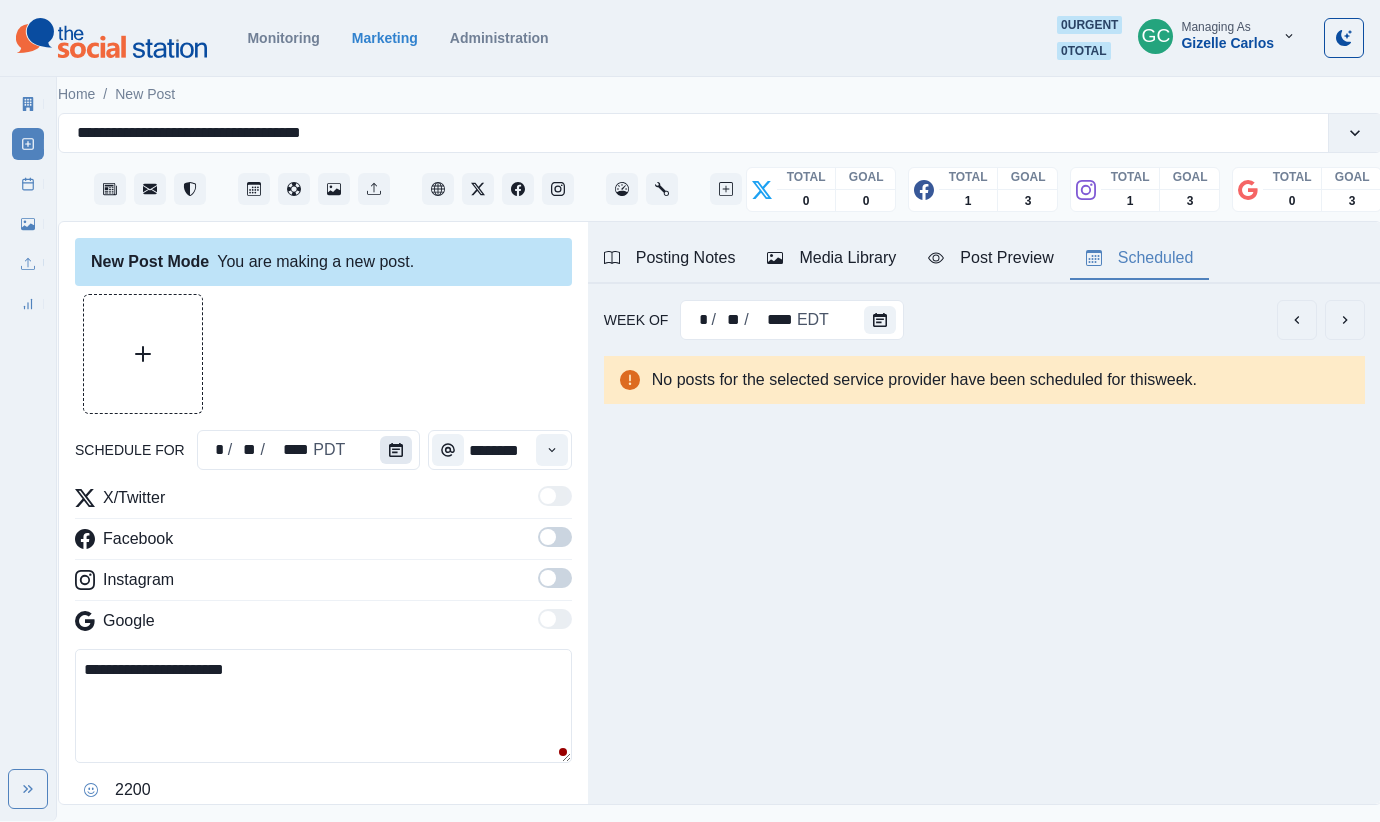 click at bounding box center [396, 450] 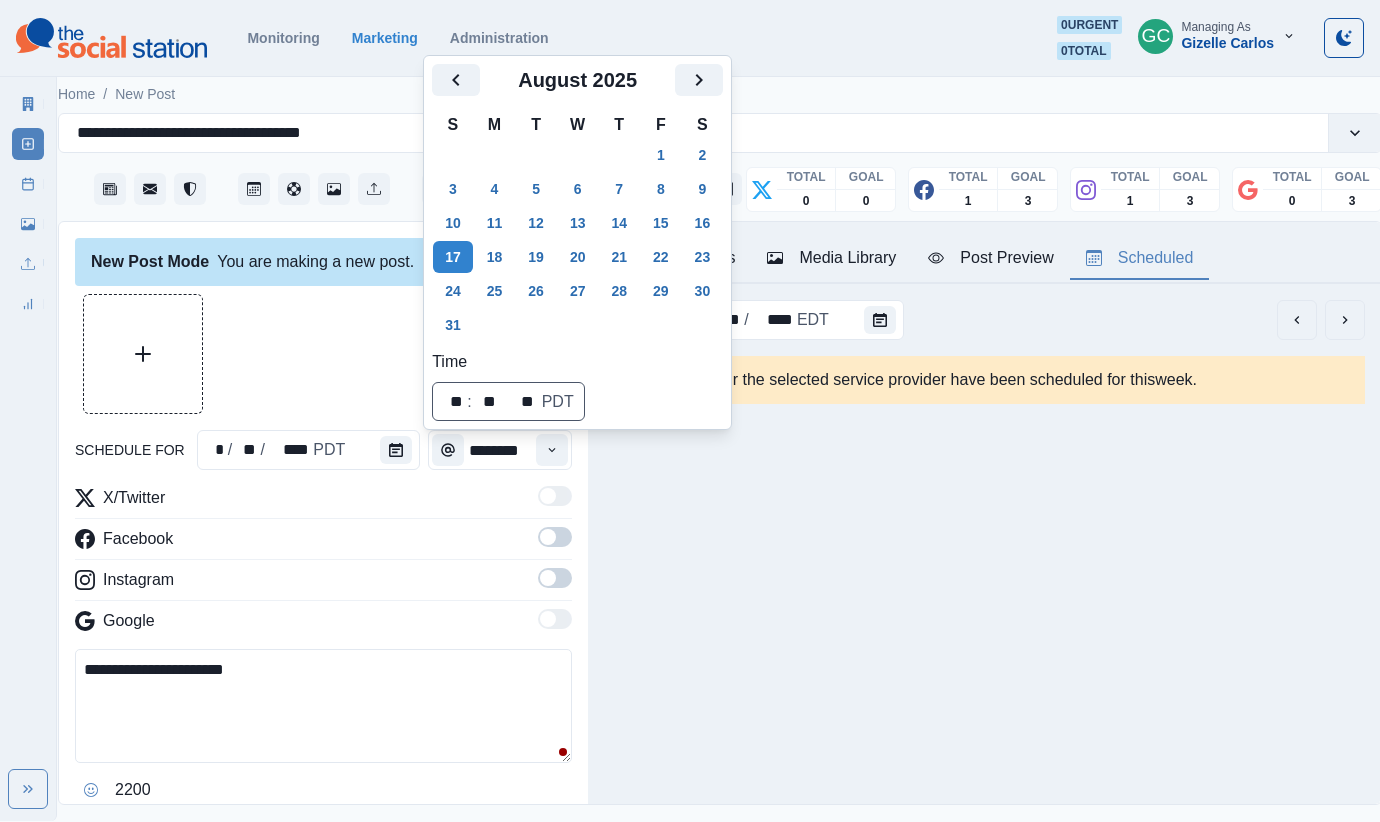 click on "19" at bounding box center [536, 257] 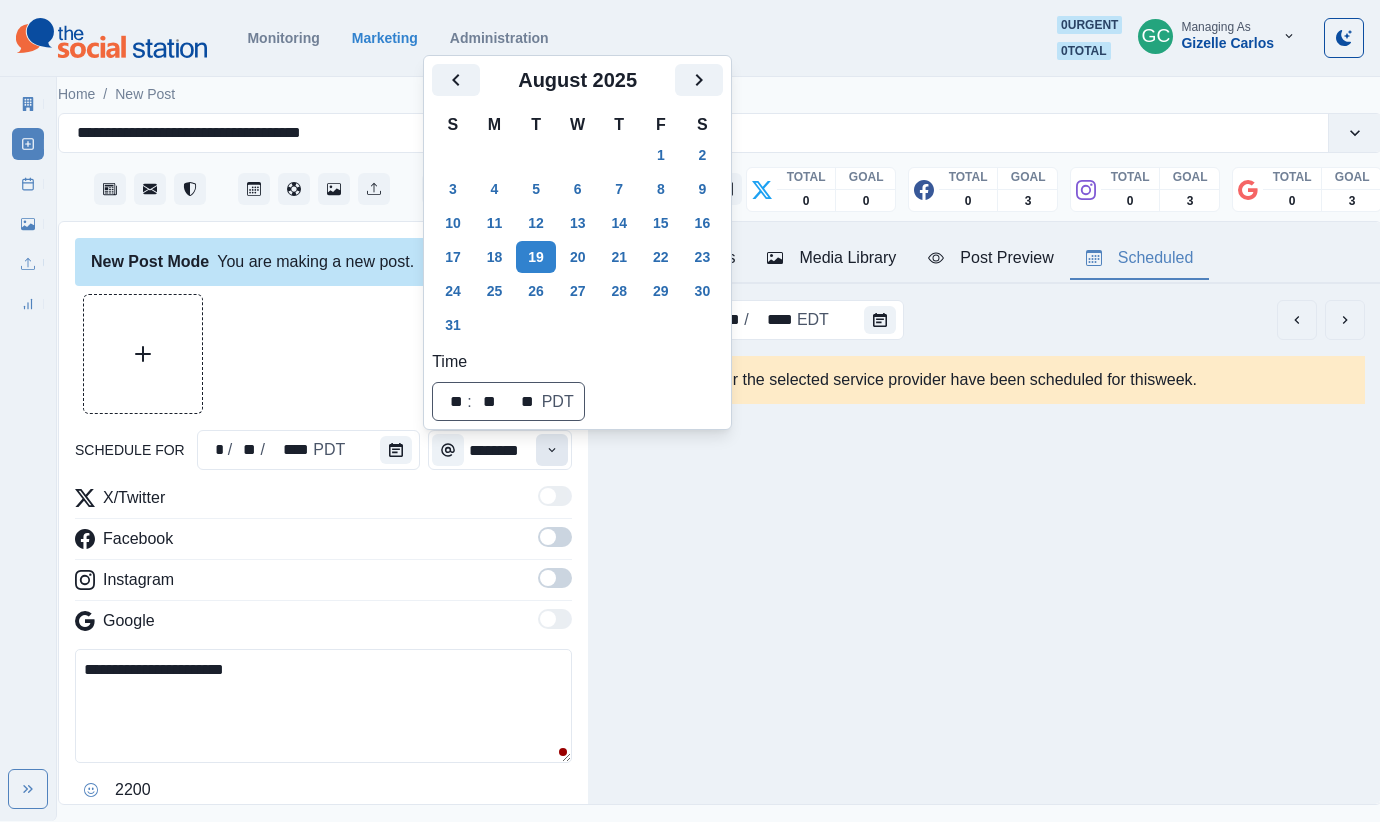 click at bounding box center [552, 450] 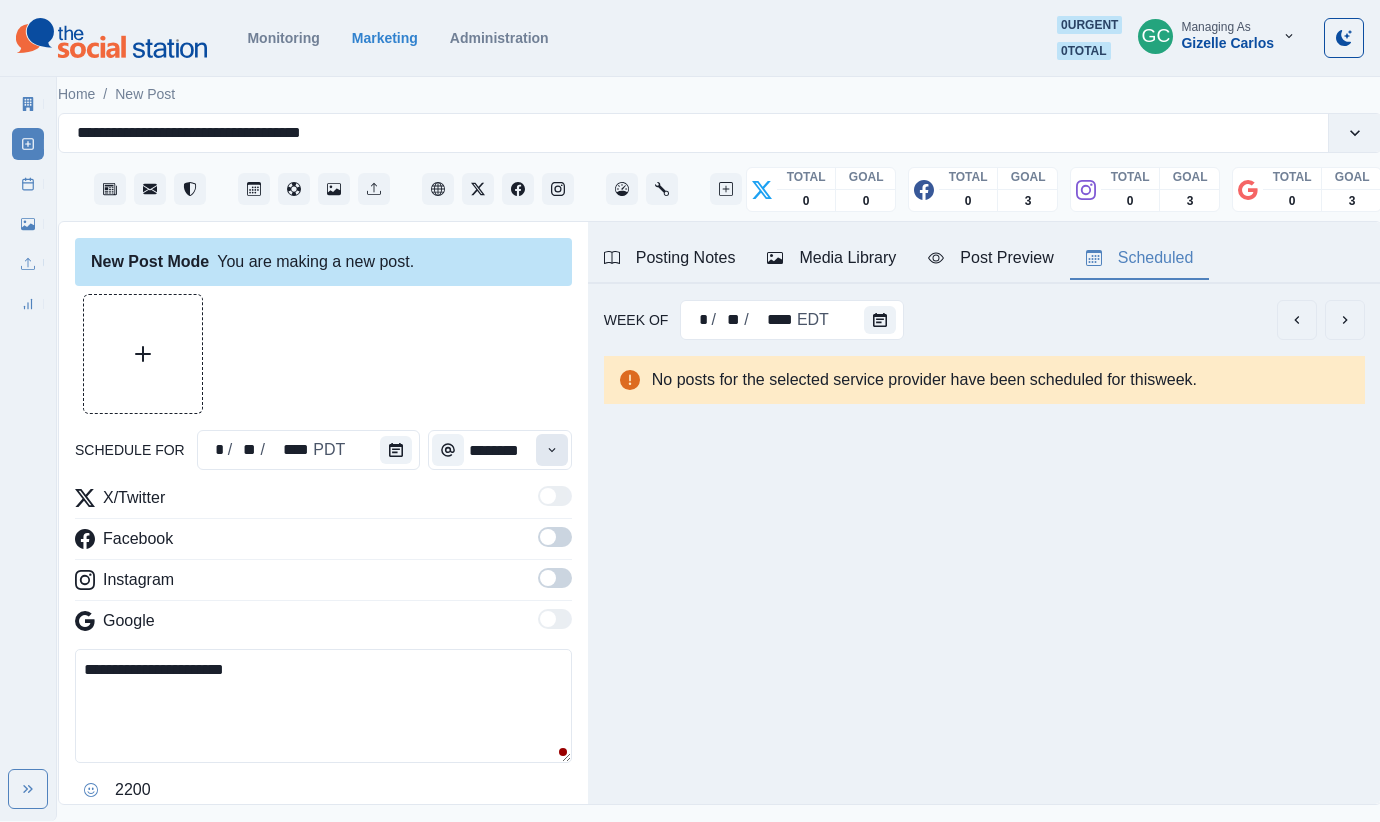 click at bounding box center (552, 450) 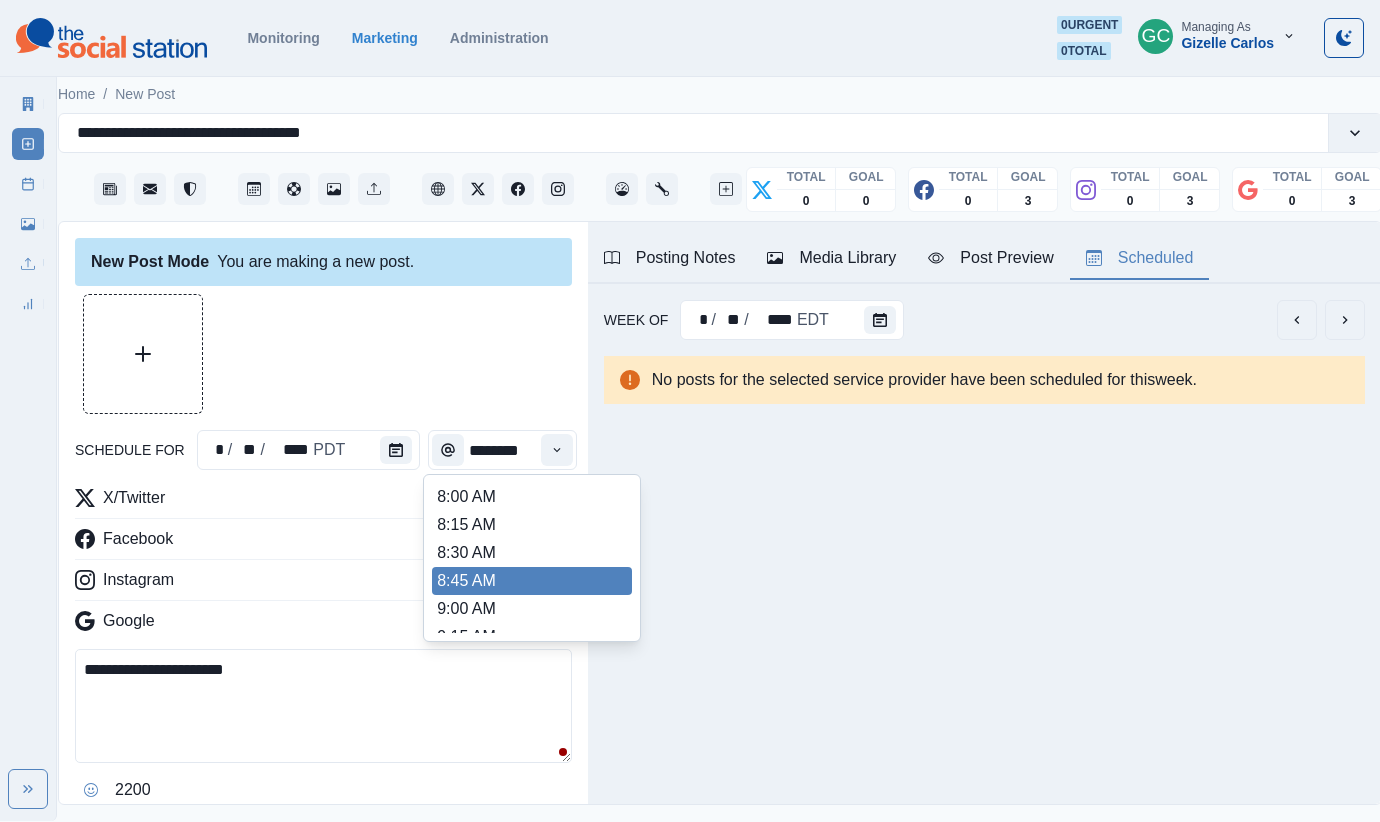 scroll, scrollTop: 275, scrollLeft: 0, axis: vertical 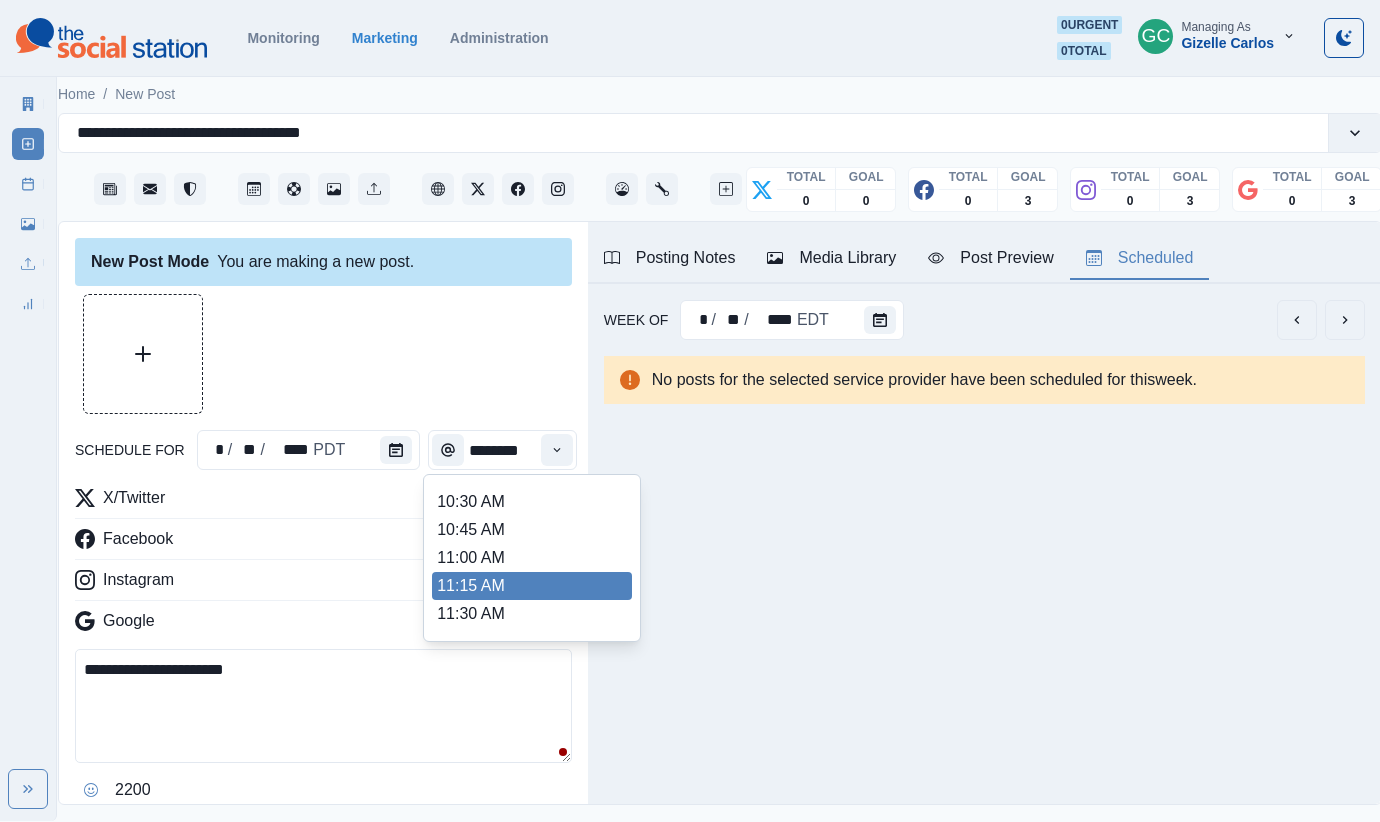 click on "11:15 AM" at bounding box center (532, 586) 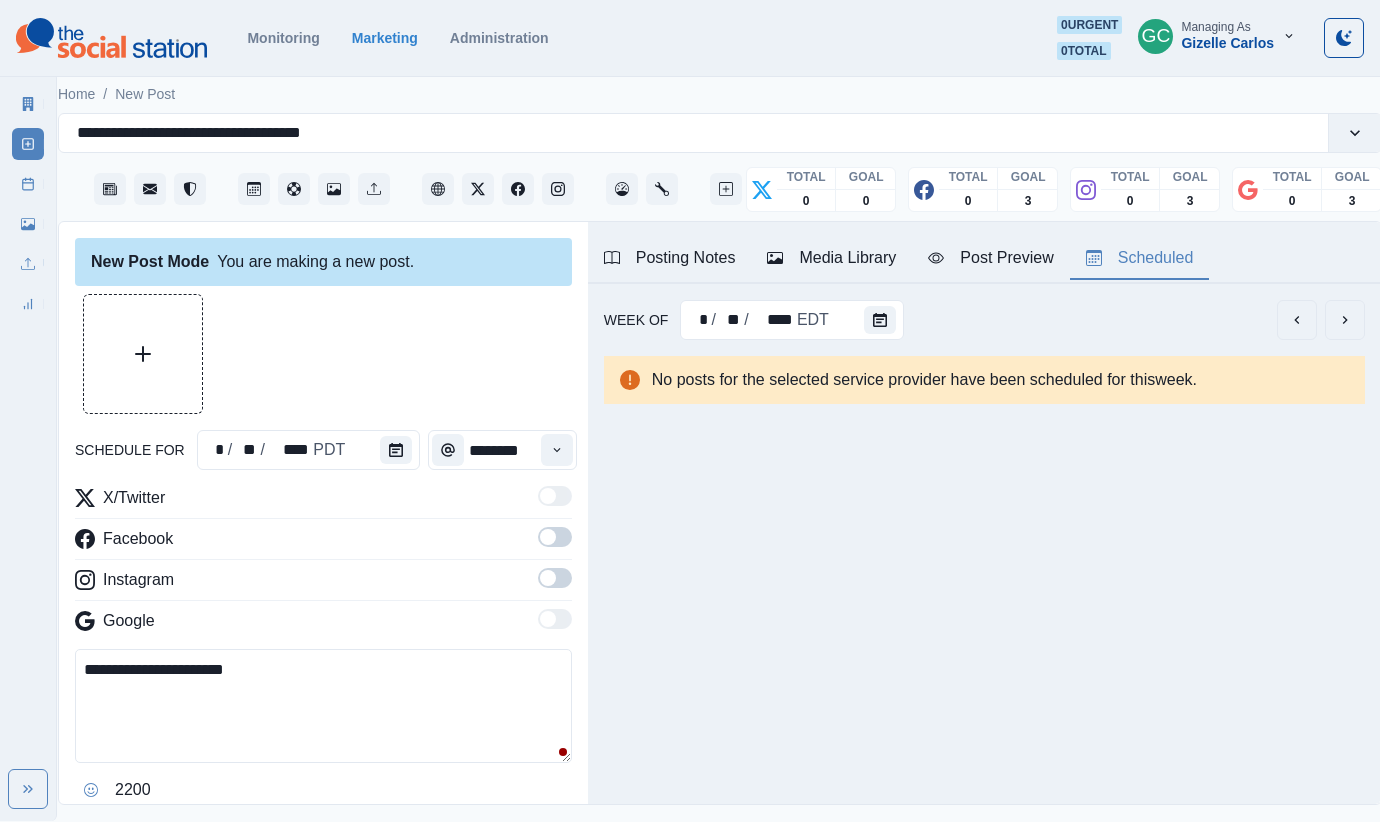 drag, startPoint x: 559, startPoint y: 573, endPoint x: 551, endPoint y: 528, distance: 45.705578 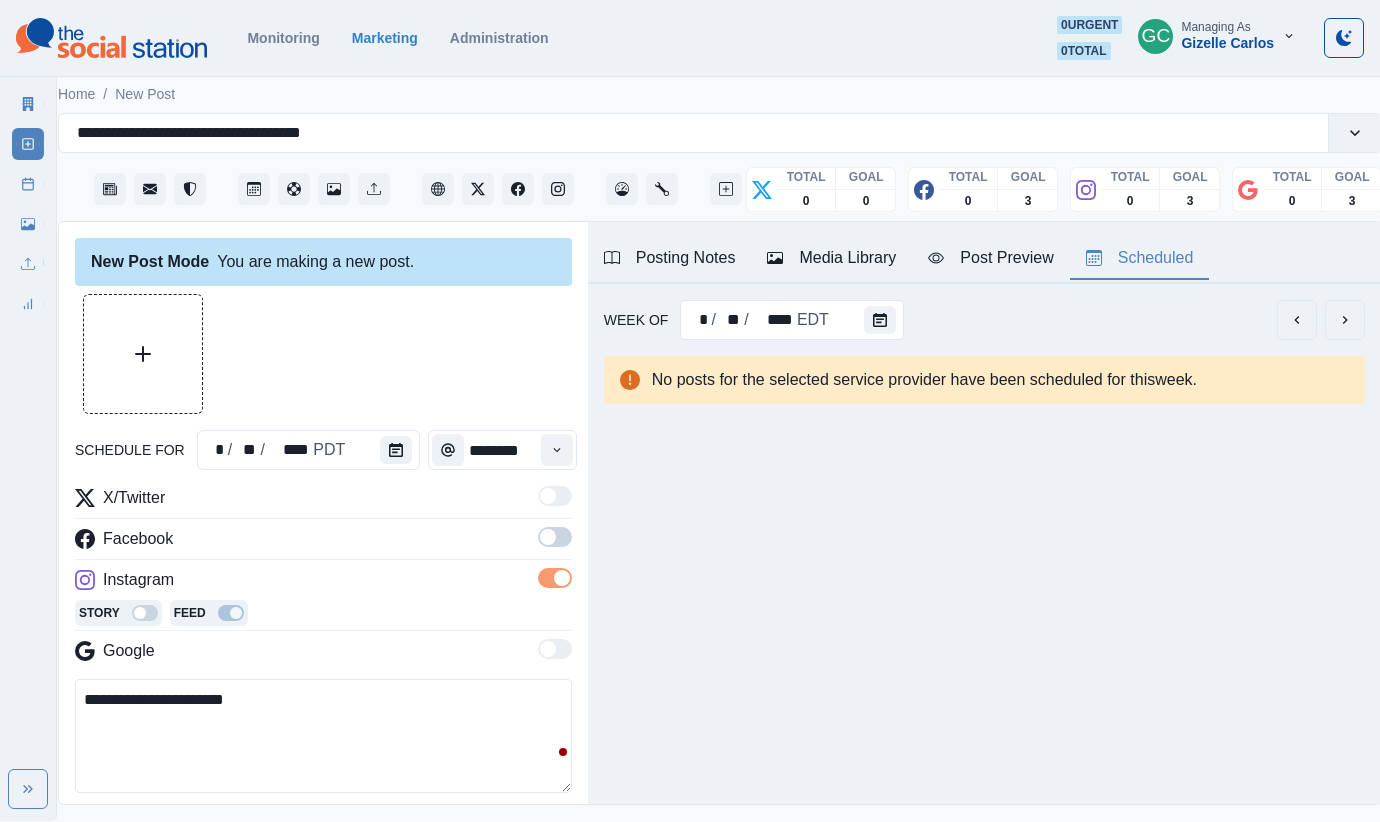 click at bounding box center (555, 537) 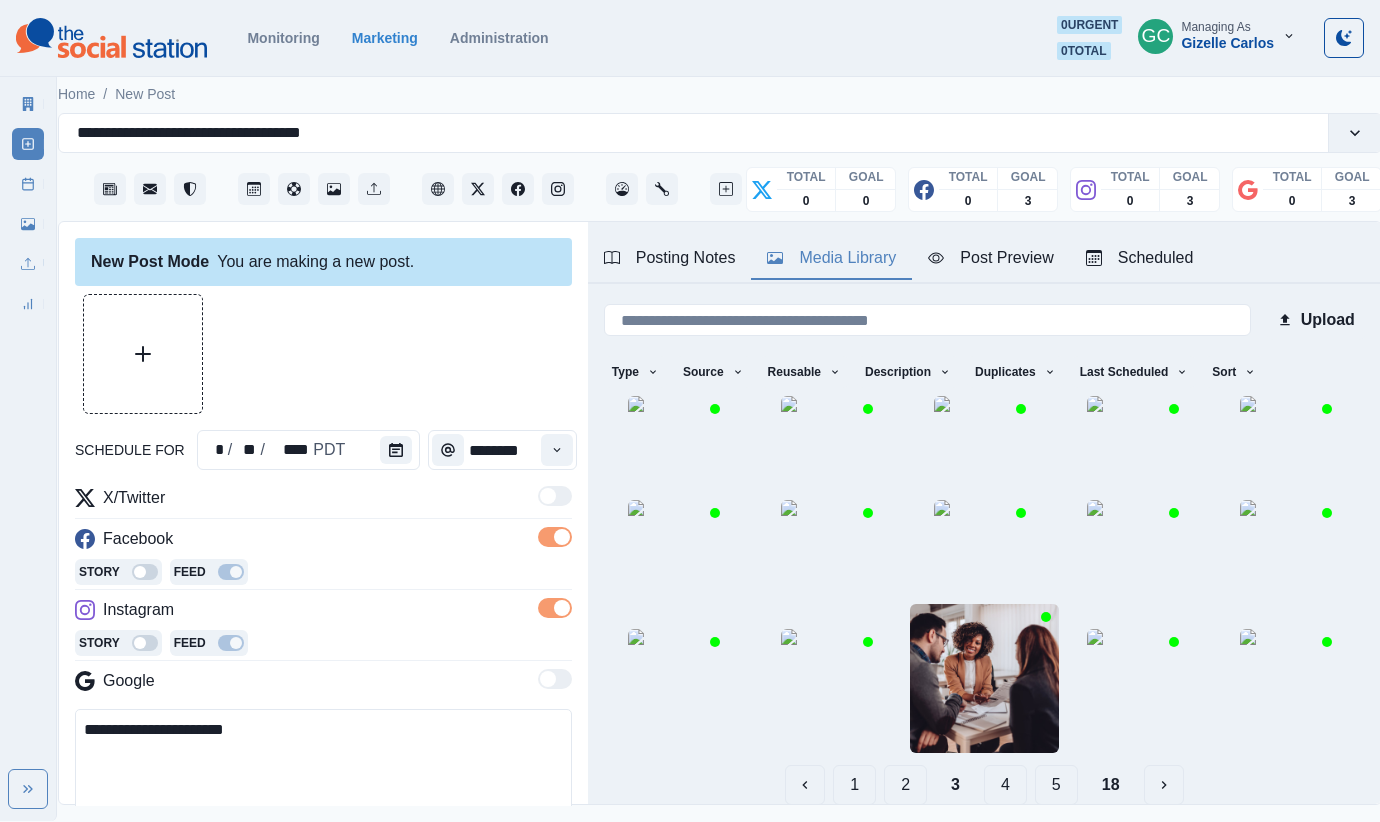 click on "Media Library" at bounding box center [831, 258] 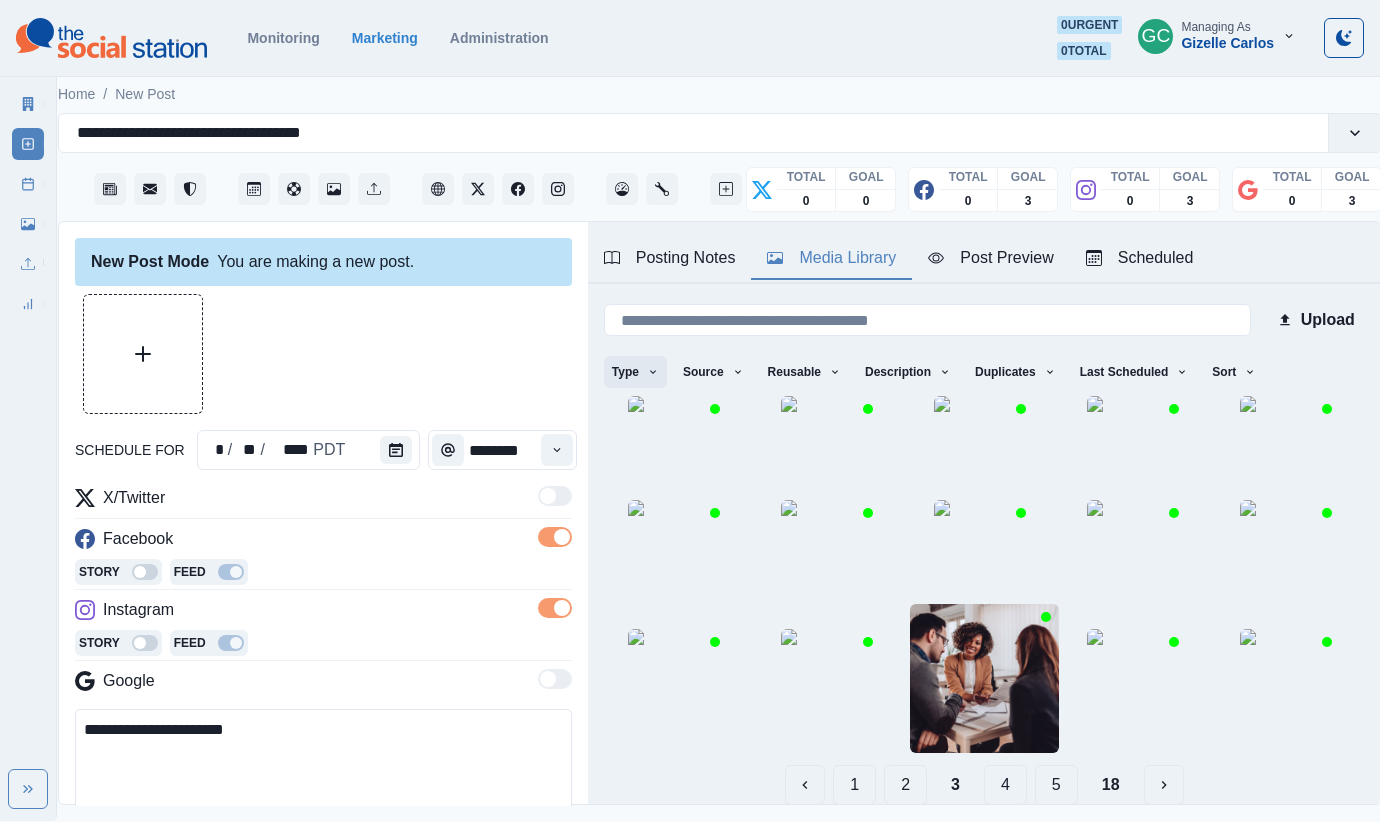 click on "Type" at bounding box center (635, 372) 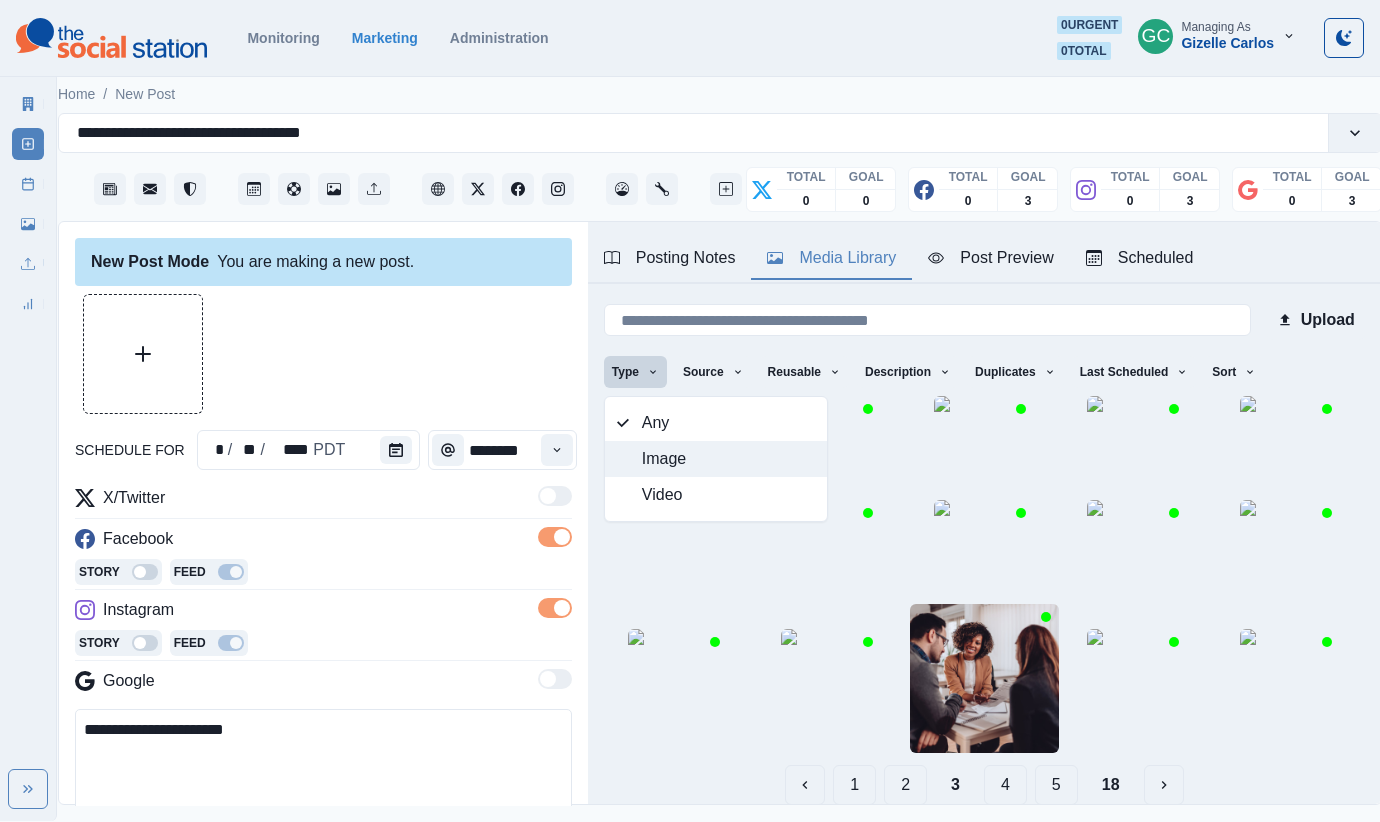 click on "Image" at bounding box center (728, 459) 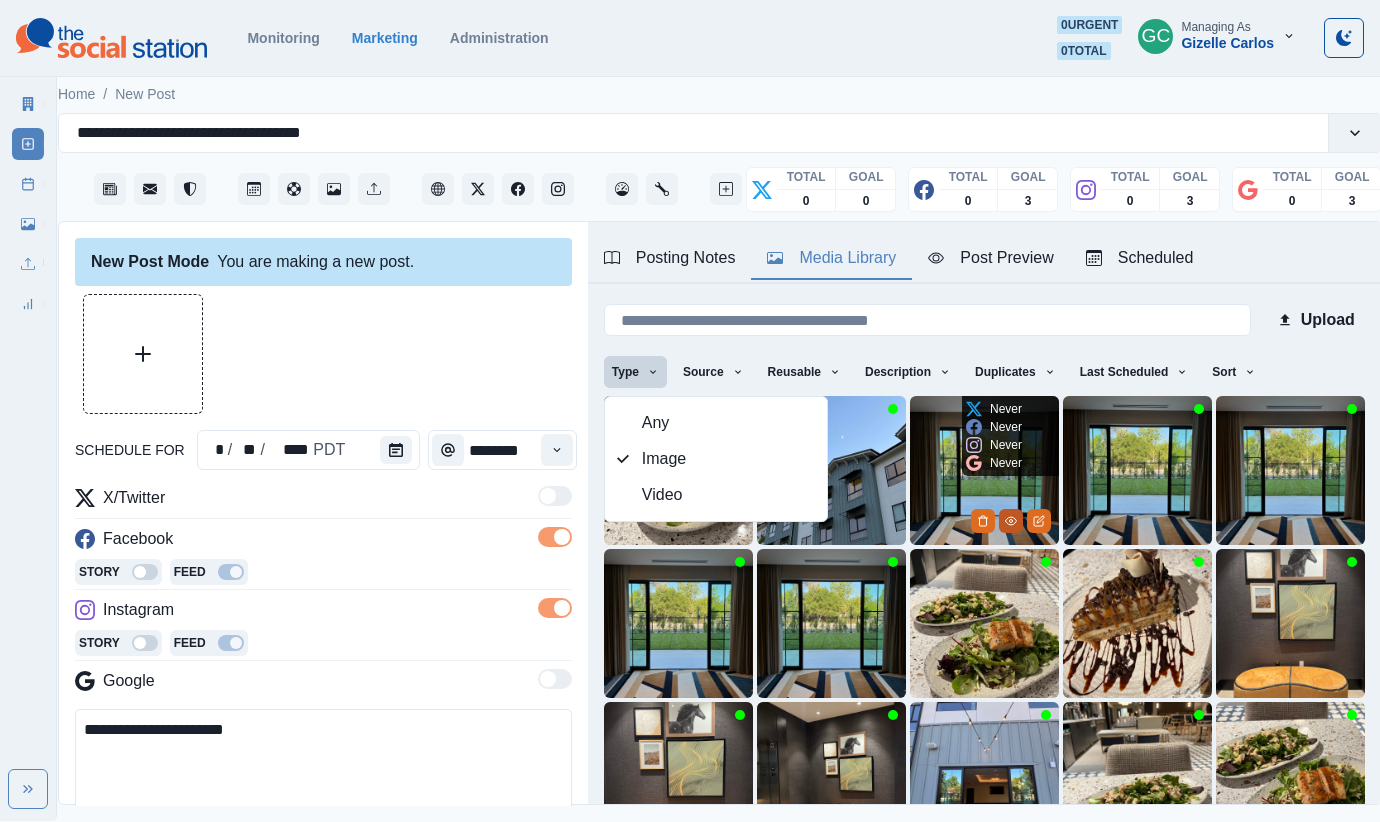 click 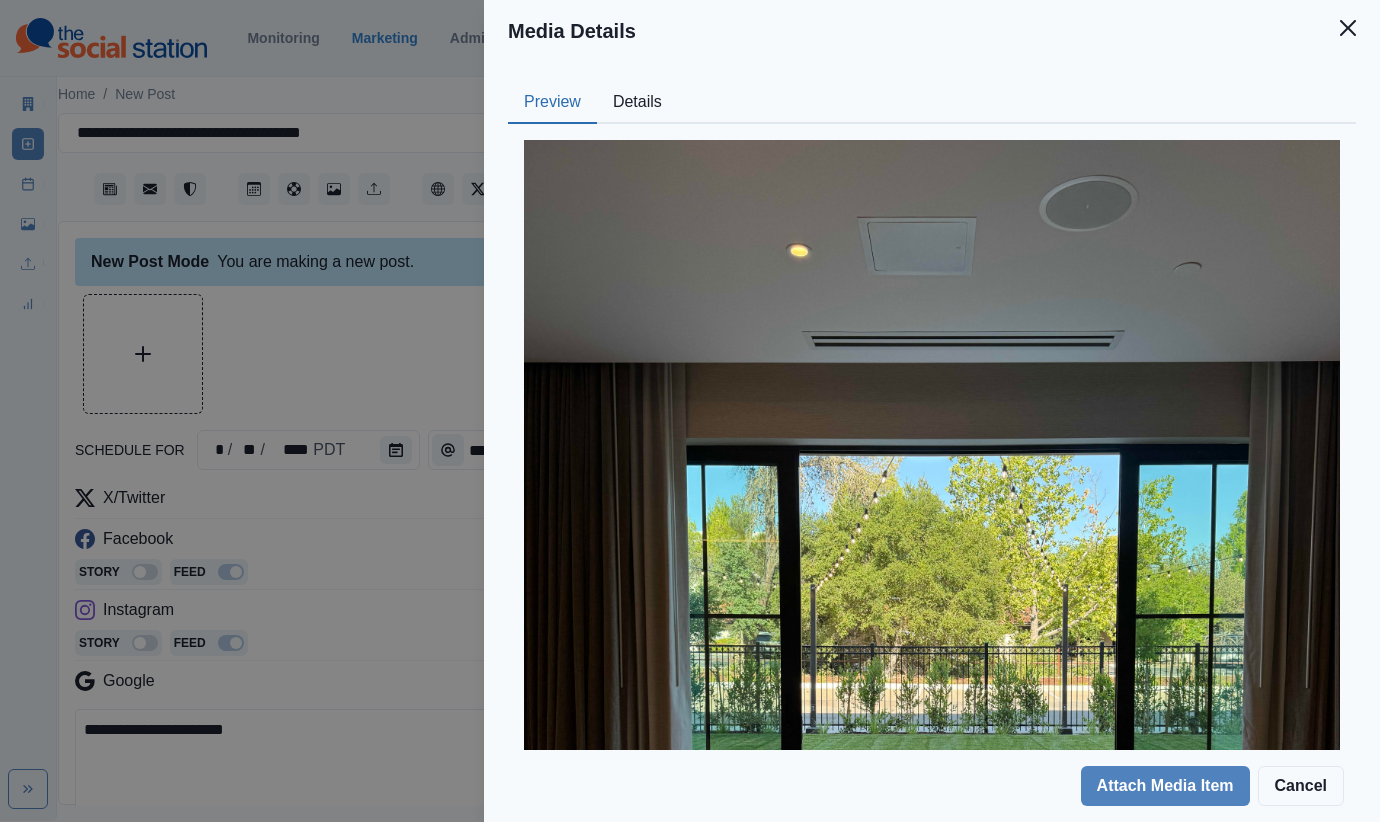 click on "Details" at bounding box center (637, 103) 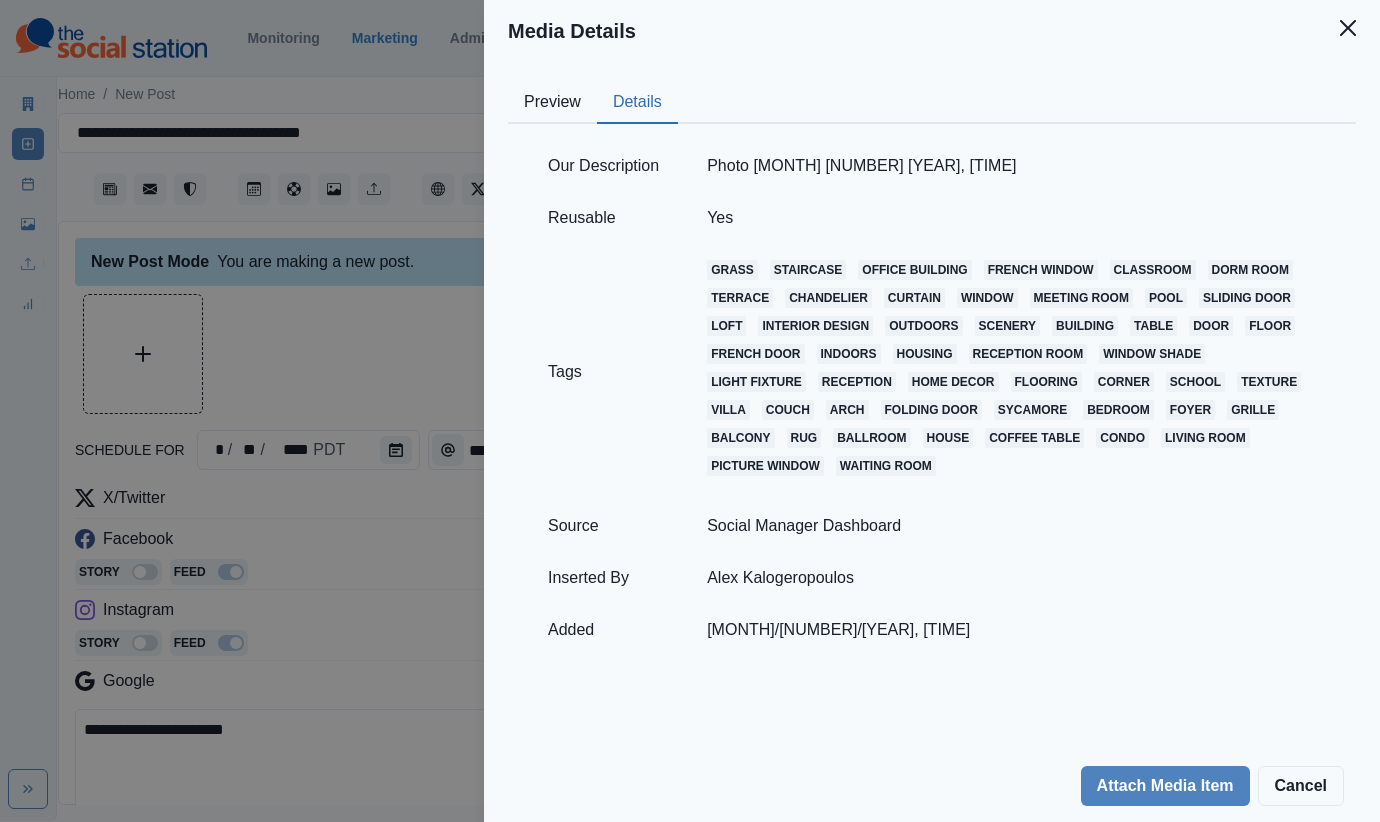 click on "Preview" at bounding box center [552, 103] 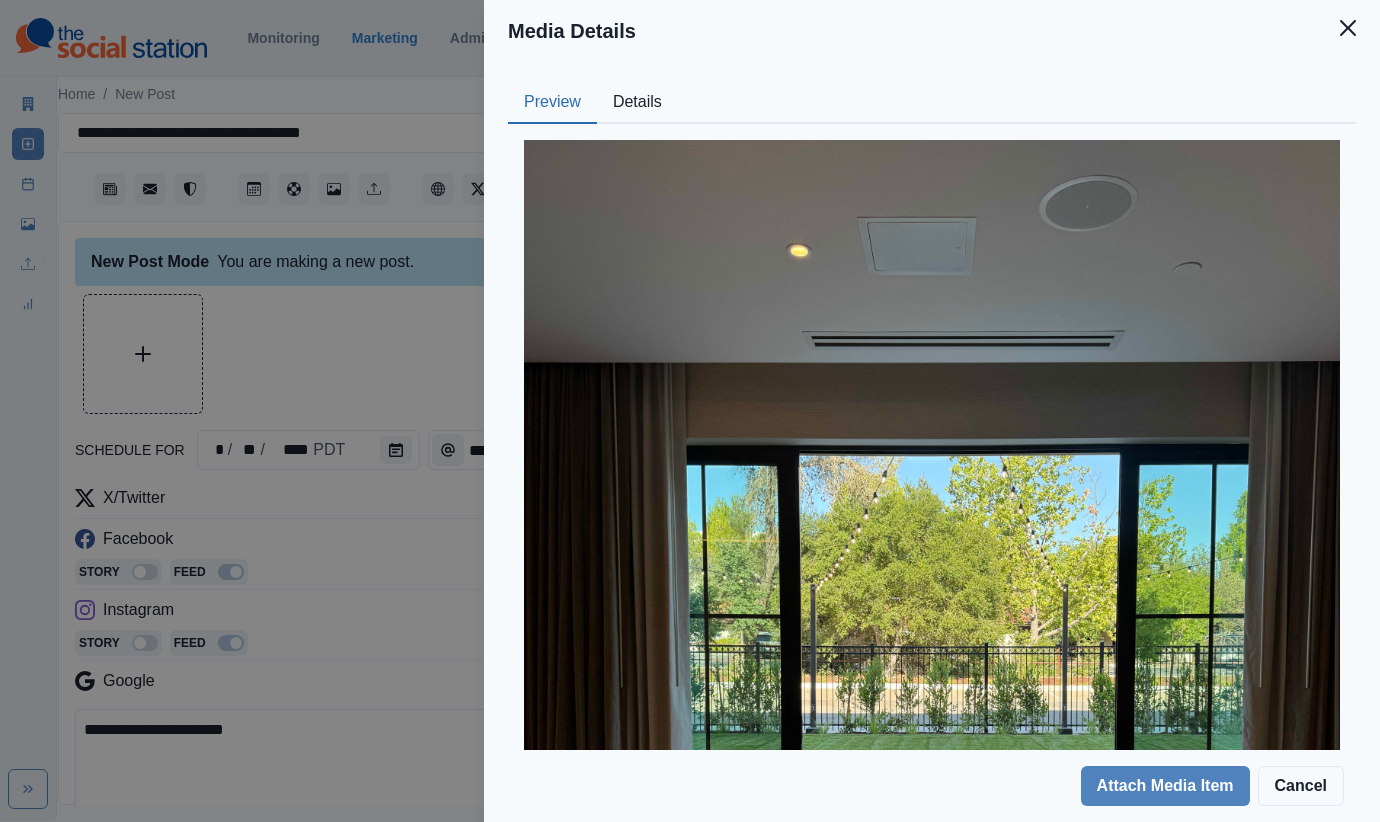 click on "Media Details Preview Details Our Description Photo [DATE], [TIME] Reusable Yes Tags grass staircase office building french window classroom dorm room terrace chandelier curtain window meeting room pool sliding door loft interior design outdoors scenery building table door floor french door indoors housing reception room window shade light fixture reception home decor flooring corner school texture villa couch arch folding door sycamore bedroom foyer grille balcony rug ballroom house coffee table condo living room picture window waiting room Source Social Manager Dashboard Inserted By [NAME] Added [DATE], [TIME] Attach Media Item Cancel" at bounding box center [690, 411] 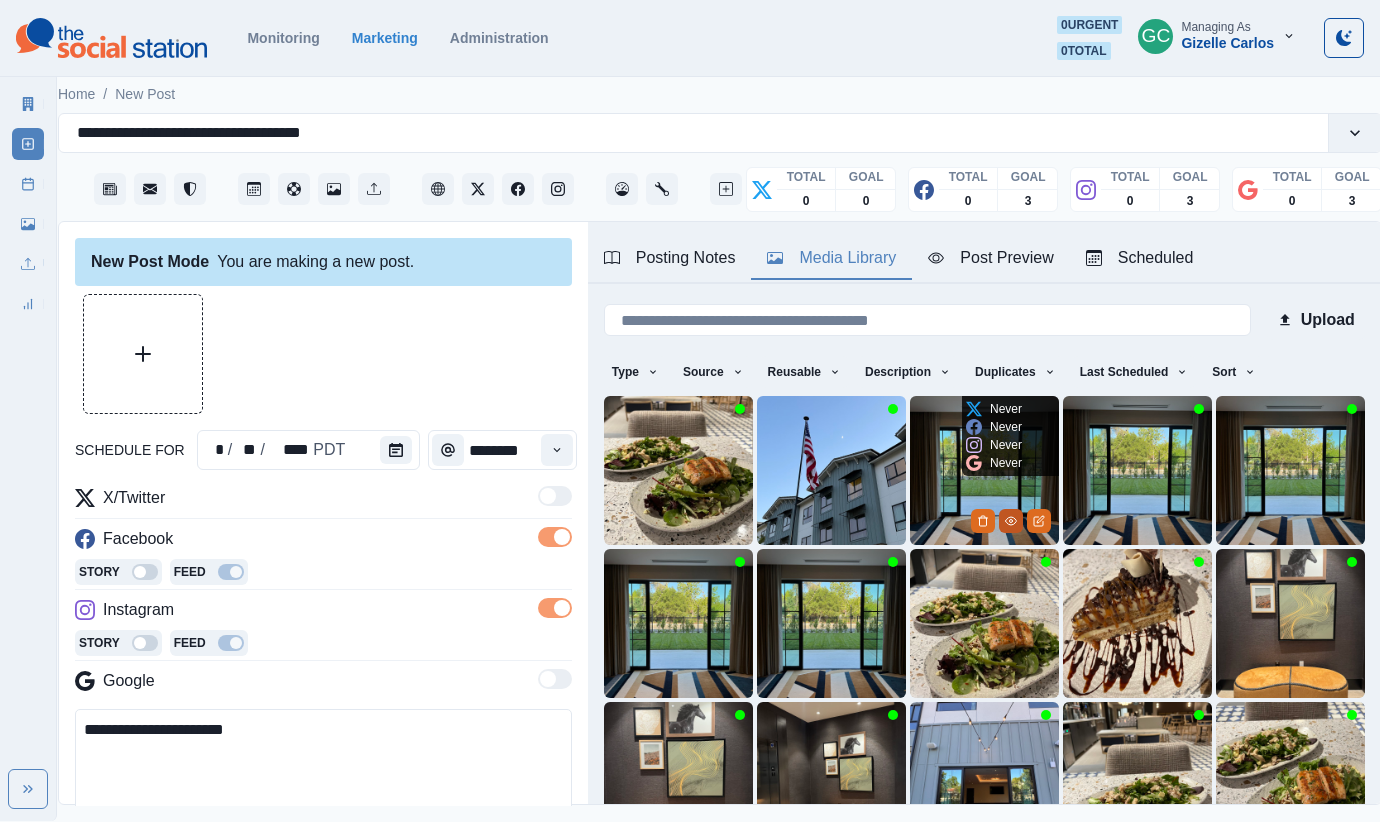 click at bounding box center [1011, 521] 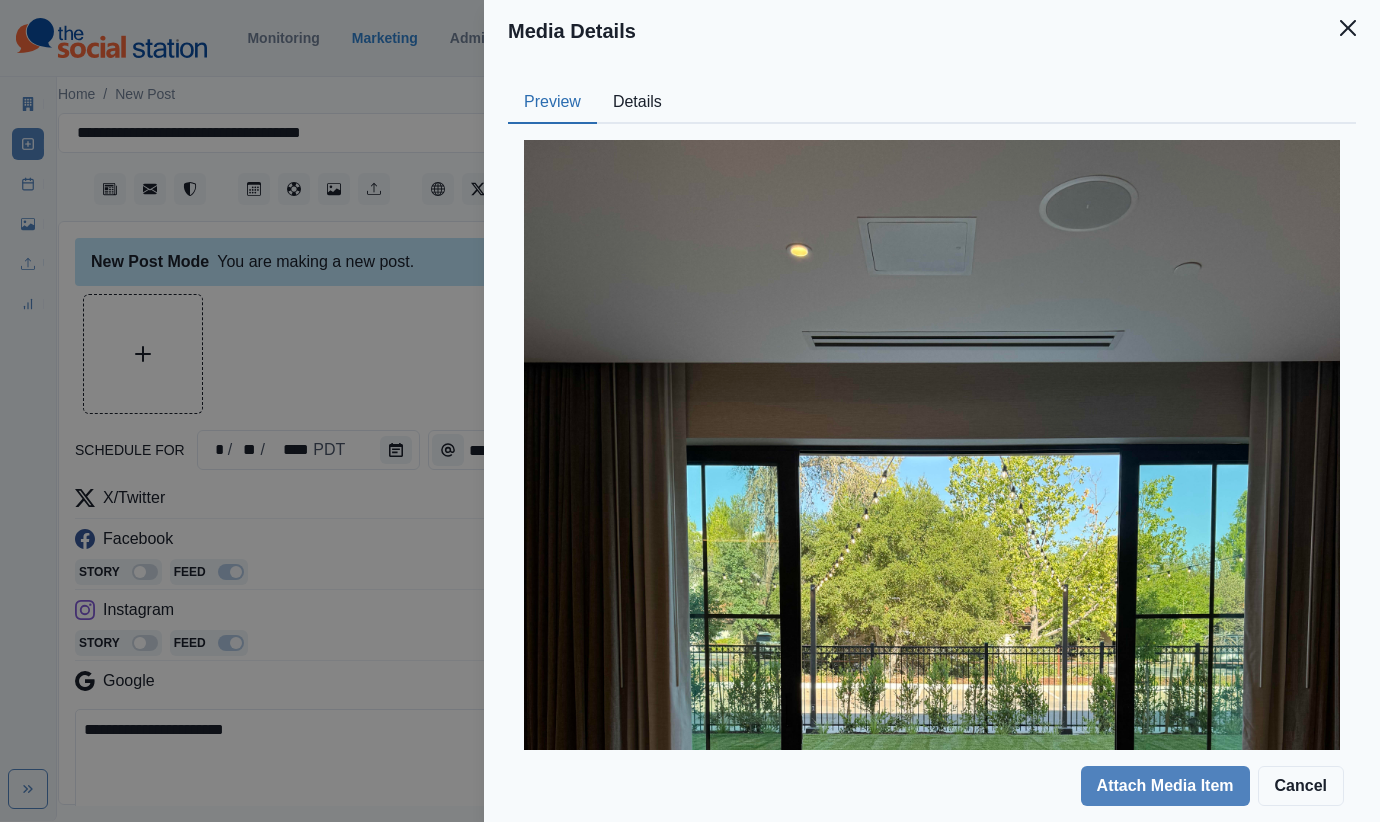 drag, startPoint x: 651, startPoint y: 116, endPoint x: 622, endPoint y: 89, distance: 39.623226 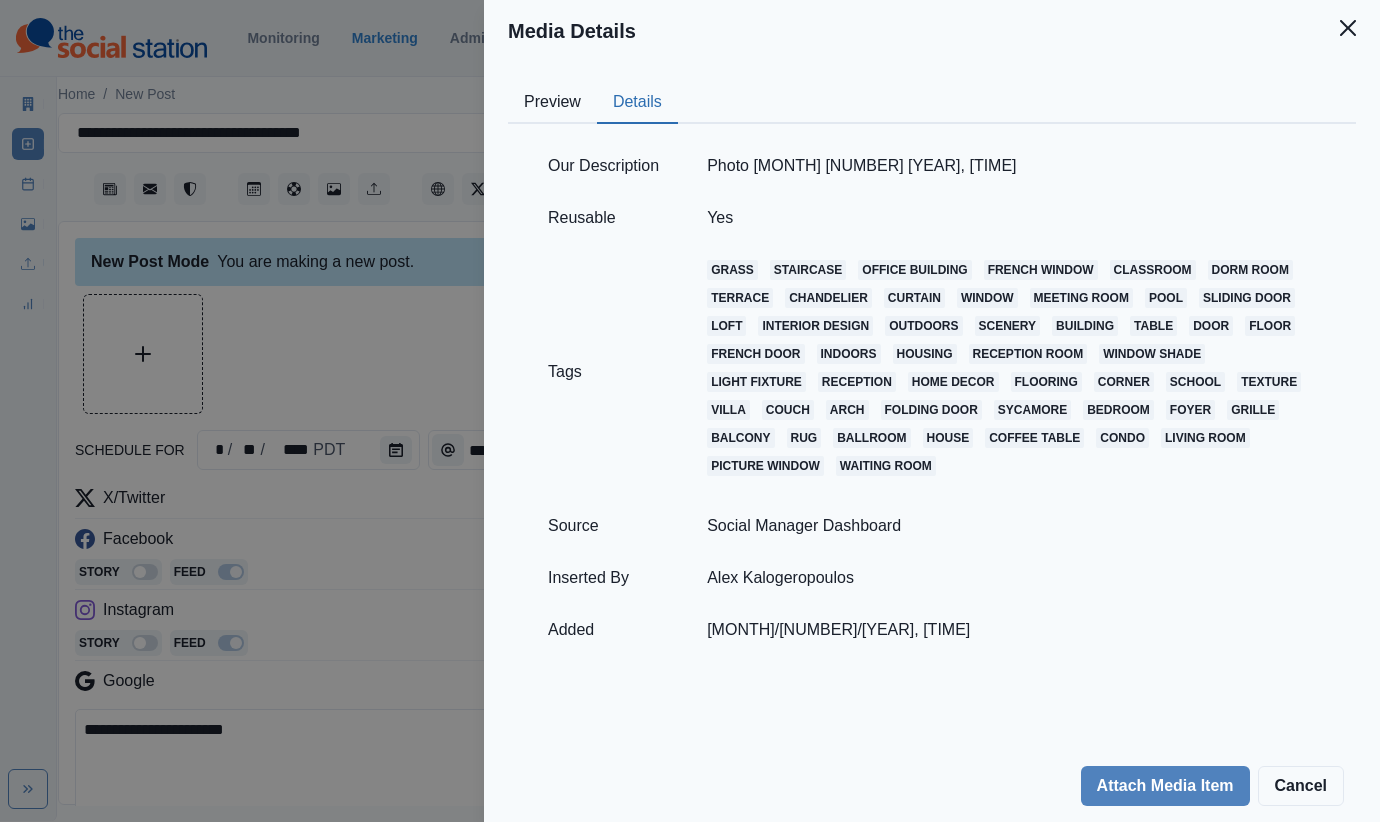 click on "Media Details Preview Details Our Description Photo [DATE], [TIME] Reusable Yes Tags grass staircase office building french window classroom dorm room terrace chandelier curtain window meeting room pool sliding door loft interior design outdoors scenery building table door floor french door indoors housing reception room window shade light fixture reception home decor flooring corner school texture villa couch arch folding door sycamore bedroom foyer grille balcony rug ballroom house coffee table condo living room picture window waiting room Source Social Manager Dashboard Inserted By [NAME] Added [DATE], [TIME] Attach Media Item Cancel" at bounding box center [690, 411] 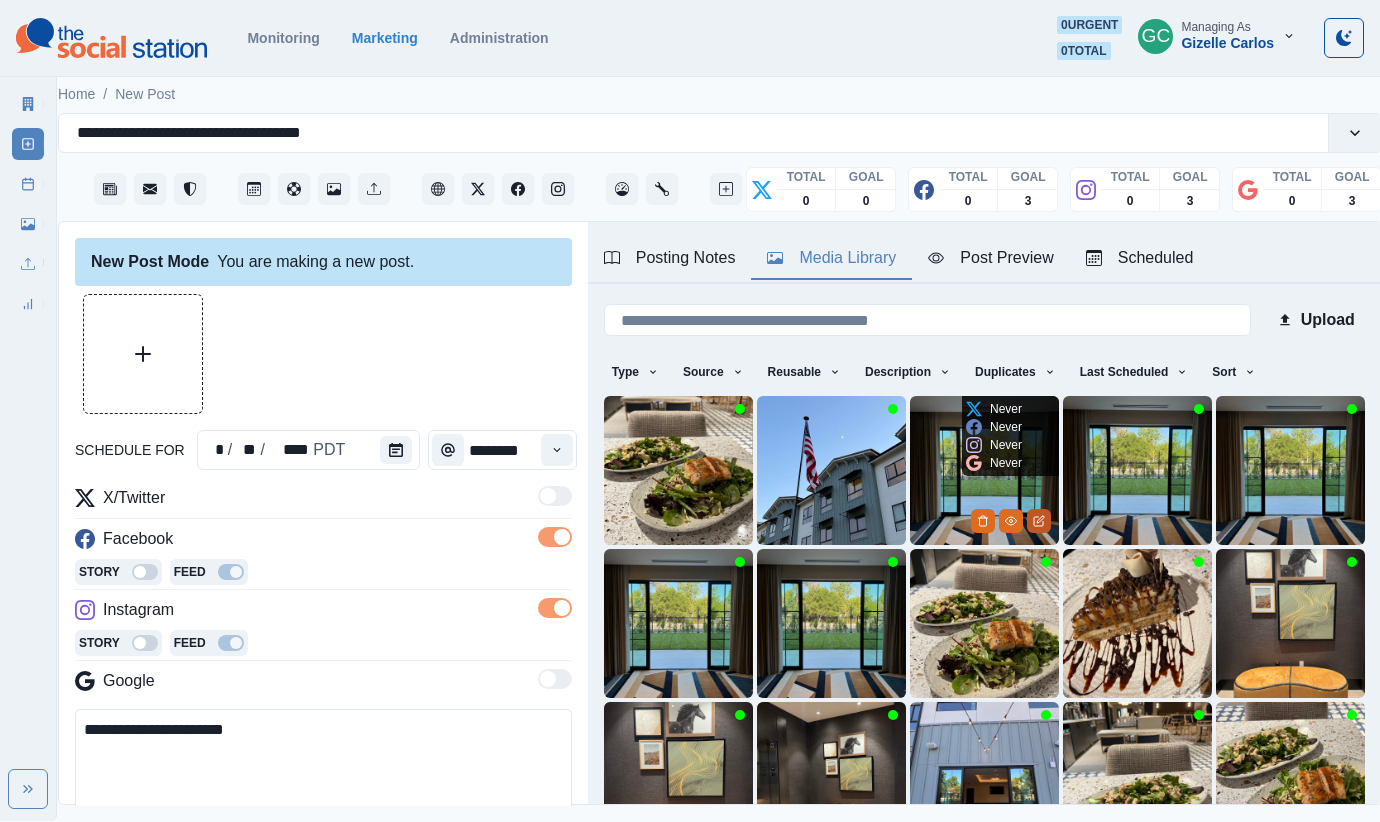 click 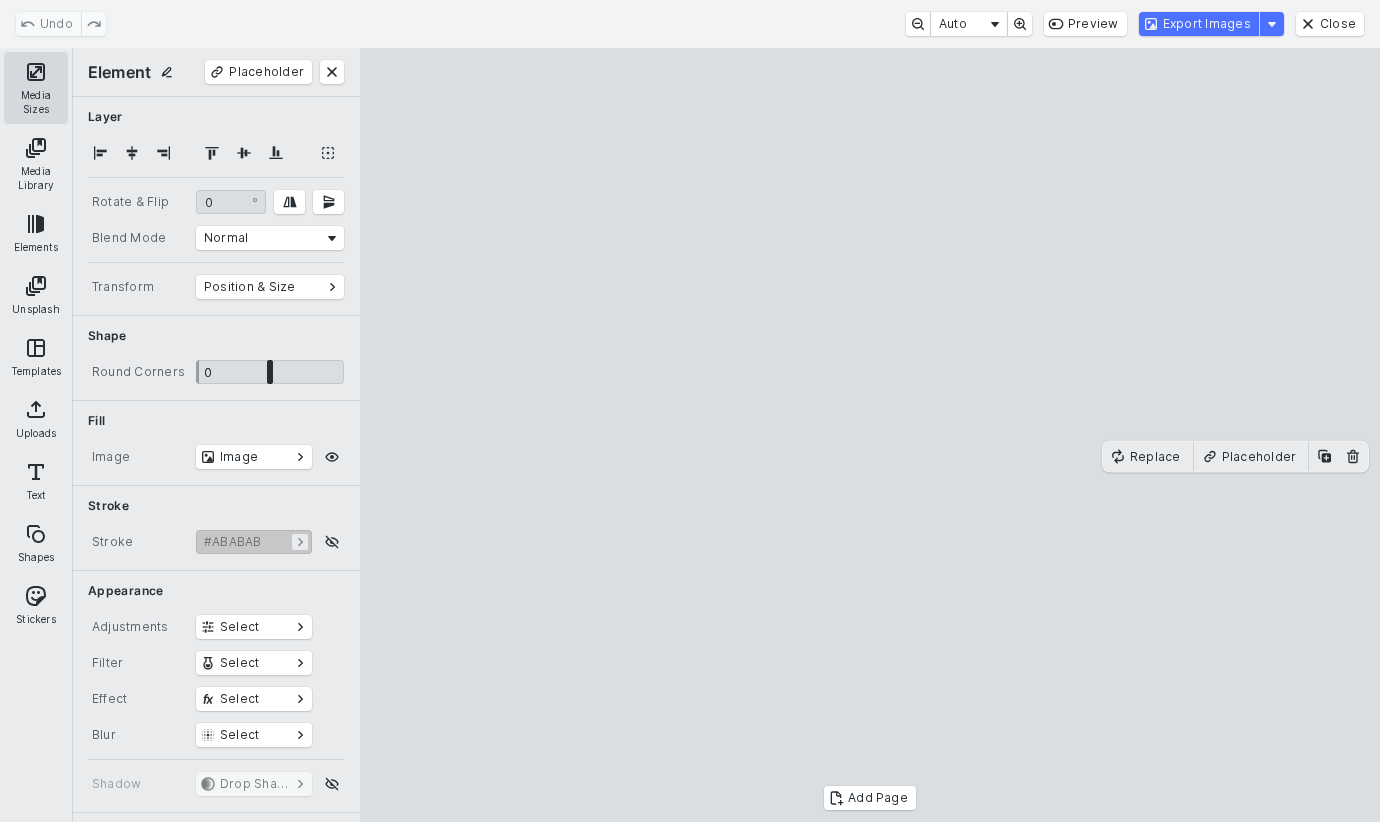 click on "Media Sizes" at bounding box center [36, 88] 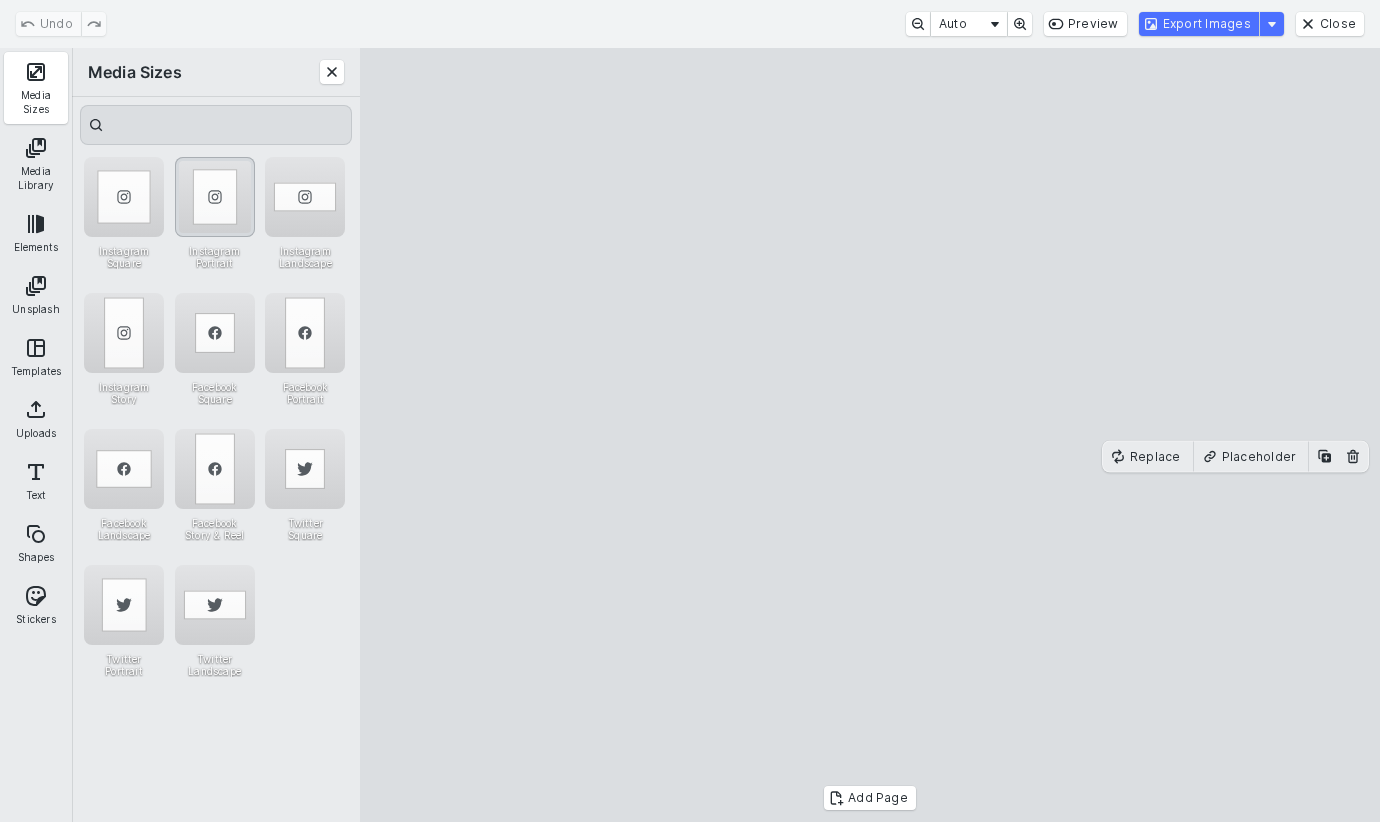 click at bounding box center (215, 197) 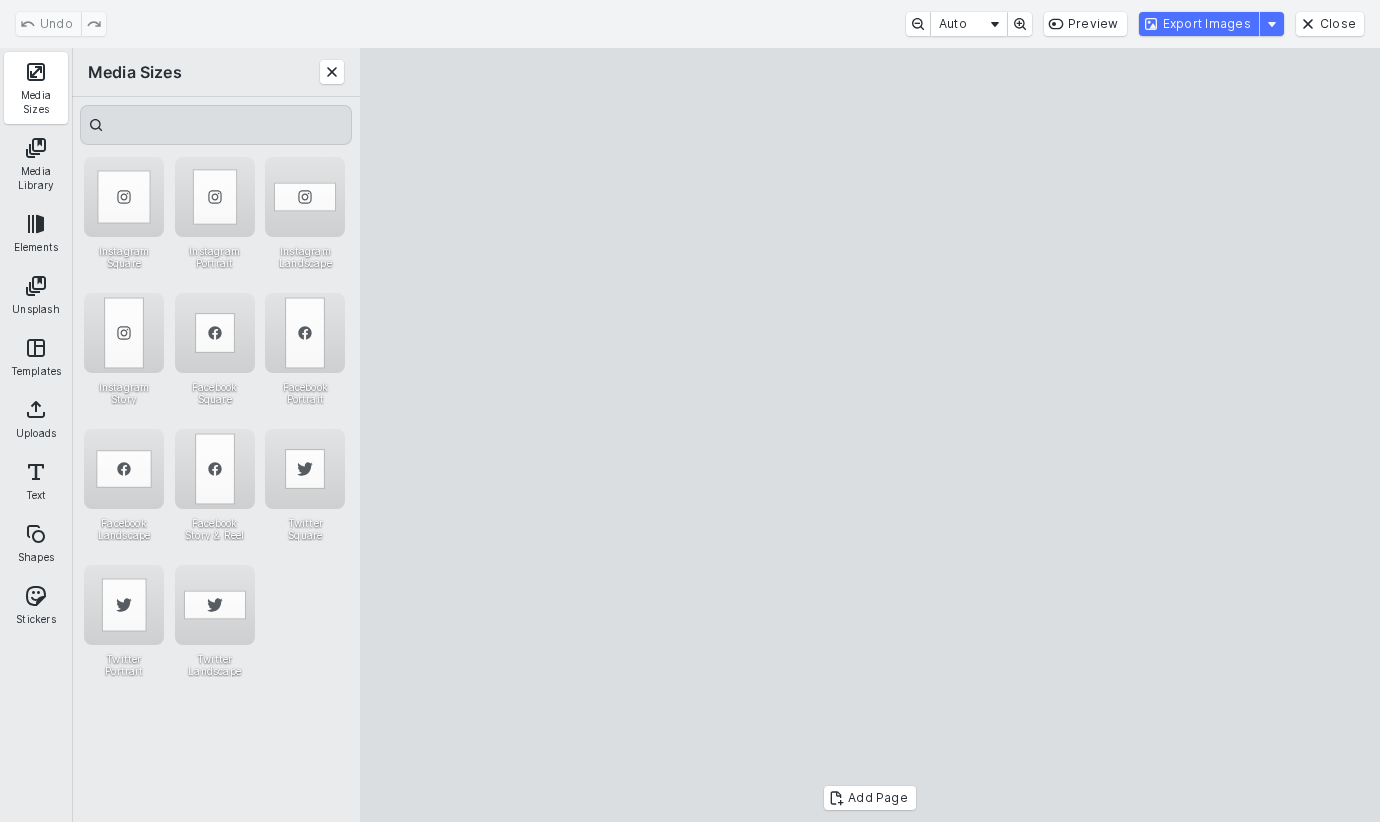 drag, startPoint x: 639, startPoint y: 170, endPoint x: 591, endPoint y: 158, distance: 49.47727 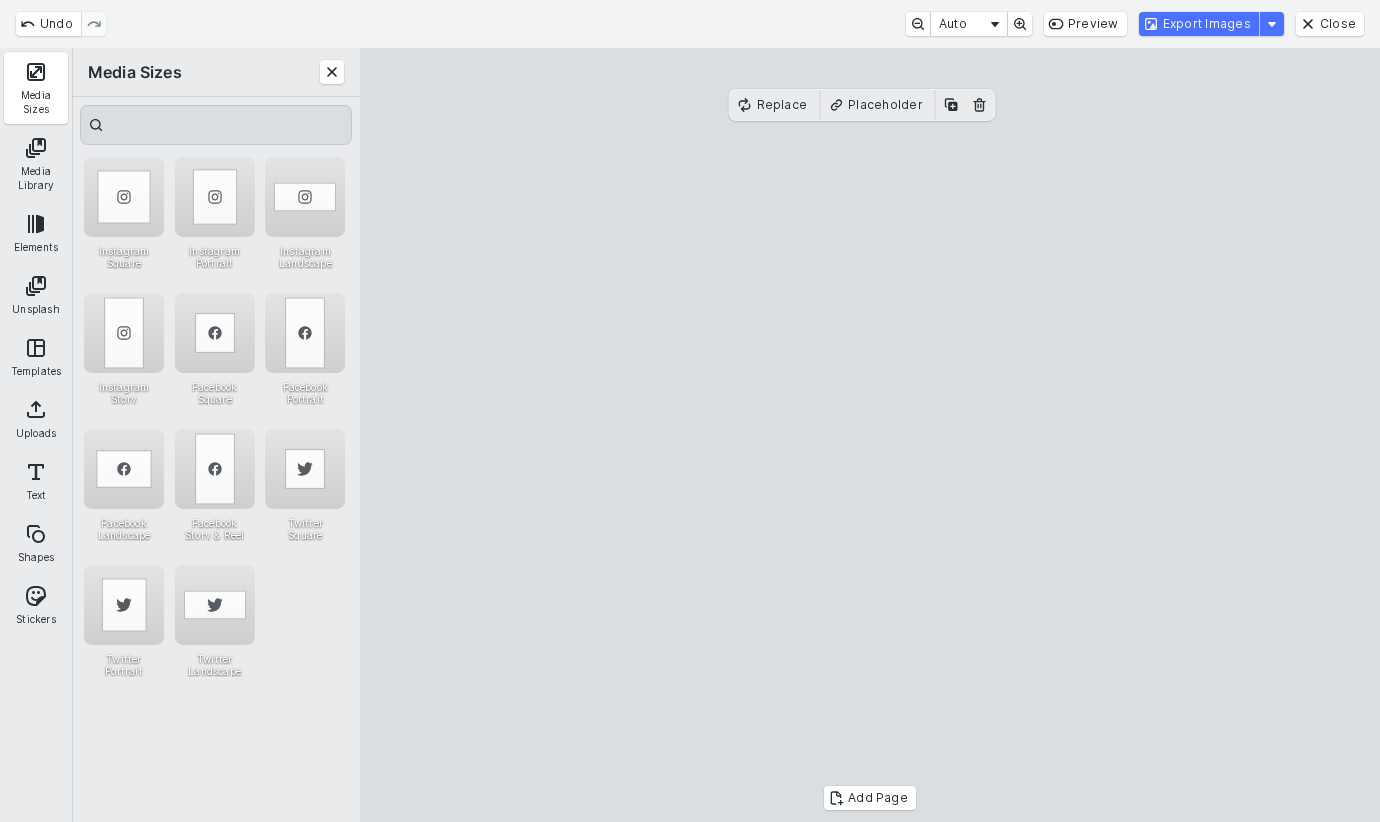 type on "**" 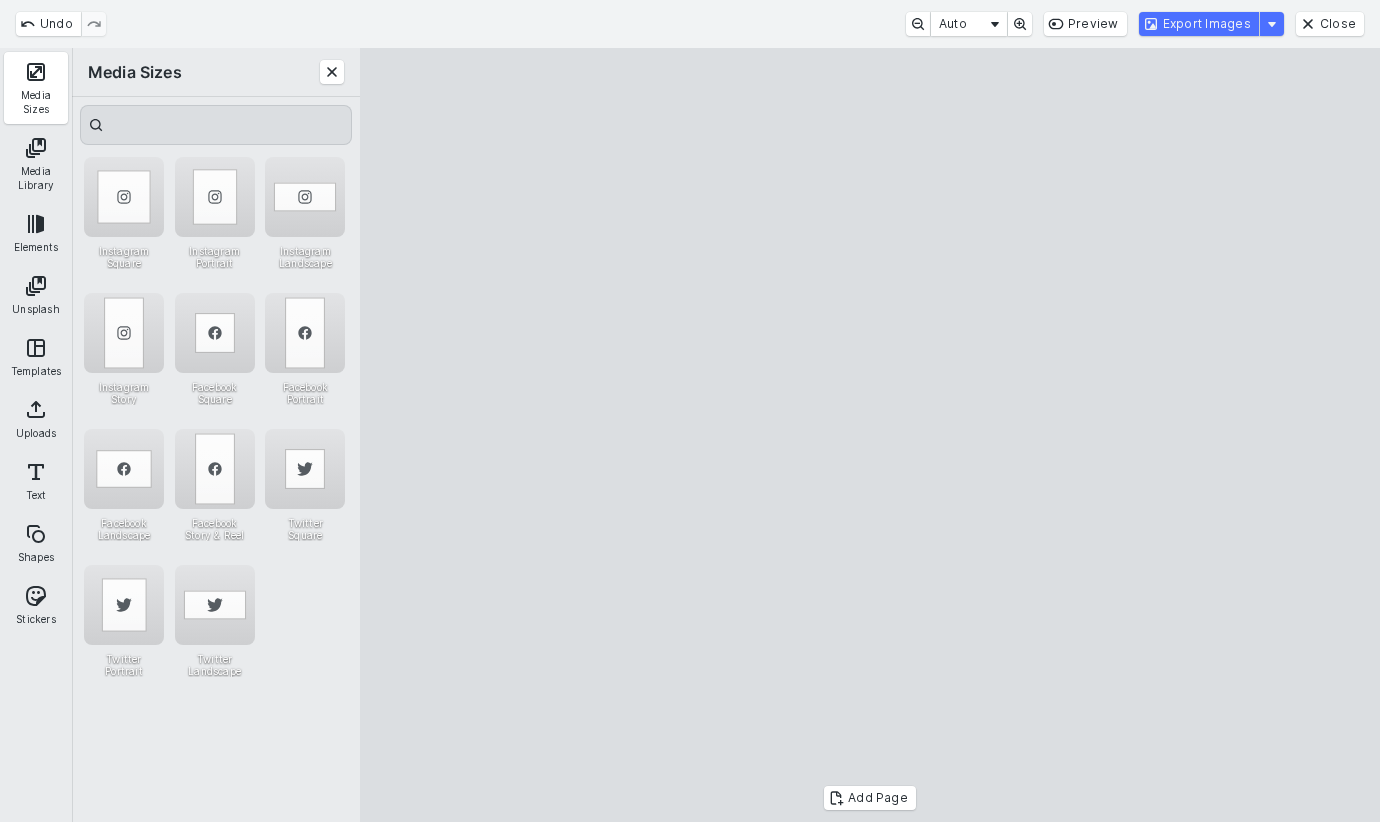 click at bounding box center [870, 435] 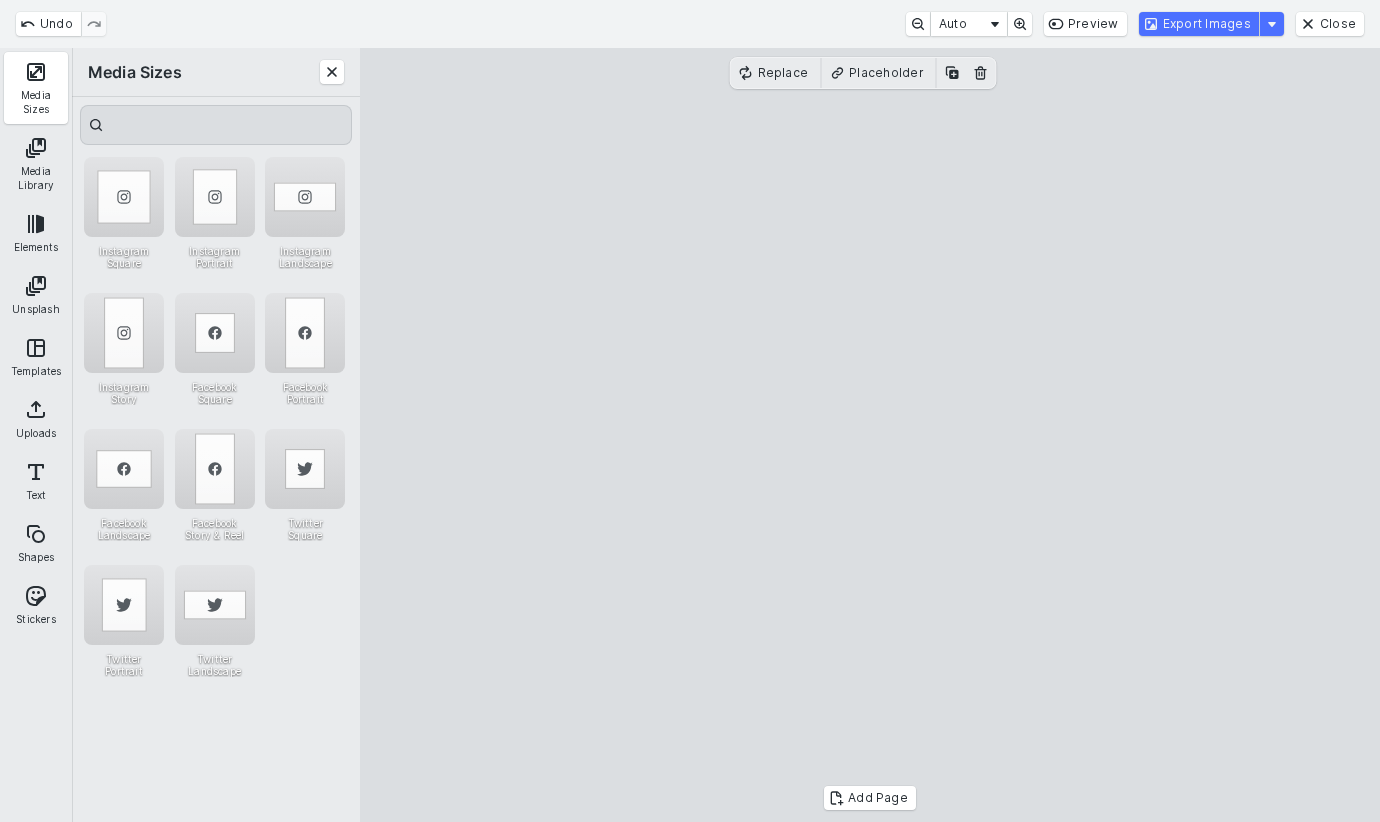 click at bounding box center [870, 435] 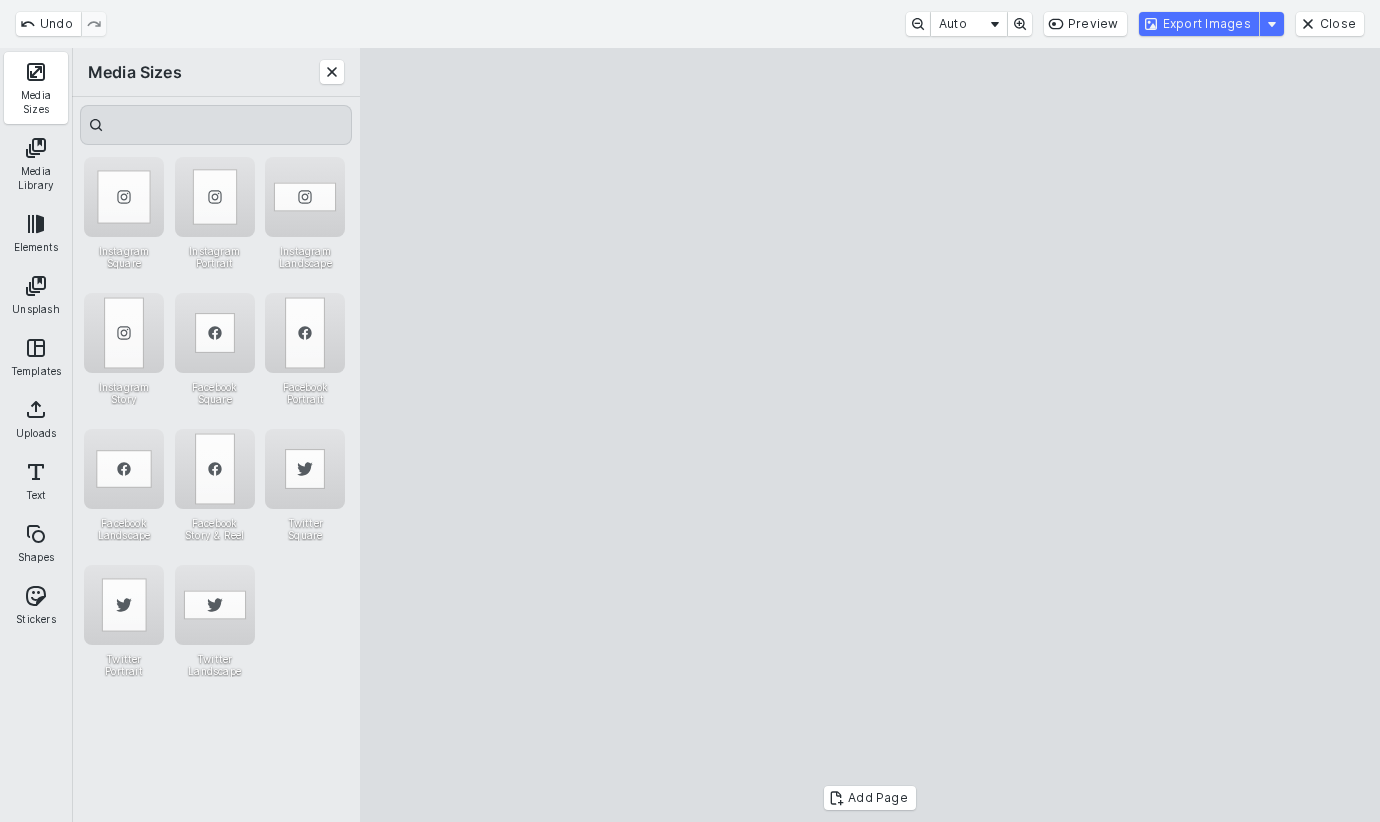 click at bounding box center (870, 435) 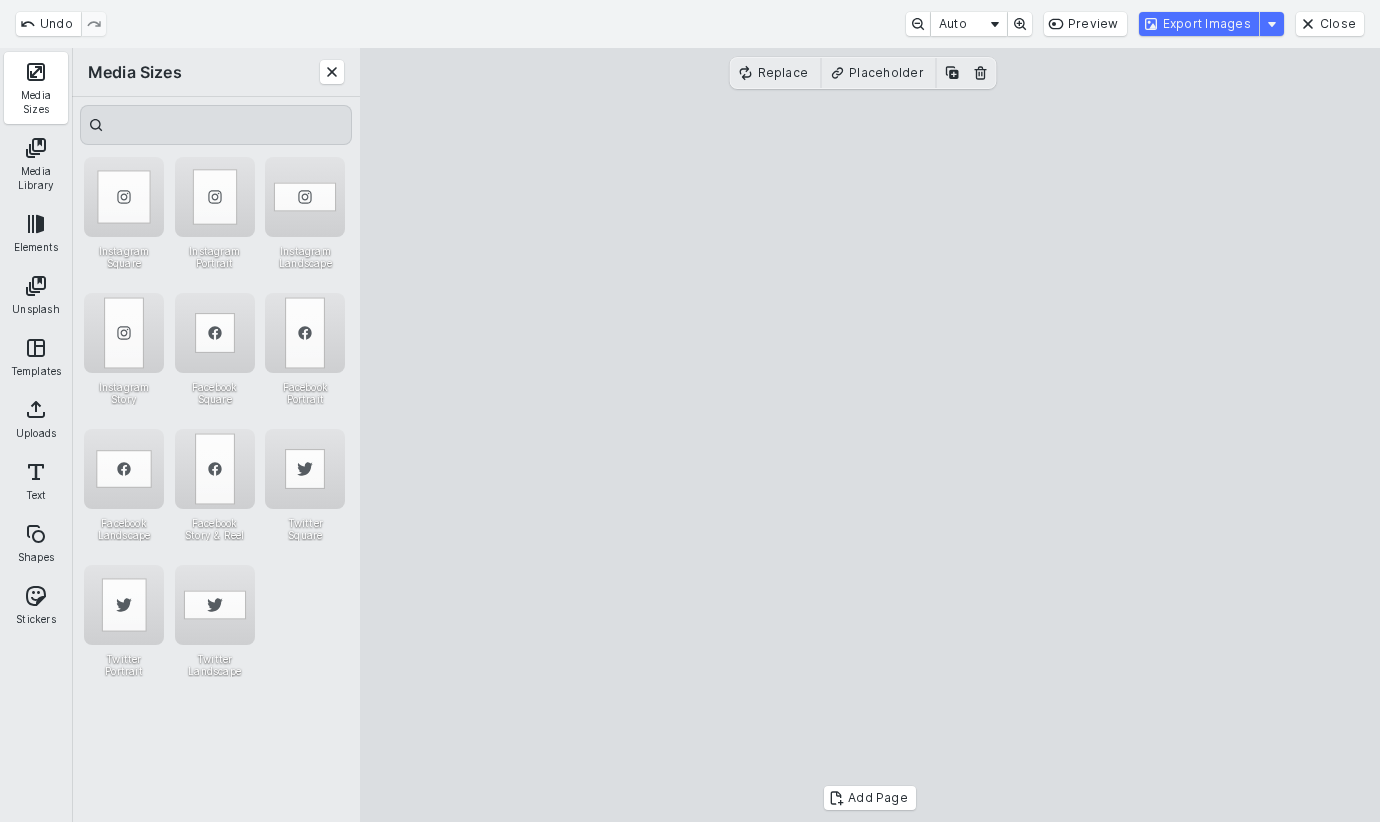 type on "*" 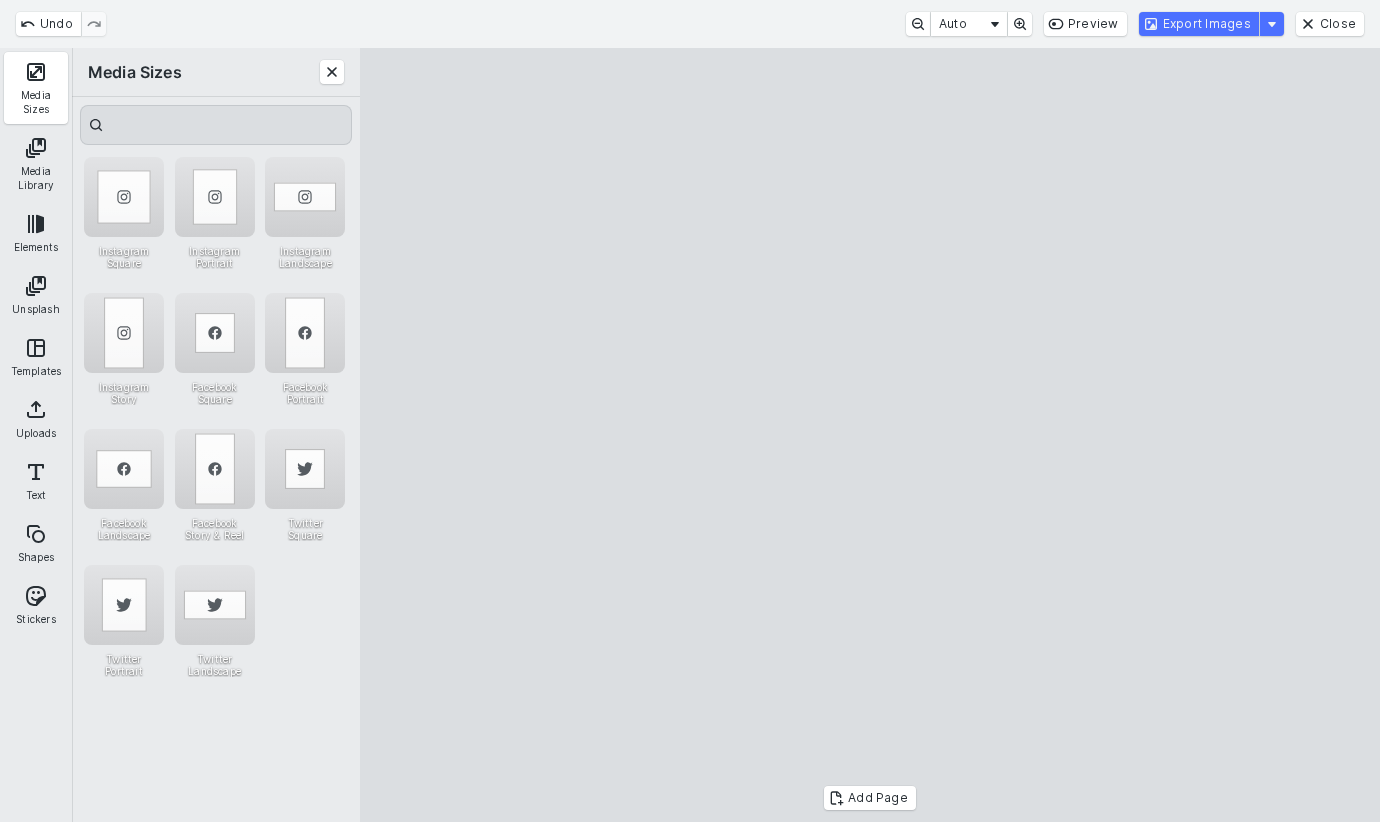 click at bounding box center (870, 435) 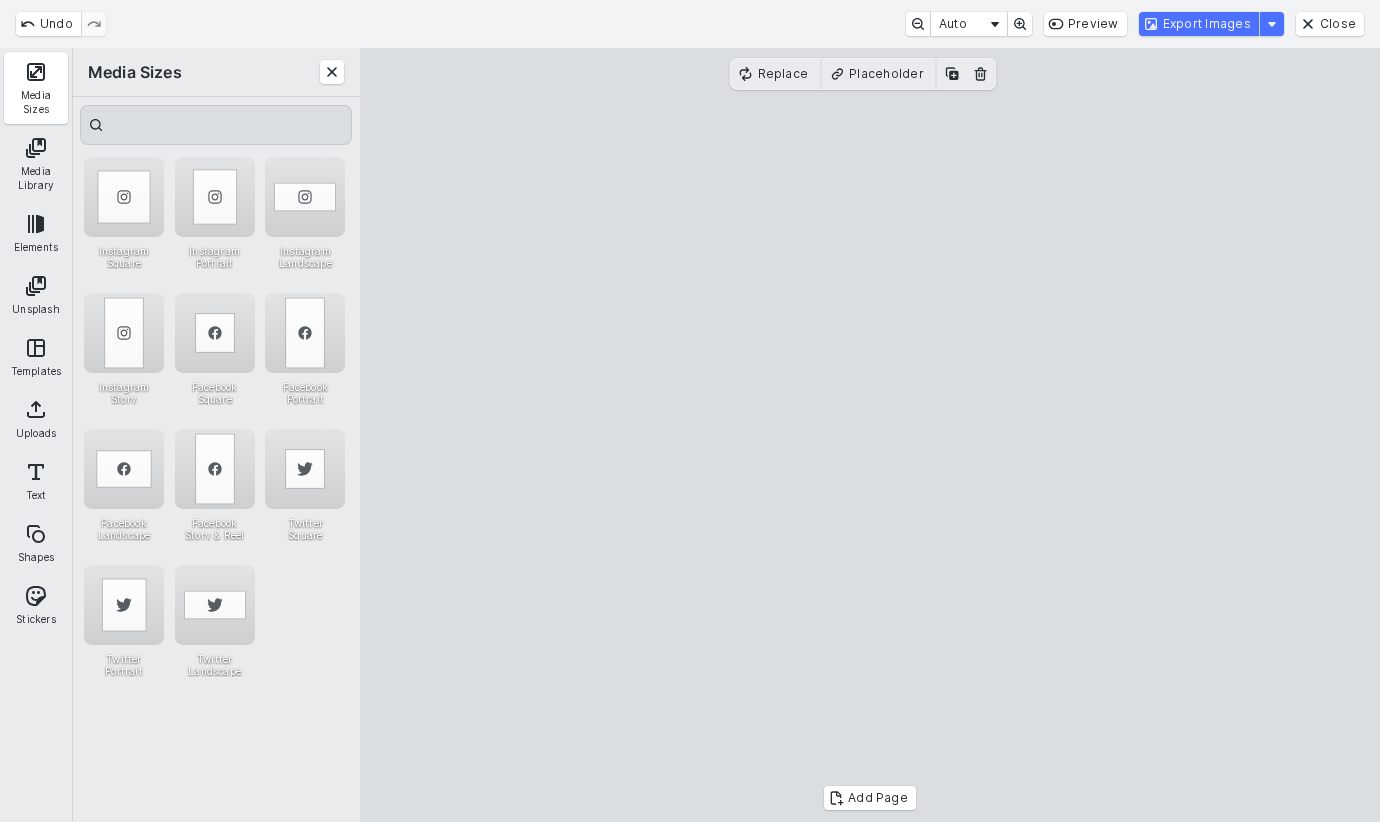 click at bounding box center [870, 435] 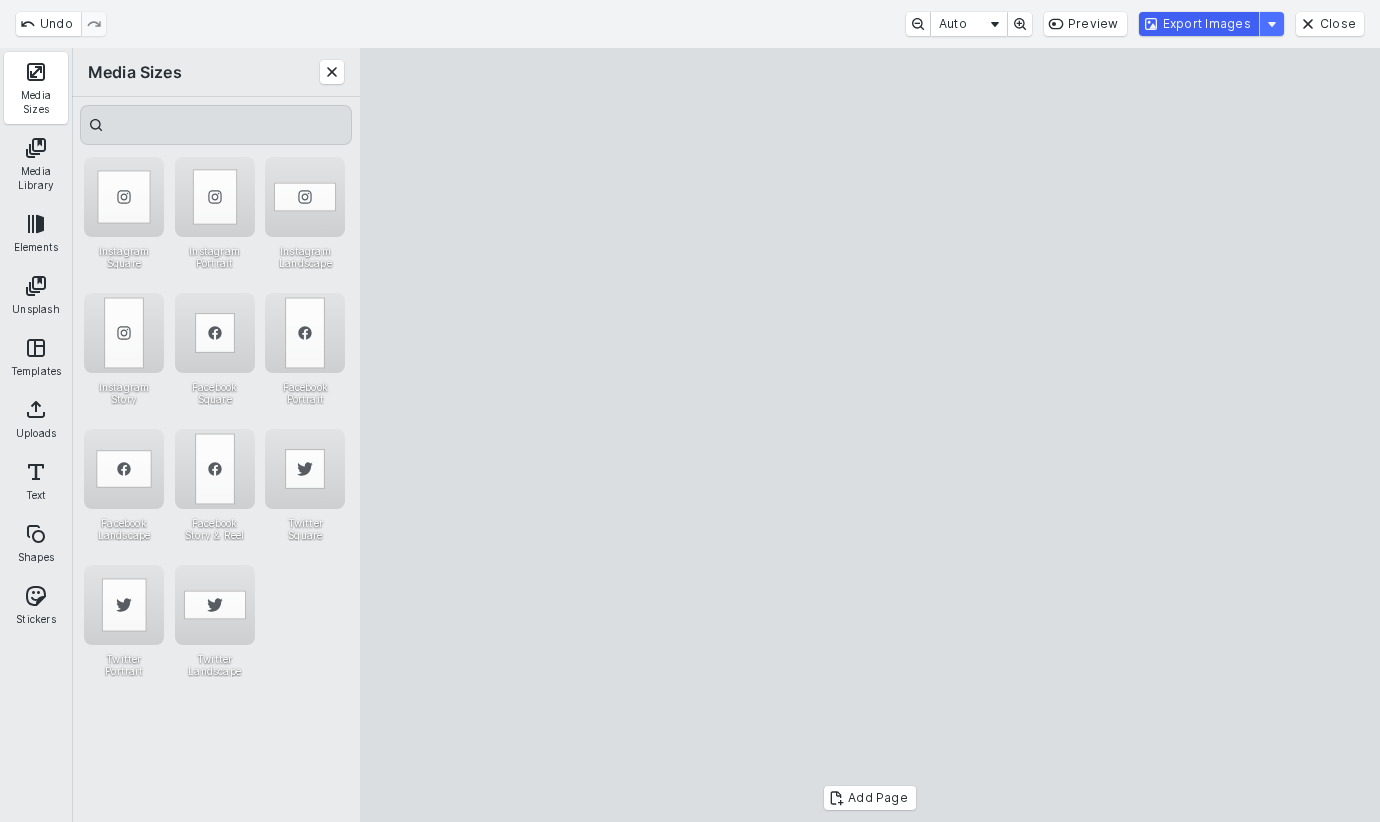 click on "Export Images" at bounding box center [1199, 24] 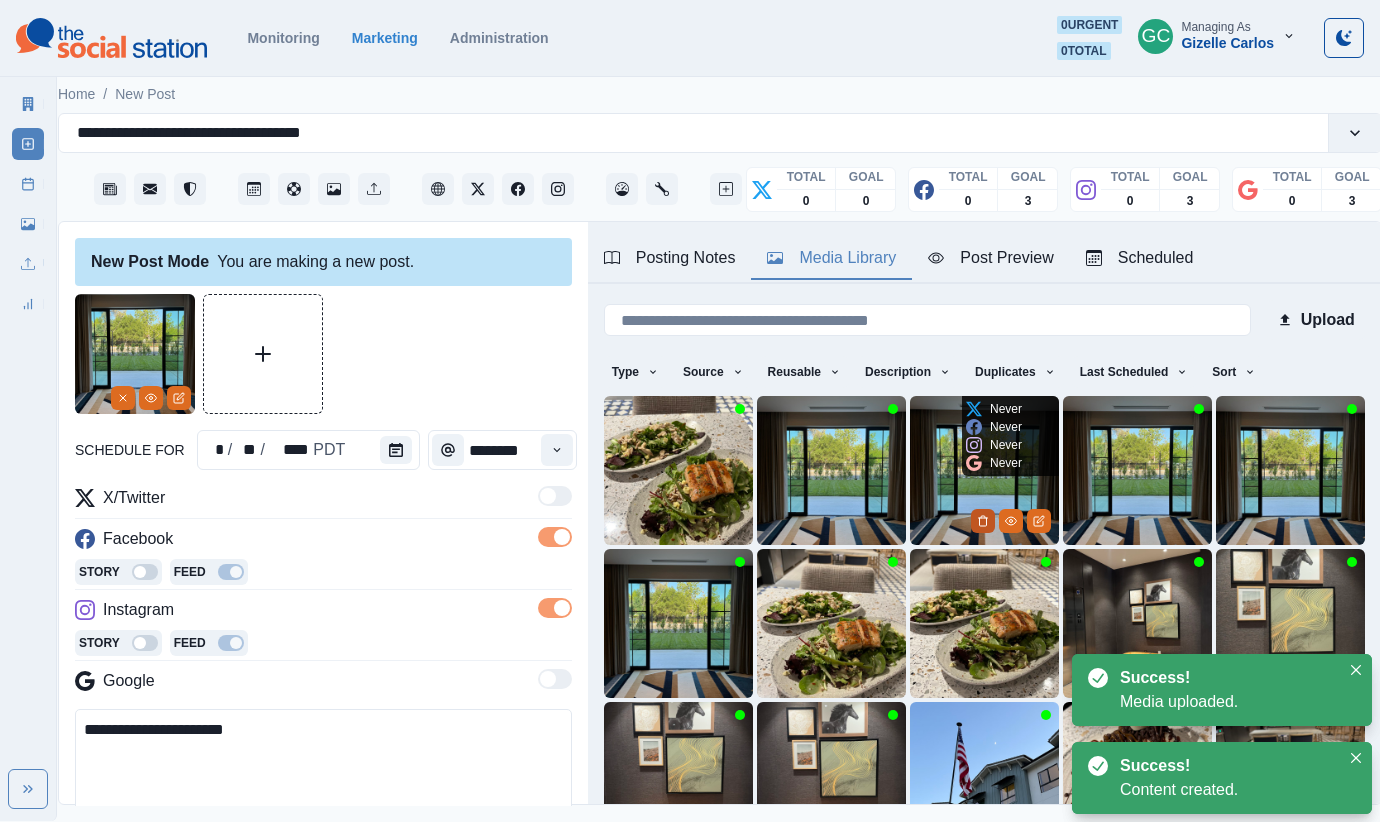 click 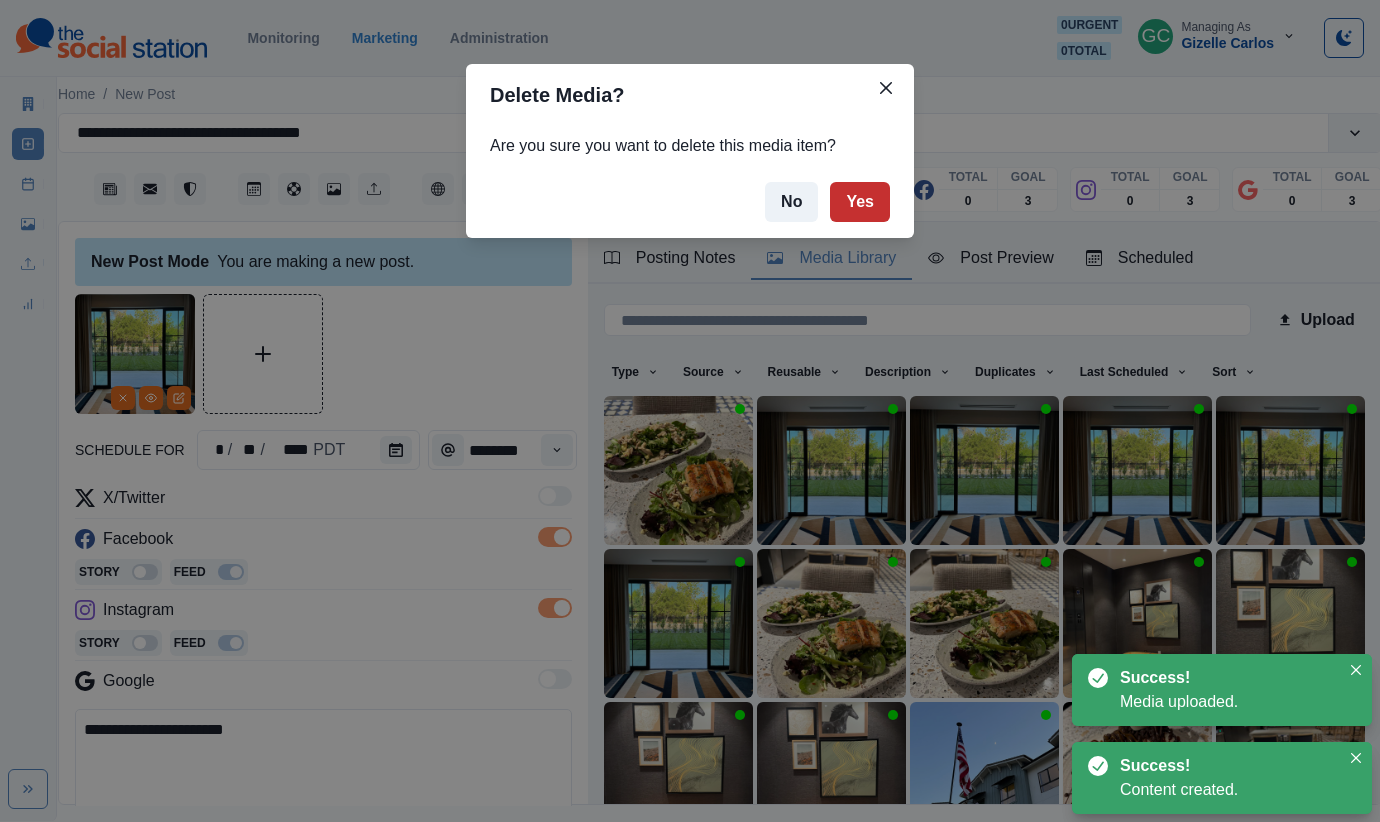 click on "Yes" at bounding box center [860, 202] 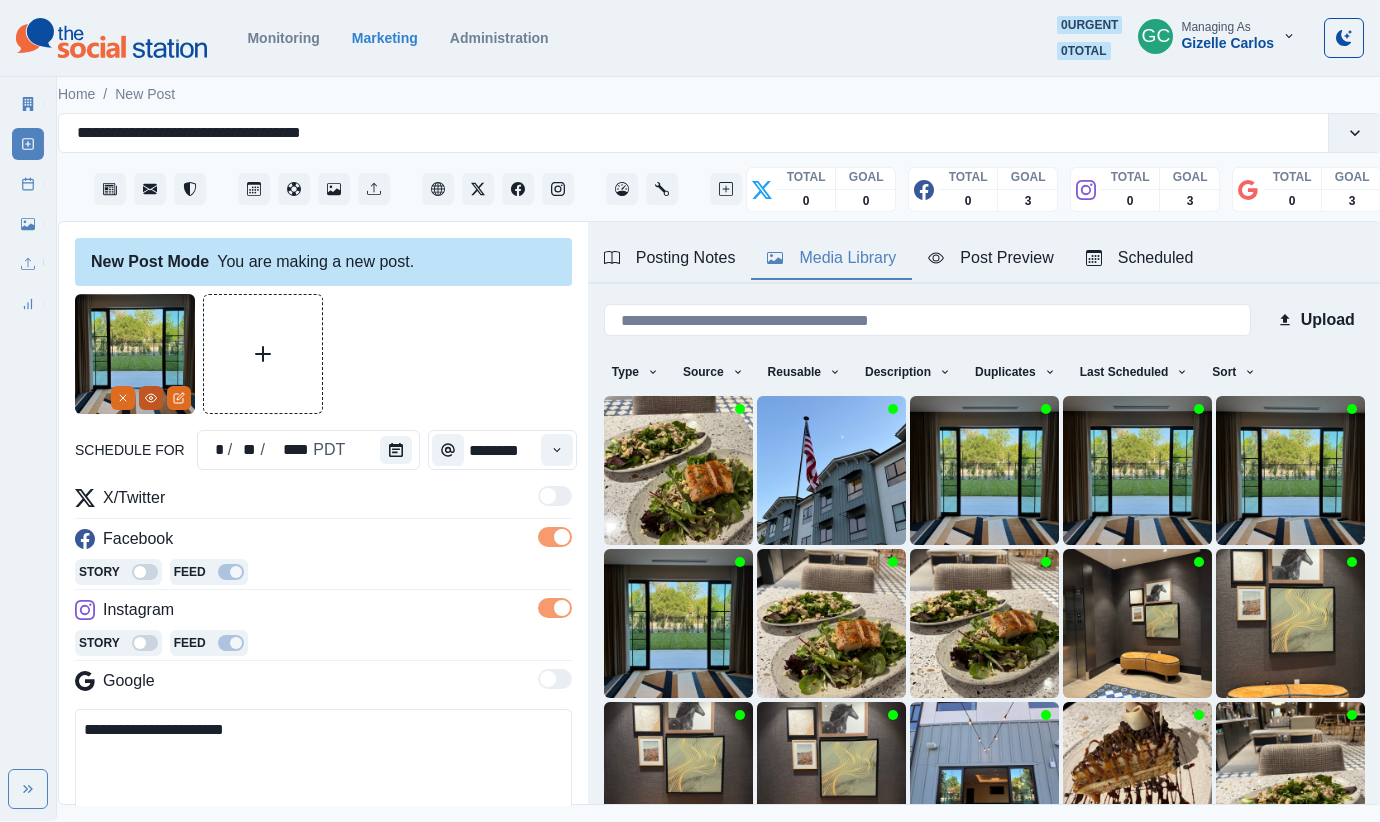 click 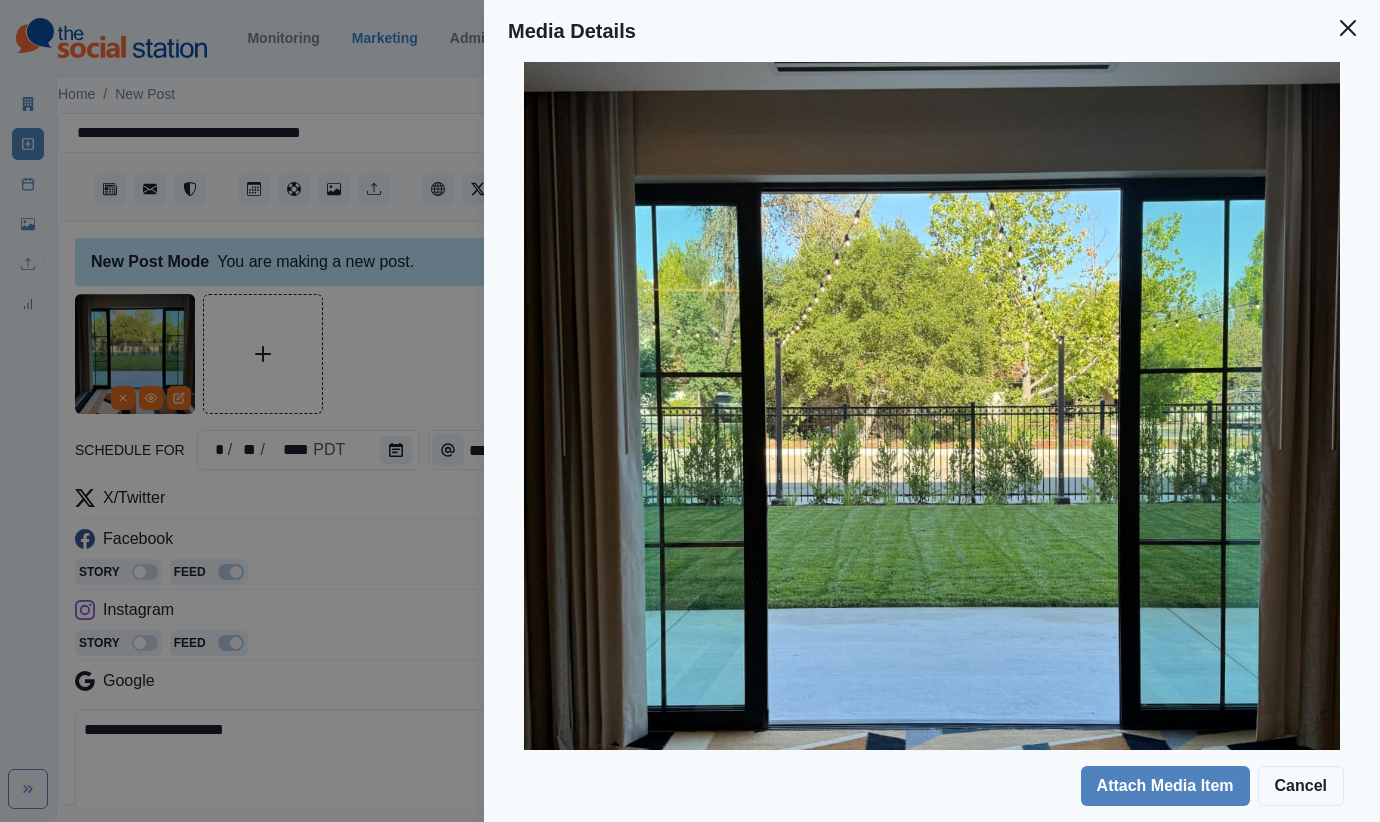 scroll, scrollTop: 248, scrollLeft: 0, axis: vertical 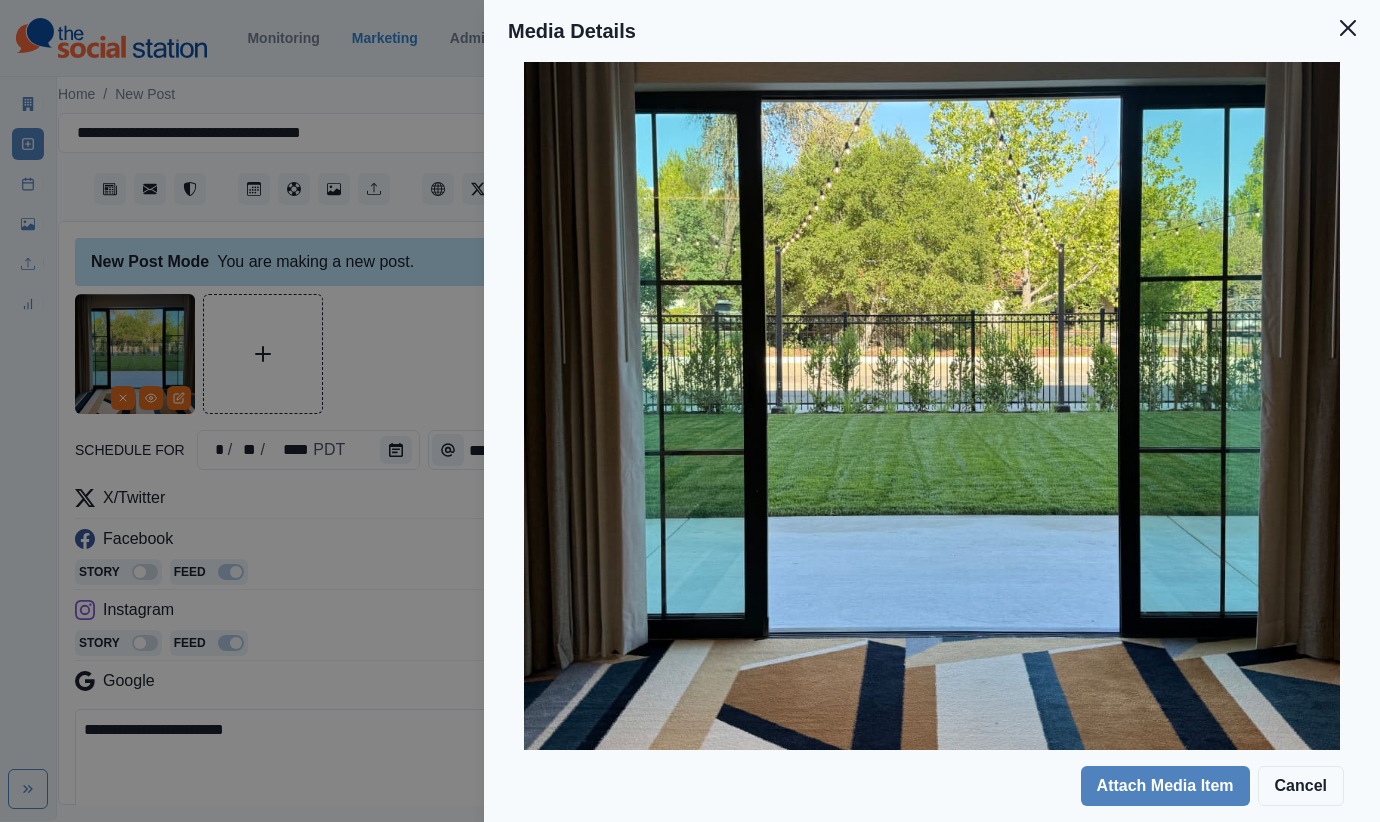 click on "Media Details Preview Details Our Description Photo [DATE], [TIME]-edited Reusable Yes Tags waiting room pool condo home decor dorm room grass french window office building chandelier picture window oak basketball door terrace fern grille window shade housing rug flooring interior design balcony building sliding door meeting room quilt villa french door window bedroom foyer reception room indoors arch house sycamore texture wardrobe school corner park table floor backyard living room folding door classroom coffee table curtain ballroom Source Social Manager Dashboard Inserted By [PERSON] Added [DATE], [TIME] Attach Media Item Cancel" at bounding box center (690, 411) 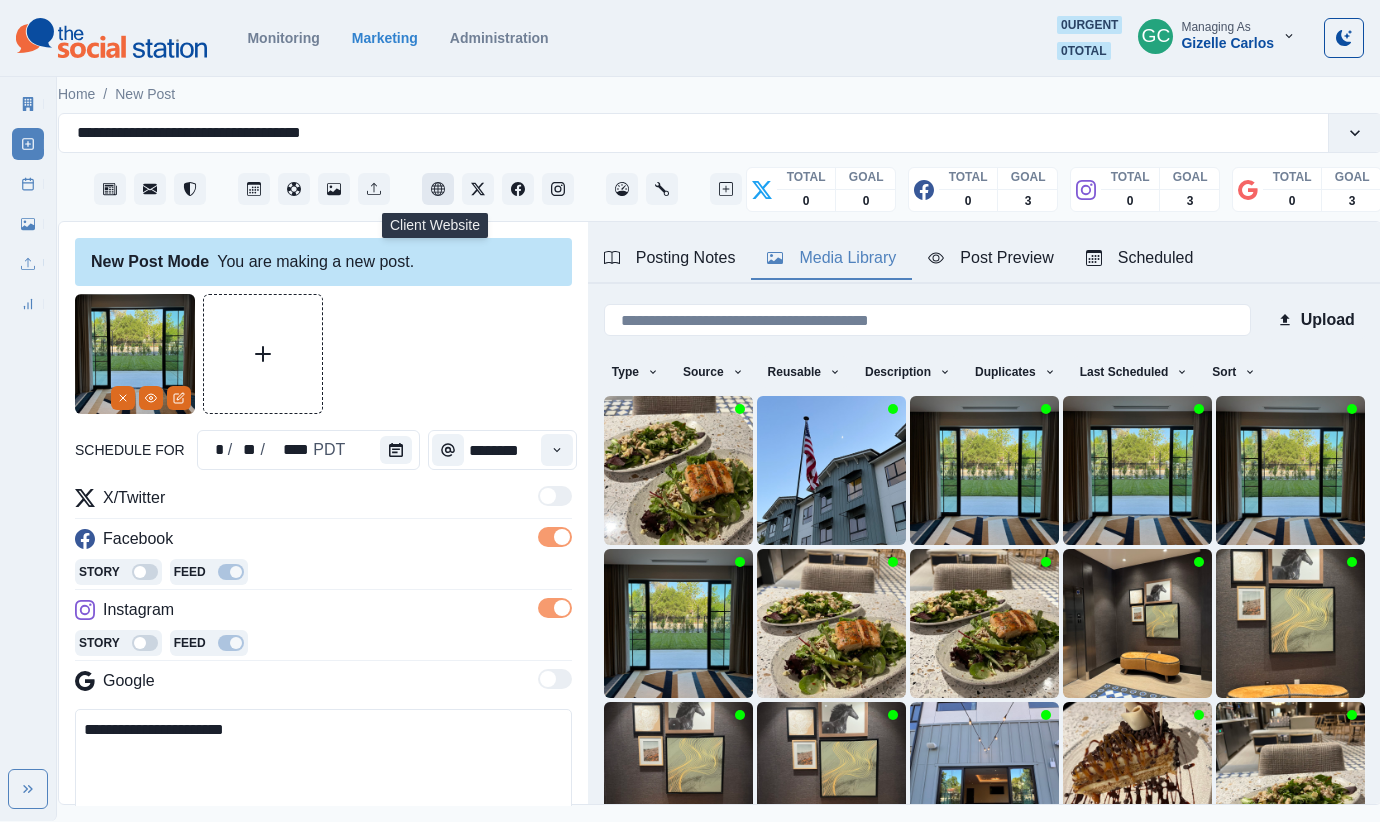 click 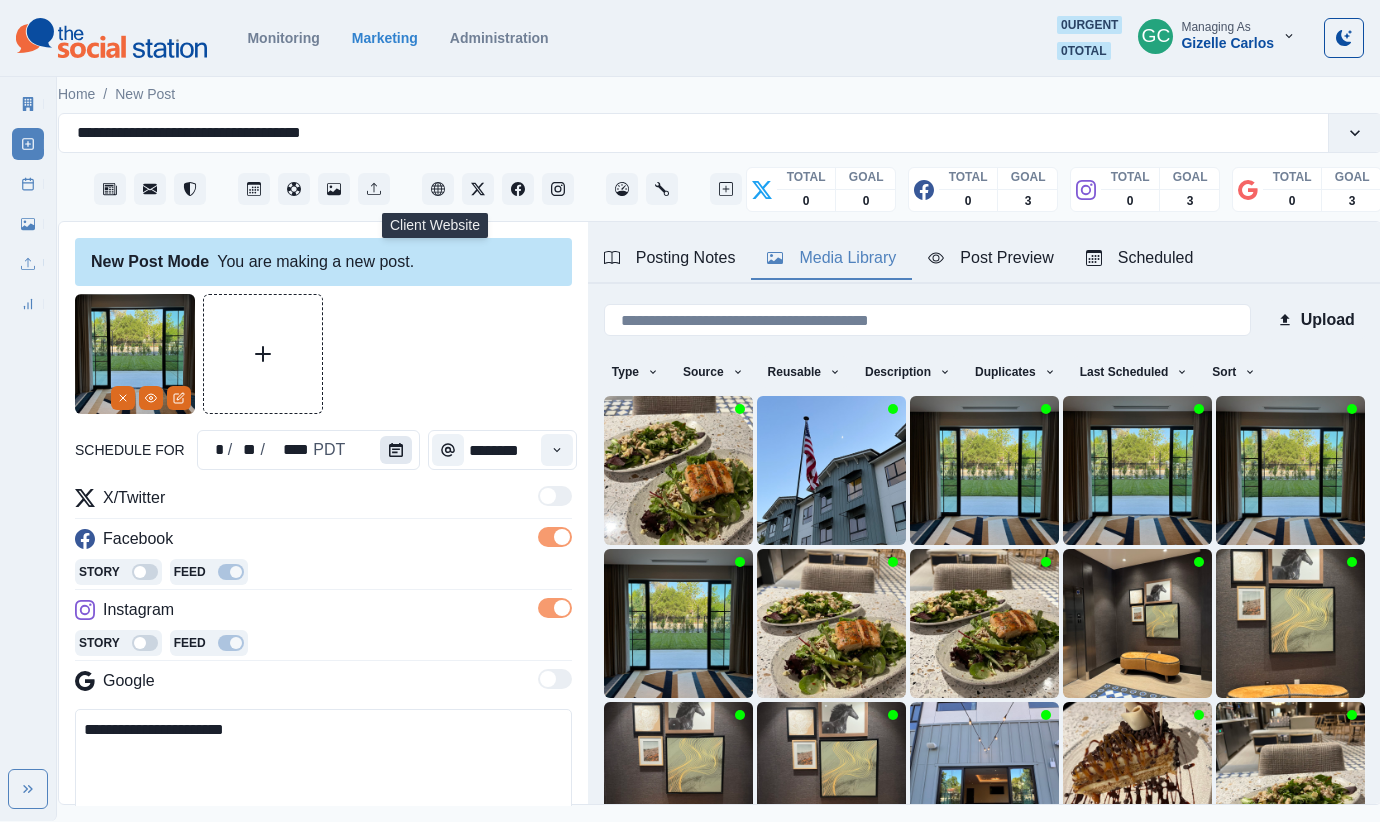 click at bounding box center [396, 450] 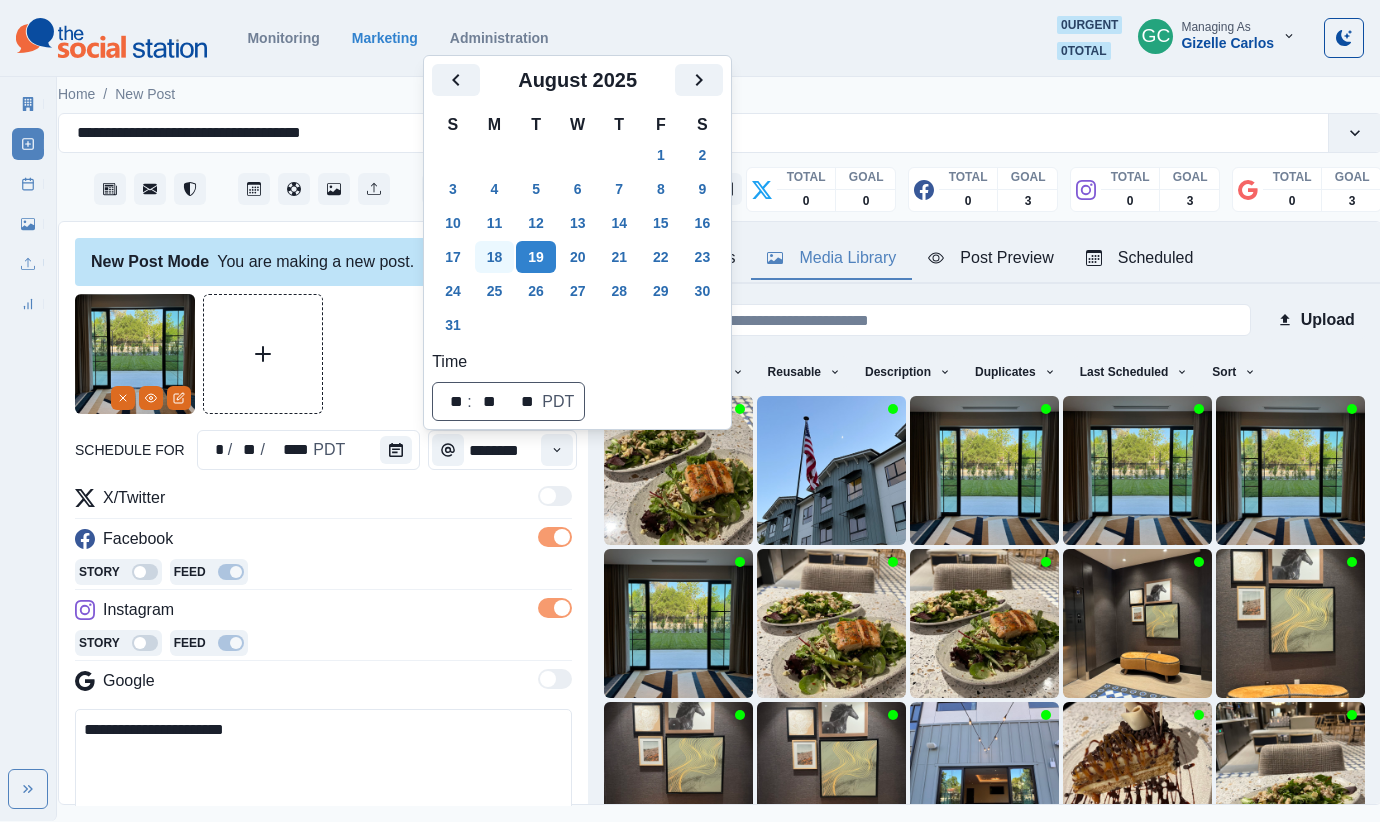 click on "18" at bounding box center [495, 257] 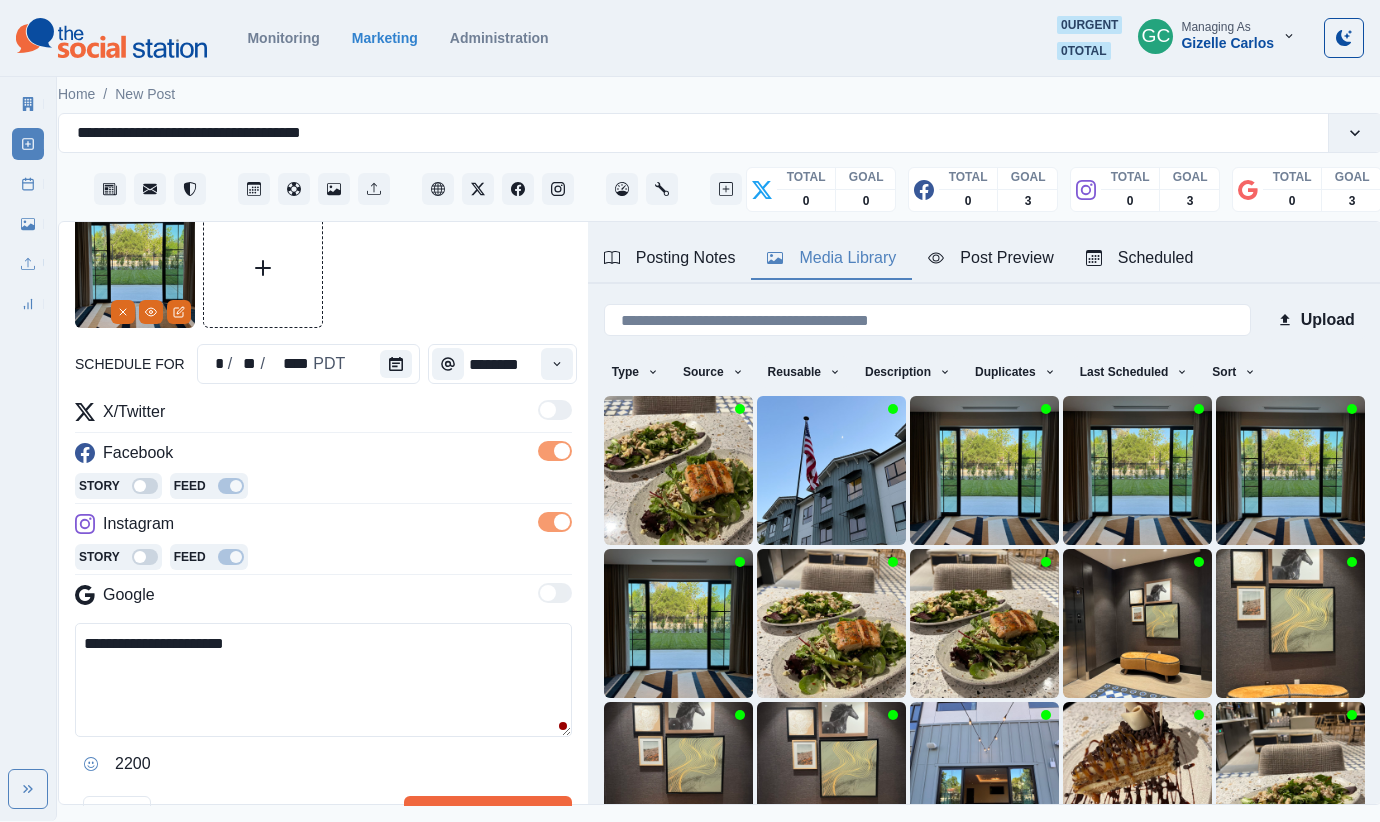 click on "**********" at bounding box center (323, 680) 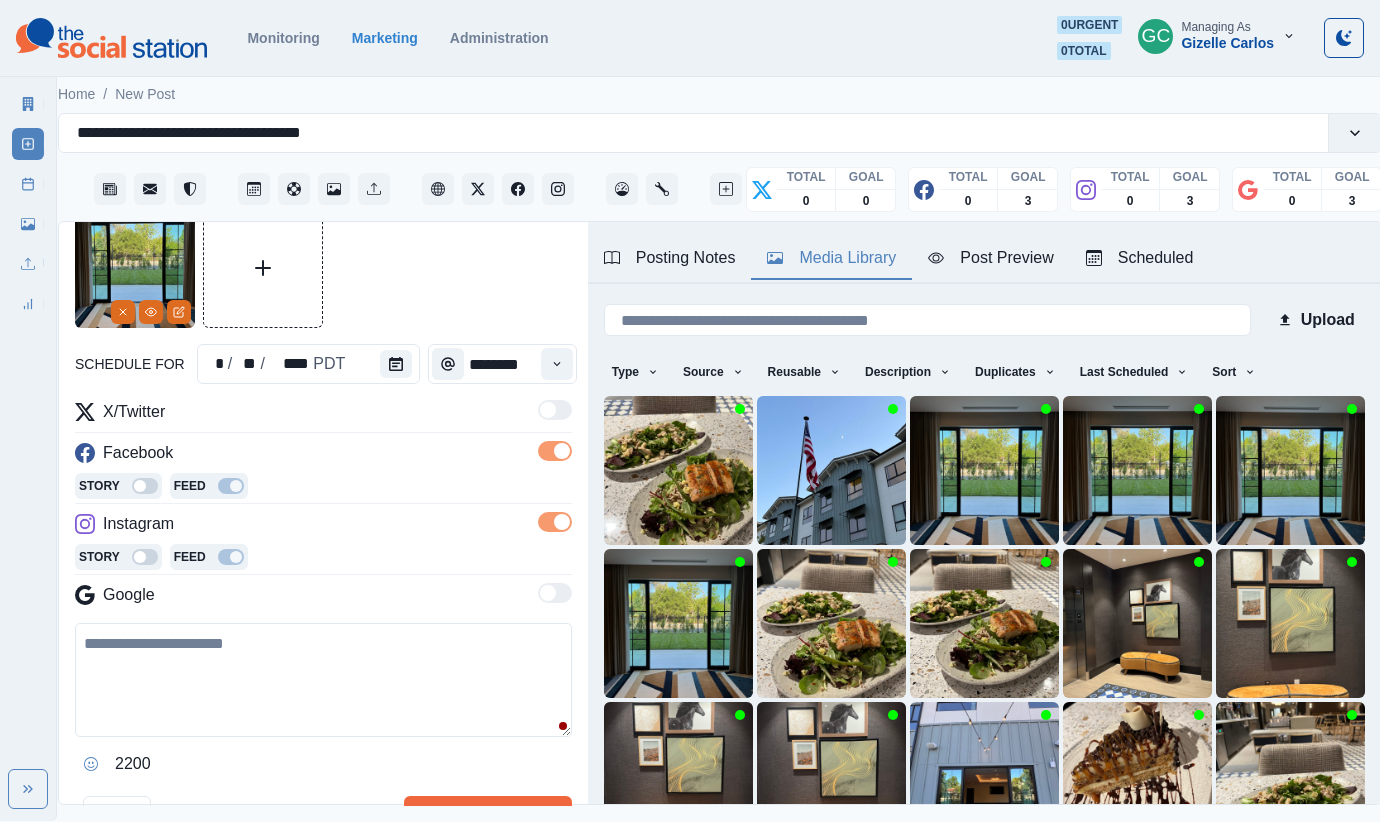 paste on "**********" 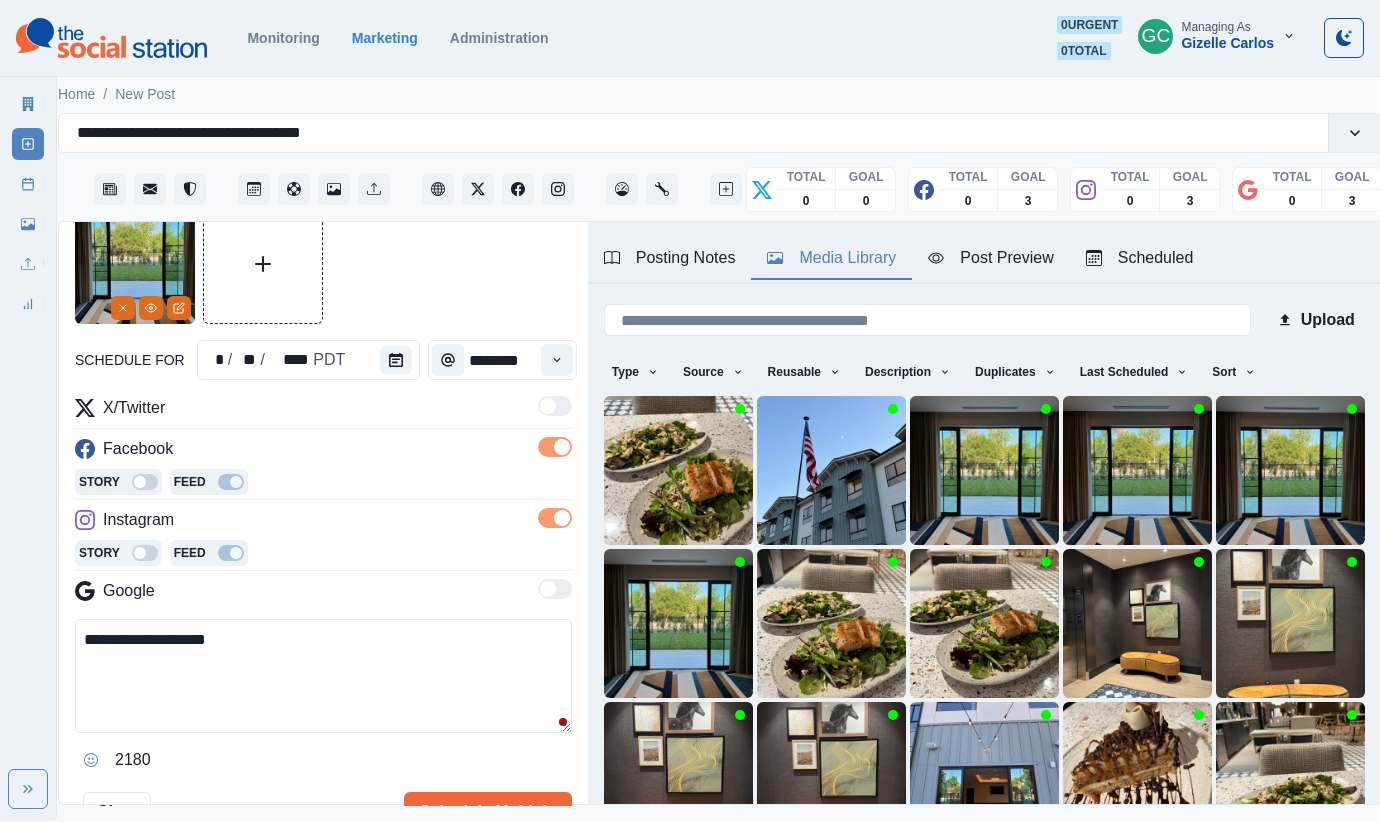 scroll, scrollTop: 89, scrollLeft: 0, axis: vertical 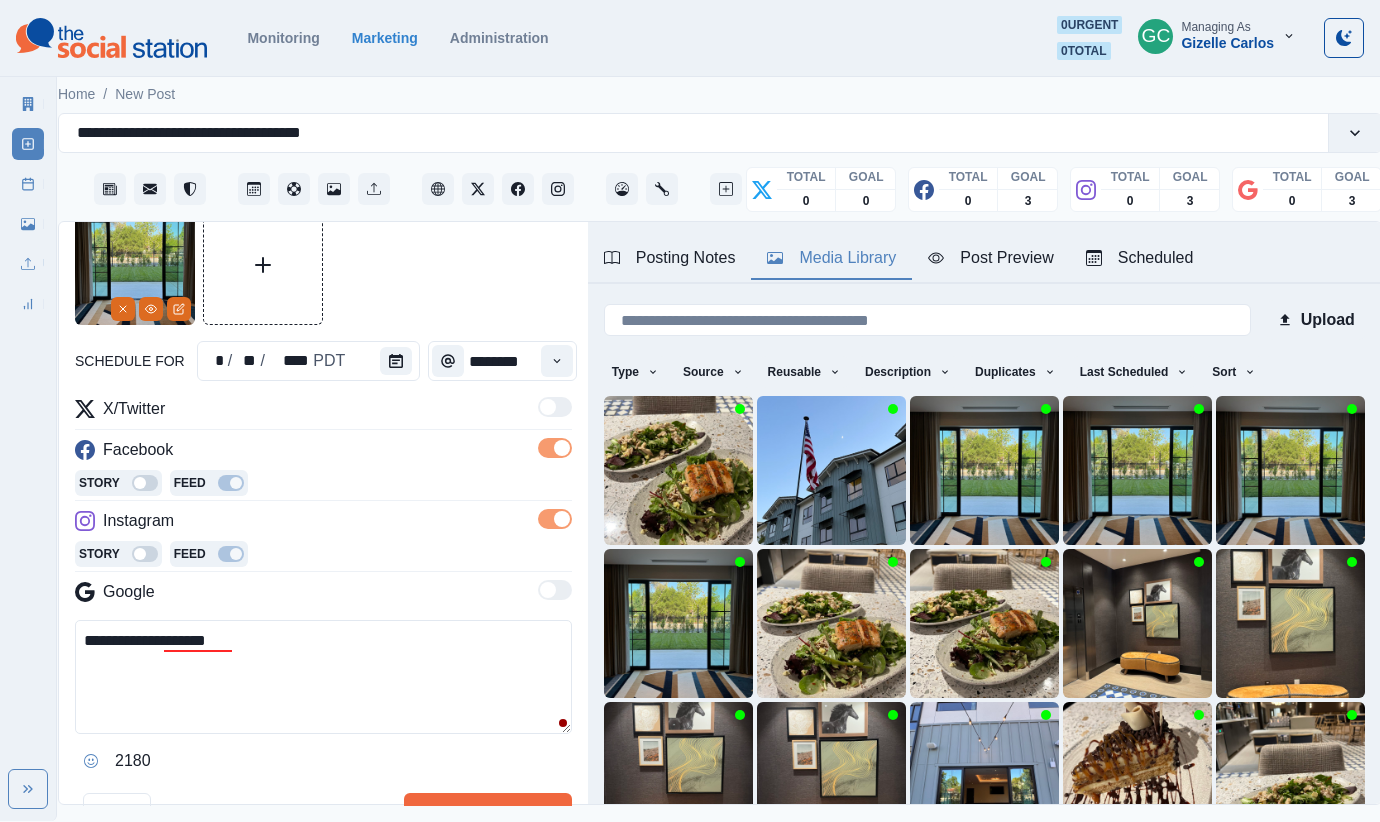 drag, startPoint x: 33, startPoint y: 598, endPoint x: 15, endPoint y: 607, distance: 20.12461 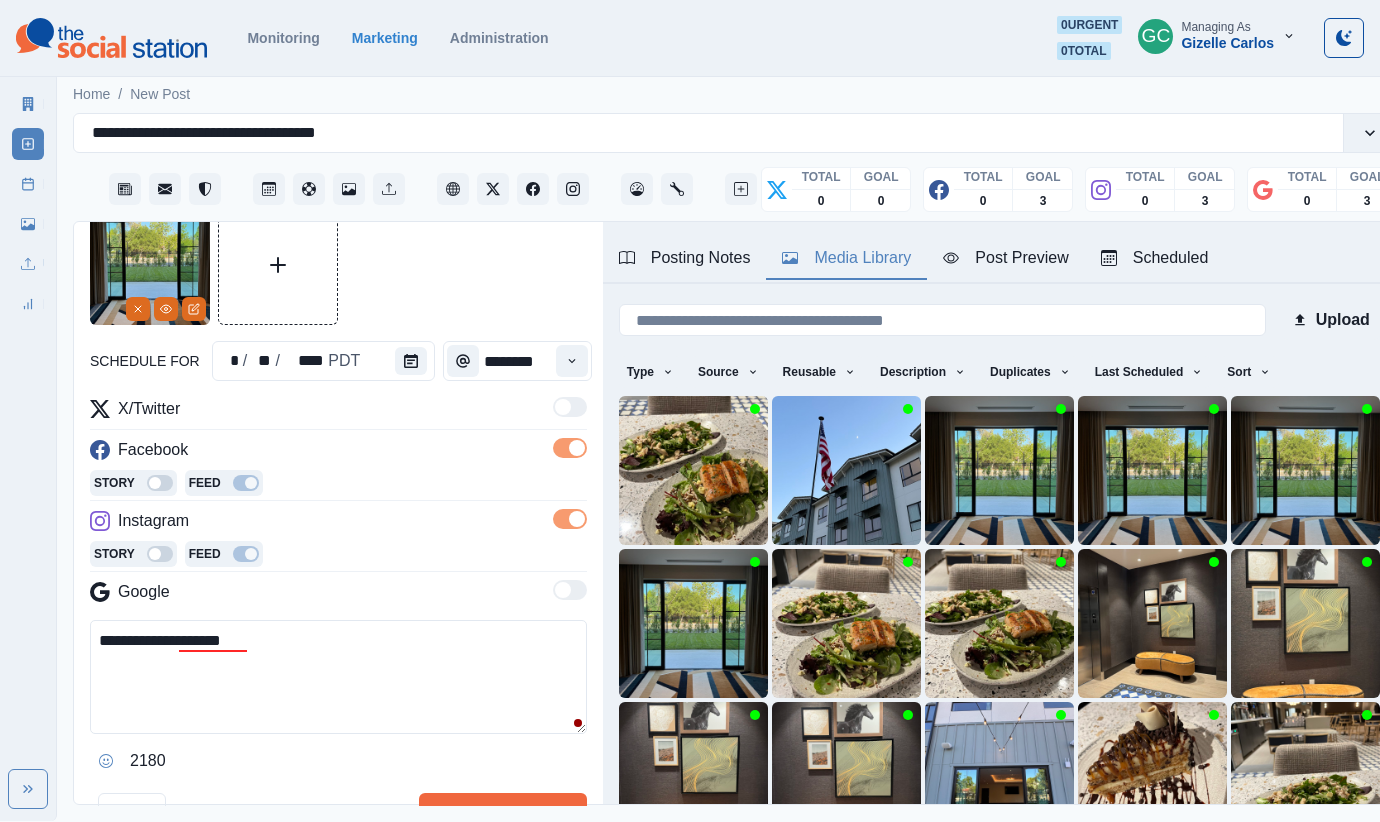 paste on "**********" 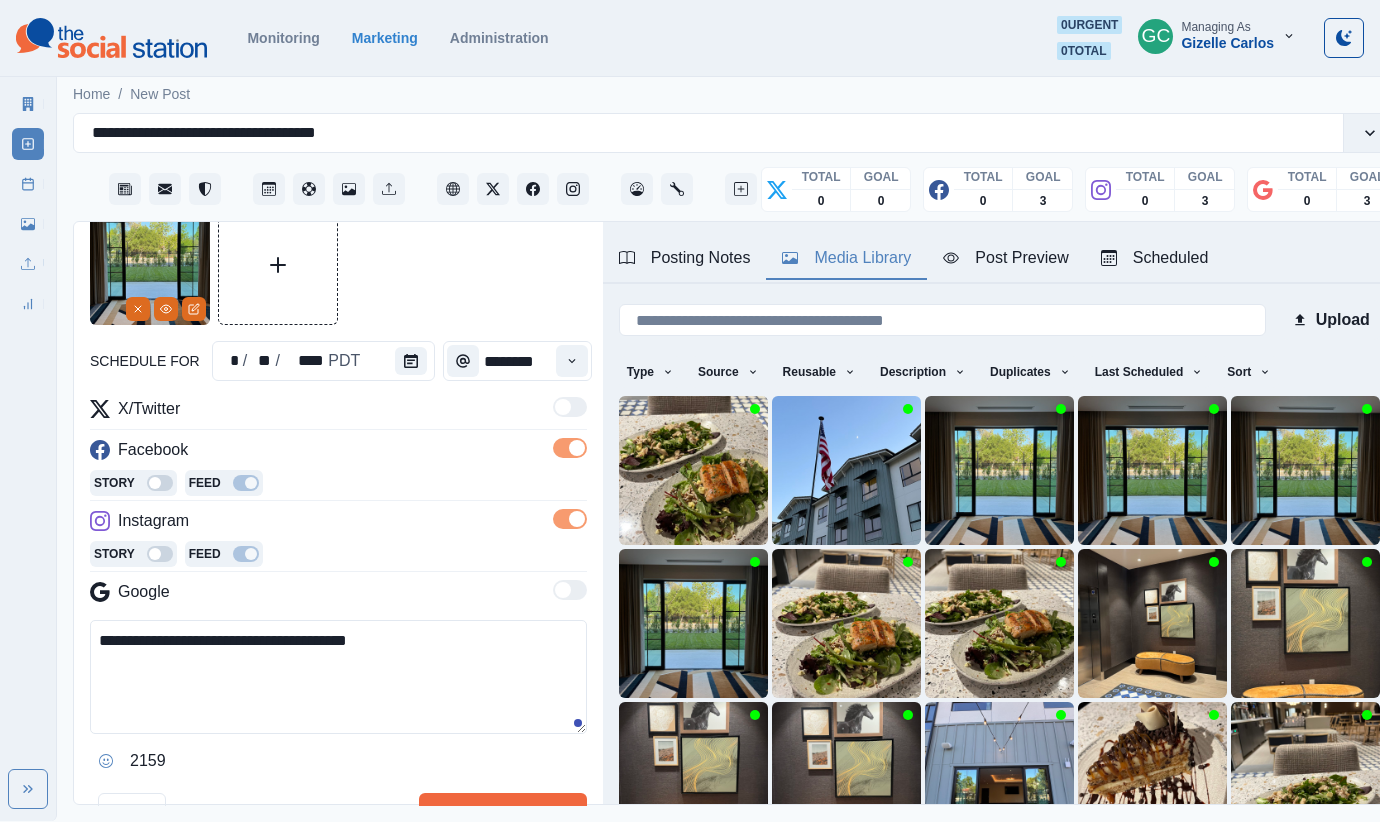 scroll, scrollTop: 0, scrollLeft: 15, axis: horizontal 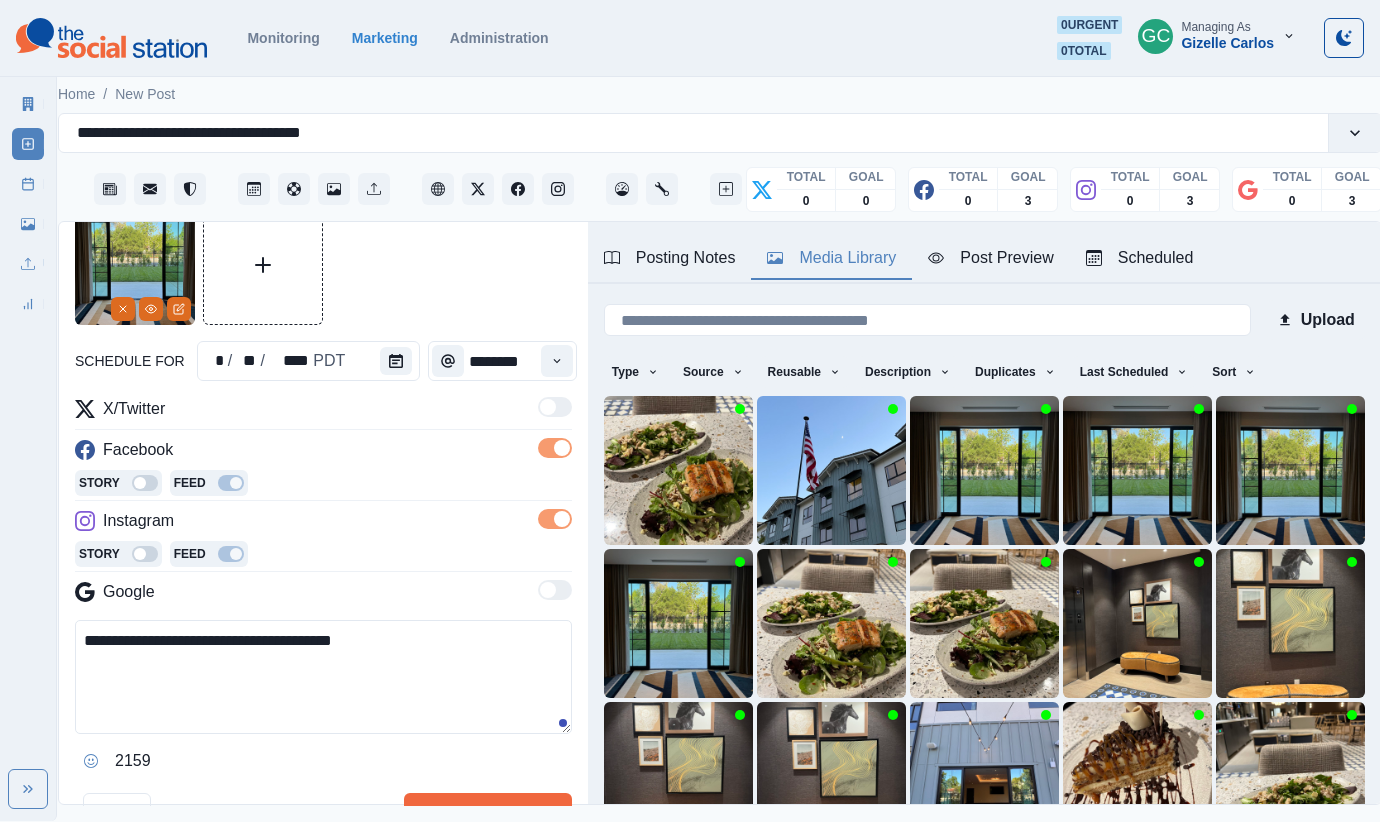 type on "**********" 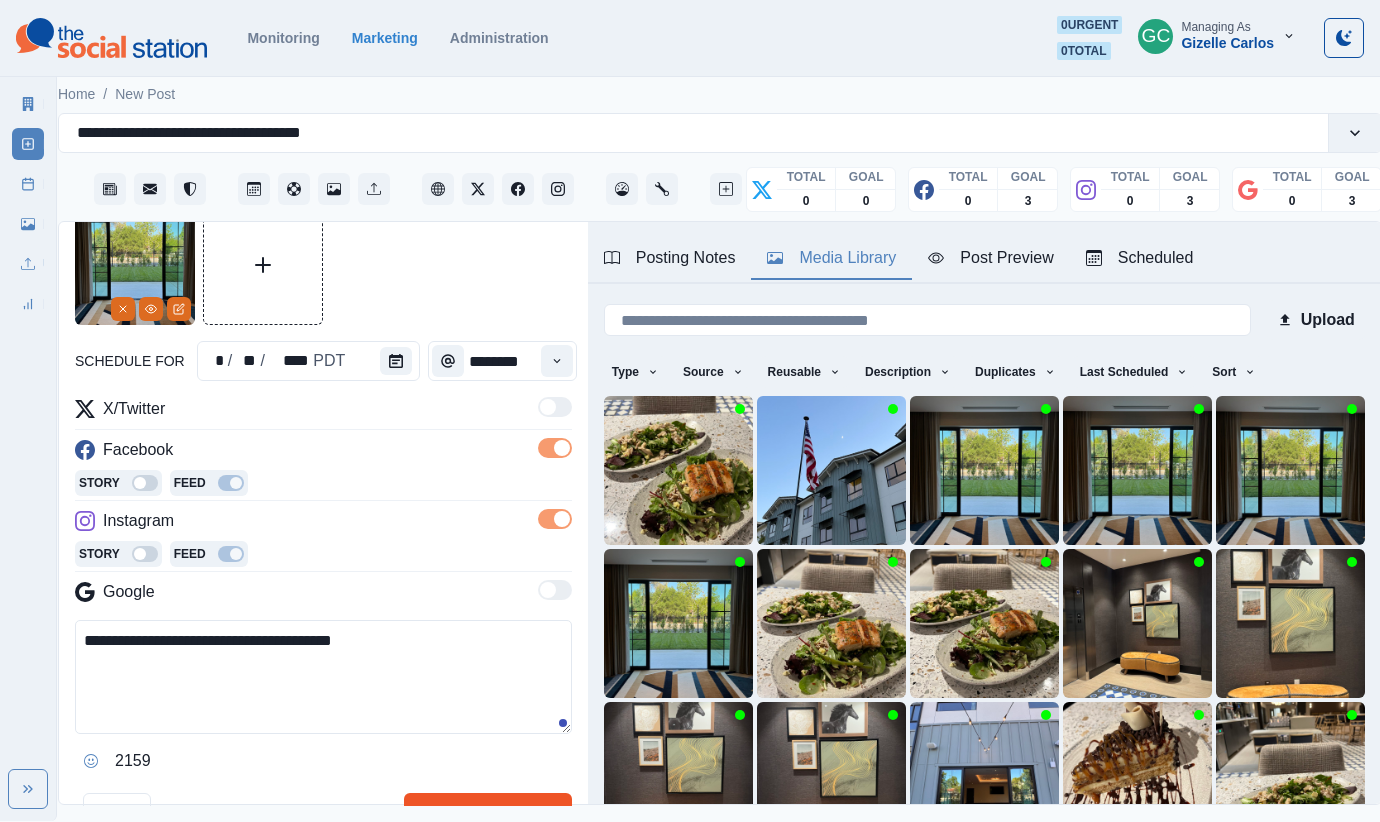 click on "**********" at bounding box center (323, 519) 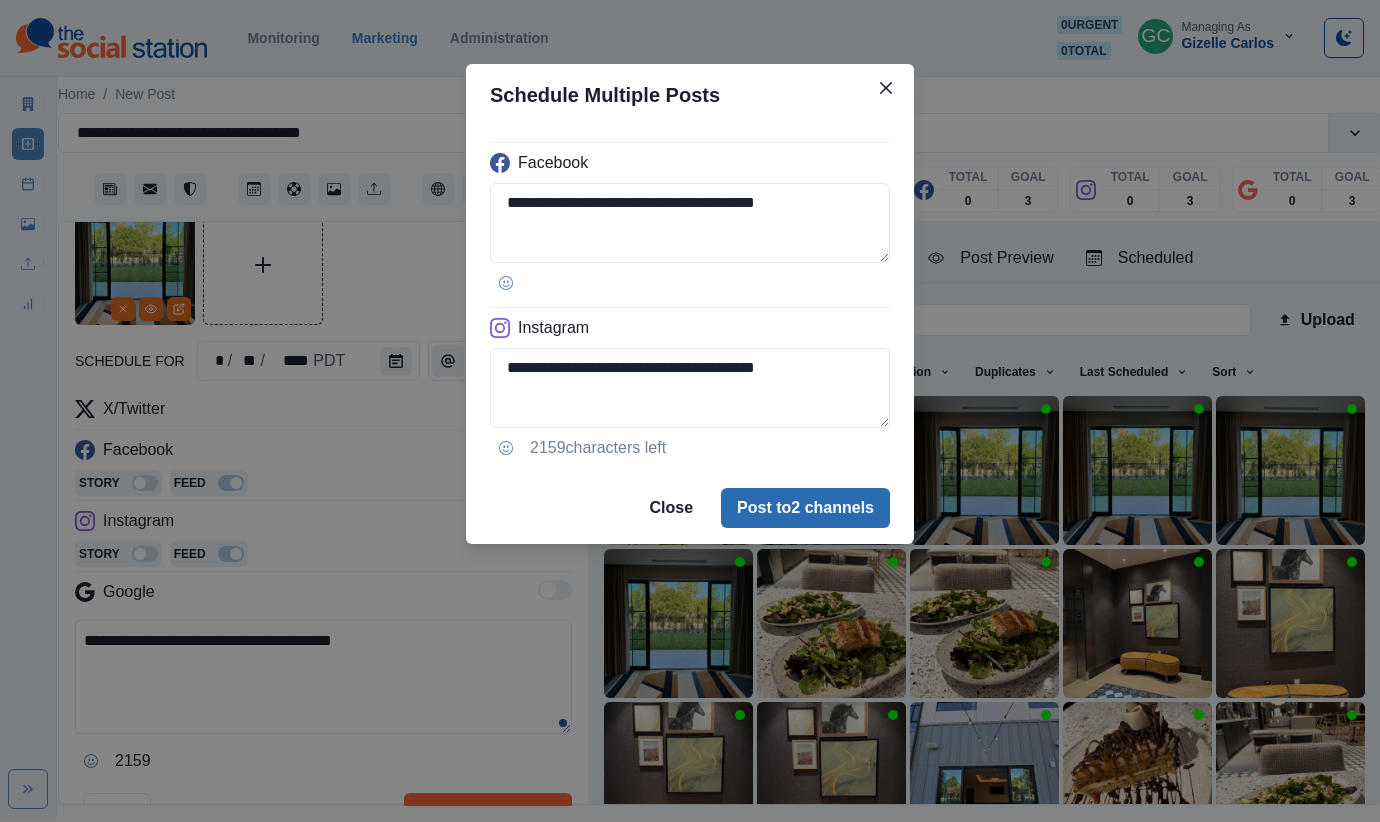 click on "Post to  2   channels" at bounding box center [805, 508] 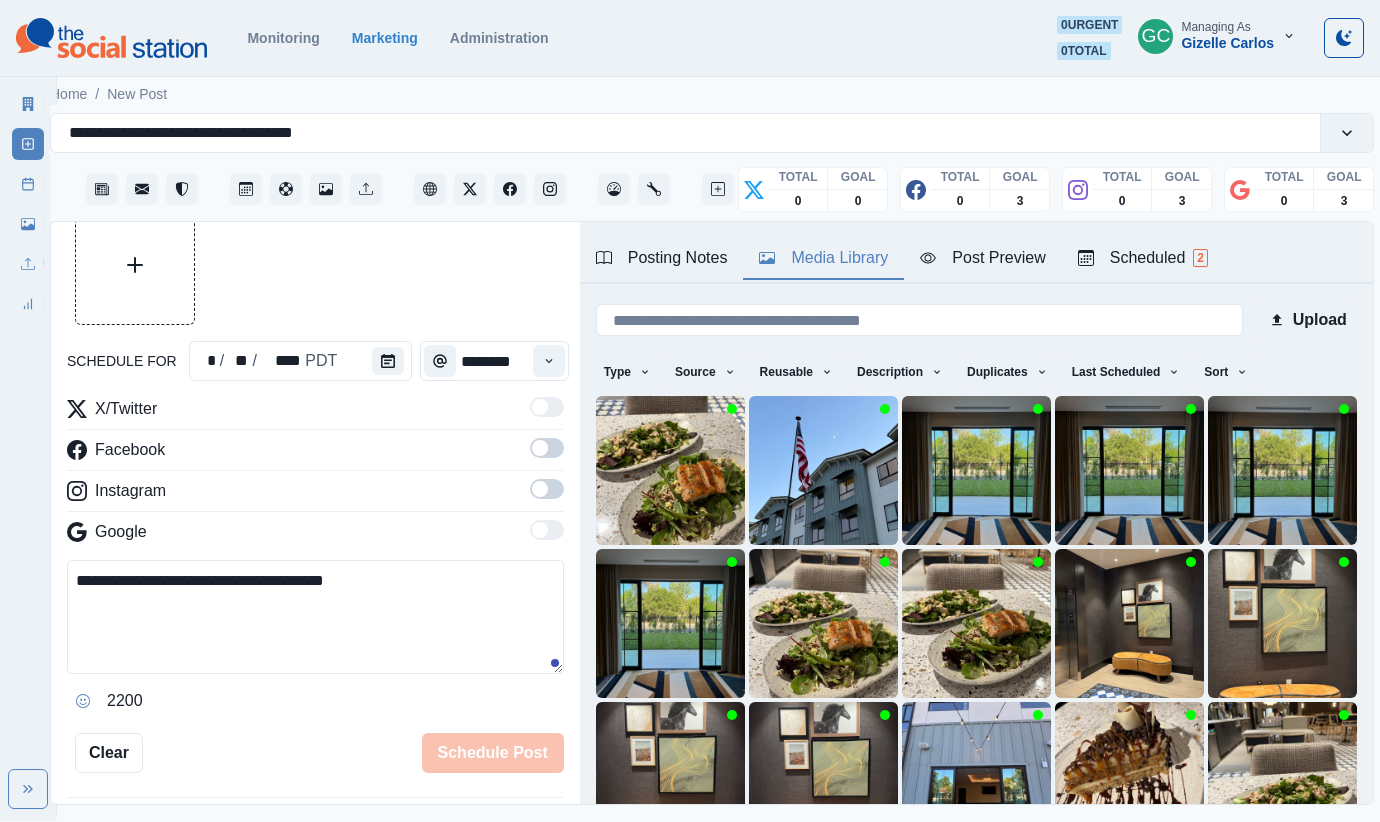 click at bounding box center (547, 489) 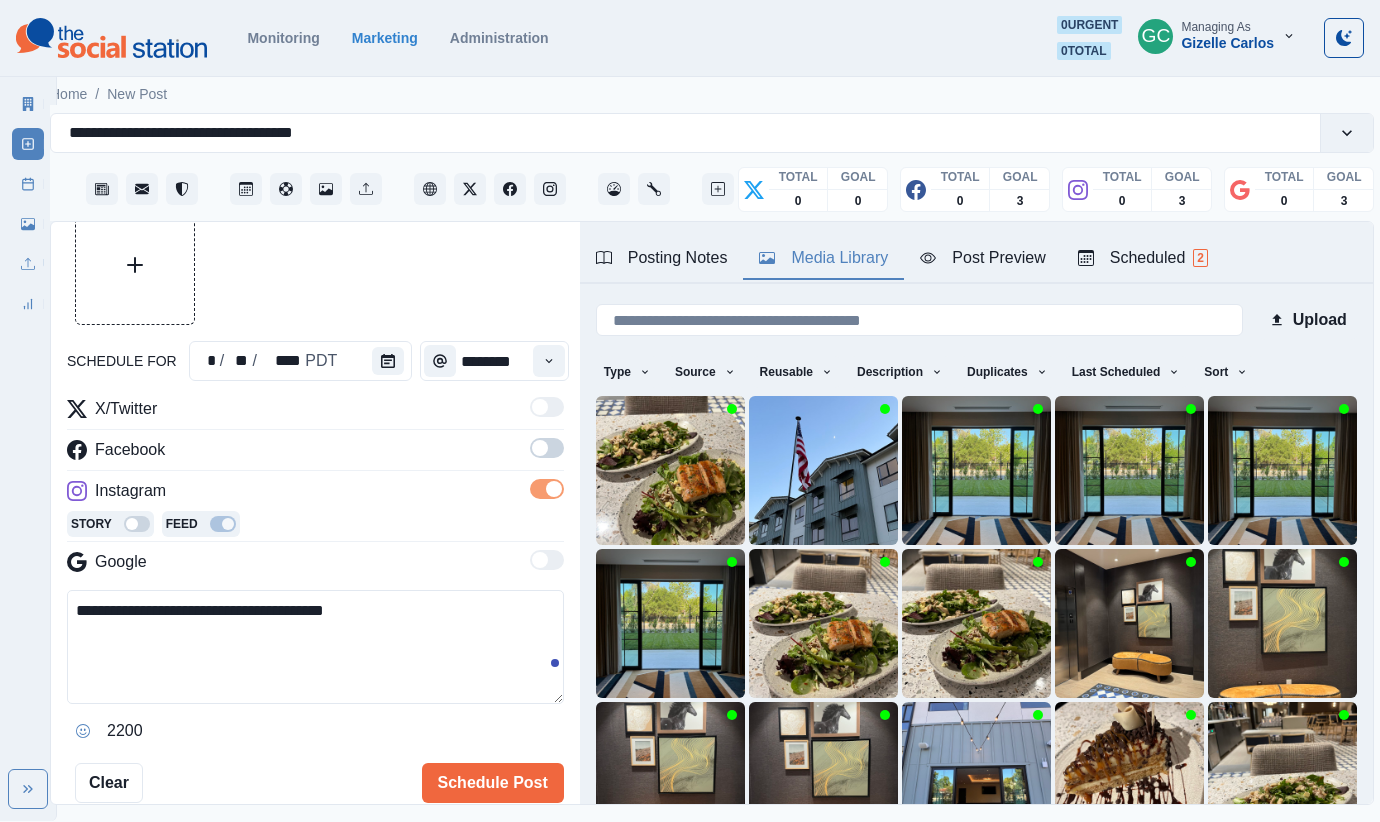 click at bounding box center (547, 448) 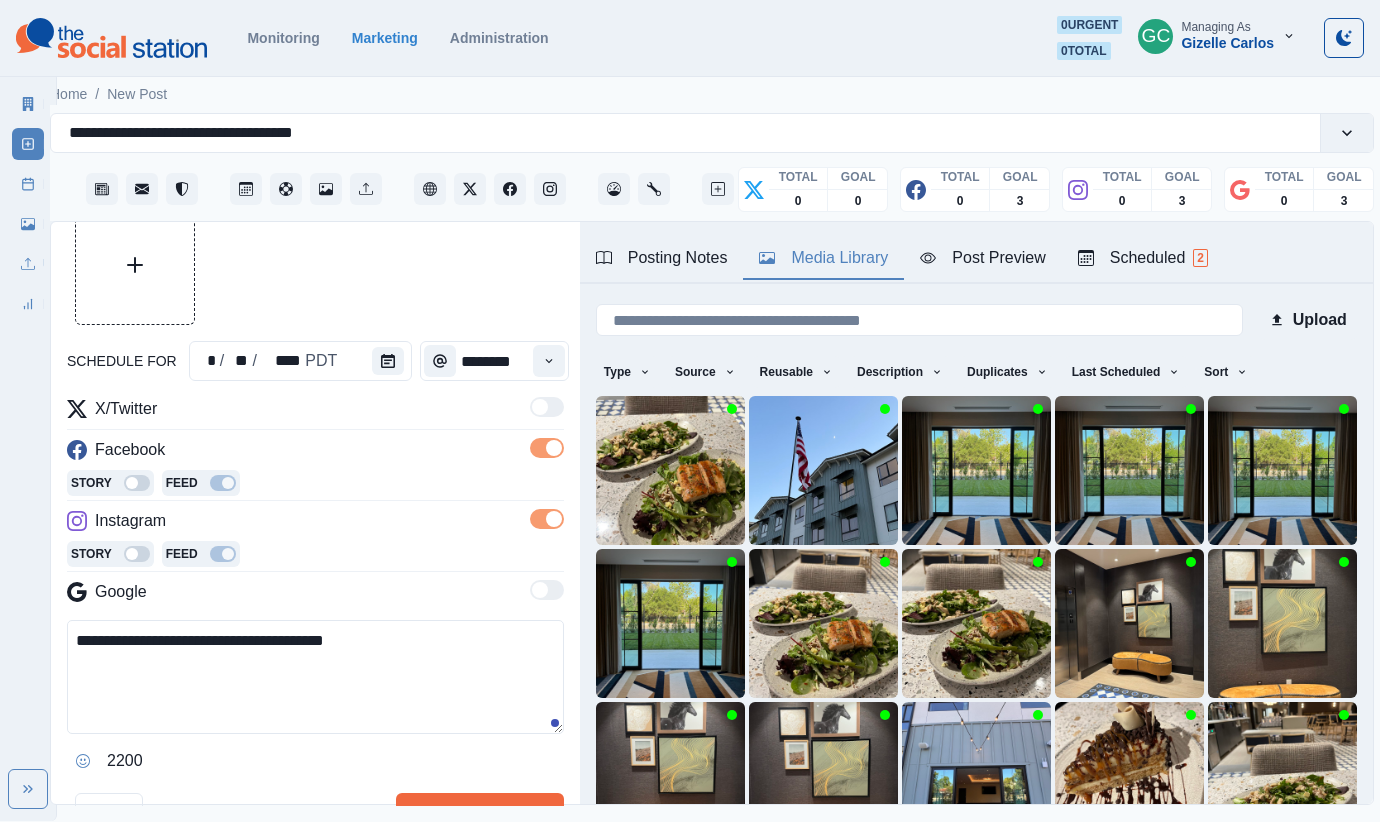 scroll, scrollTop: 0, scrollLeft: 25, axis: horizontal 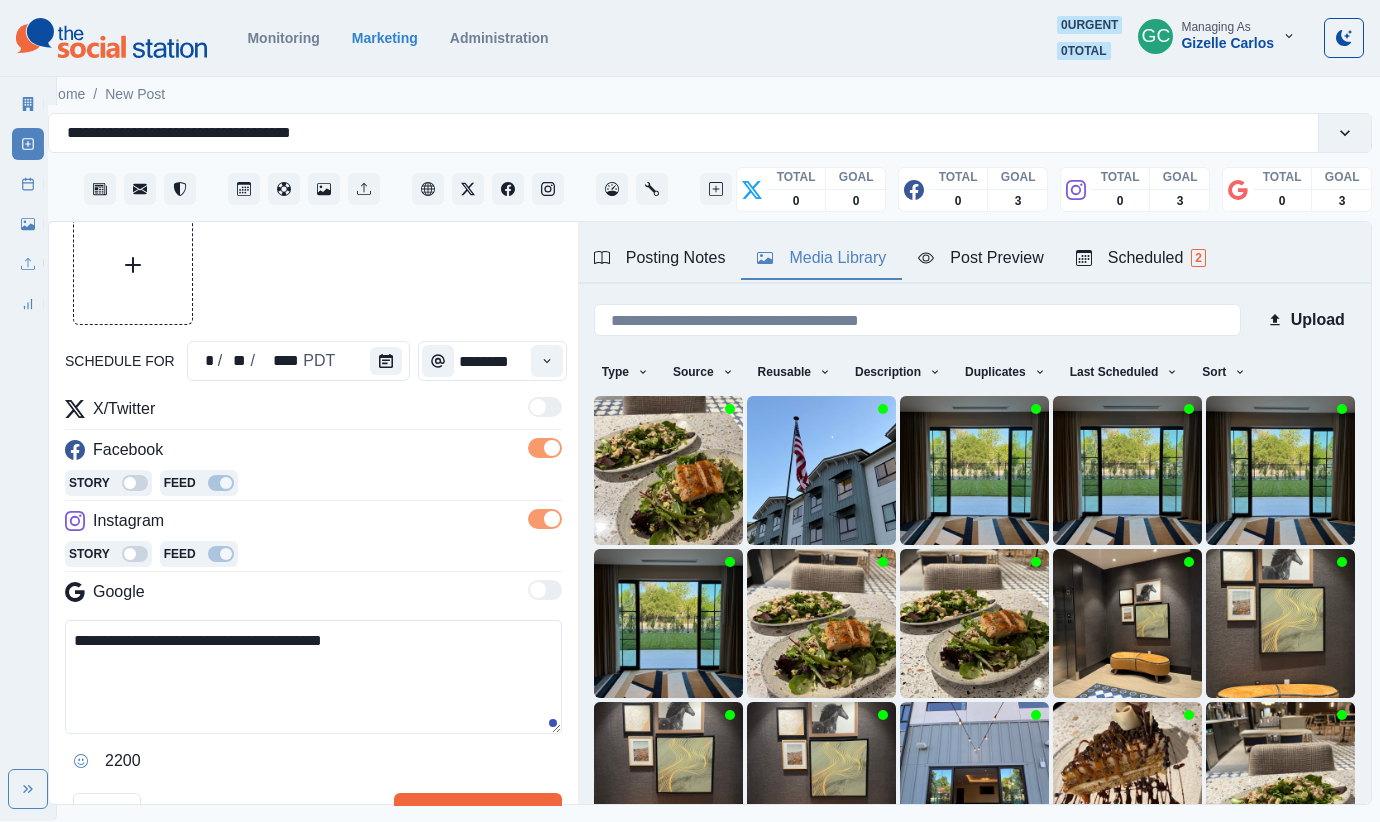 click on "Upload Type Any Image Video Source Any Upload Social Manager Found: Instagram Found: Google Customer Photo Found: TripAdvisor Review Found: Yelp Review Reusable Any Yes No Description Any Missing Description Duplicates Any Show Duplicated Media Last Scheduled Any Over A Month Ago Over 3 Months Ago Over 6 Months Ago Never Scheduled Sort Newest Media Oldest Media Most Recently Scheduled Least Recently Scheduled 1 2 3 4 5 9" at bounding box center [974, 601] 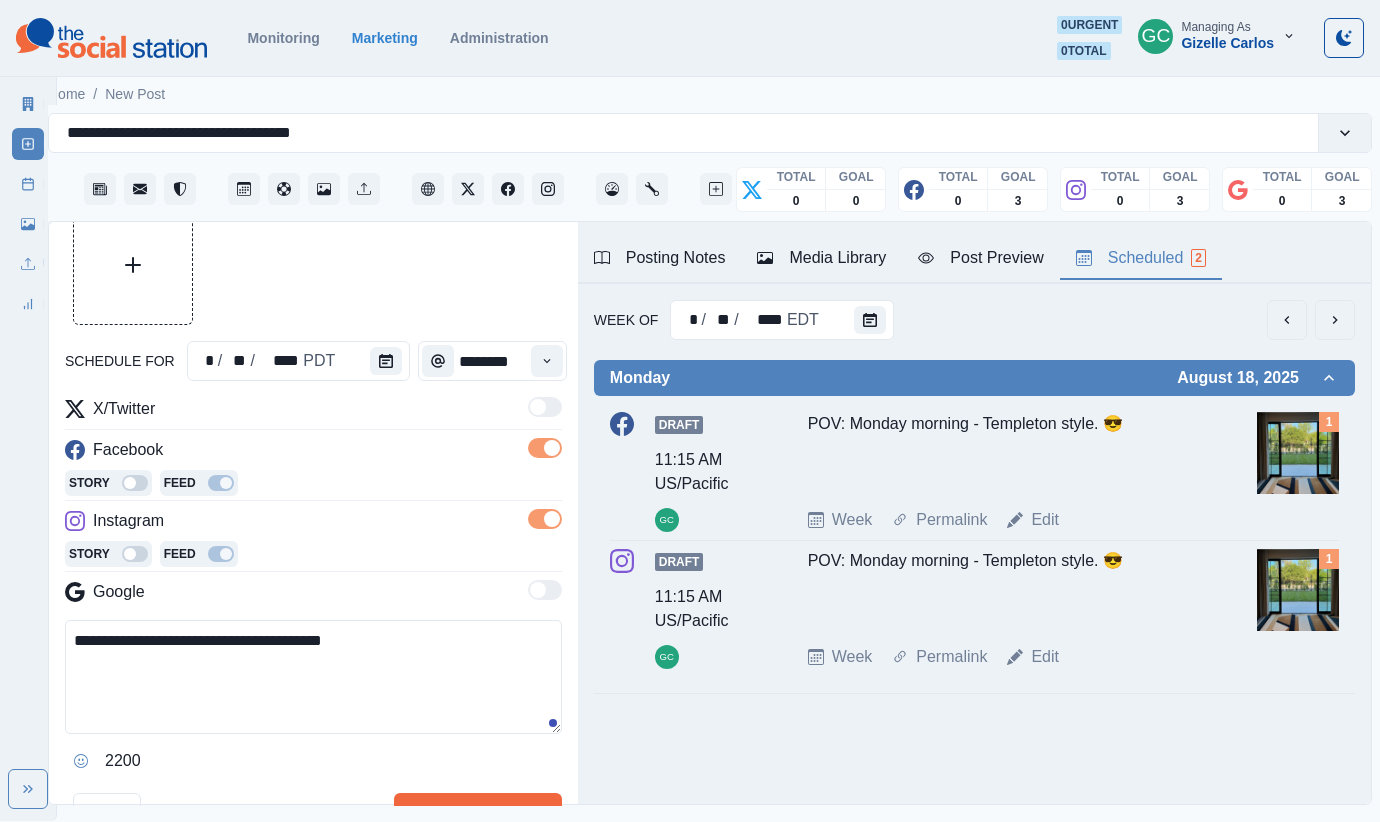 click on "Scheduled 2" at bounding box center (1141, 258) 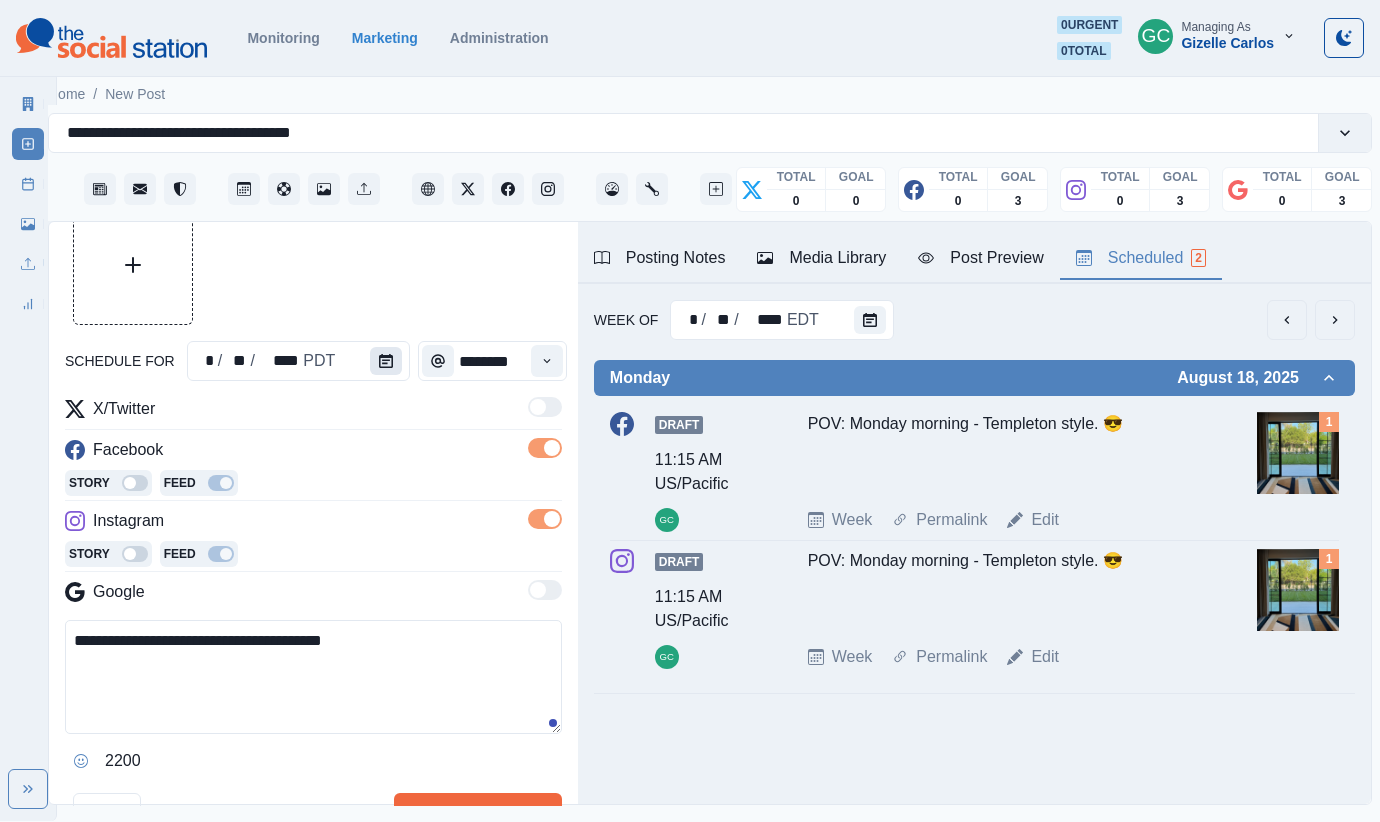 click at bounding box center (386, 361) 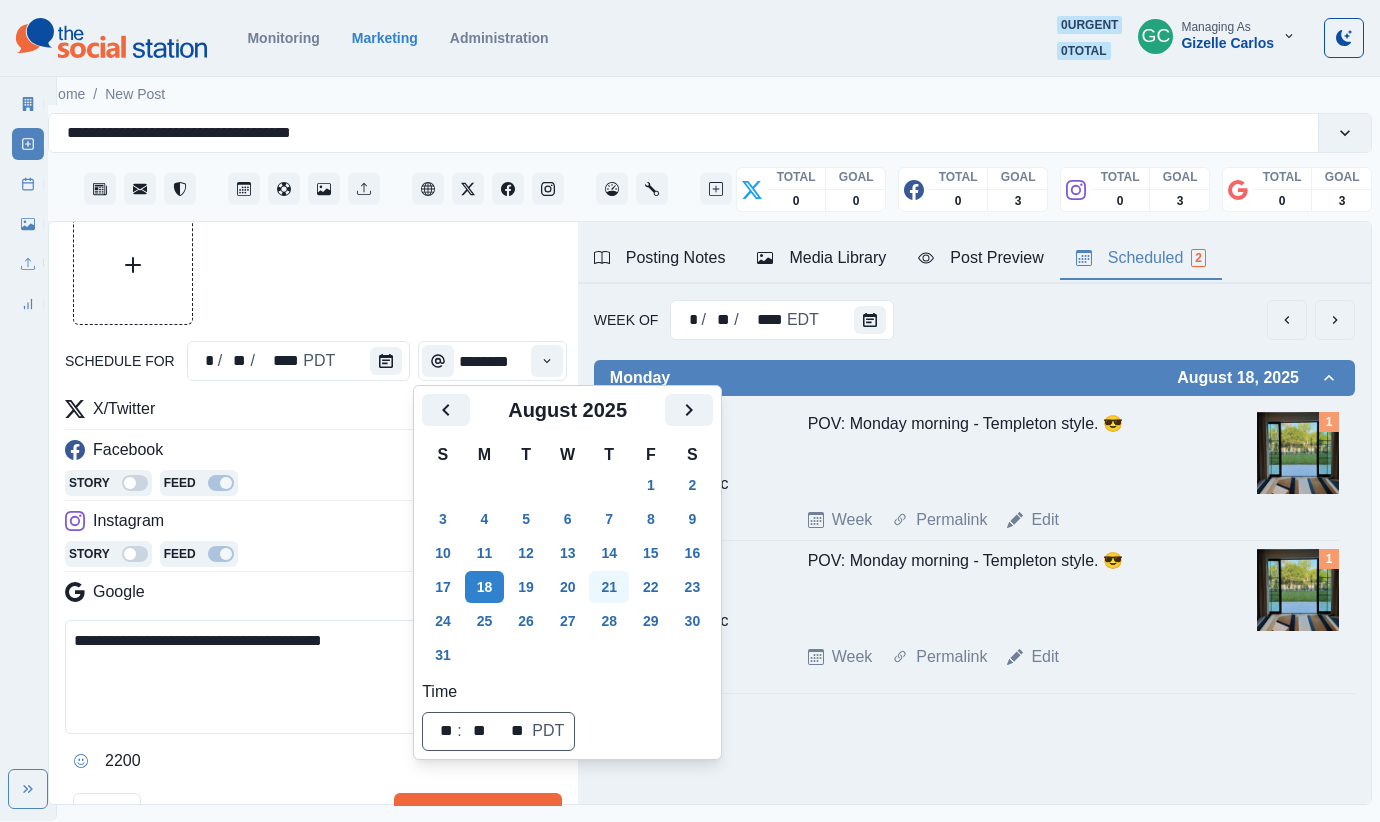 click on "21" at bounding box center [609, 587] 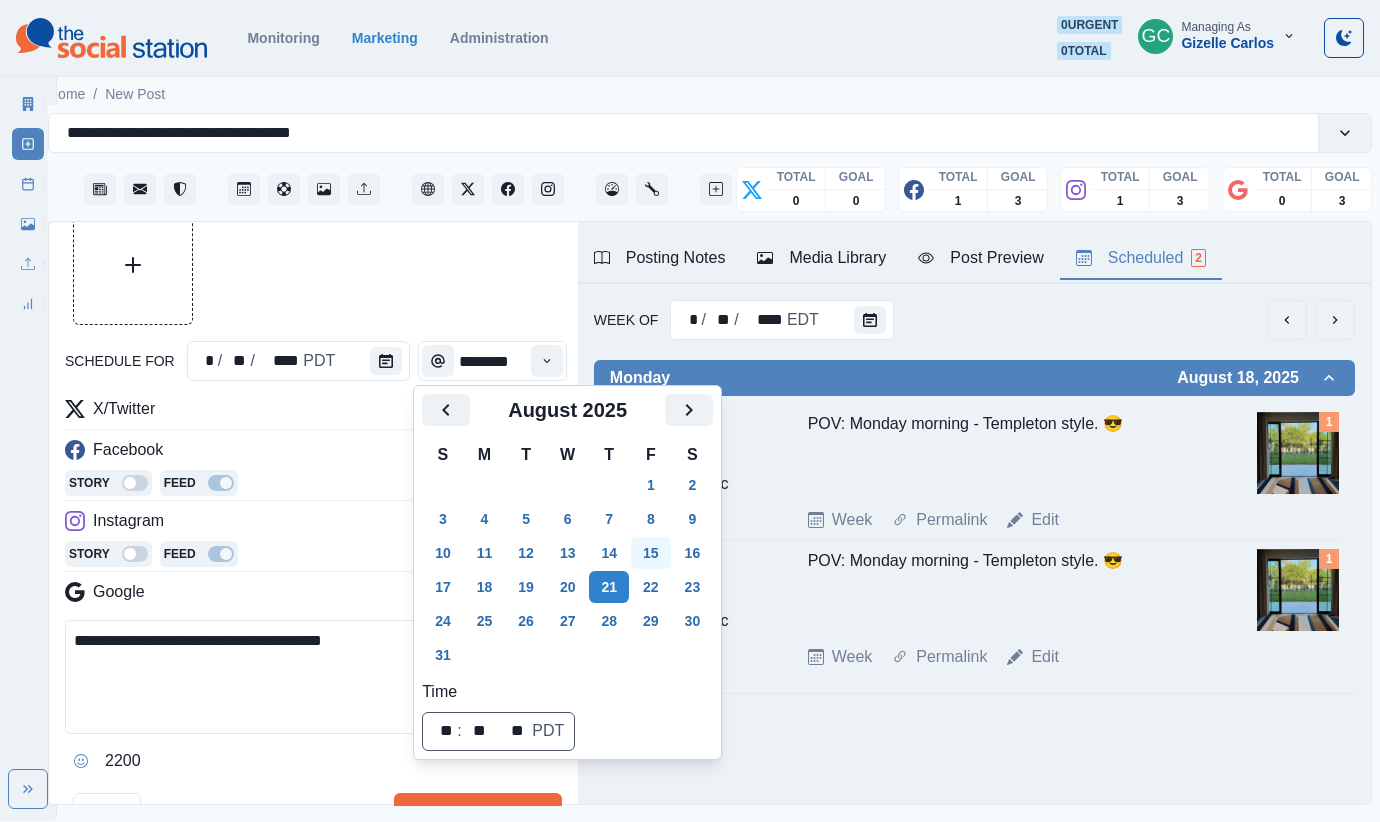 click on "22" at bounding box center [651, 587] 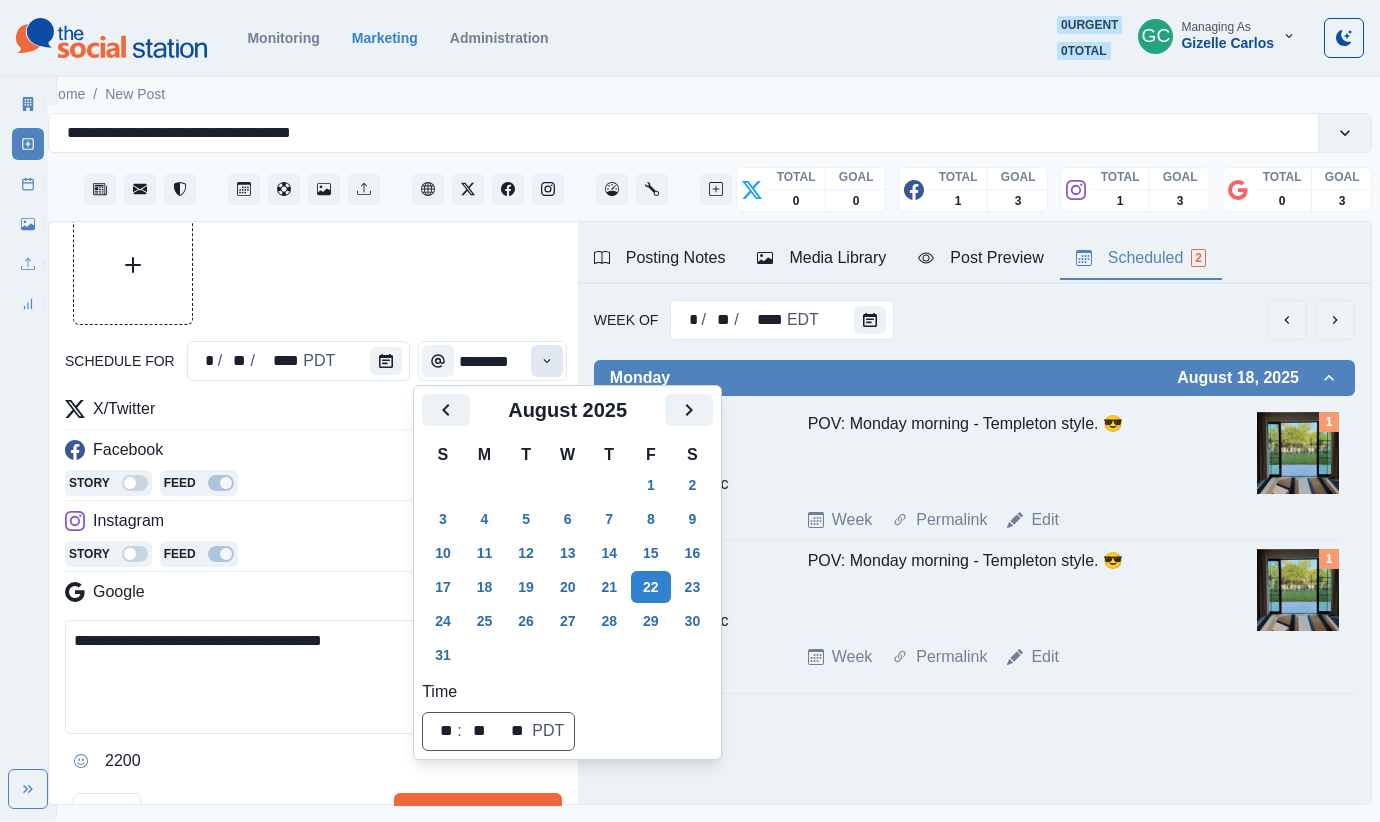 click at bounding box center [547, 361] 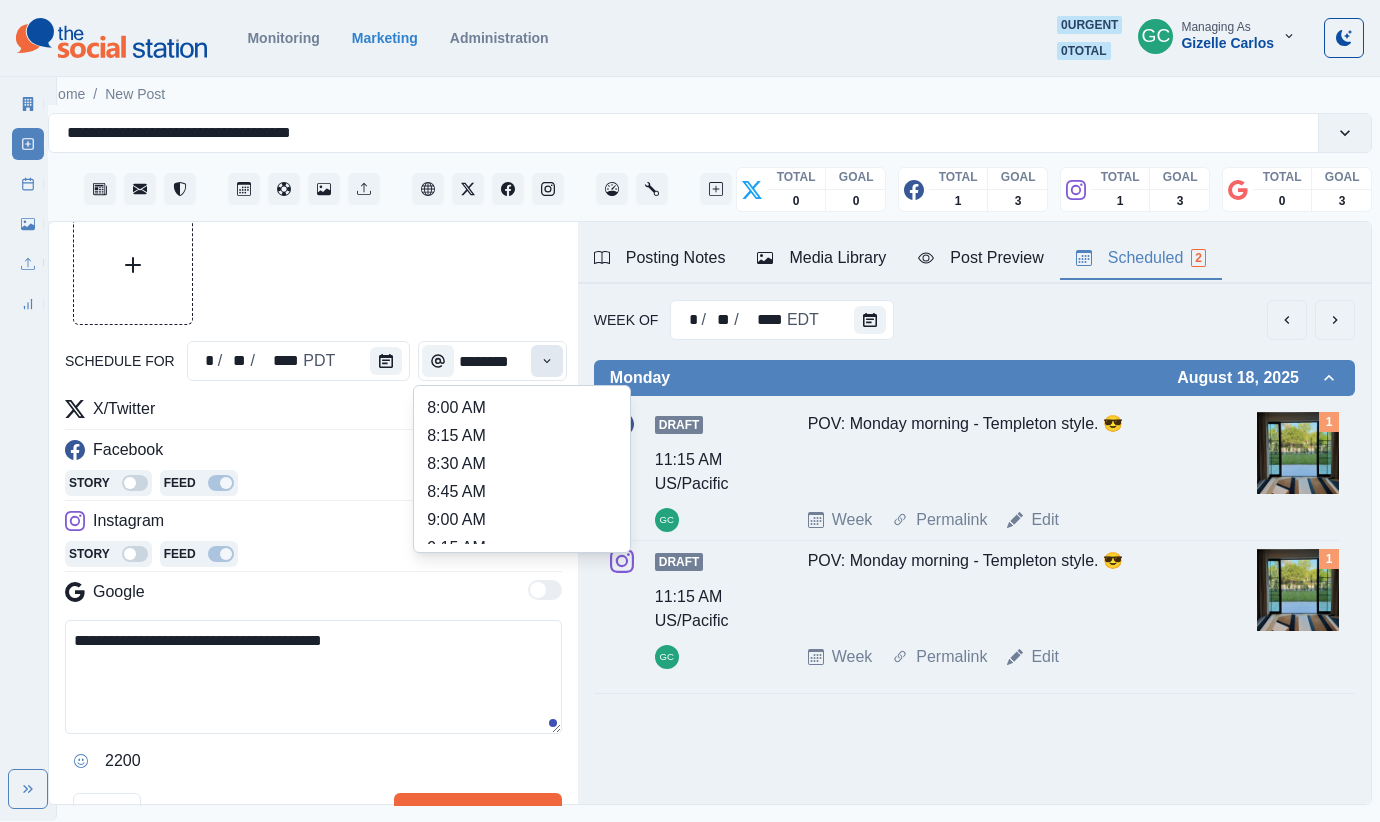 click 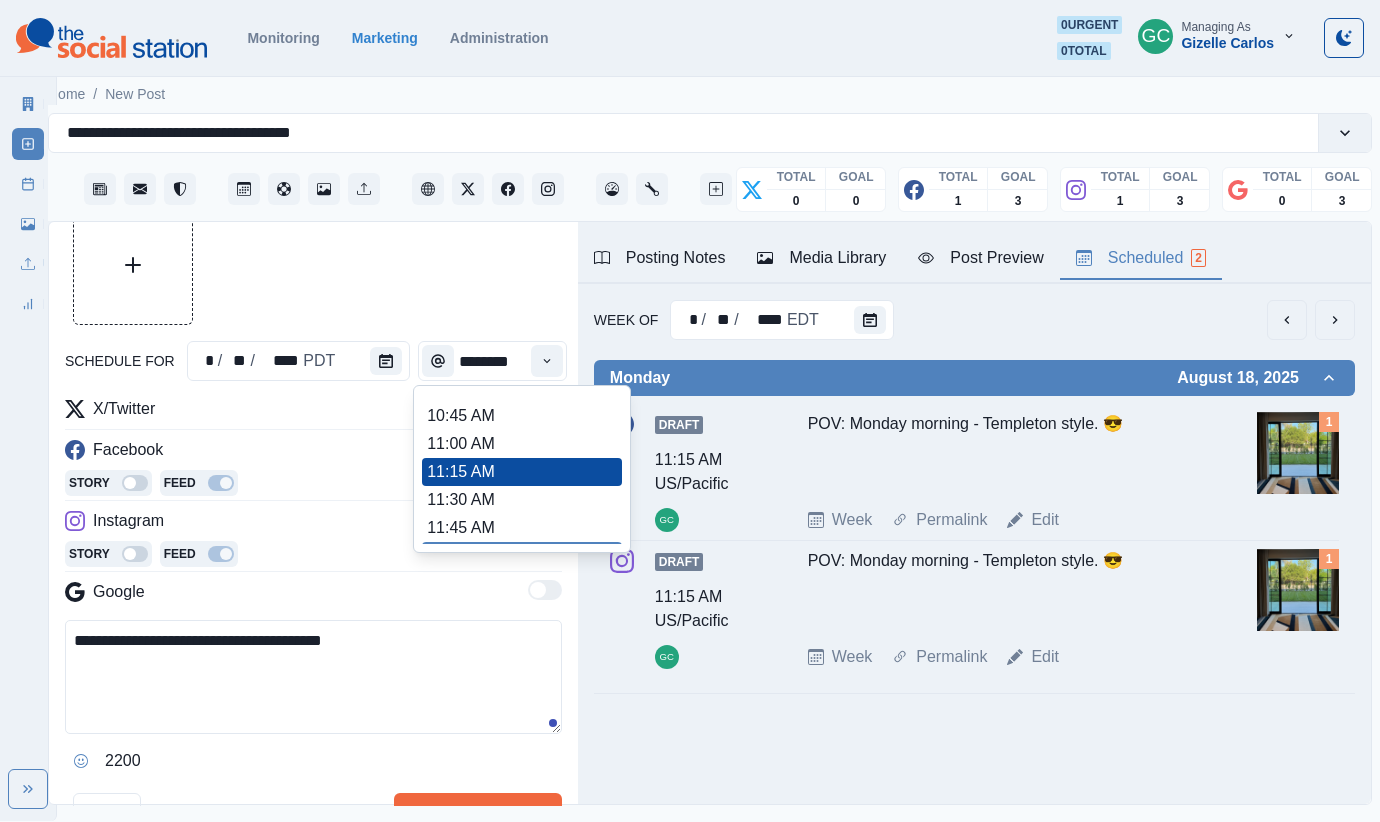 scroll, scrollTop: 339, scrollLeft: 0, axis: vertical 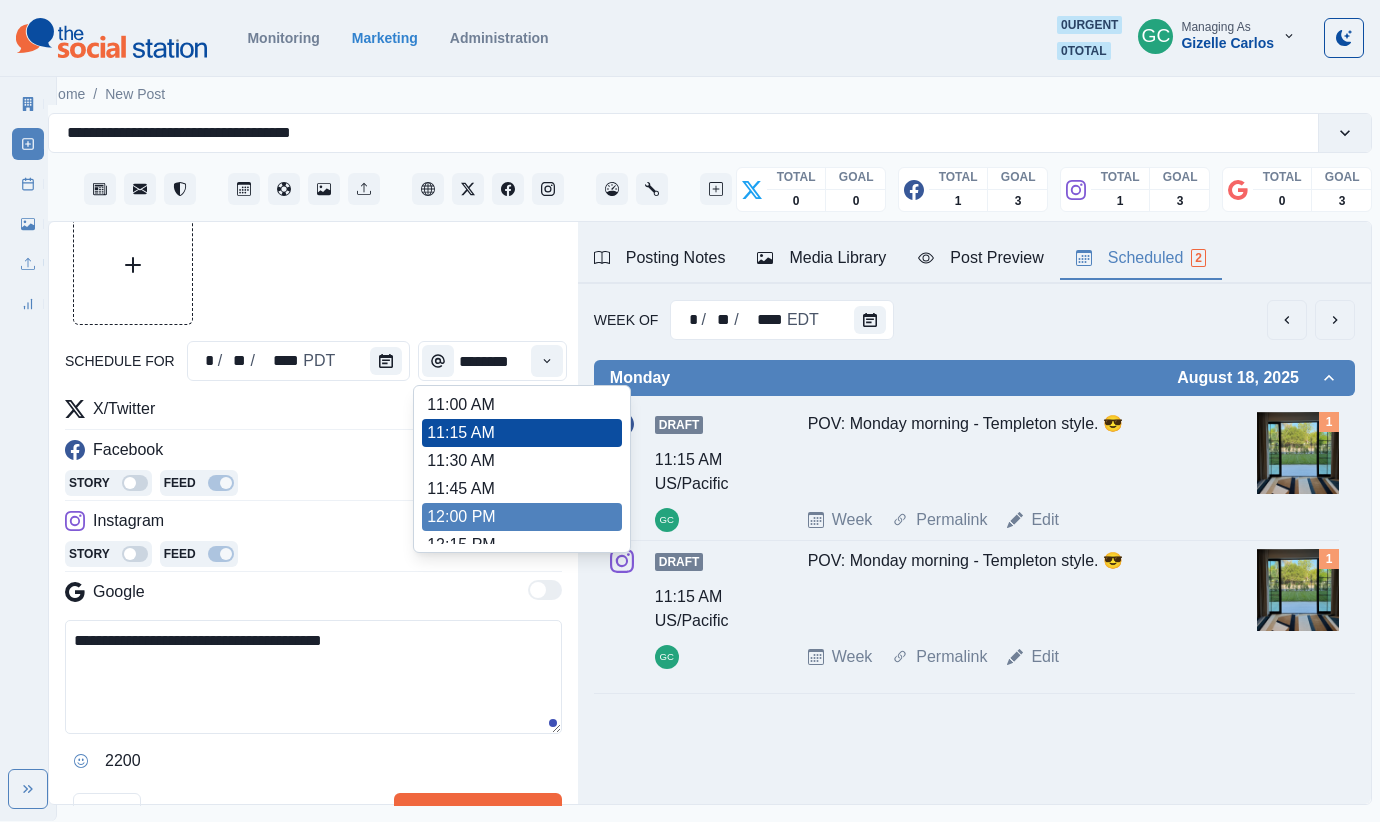click on "12:00 PM" at bounding box center [522, 517] 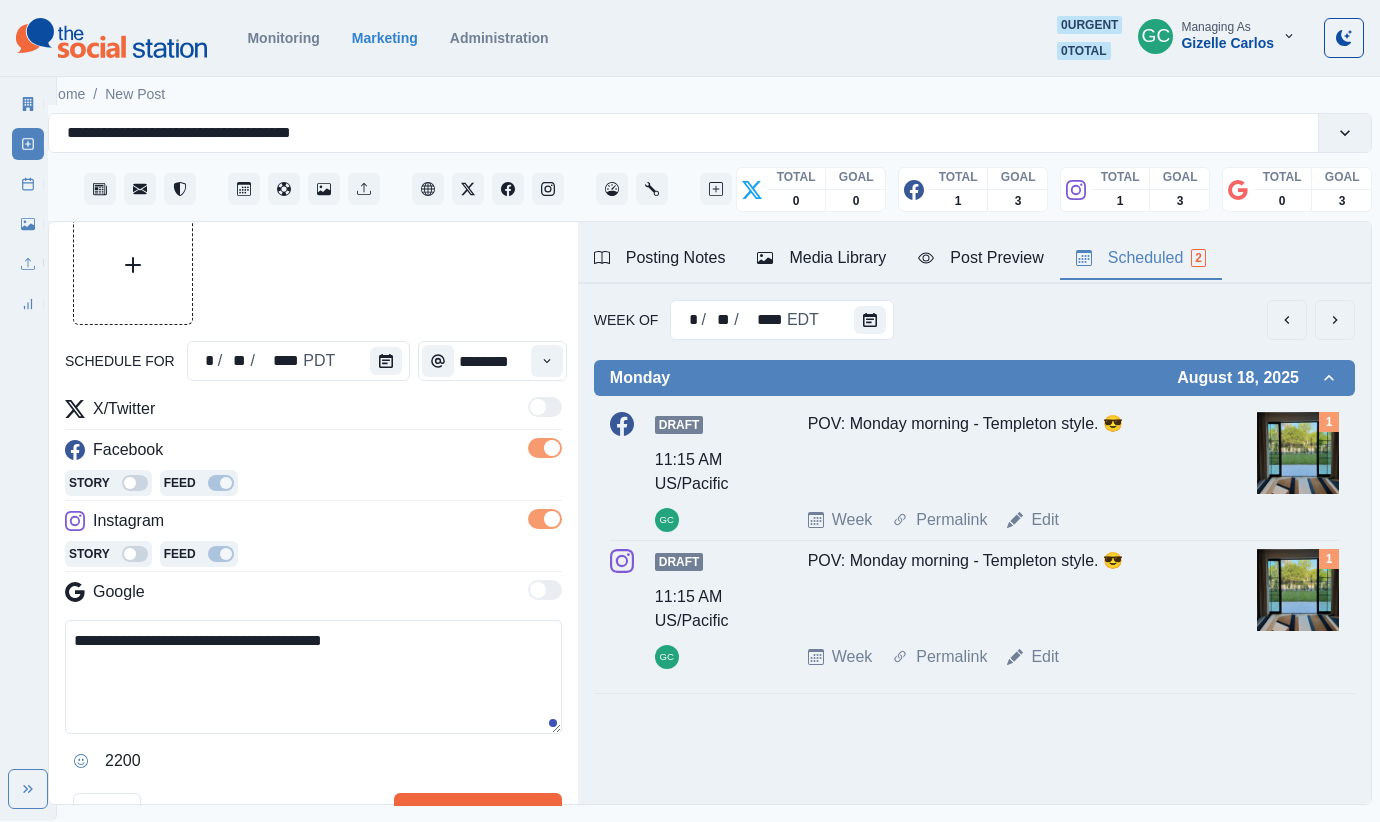 type on "********" 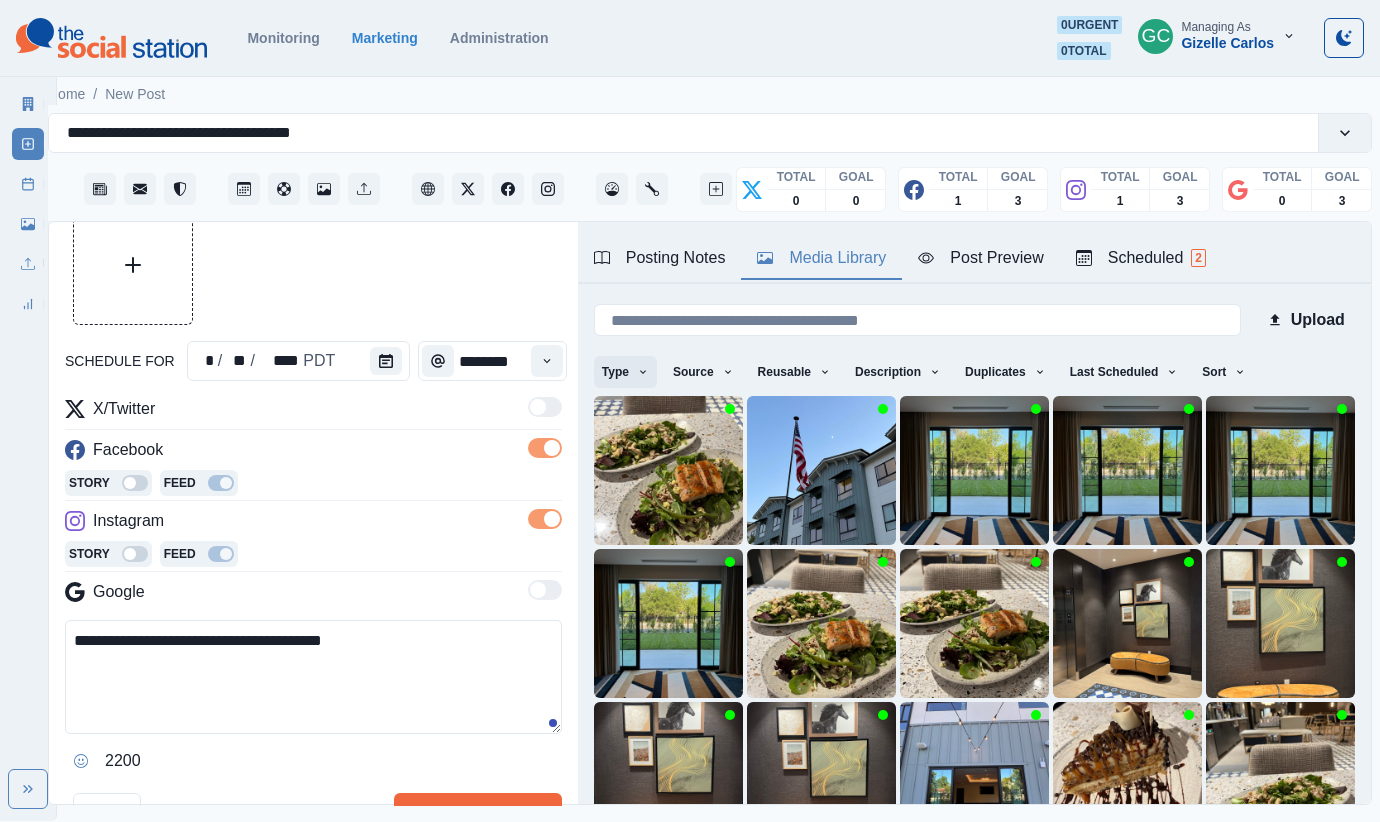 click on "Type" at bounding box center (625, 372) 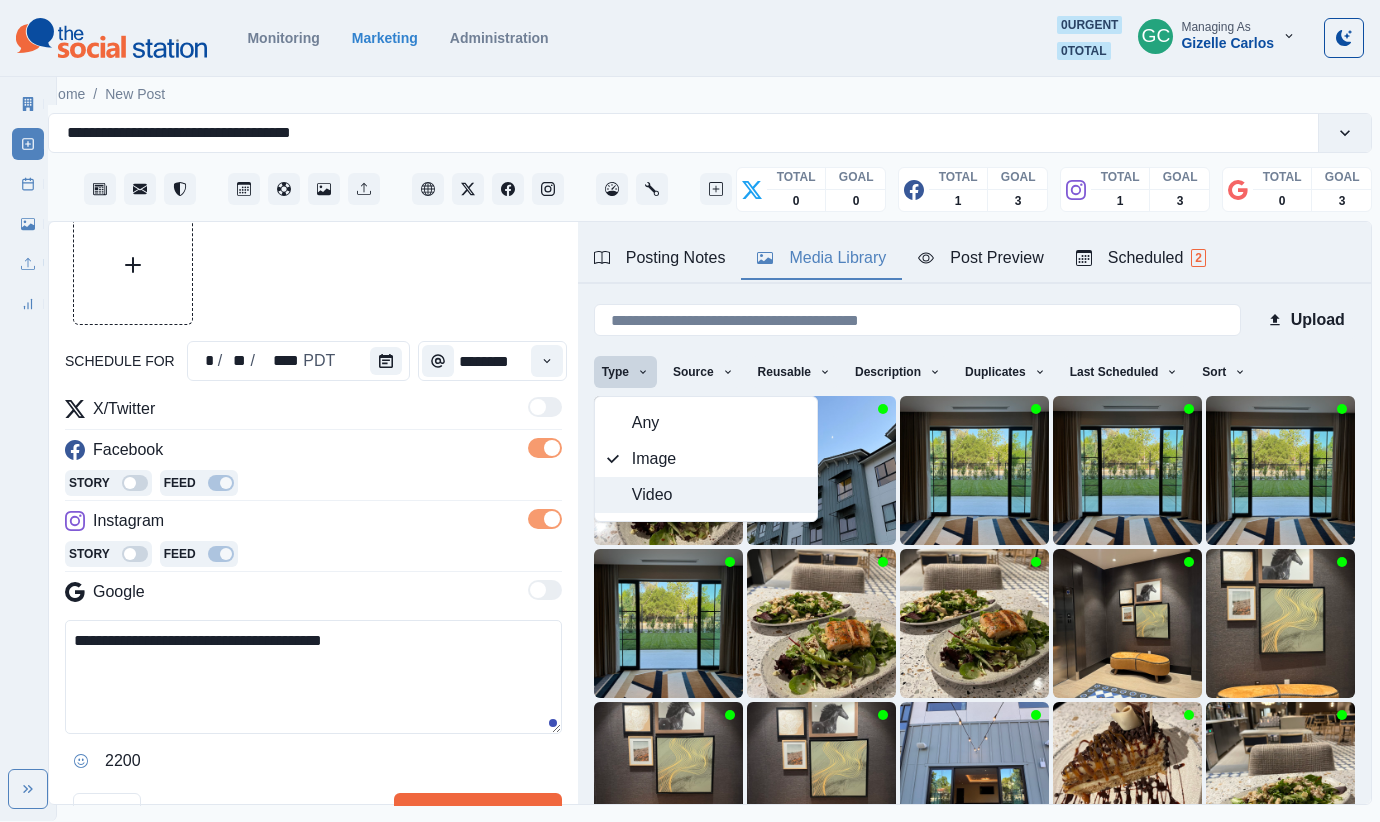 click on "Video" at bounding box center (718, 495) 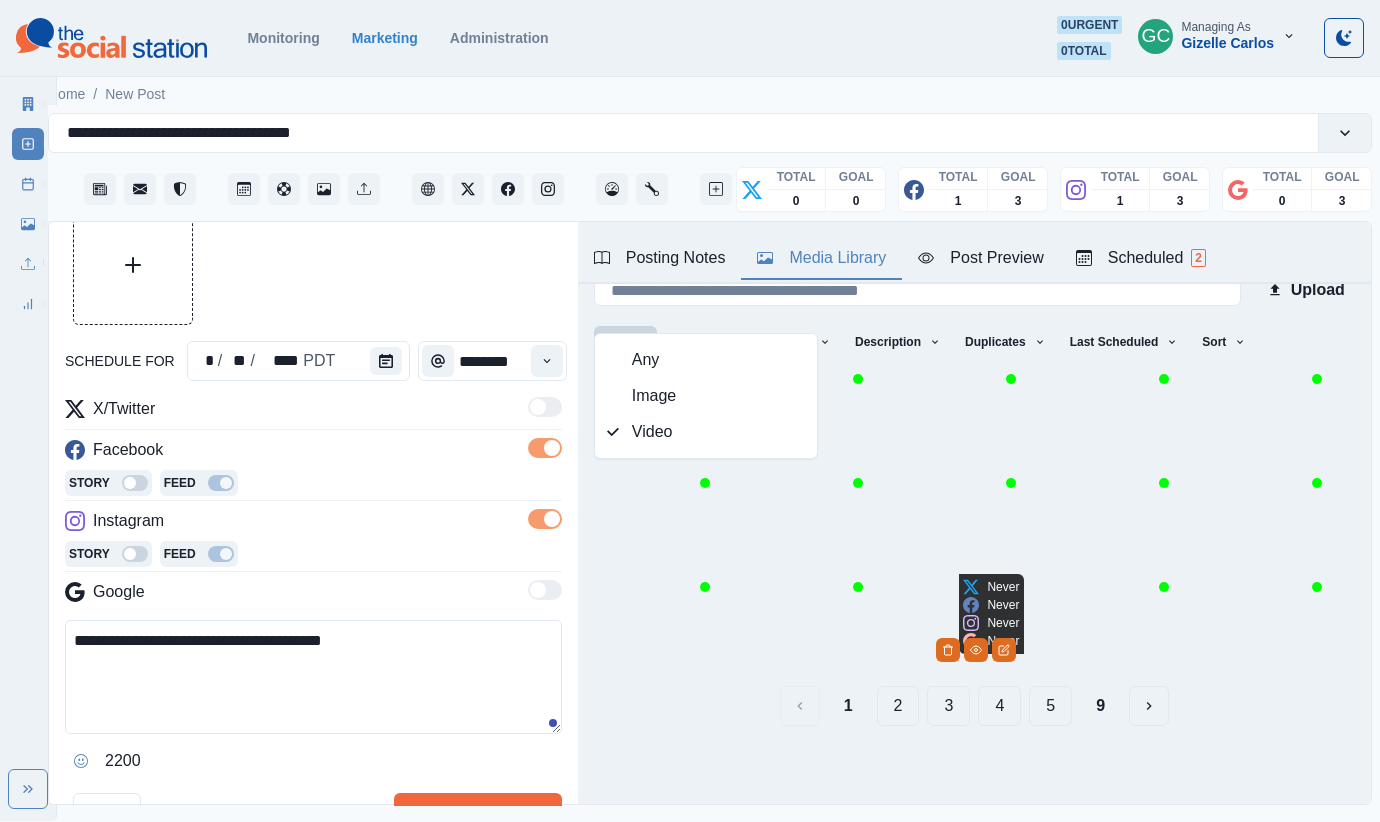 scroll, scrollTop: 177, scrollLeft: 0, axis: vertical 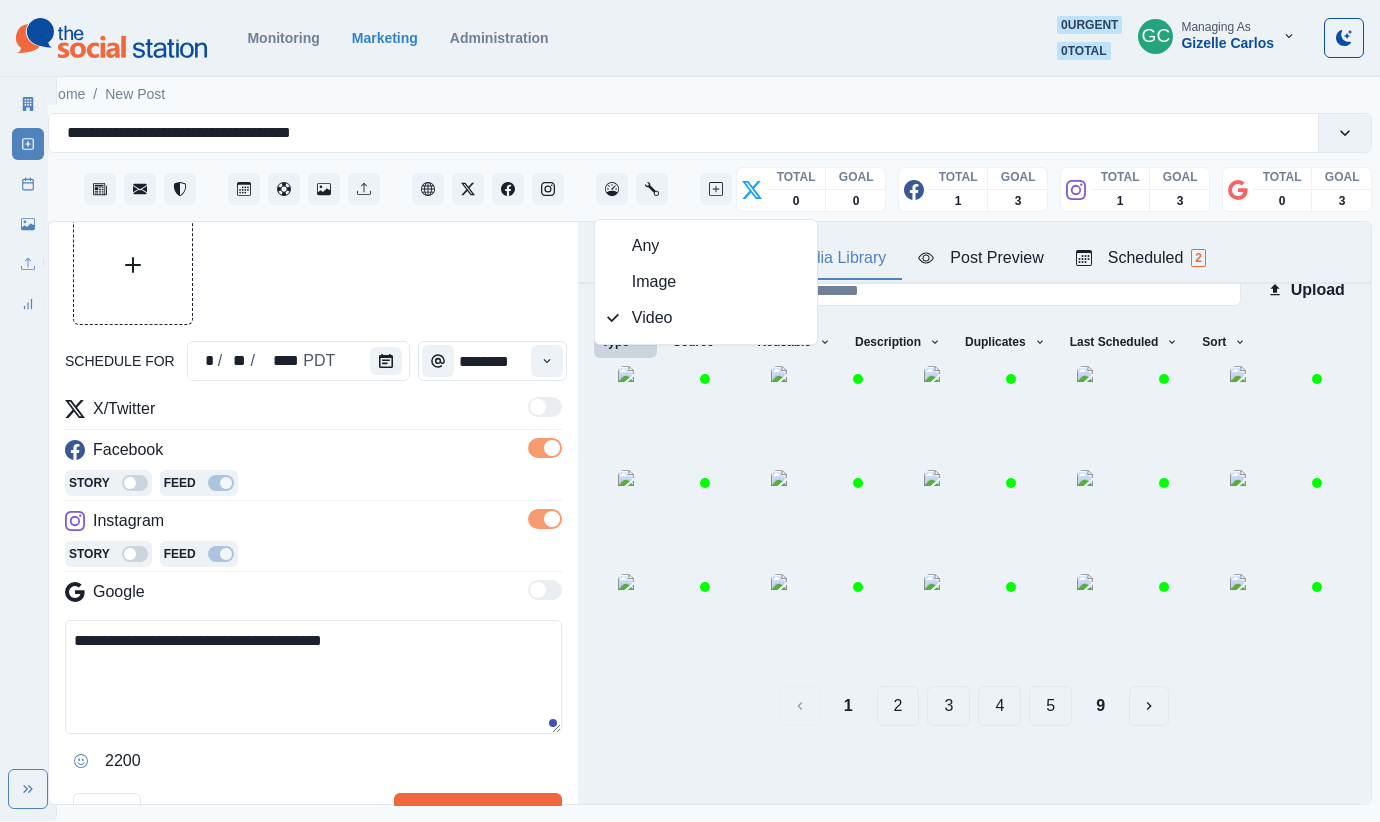 click on "3" at bounding box center [948, 706] 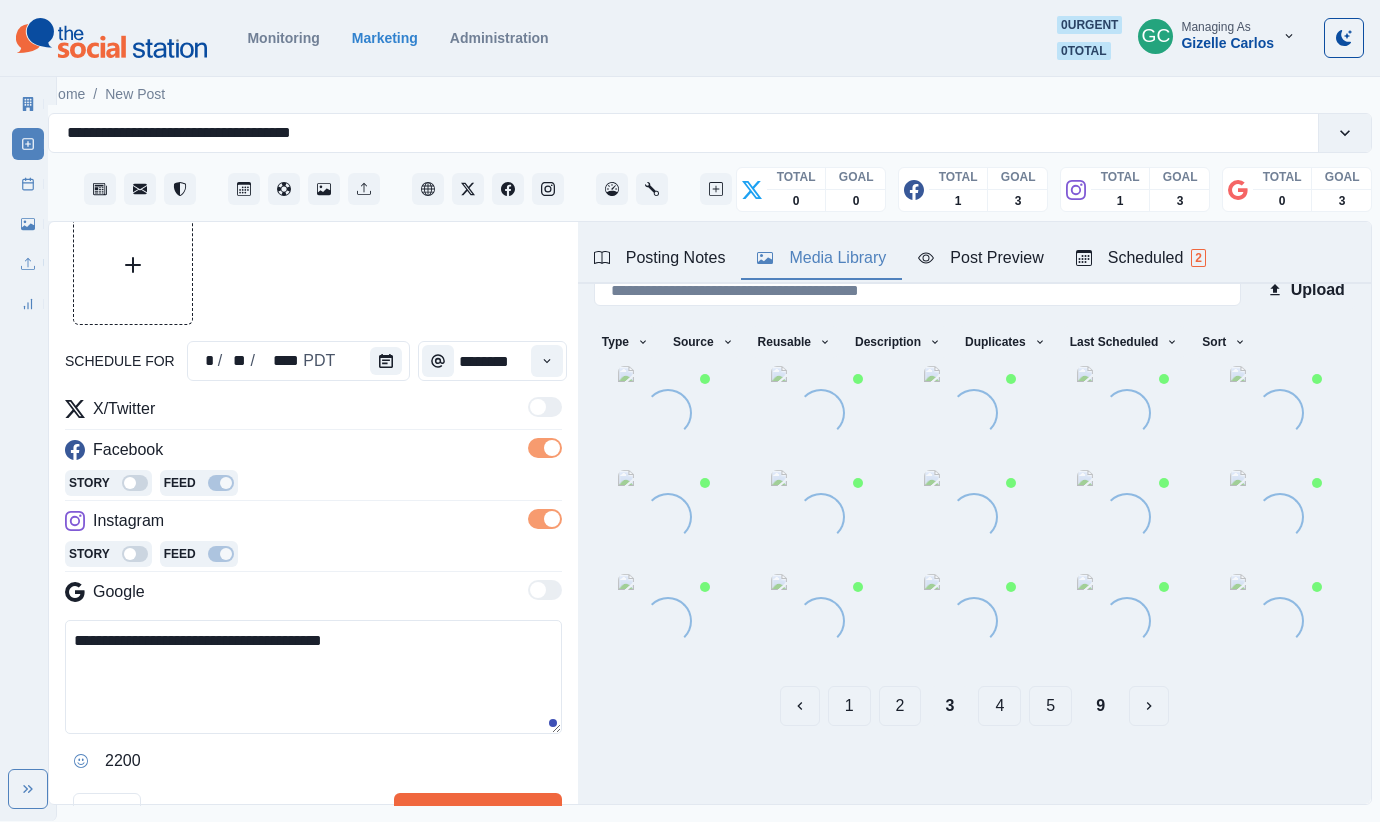 scroll, scrollTop: 0, scrollLeft: 0, axis: both 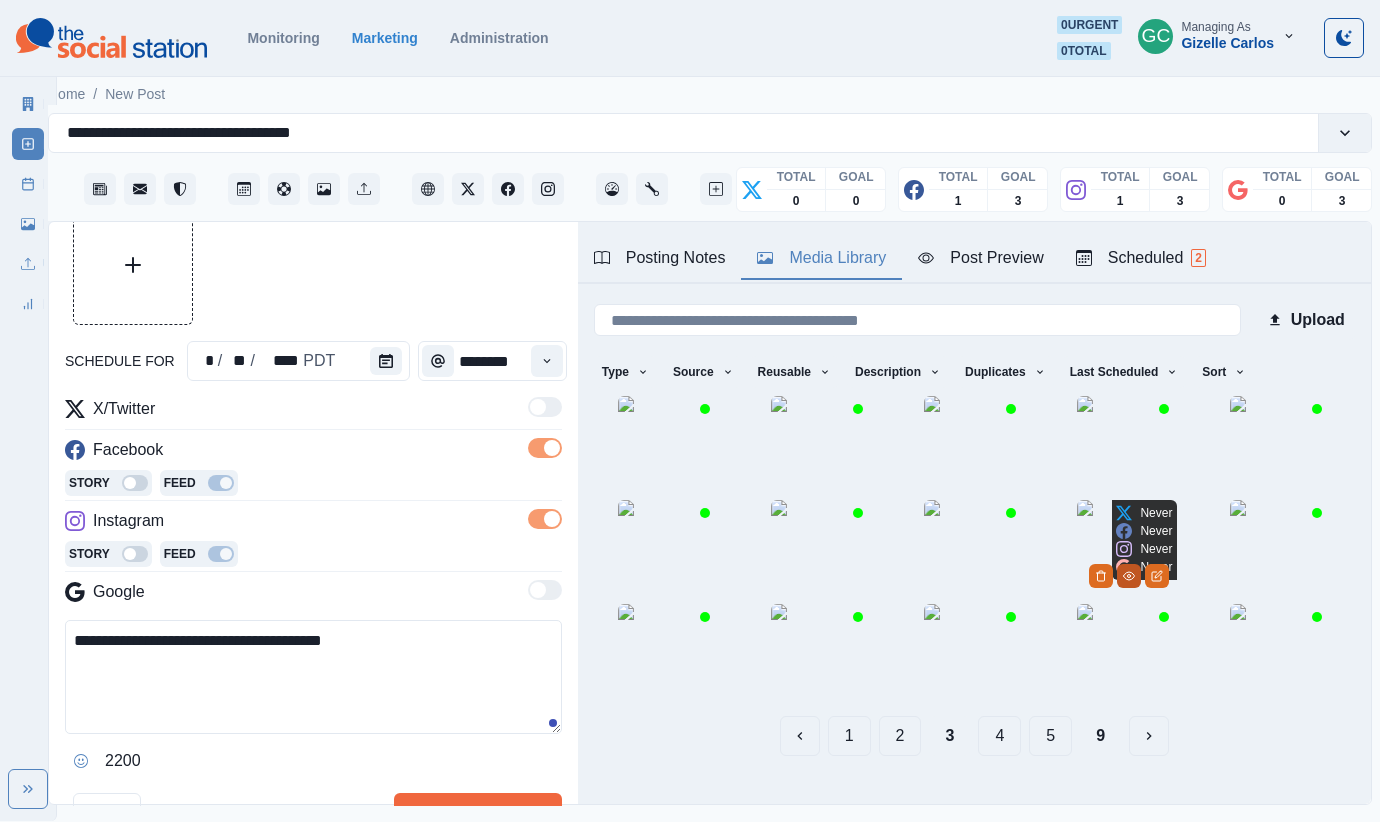 click 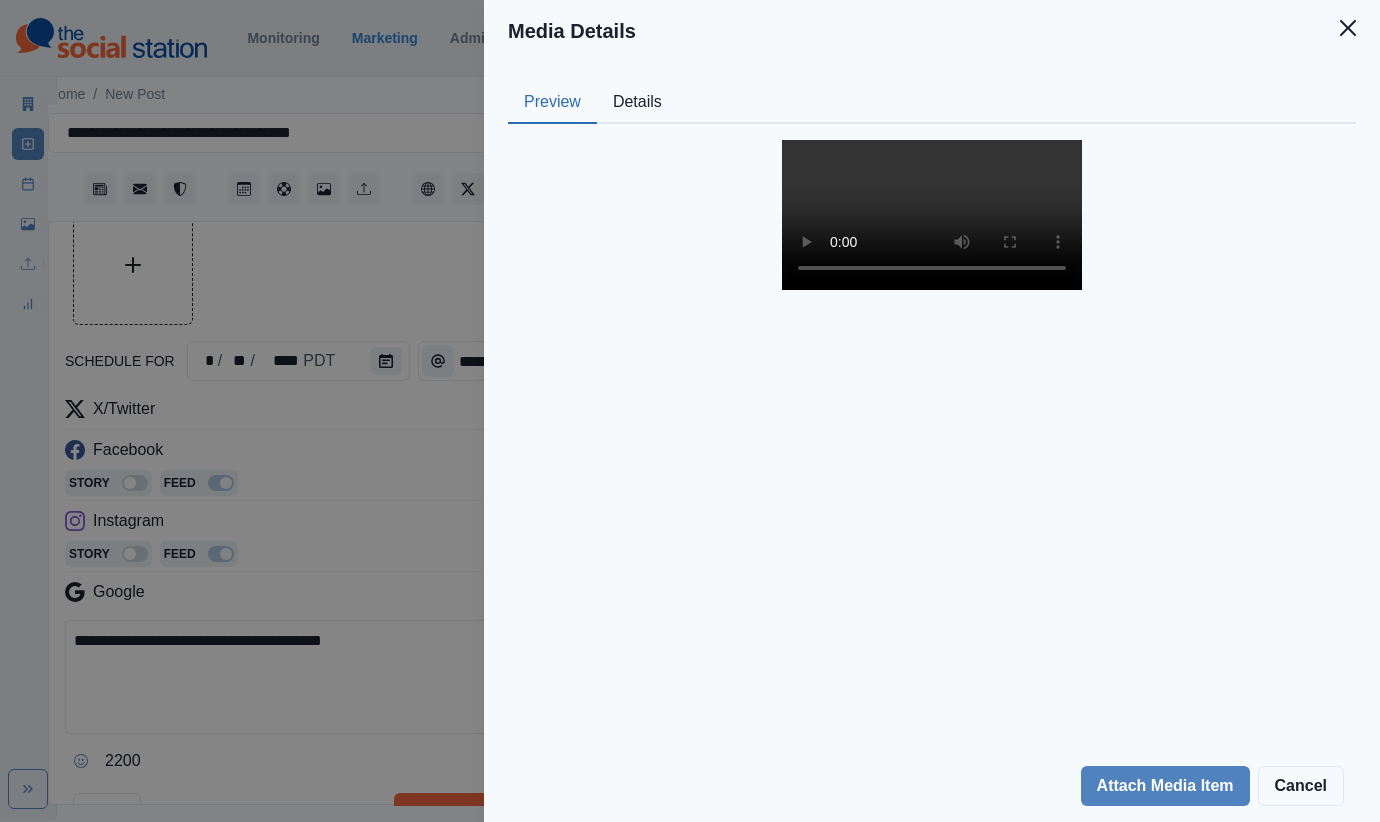 click on "Media Details Preview Details Our Description Video Jun 29 [YEAR], 6 42 32 PM Reusable Yes Tags house home door building property Source Social Manager Dashboard Inserted By Alex Kalogeropoulos Added 07/31/2025, 03:53:16 PM Attach Media Item Cancel" at bounding box center [690, 411] 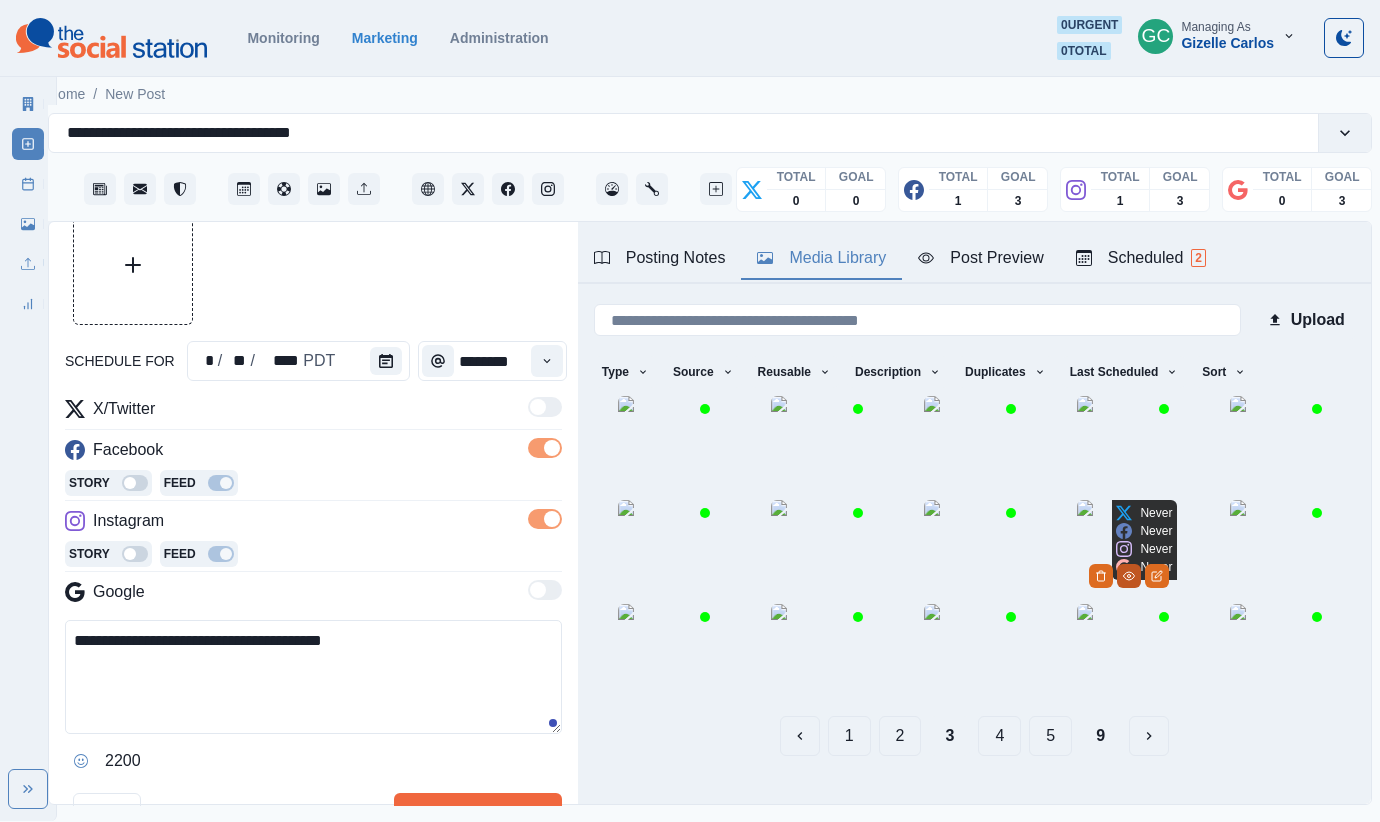 click 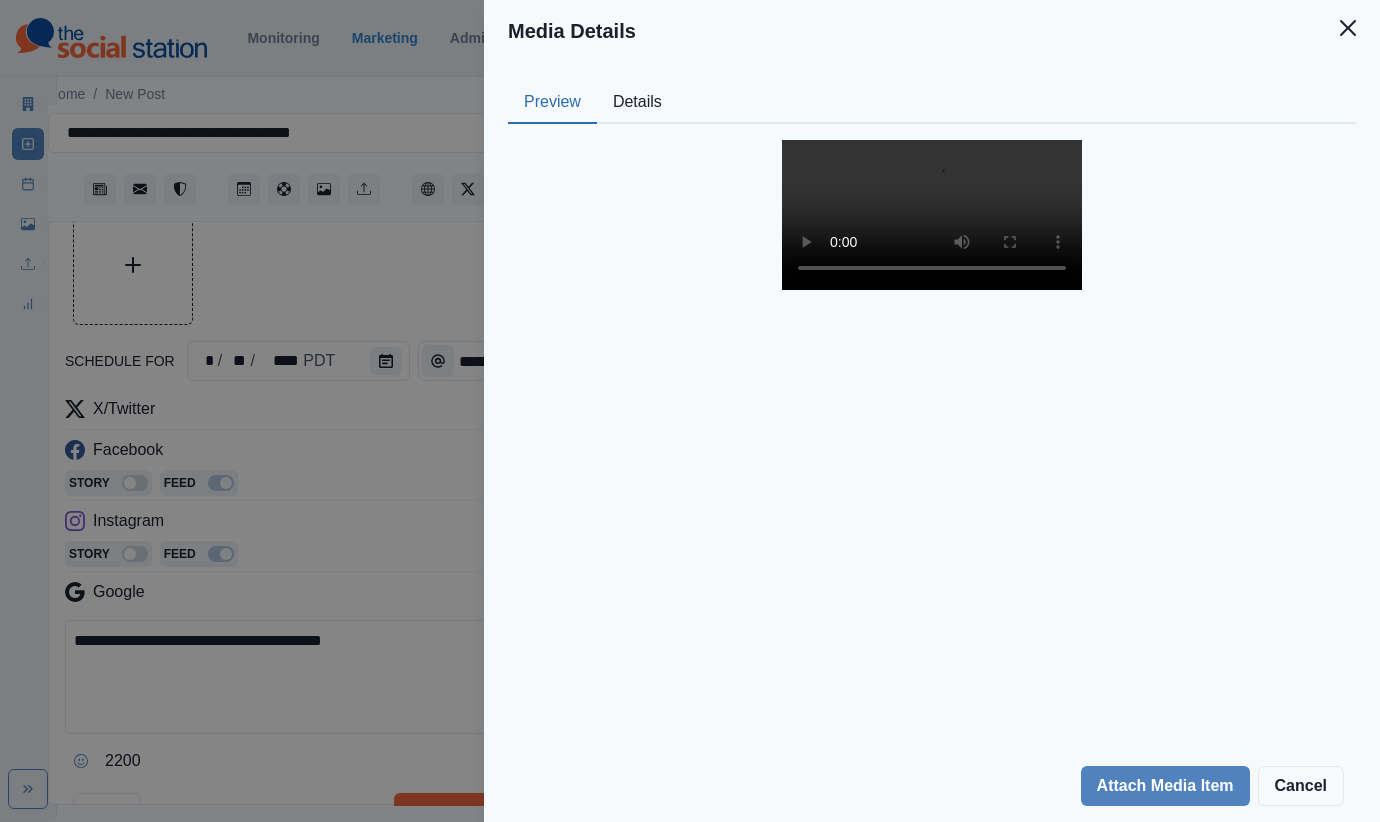 scroll, scrollTop: 134, scrollLeft: 0, axis: vertical 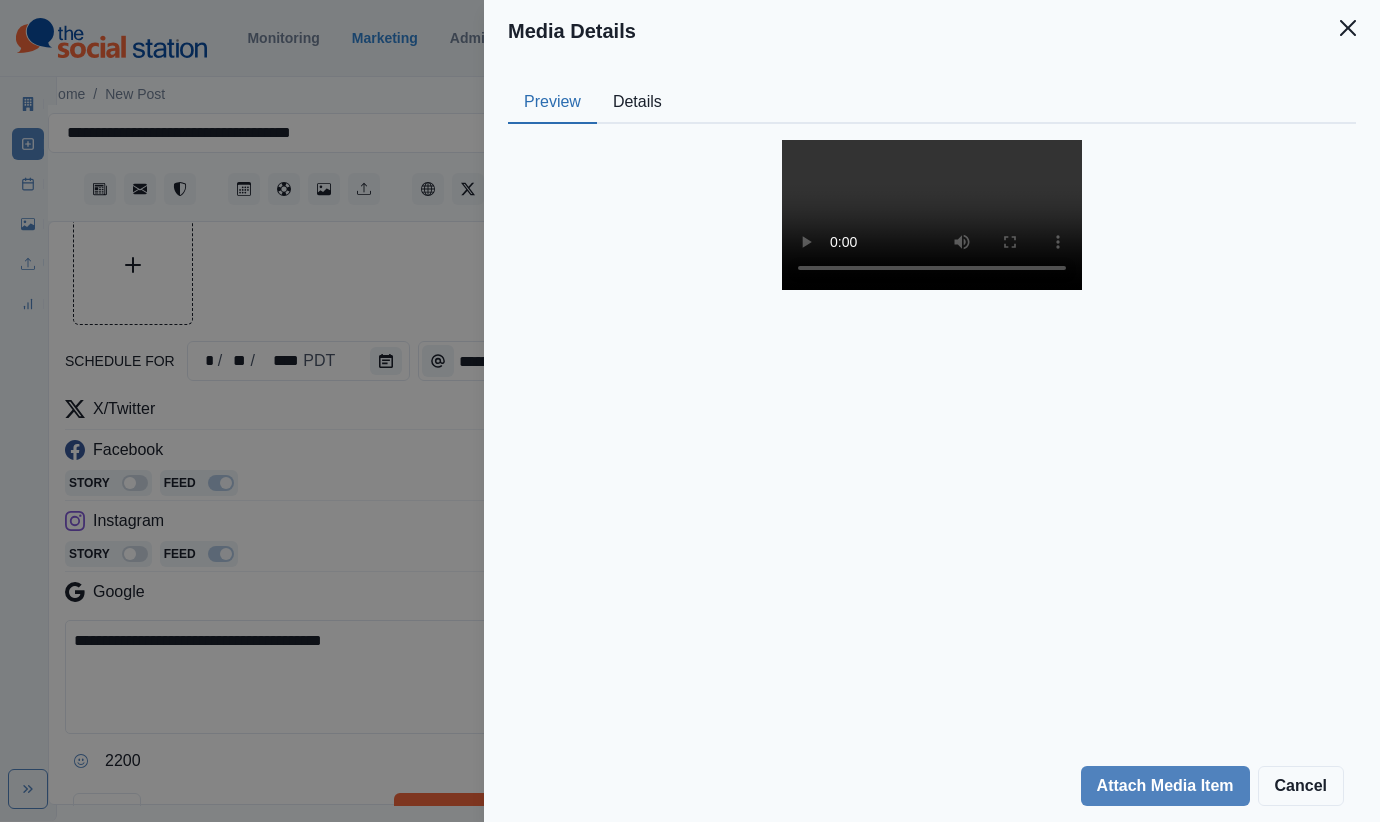 click on "Media Details Preview Details Our Description Video Jun 29 [YEAR], 6 42 32 PM Reusable Yes Tags house home door building property Source Social Manager Dashboard Inserted By Alex Kalogeropoulos Added 07/31/2025, 03:53:16 PM Attach Media Item Cancel" at bounding box center [690, 411] 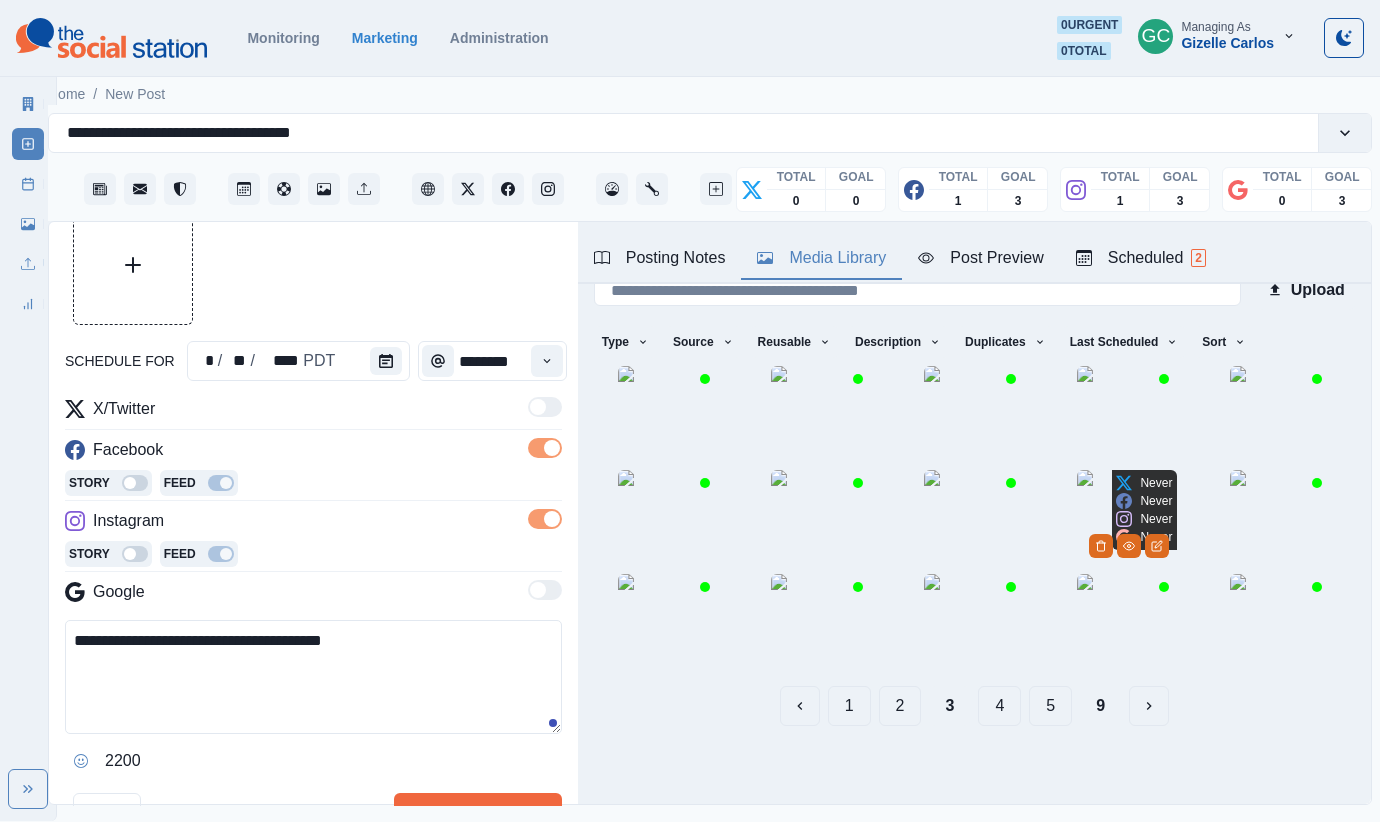 scroll, scrollTop: 177, scrollLeft: 0, axis: vertical 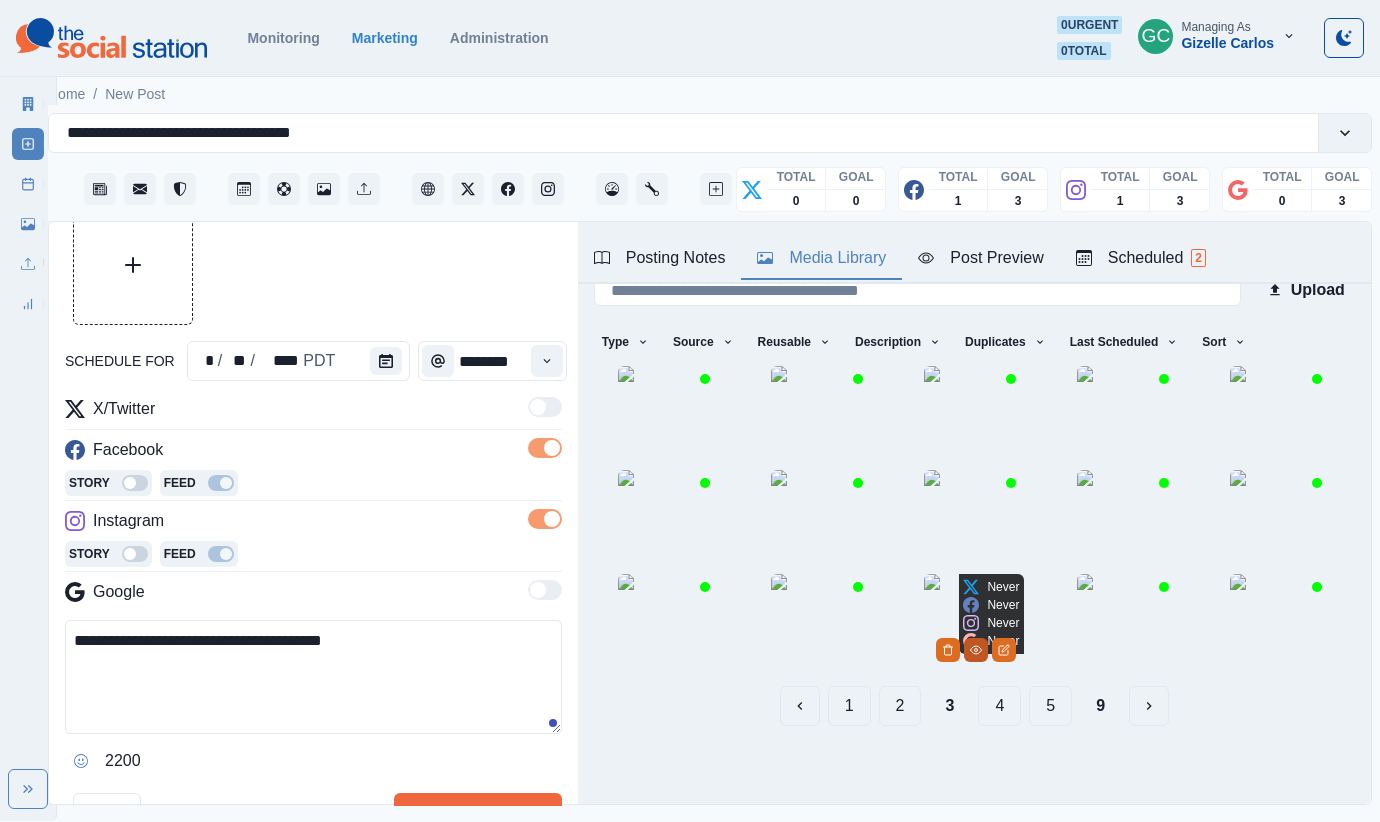 click 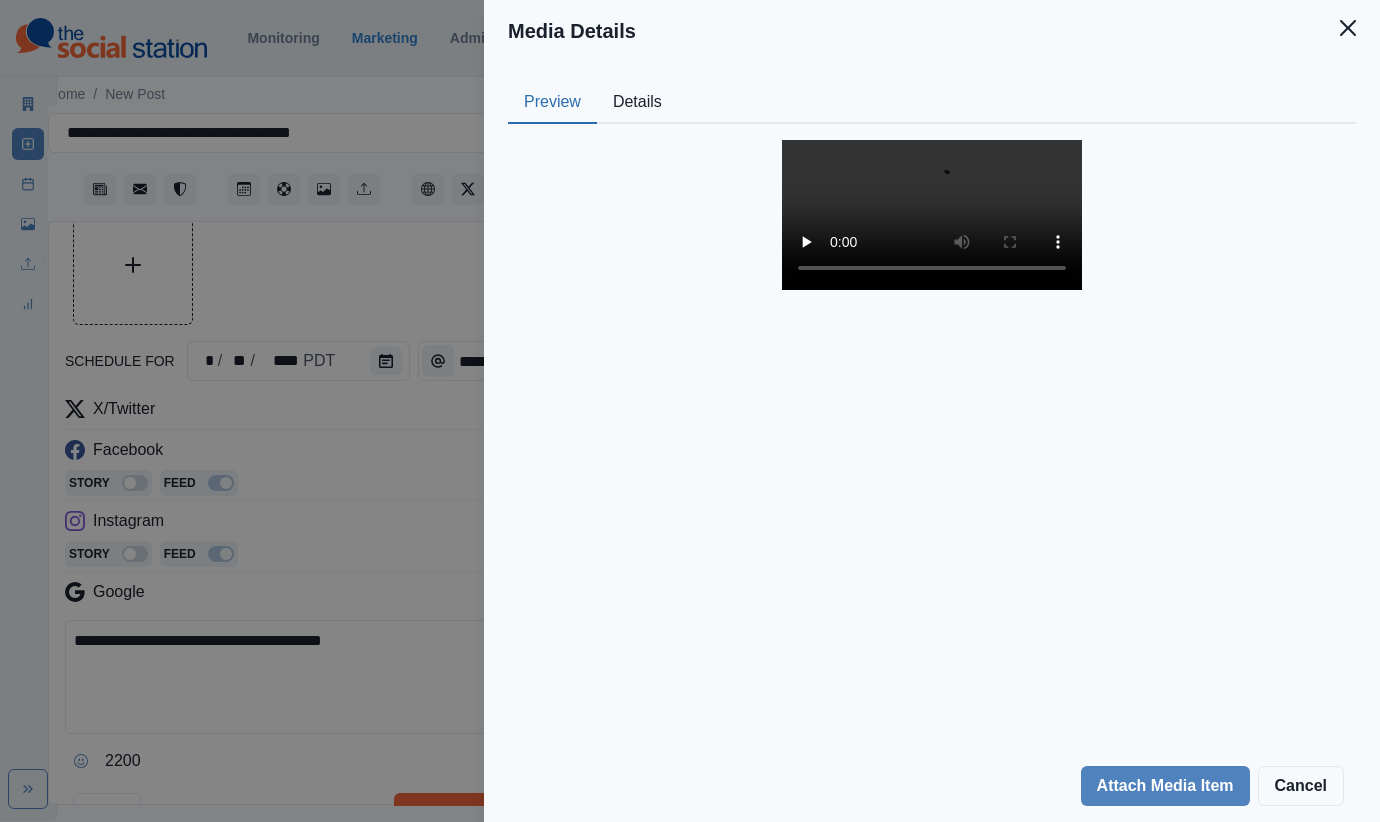 scroll, scrollTop: 85, scrollLeft: 0, axis: vertical 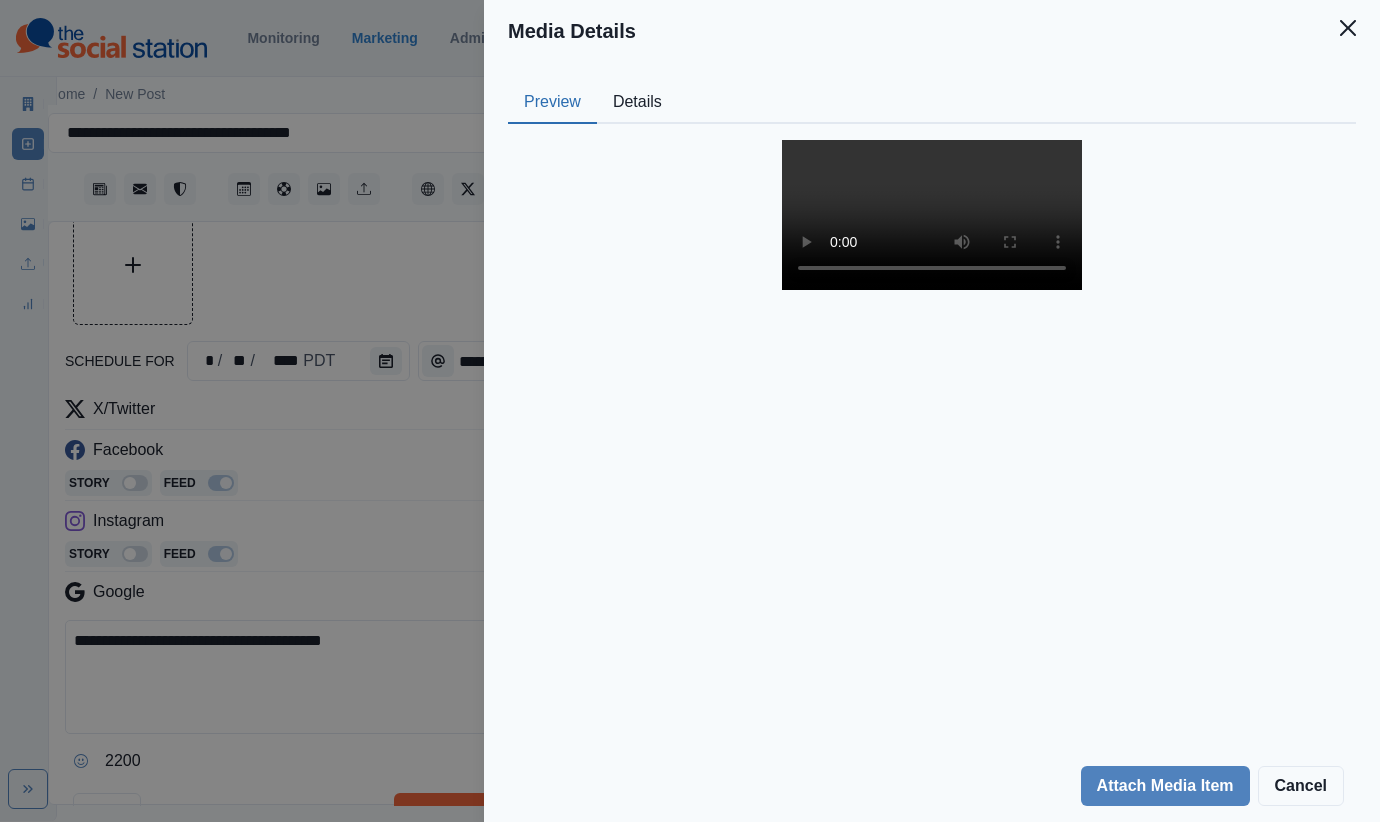 click on "Media Details Preview Details Our Description Video Jul 14 2025, 3 01 25 PM Reusable Yes Tags apartment condominium facade inn property building residential area architecture home commercial building neighbourhood real estate Source Social Manager Dashboard Inserted By Alex Kalogeropoulos Added 07/31/2025, 03:54:37 PM Attach Media Item Cancel" at bounding box center (690, 411) 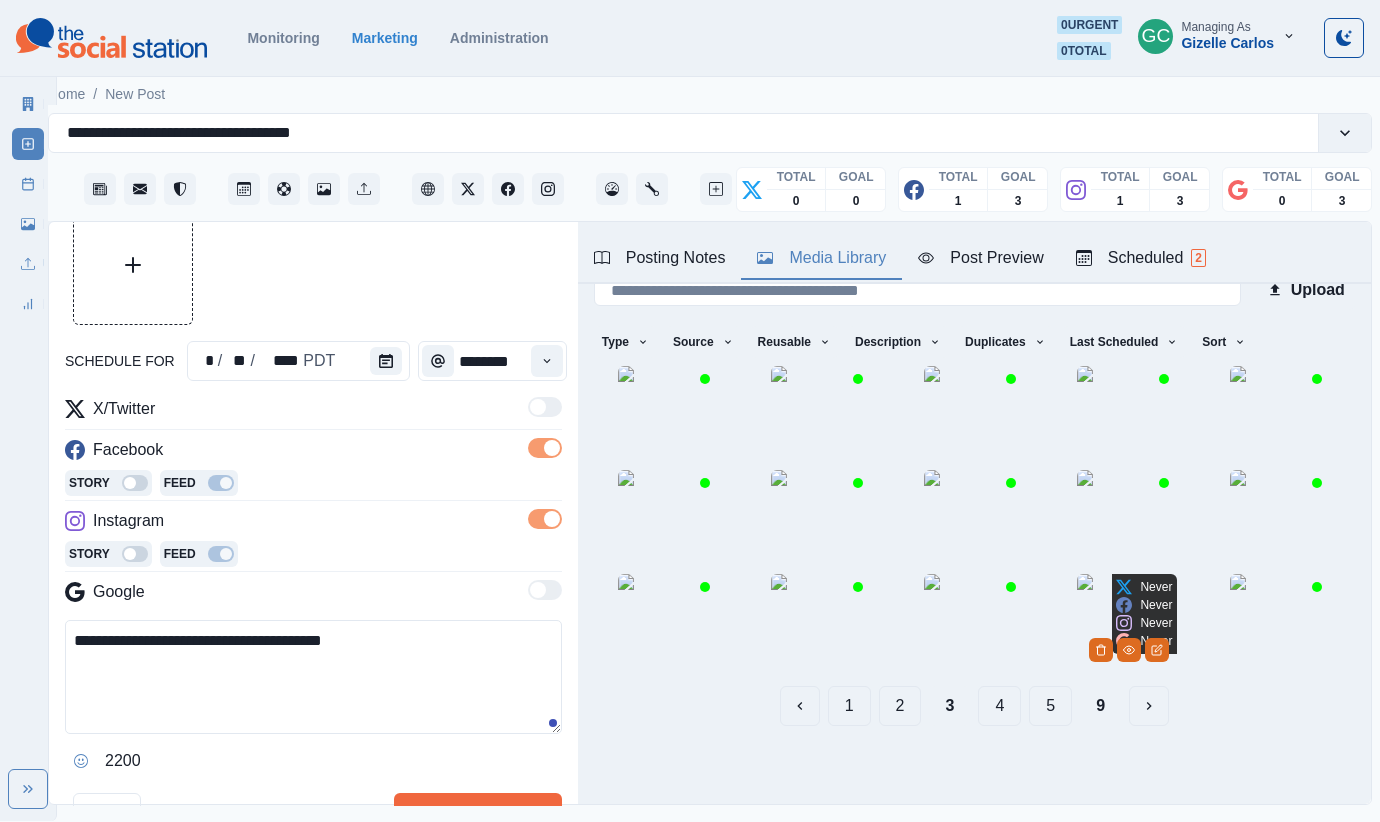 click at bounding box center (1129, 649) 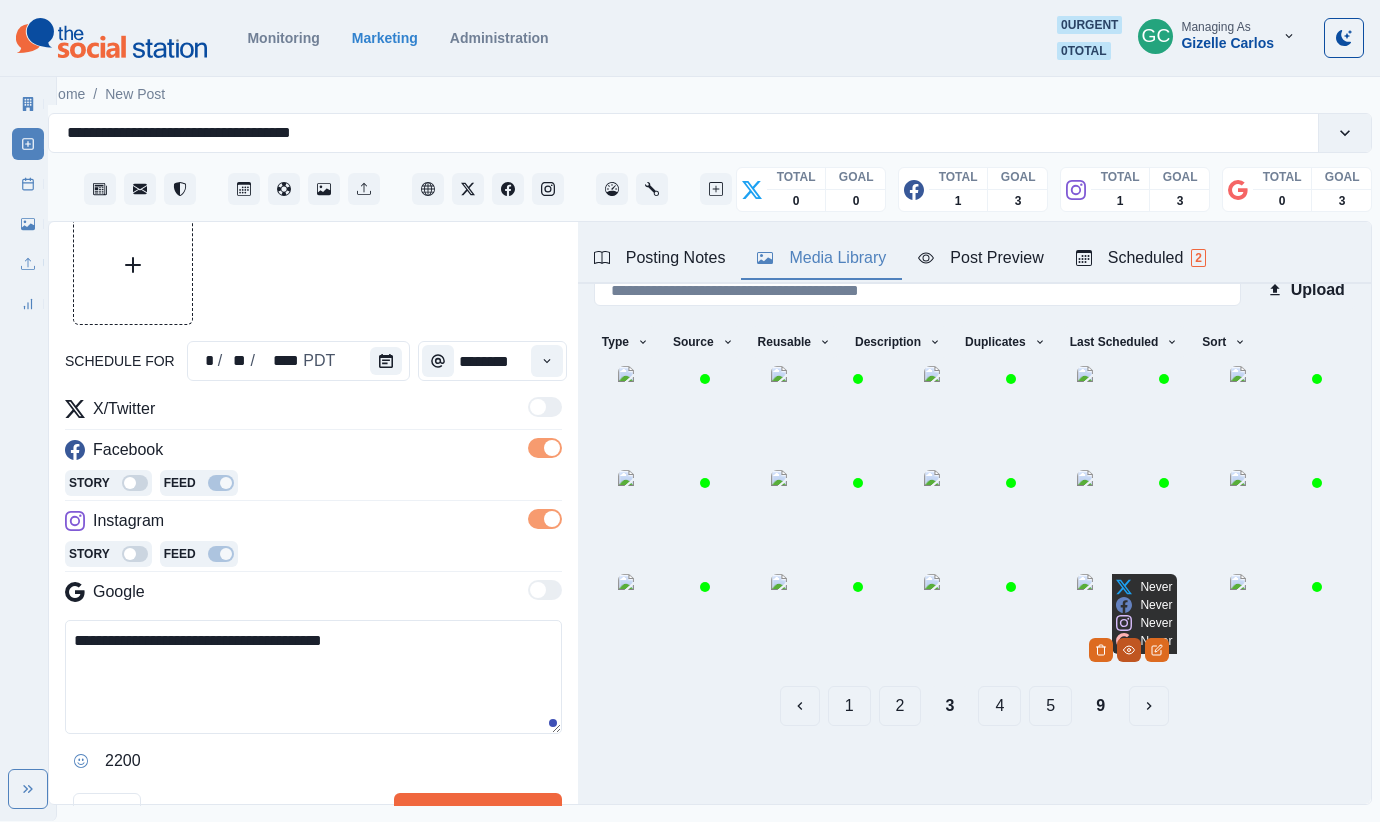 click at bounding box center [1129, 650] 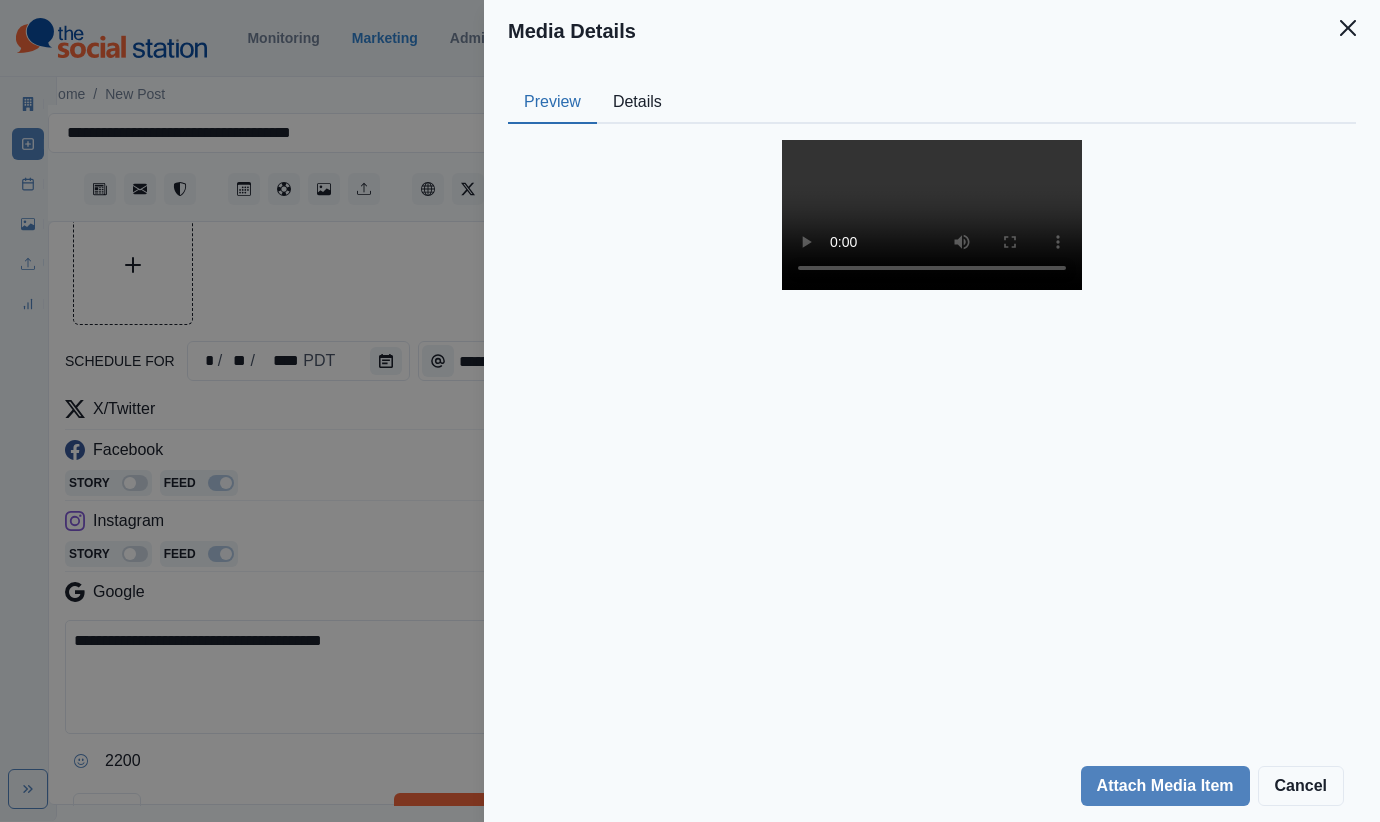 click on "Media Details Preview Details Our Description Video Jun 29 [YEAR], 6 42 40 PM Reusable Yes Tags neighbourhood property building house residential area architecture home Source Social Manager Dashboard Inserted By Alex Kalogeropoulos Added 07/31/2025, 03:55:18 PM Attach Media Item Cancel" at bounding box center [690, 411] 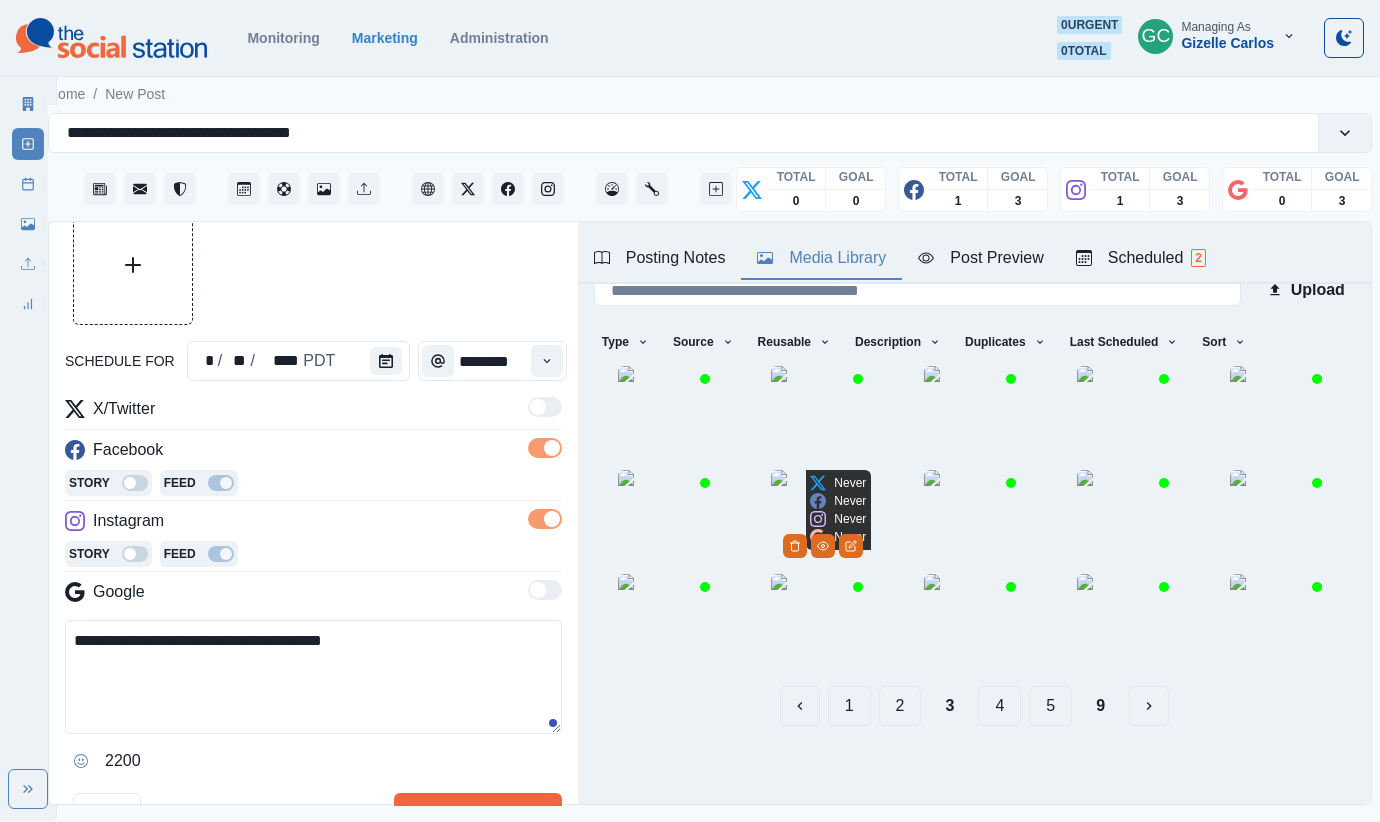 scroll, scrollTop: 0, scrollLeft: 0, axis: both 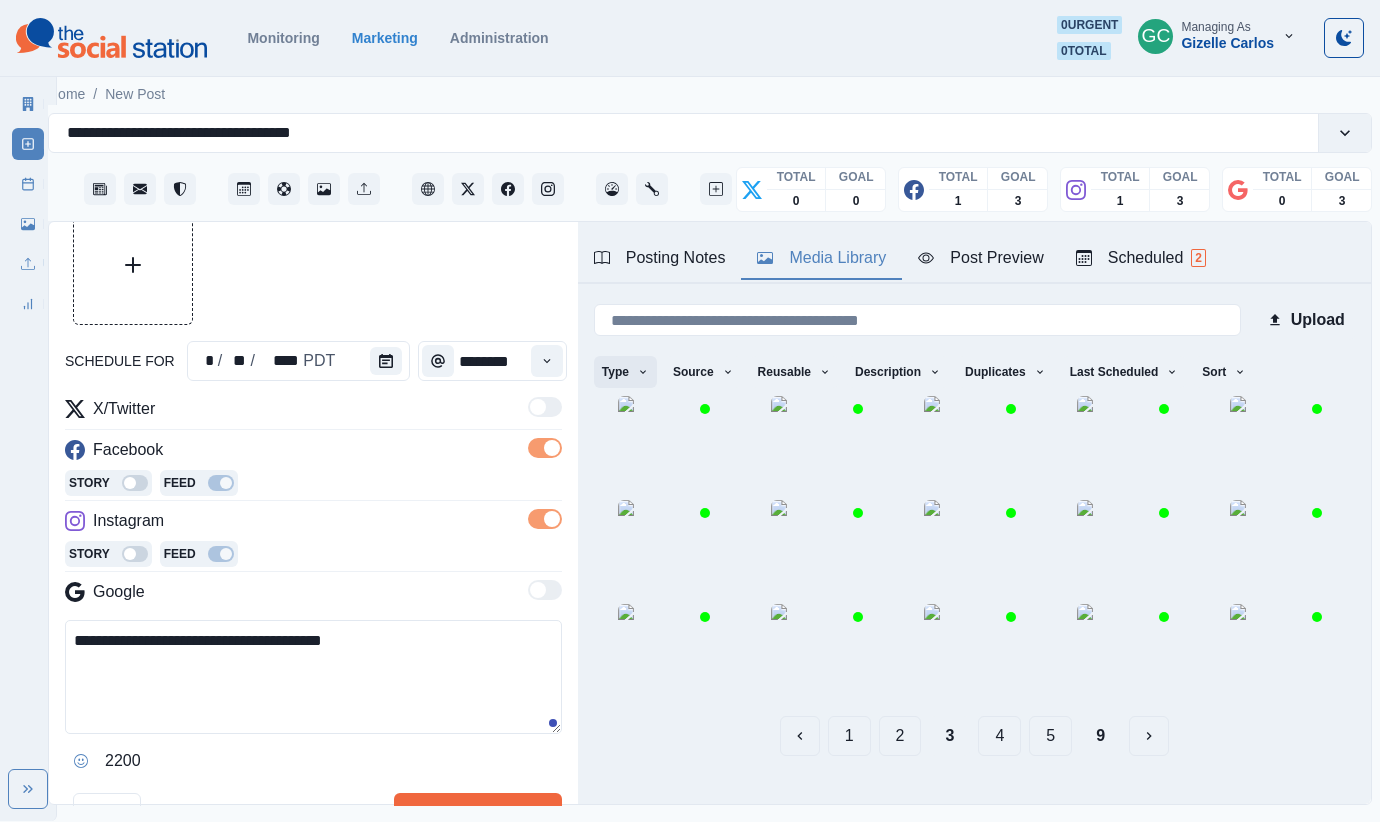 click on "Type" at bounding box center [625, 372] 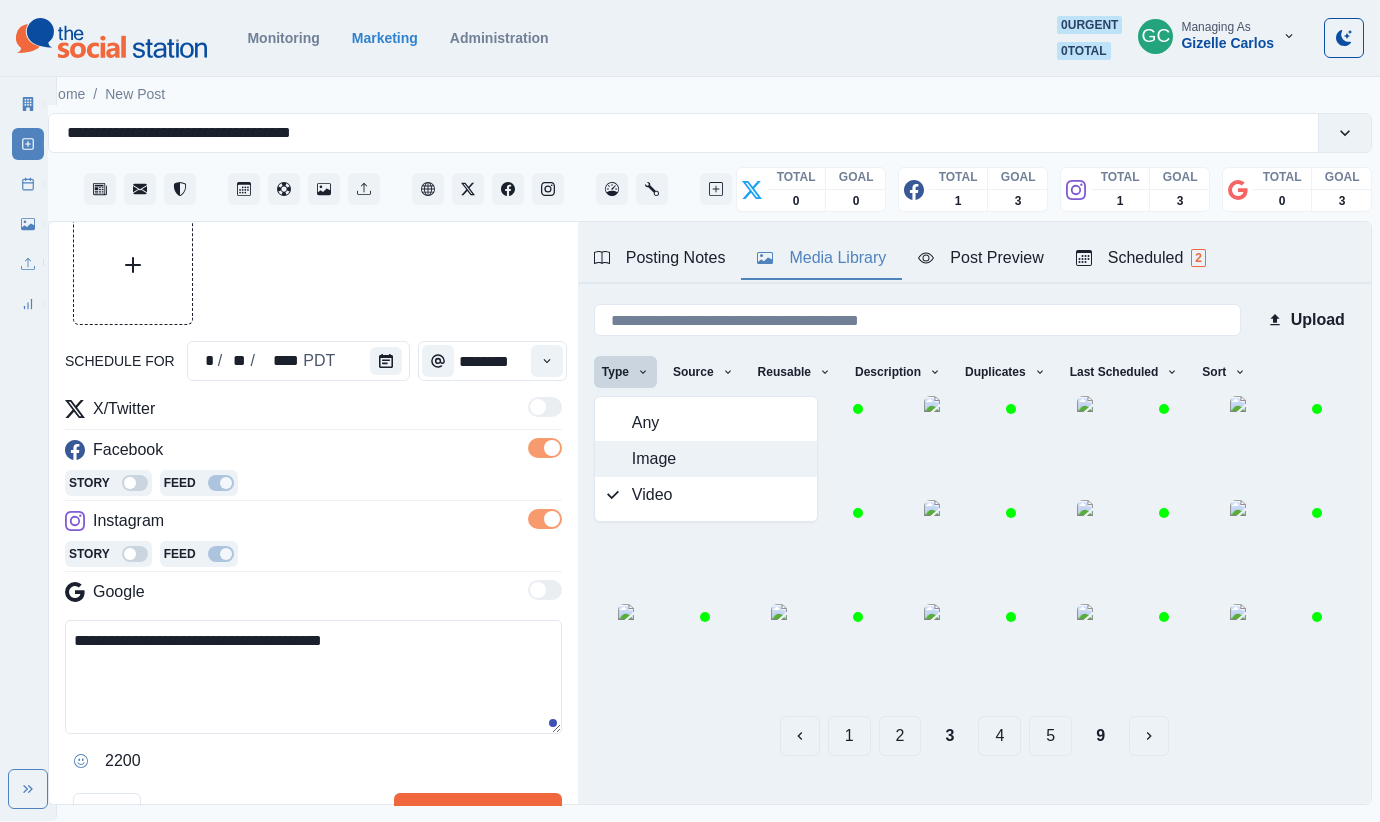 click on "Image" at bounding box center (706, 459) 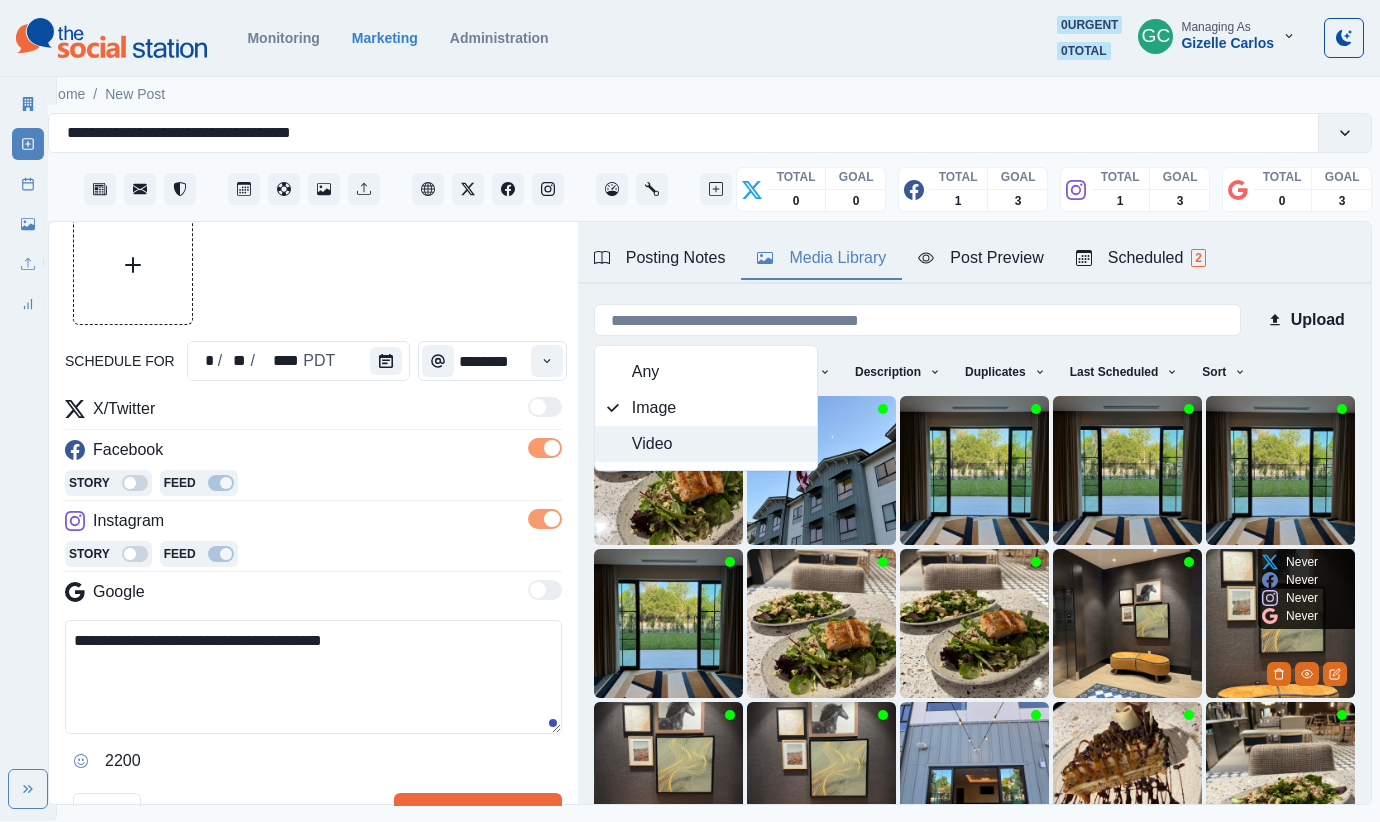 scroll, scrollTop: 177, scrollLeft: 0, axis: vertical 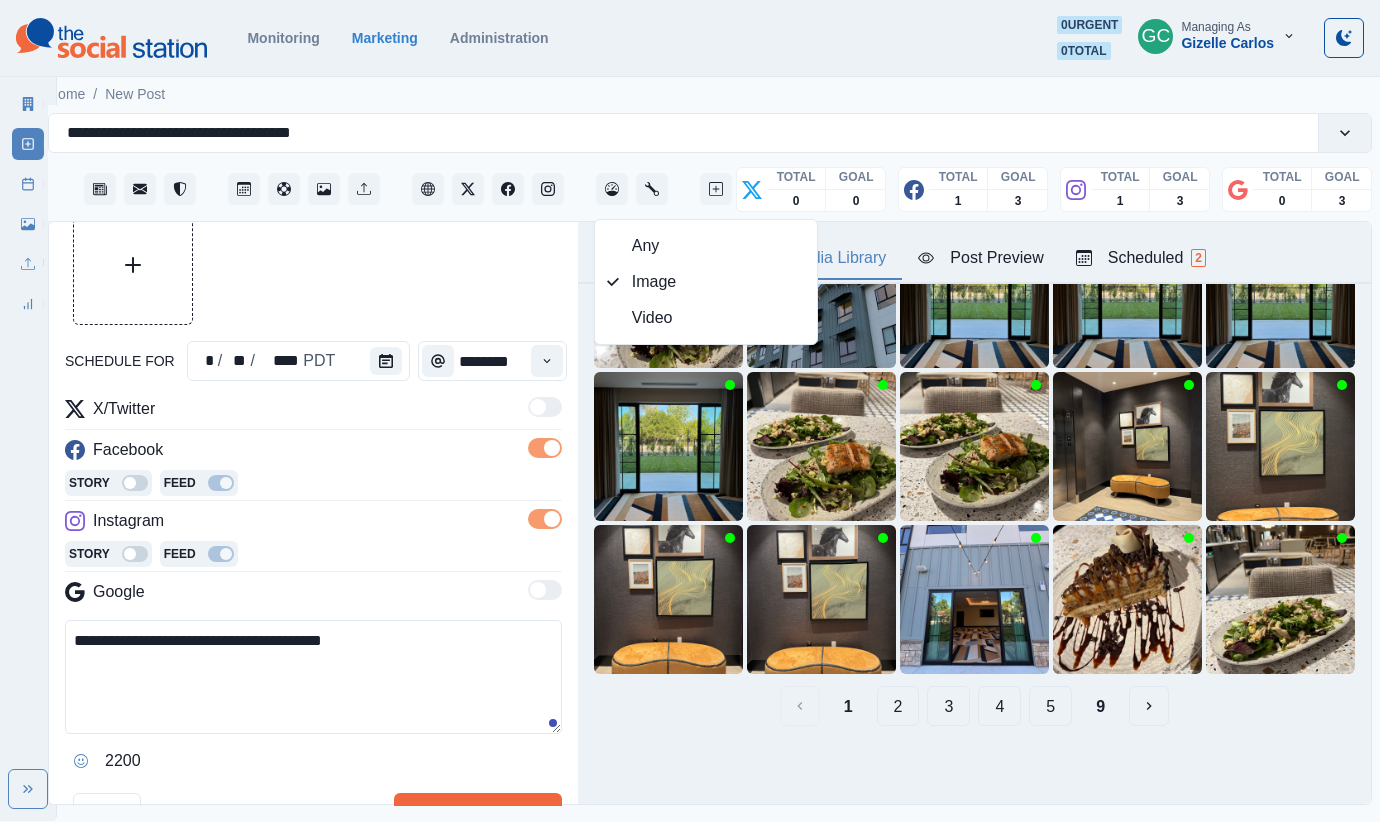 click on "5" at bounding box center [1050, 706] 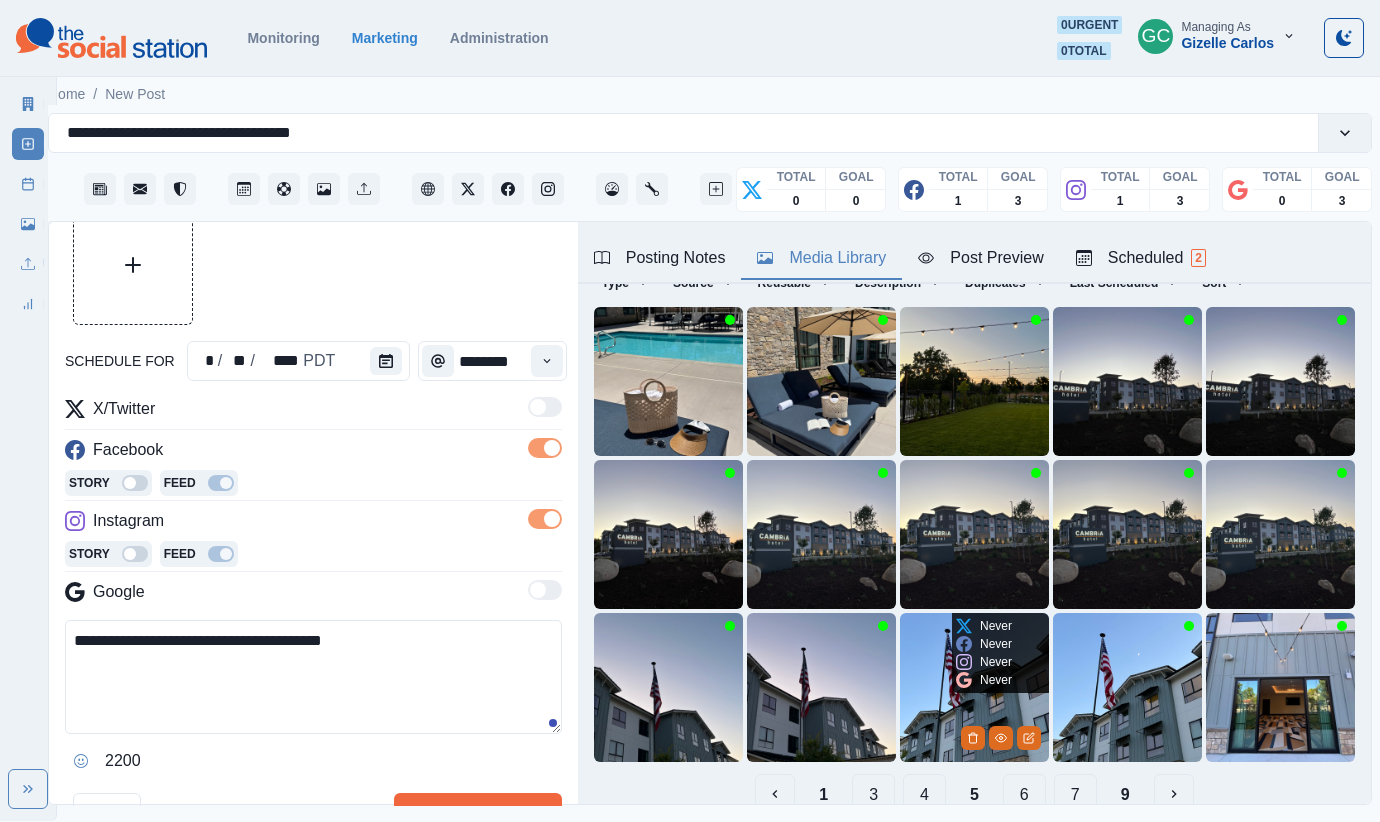 scroll, scrollTop: 95, scrollLeft: 0, axis: vertical 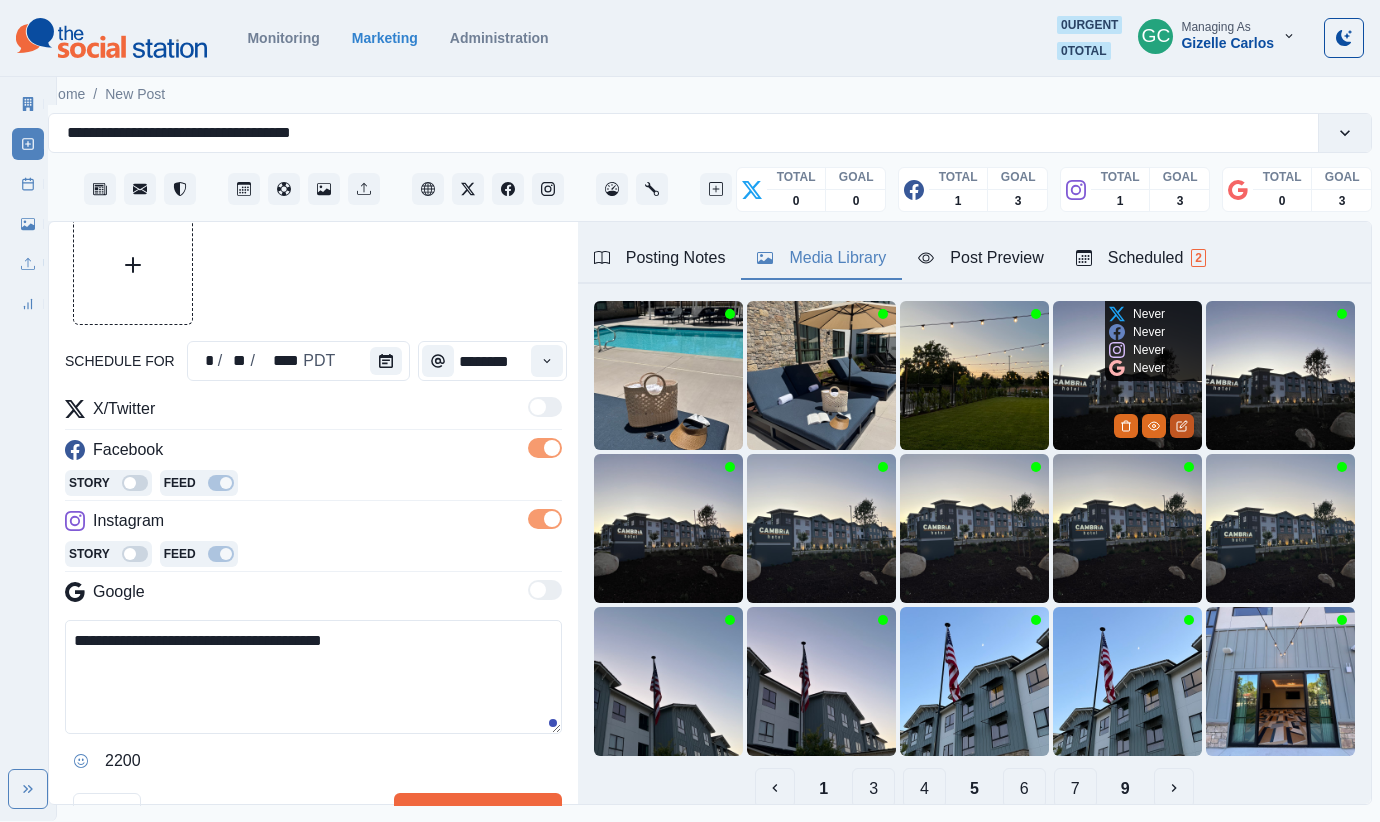 click at bounding box center (1182, 426) 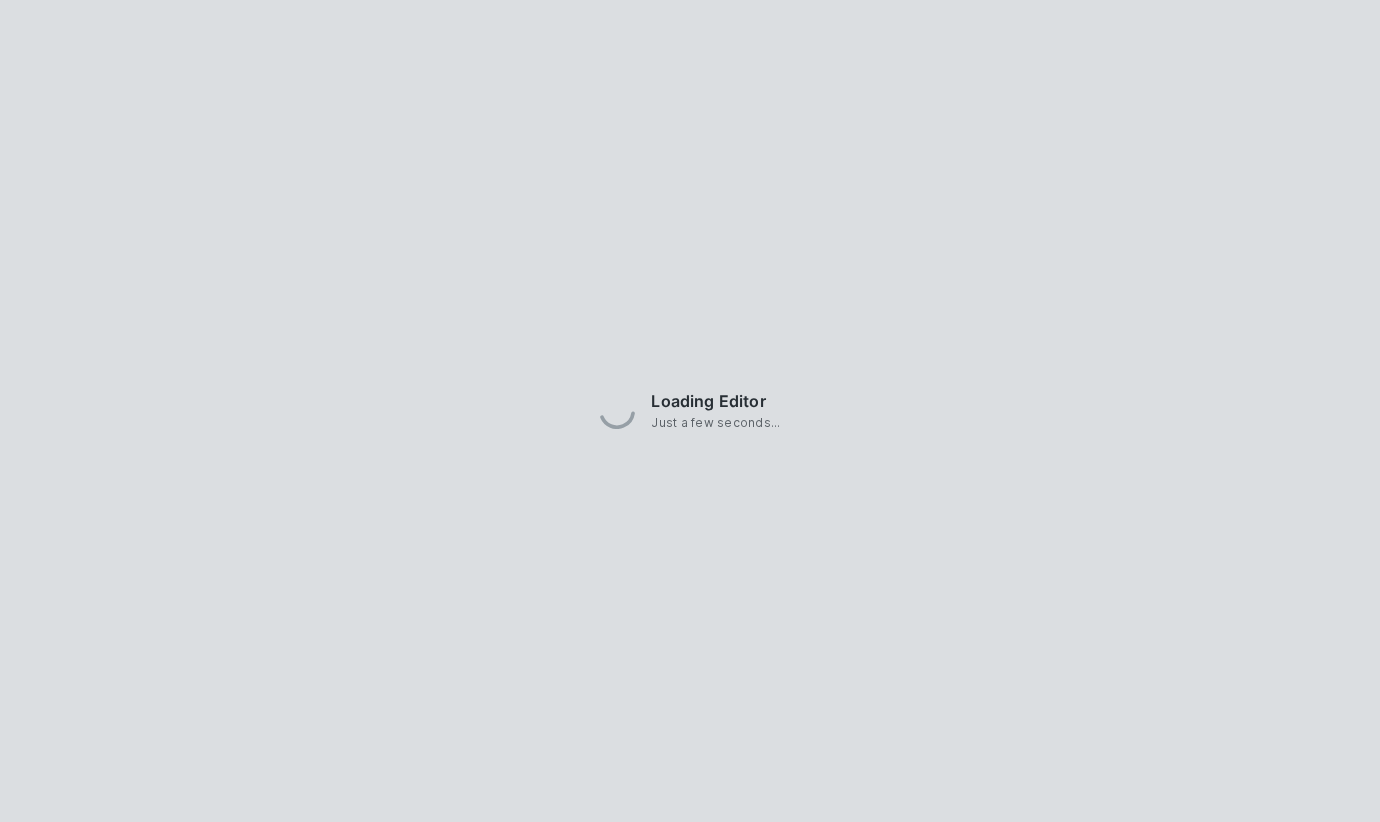 scroll, scrollTop: 0, scrollLeft: 9, axis: horizontal 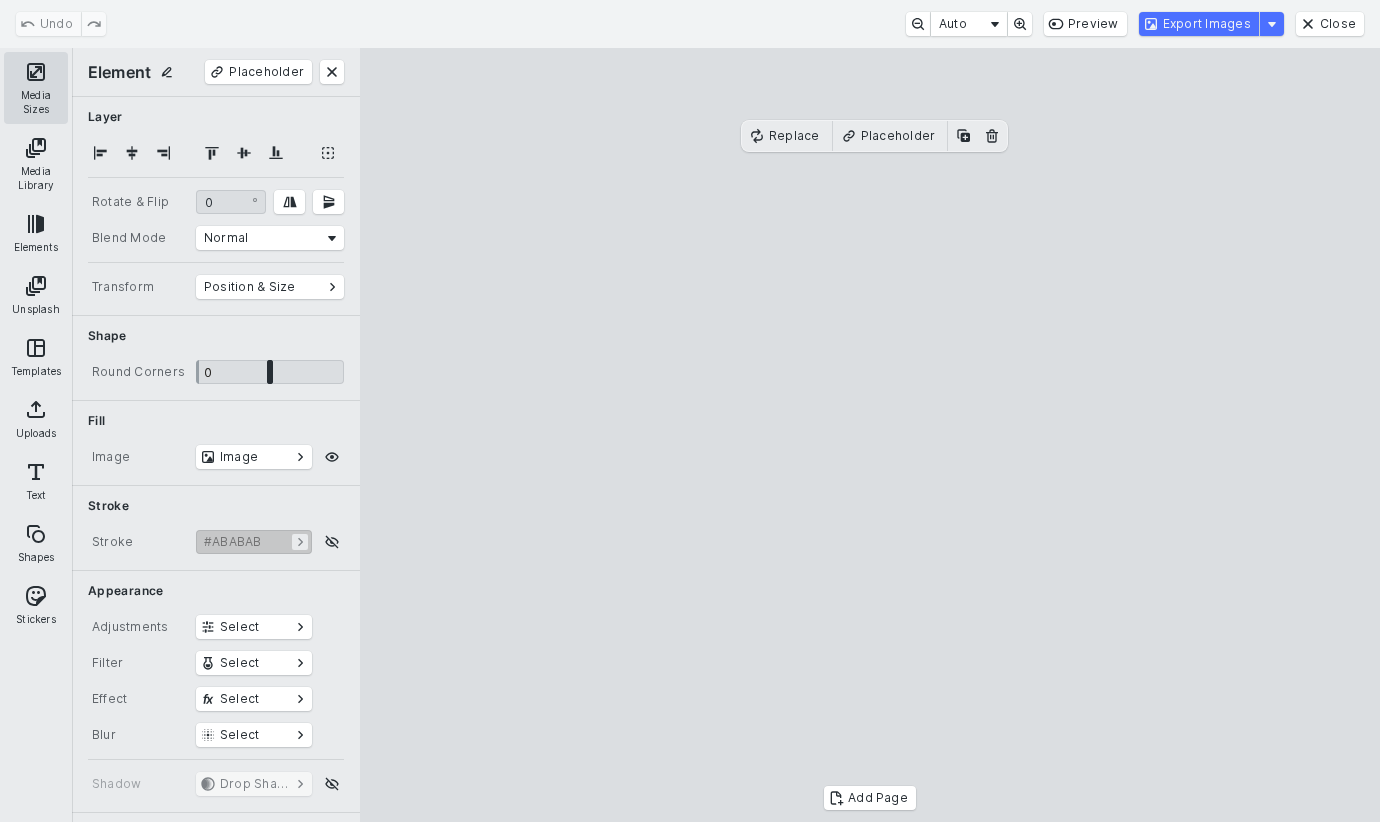click on "Media Sizes" at bounding box center [36, 88] 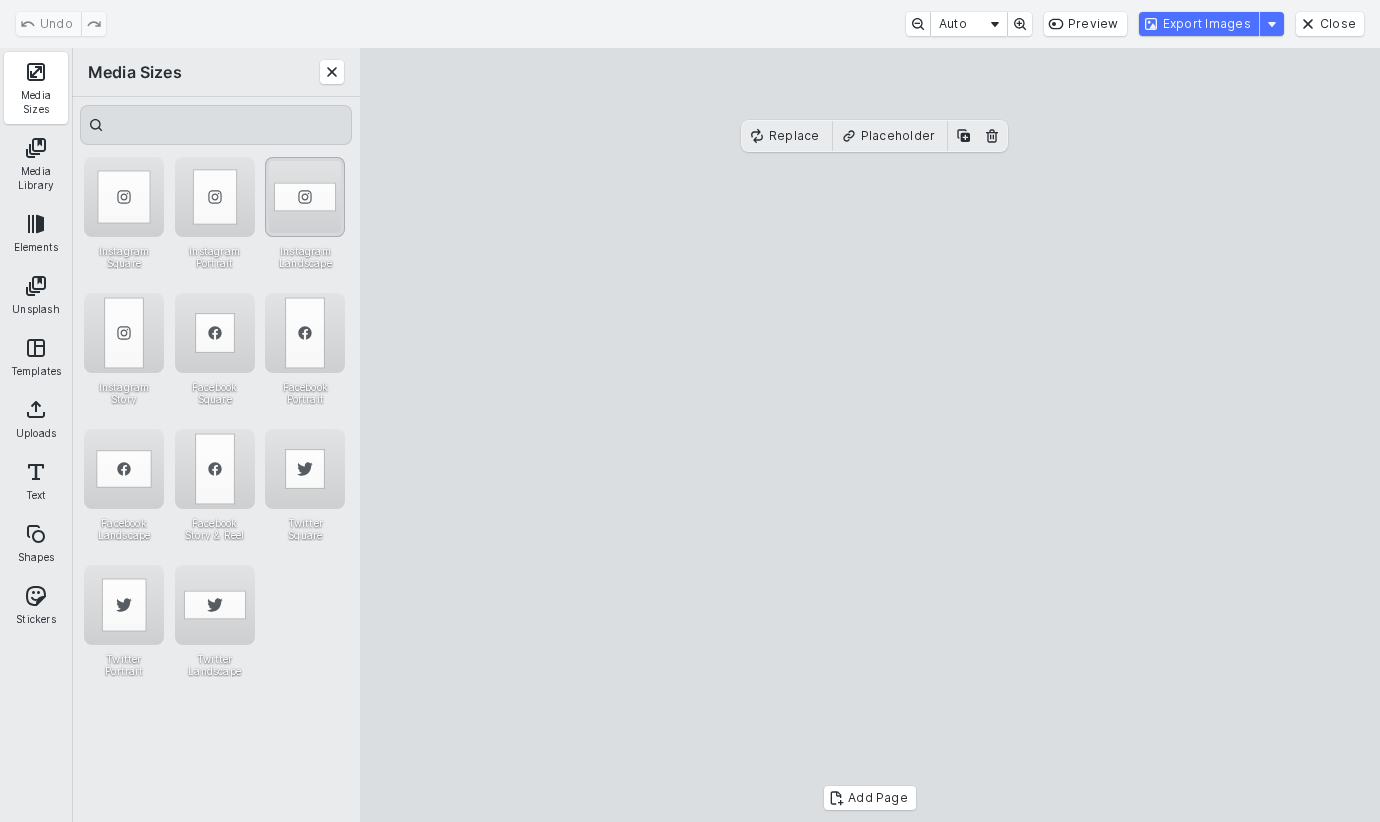 click at bounding box center [305, 197] 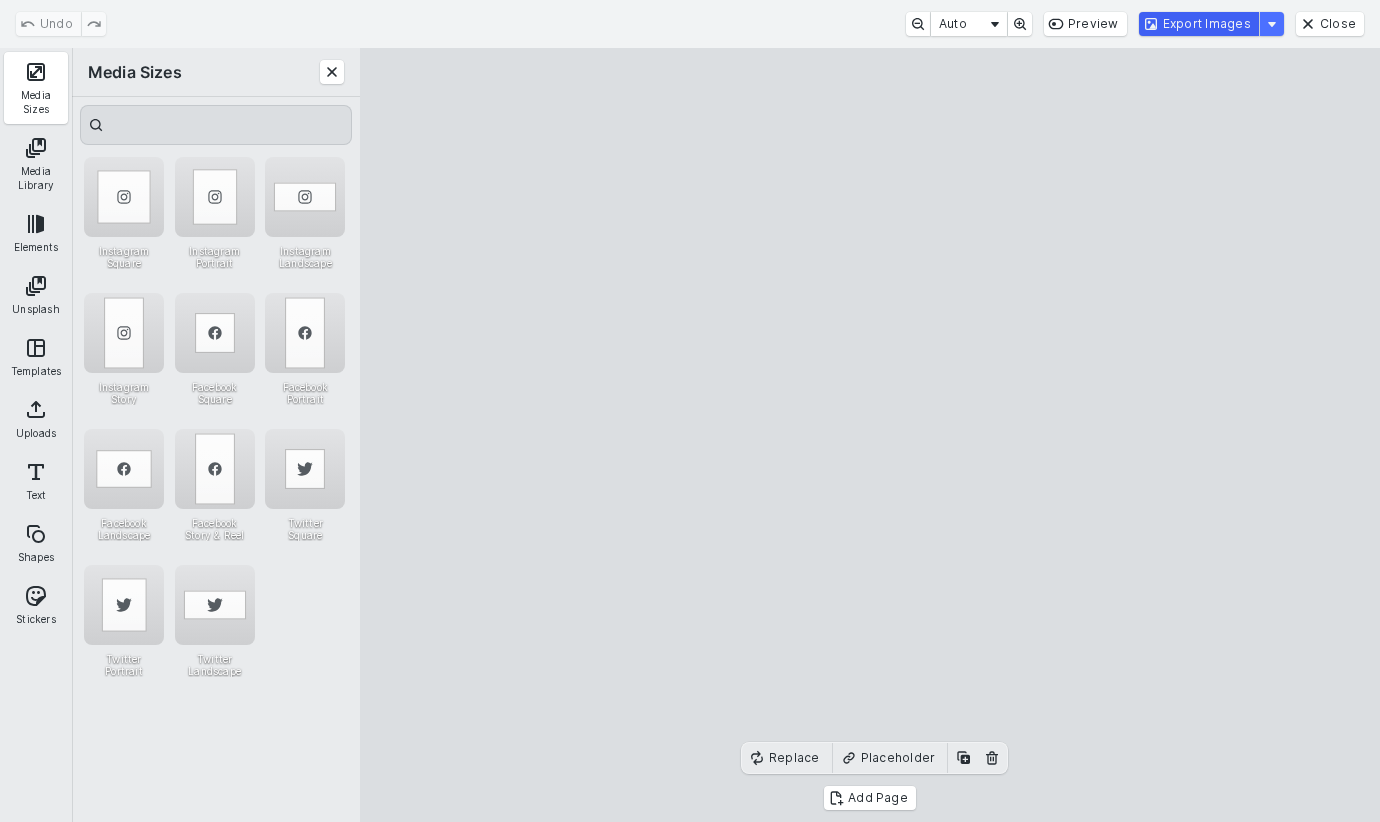 click on "Export Images" at bounding box center (1199, 24) 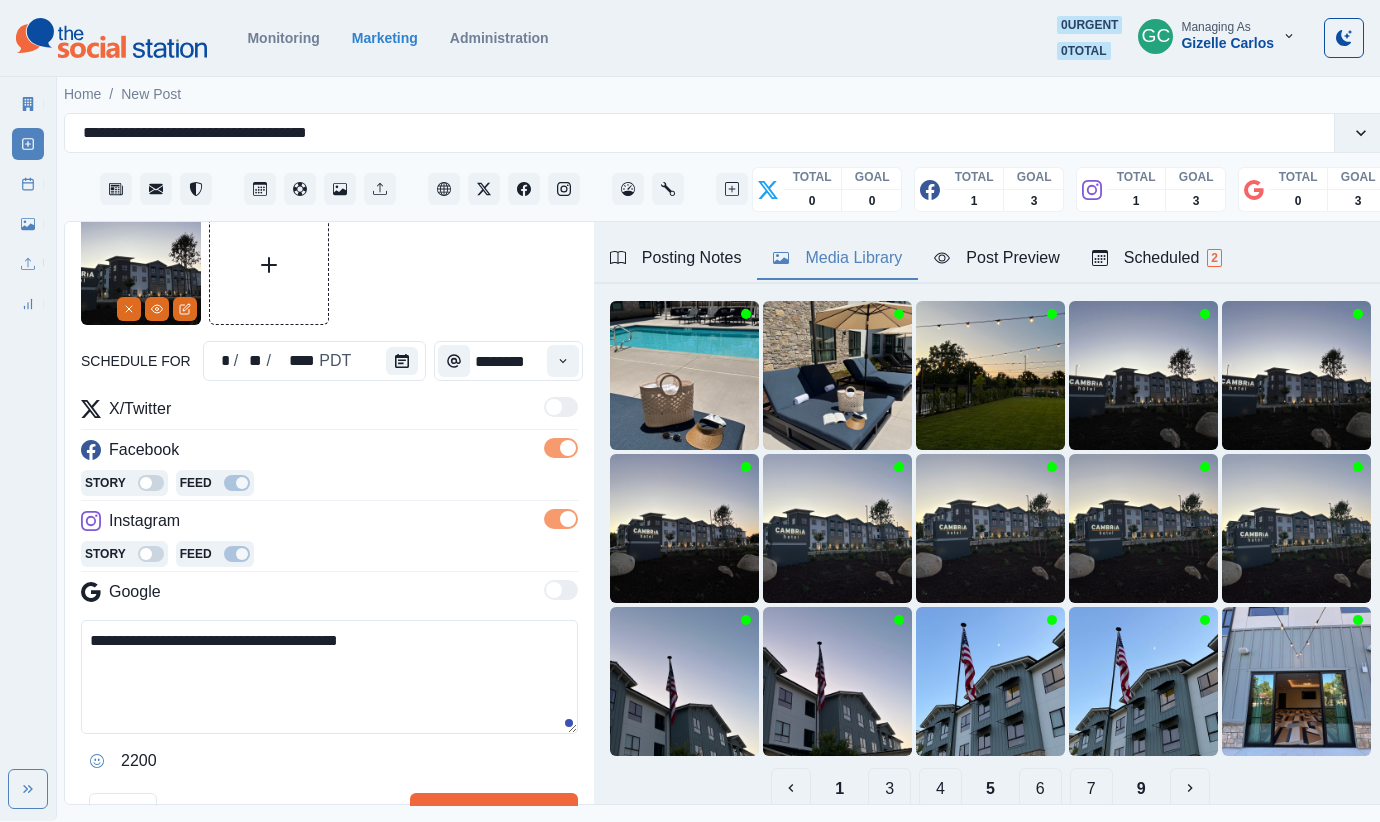 scroll, scrollTop: 90, scrollLeft: 0, axis: vertical 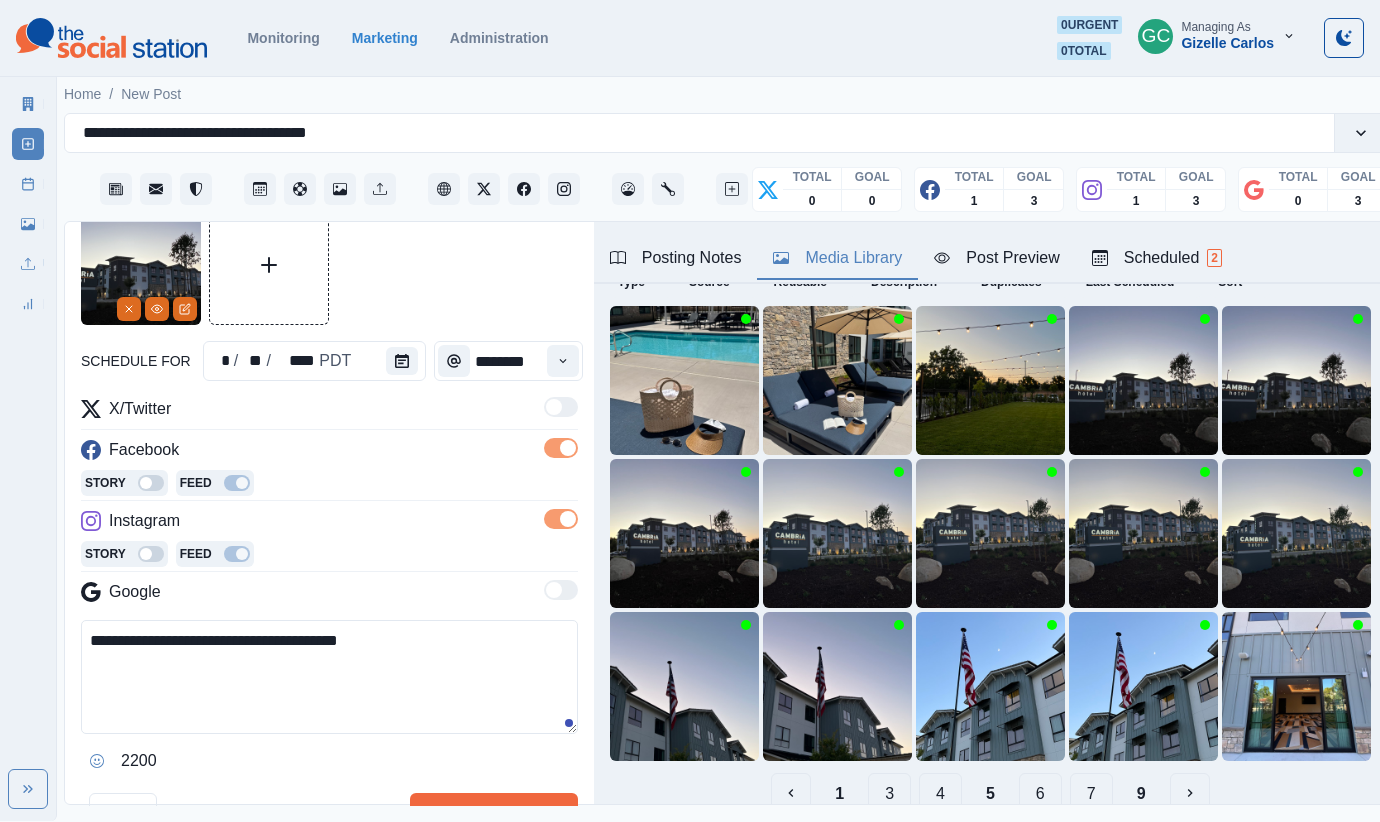 click on "**********" at bounding box center (329, 677) 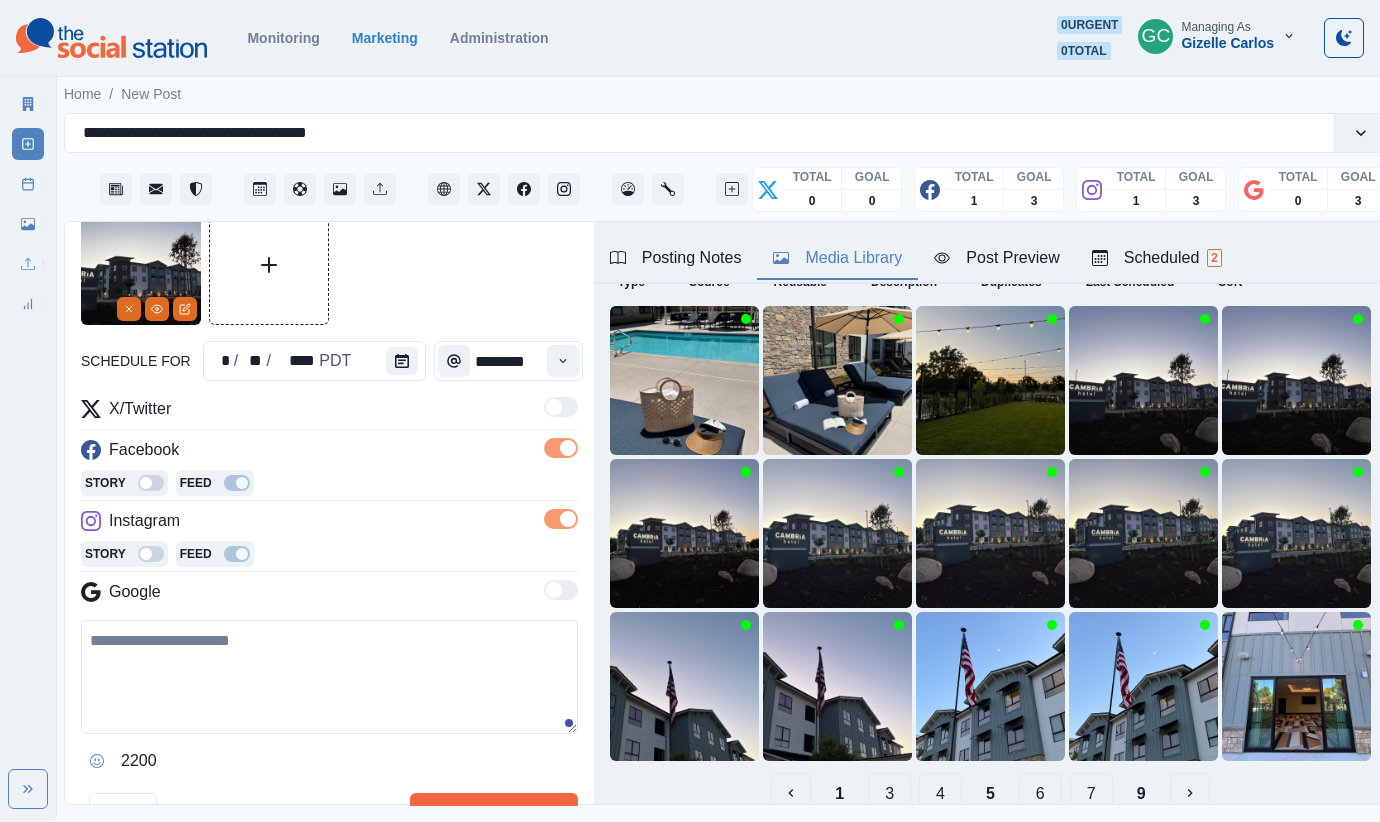paste on "**********" 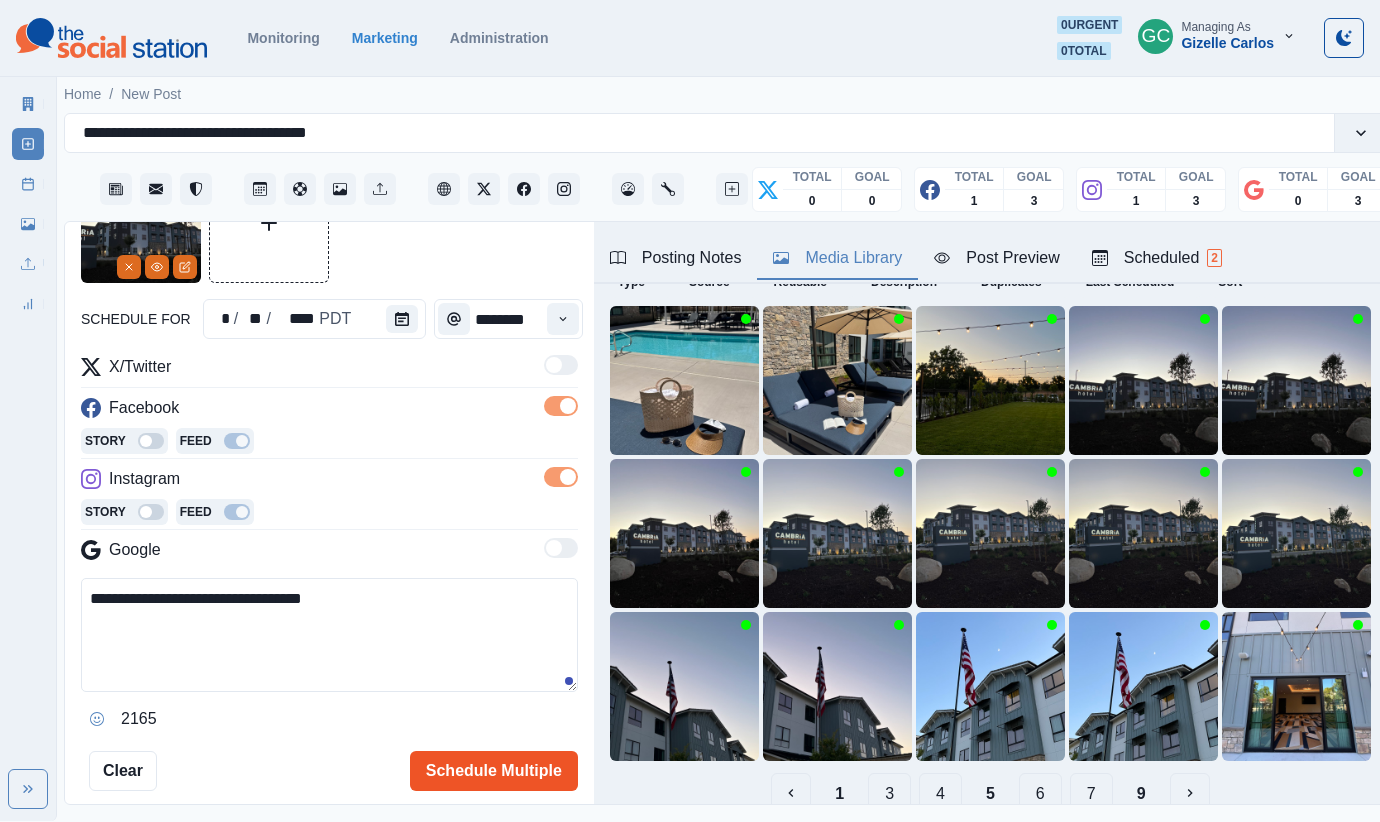 scroll, scrollTop: 198, scrollLeft: 0, axis: vertical 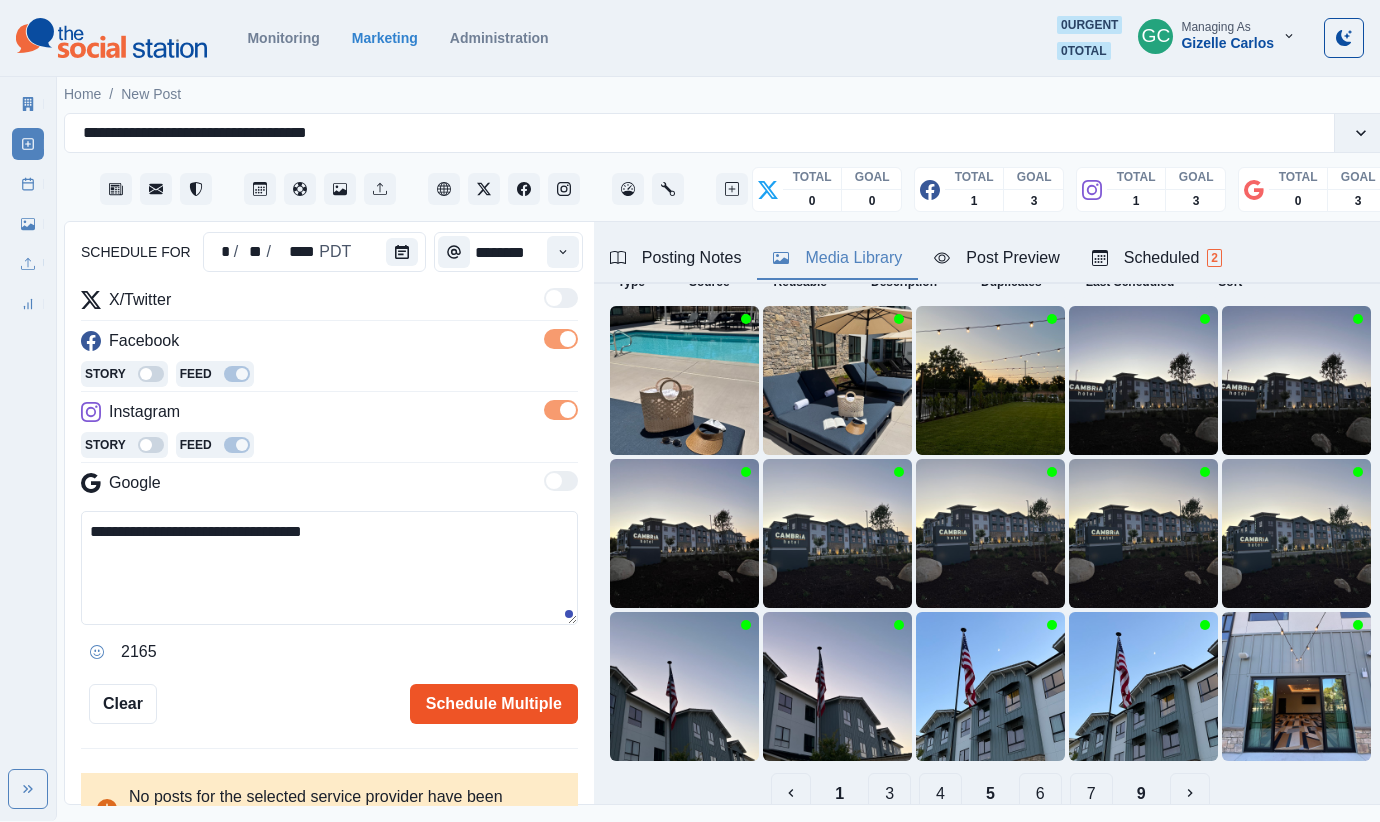 type on "**********" 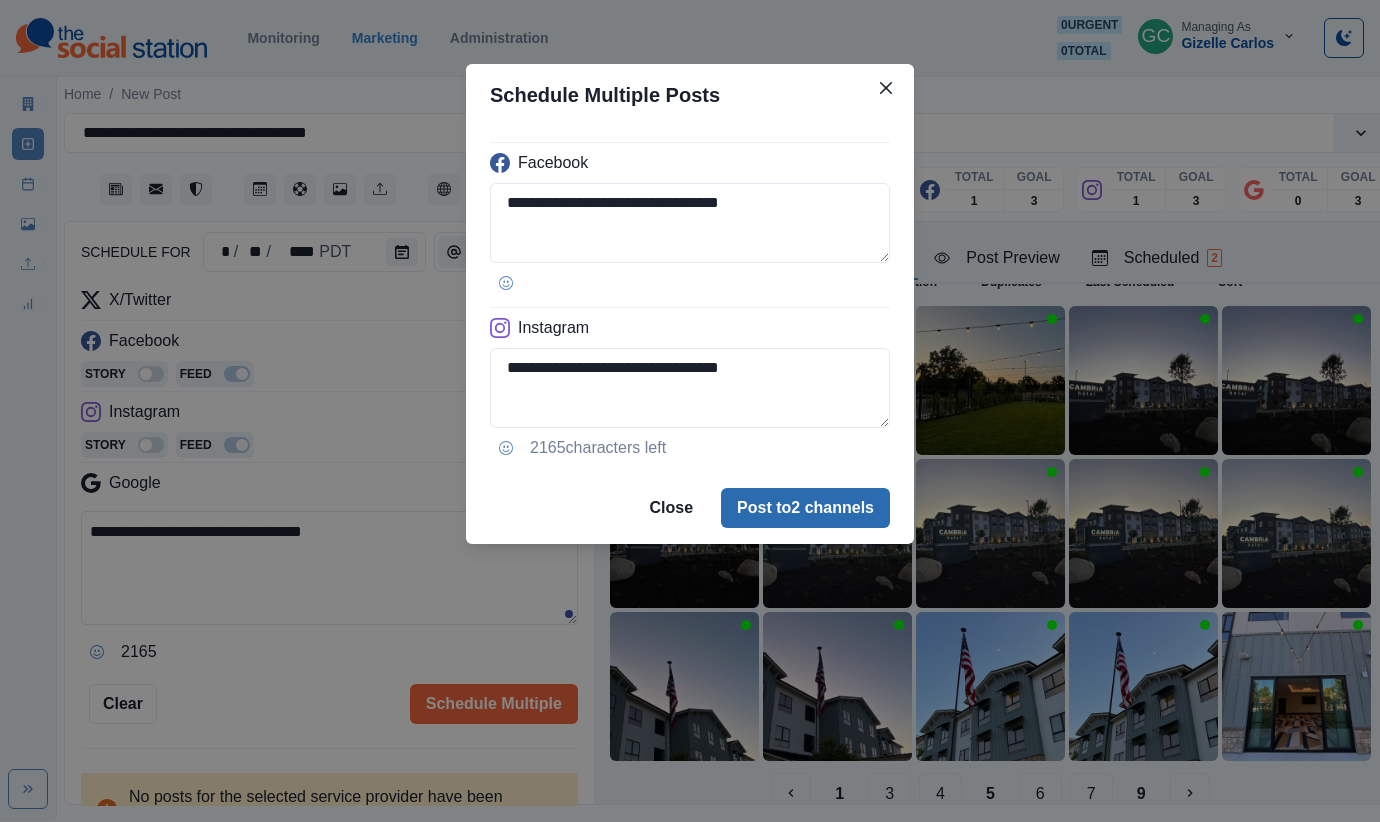 click on "Post to  2   channels" at bounding box center (805, 508) 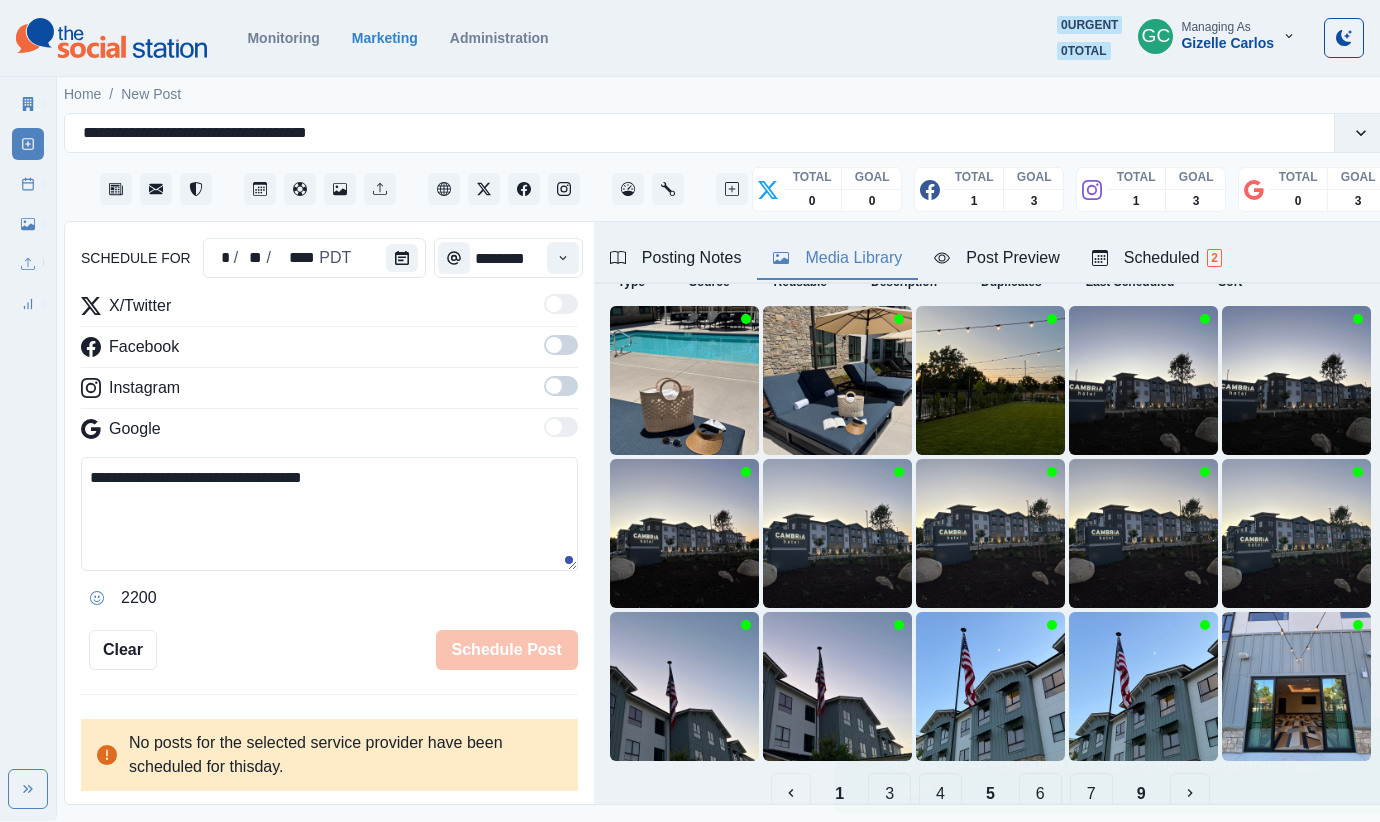 scroll, scrollTop: 198, scrollLeft: 0, axis: vertical 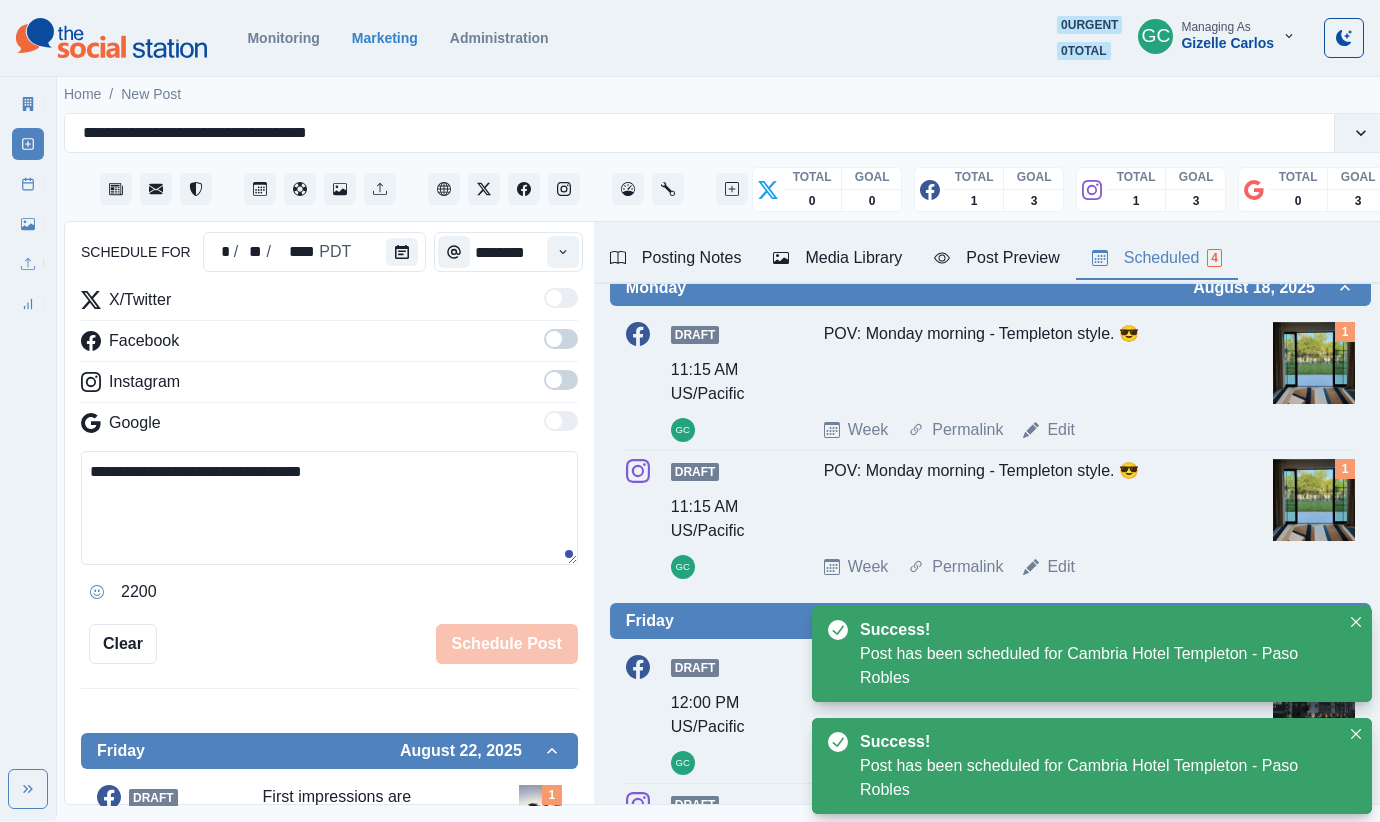 click on "Scheduled 4" at bounding box center (1157, 258) 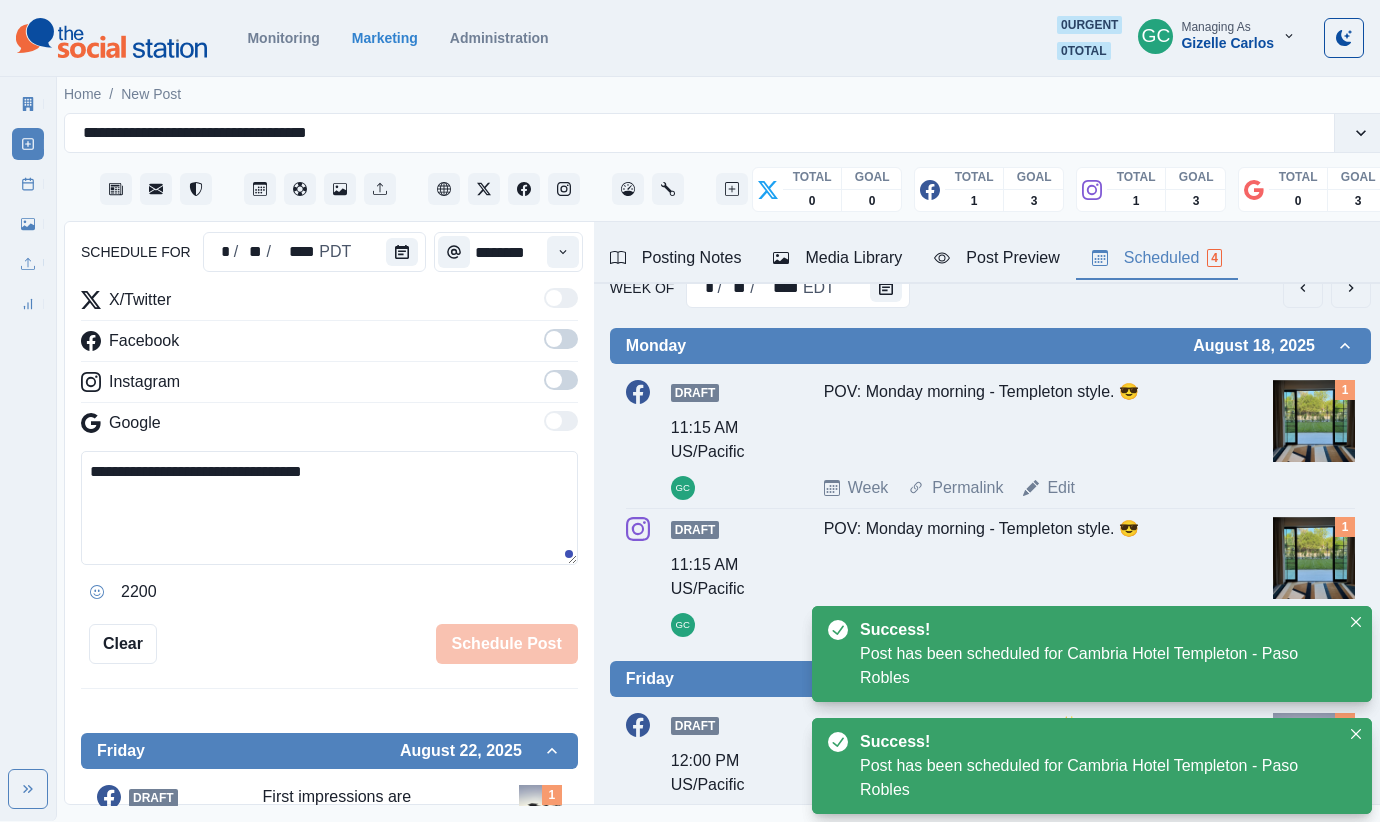 scroll, scrollTop: 0, scrollLeft: 0, axis: both 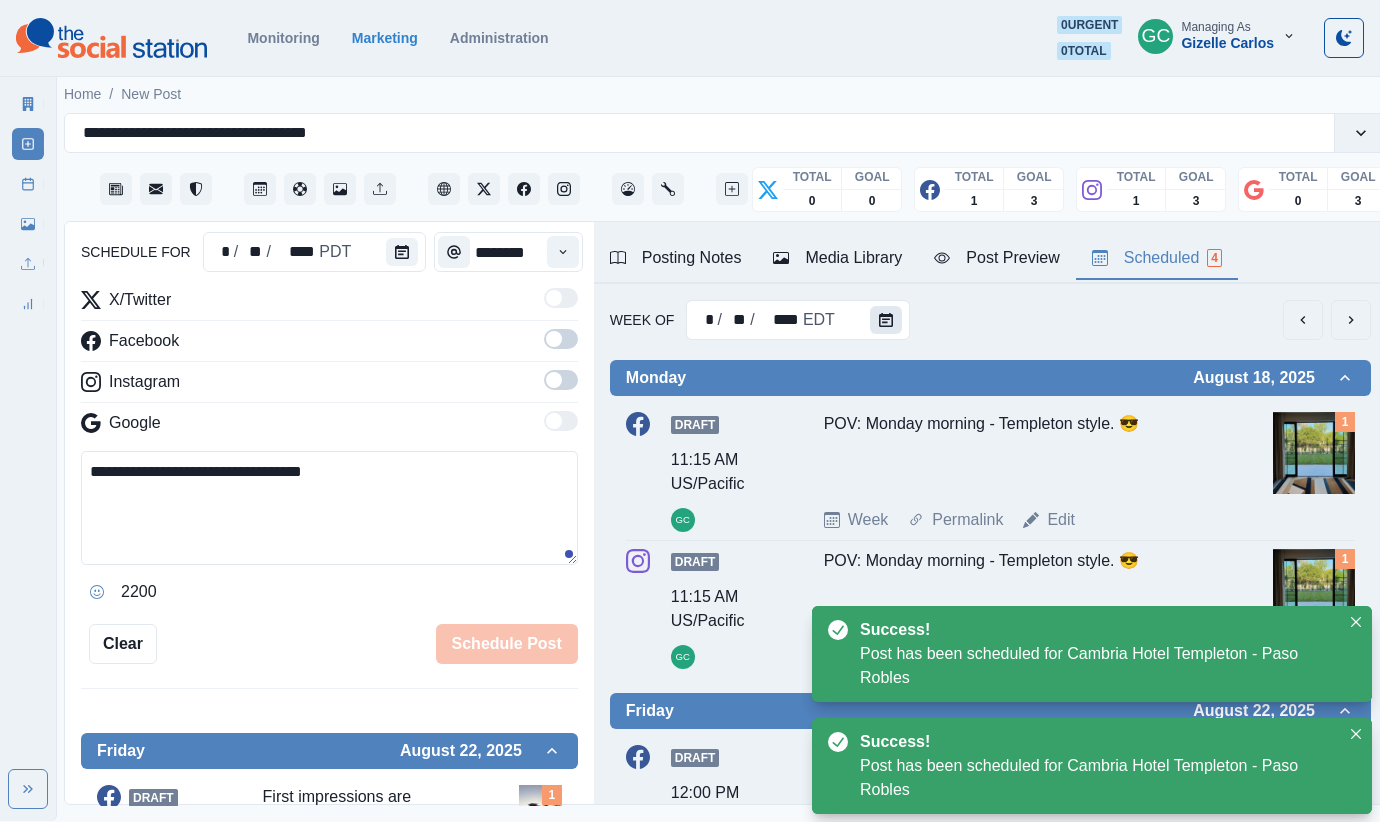 click at bounding box center (886, 320) 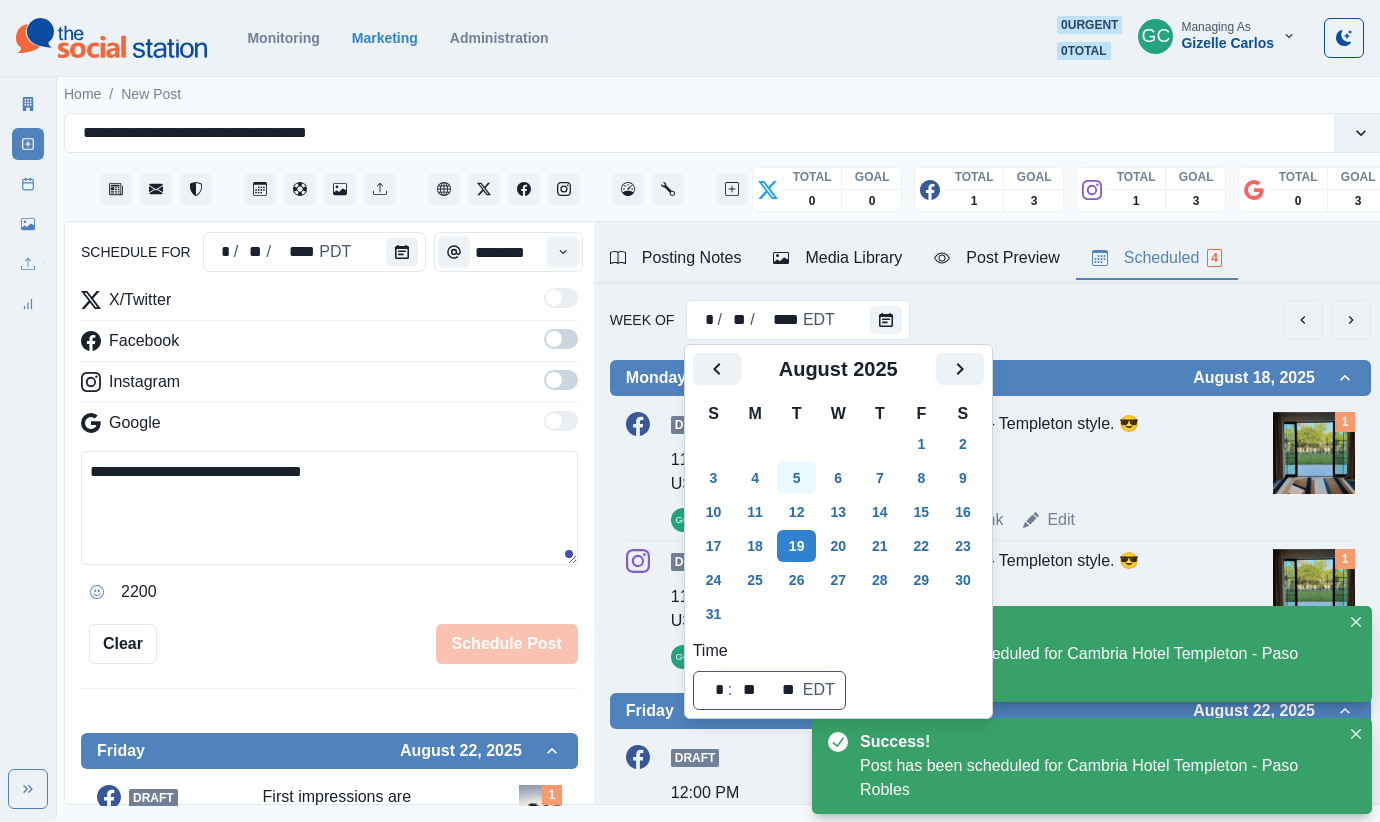 click on "5" at bounding box center [797, 478] 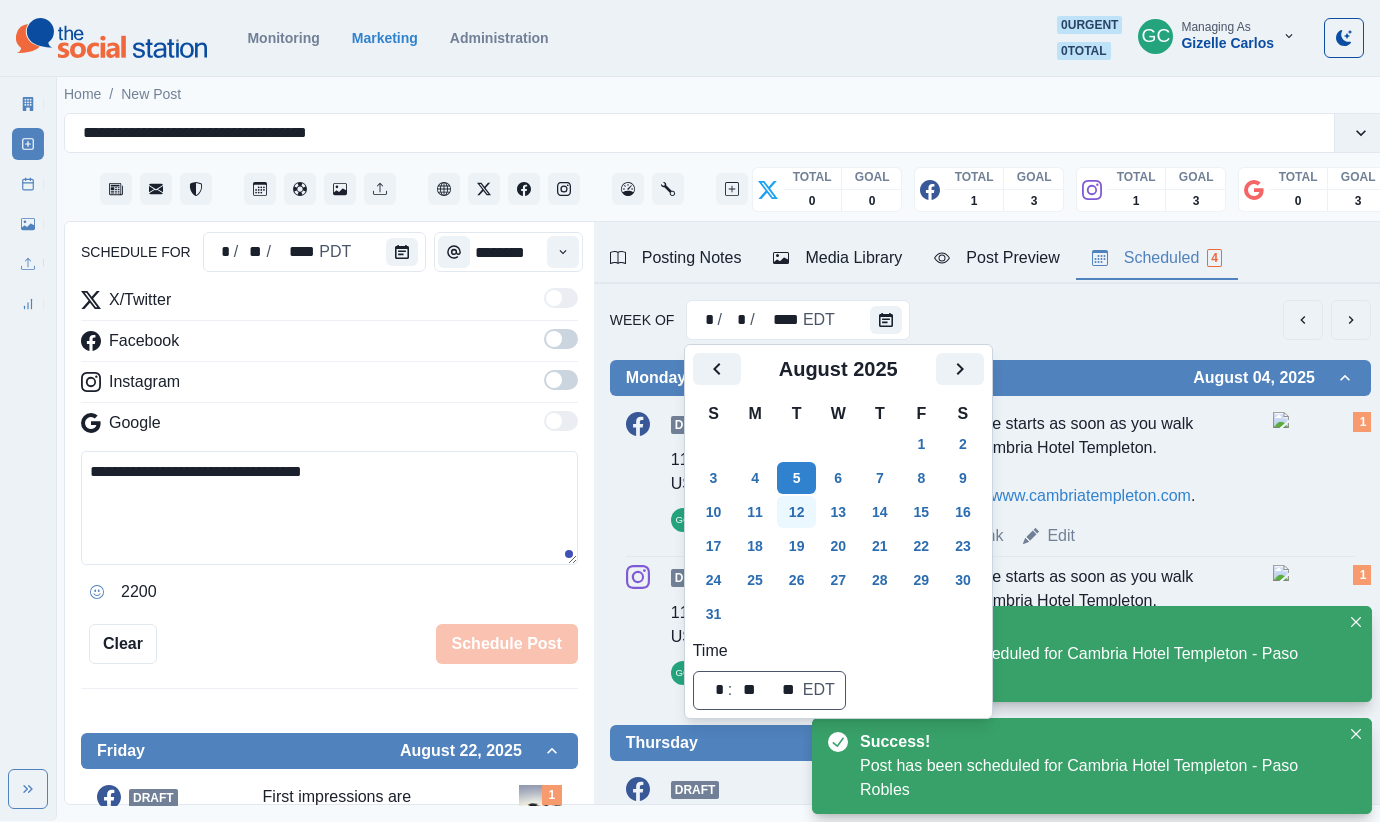 click on "12" at bounding box center (797, 512) 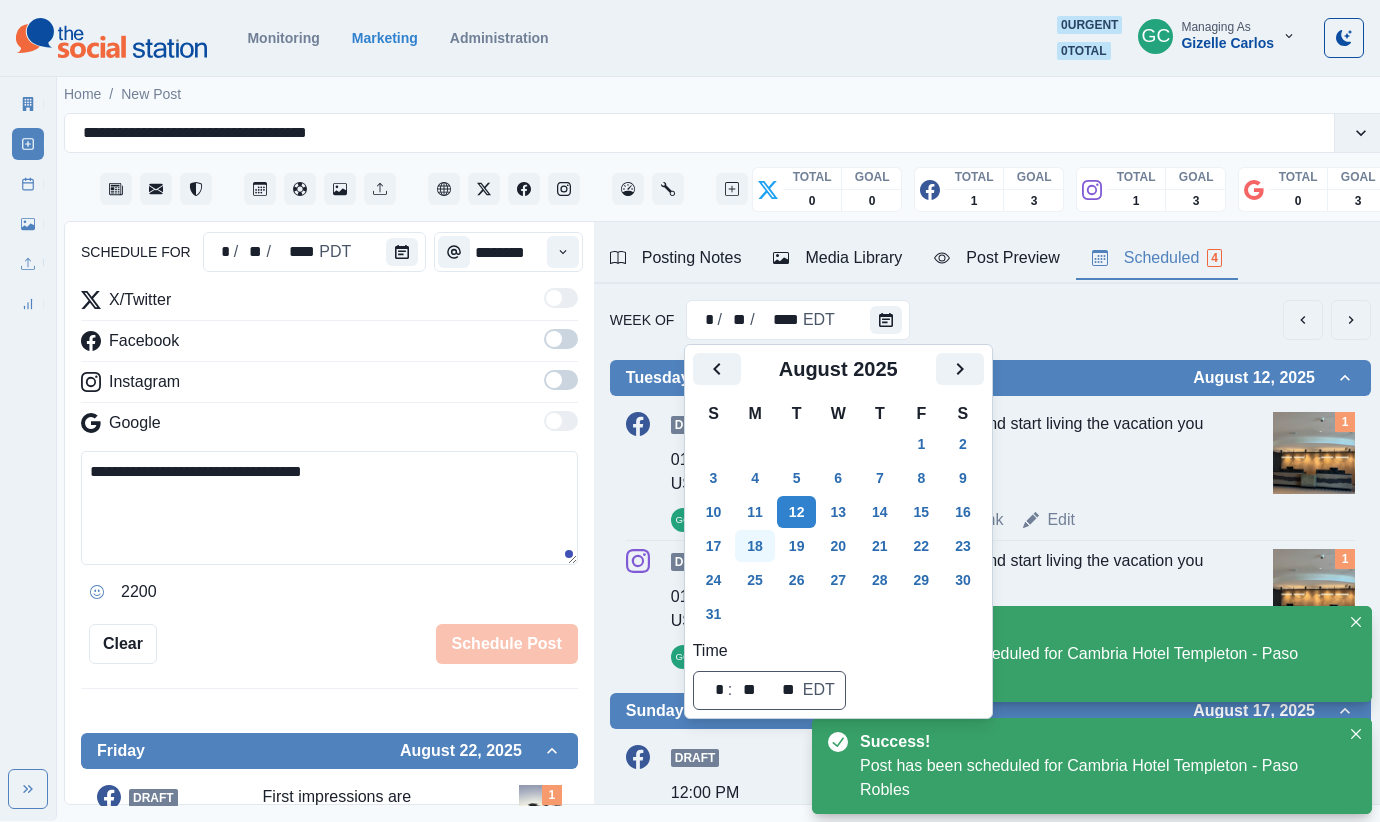 click on "18" at bounding box center [755, 546] 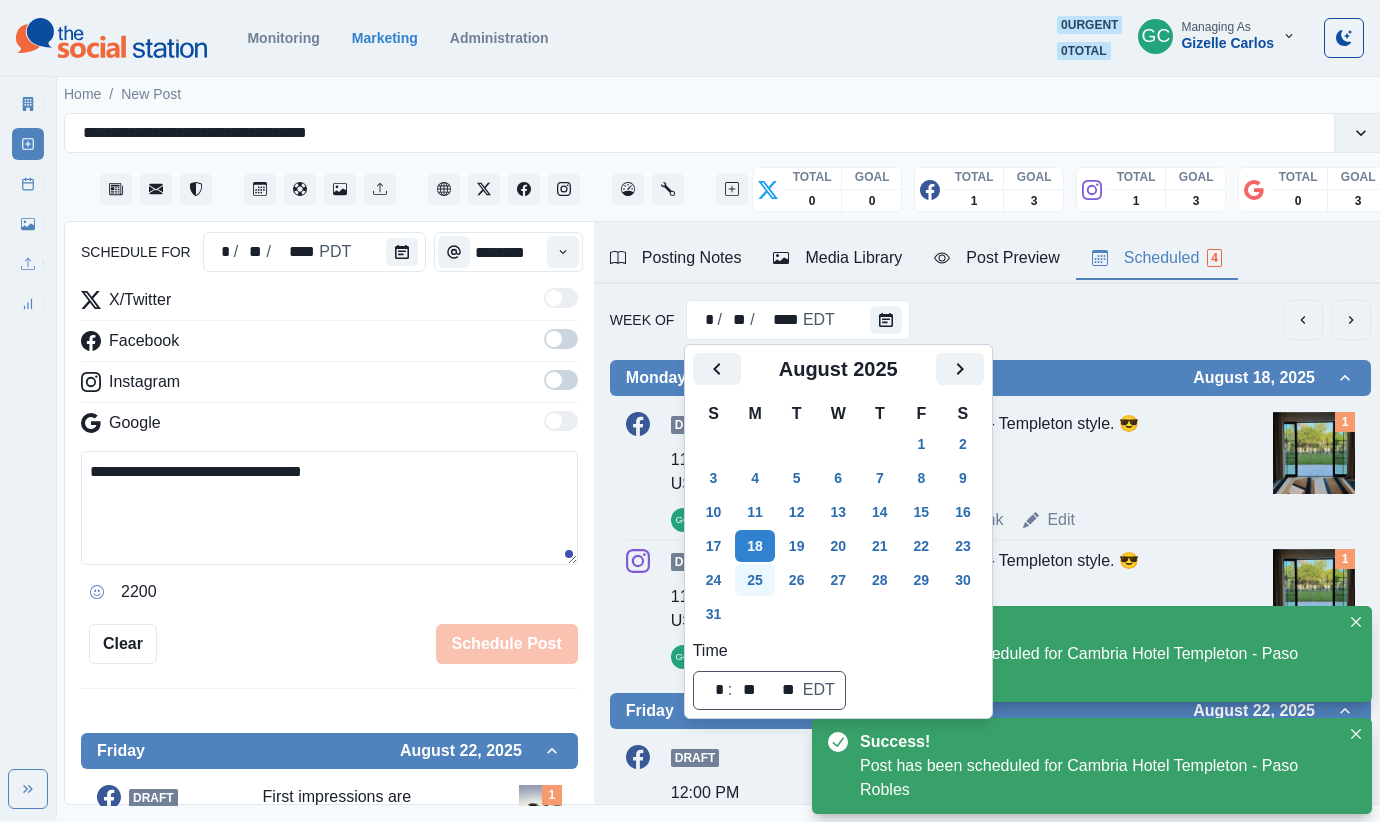 click on "25" at bounding box center [755, 580] 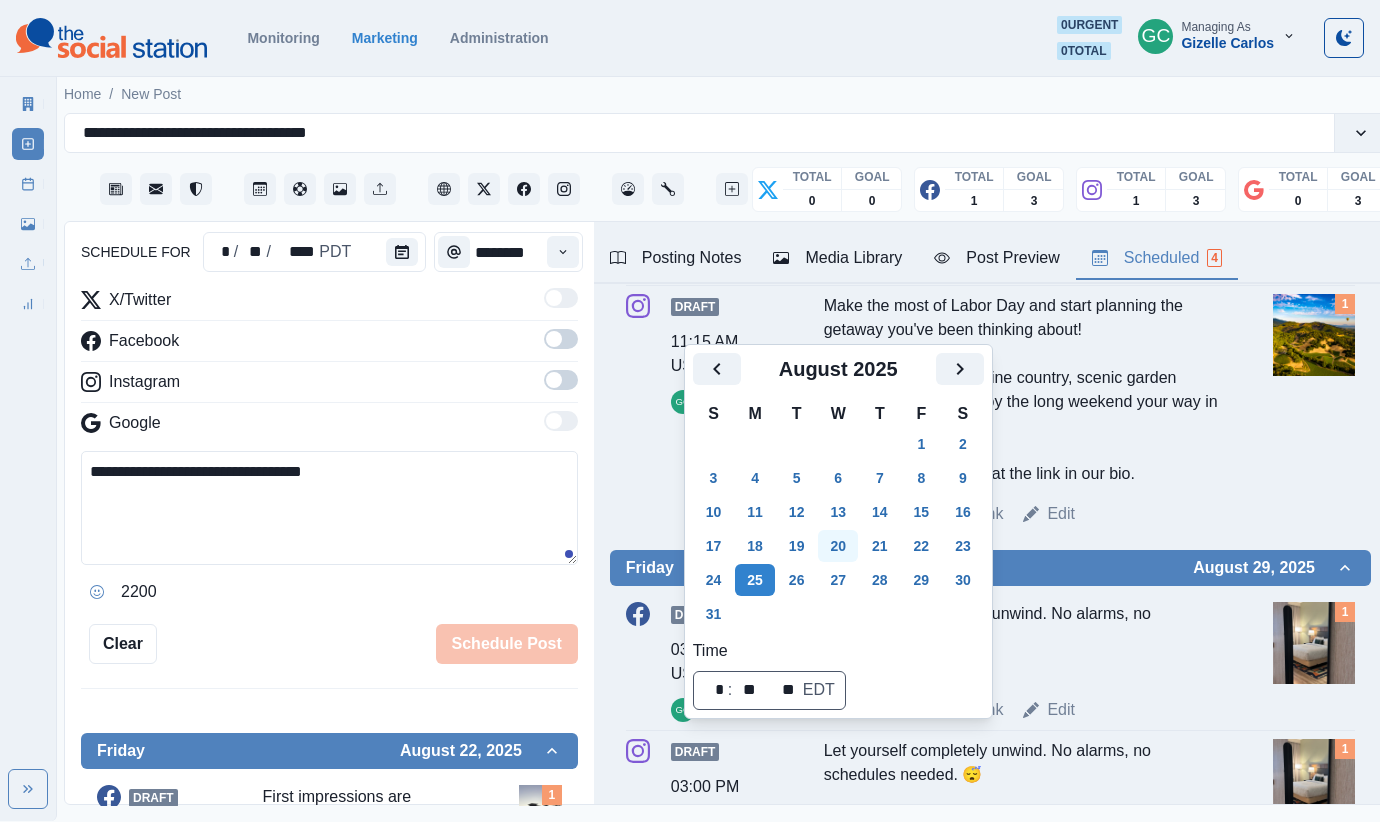 scroll, scrollTop: 545, scrollLeft: 0, axis: vertical 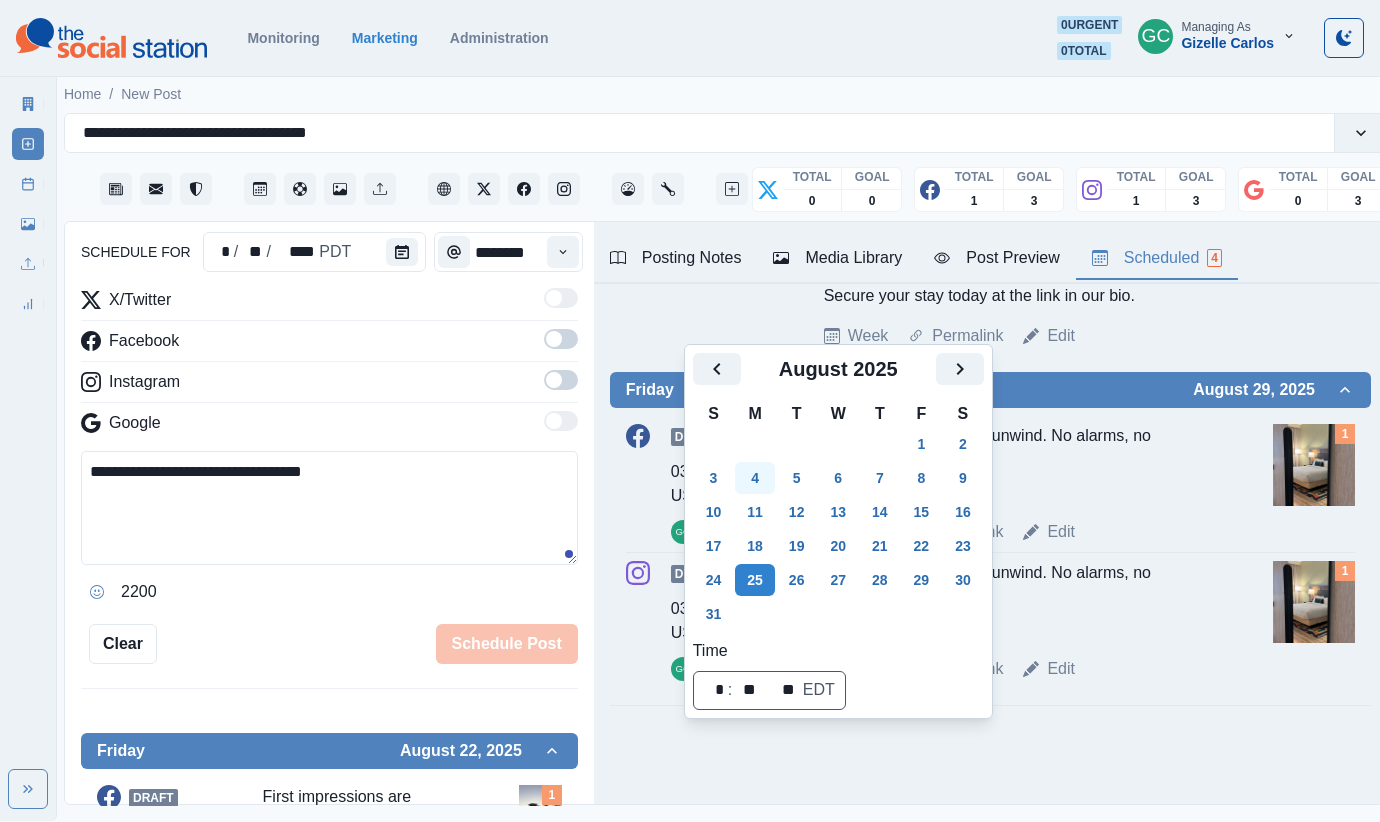 click on "4" at bounding box center [755, 478] 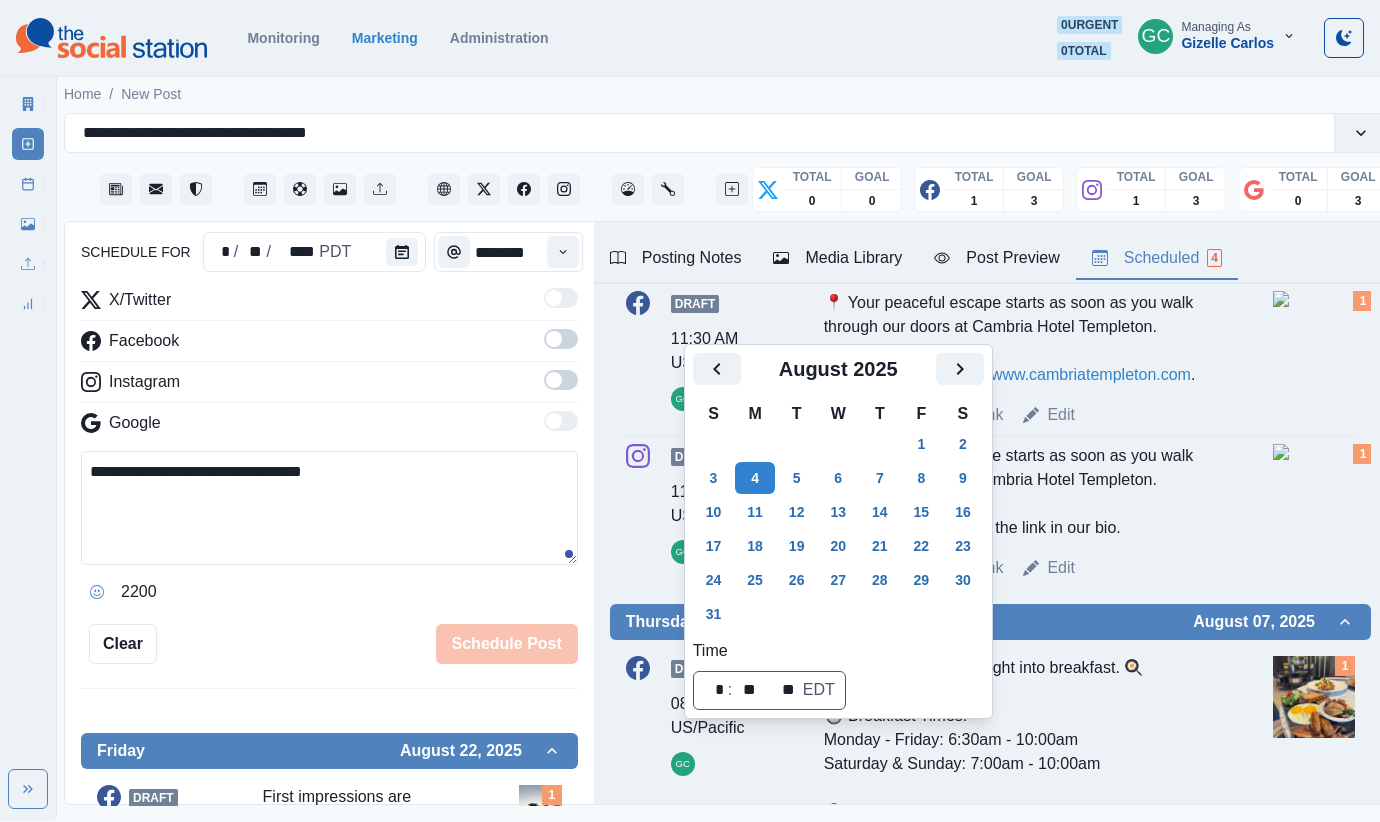 scroll, scrollTop: 187, scrollLeft: 0, axis: vertical 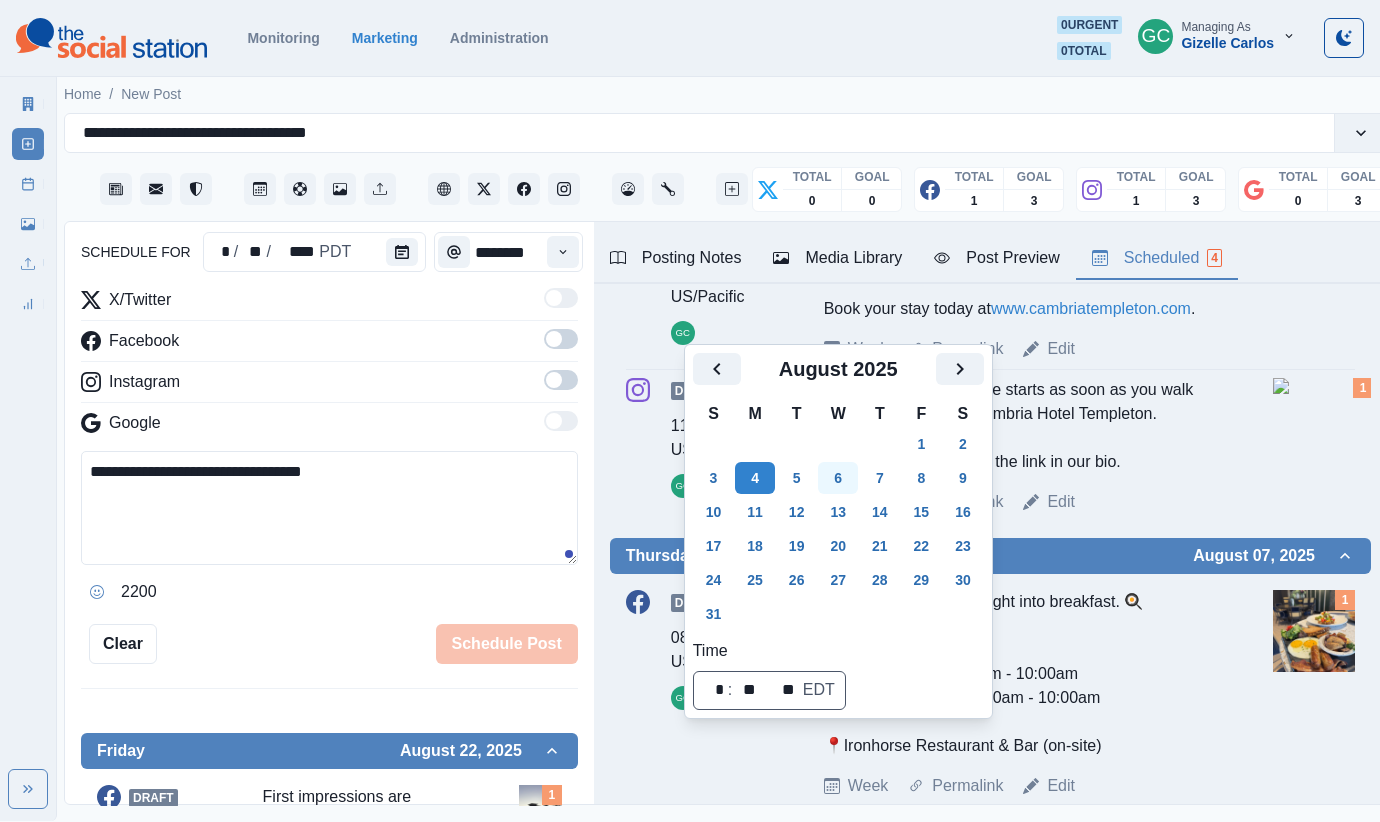 click on "6" at bounding box center (838, 478) 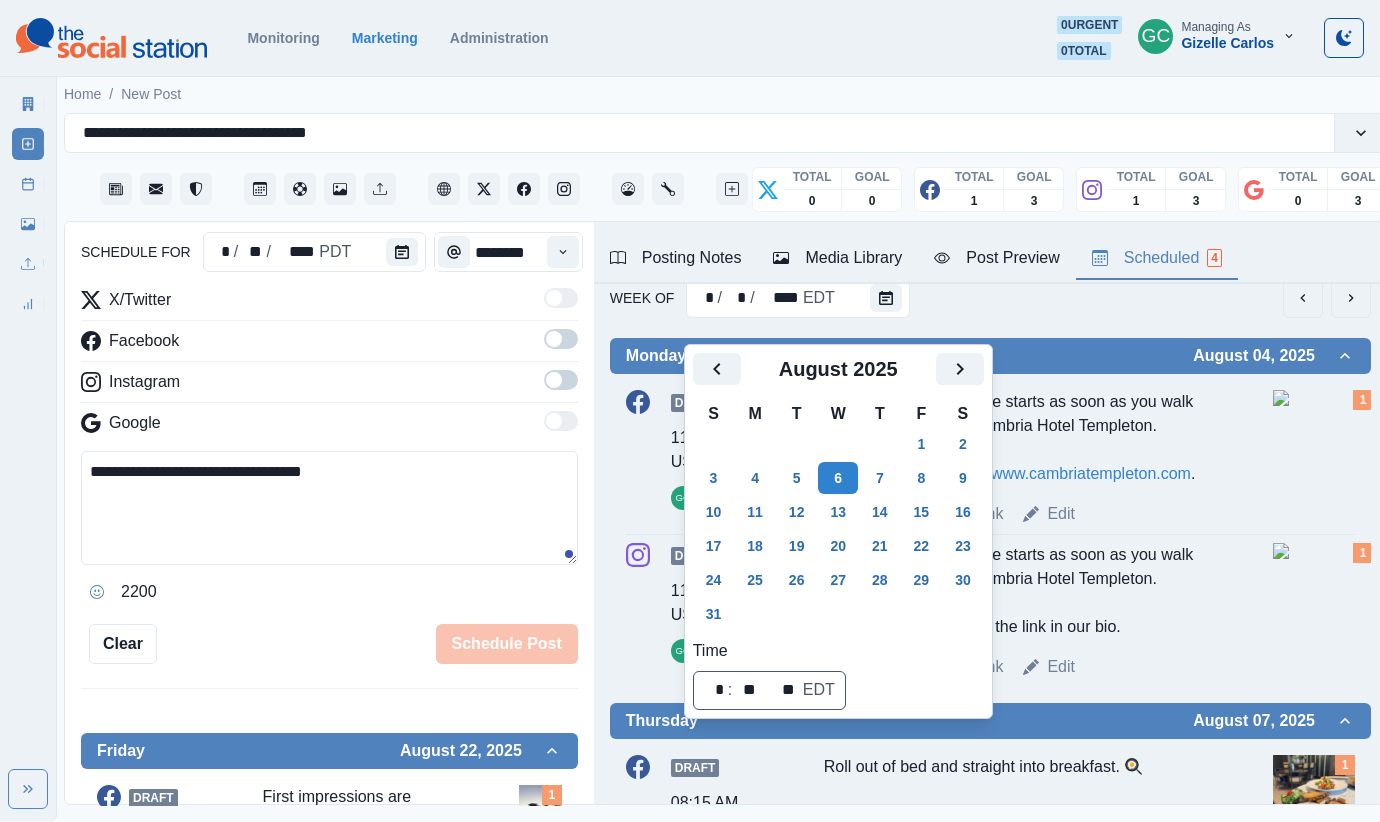 scroll, scrollTop: 0, scrollLeft: 0, axis: both 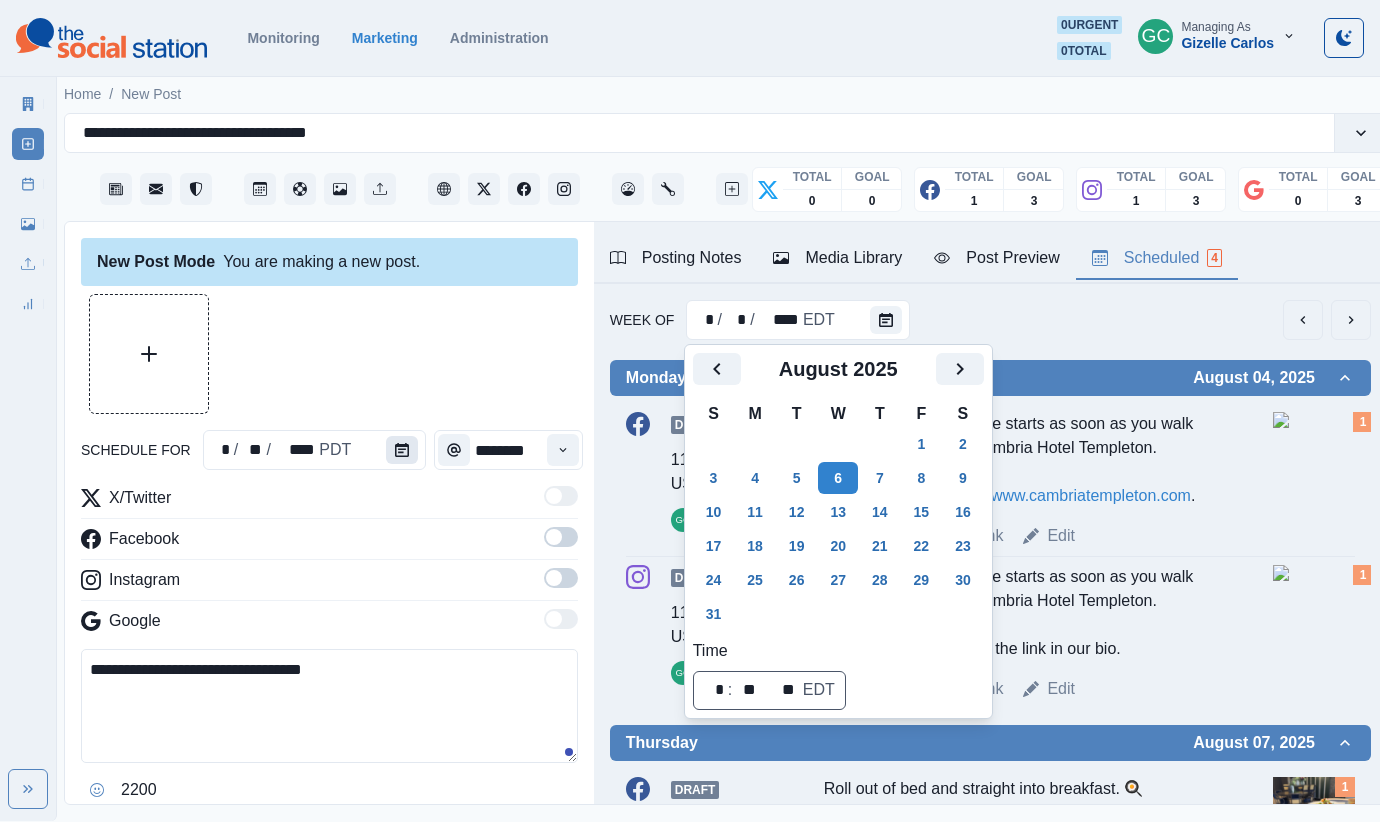 click 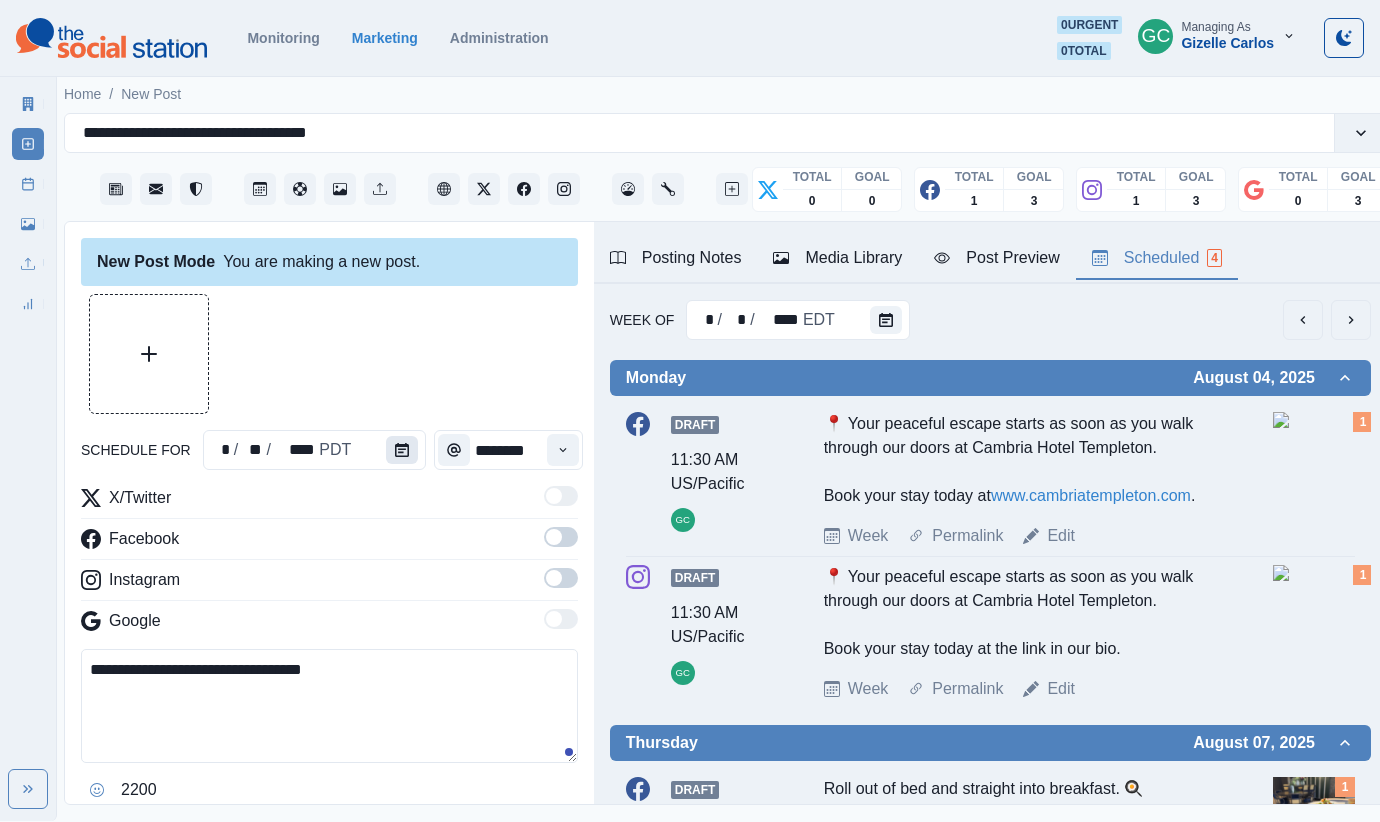 click 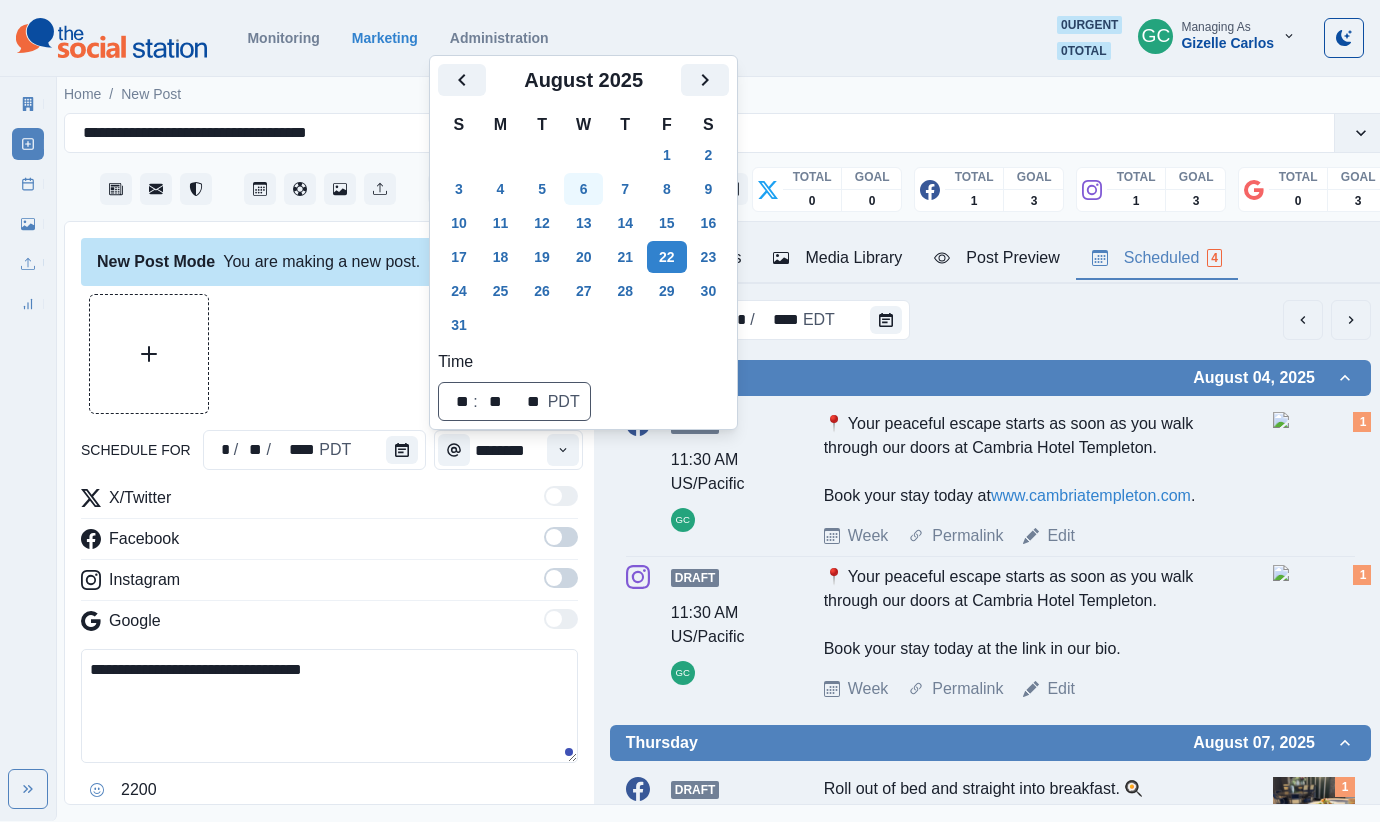 click on "6" at bounding box center [584, 189] 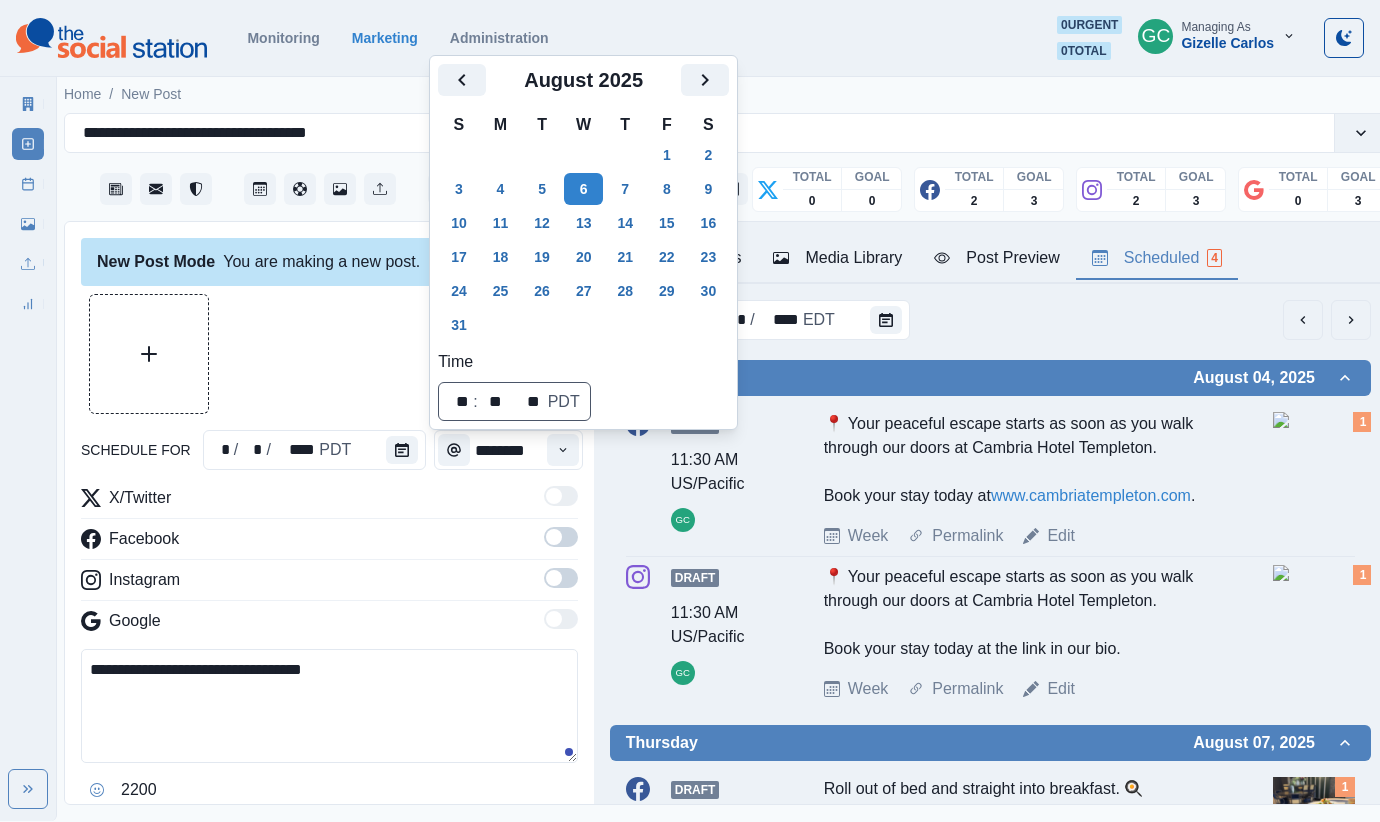 click at bounding box center [329, 559] 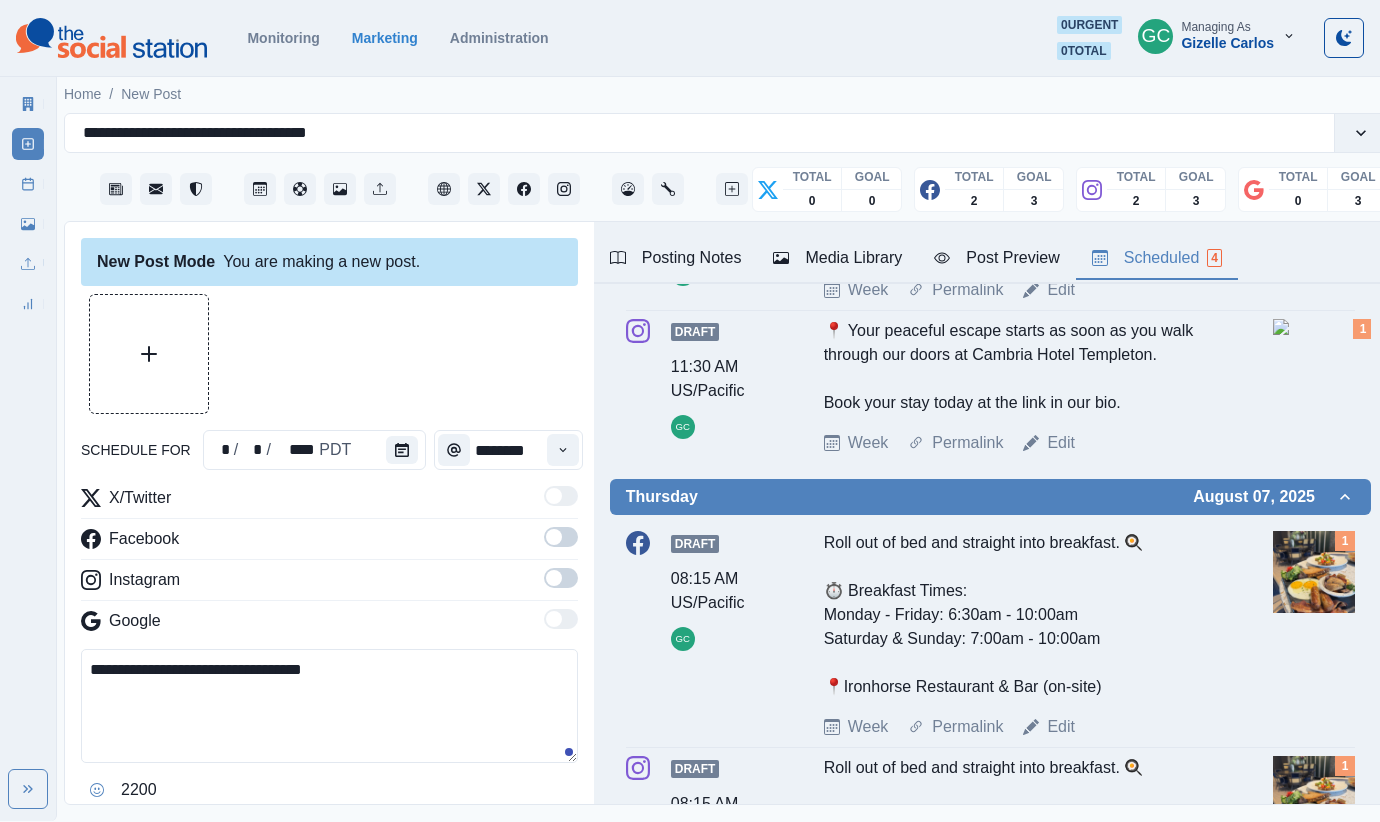 scroll, scrollTop: 0, scrollLeft: 0, axis: both 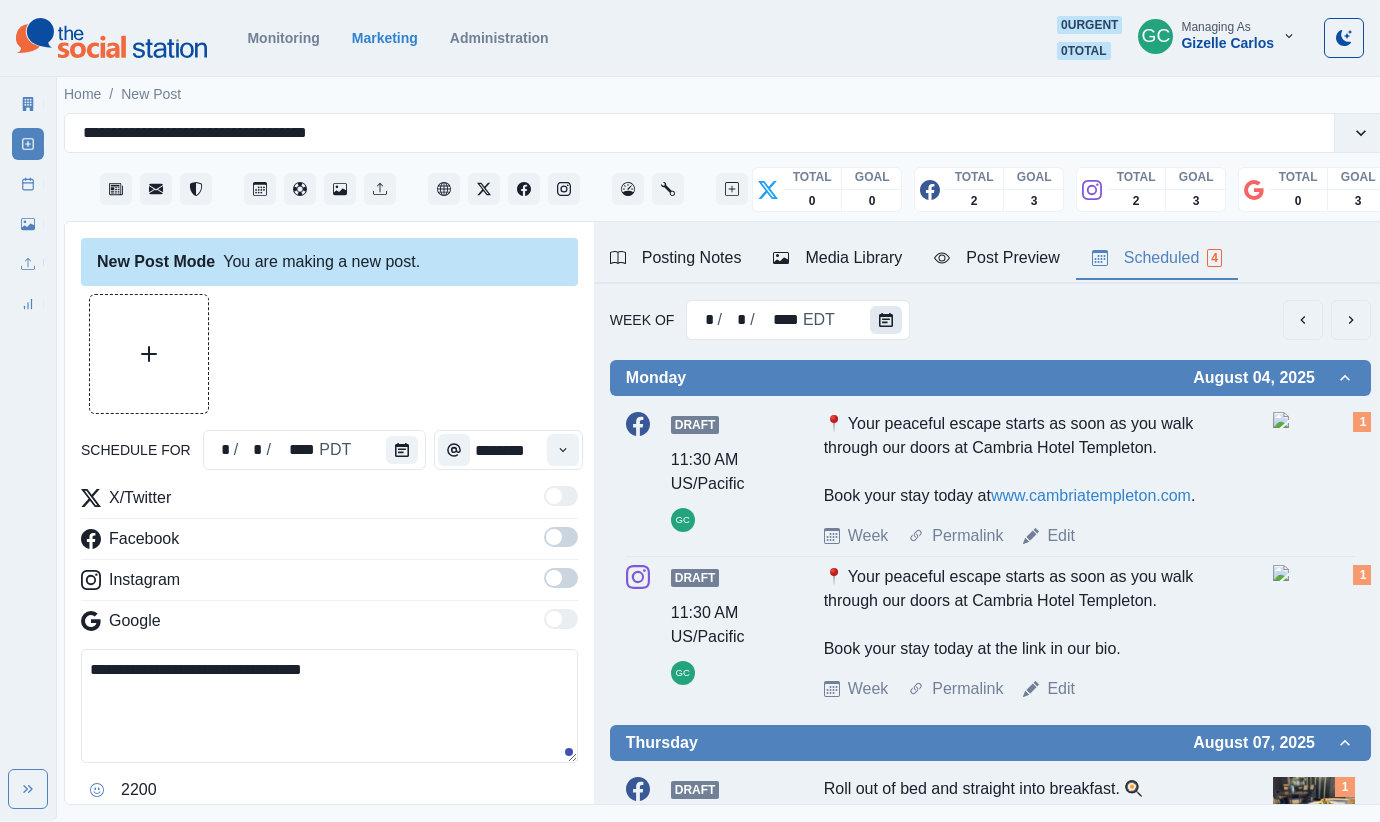 click at bounding box center [886, 320] 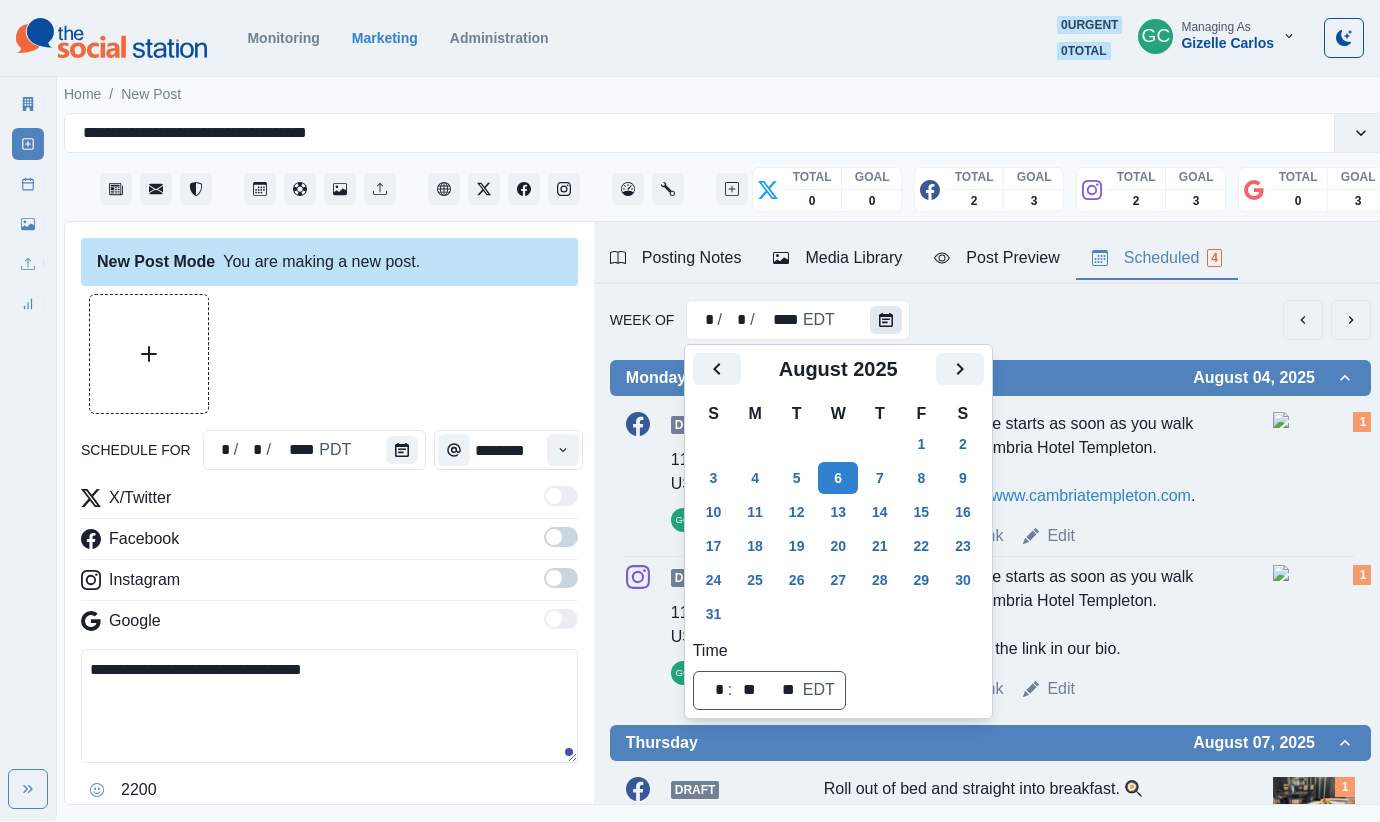 scroll, scrollTop: 4, scrollLeft: 0, axis: vertical 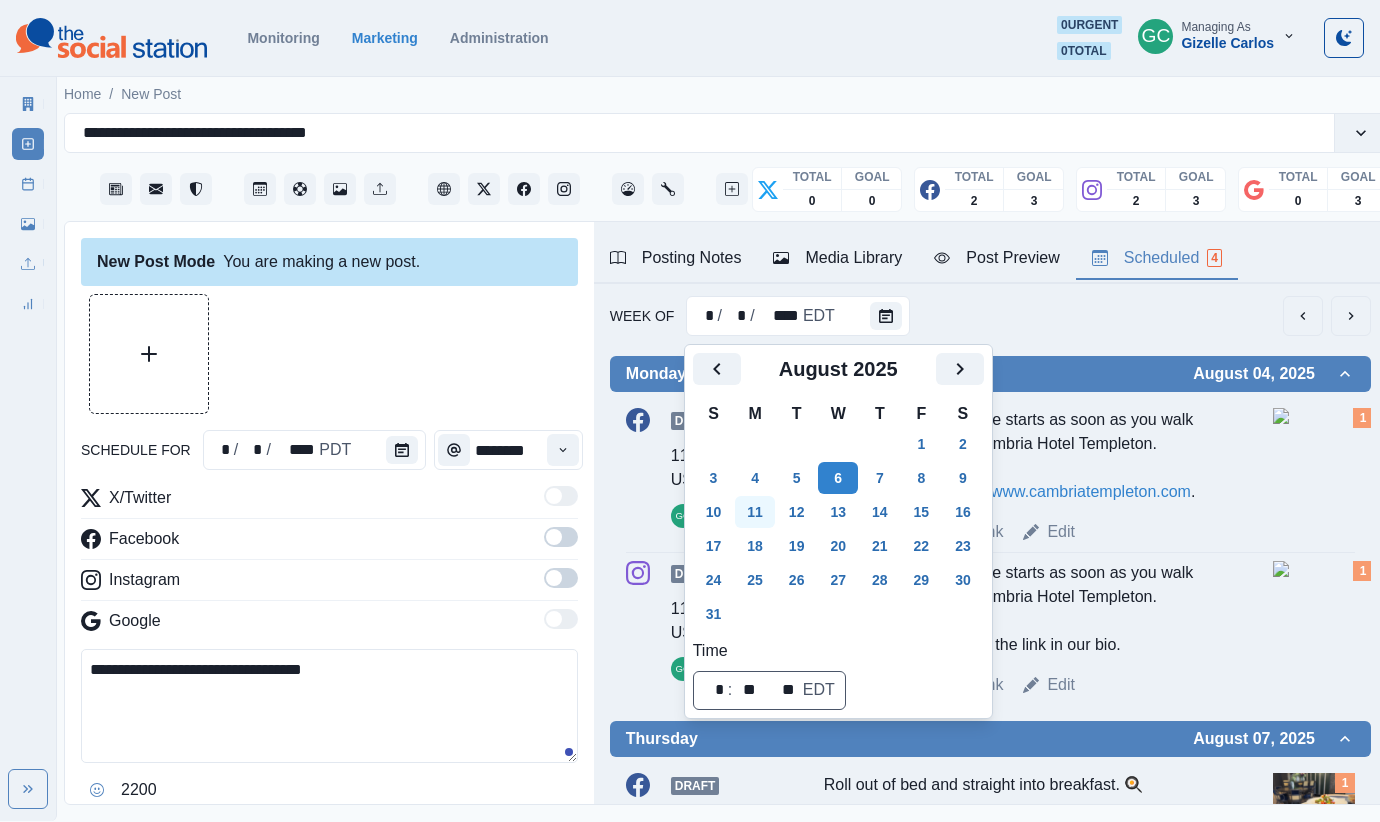 click on "11" at bounding box center (755, 512) 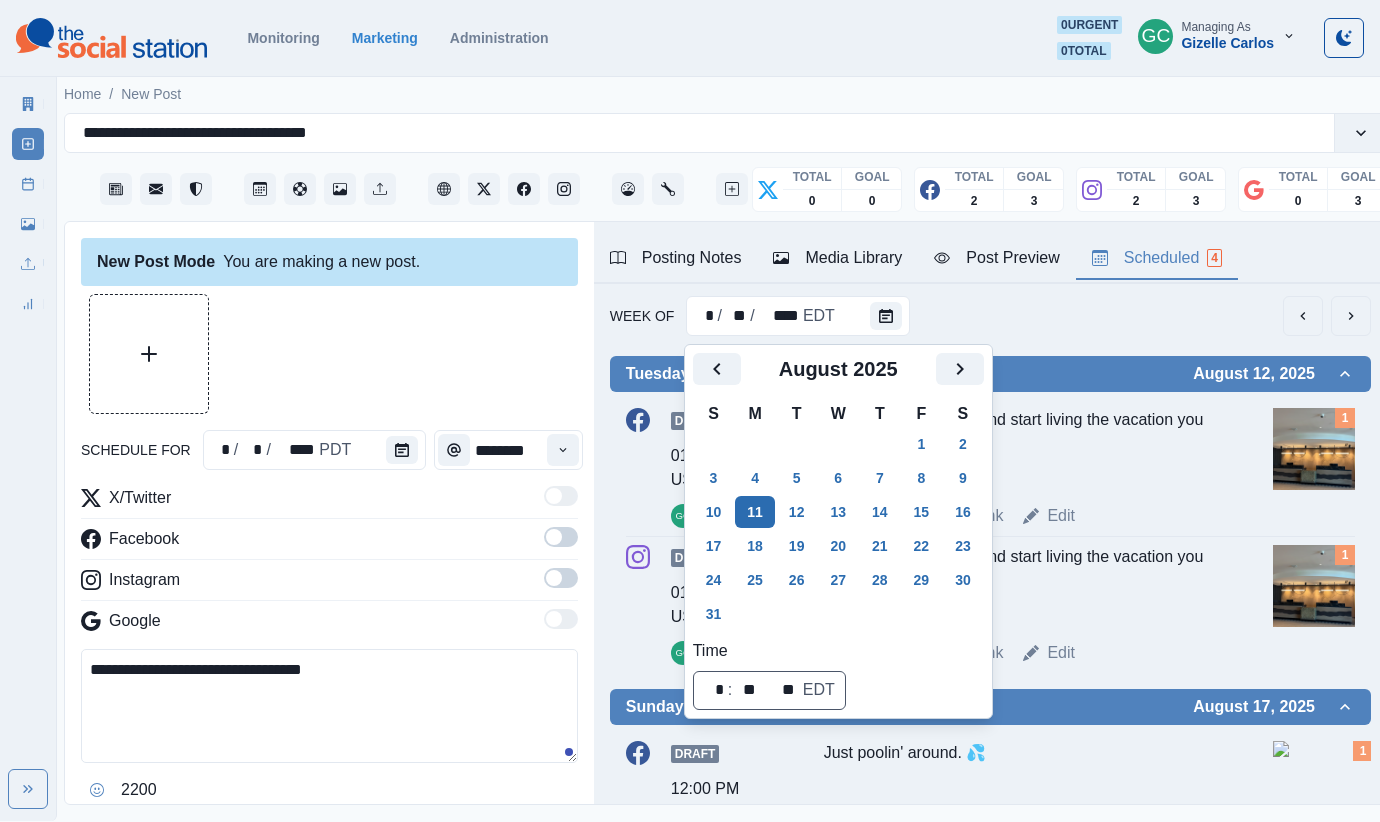 scroll, scrollTop: 0, scrollLeft: 0, axis: both 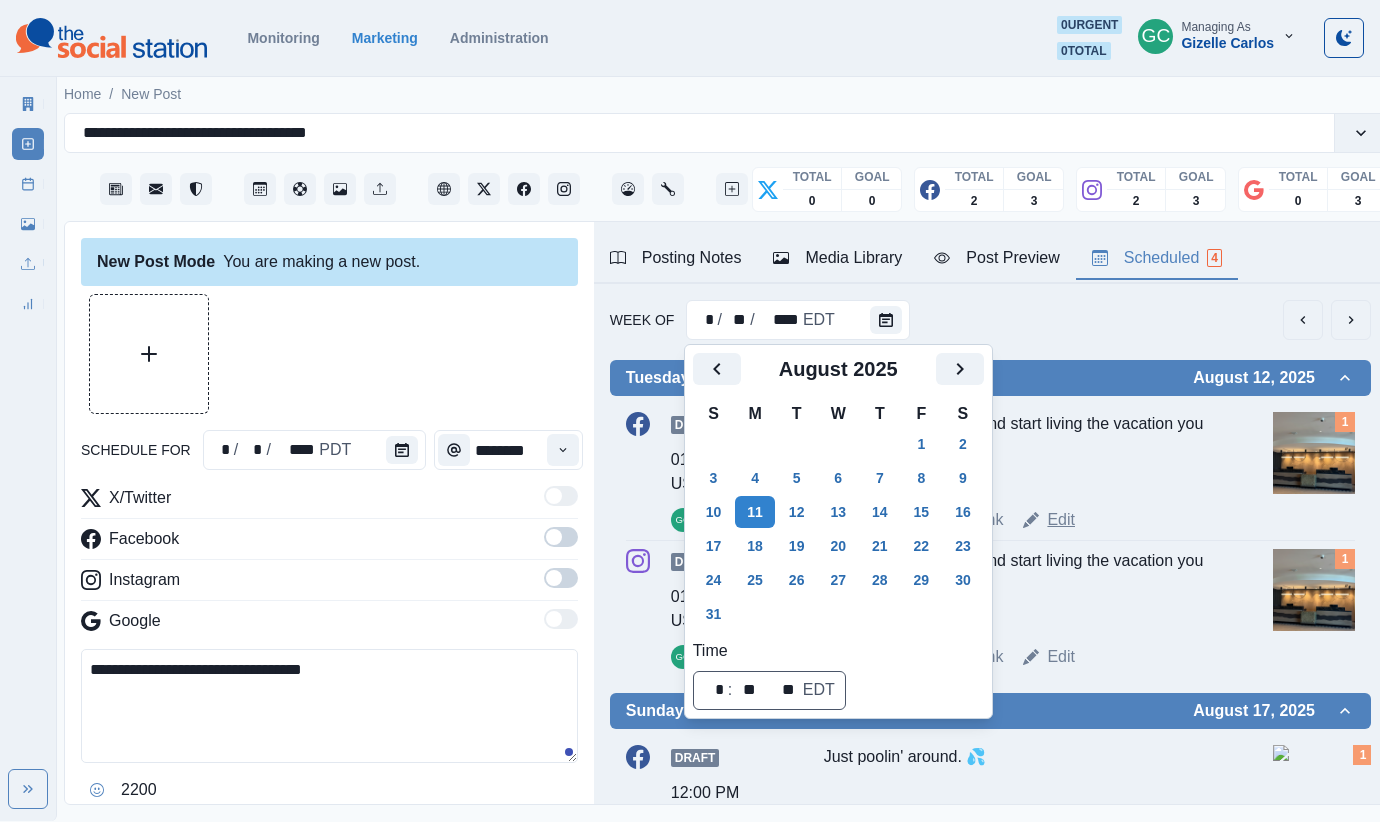 click on "Edit" at bounding box center [1061, 520] 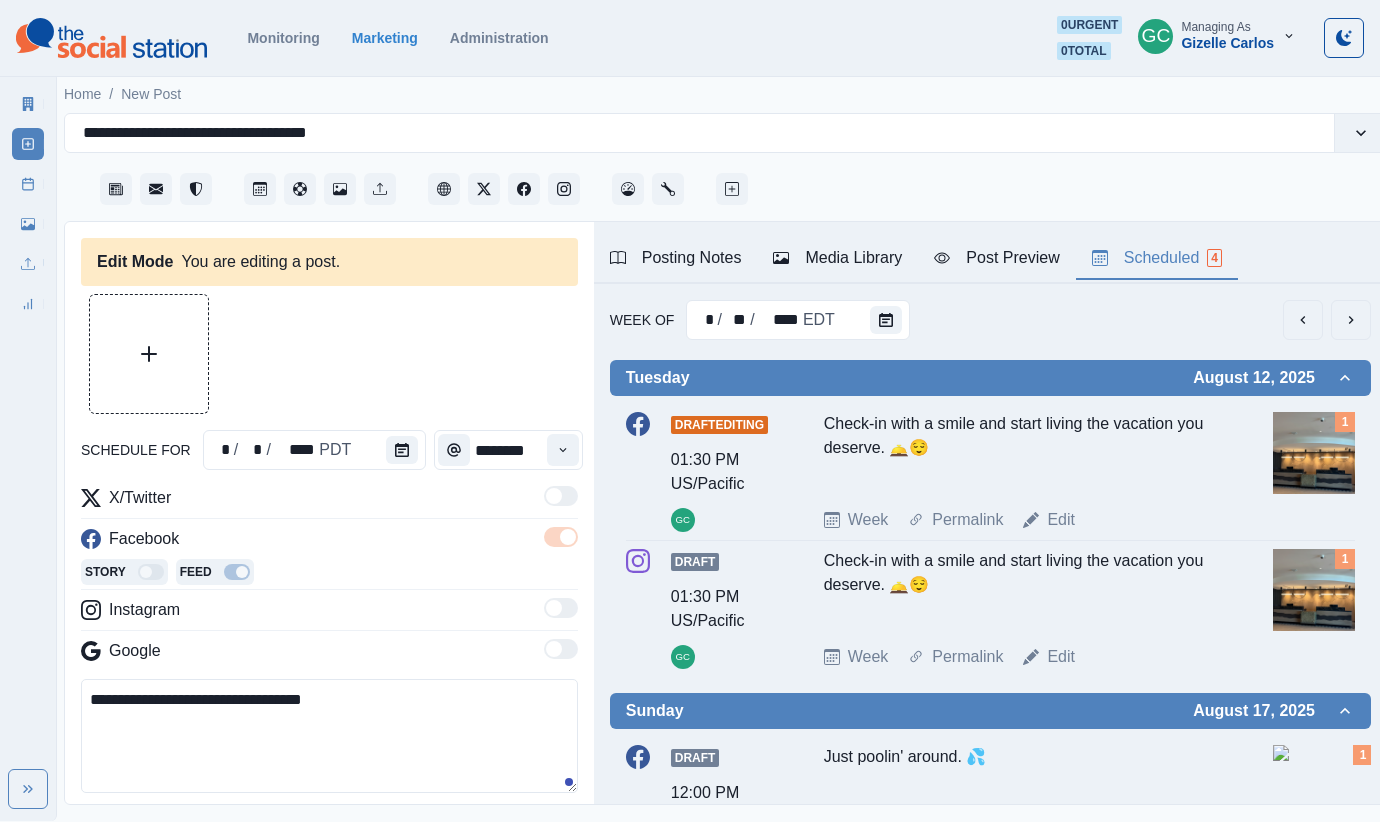 type on "*******" 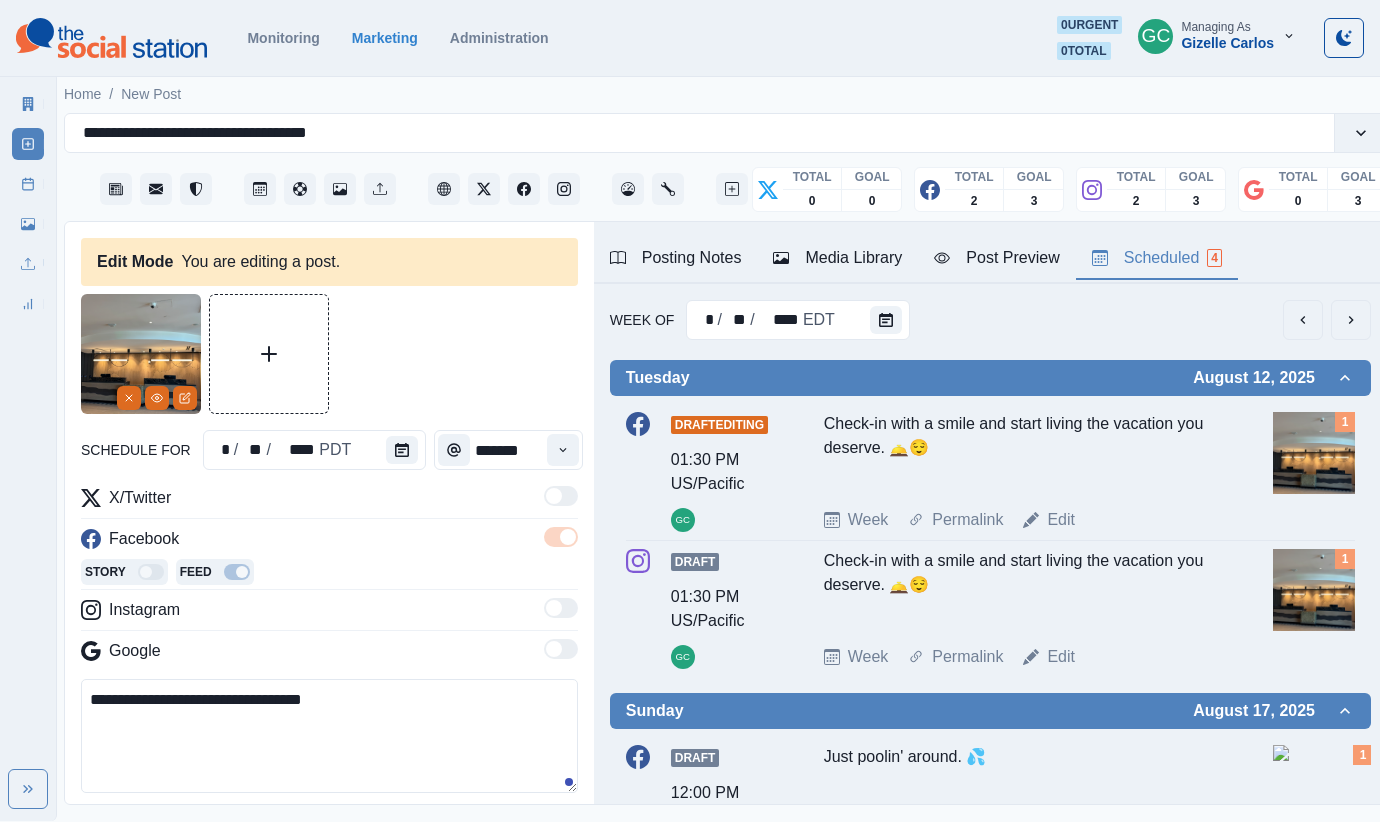 click at bounding box center [402, 450] 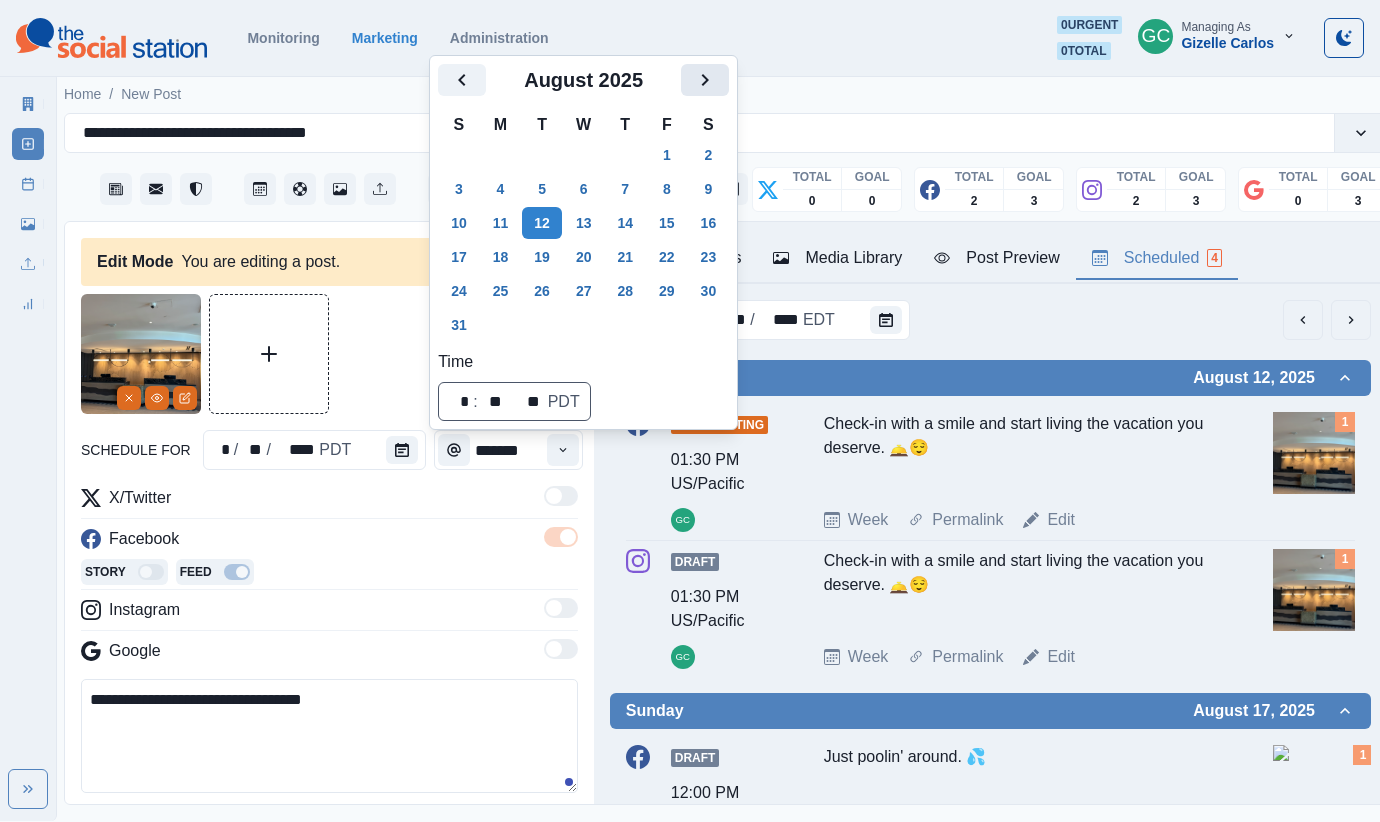 click 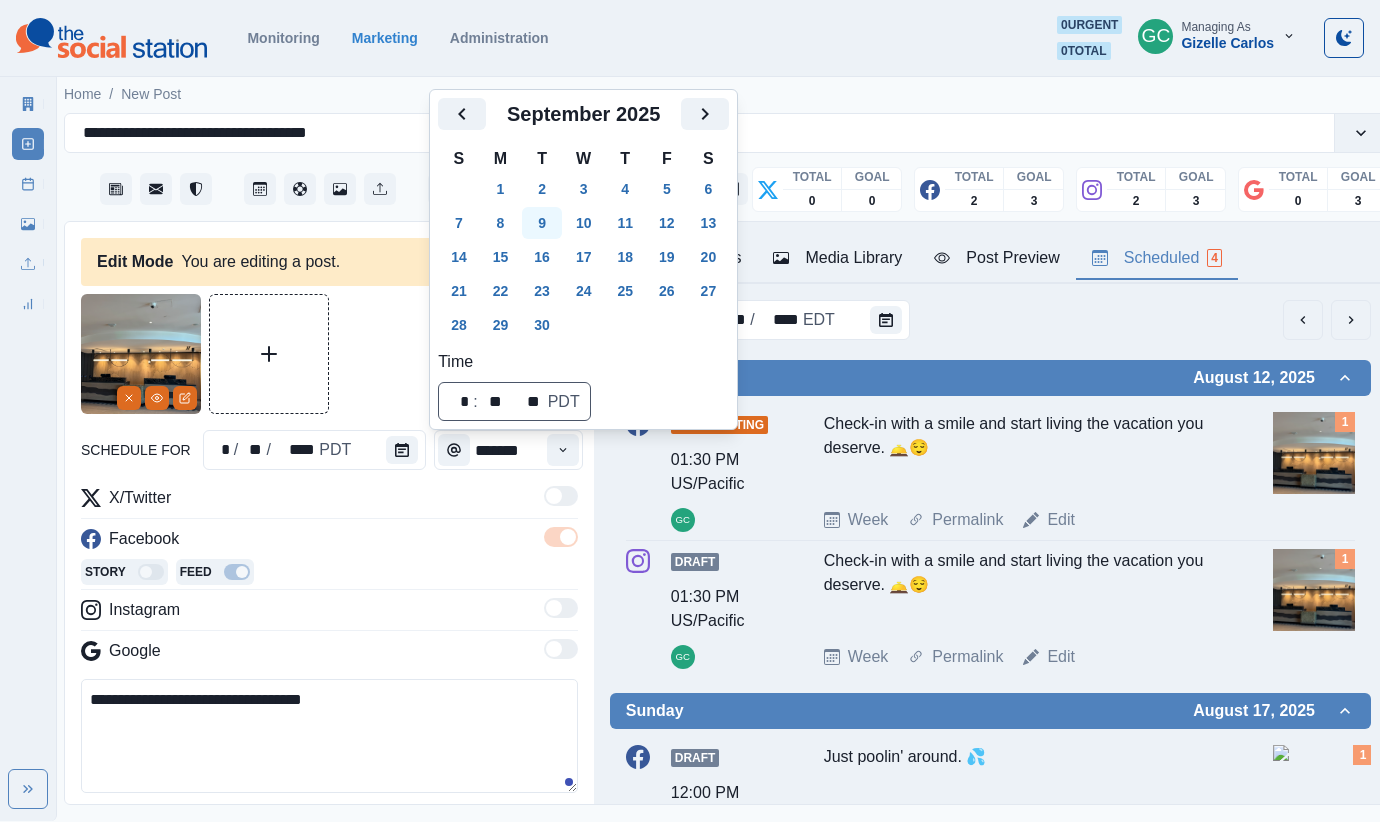 click on "9" at bounding box center [542, 223] 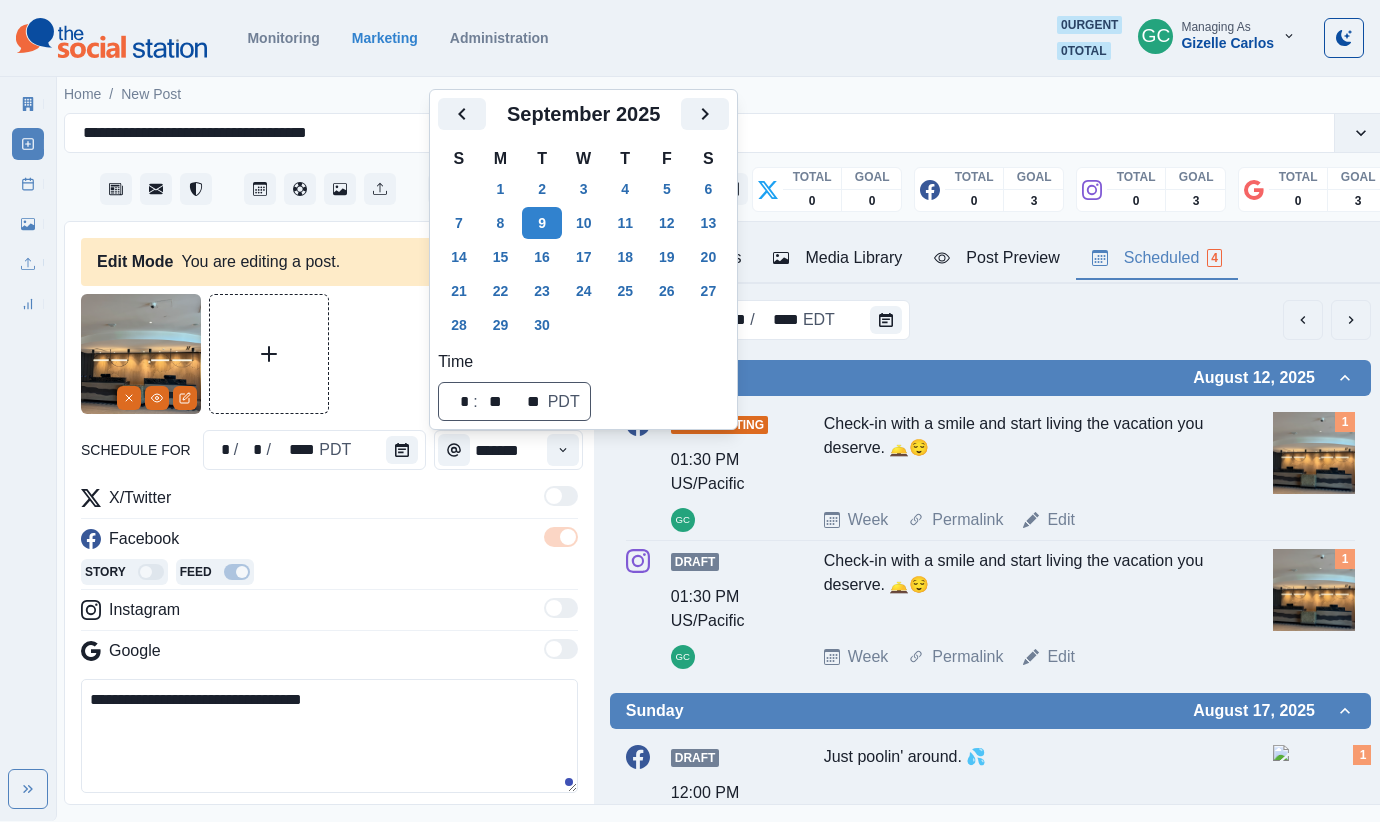 scroll, scrollTop: 222, scrollLeft: 0, axis: vertical 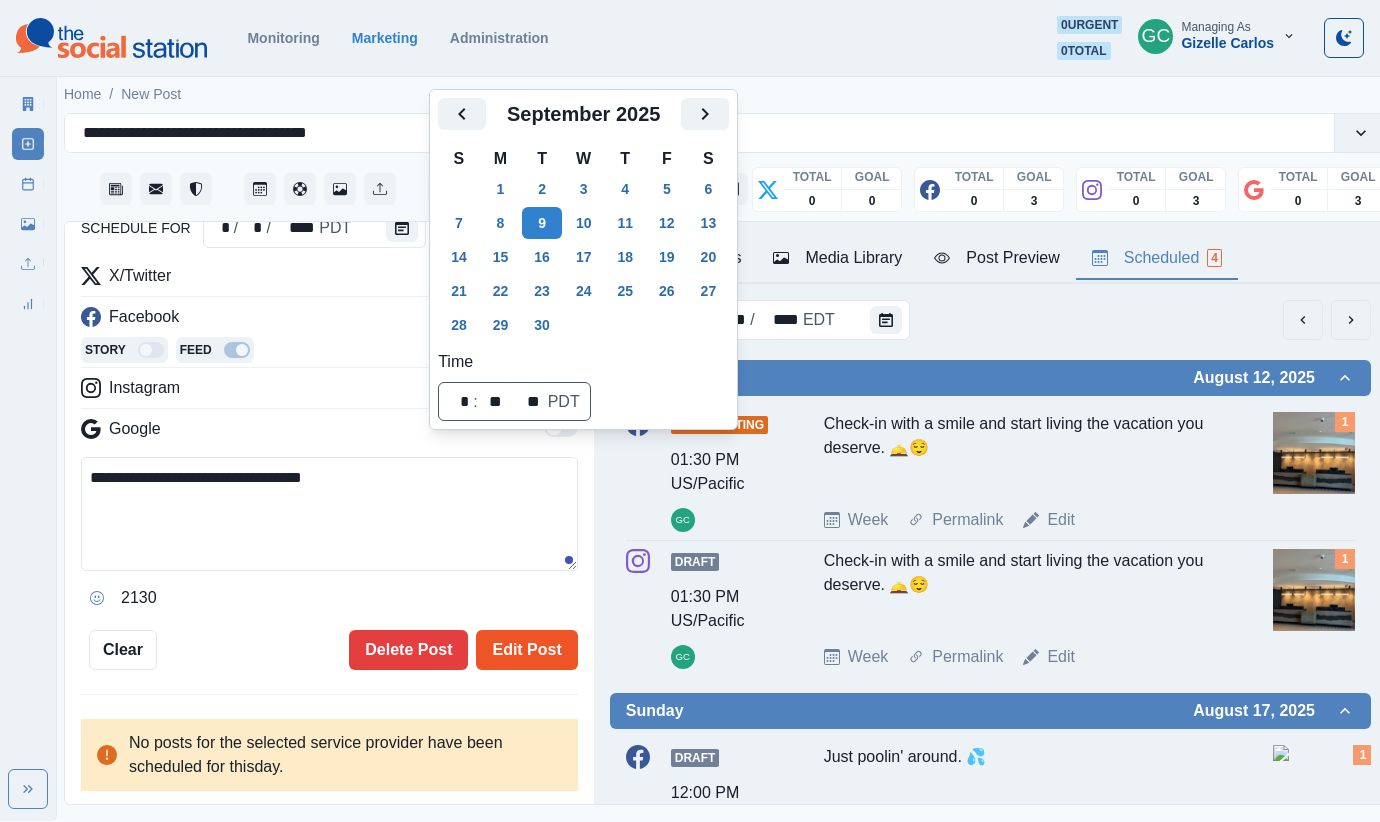 click on "Edit Post" at bounding box center [526, 650] 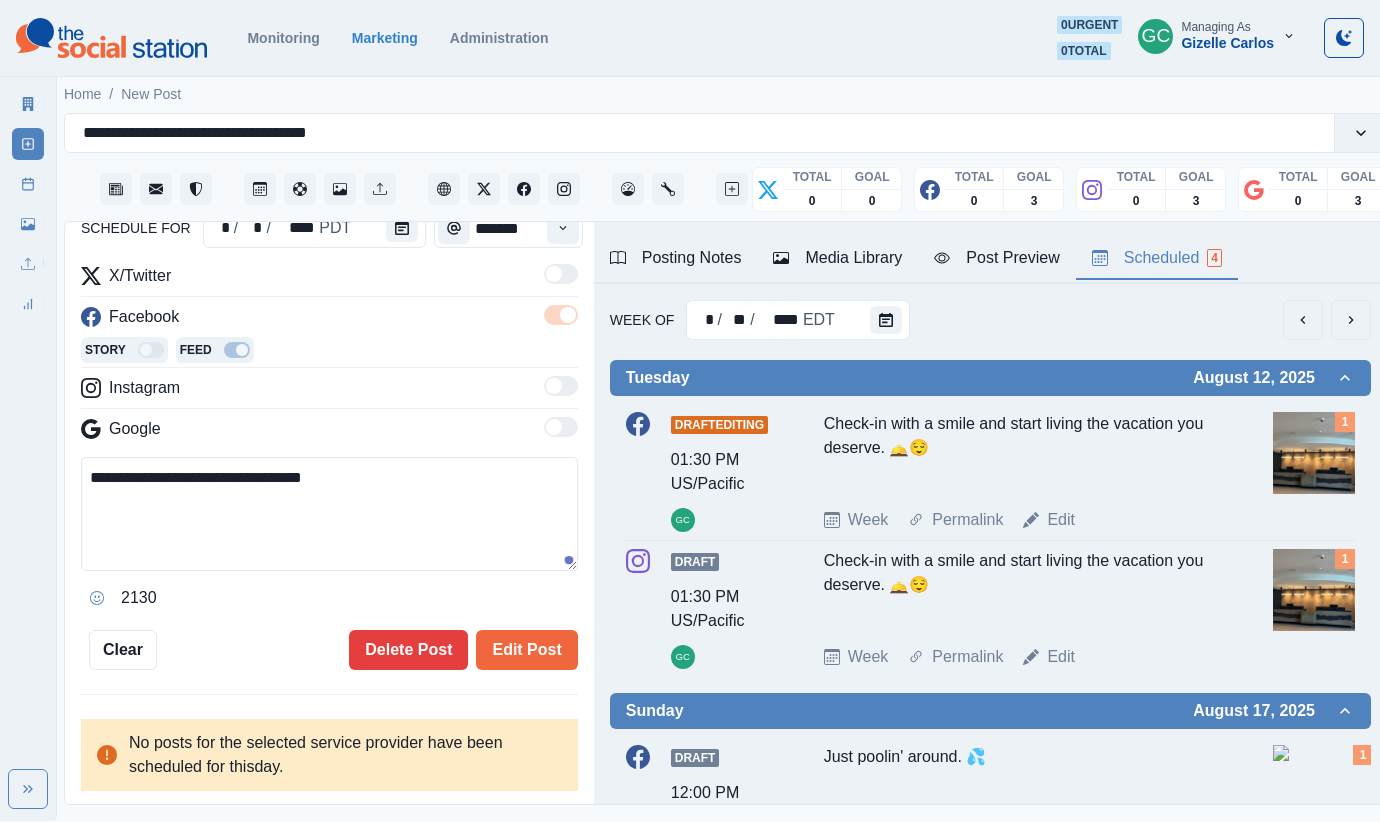 scroll, scrollTop: 222, scrollLeft: 0, axis: vertical 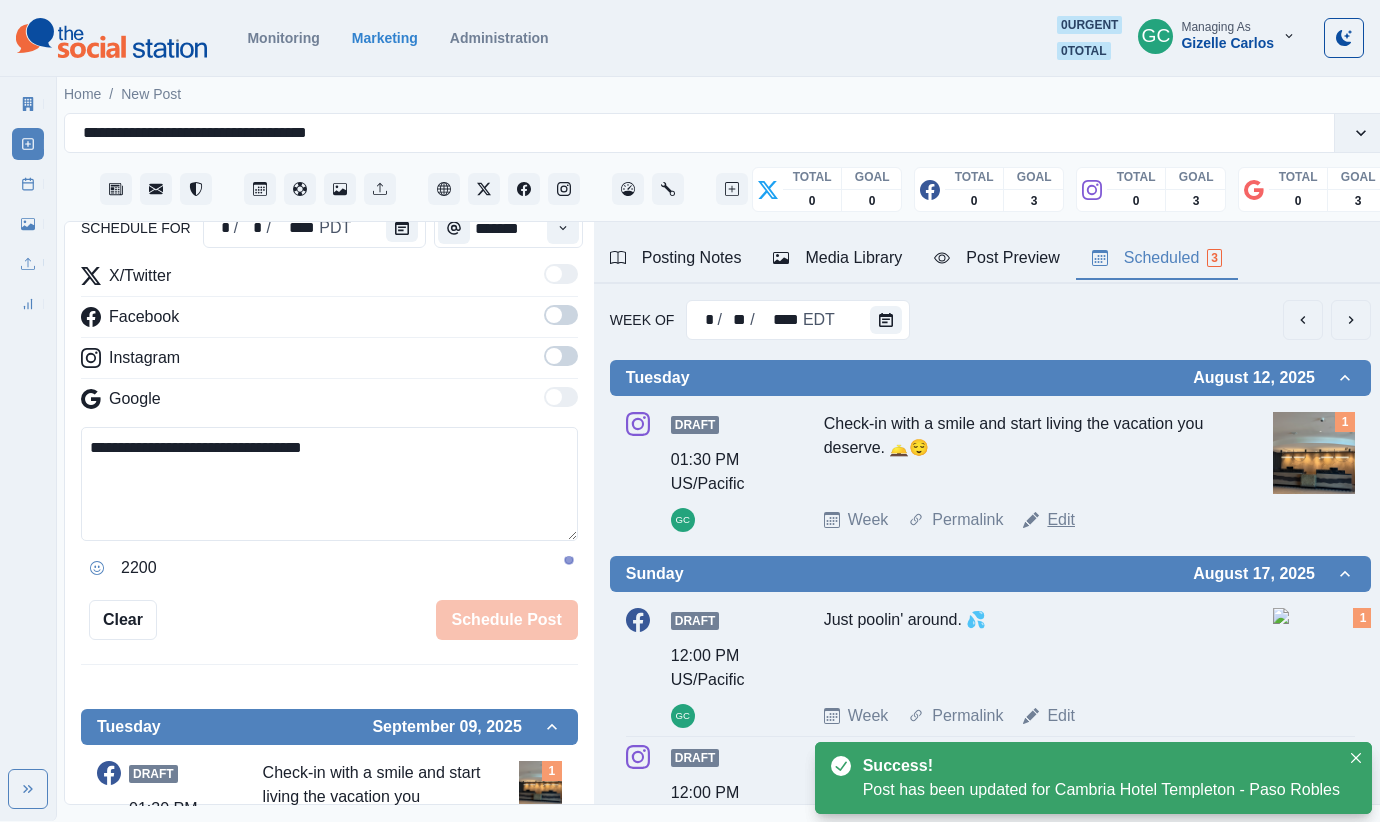 click on "Edit" at bounding box center [1061, 520] 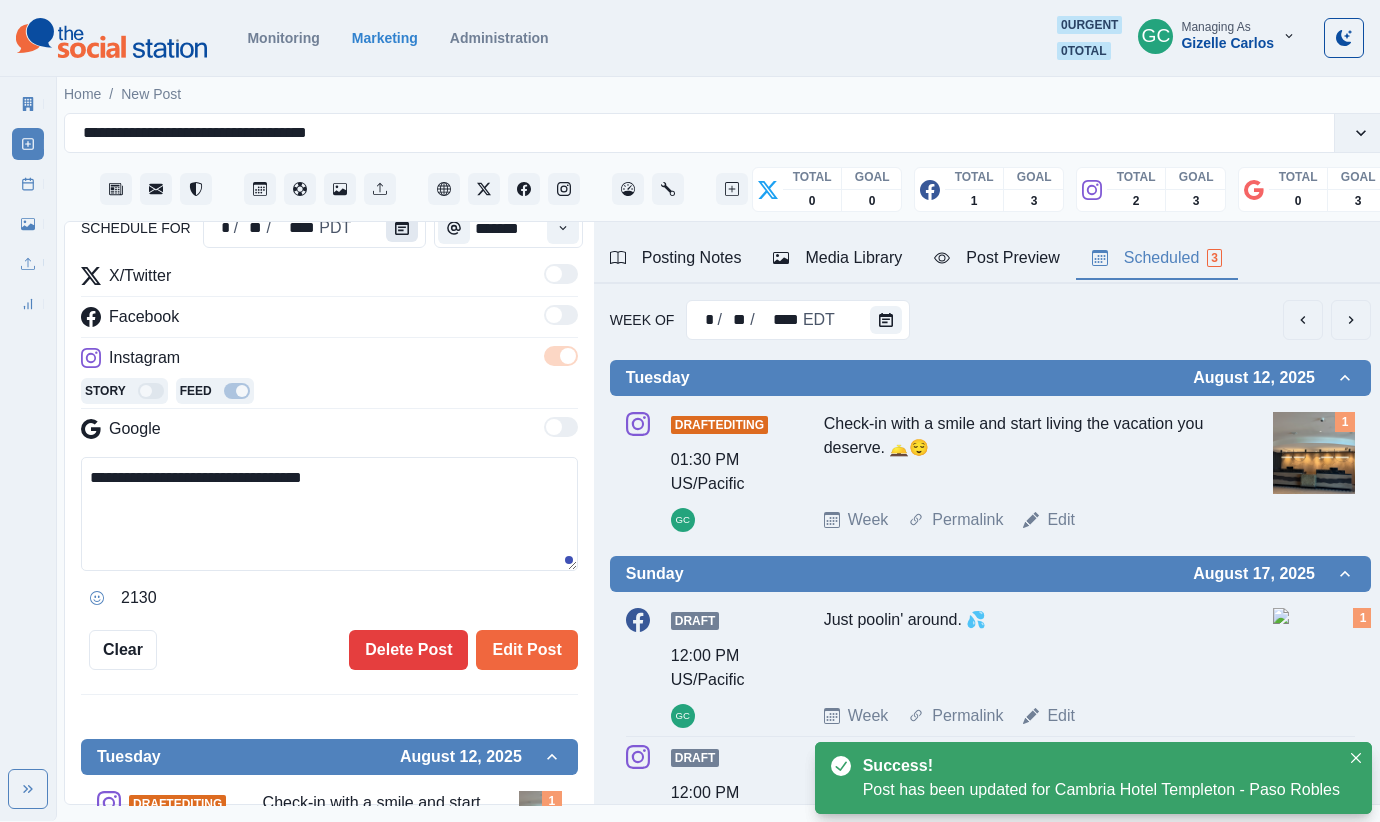 click at bounding box center [402, 228] 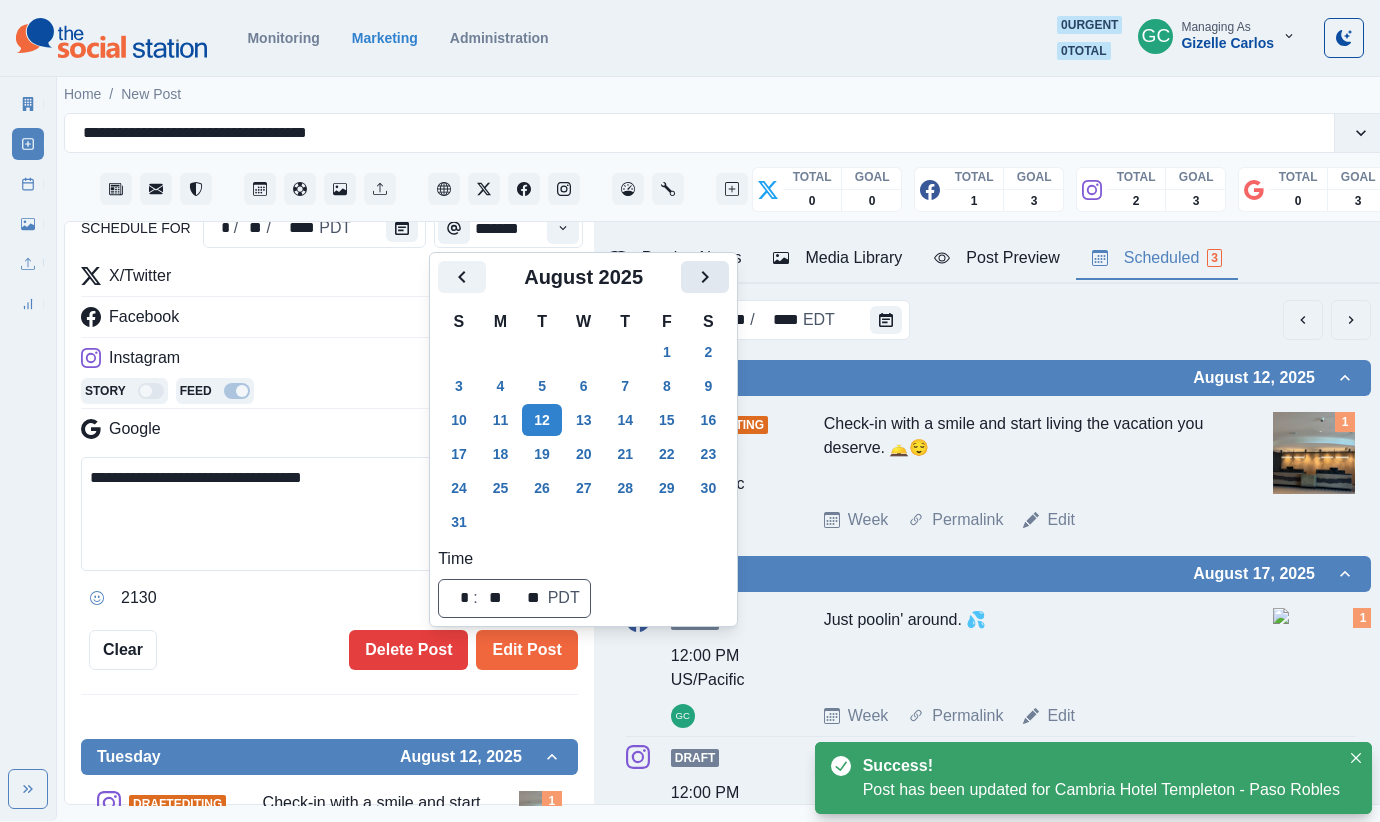 click 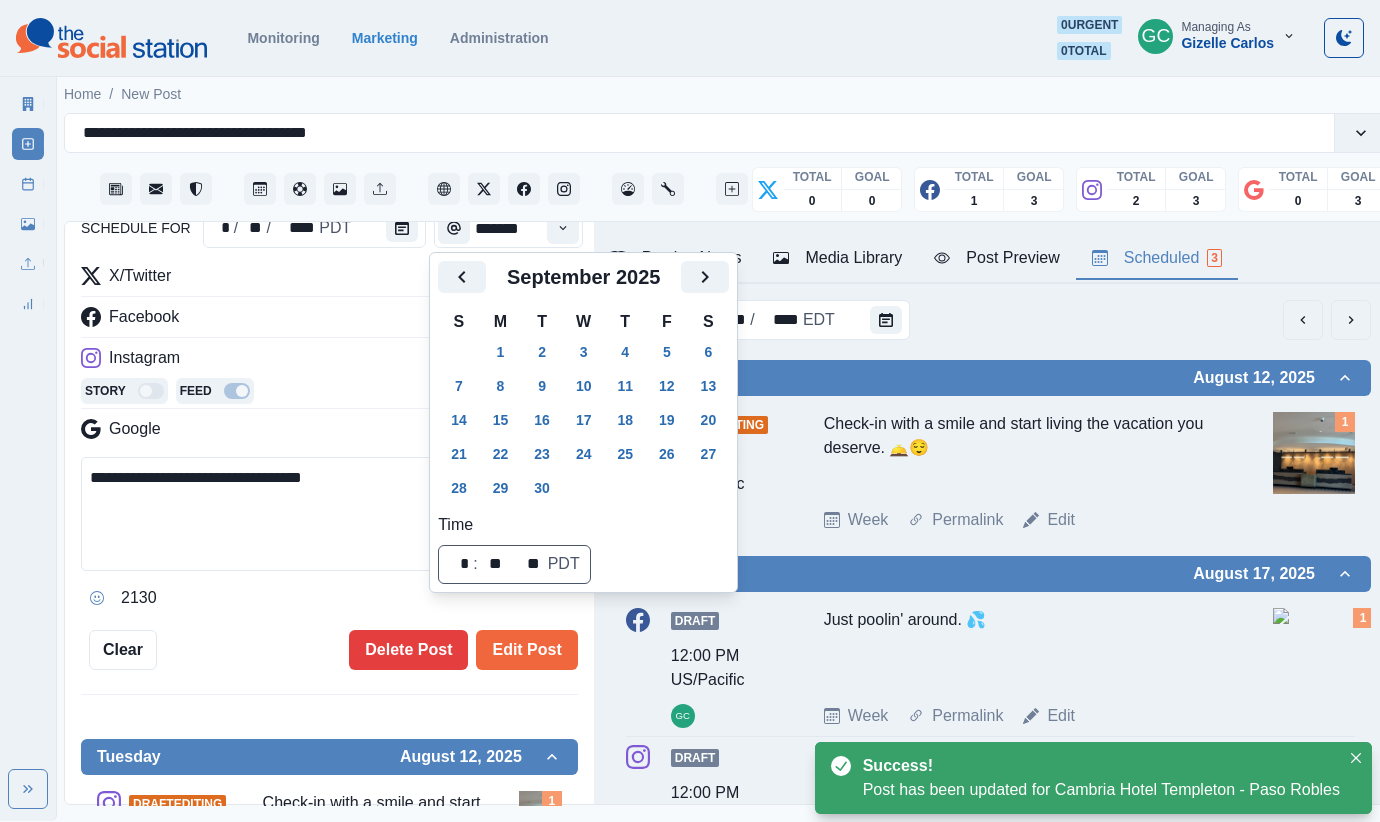 click on "9" at bounding box center [542, 386] 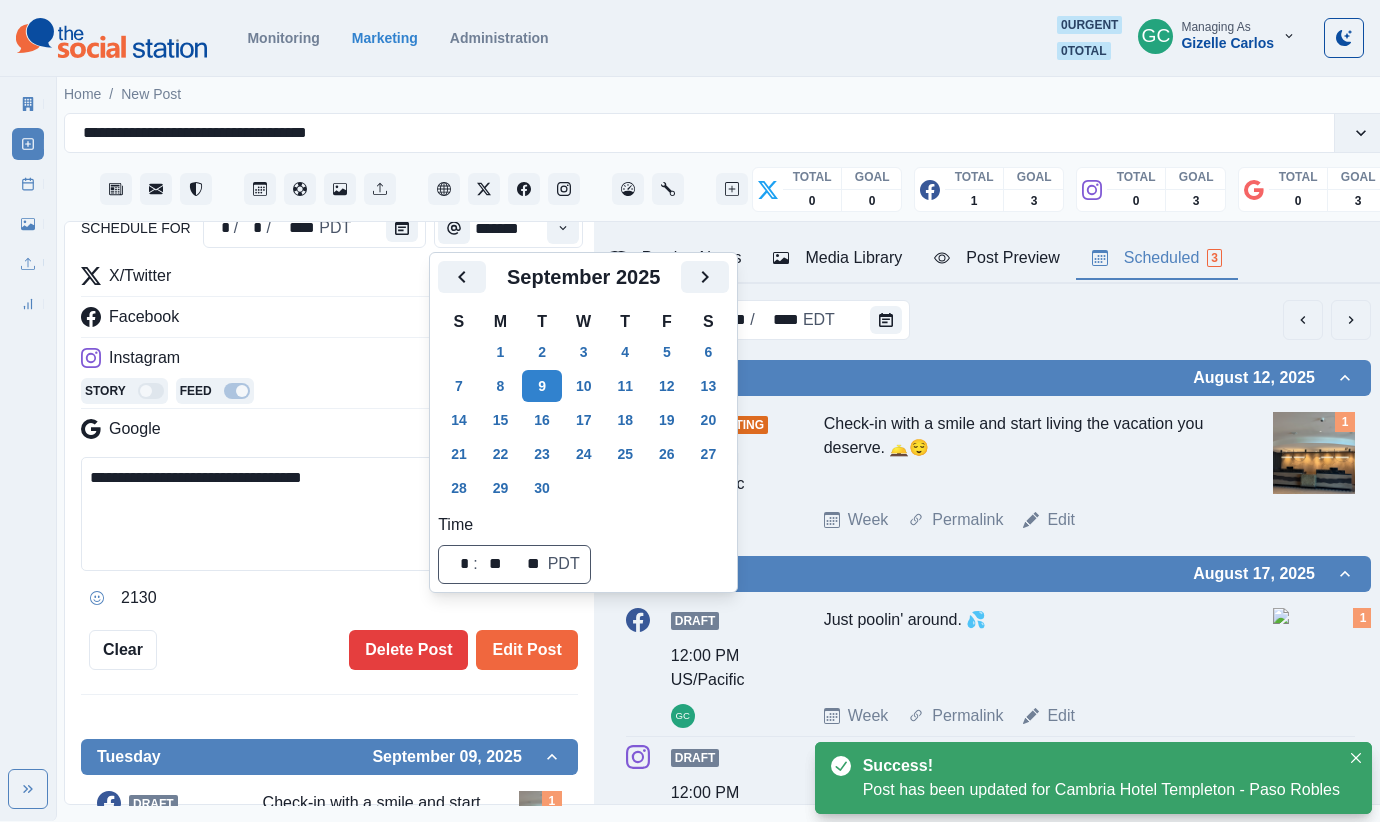 click on "Edit Post" at bounding box center (526, 650) 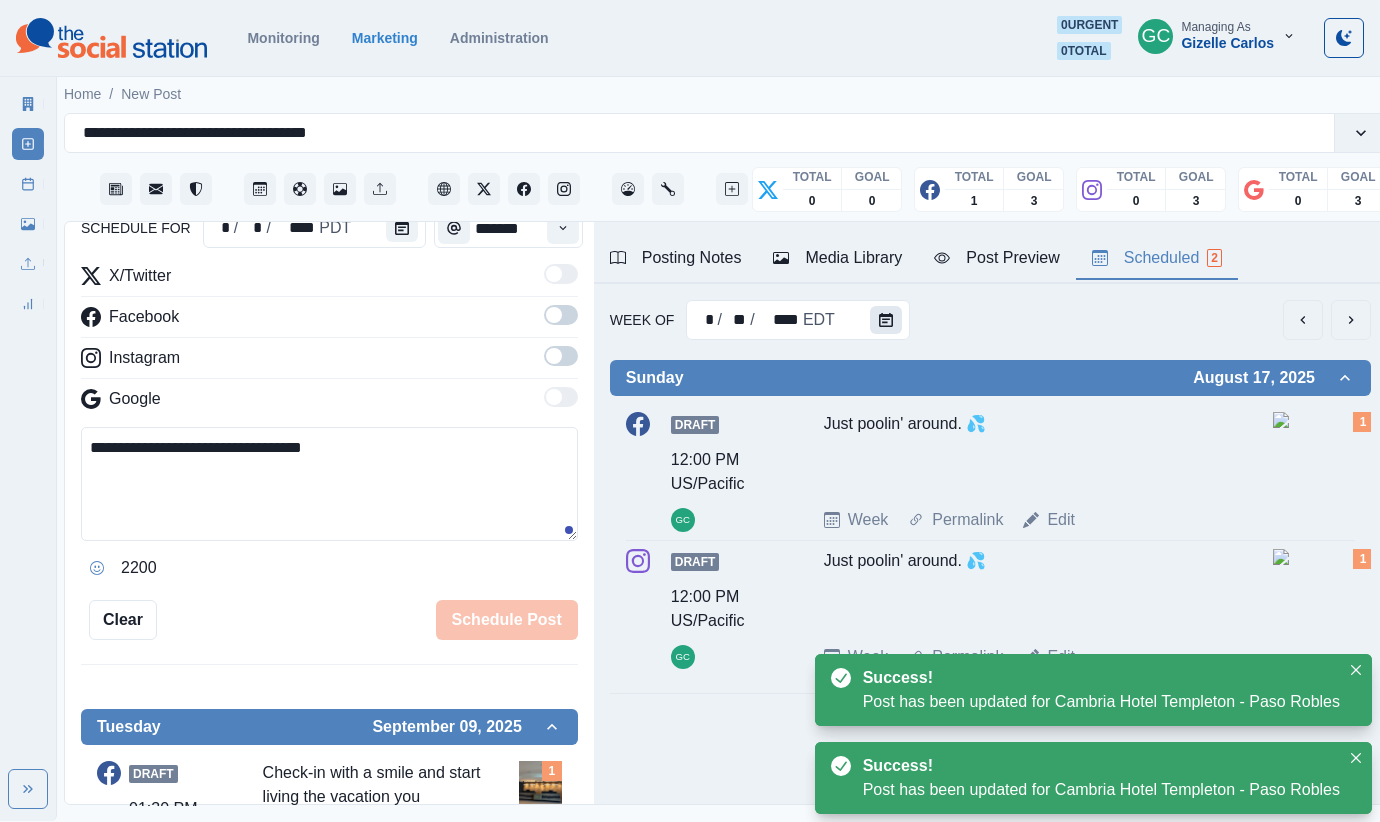 click at bounding box center (886, 320) 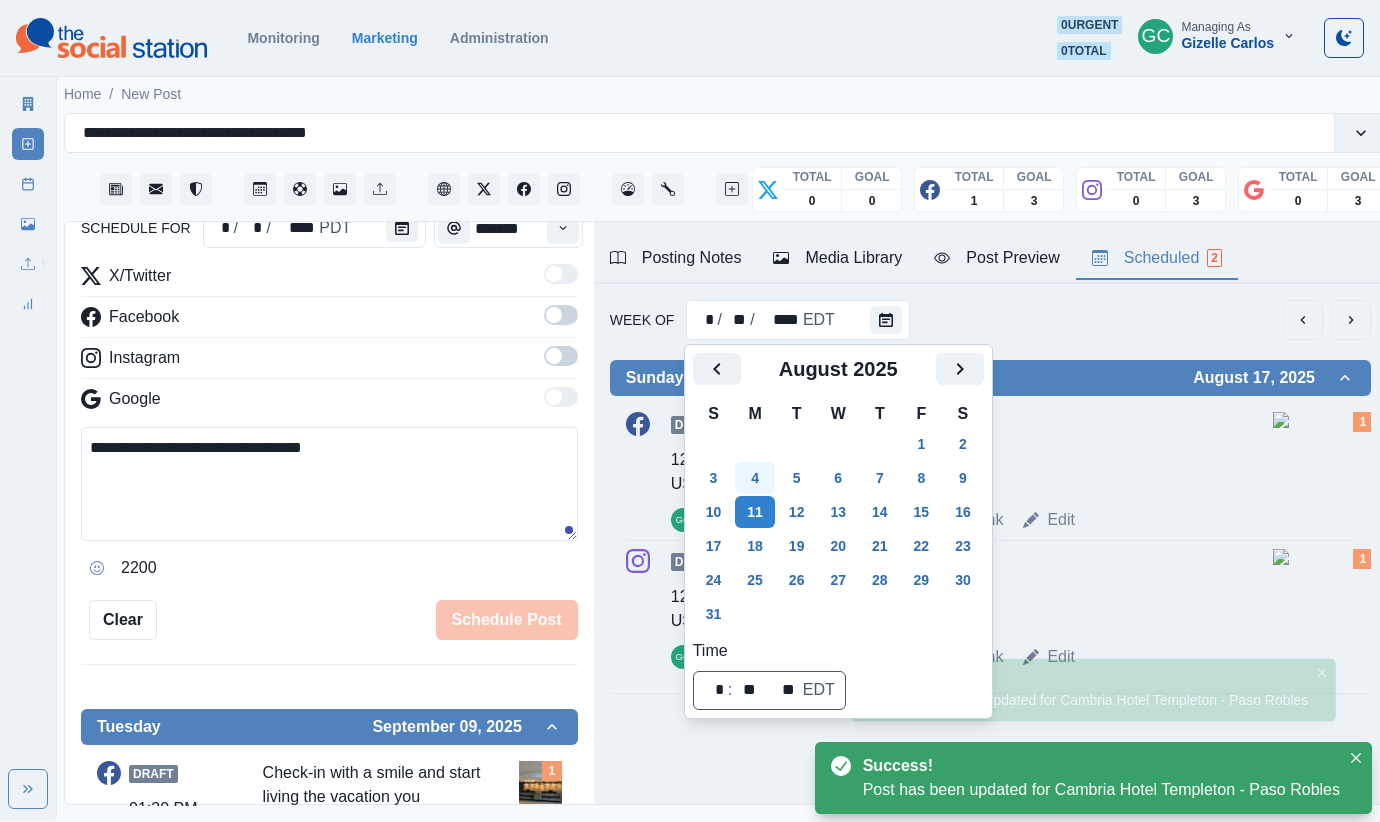 click on "4" at bounding box center (755, 478) 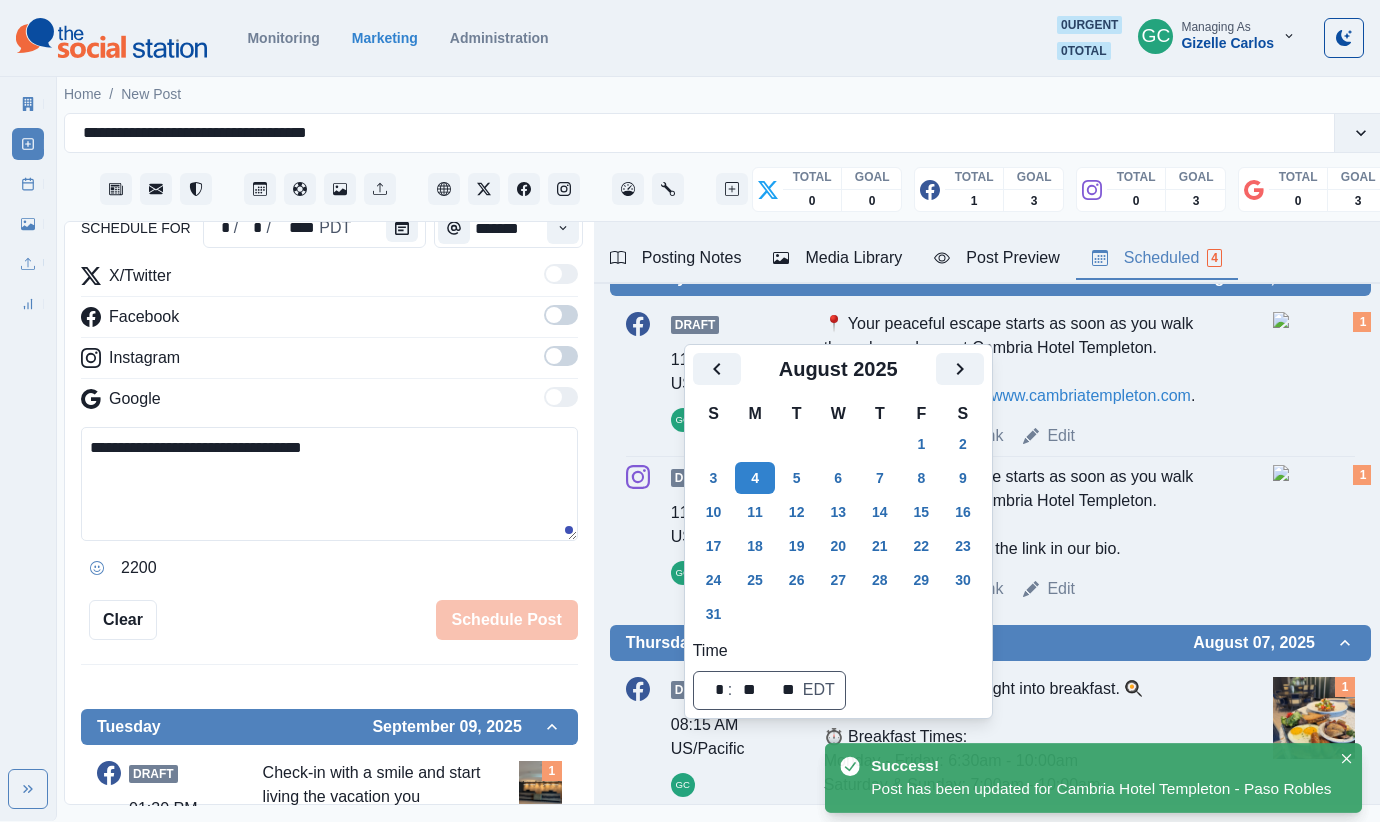 scroll, scrollTop: 218, scrollLeft: 0, axis: vertical 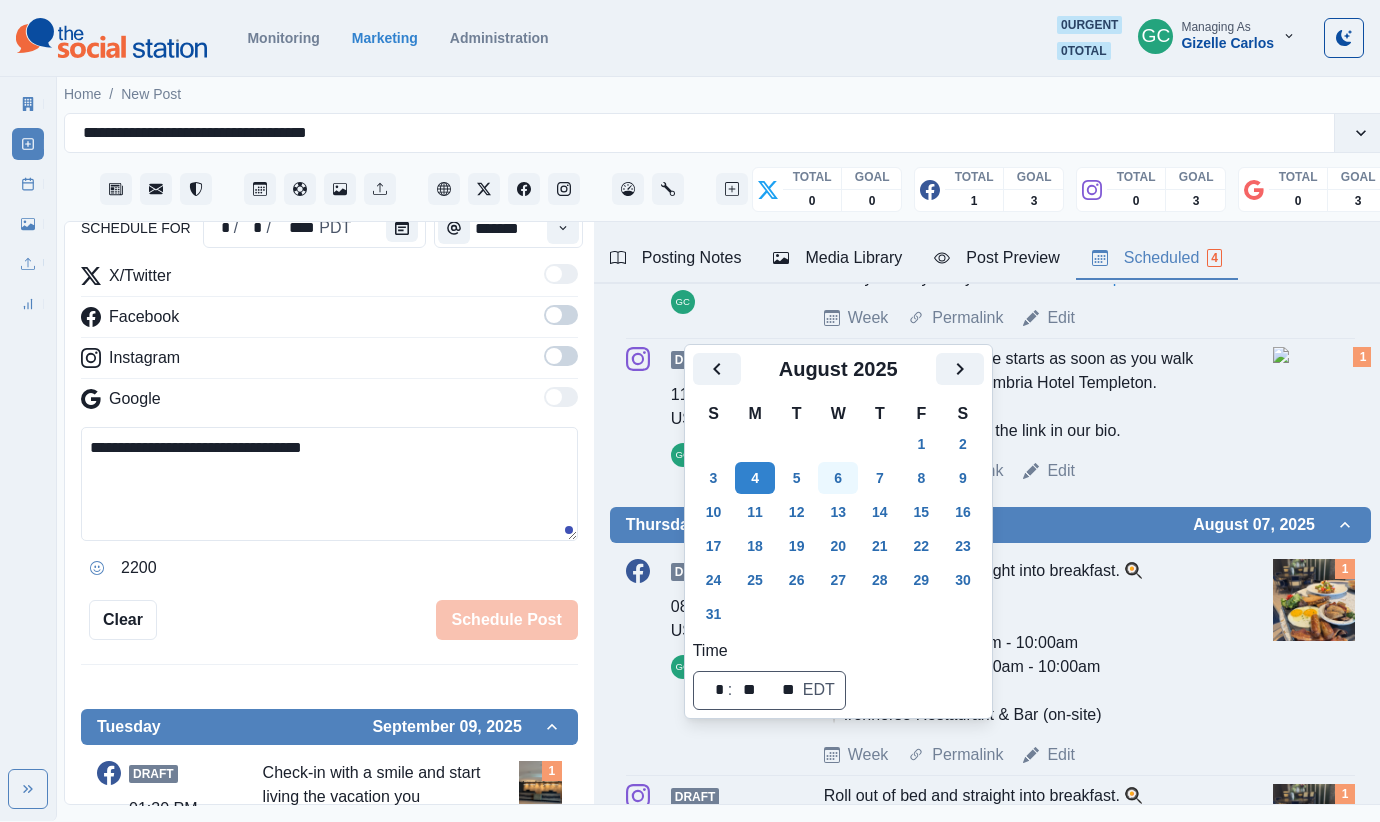 click on "6" at bounding box center [838, 478] 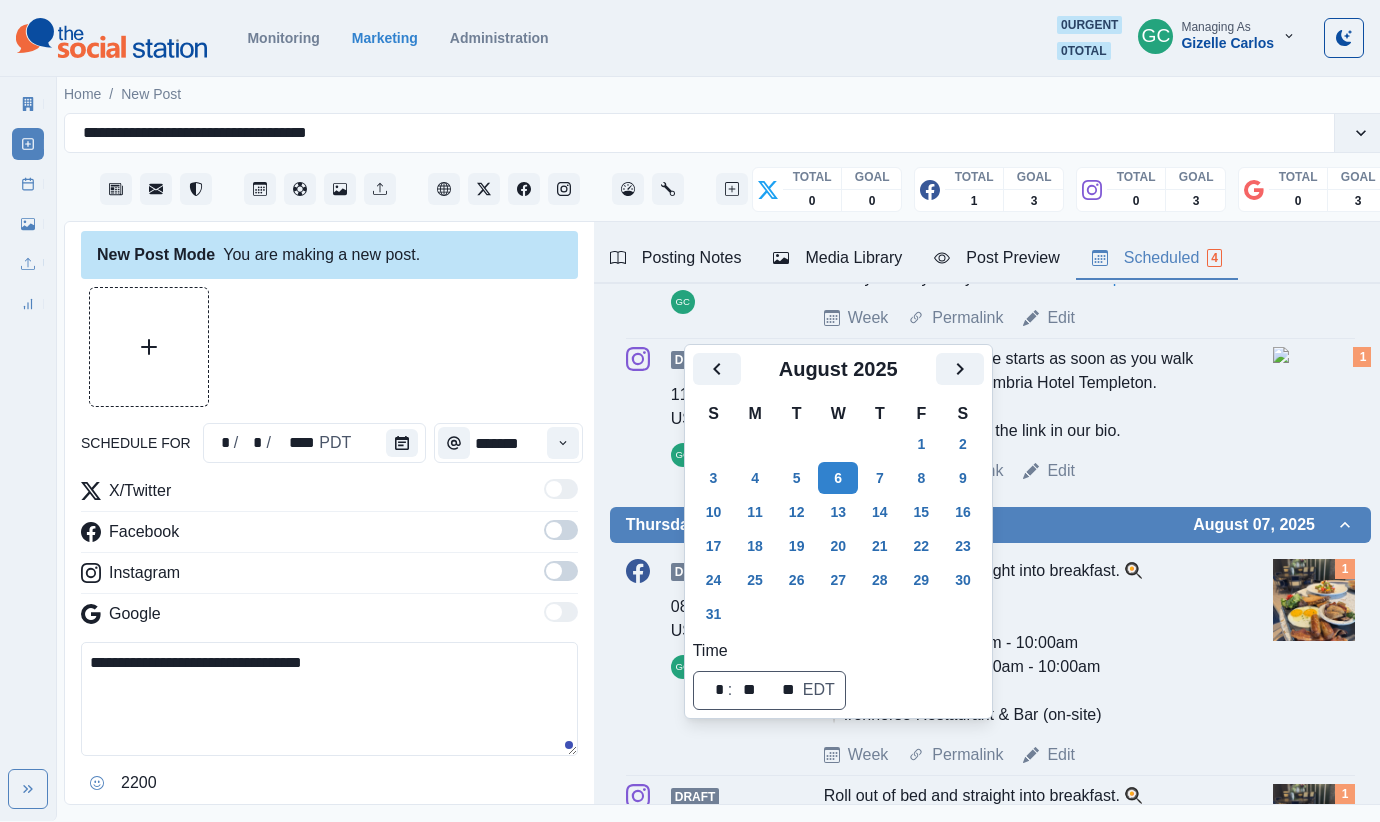 scroll, scrollTop: 0, scrollLeft: 0, axis: both 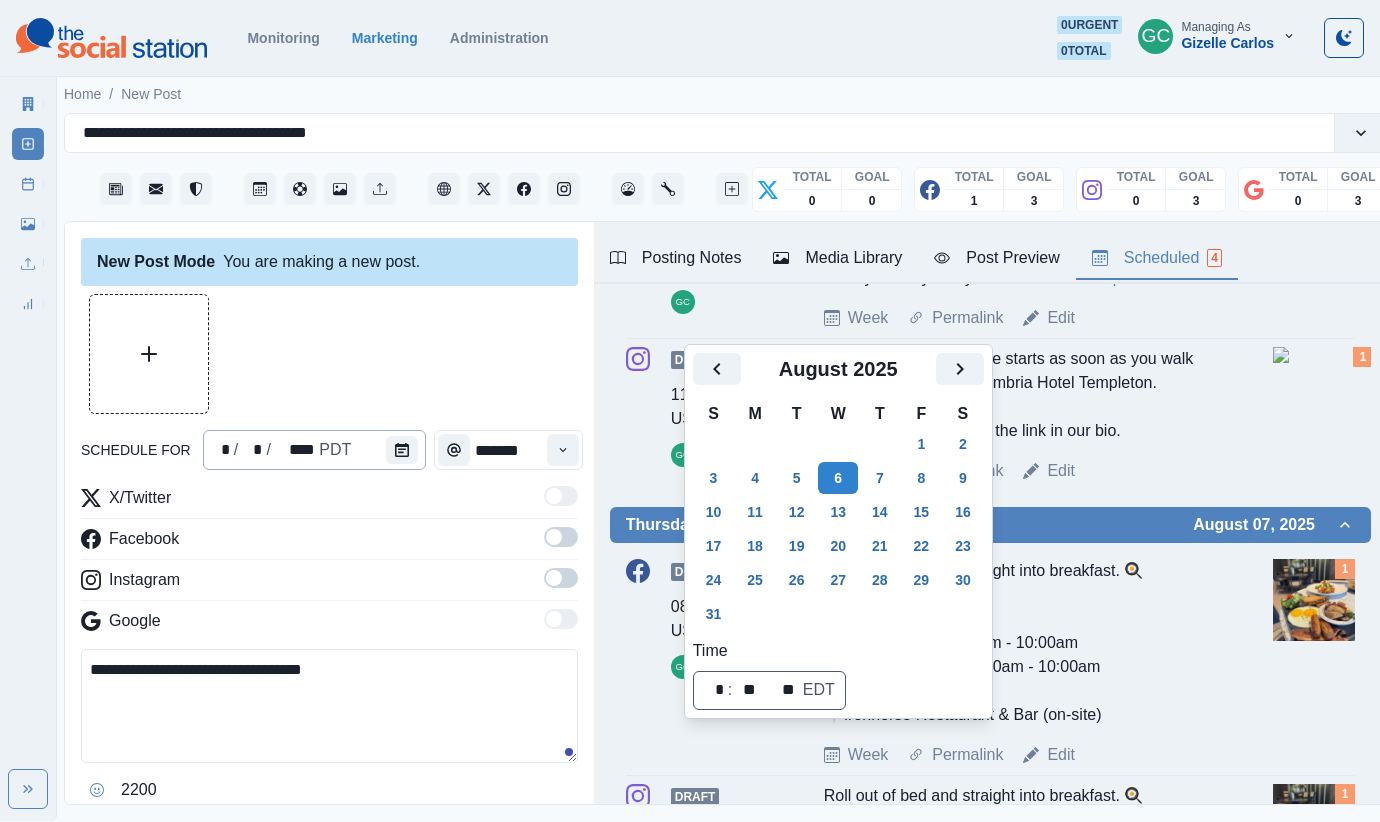 click on "* / * / **** PDT" at bounding box center [315, 450] 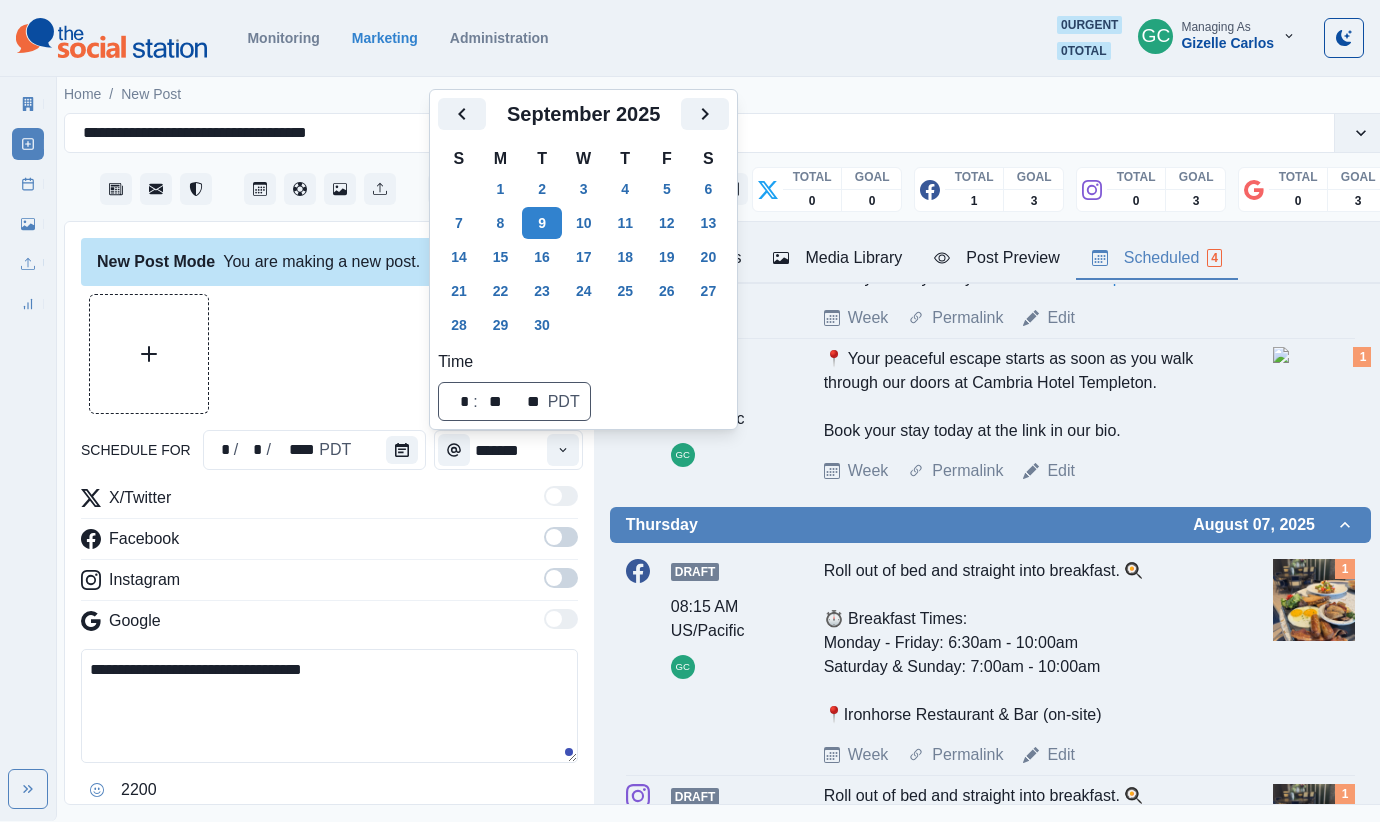 click 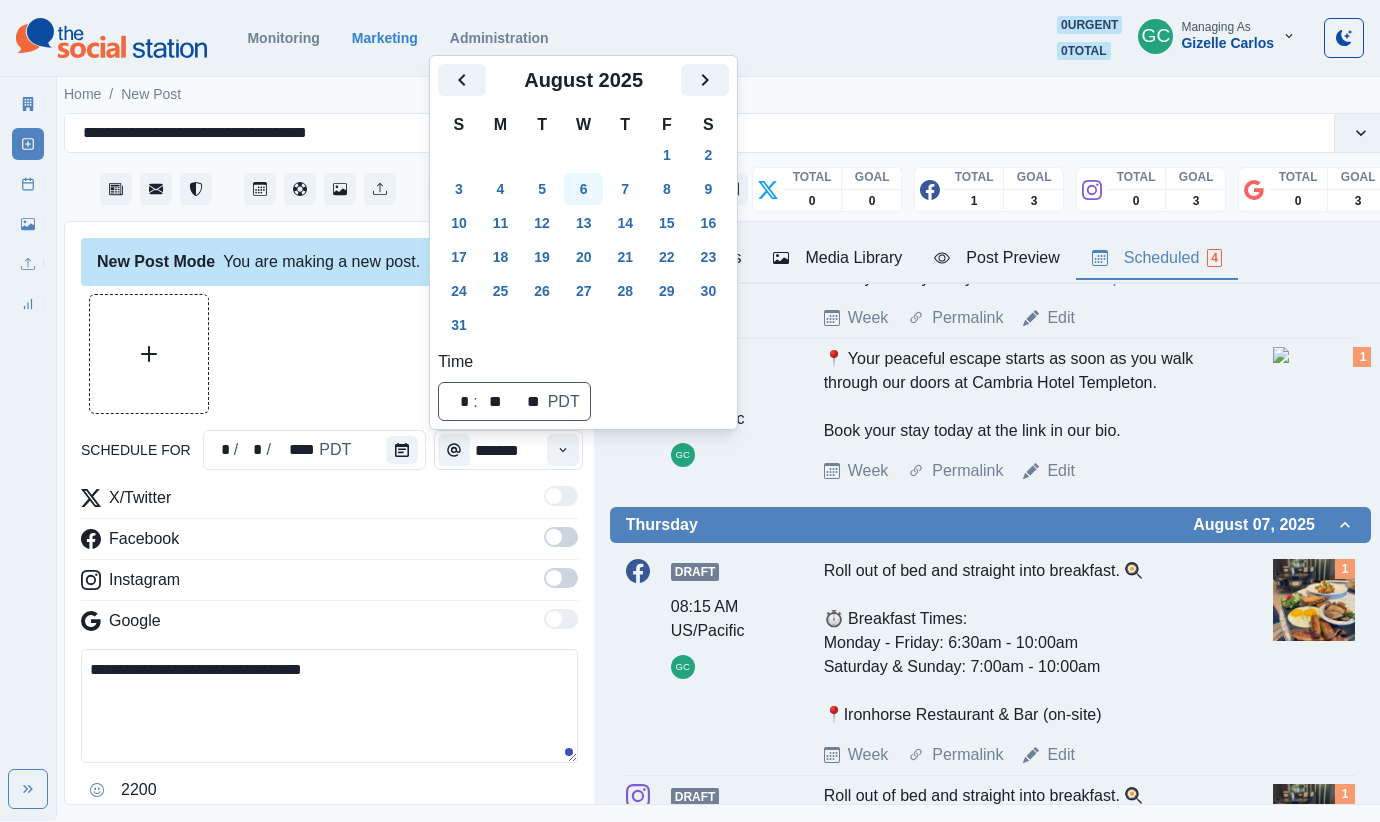 click on "6" at bounding box center [584, 189] 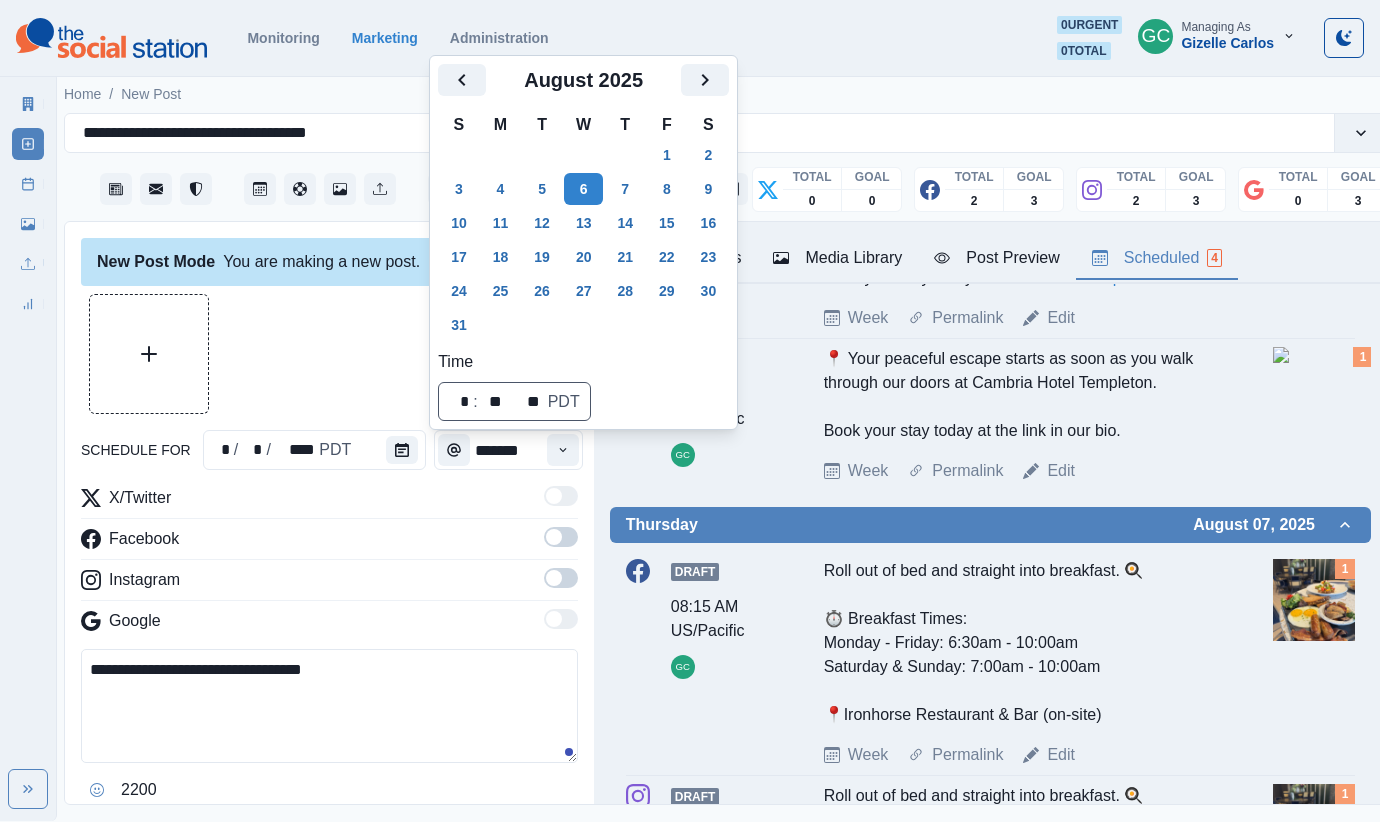 click on "X/Twitter" at bounding box center (329, 502) 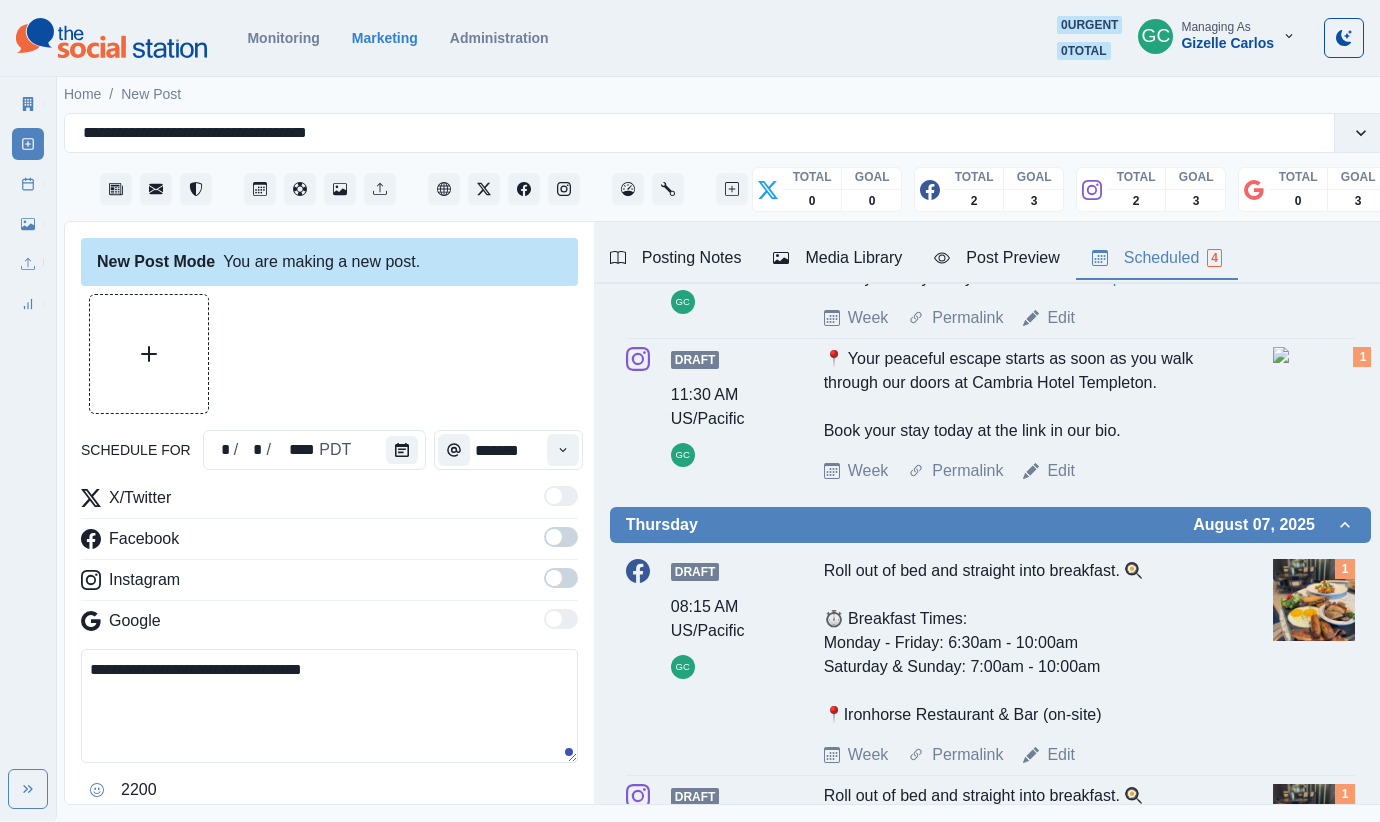 drag, startPoint x: 560, startPoint y: 575, endPoint x: 555, endPoint y: 529, distance: 46.270943 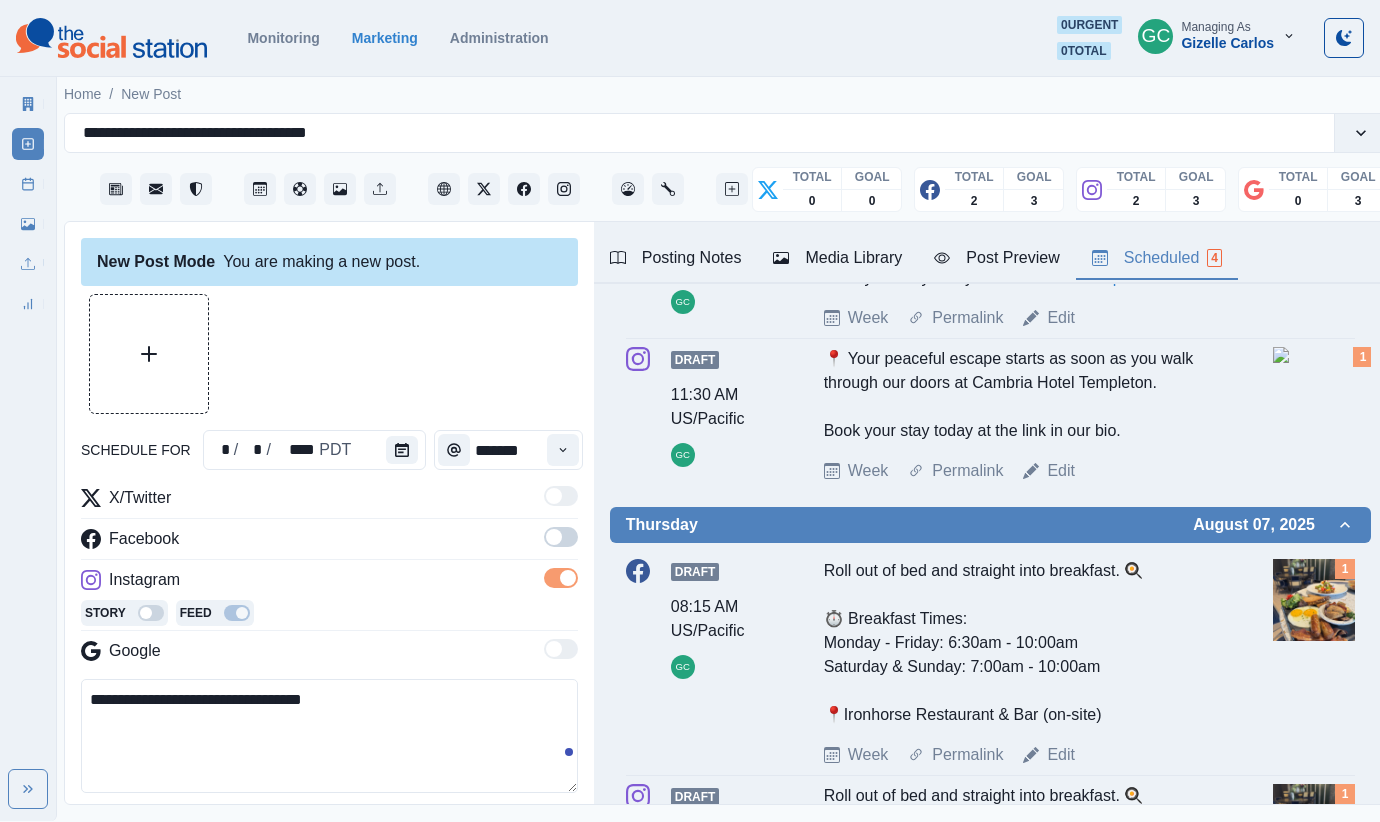 click at bounding box center (554, 537) 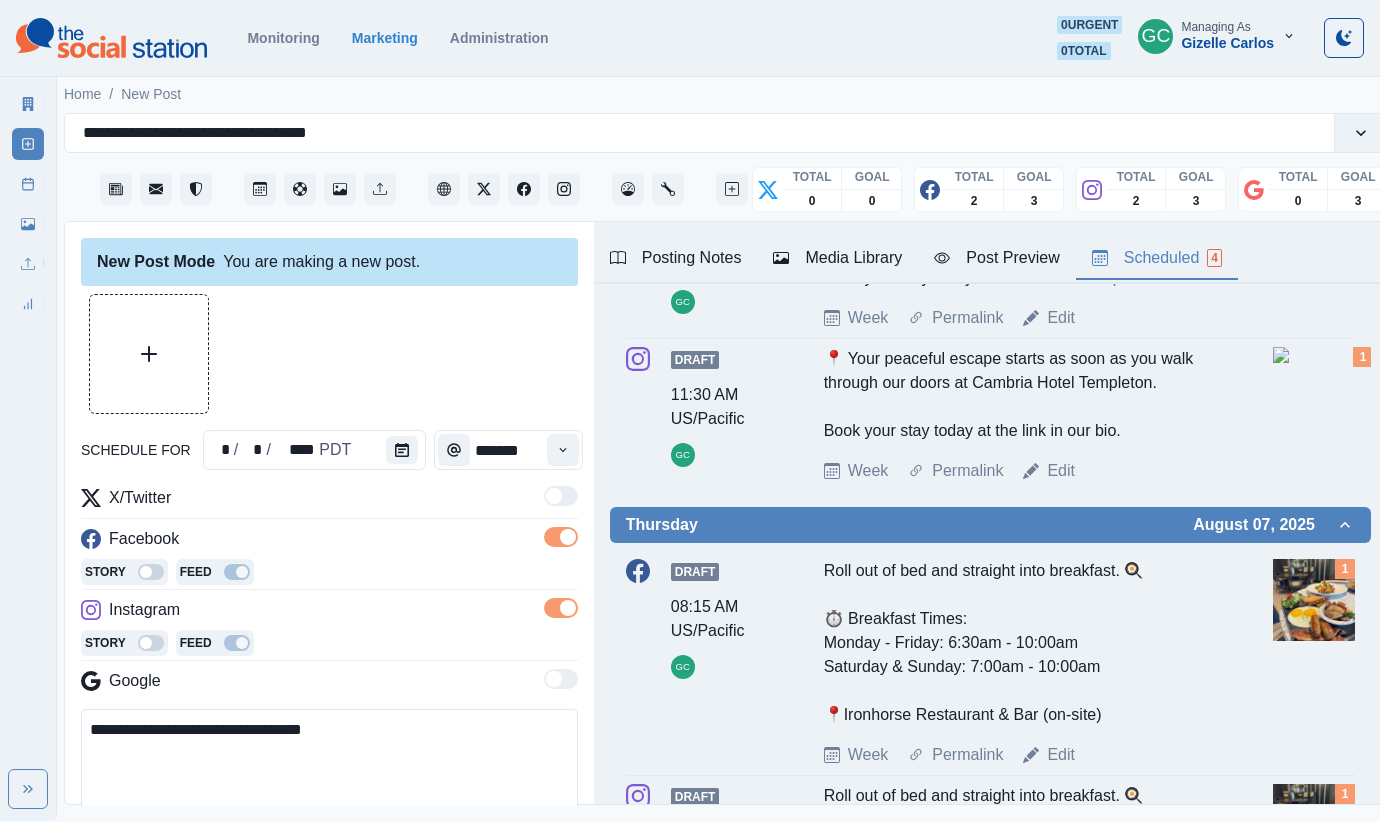 click on "Story Feed" at bounding box center [329, 574] 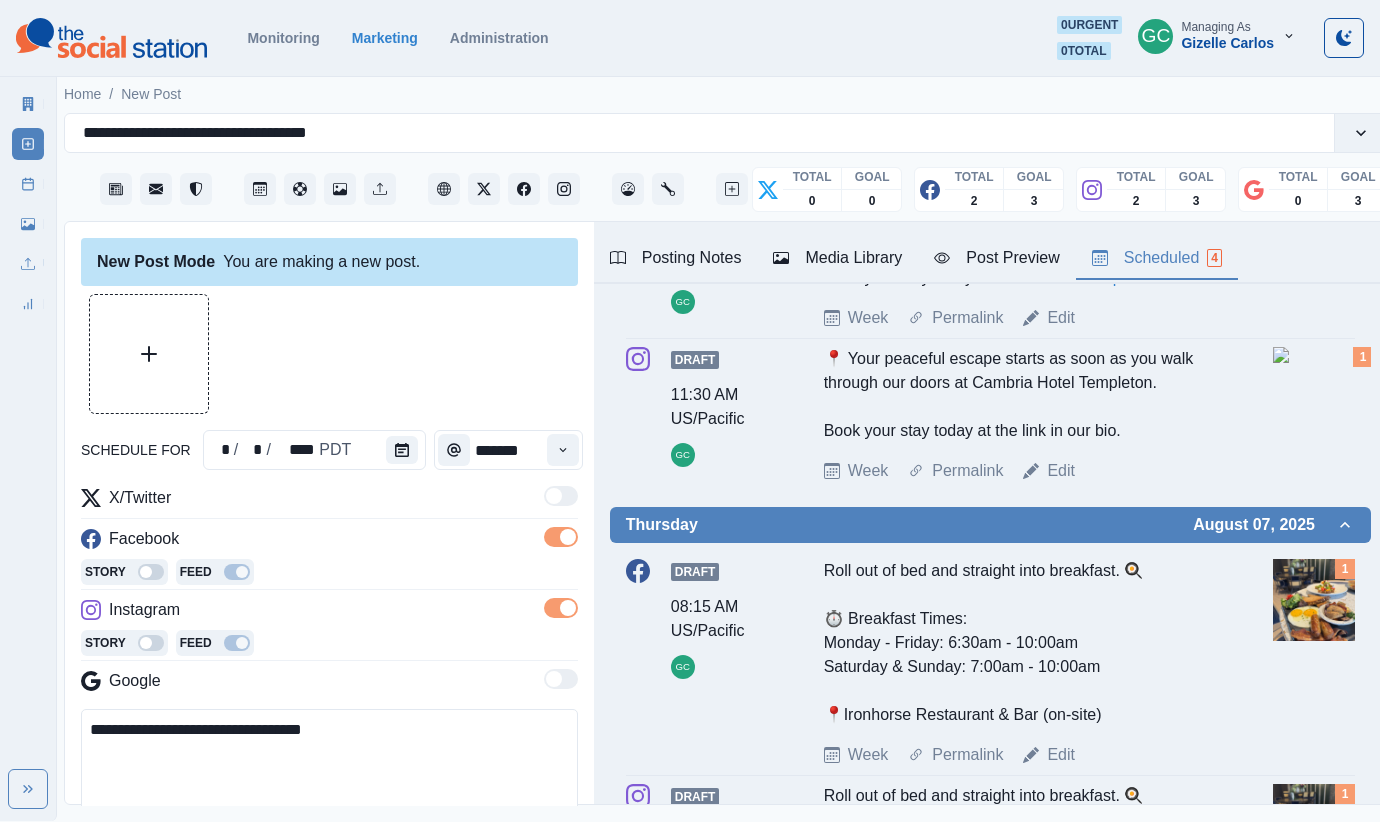 click on "Posting Notes" at bounding box center (676, 258) 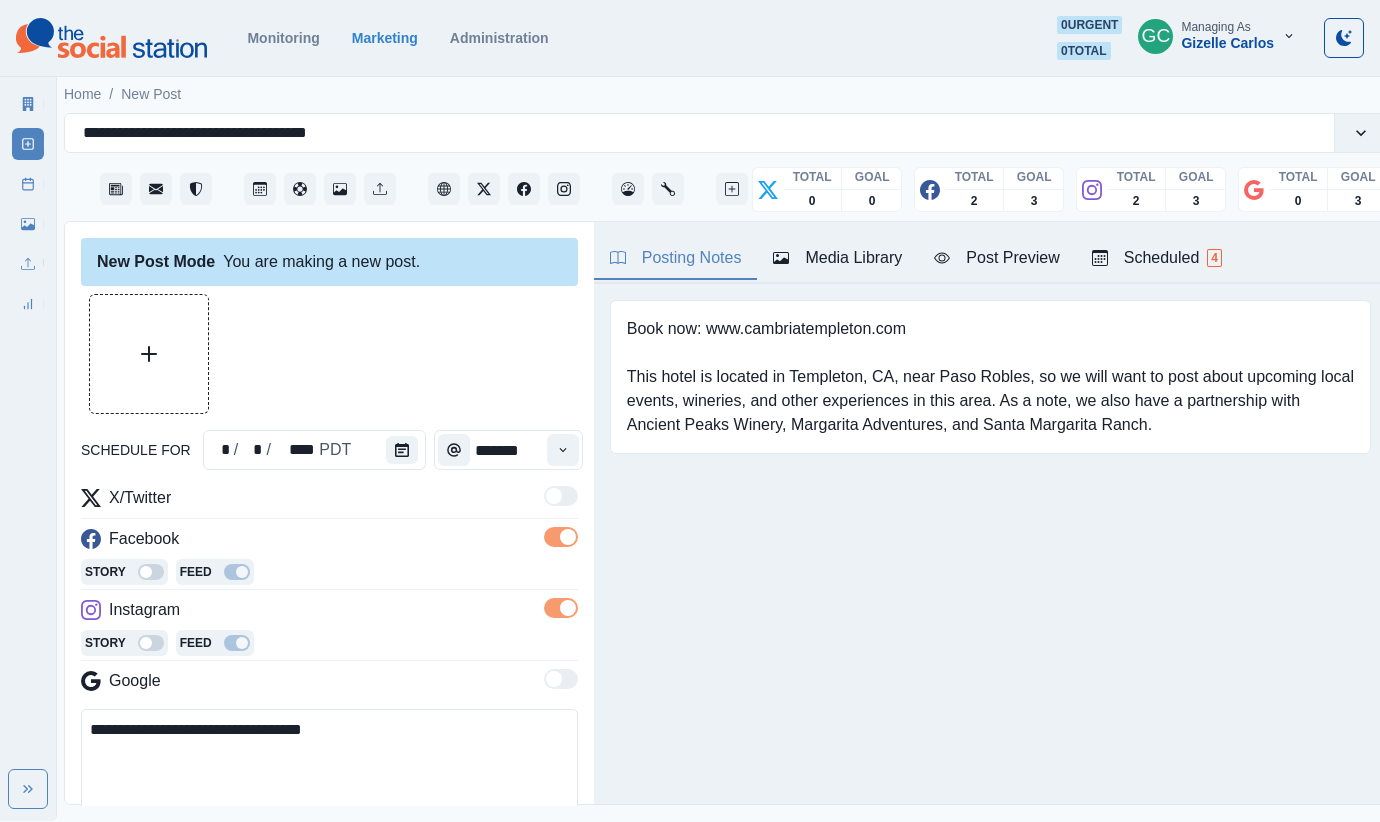 scroll, scrollTop: 0, scrollLeft: 0, axis: both 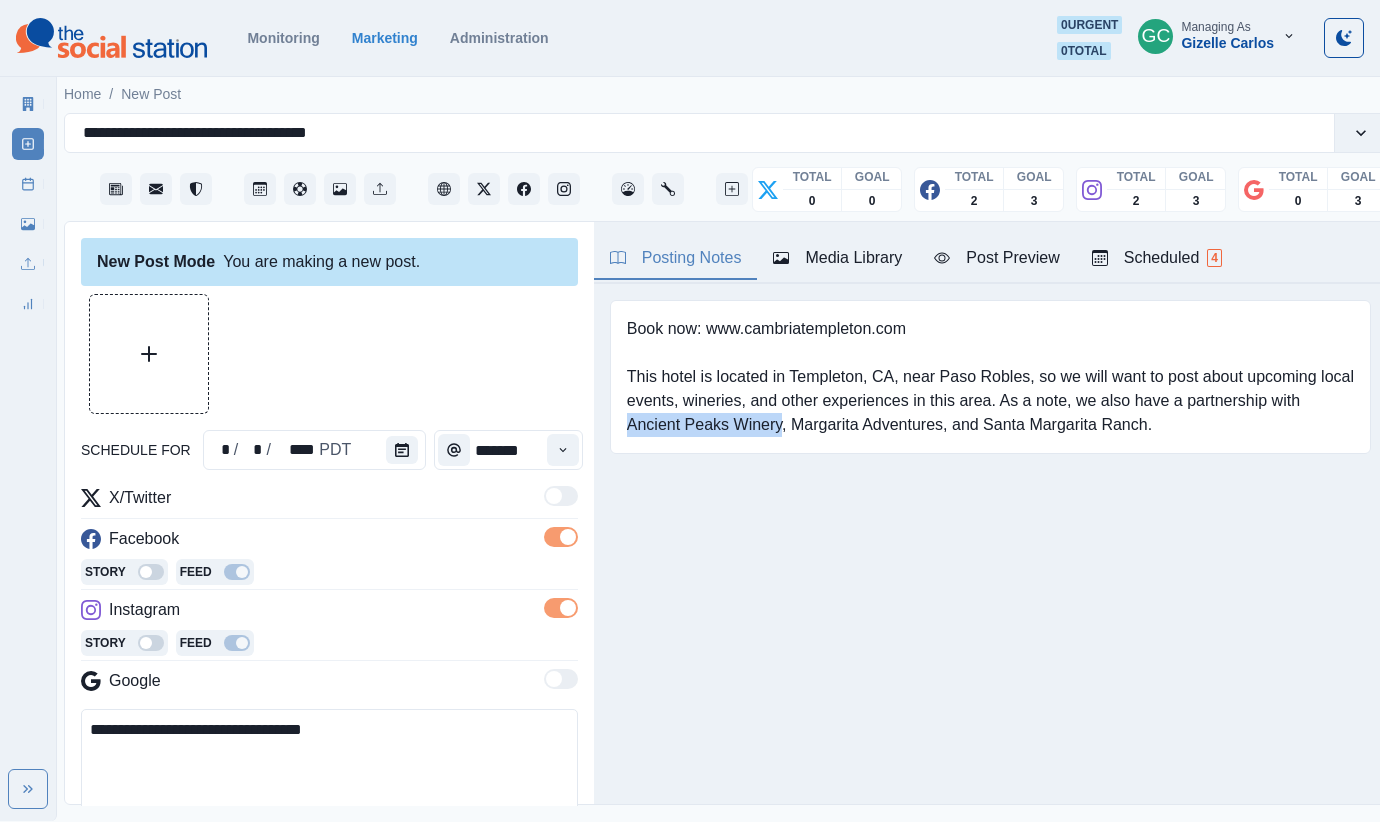 drag, startPoint x: 781, startPoint y: 427, endPoint x: 627, endPoint y: 425, distance: 154.01299 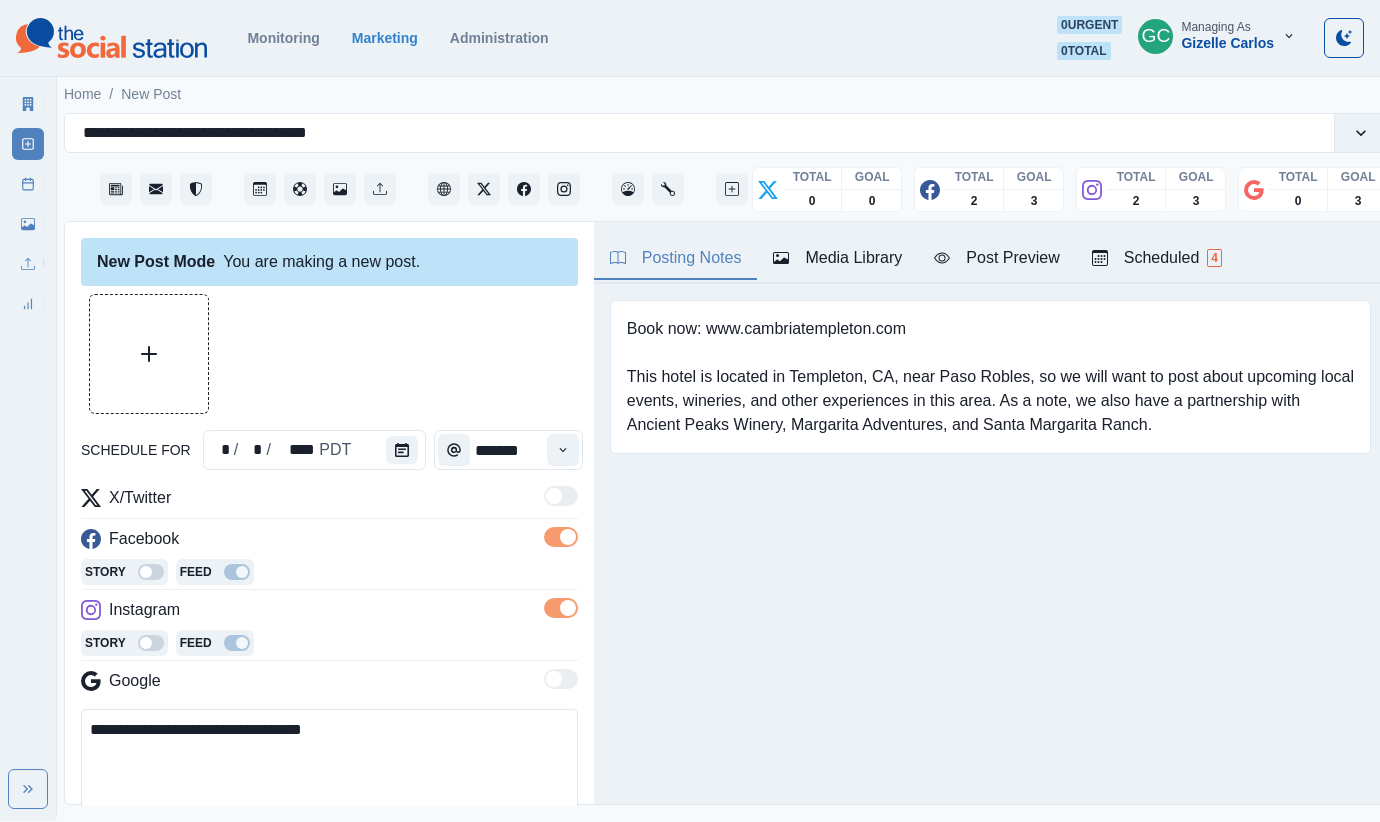click on "**********" at bounding box center [329, 766] 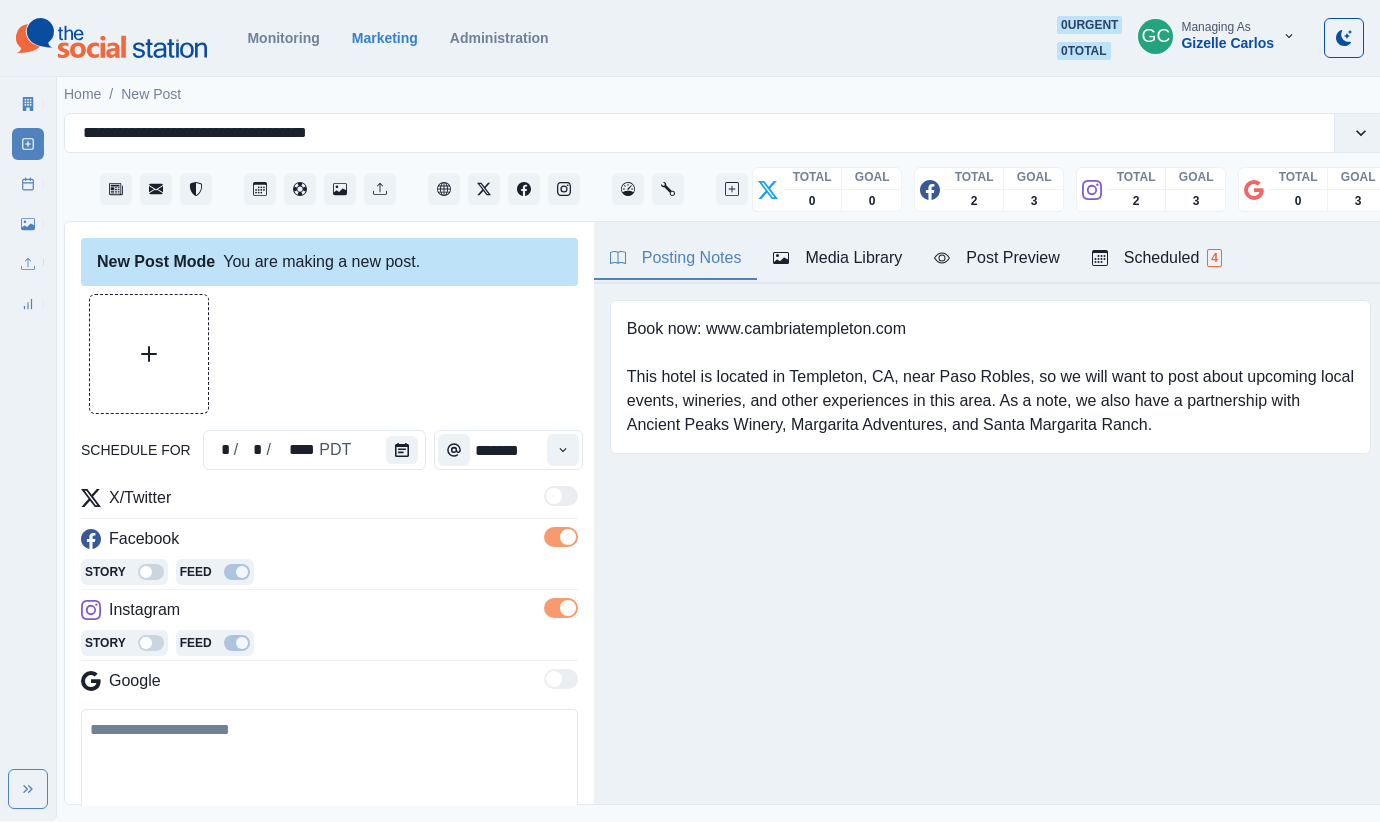 paste on "**********" 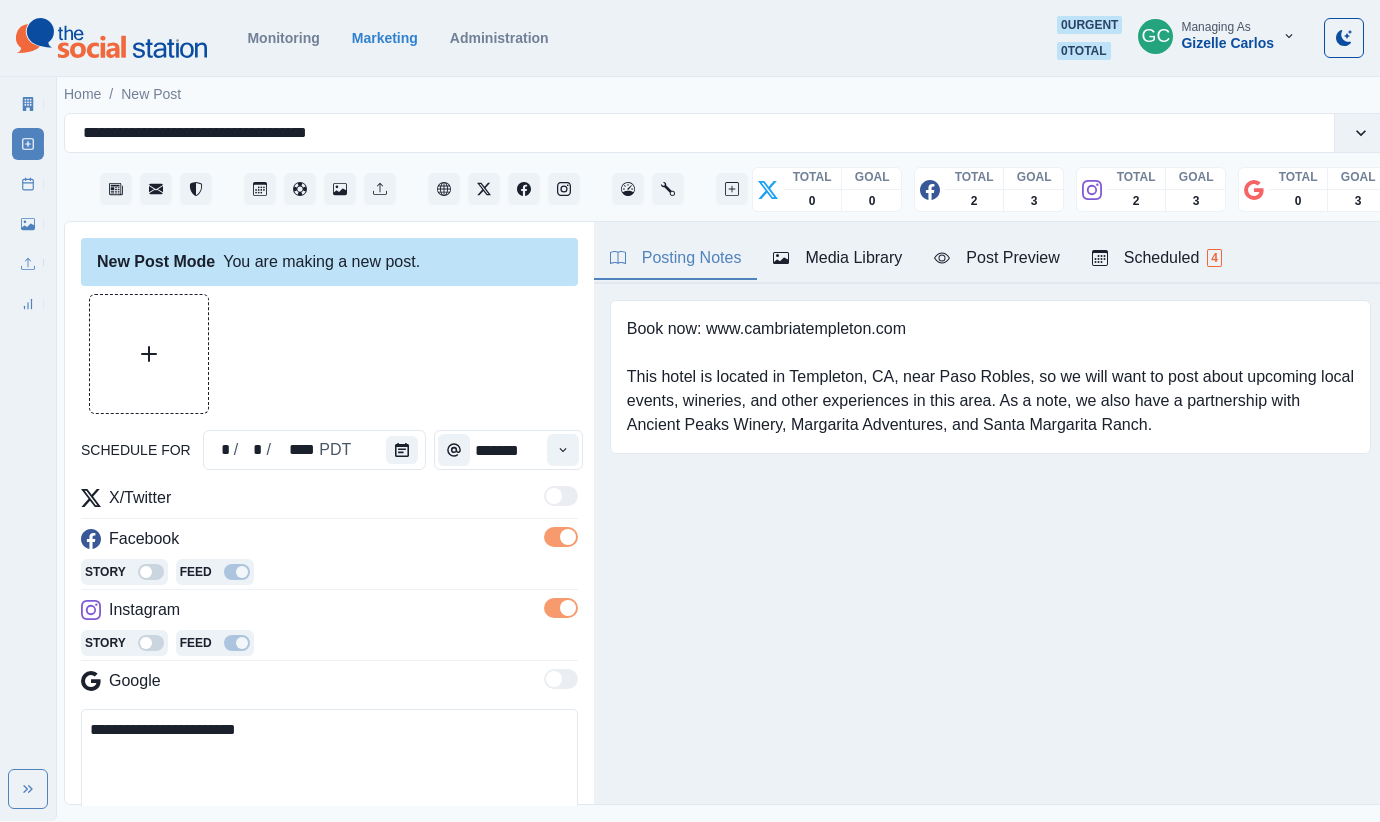 drag, startPoint x: 64, startPoint y: 717, endPoint x: -113, endPoint y: 702, distance: 177.63446 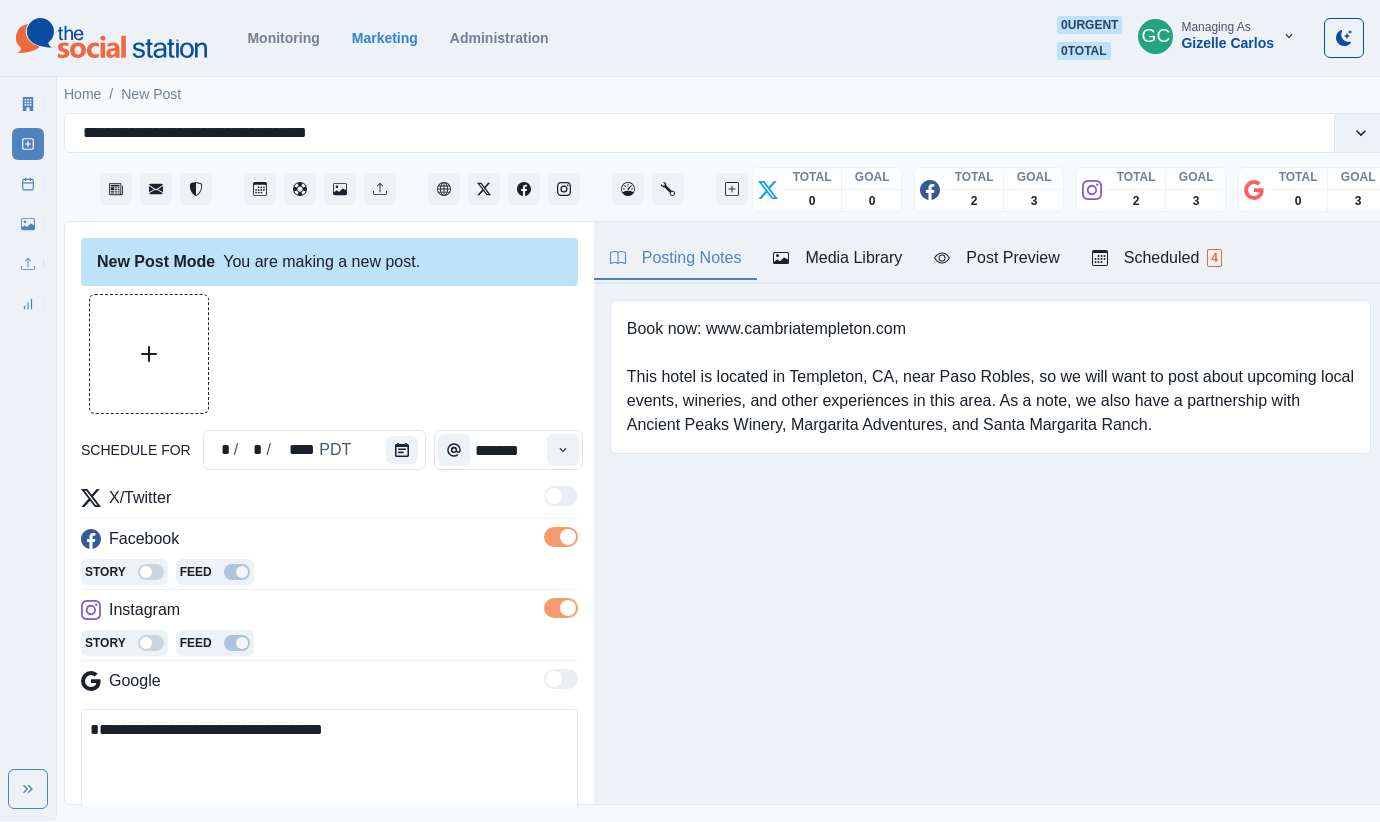 click on "**********" at bounding box center (329, 766) 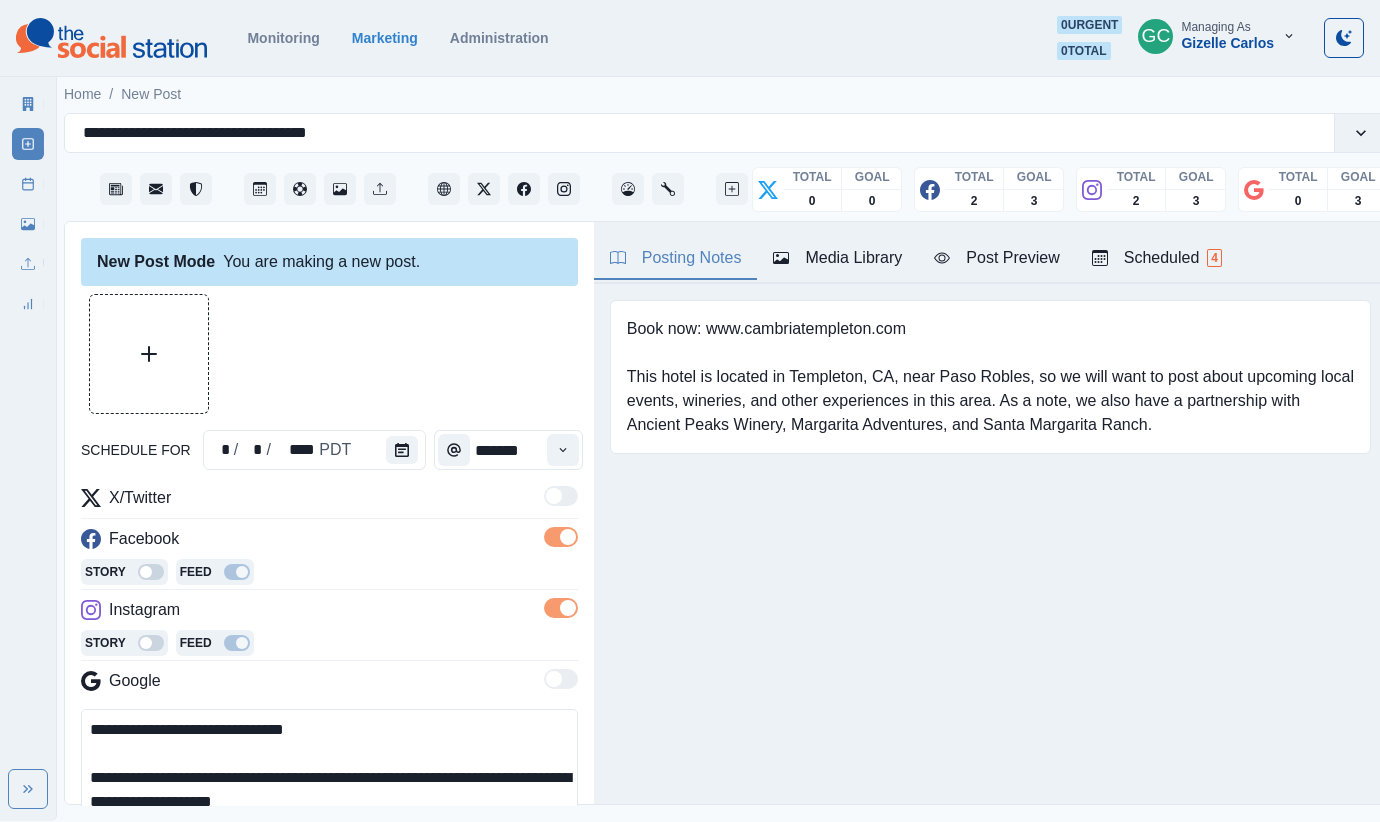 scroll, scrollTop: 13, scrollLeft: 0, axis: vertical 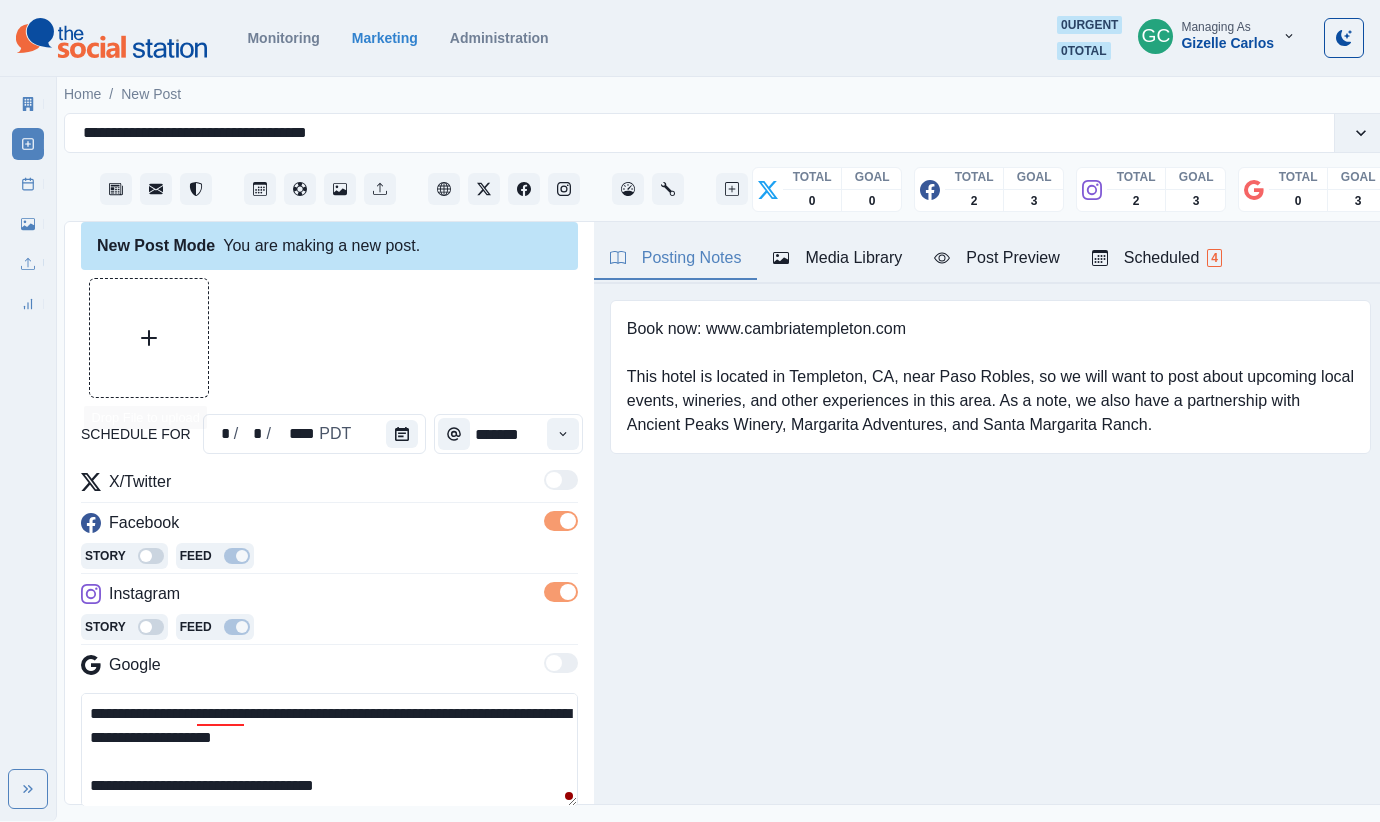 click 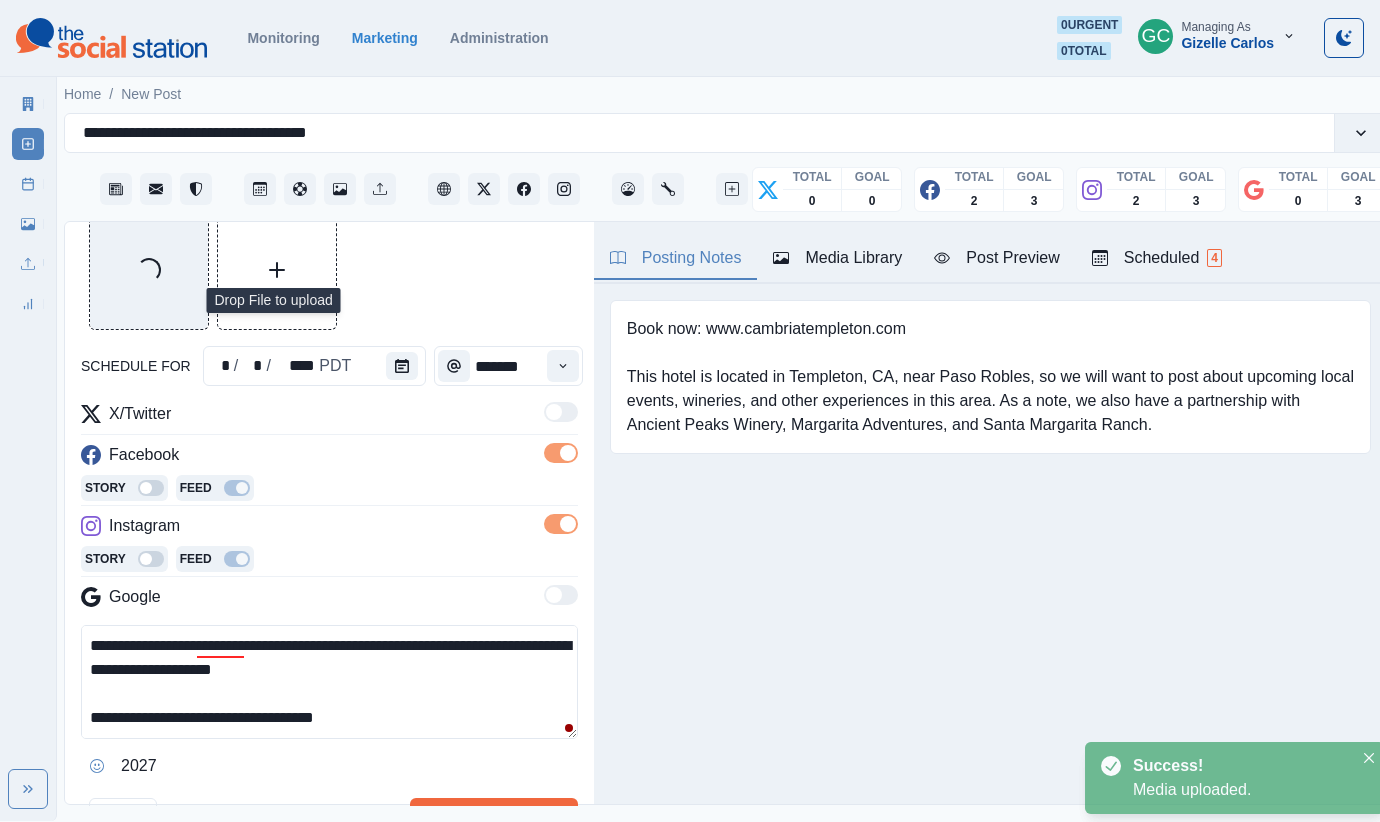 scroll, scrollTop: 143, scrollLeft: 0, axis: vertical 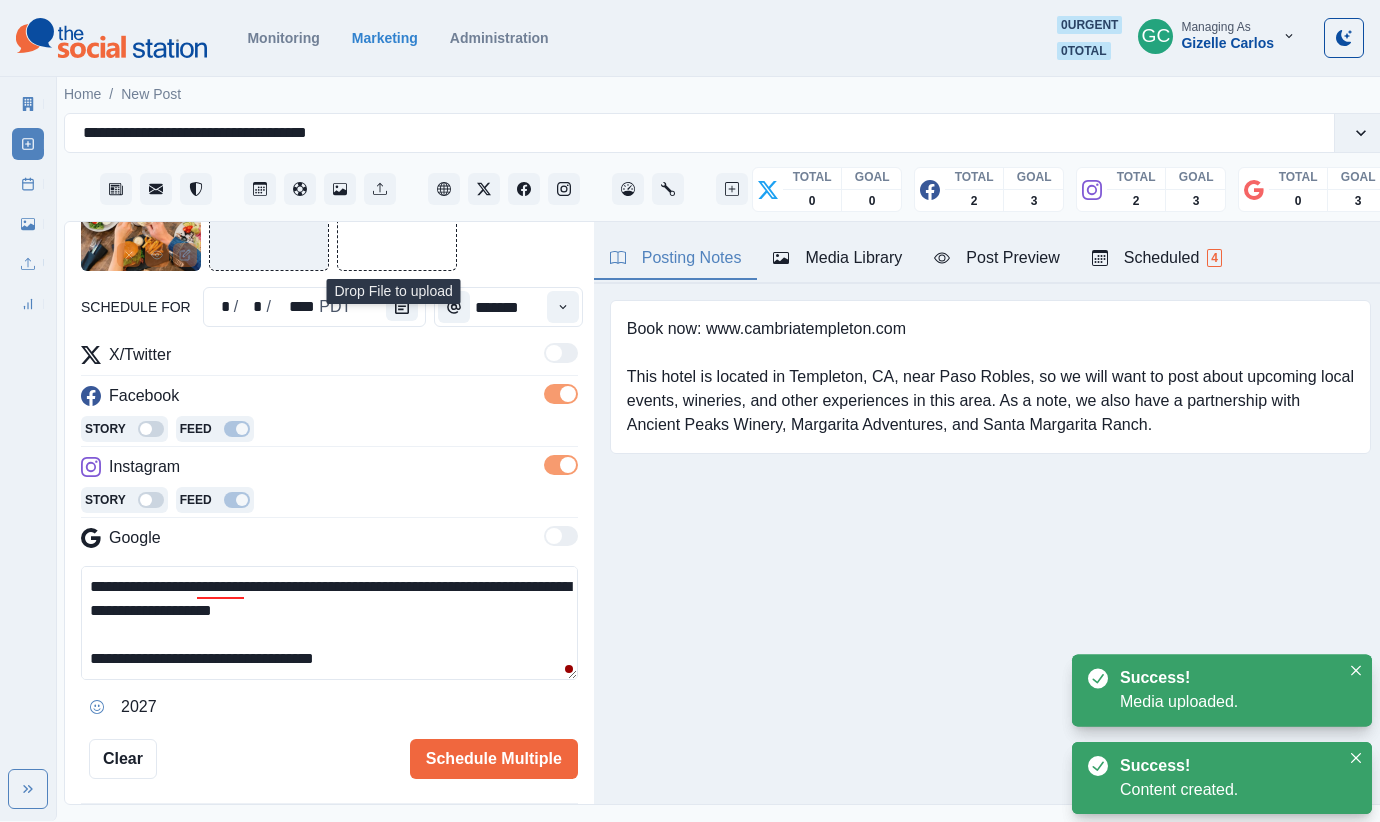 click on "**********" at bounding box center [329, 644] 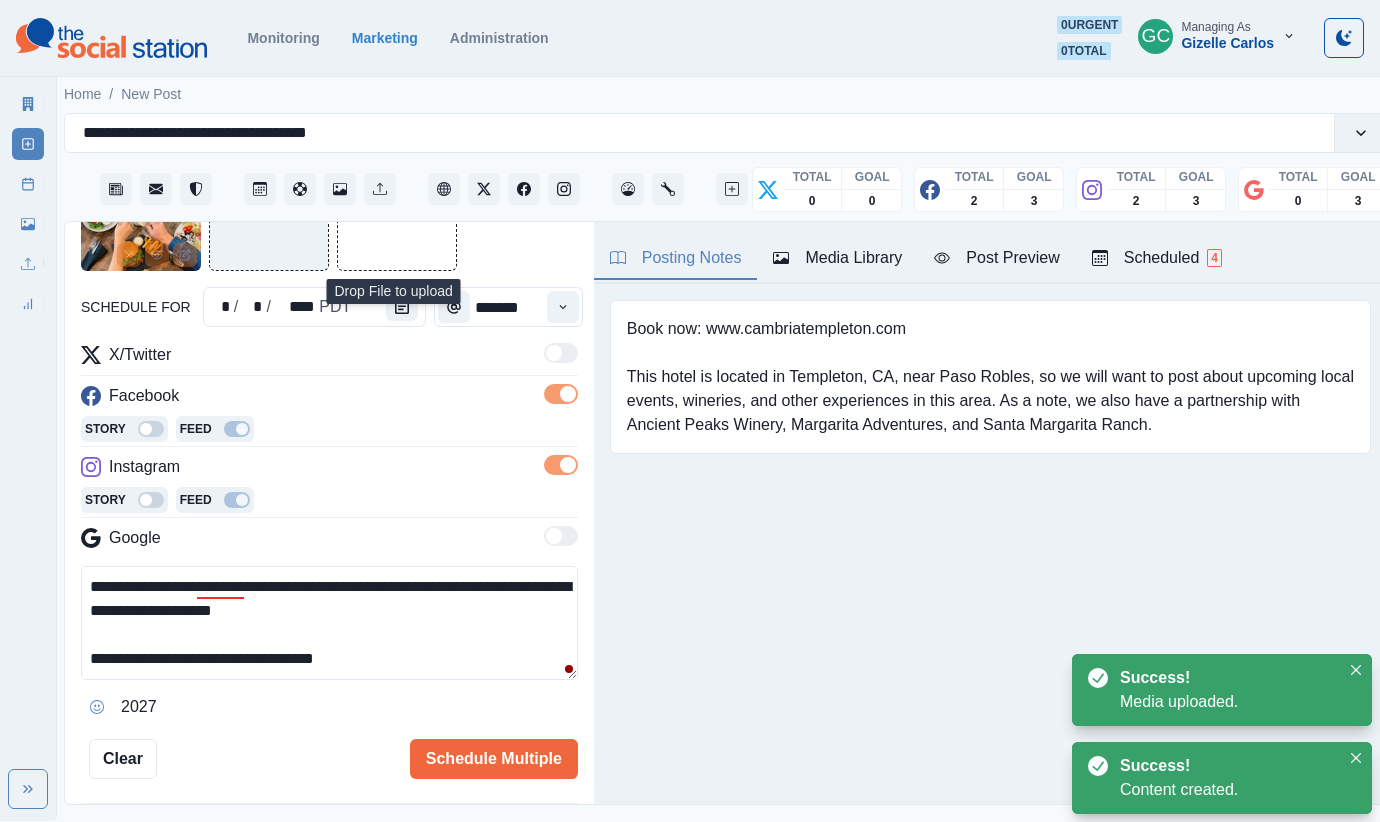 scroll, scrollTop: 0, scrollLeft: 0, axis: both 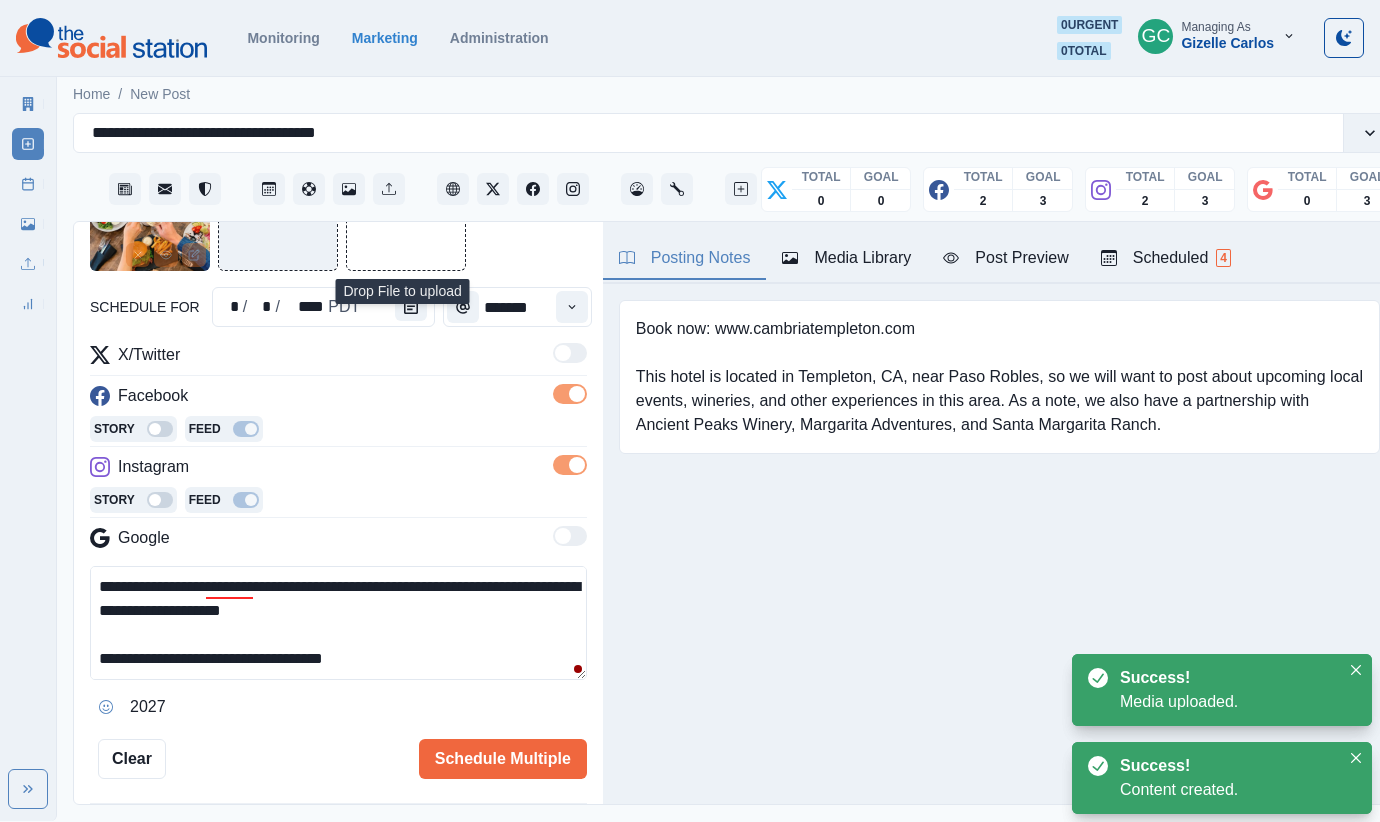click on "**********" at bounding box center (338, 623) 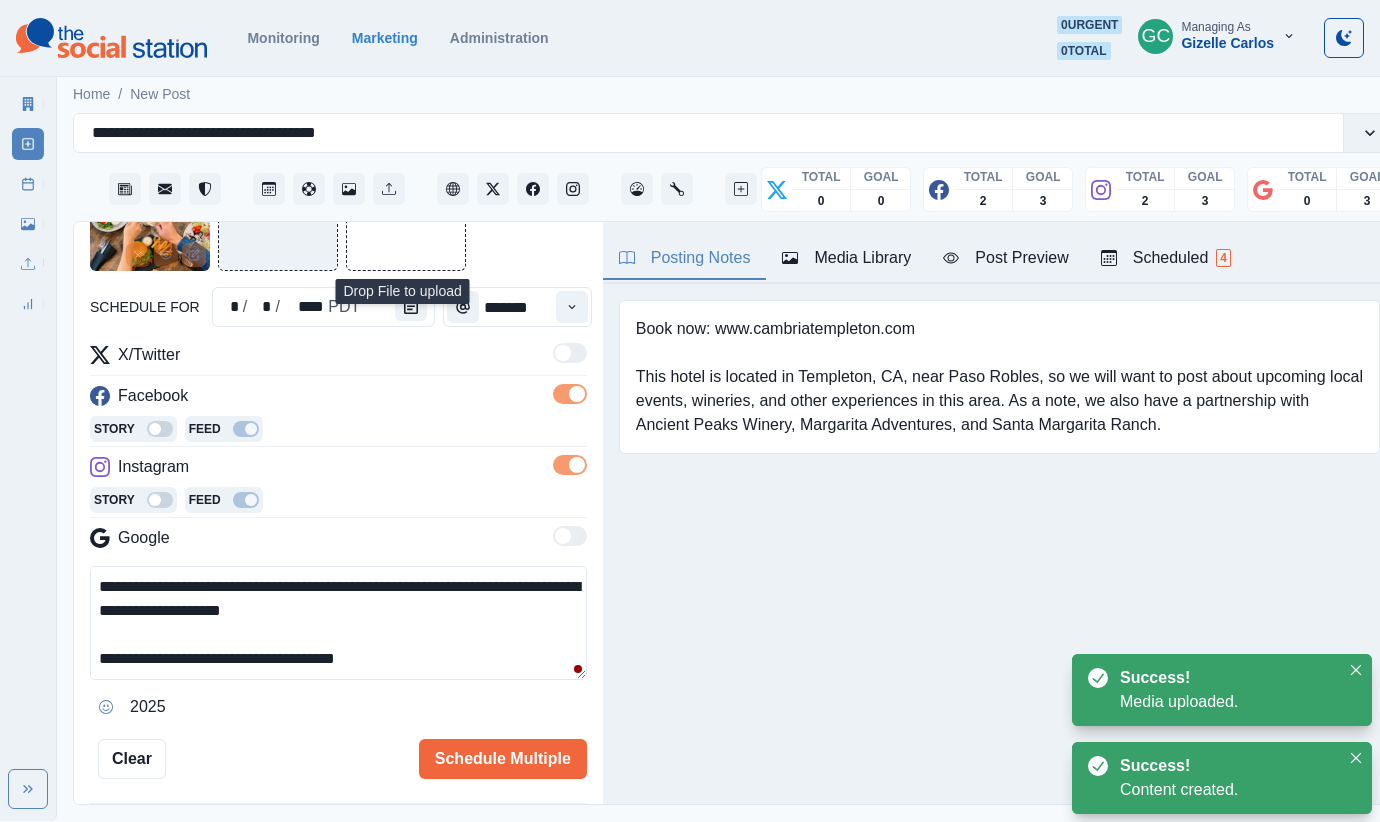 scroll, scrollTop: 85, scrollLeft: 0, axis: vertical 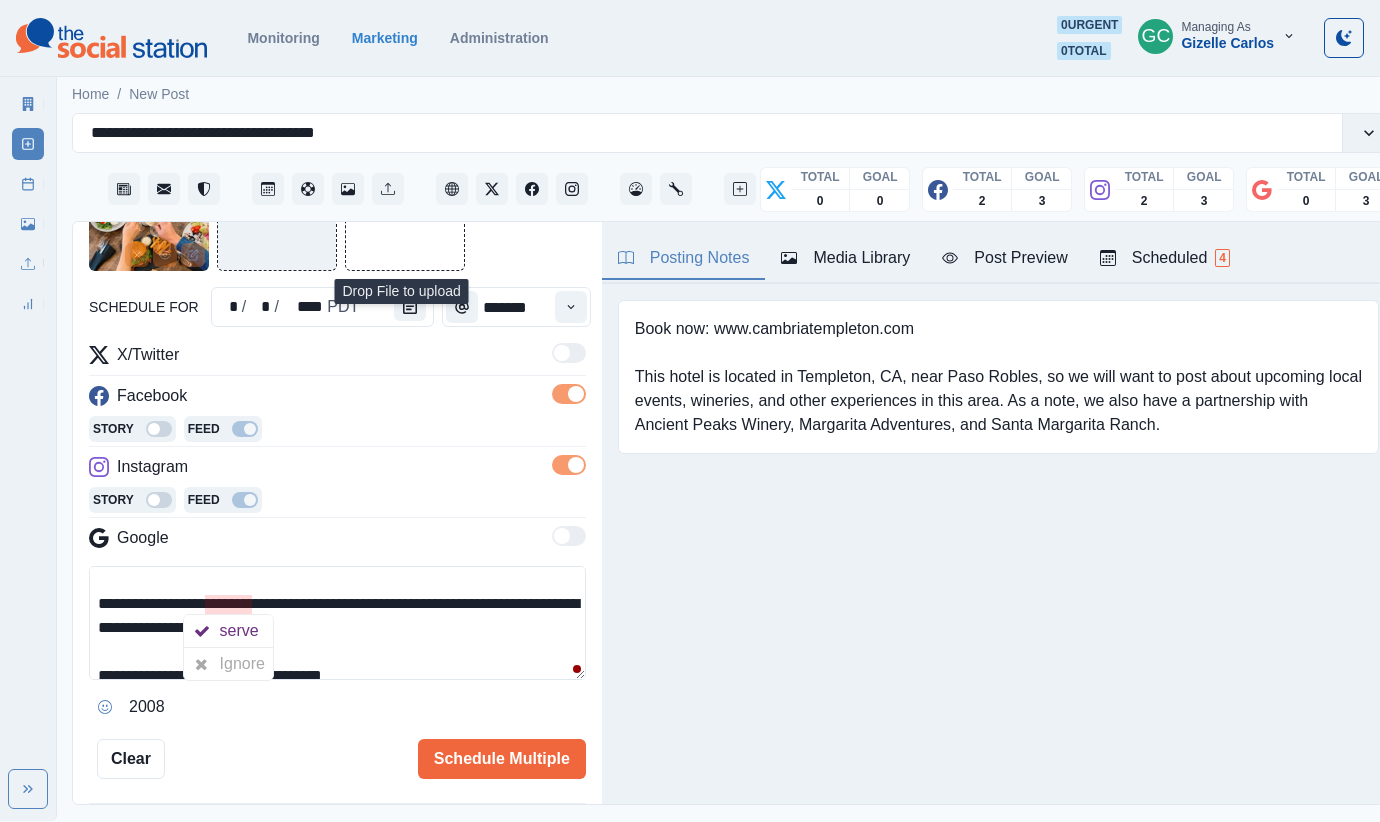 click on "**********" at bounding box center (337, 623) 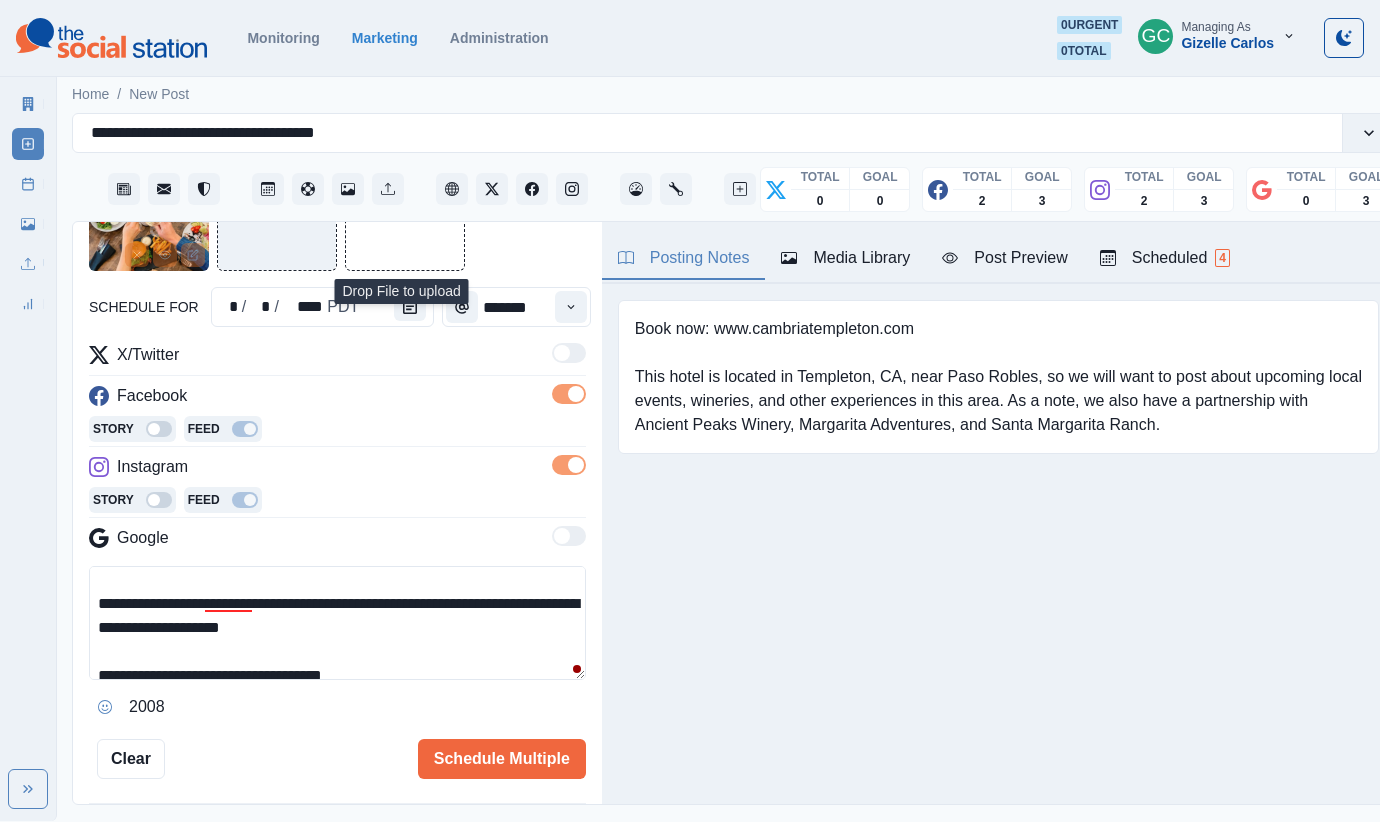 scroll, scrollTop: 34, scrollLeft: 0, axis: vertical 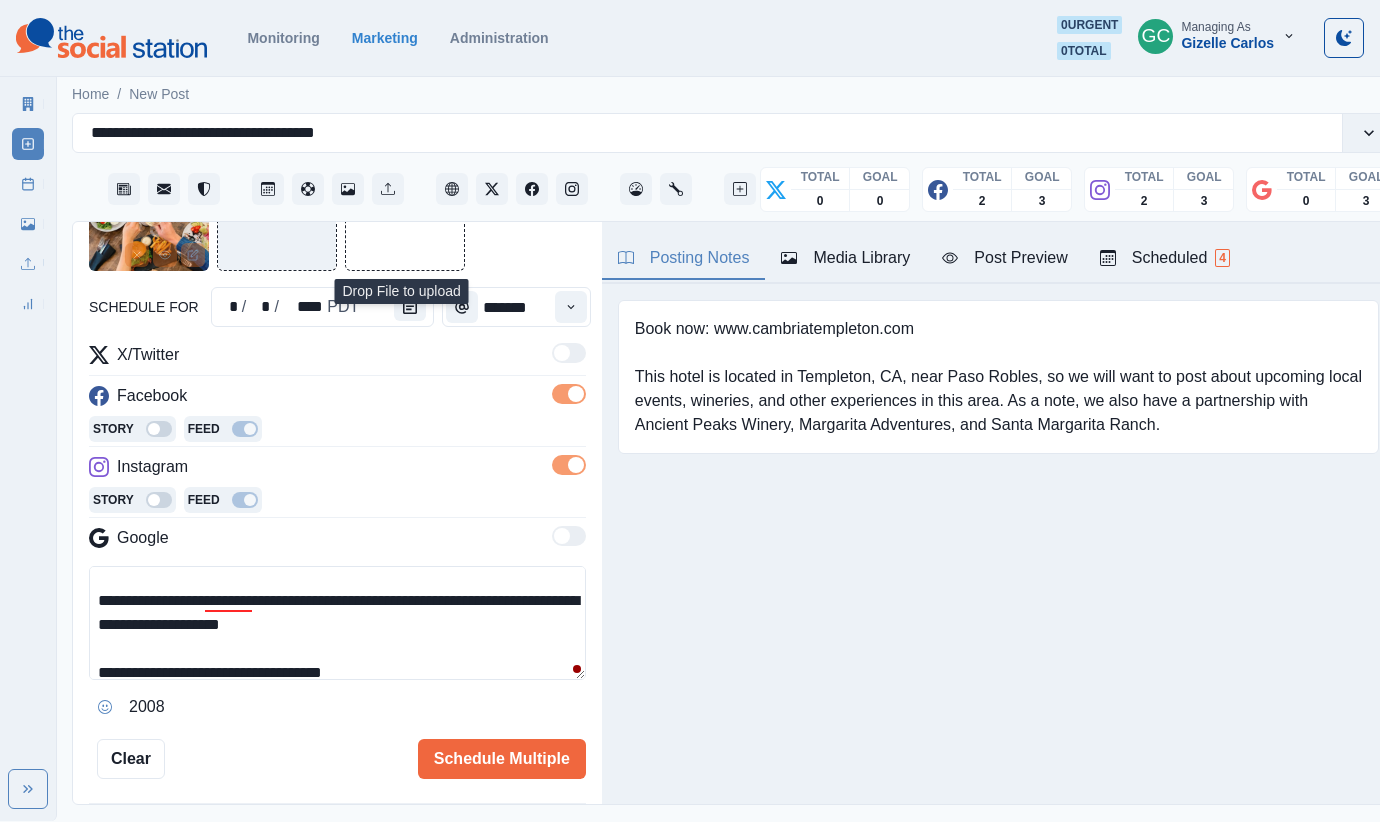 click on "**********" at bounding box center [337, 623] 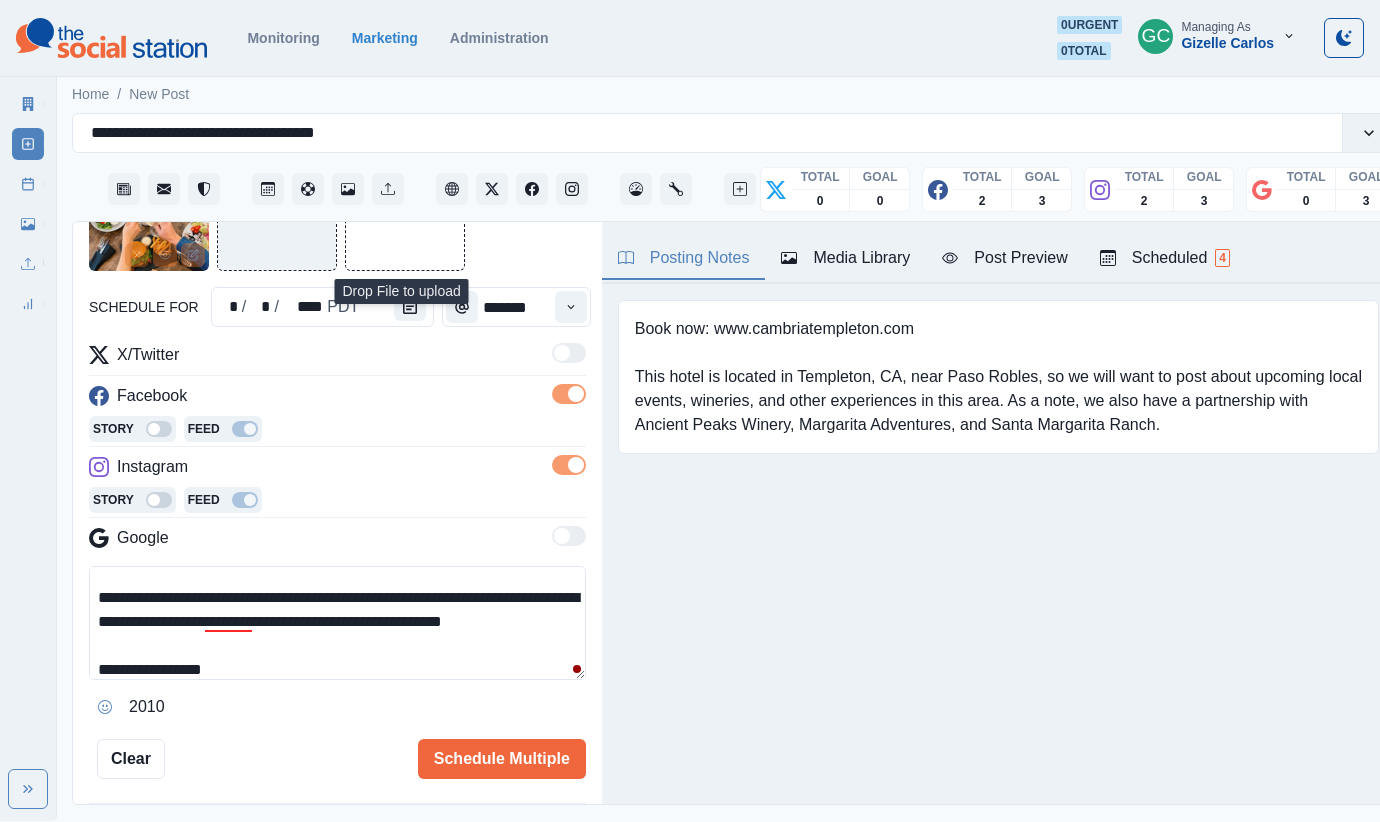 scroll, scrollTop: 13, scrollLeft: 0, axis: vertical 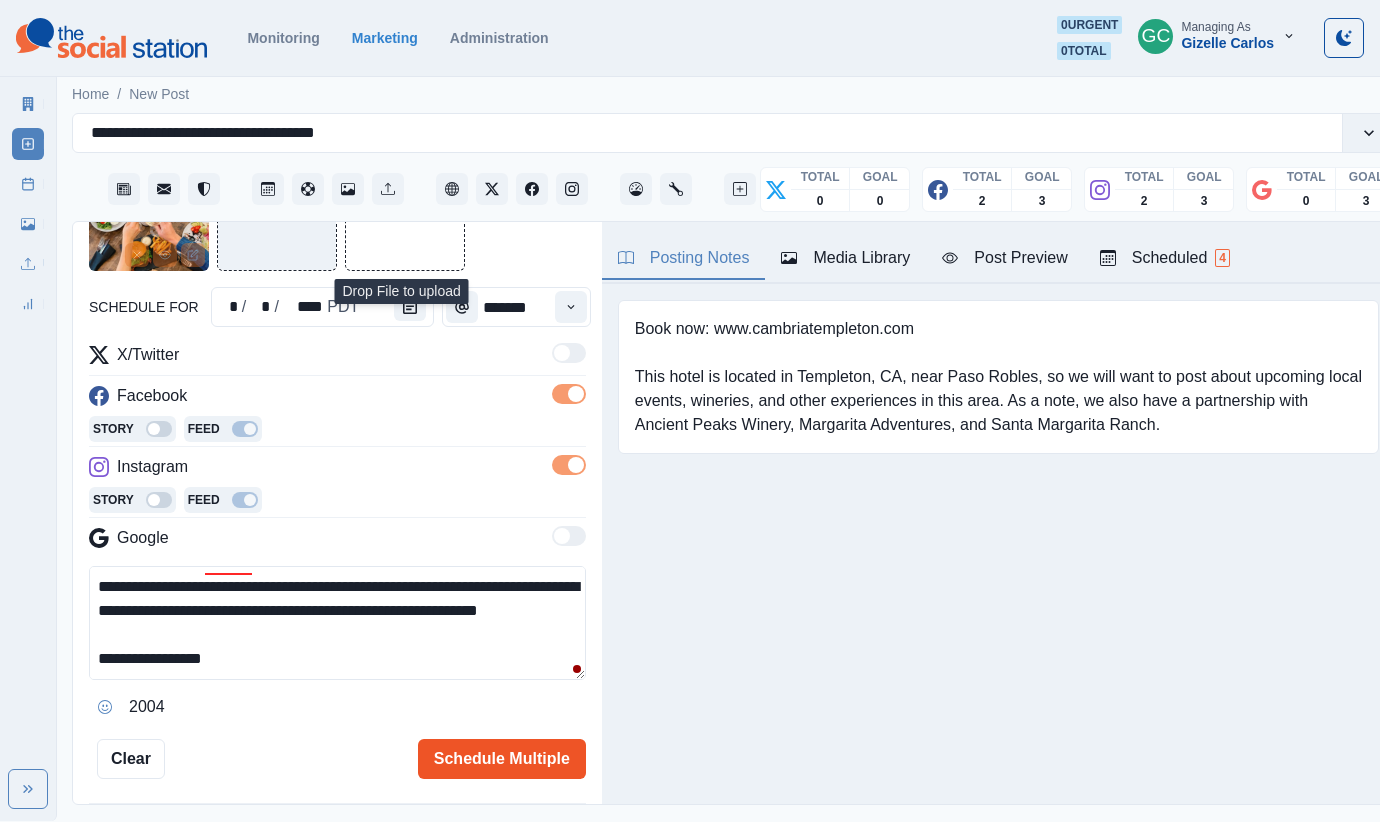 type on "**********" 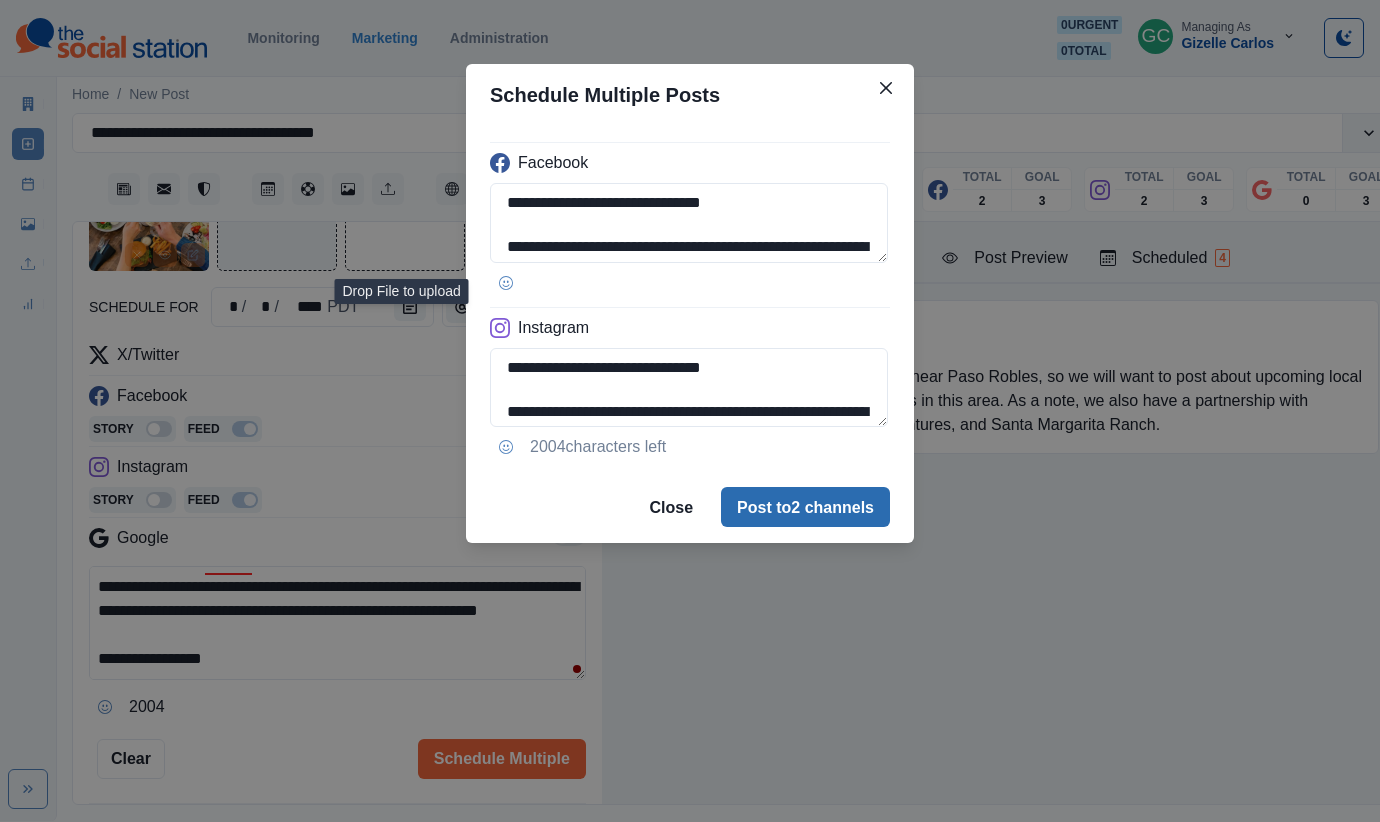 click on "Post to  2   channels" at bounding box center [805, 507] 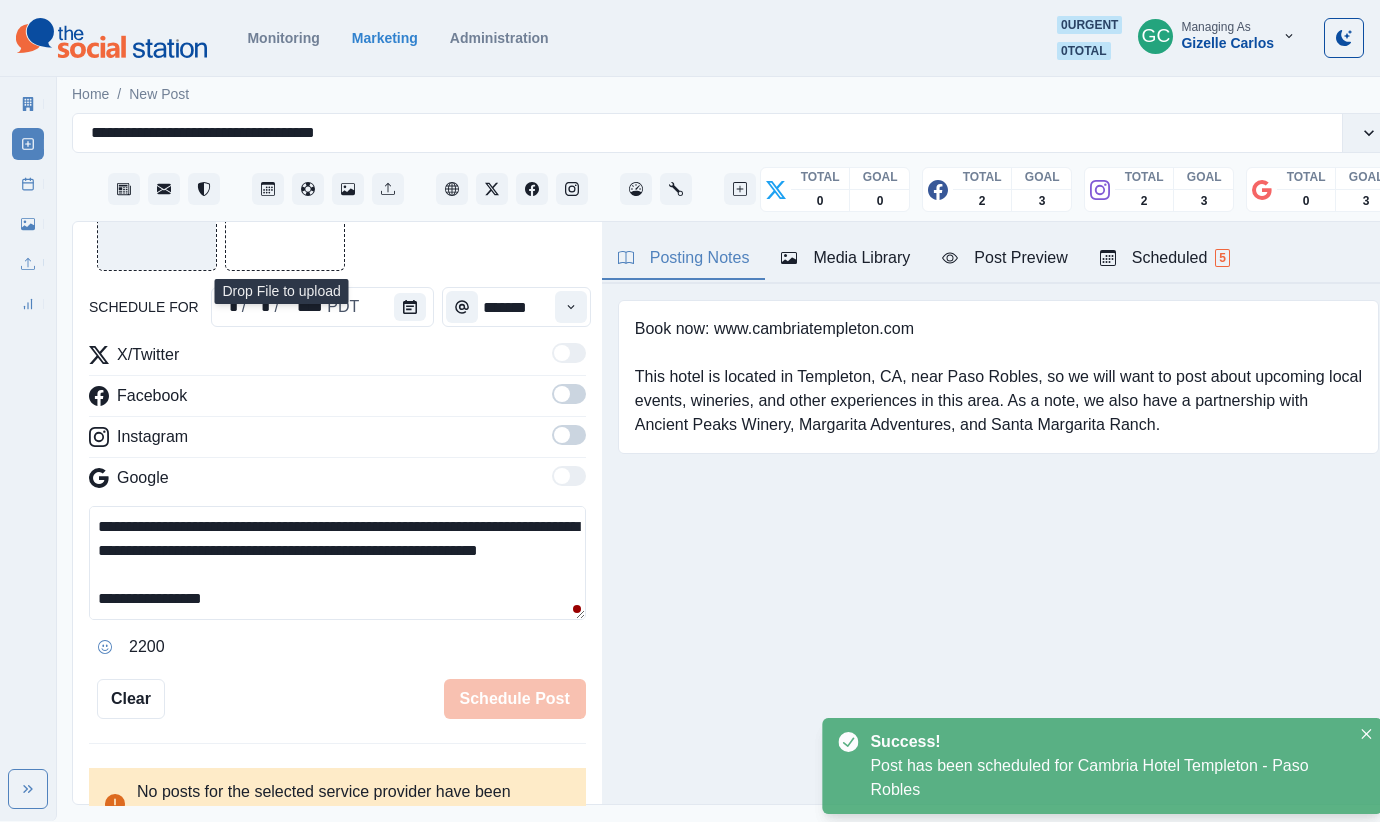 scroll, scrollTop: 0, scrollLeft: 0, axis: both 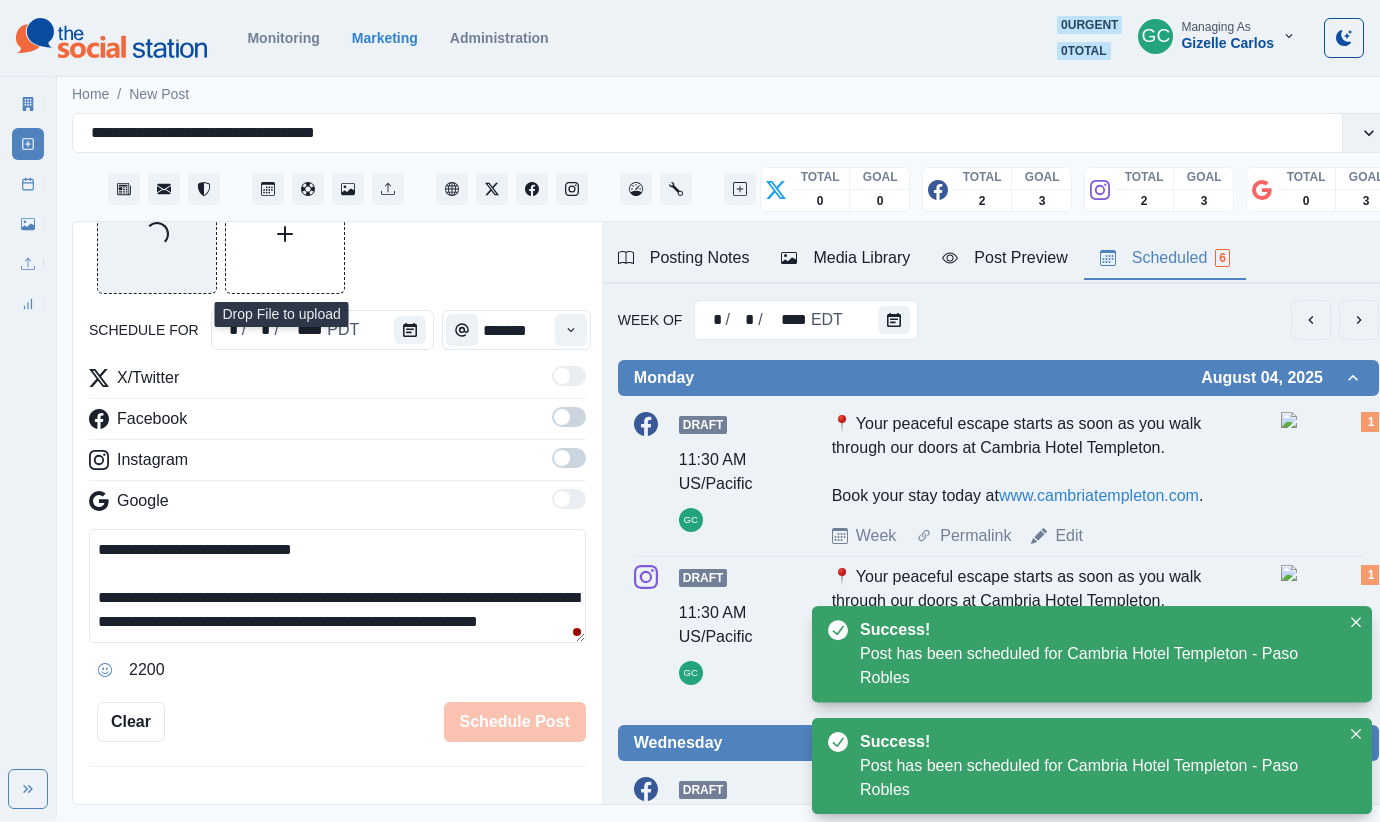 click on "Scheduled 6" at bounding box center (1165, 258) 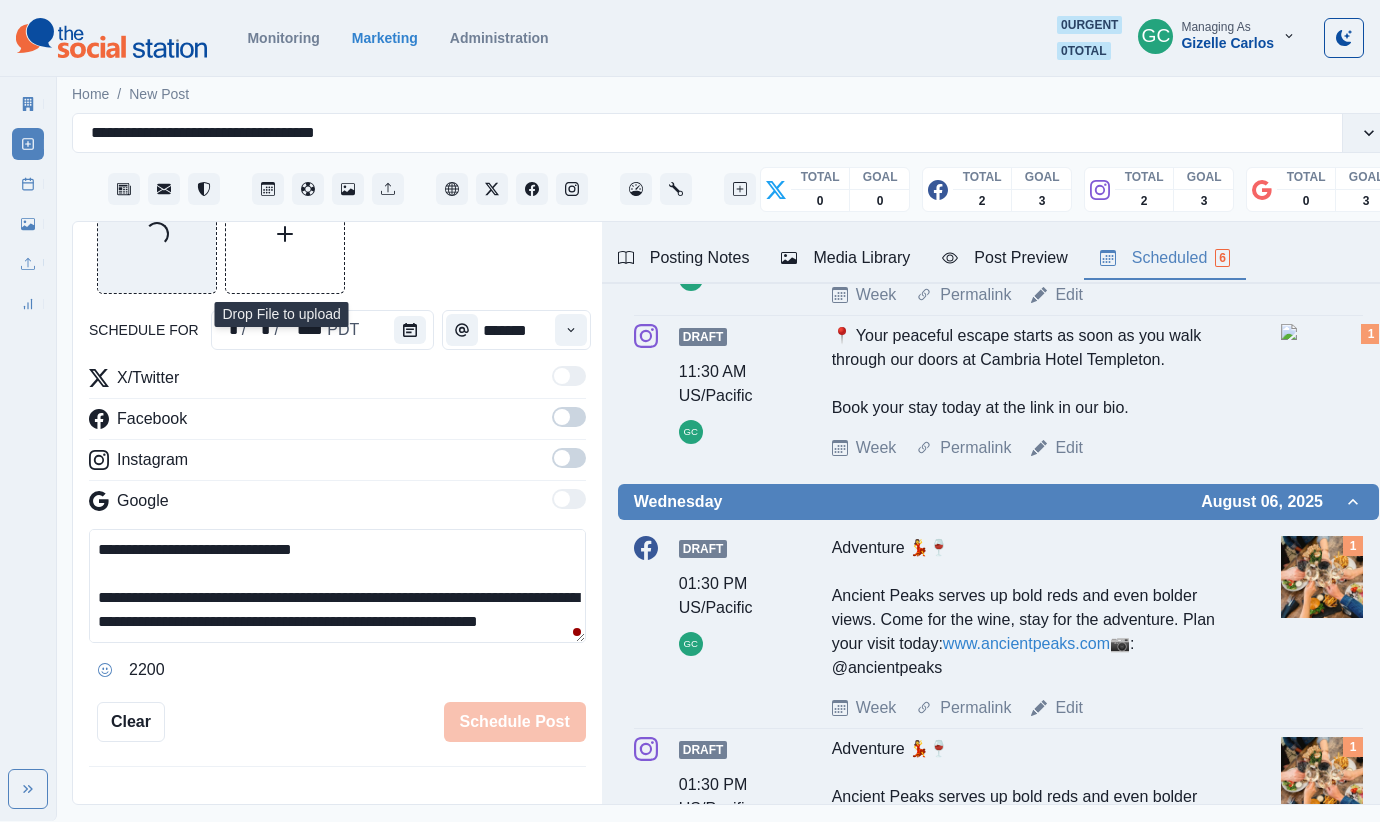 scroll, scrollTop: 0, scrollLeft: 0, axis: both 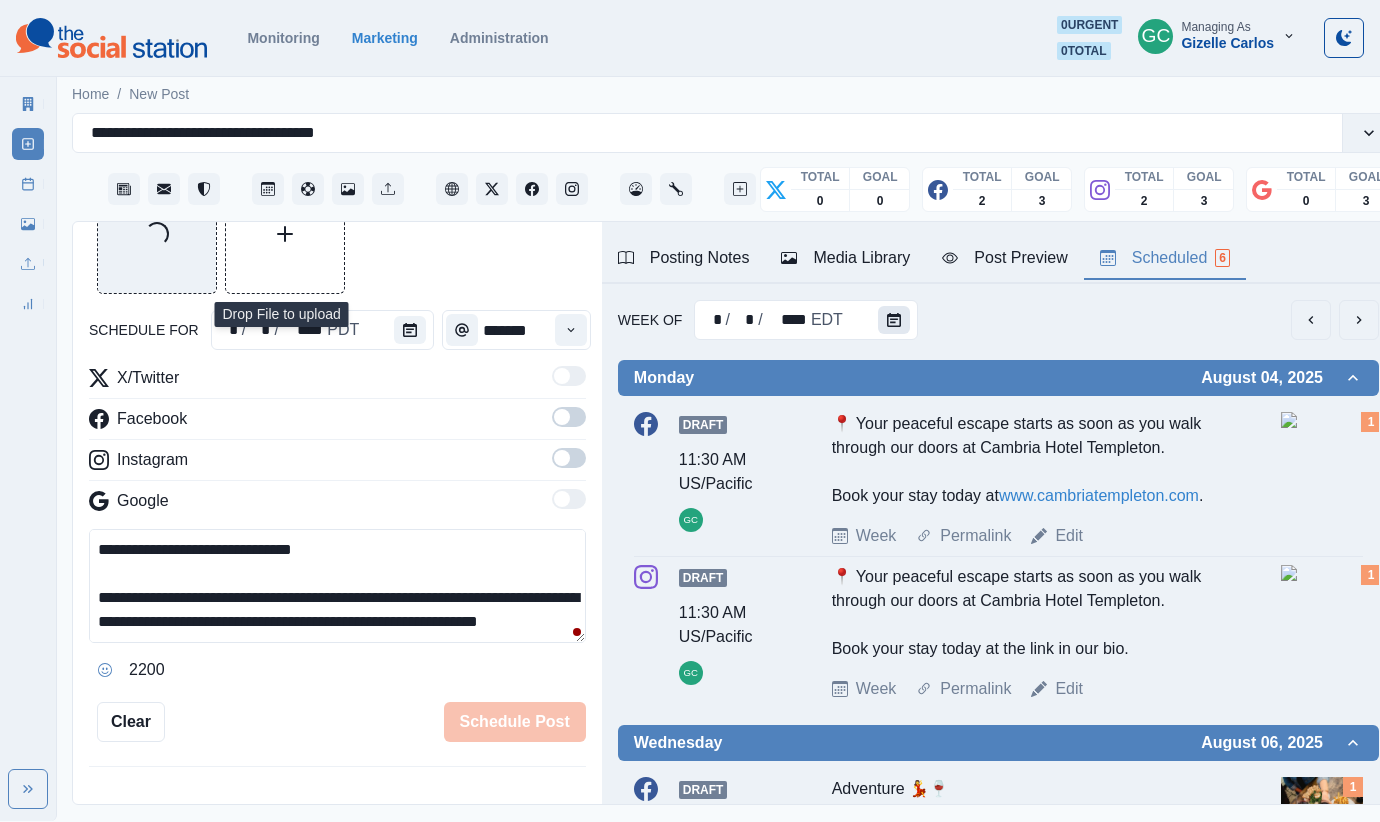 click at bounding box center [894, 320] 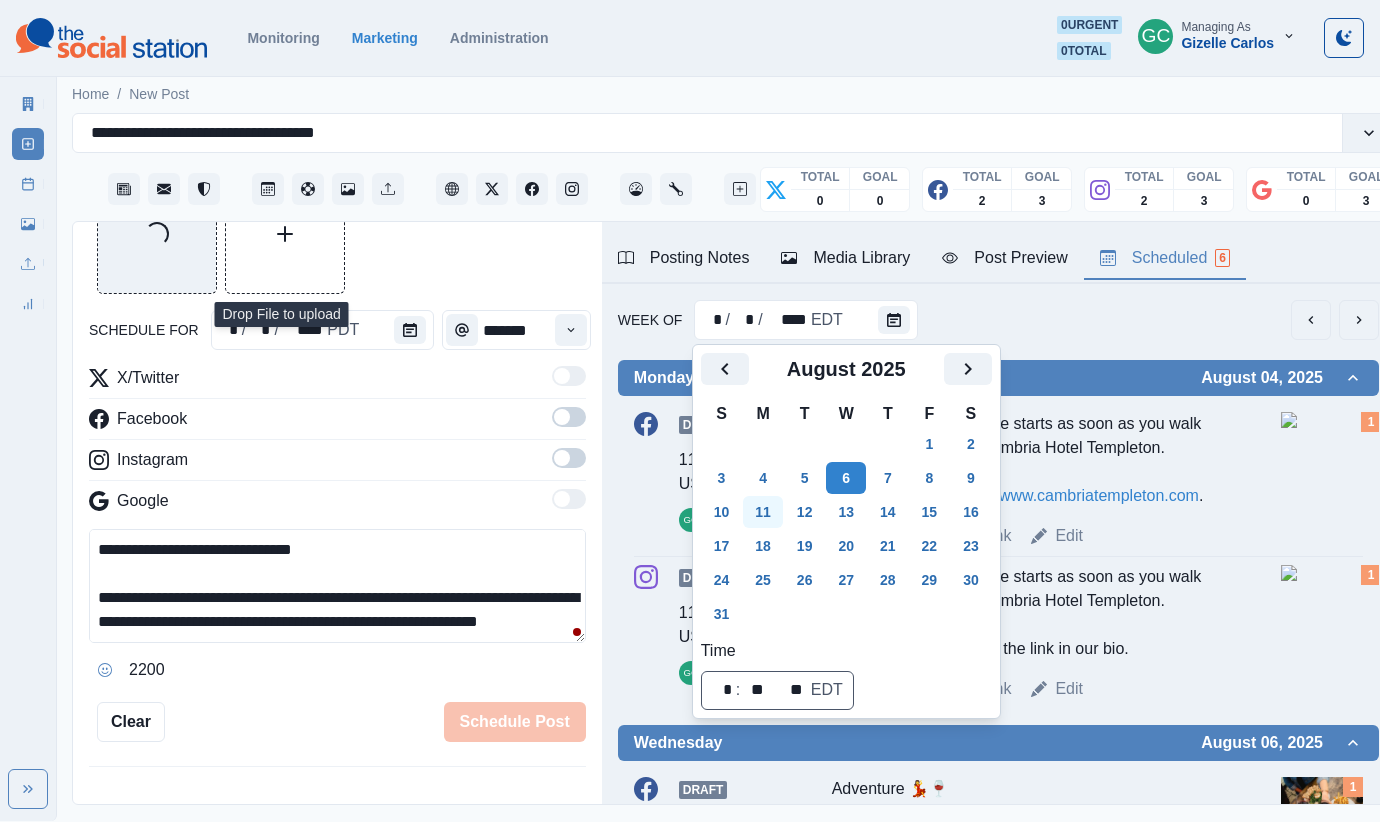 click on "11" at bounding box center (763, 512) 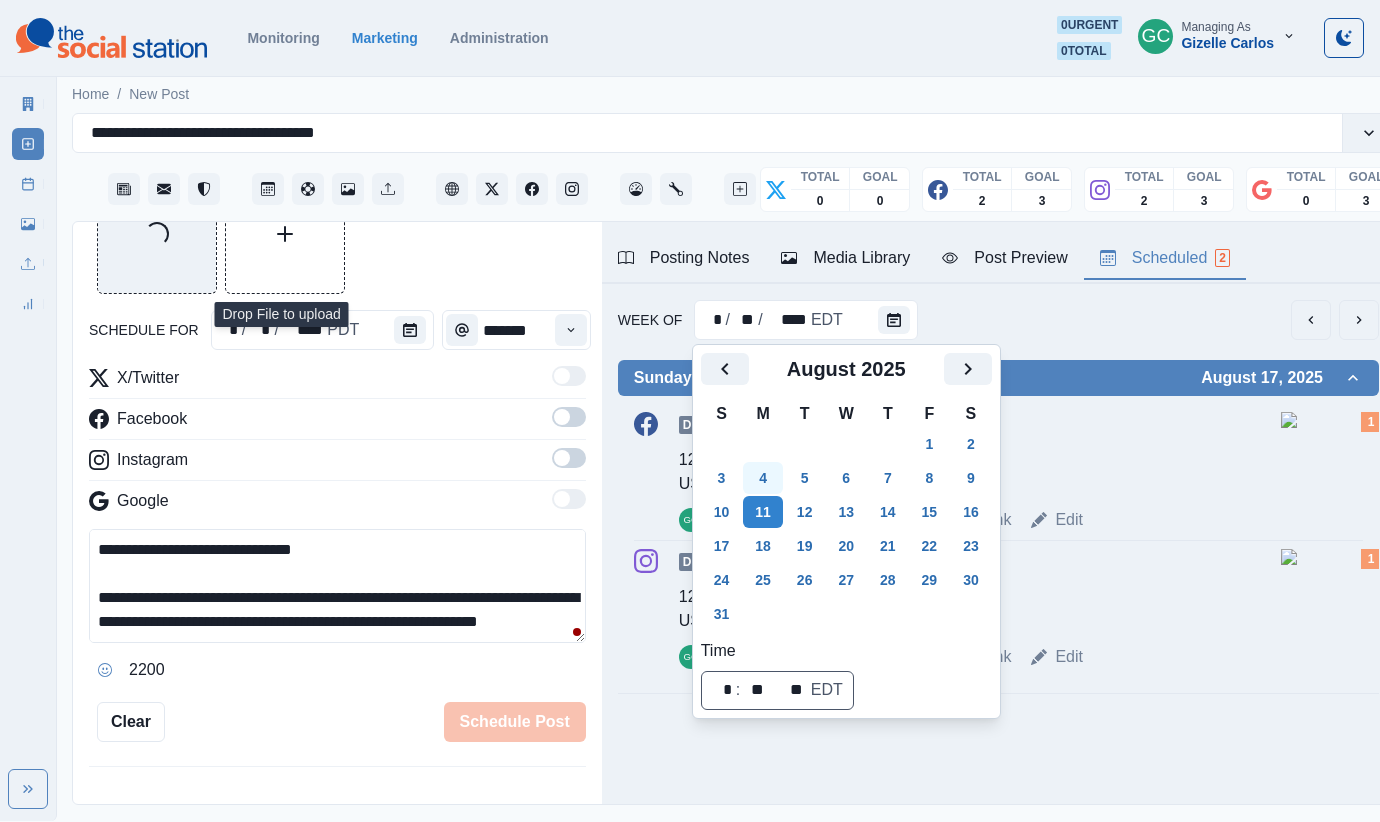 click on "4" at bounding box center (763, 478) 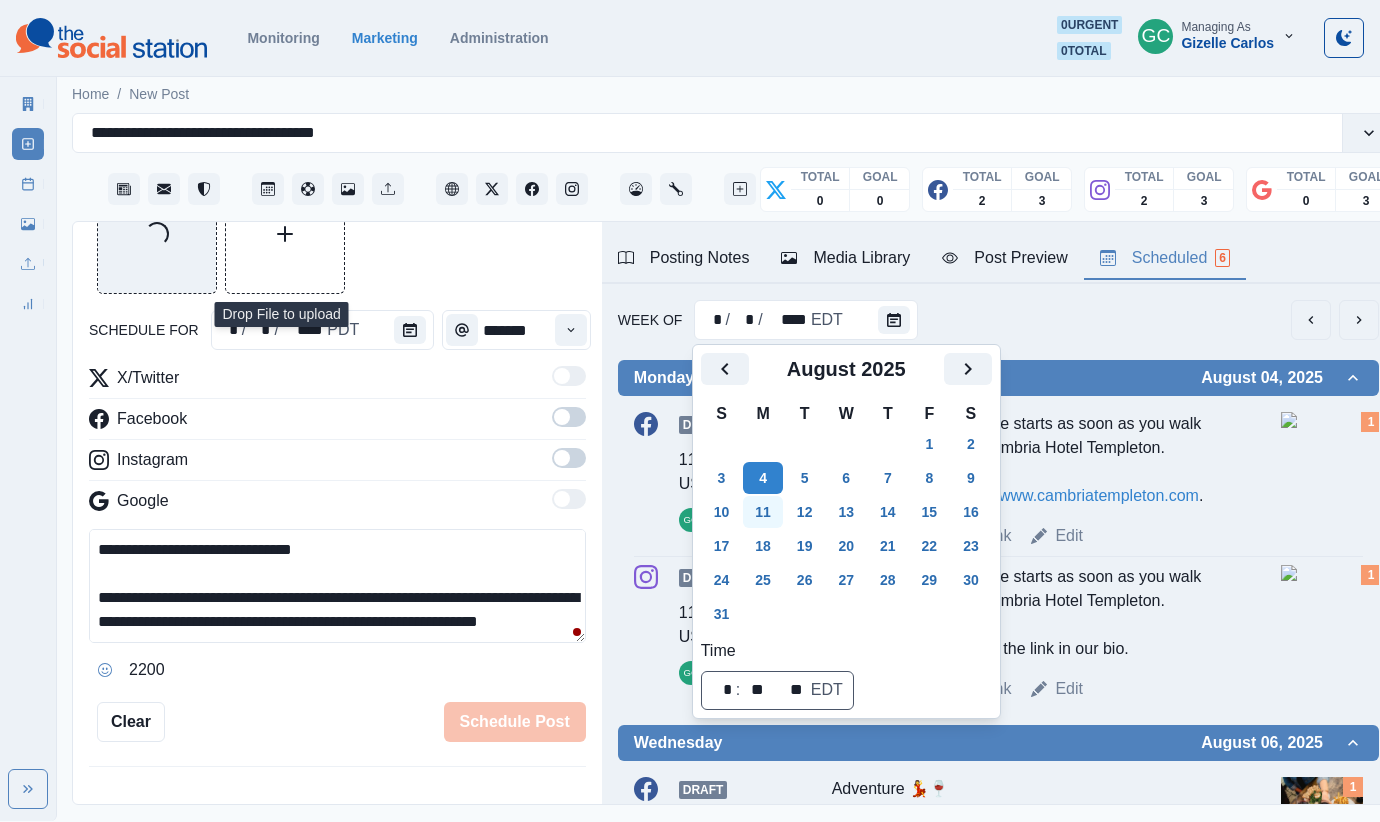 click on "11" at bounding box center (763, 512) 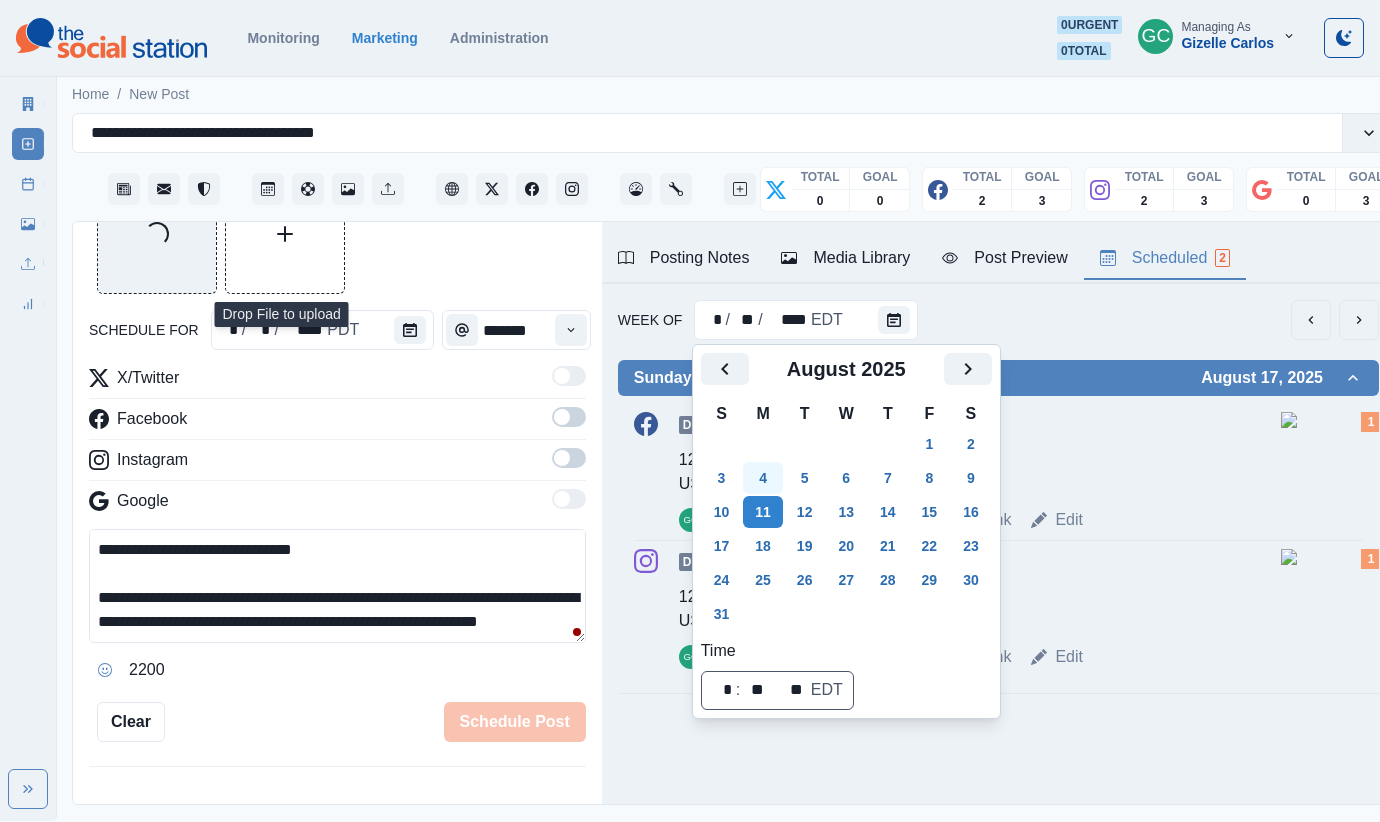 click on "4" at bounding box center [763, 478] 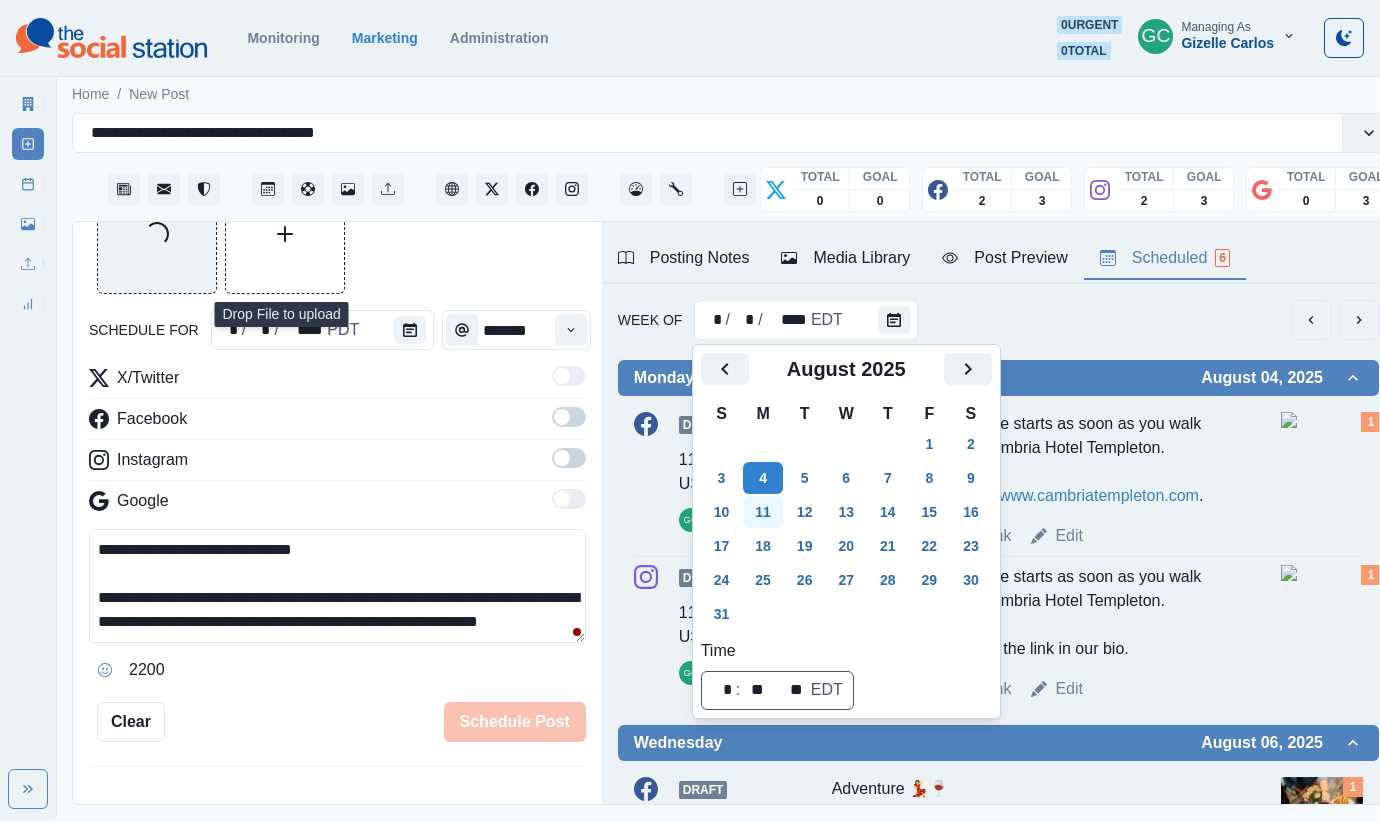 click on "11" at bounding box center (763, 512) 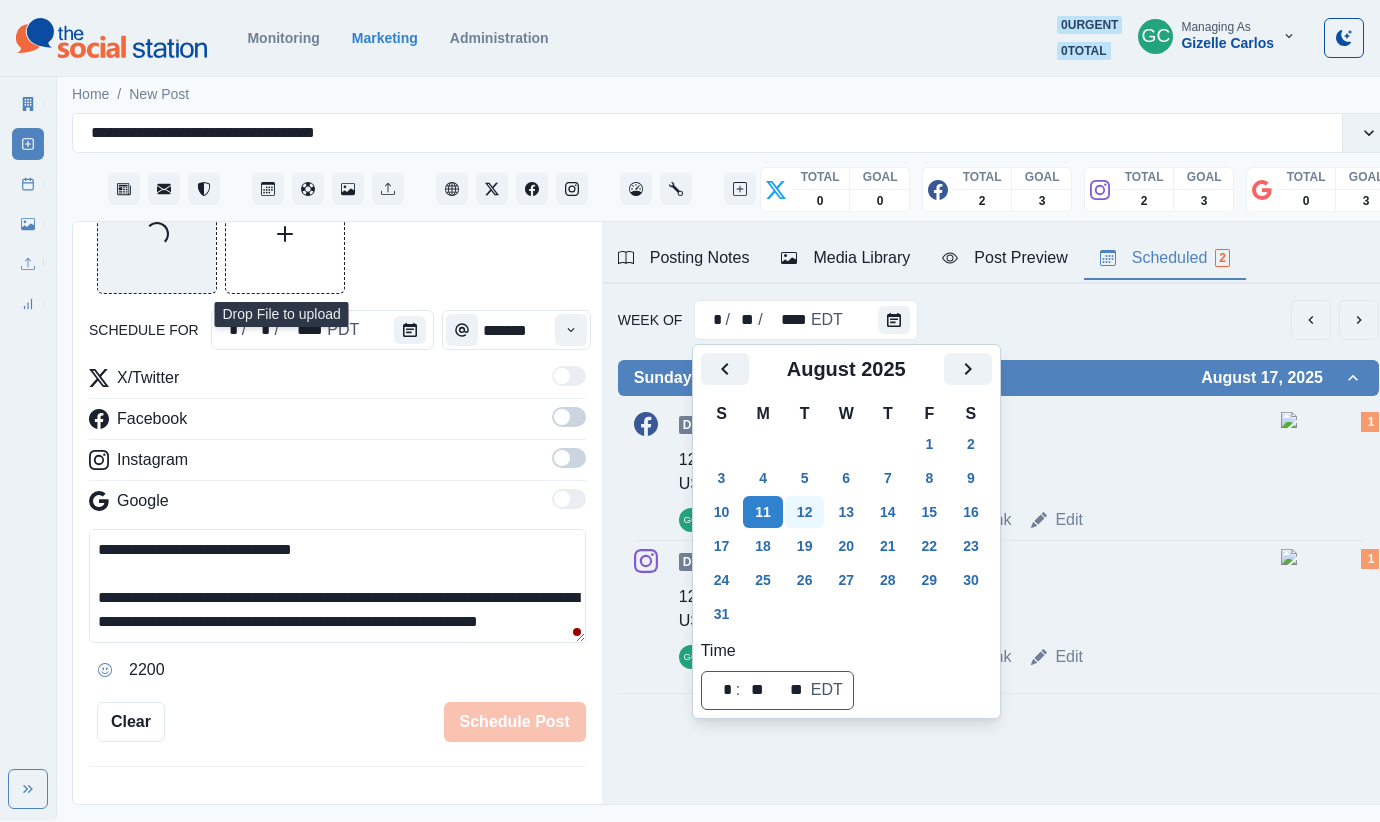 click on "12" at bounding box center (805, 512) 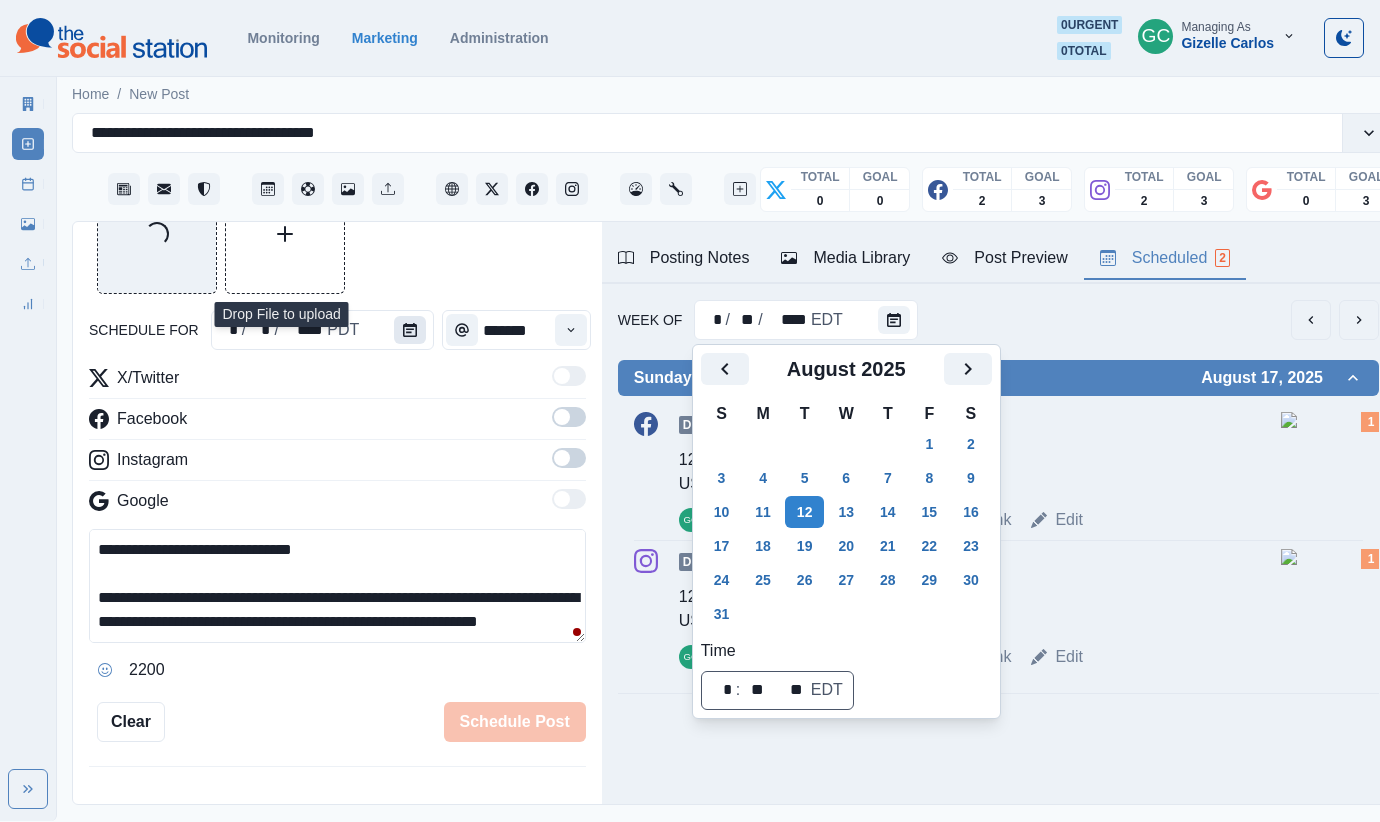 click at bounding box center [410, 330] 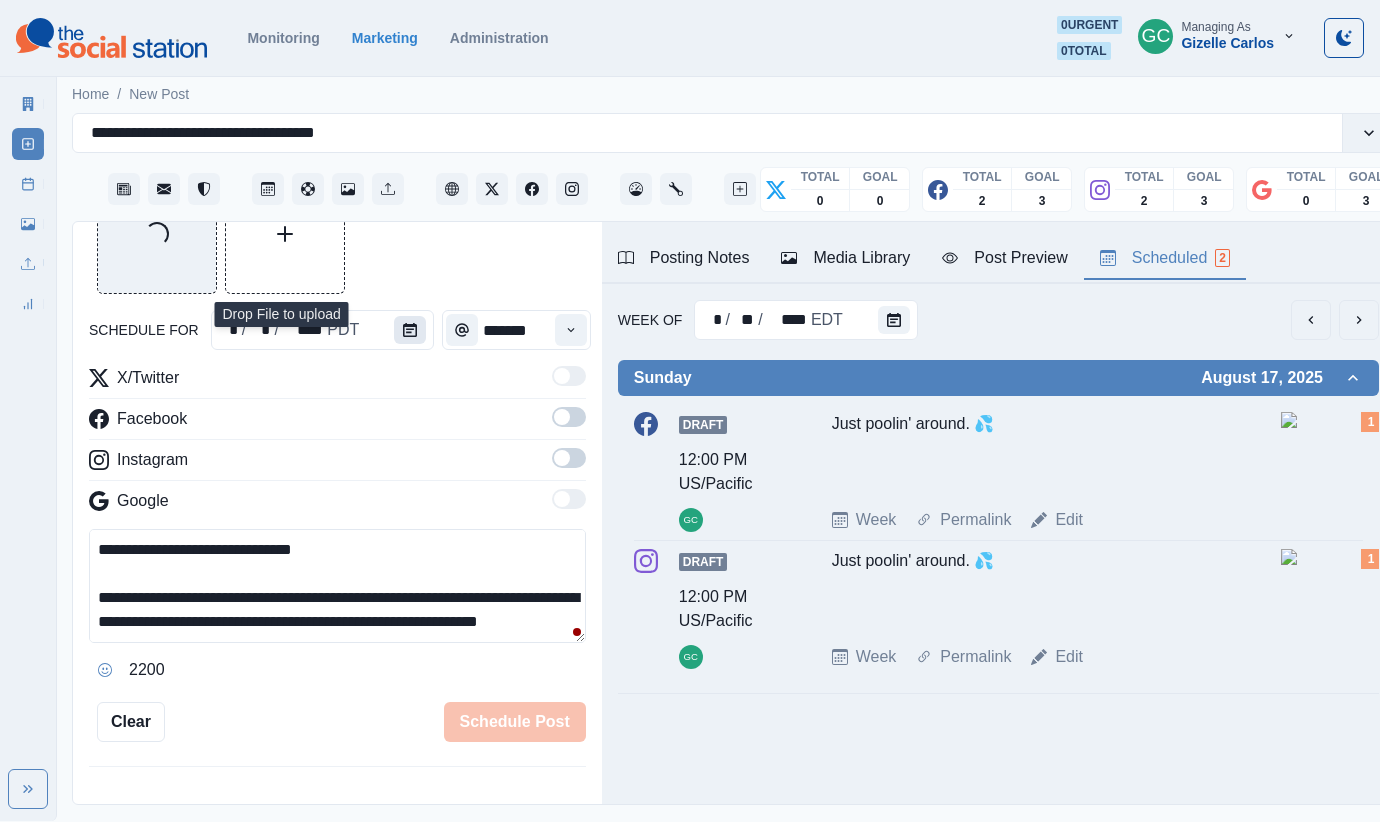 click 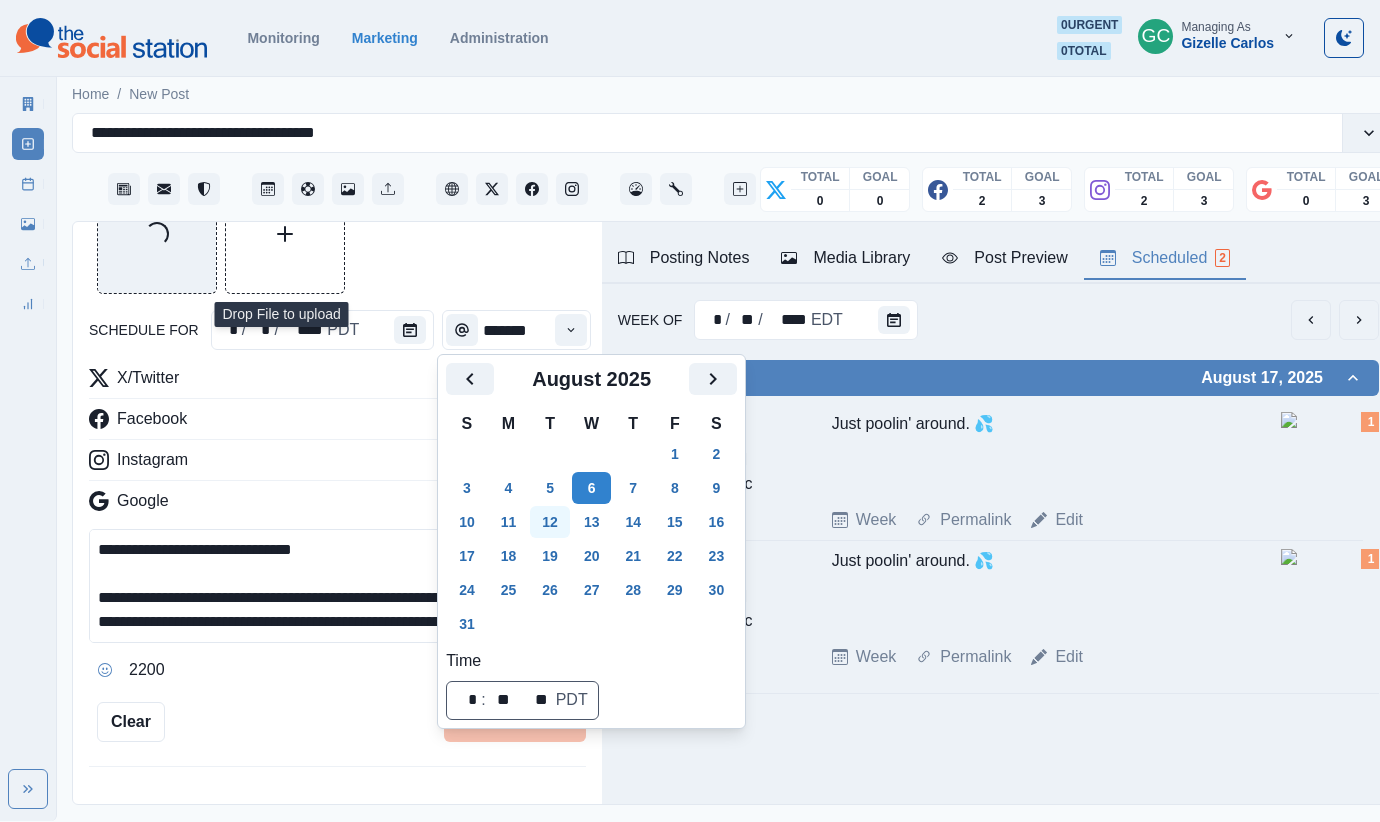 click on "12" at bounding box center (550, 522) 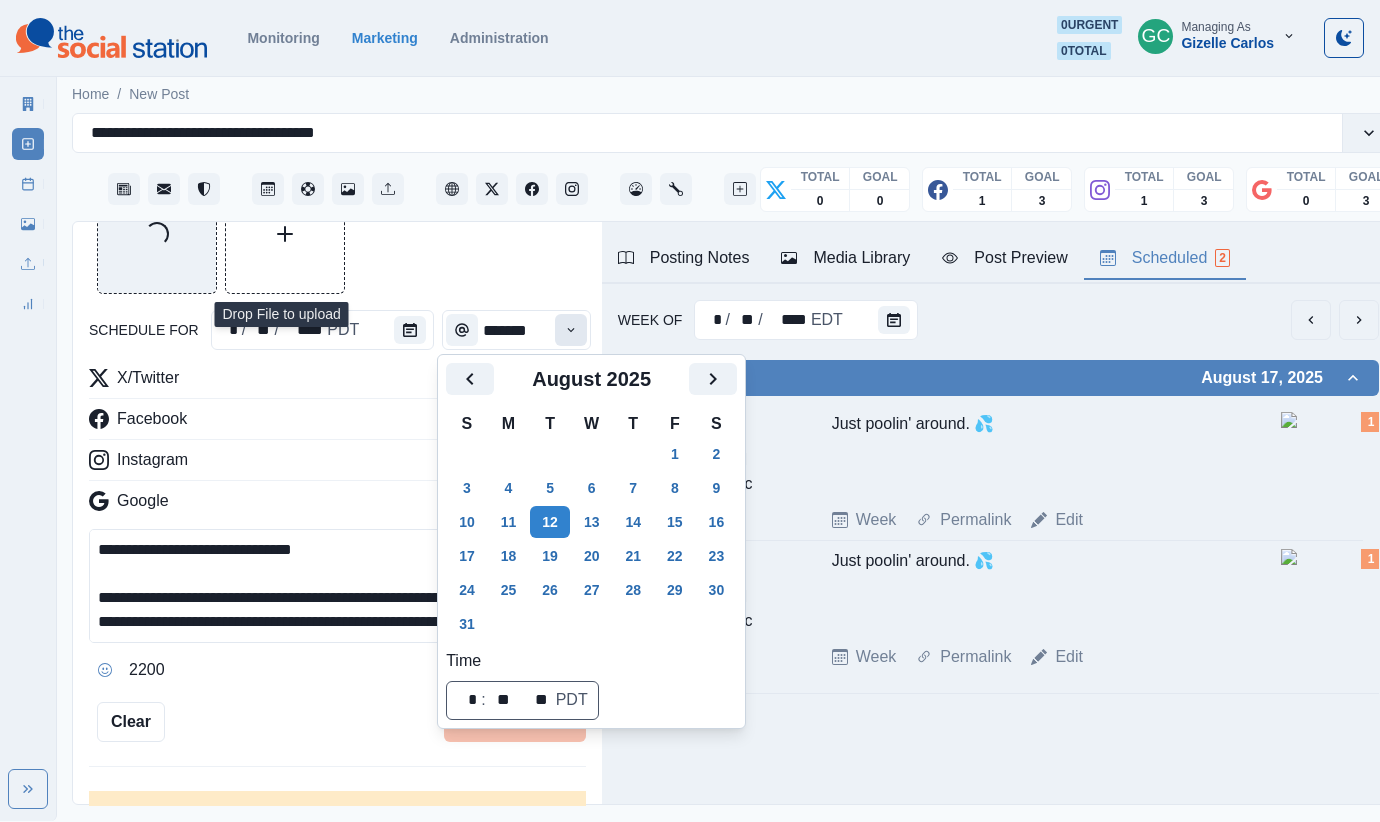 click at bounding box center (571, 330) 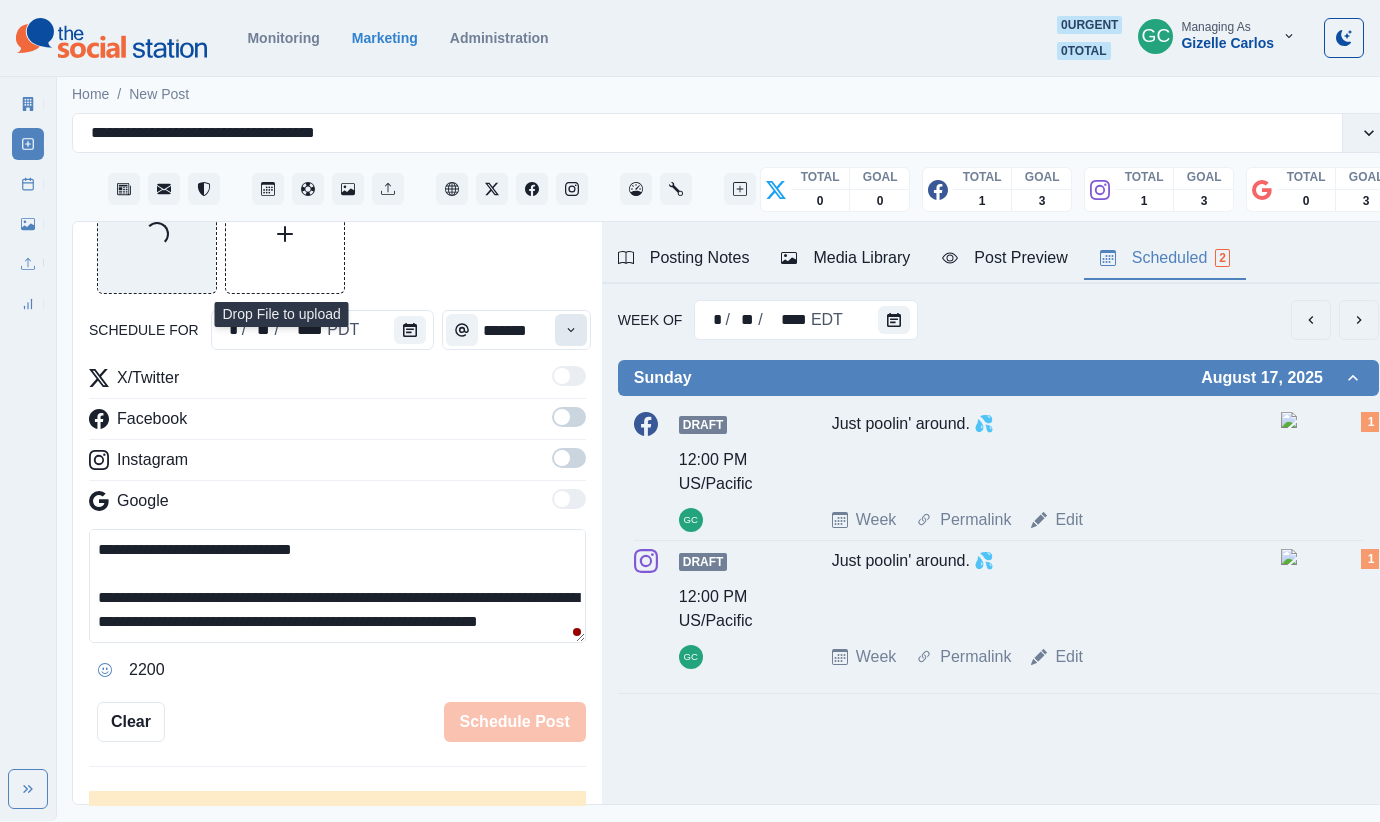 click at bounding box center (571, 330) 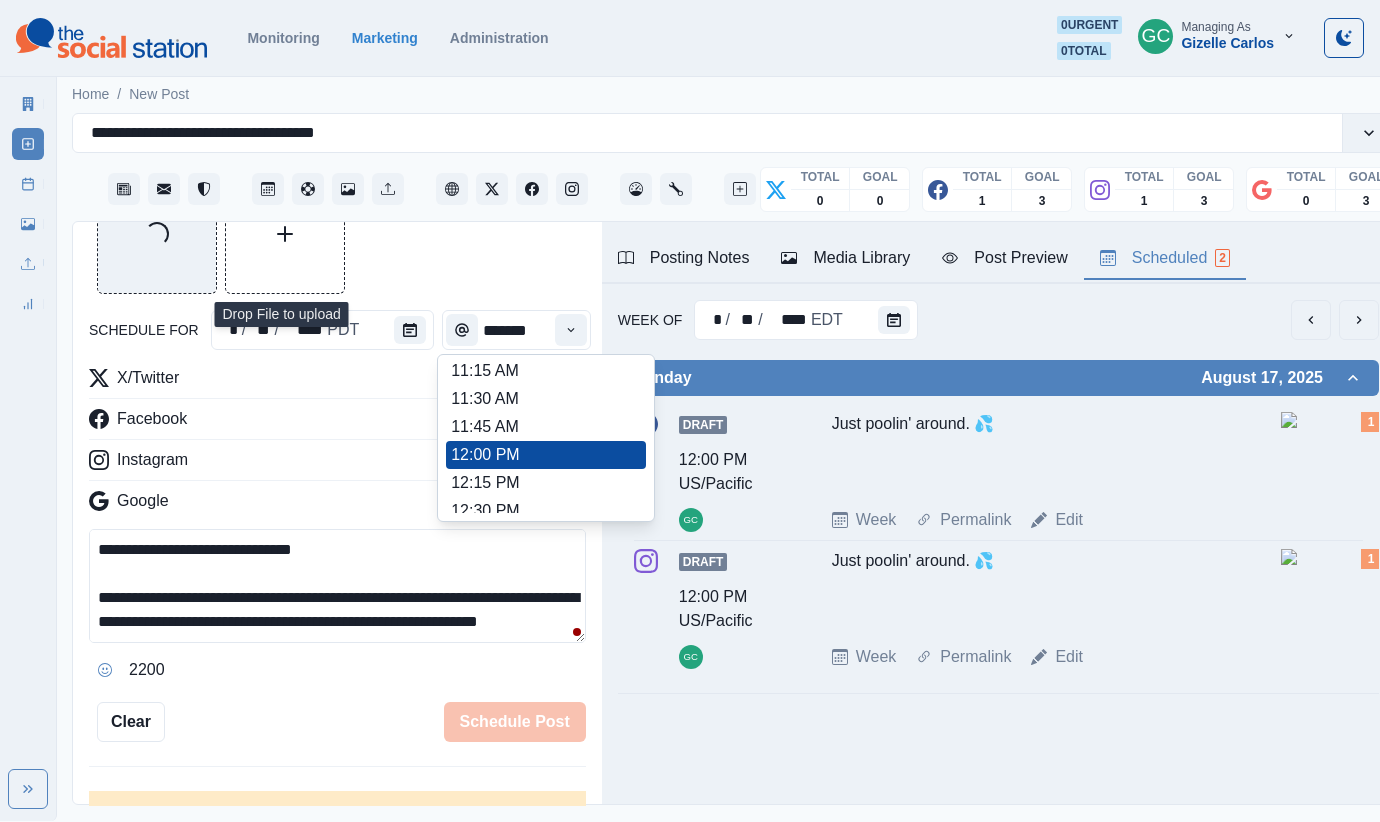 scroll 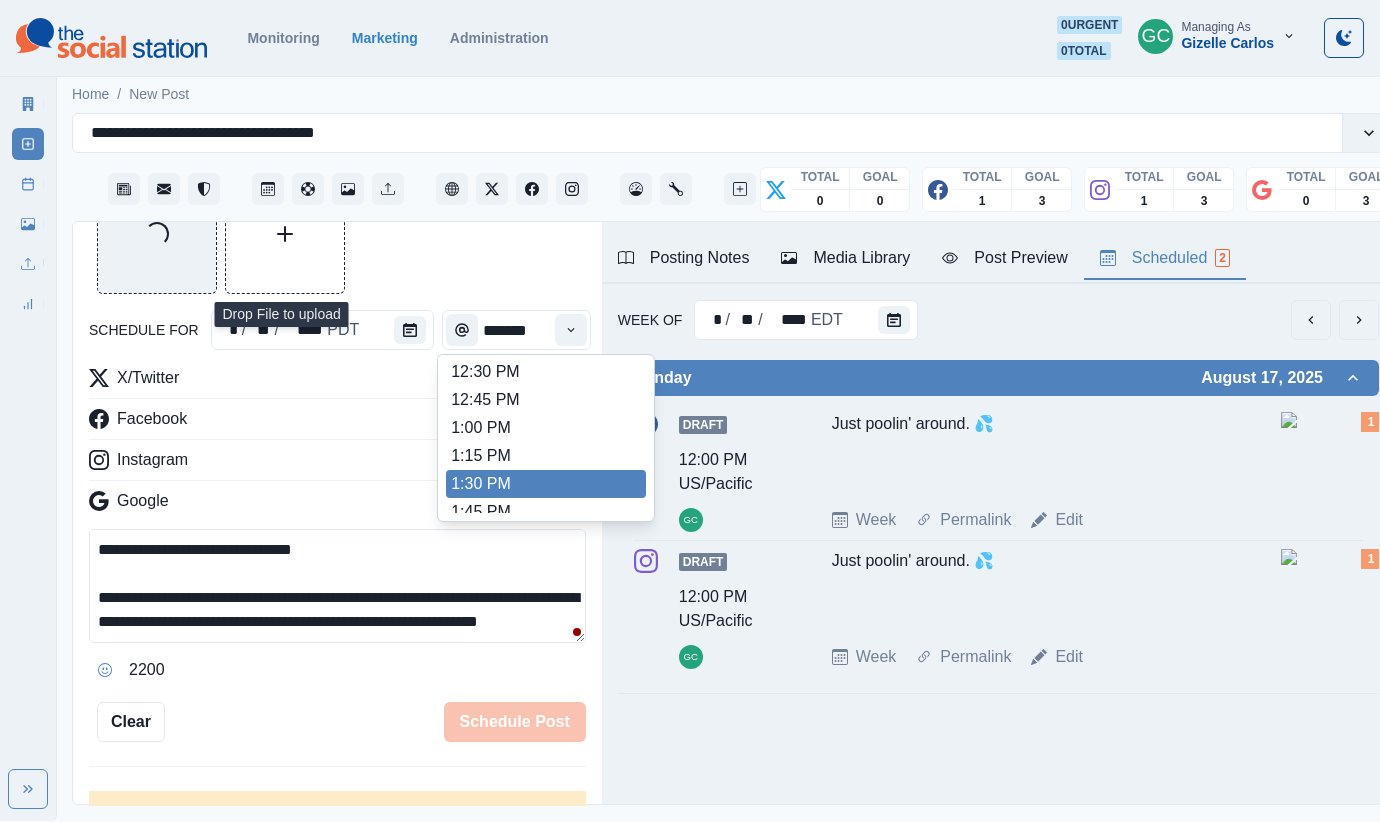 click on "1:30 PM" at bounding box center [546, 484] 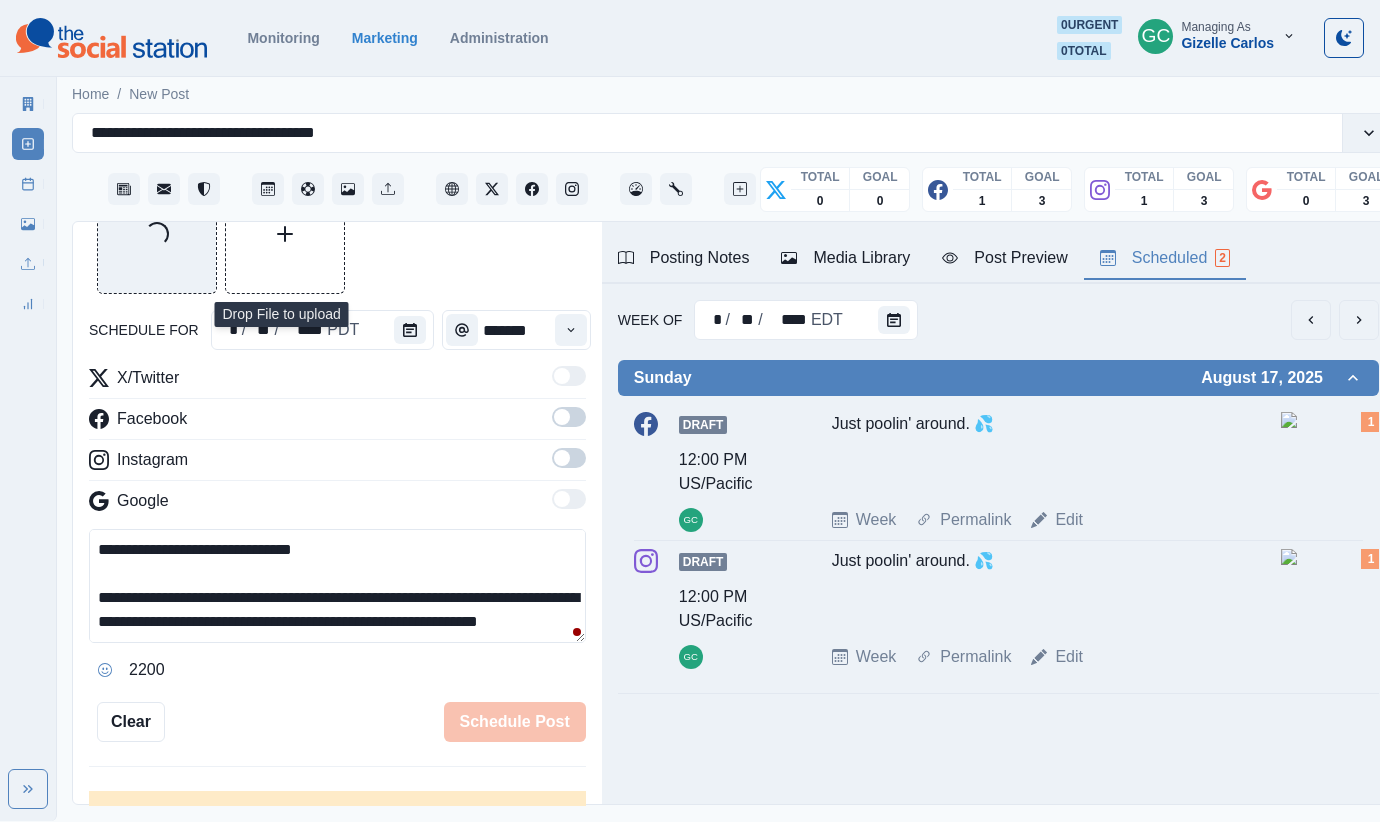 click on "**********" at bounding box center (337, 458) 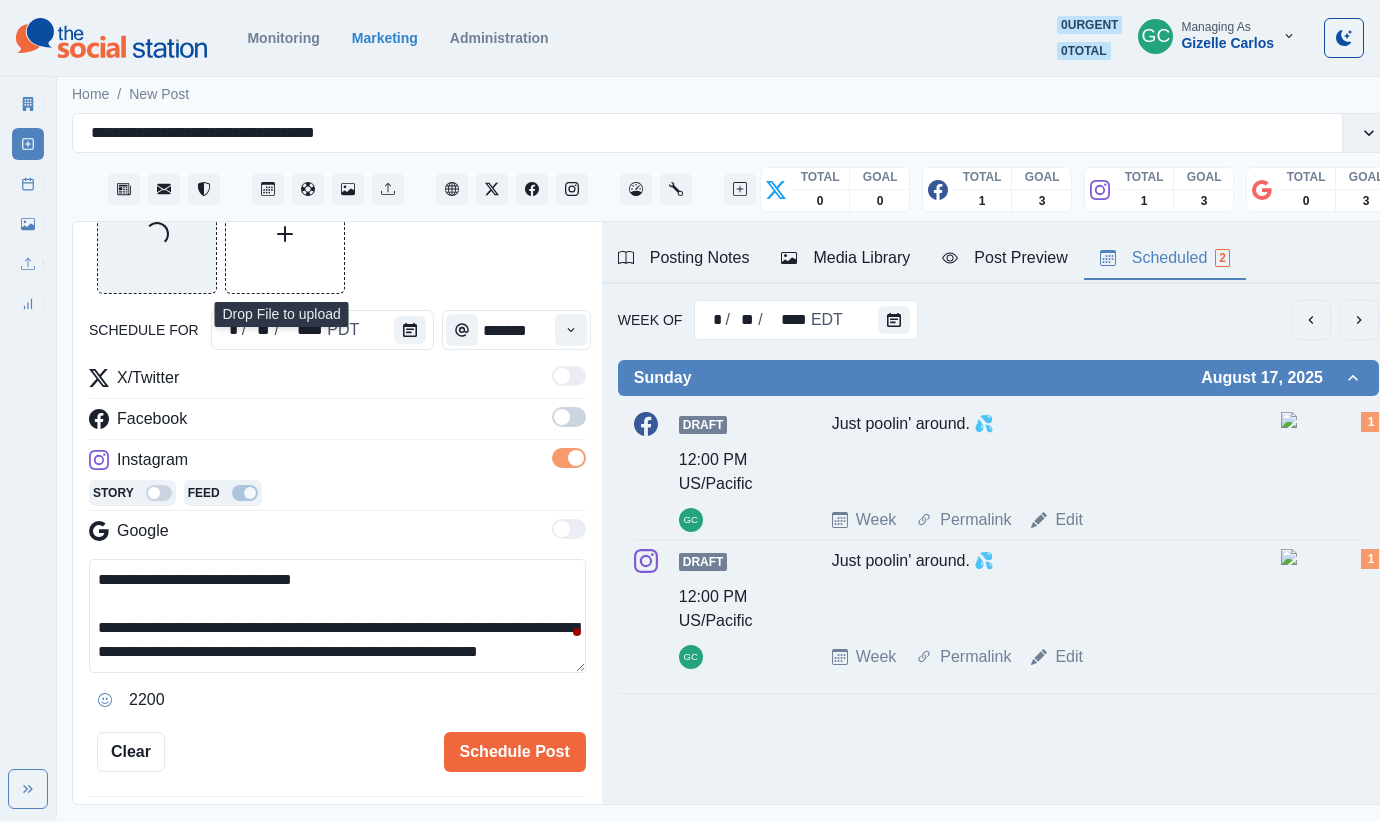 click at bounding box center [569, 417] 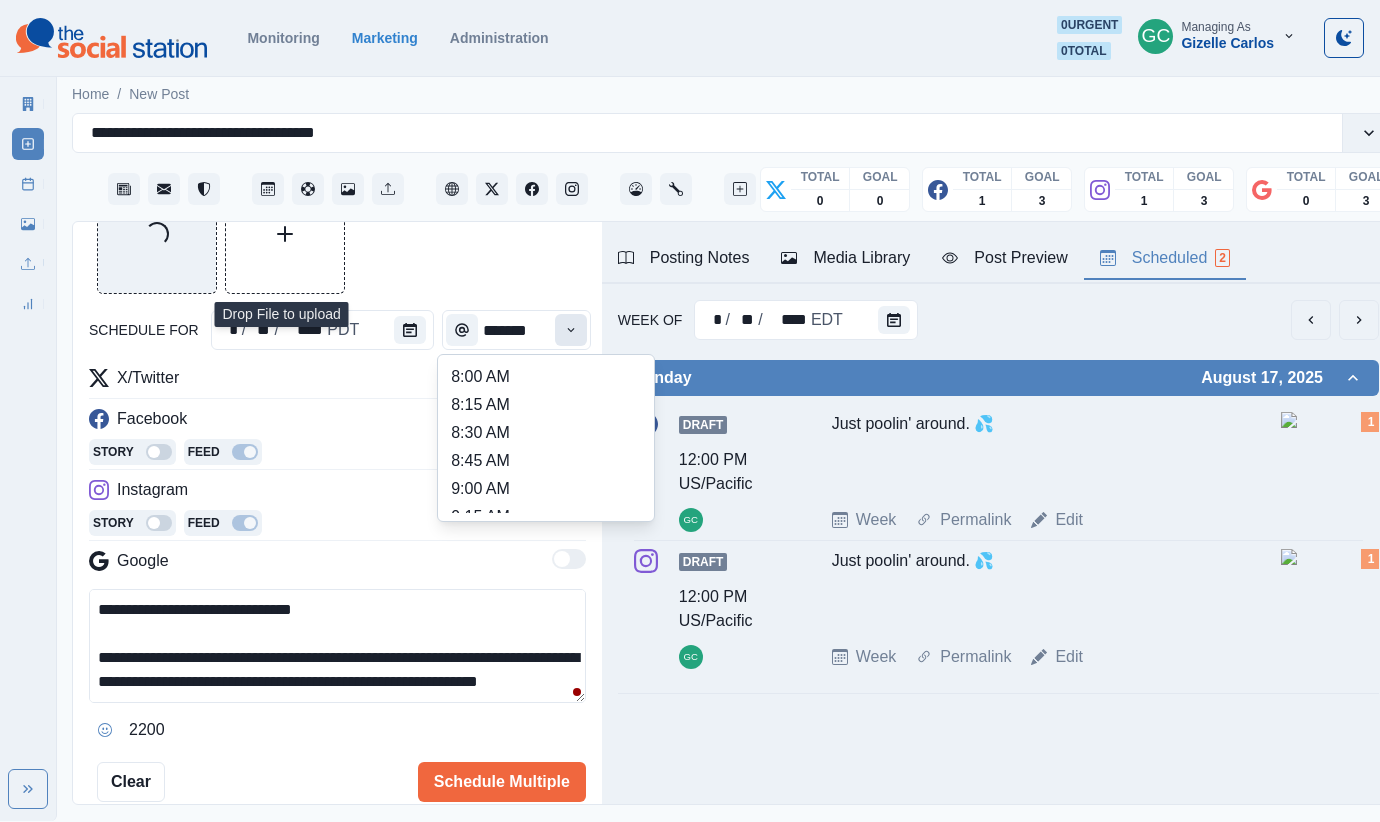 click at bounding box center [571, 330] 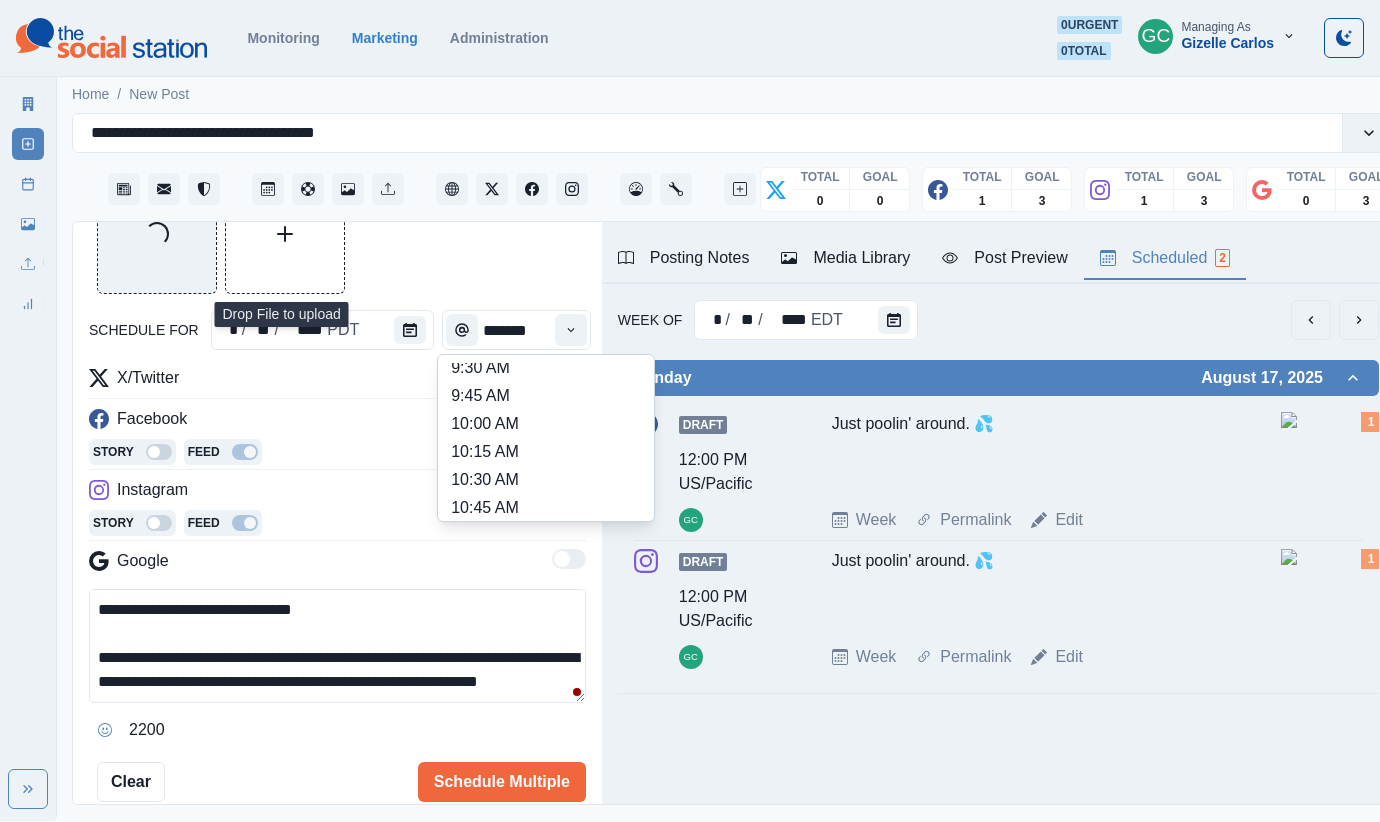 scroll, scrollTop: 271, scrollLeft: 0, axis: vertical 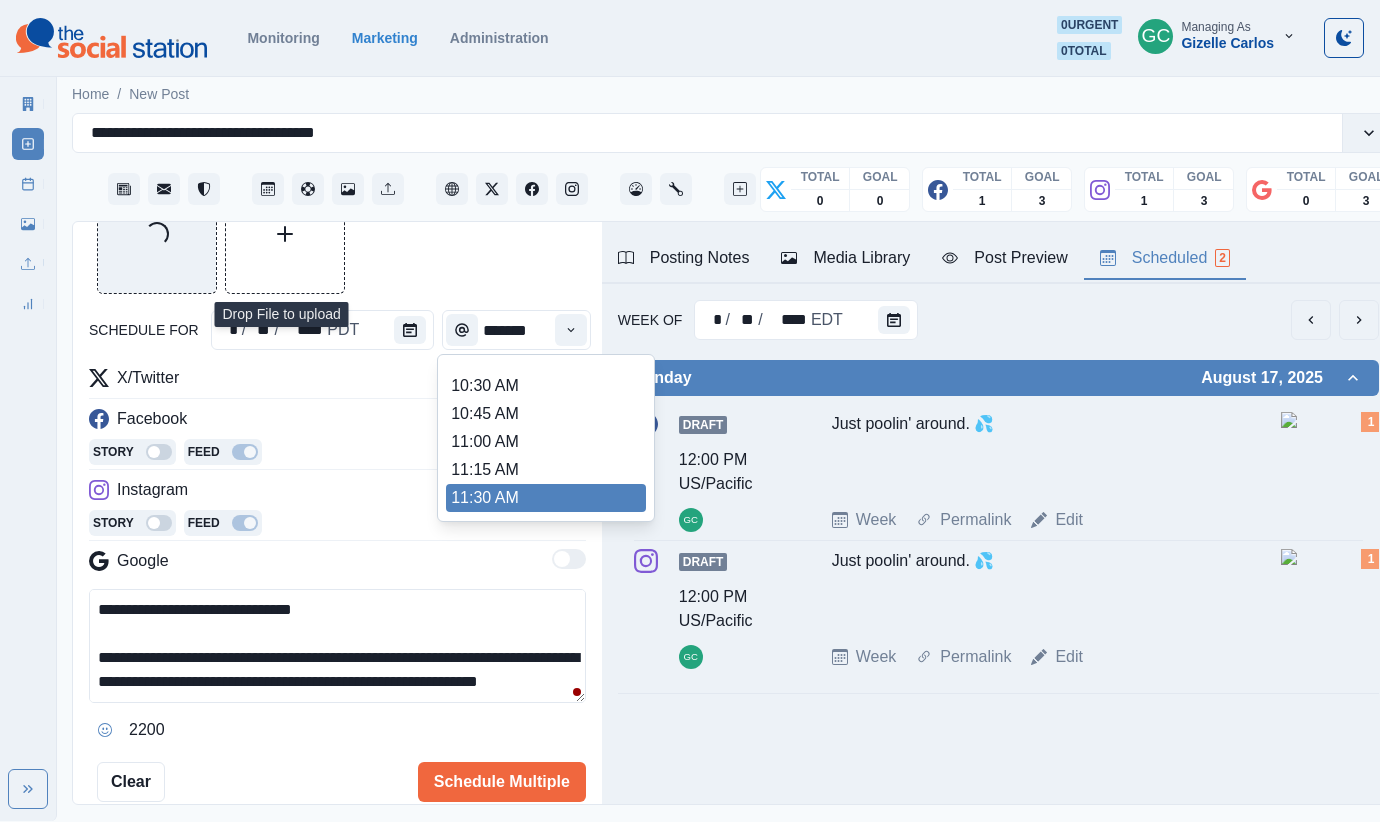 click on "11:30 AM" at bounding box center (546, 498) 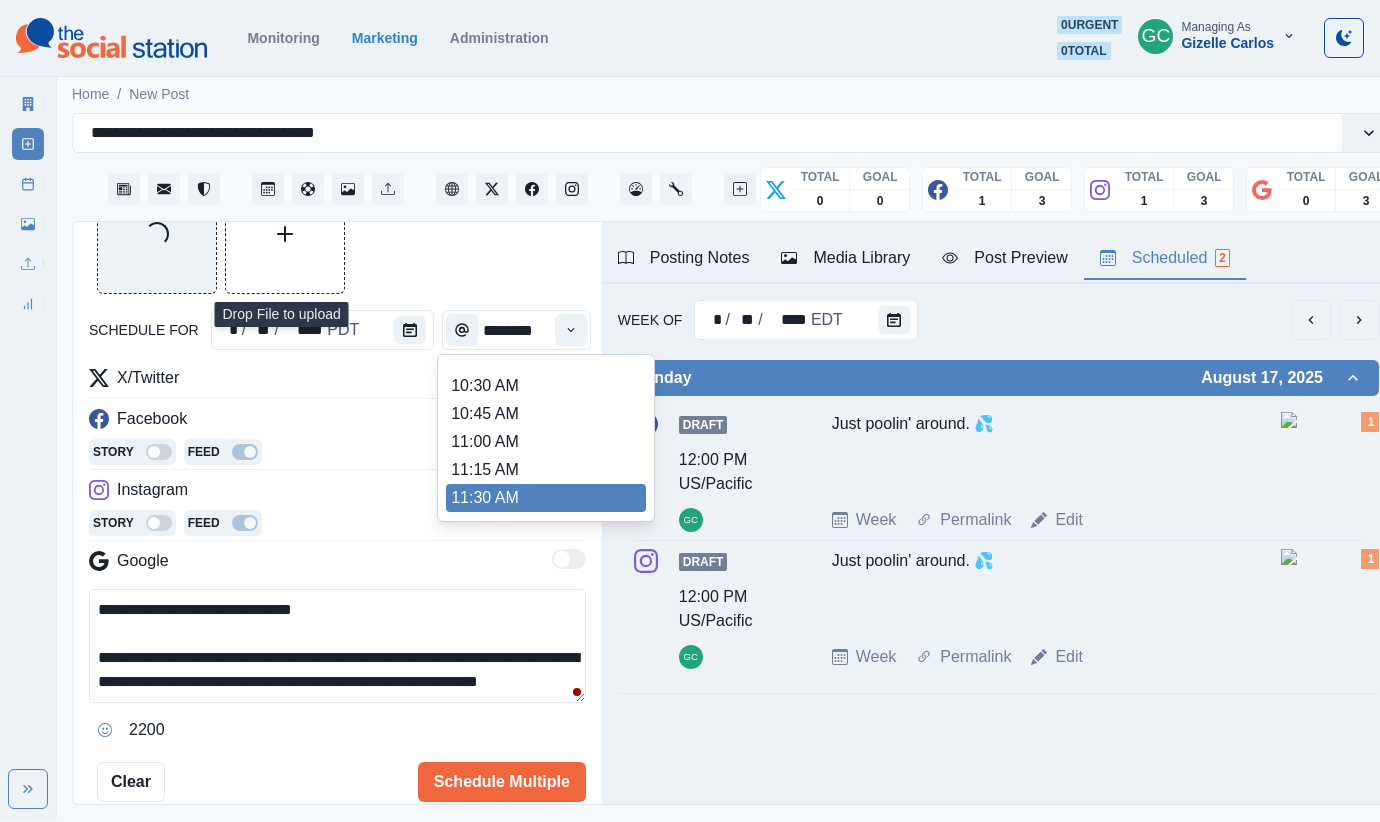 scroll, scrollTop: 0, scrollLeft: 0, axis: both 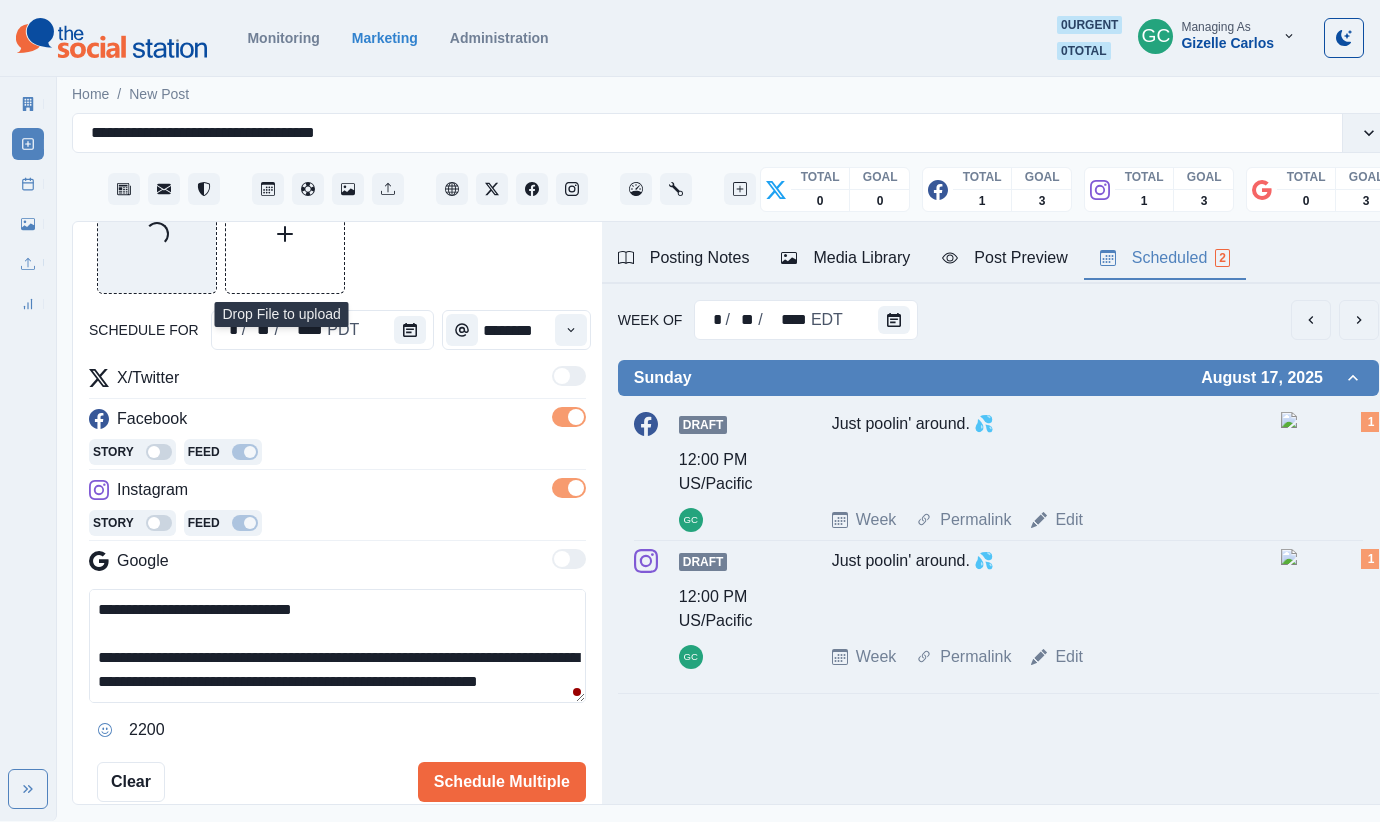 click on "**********" at bounding box center (337, 488) 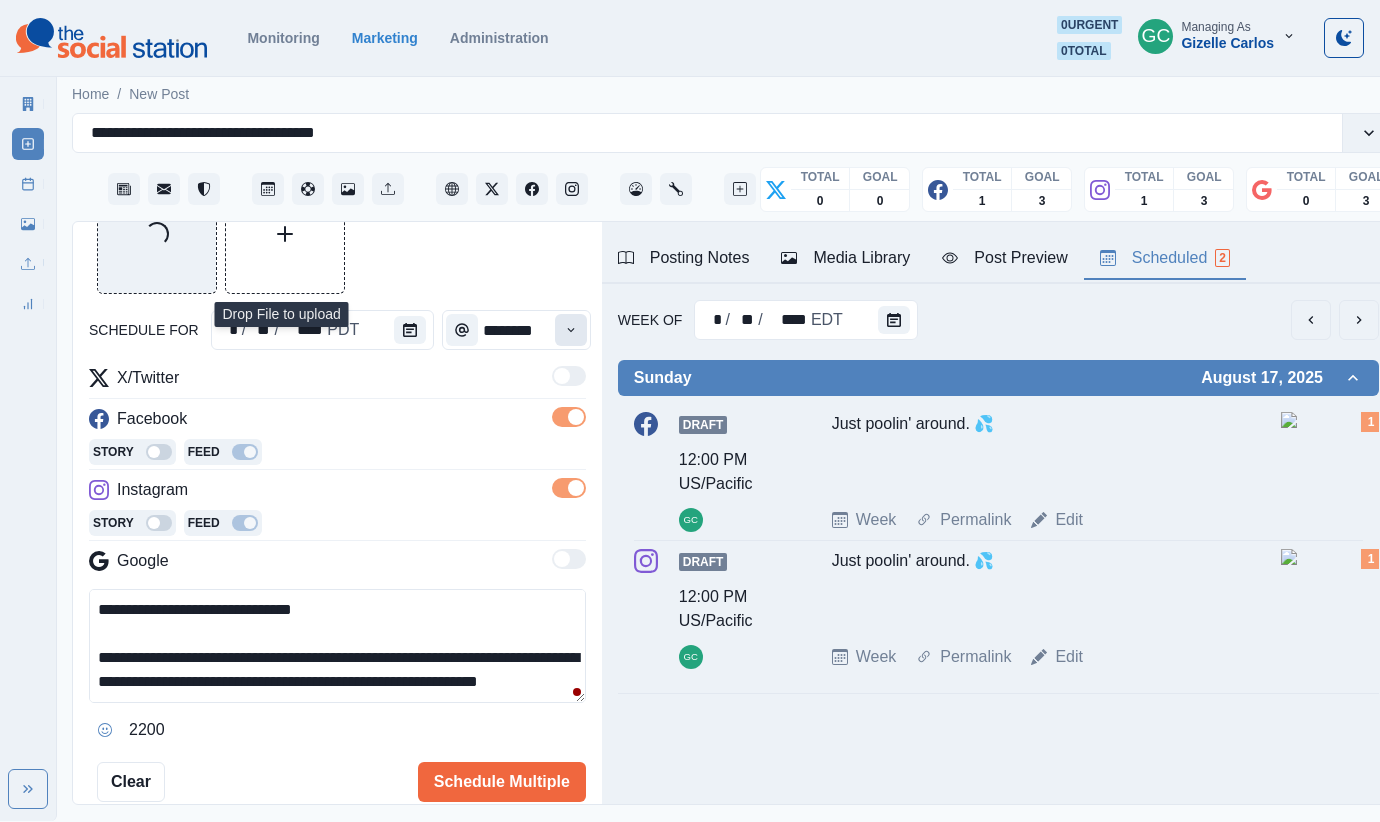 click at bounding box center (571, 330) 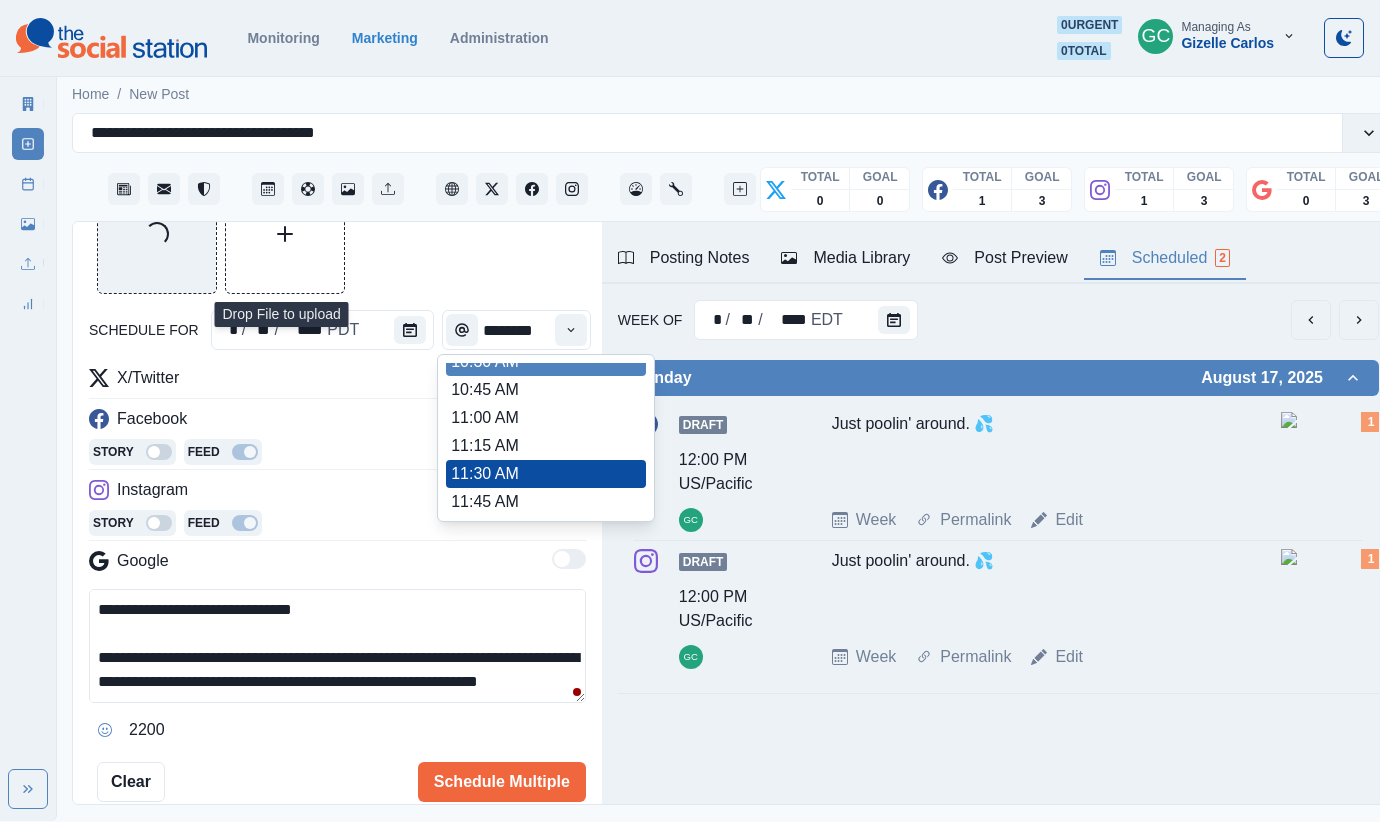 scroll, scrollTop: 325, scrollLeft: 0, axis: vertical 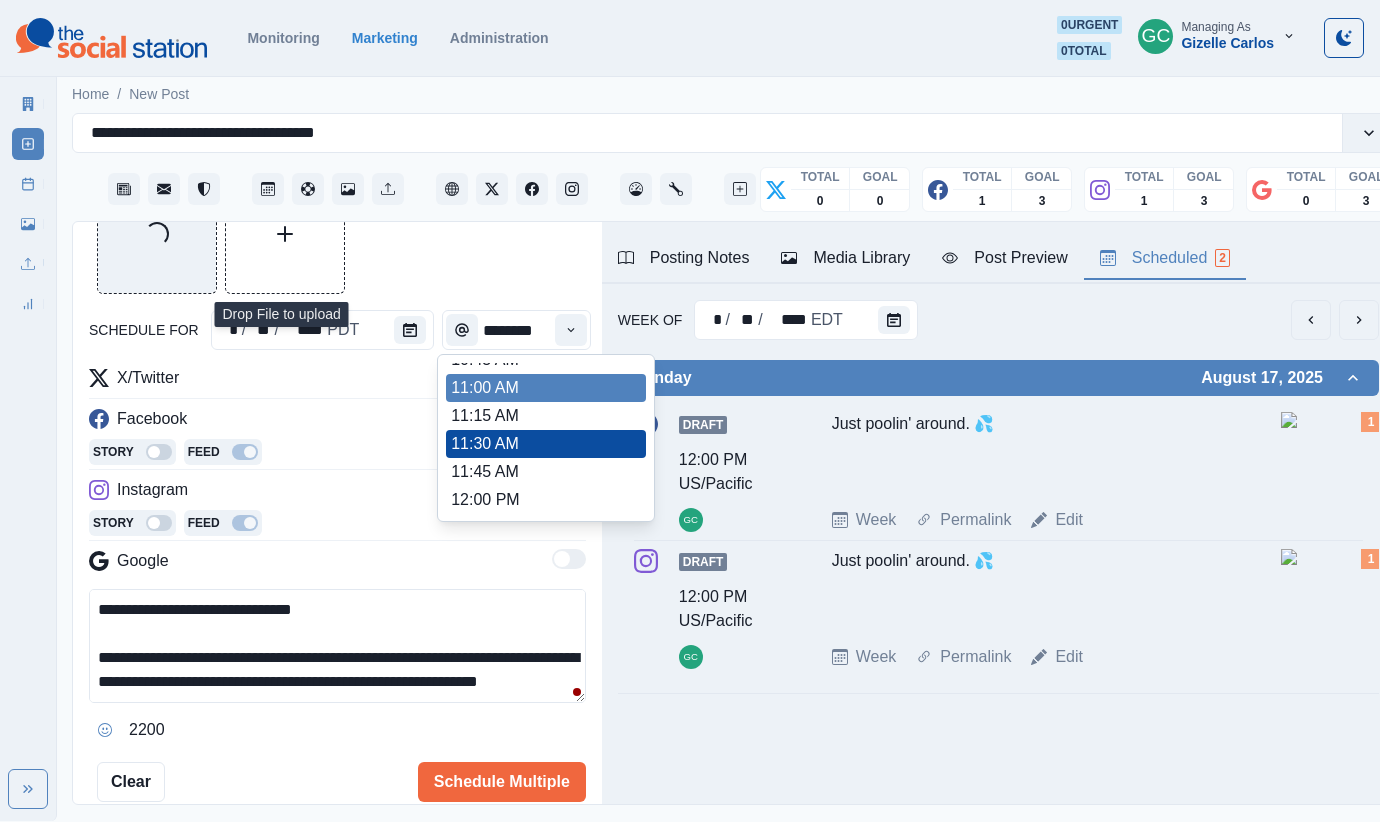 click on "11:00 AM" at bounding box center (546, 388) 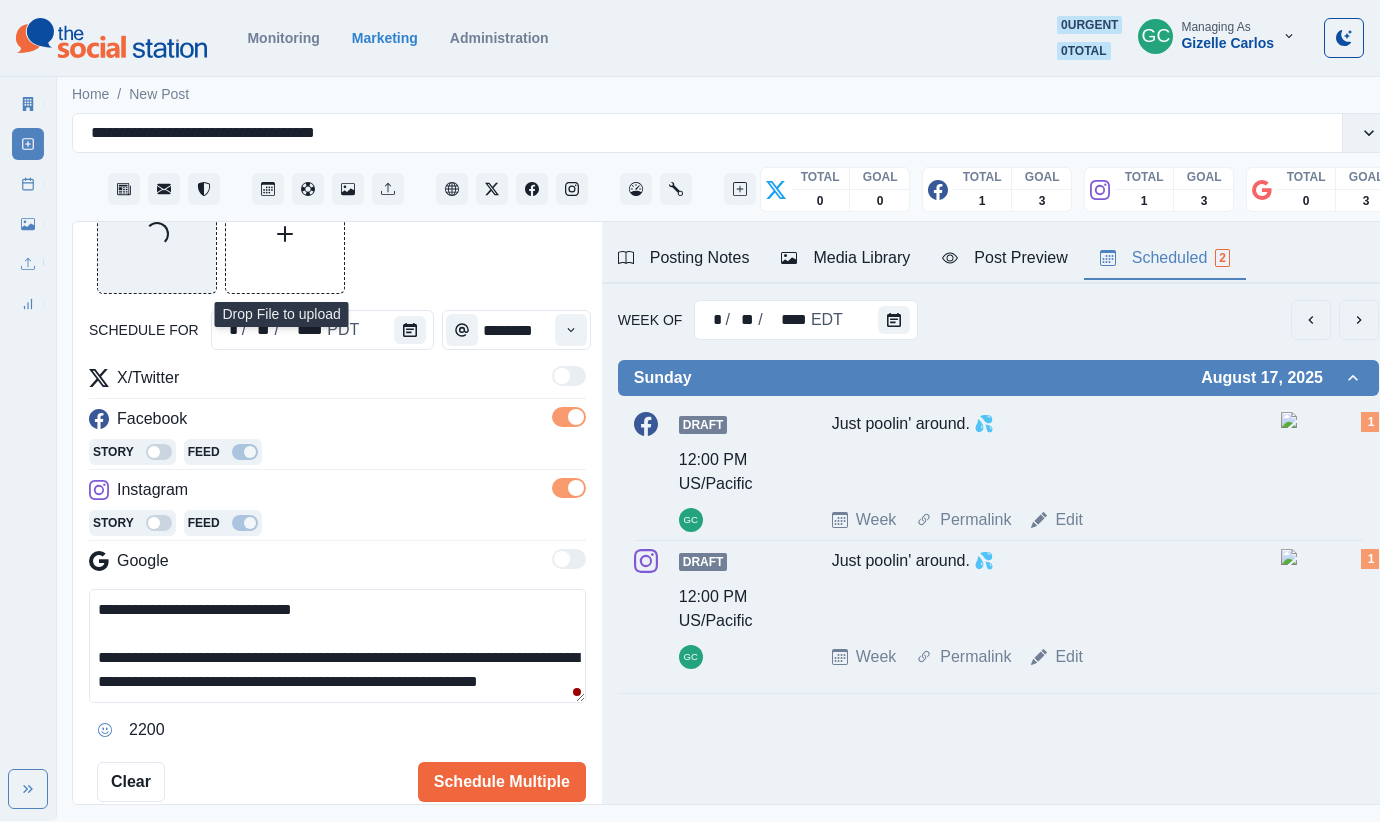click on "Posting Notes" at bounding box center (684, 258) 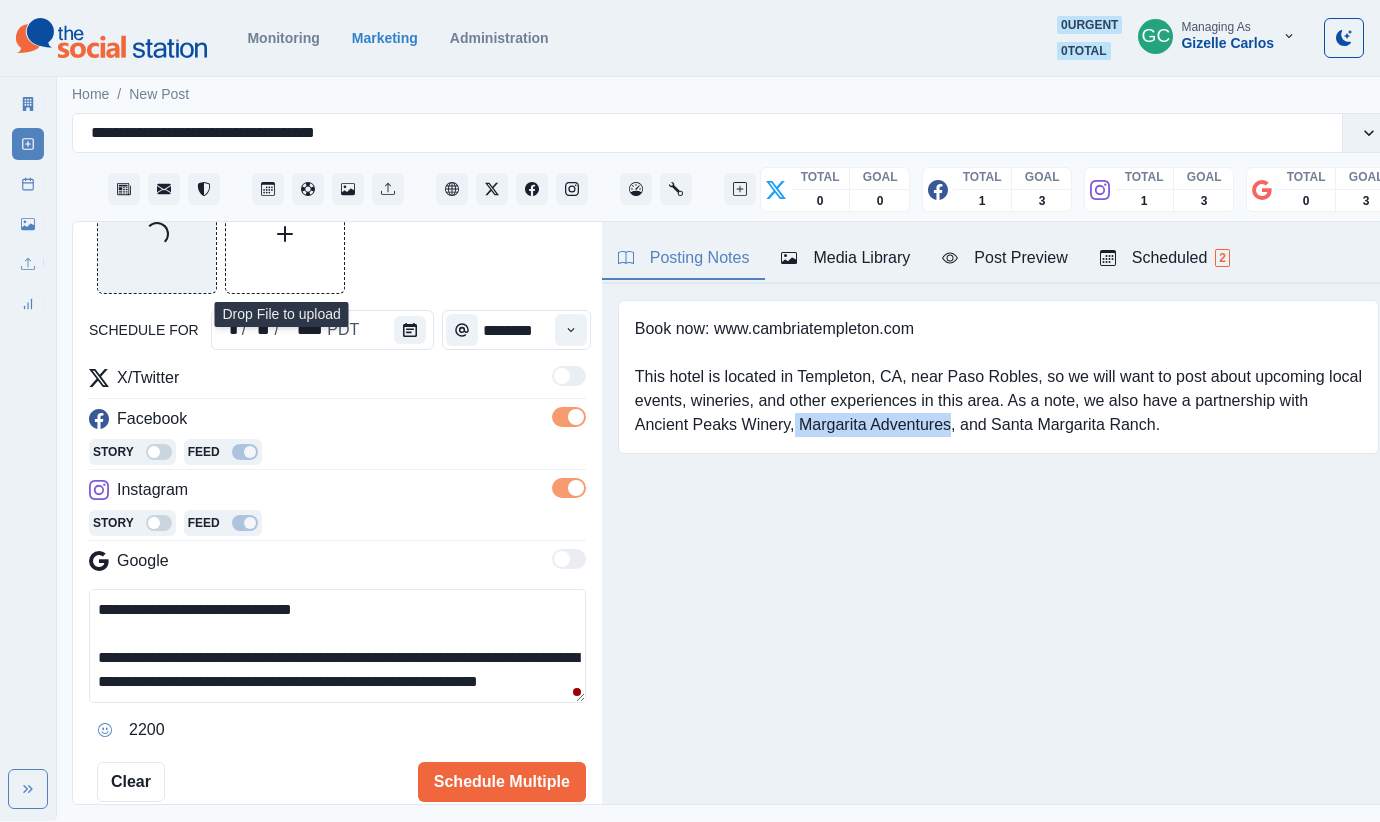 drag, startPoint x: 795, startPoint y: 427, endPoint x: 948, endPoint y: 427, distance: 153 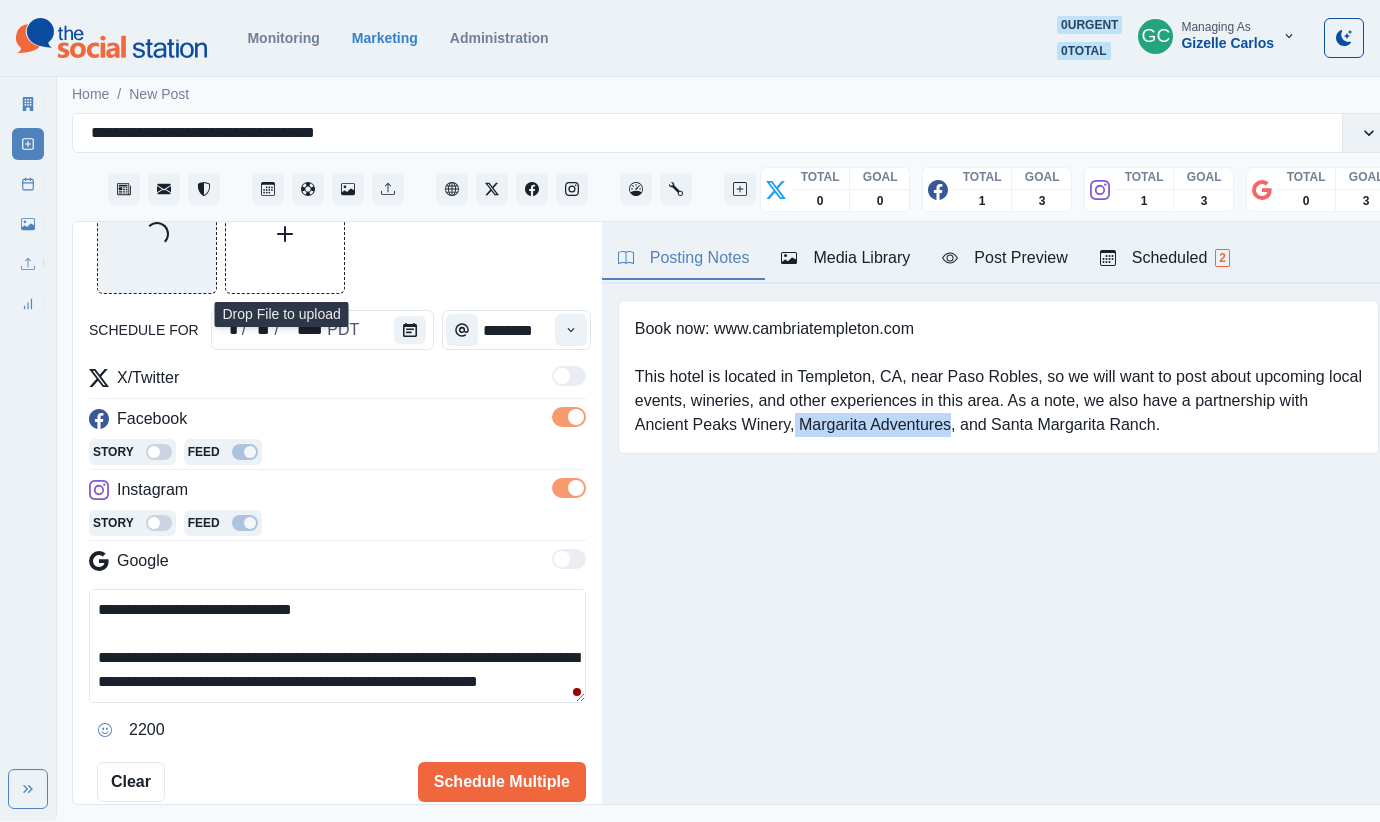 click on "Book now: www.cambriatempleton.com
This hotel is located in Templeton, CA, near Paso Robles, so we will want to post about upcoming local events, wineries, and other experiences in this area. As a note, we also have a partnership with Ancient Peaks Winery, Margarita Adventures, and Santa Margarita Ranch." at bounding box center (998, 377) 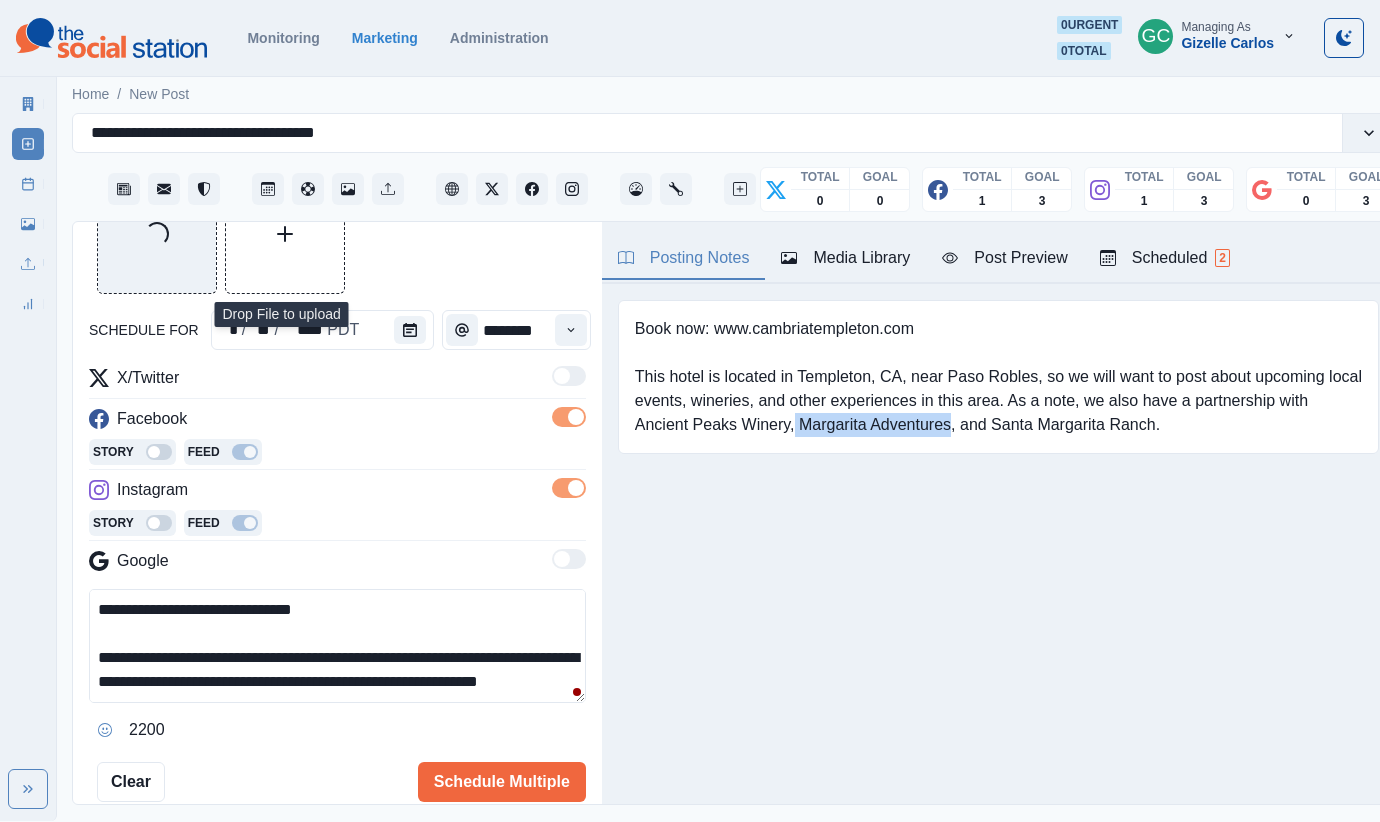 click on "Scheduled 2" at bounding box center [1165, 258] 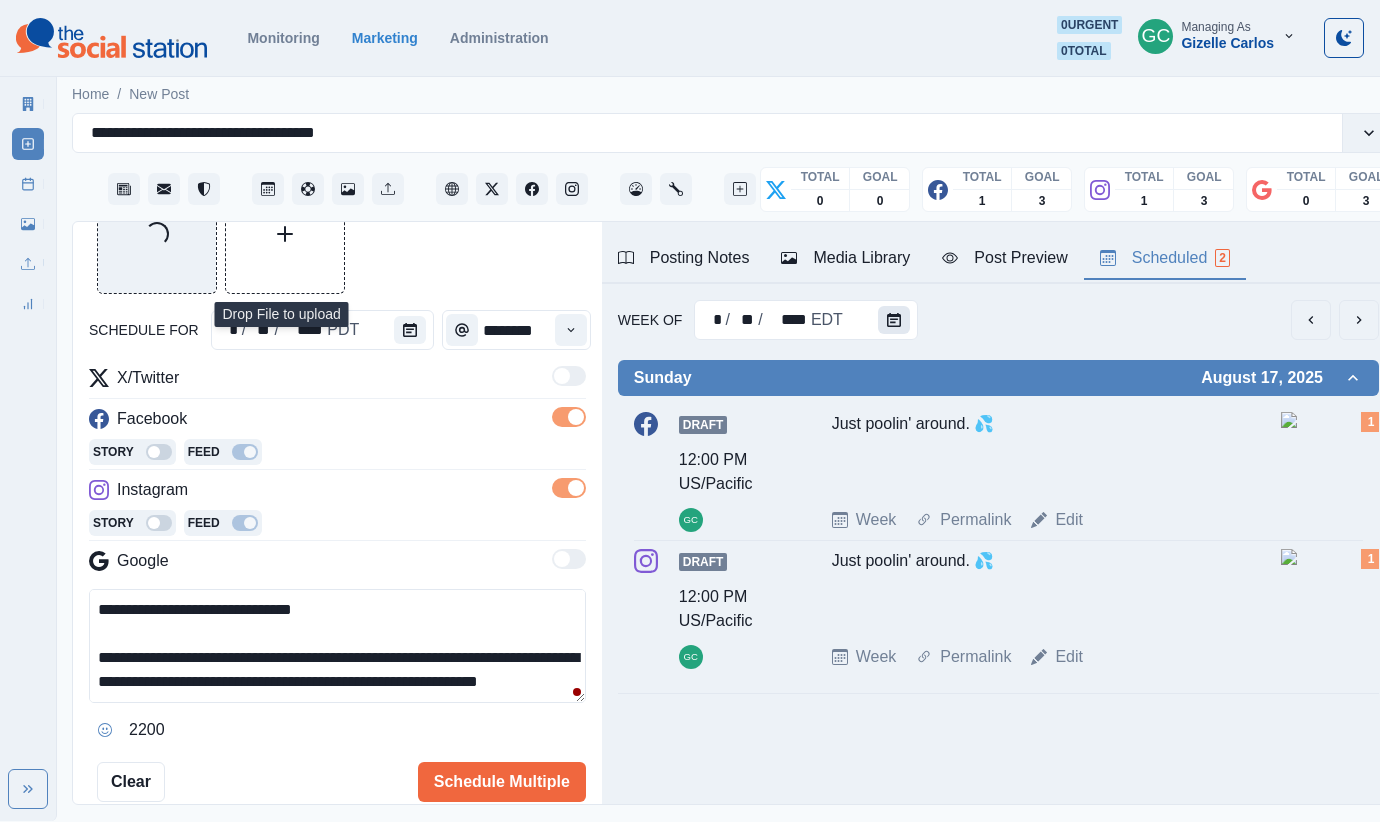 click at bounding box center [894, 320] 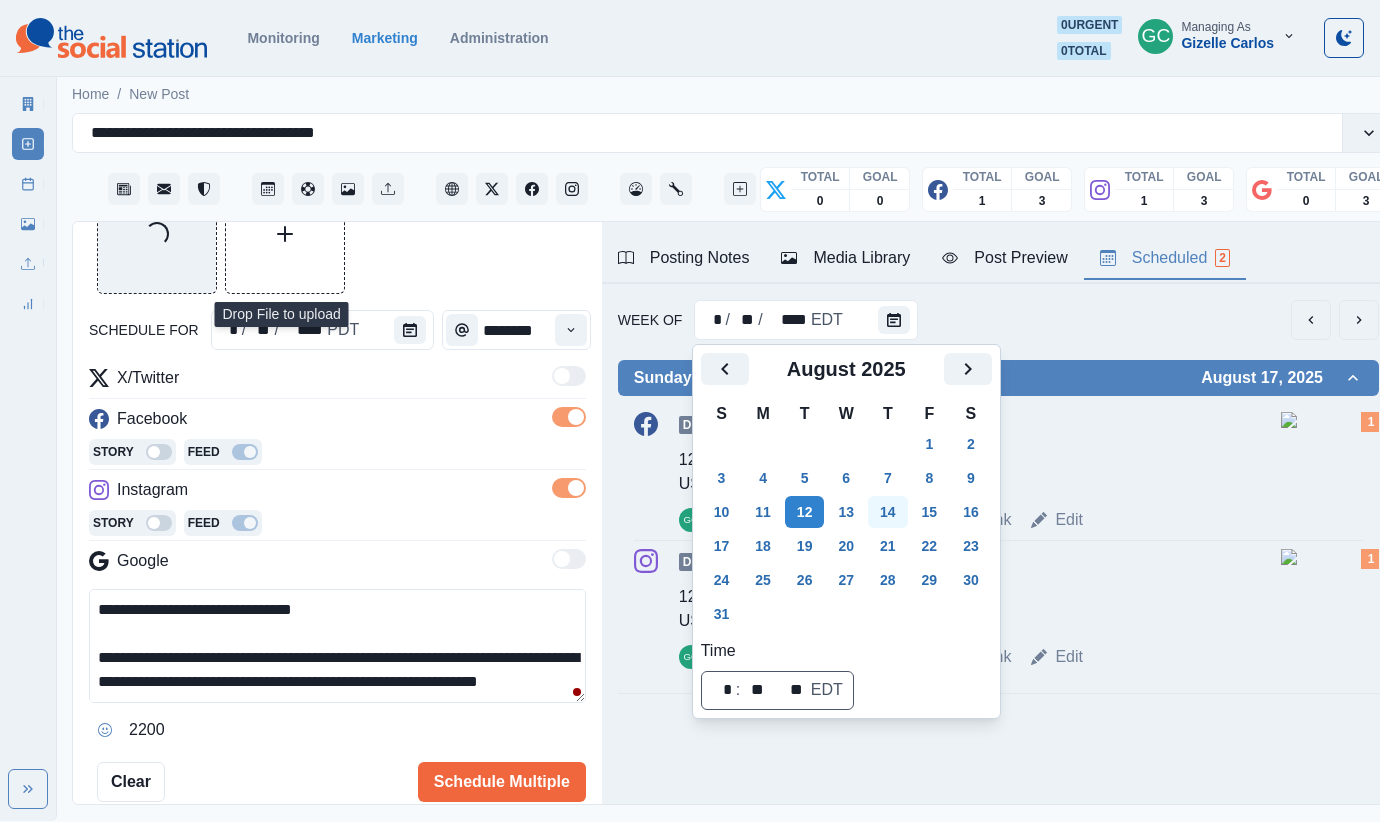 click on "4" at bounding box center [763, 478] 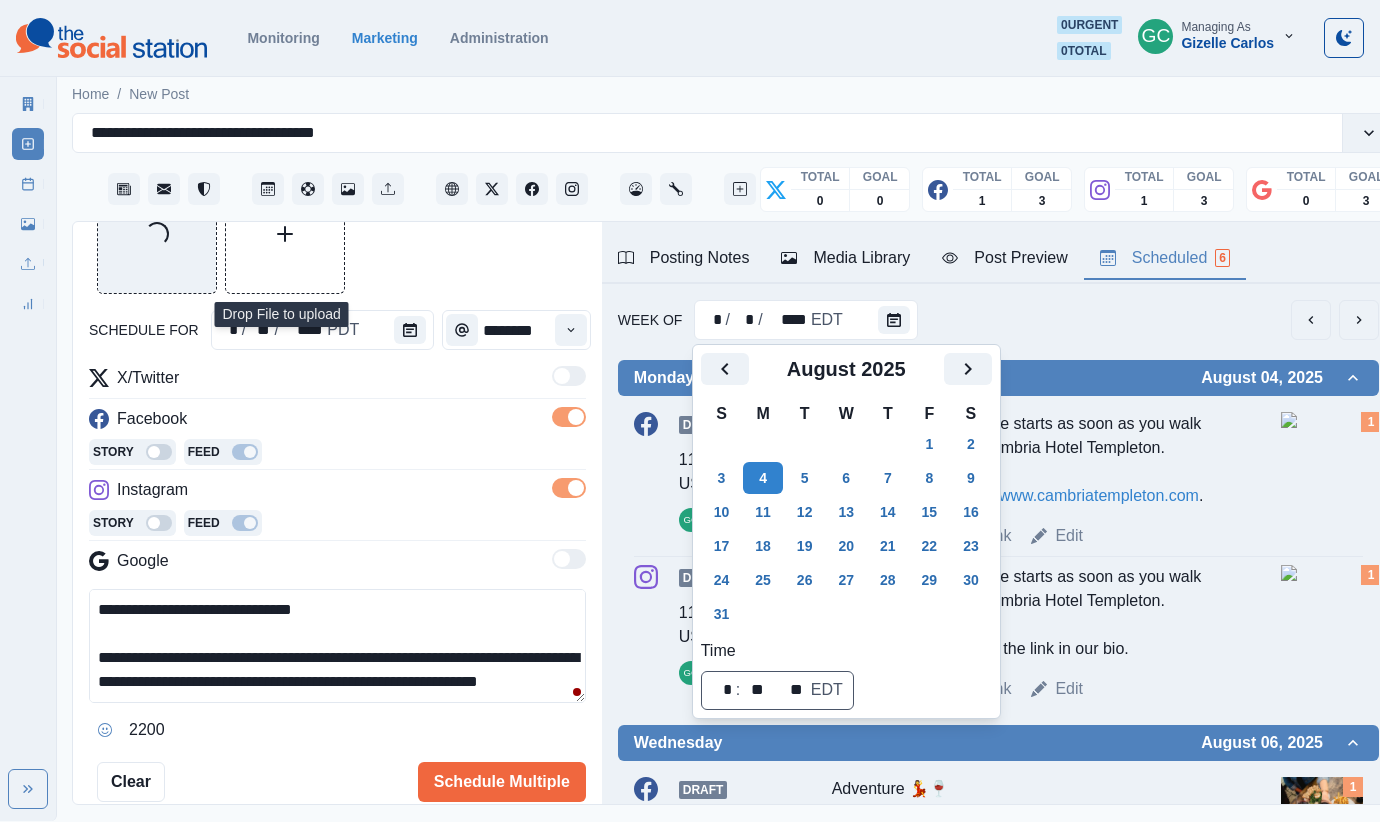 click on "Draft  11:30 AM US/Pacific GC 📍 Your peaceful escape starts as soon as you walk through our doors at Cambria Hotel Templeton.
Book your stay today at  www.cambriatempleton.com . Week Permalink Edit 1" at bounding box center (998, 480) 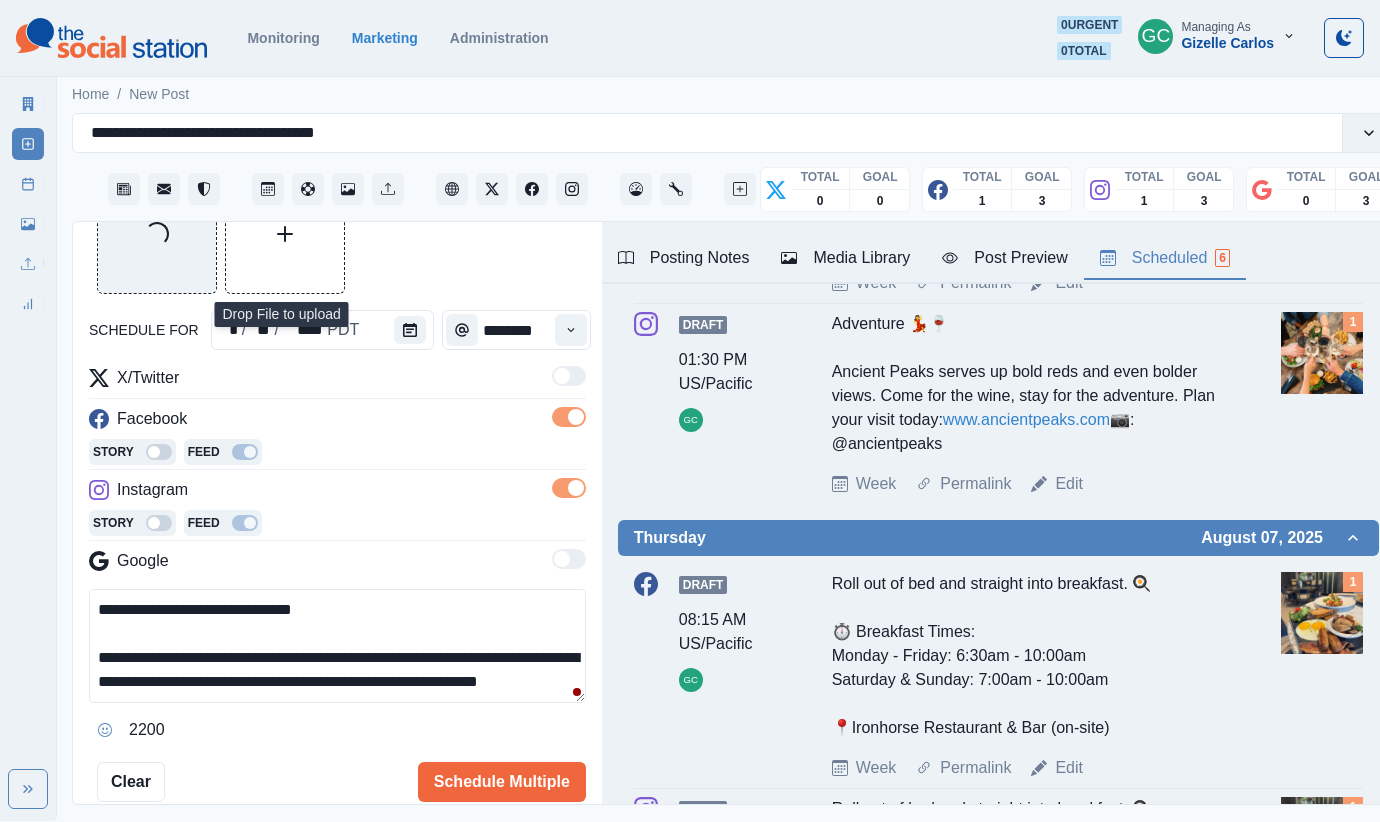 scroll, scrollTop: 643, scrollLeft: 0, axis: vertical 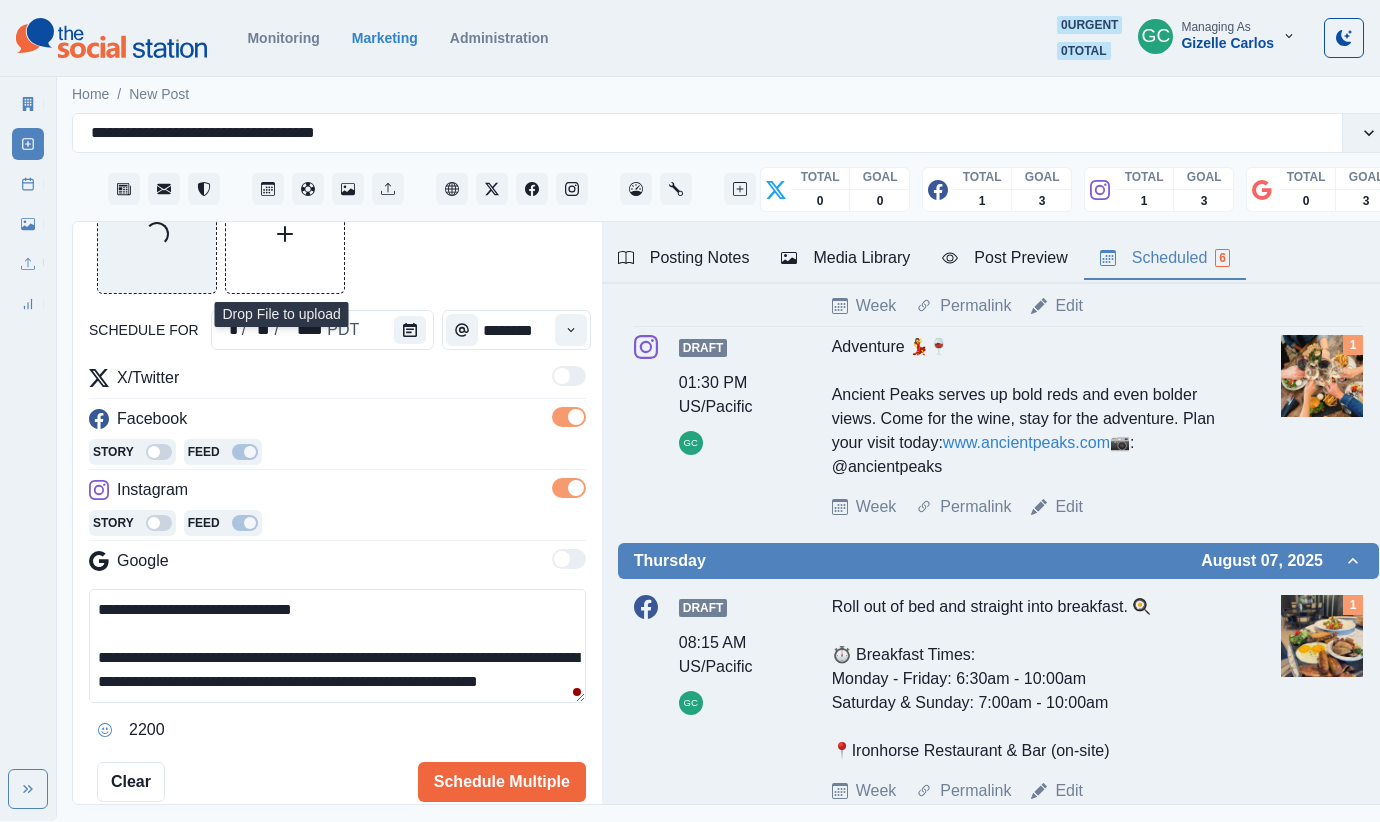 drag, startPoint x: 857, startPoint y: 517, endPoint x: 1066, endPoint y: 520, distance: 209.02153 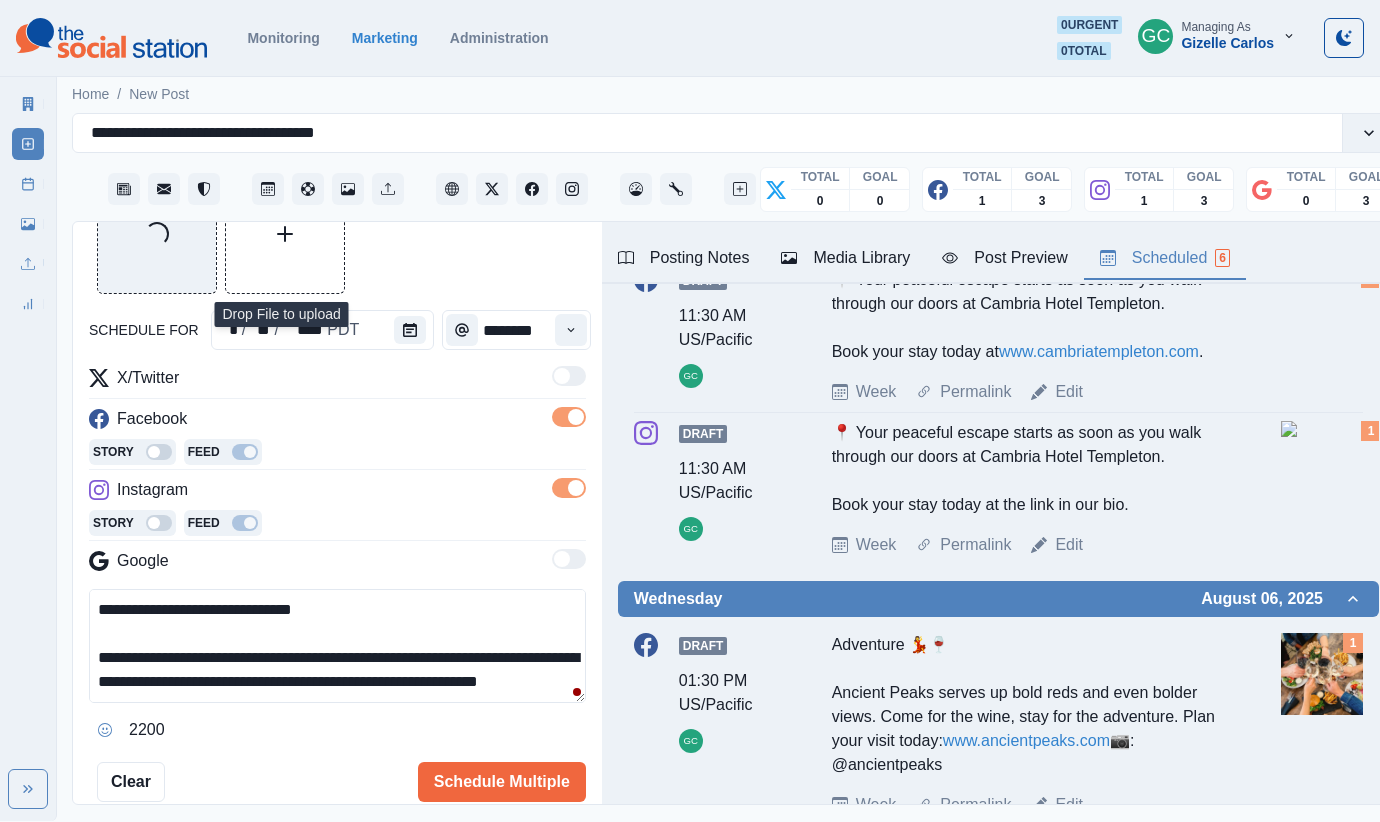 scroll, scrollTop: 0, scrollLeft: 0, axis: both 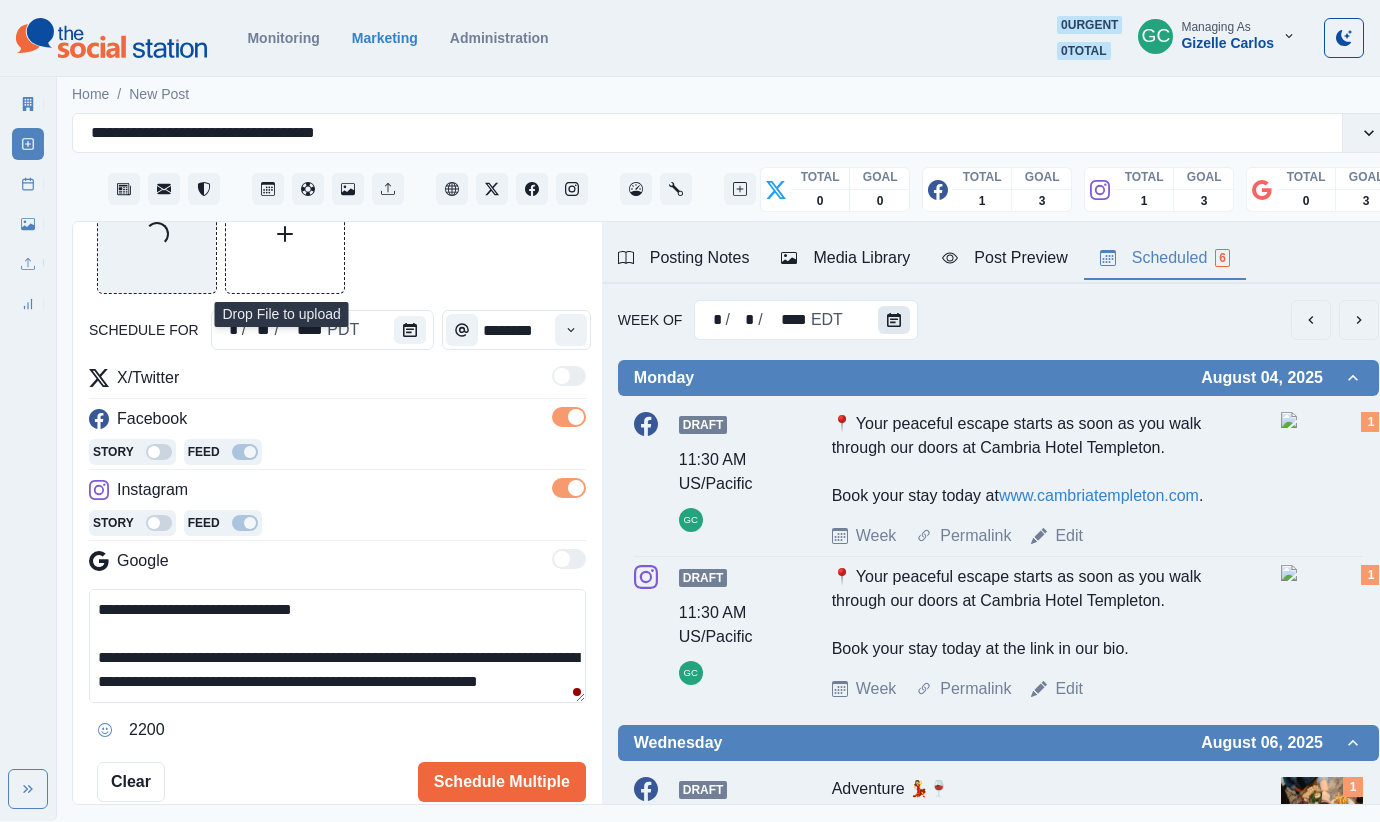 click 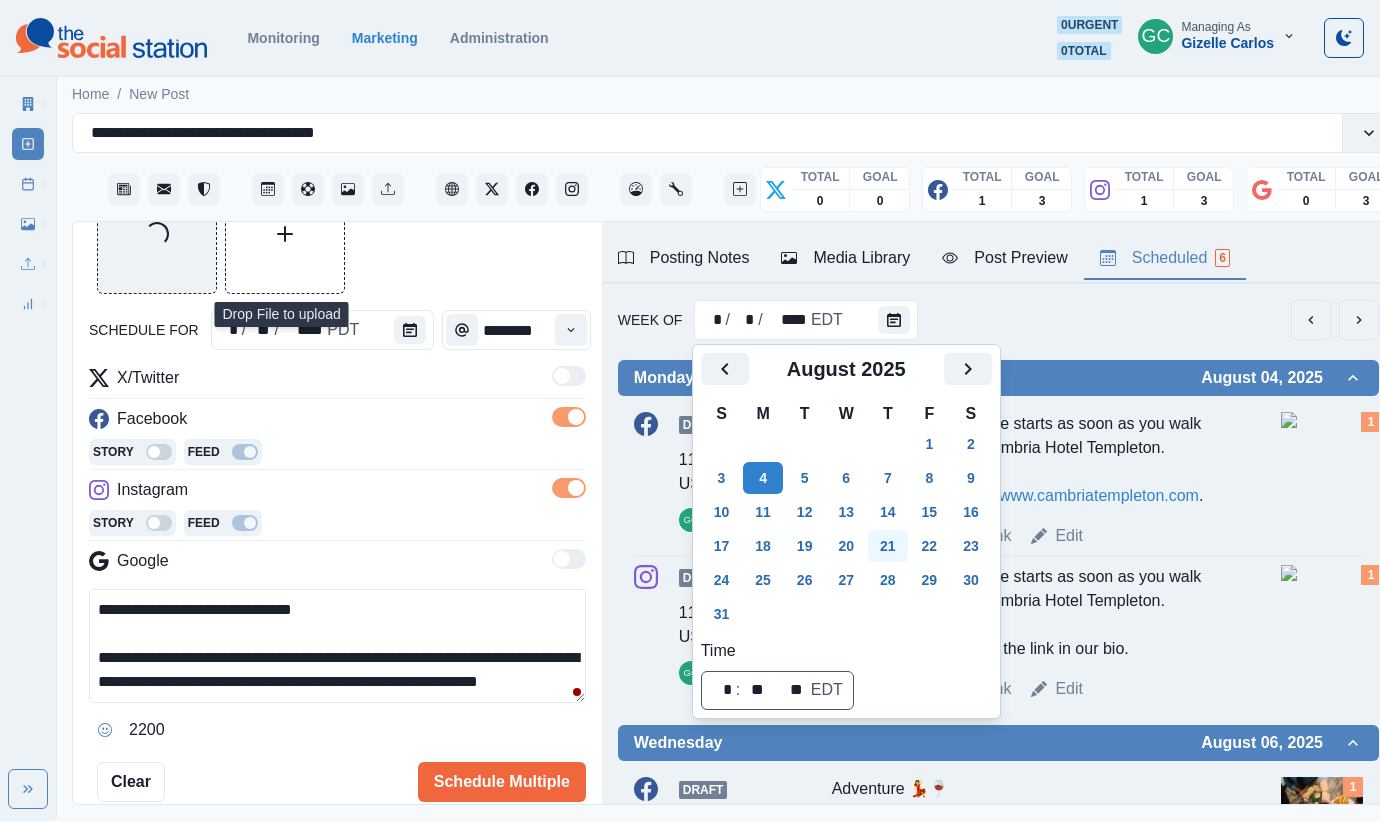 click on "21" at bounding box center (888, 546) 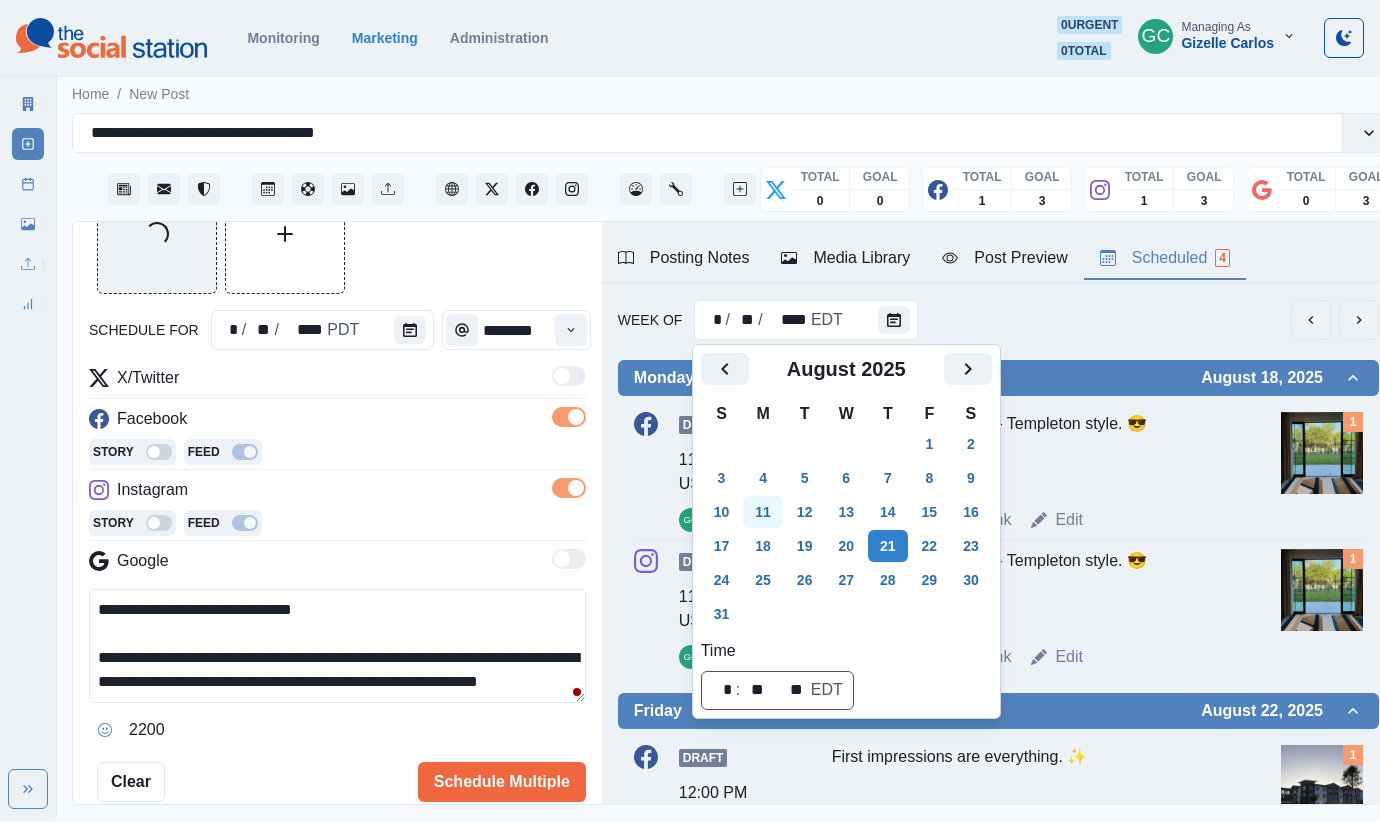 click on "11" at bounding box center [763, 512] 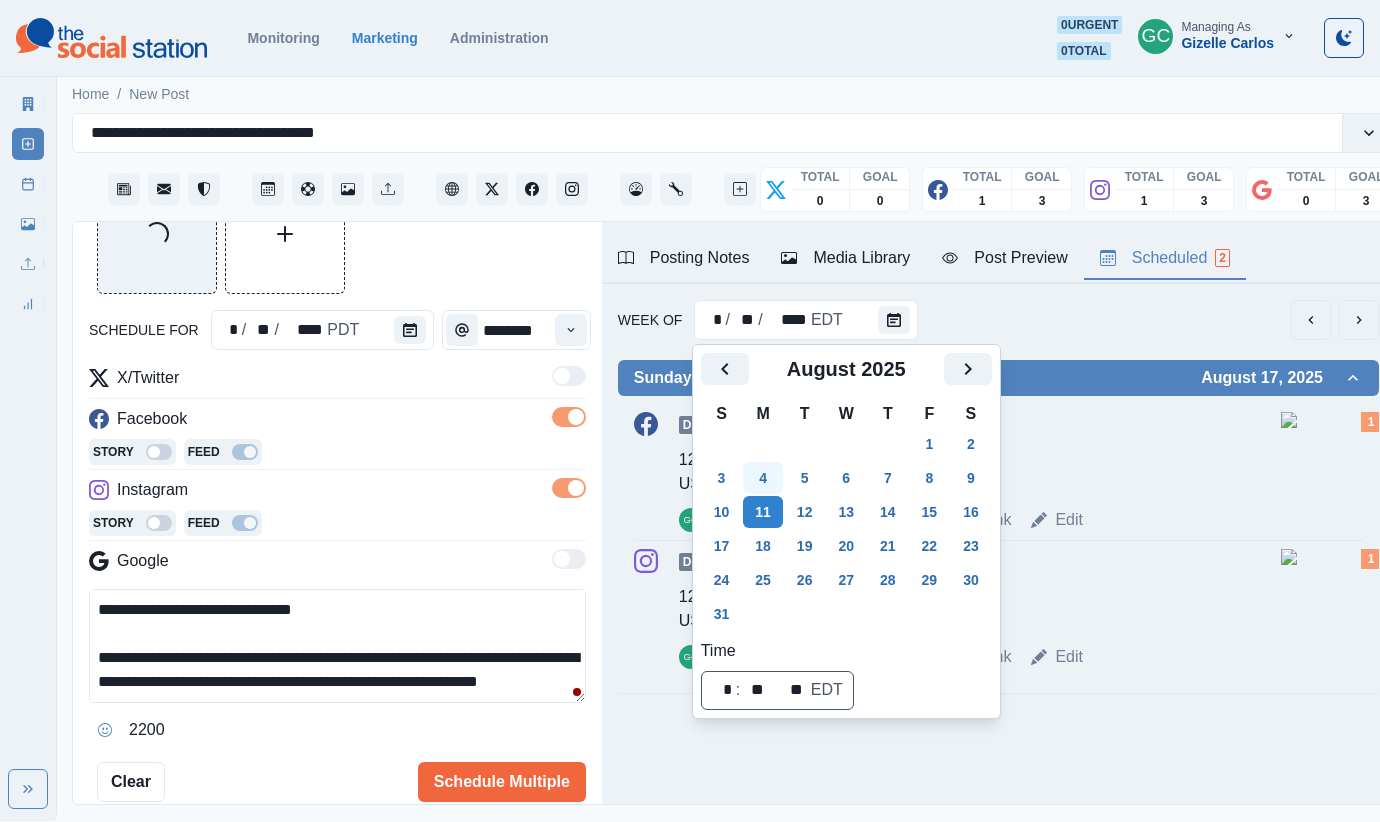 click on "4" at bounding box center [763, 478] 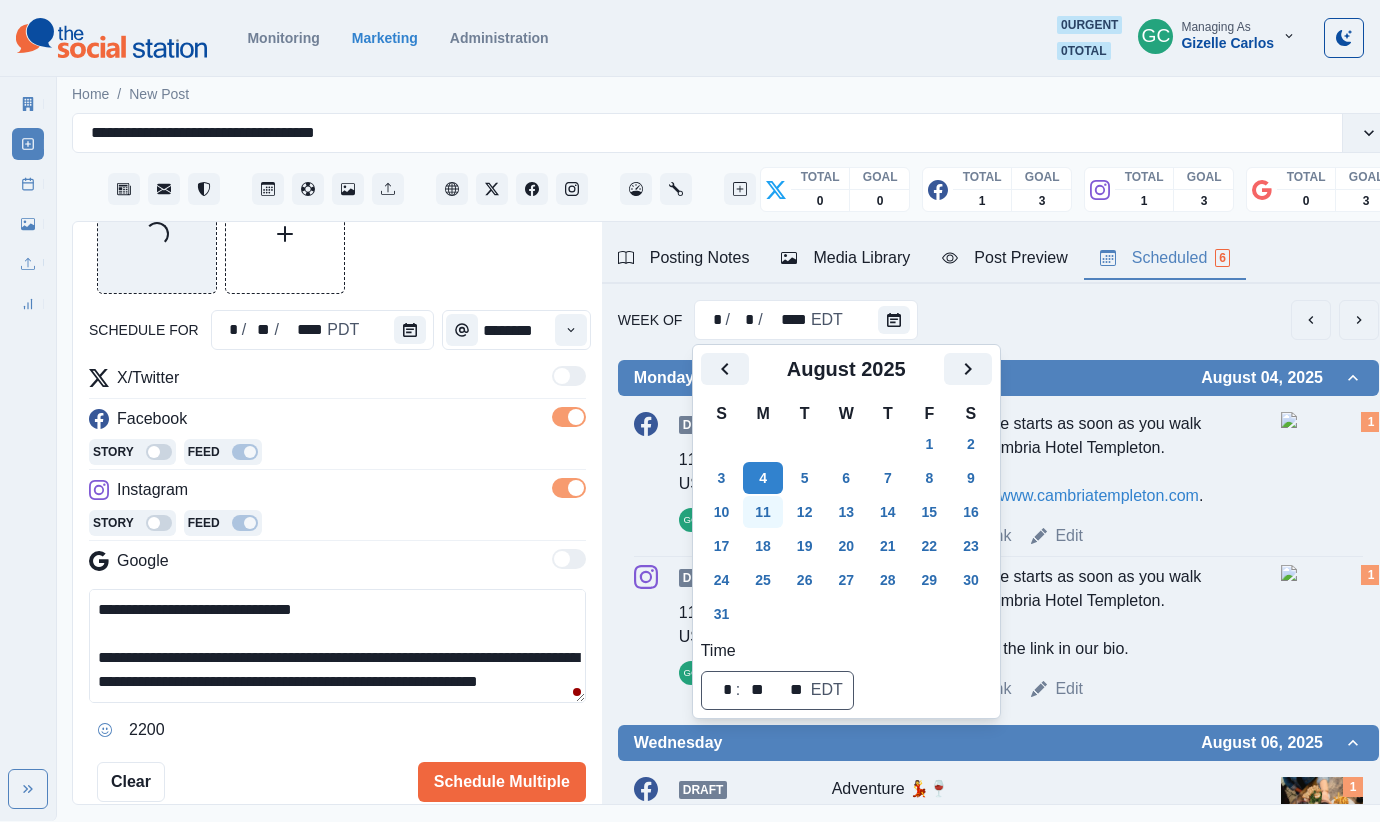 click on "11" at bounding box center [763, 512] 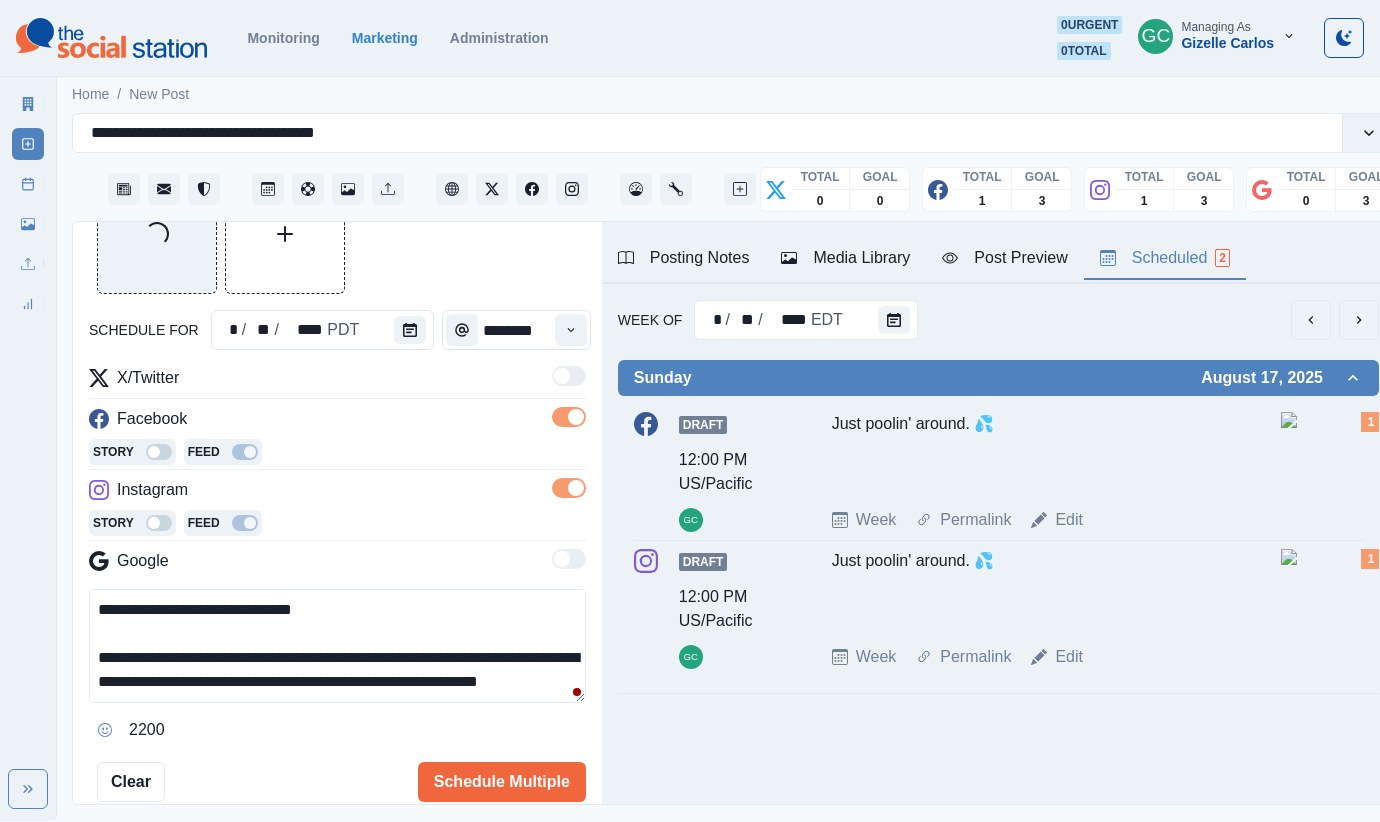 click on "**********" at bounding box center [337, 646] 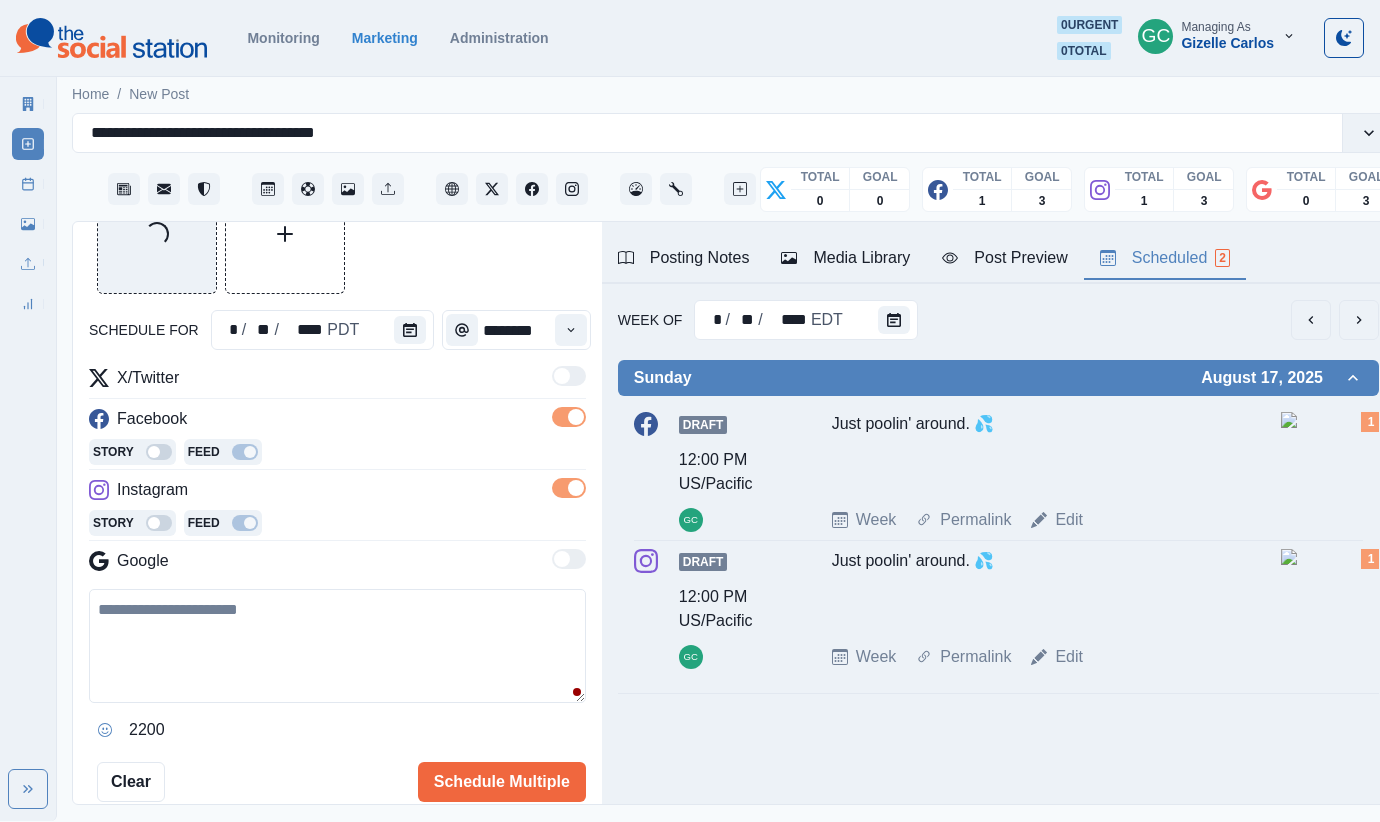 paste on "**********" 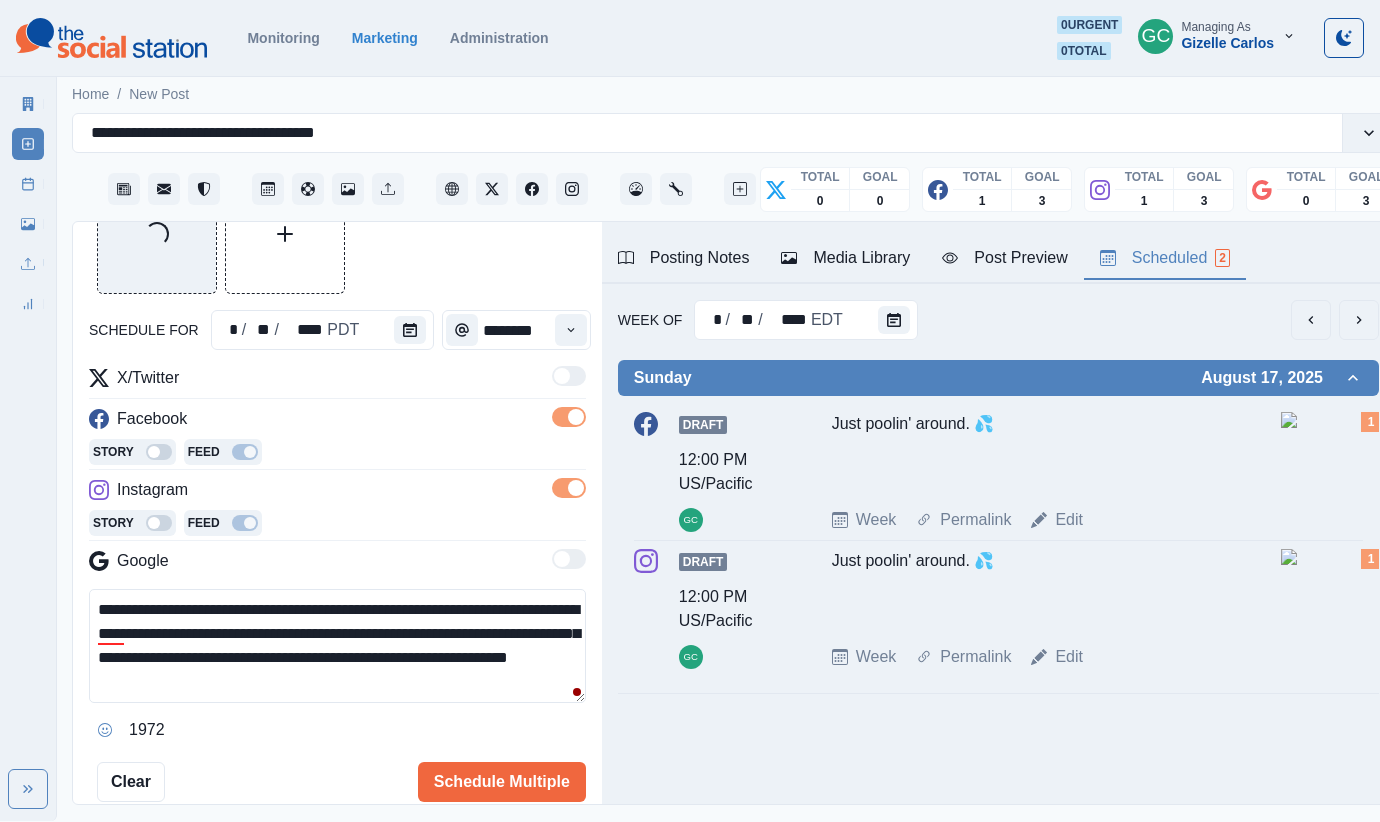 scroll, scrollTop: 142, scrollLeft: 0, axis: vertical 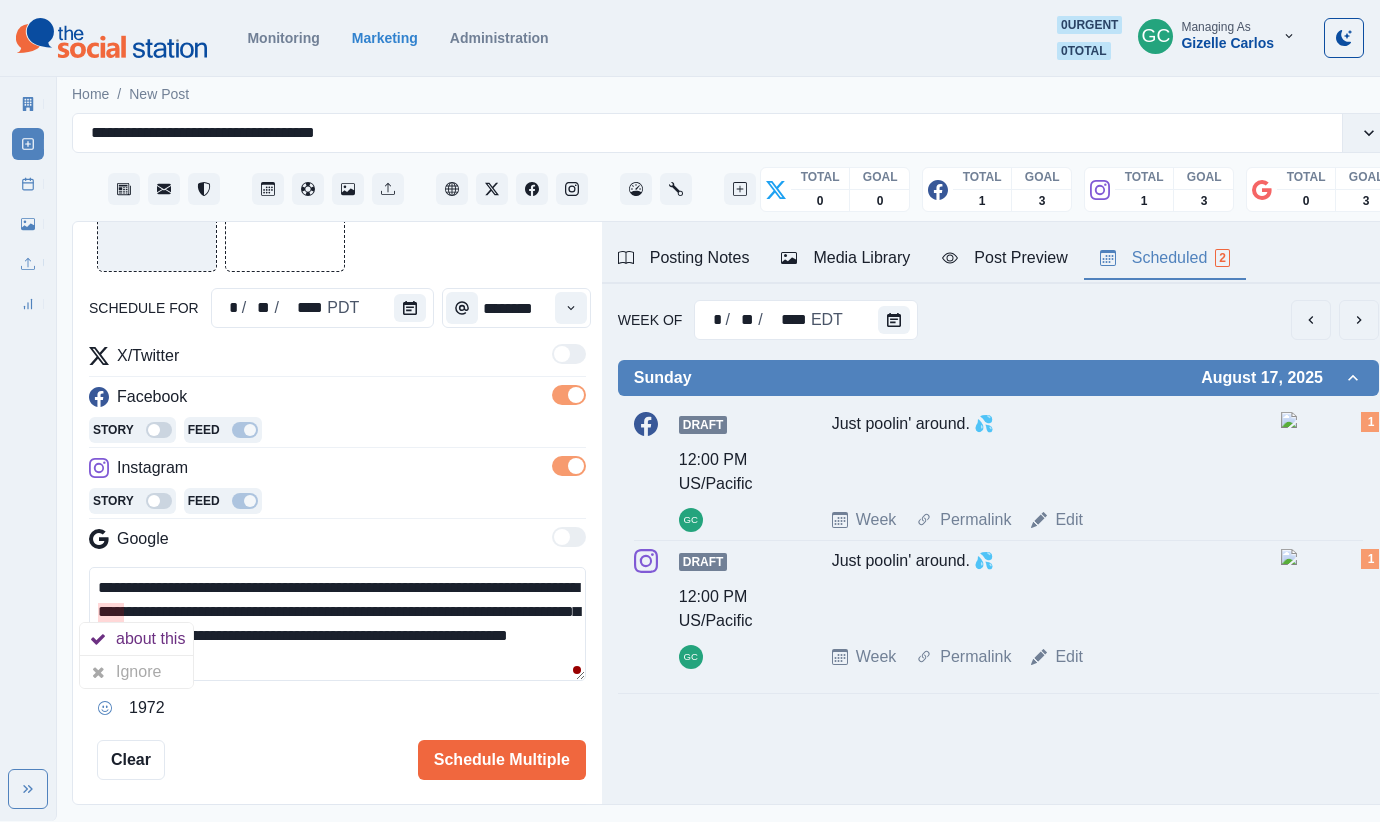click on "**********" at bounding box center [337, 624] 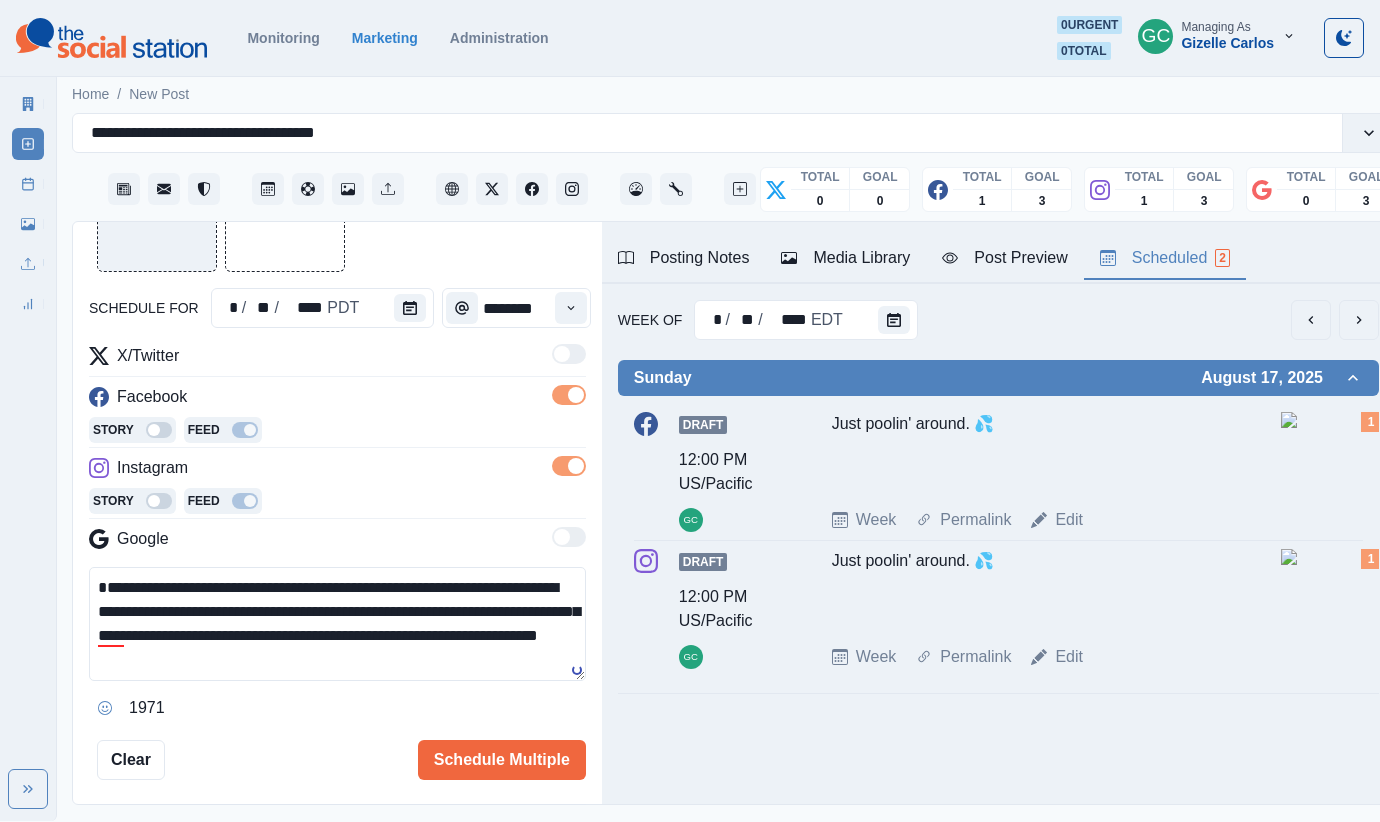 paste on "**********" 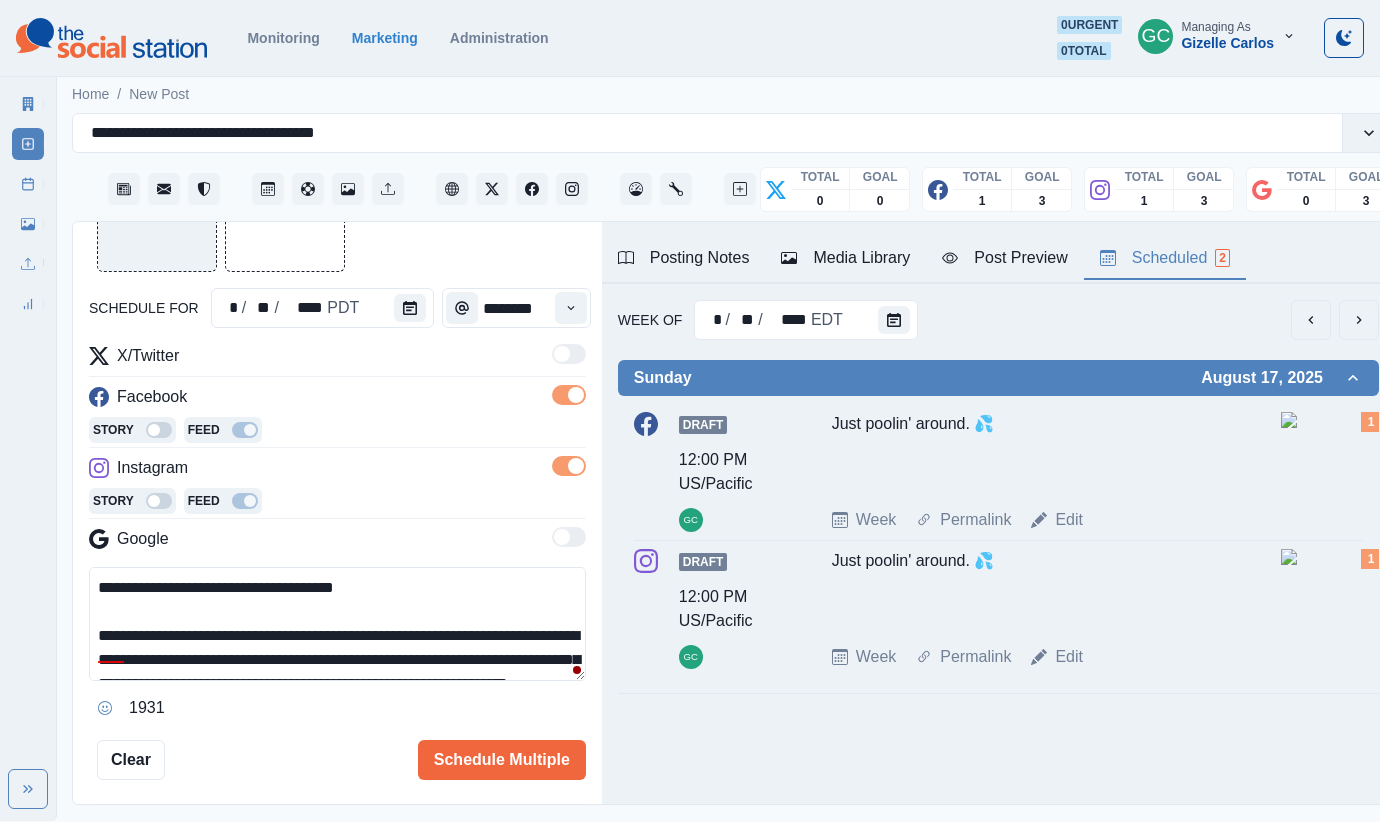 scroll, scrollTop: 30, scrollLeft: 0, axis: vertical 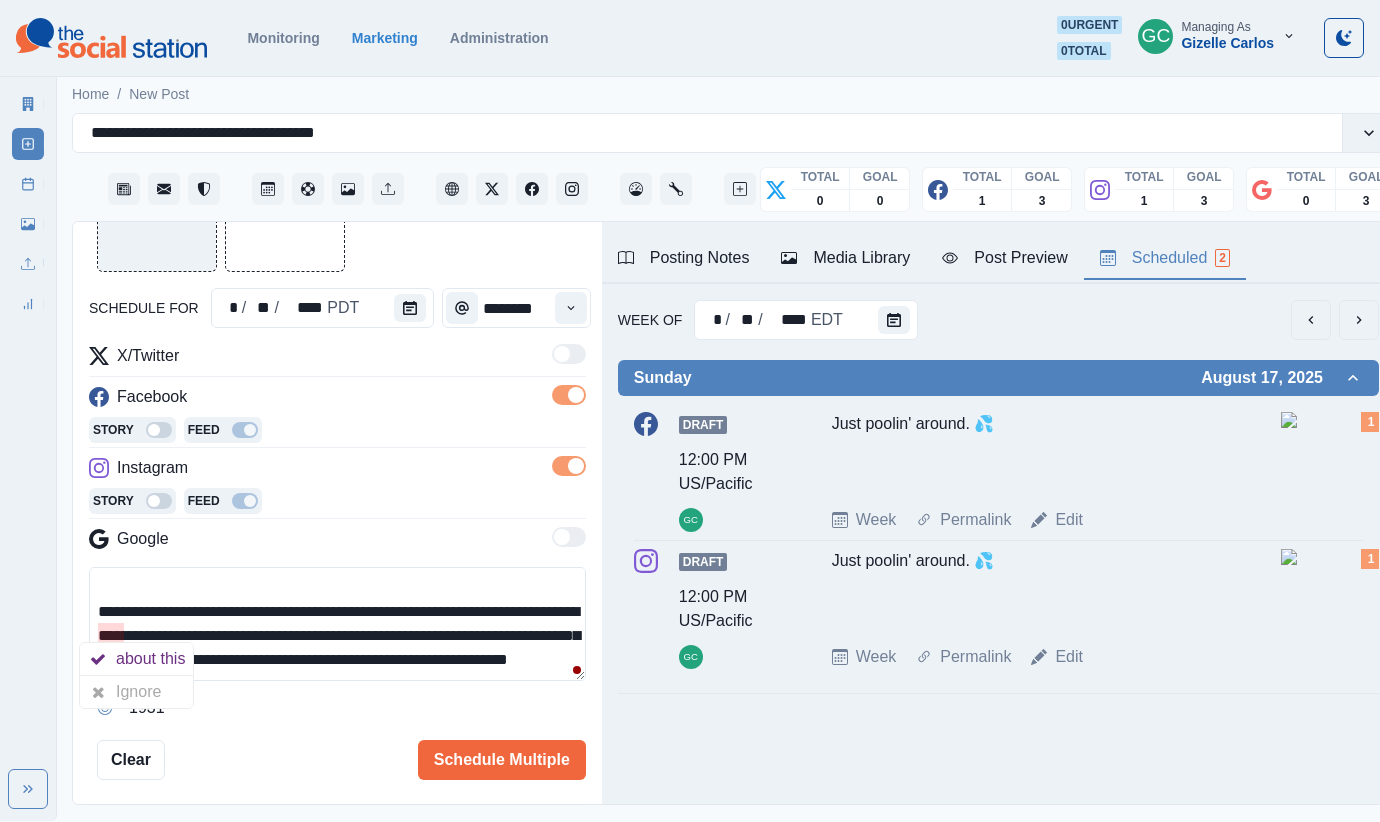 click on "about this" at bounding box center (154, 659) 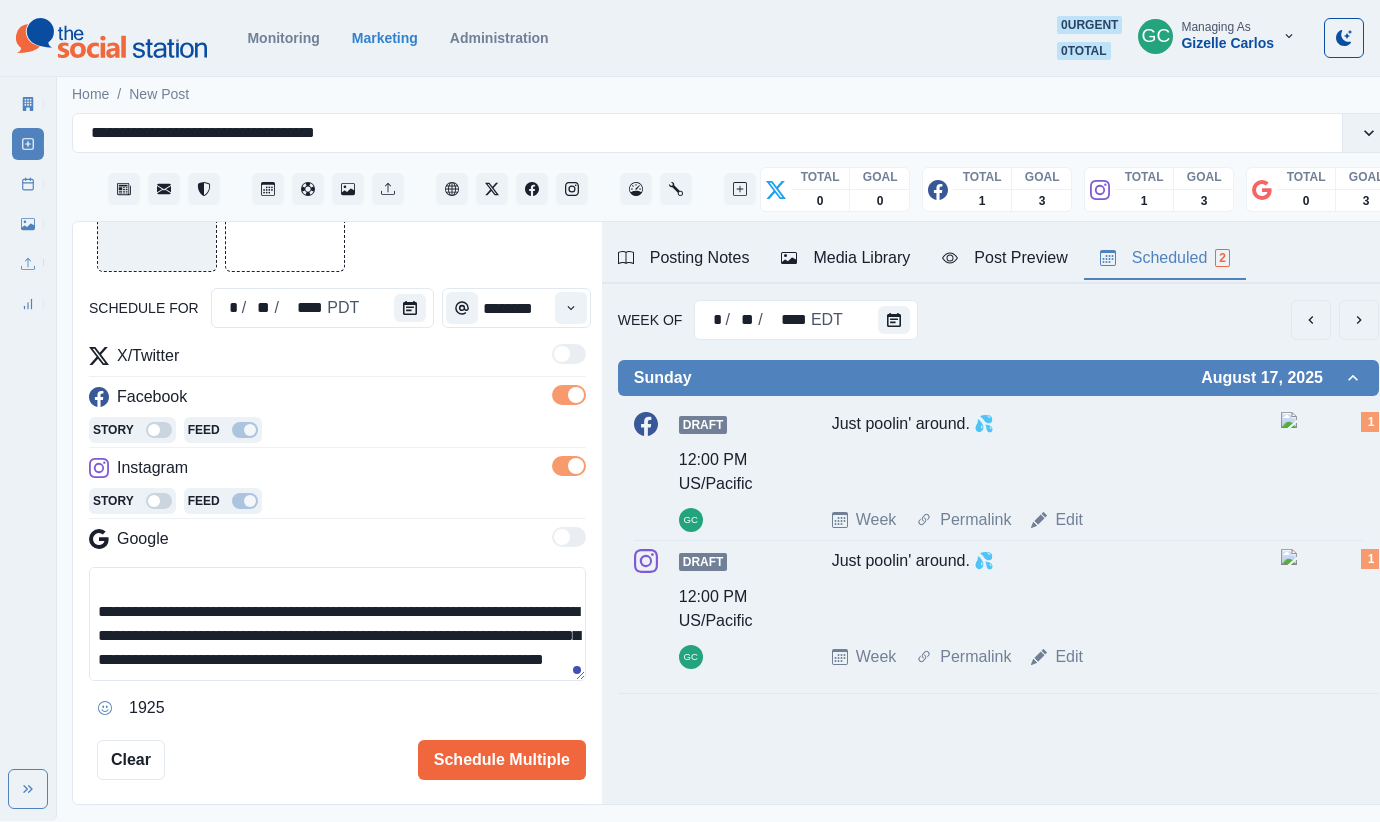 scroll, scrollTop: 48, scrollLeft: 0, axis: vertical 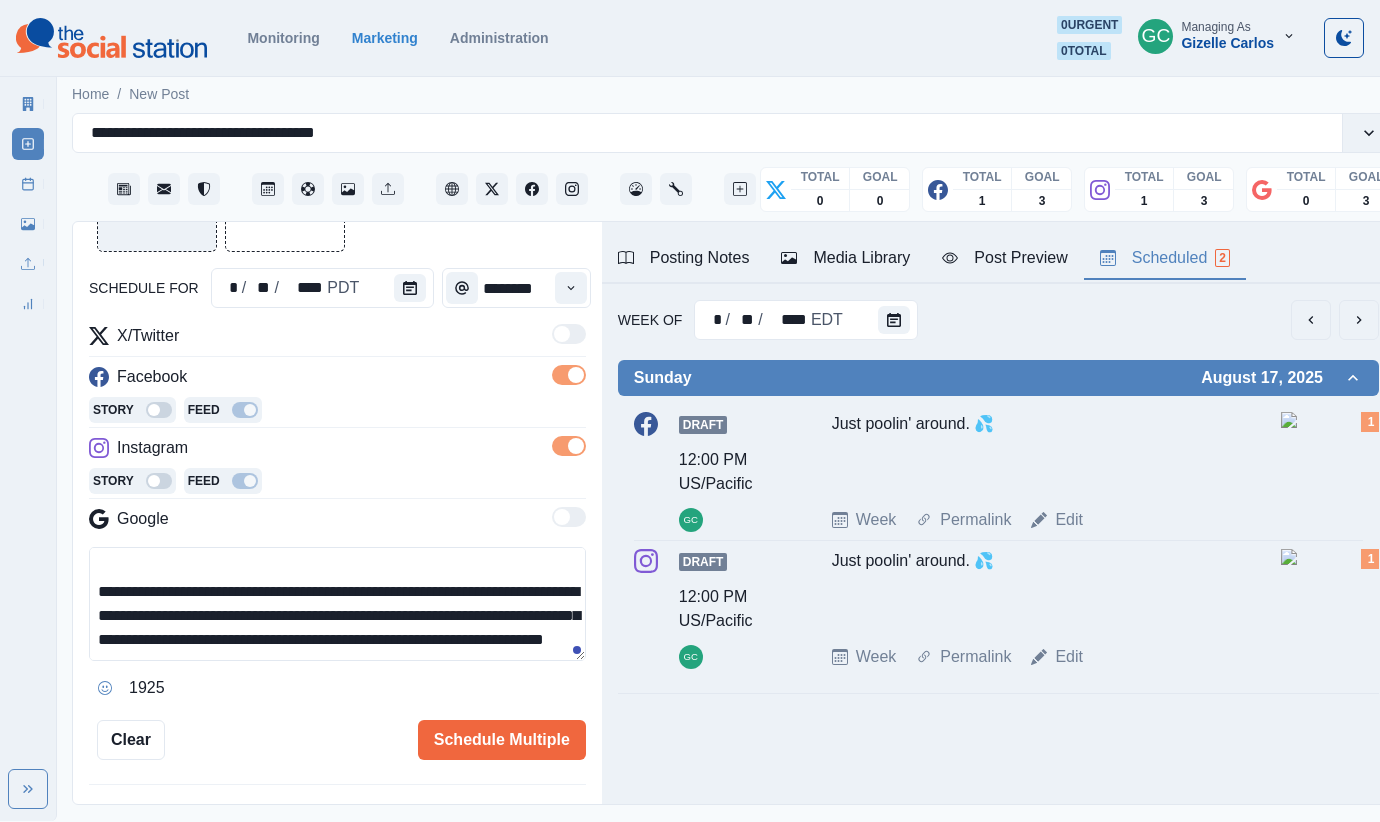 drag, startPoint x: 473, startPoint y: 651, endPoint x: 462, endPoint y: 655, distance: 11.7046995 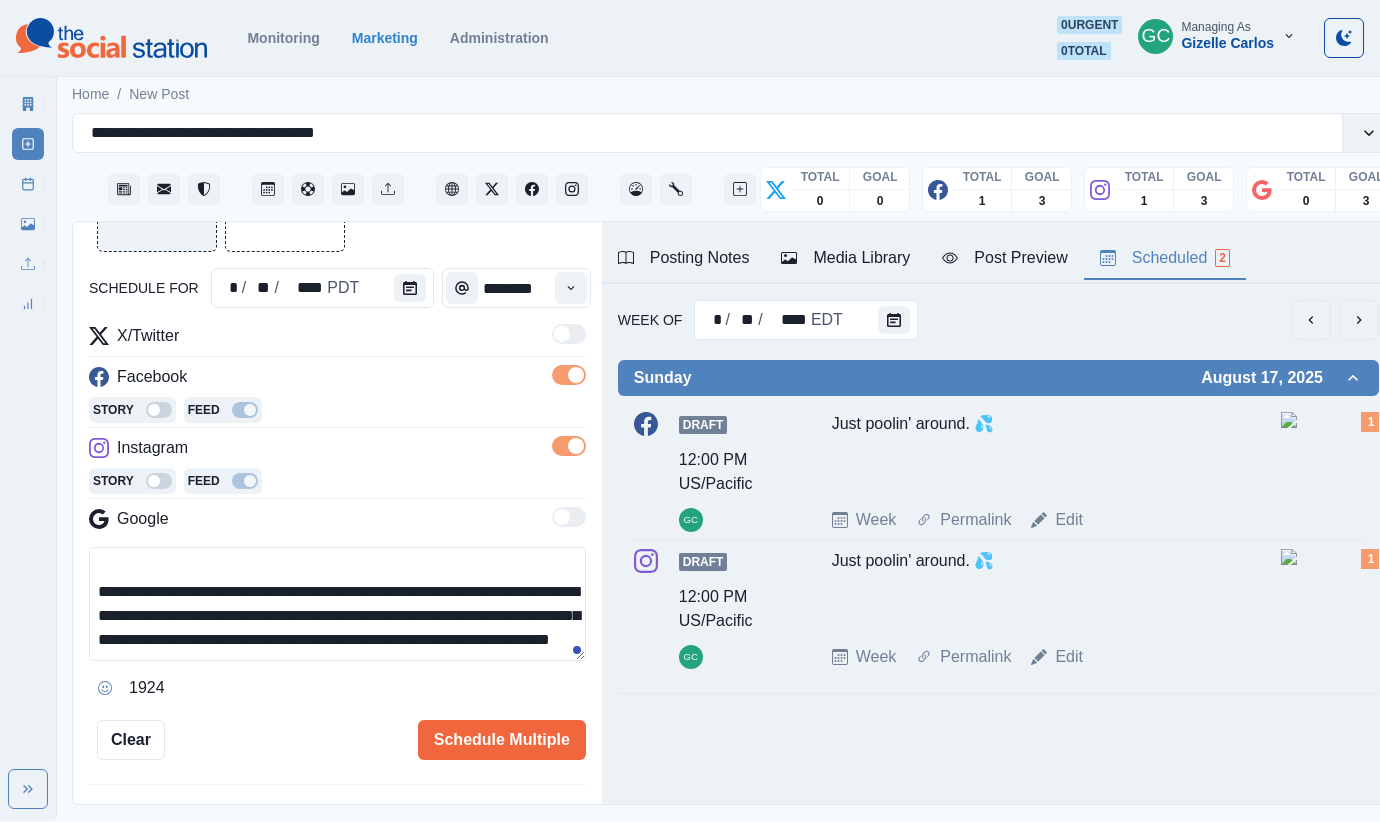scroll, scrollTop: 61, scrollLeft: 0, axis: vertical 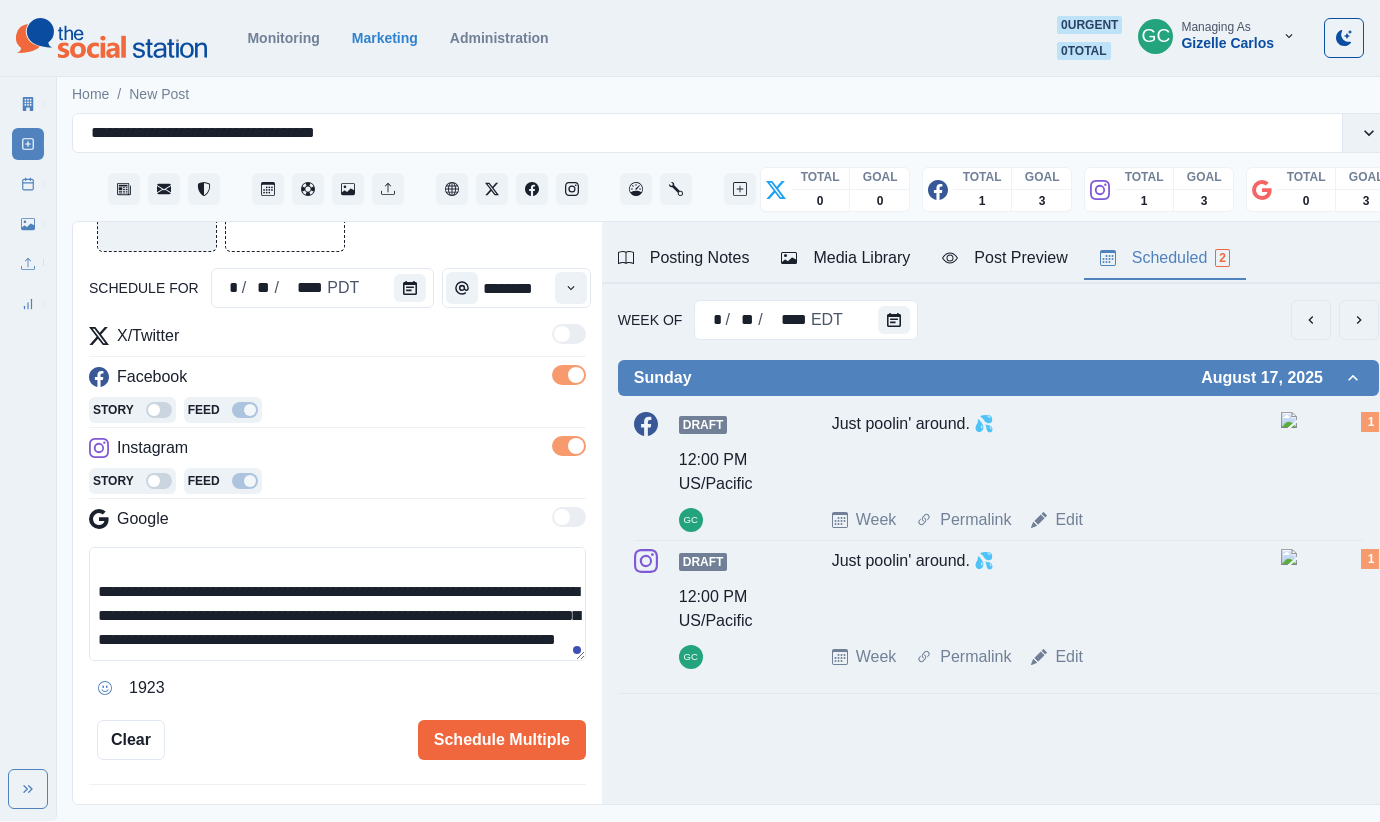 click at bounding box center (285, 192) 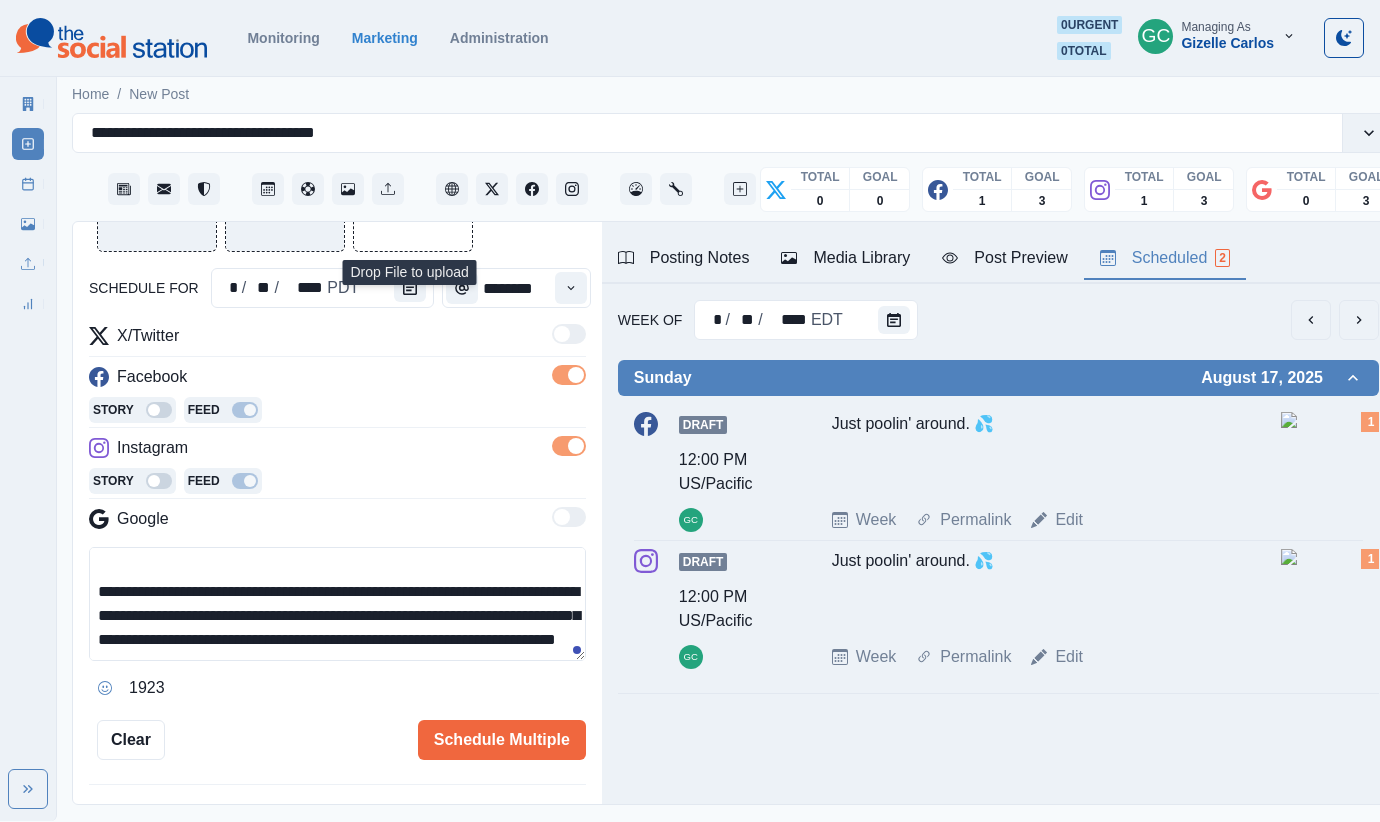 click on "**********" at bounding box center [337, 604] 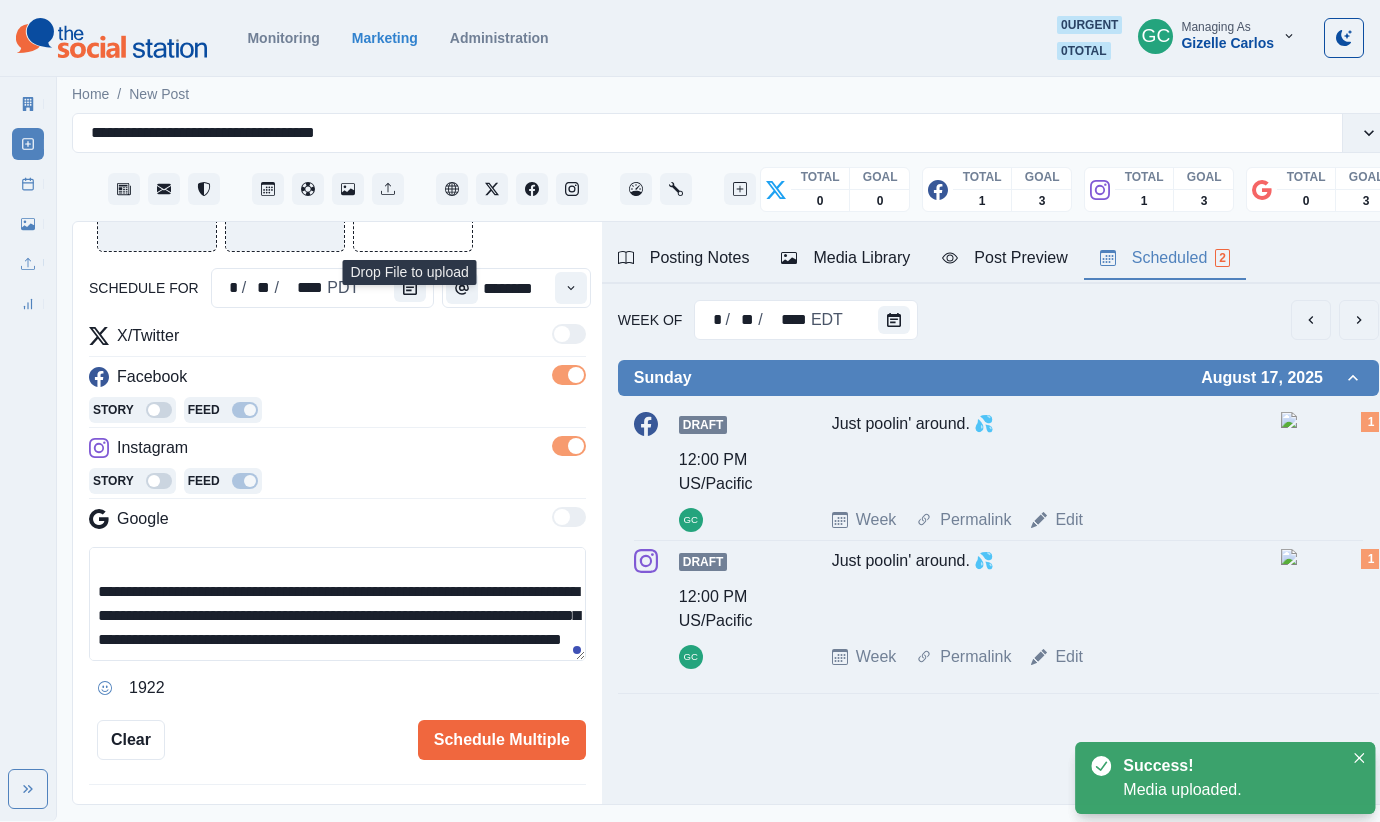 paste on "**********" 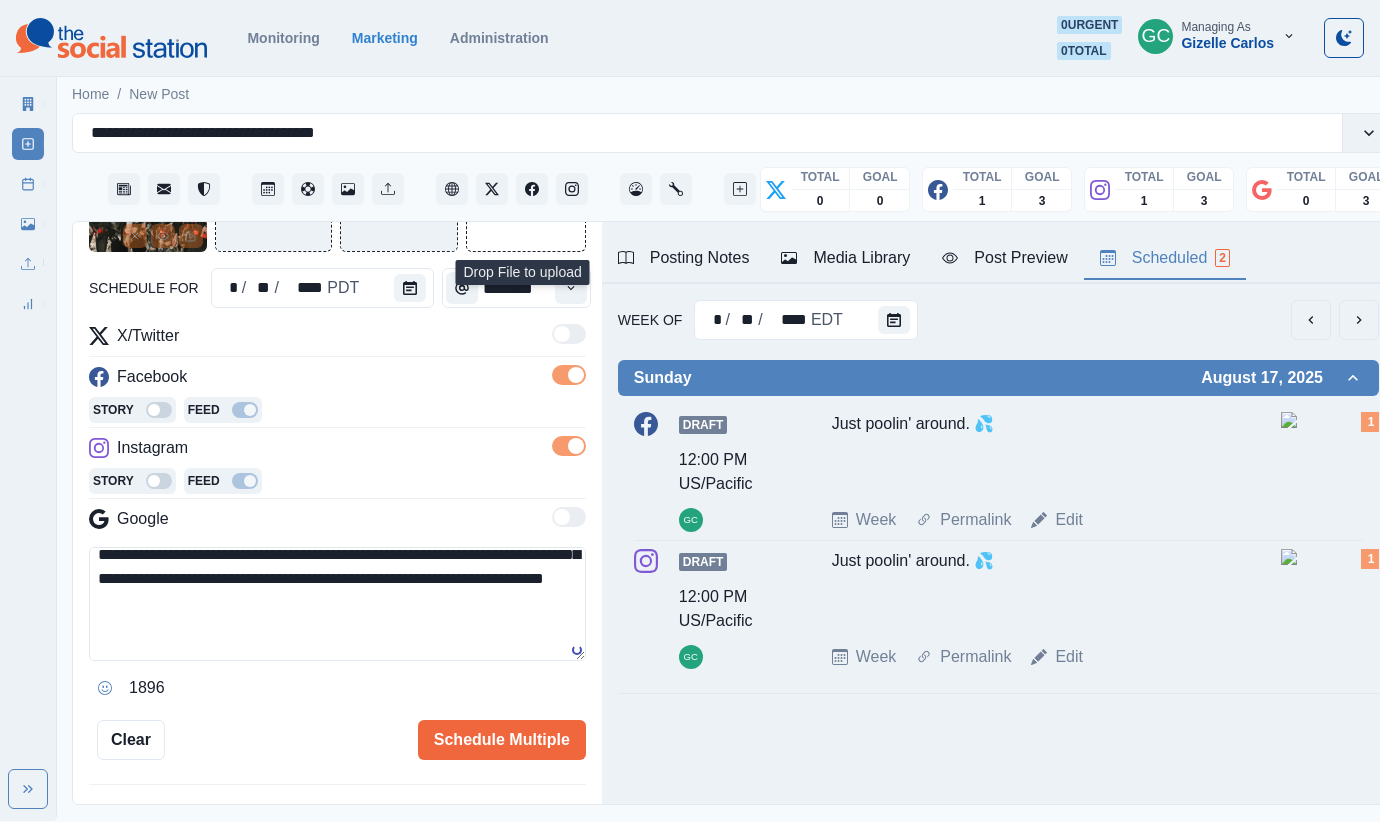 scroll, scrollTop: 109, scrollLeft: 0, axis: vertical 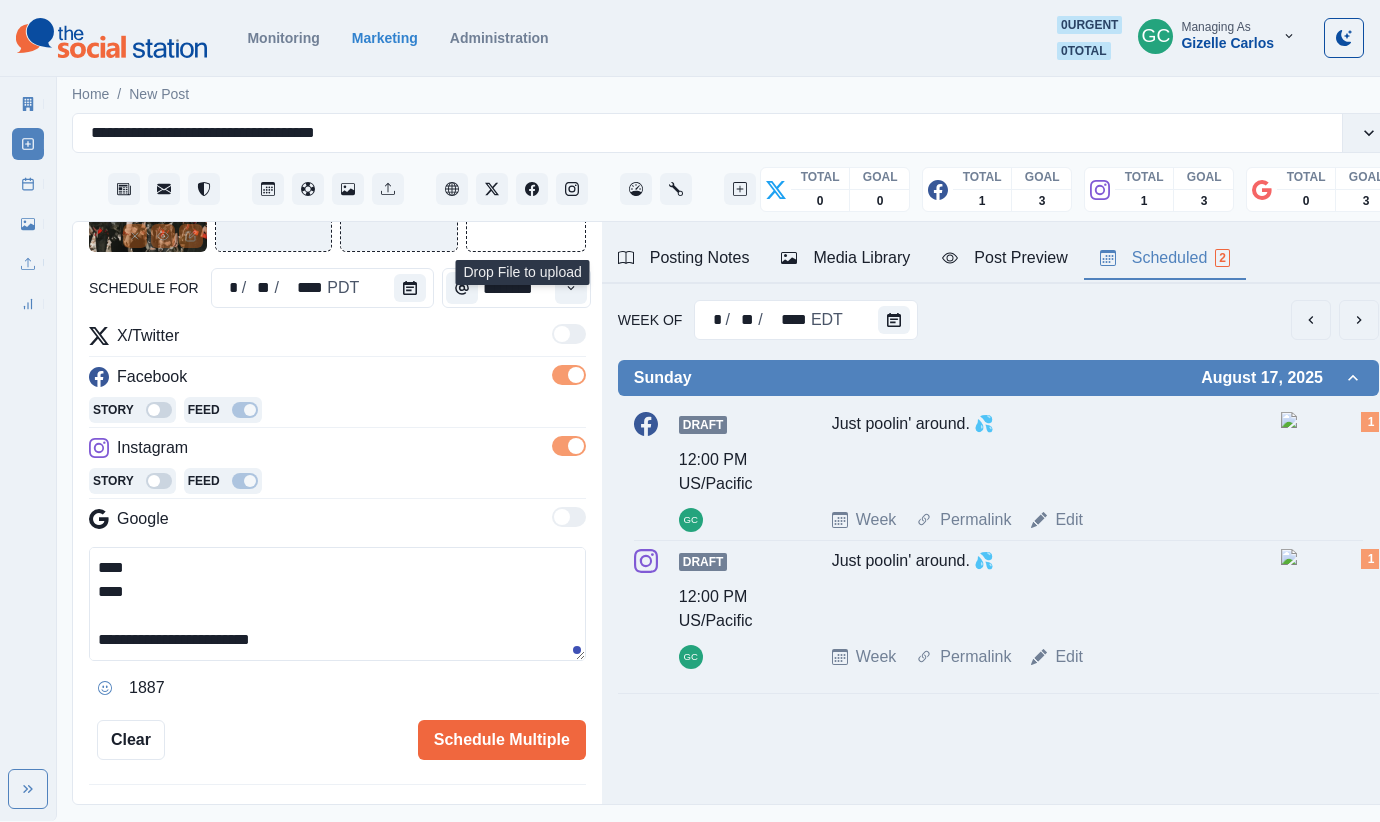 drag, startPoint x: 122, startPoint y: 559, endPoint x: 24, endPoint y: 554, distance: 98.12747 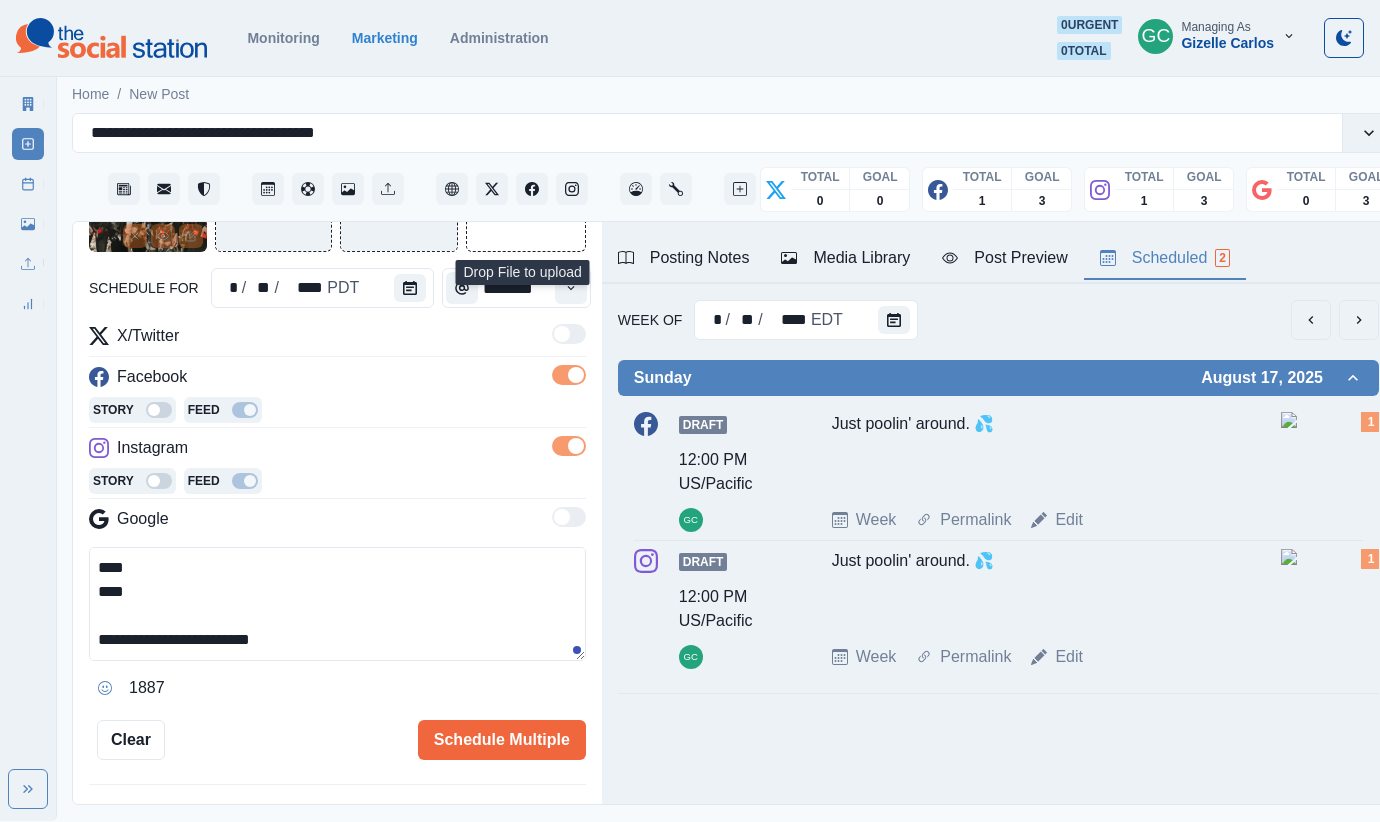 scroll, scrollTop: 134, scrollLeft: 0, axis: vertical 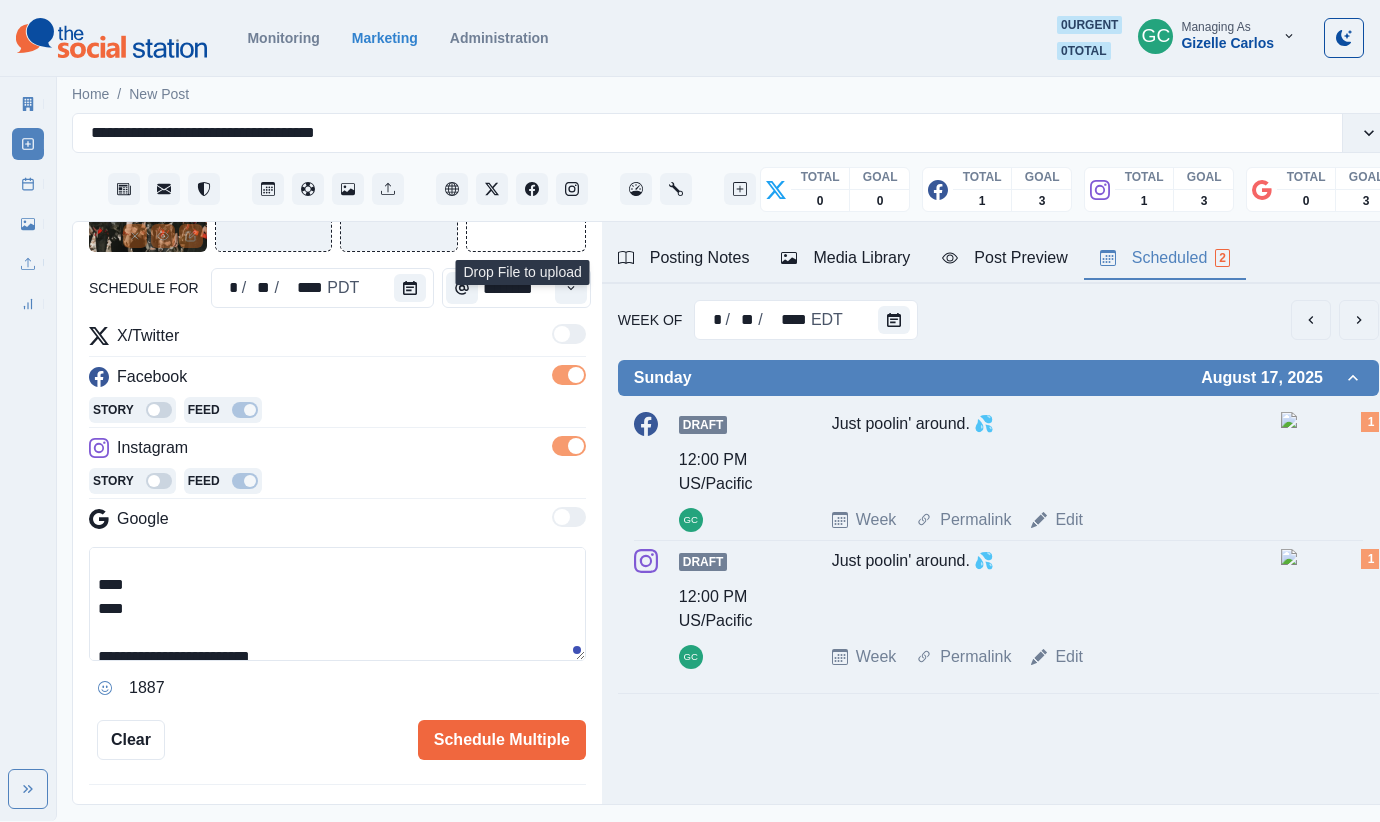 click on "**********" at bounding box center (337, 604) 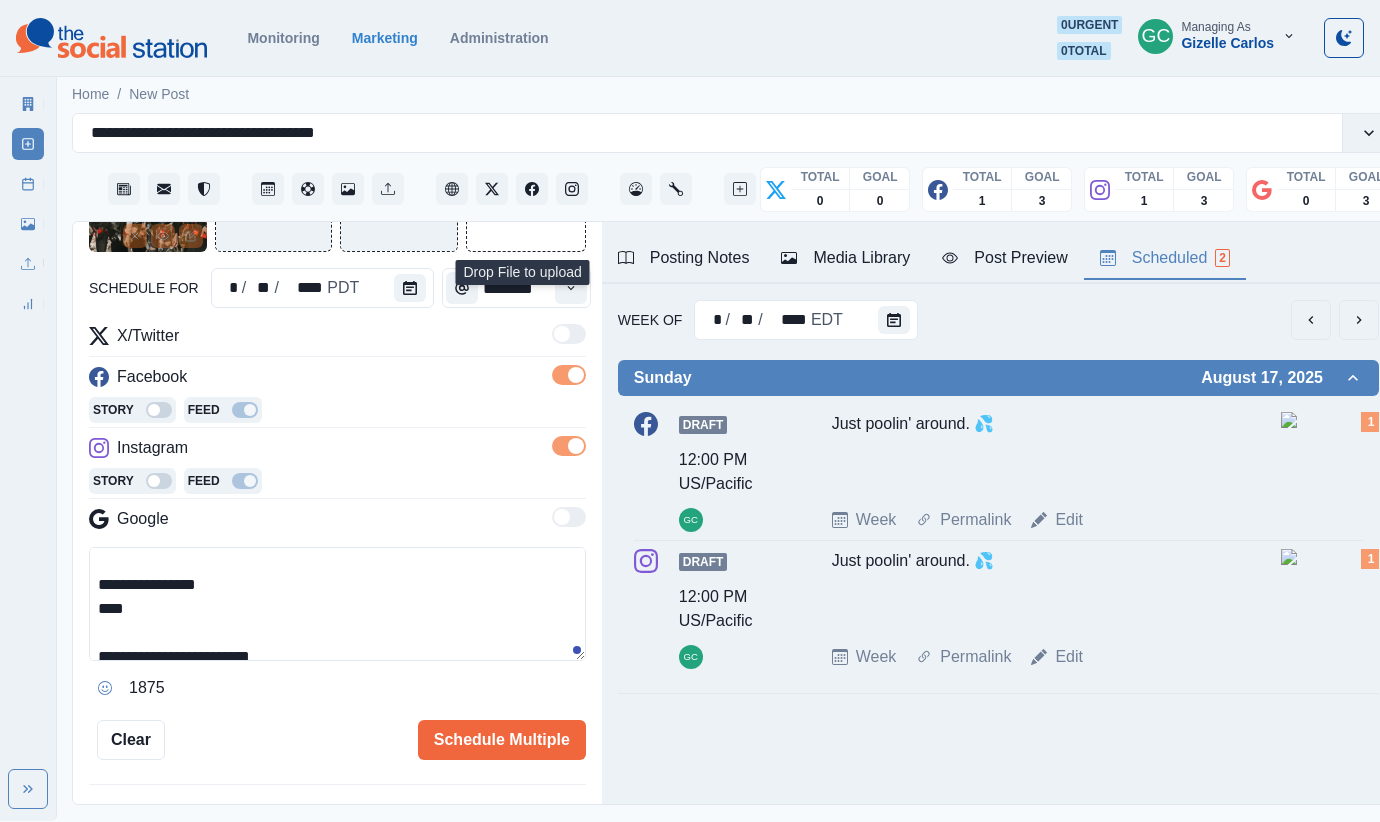 click on "**********" at bounding box center [337, 604] 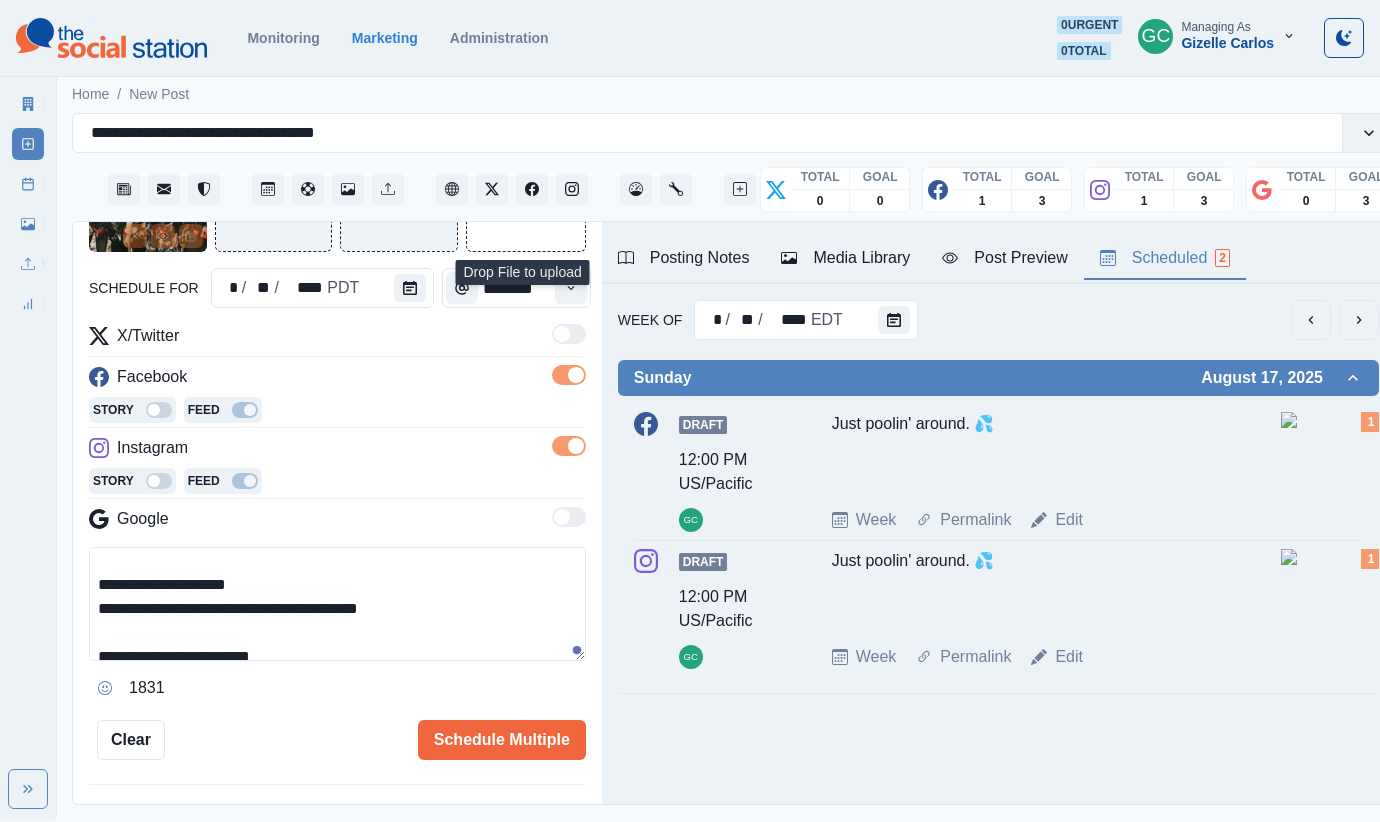 click on "**********" at bounding box center [337, 604] 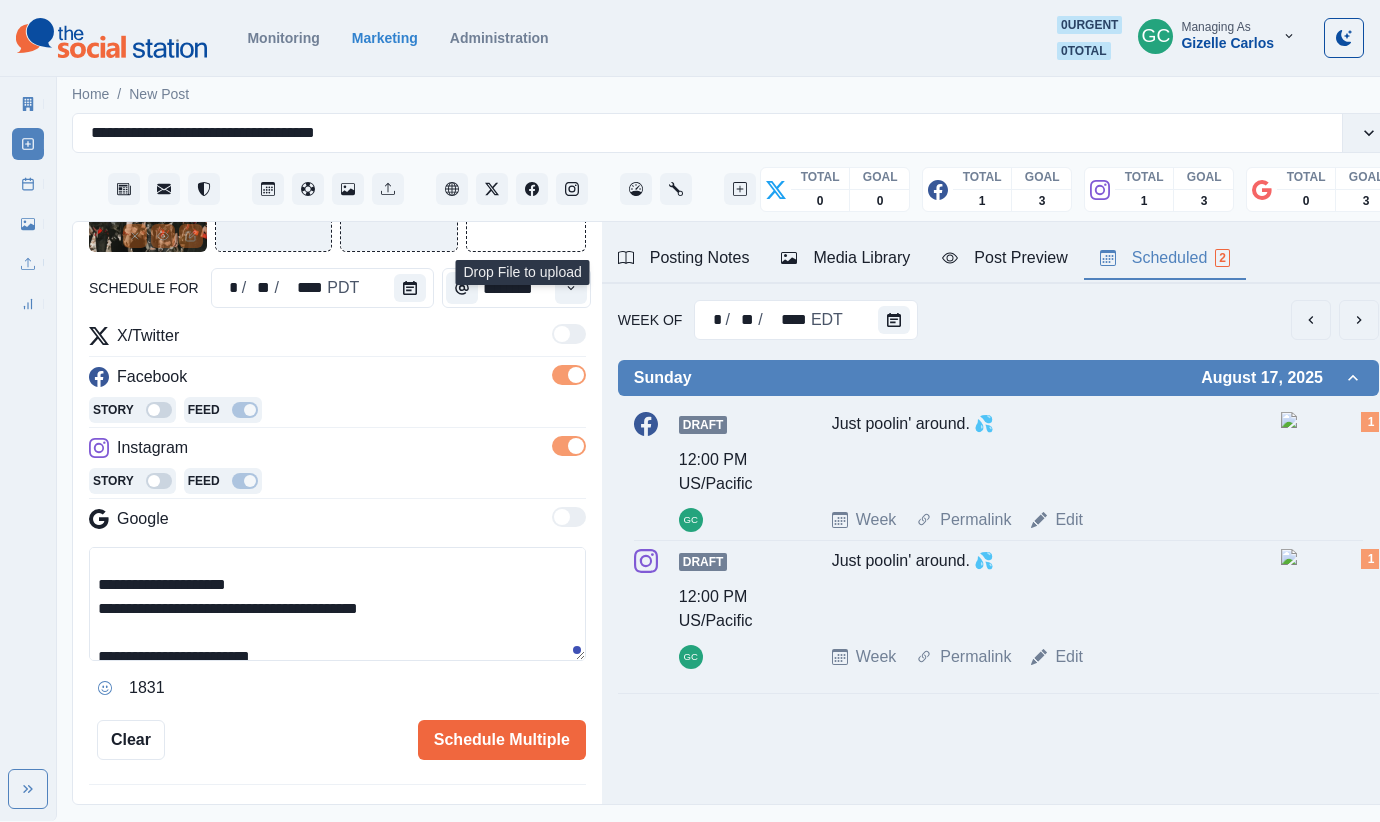click on "**********" at bounding box center [337, 604] 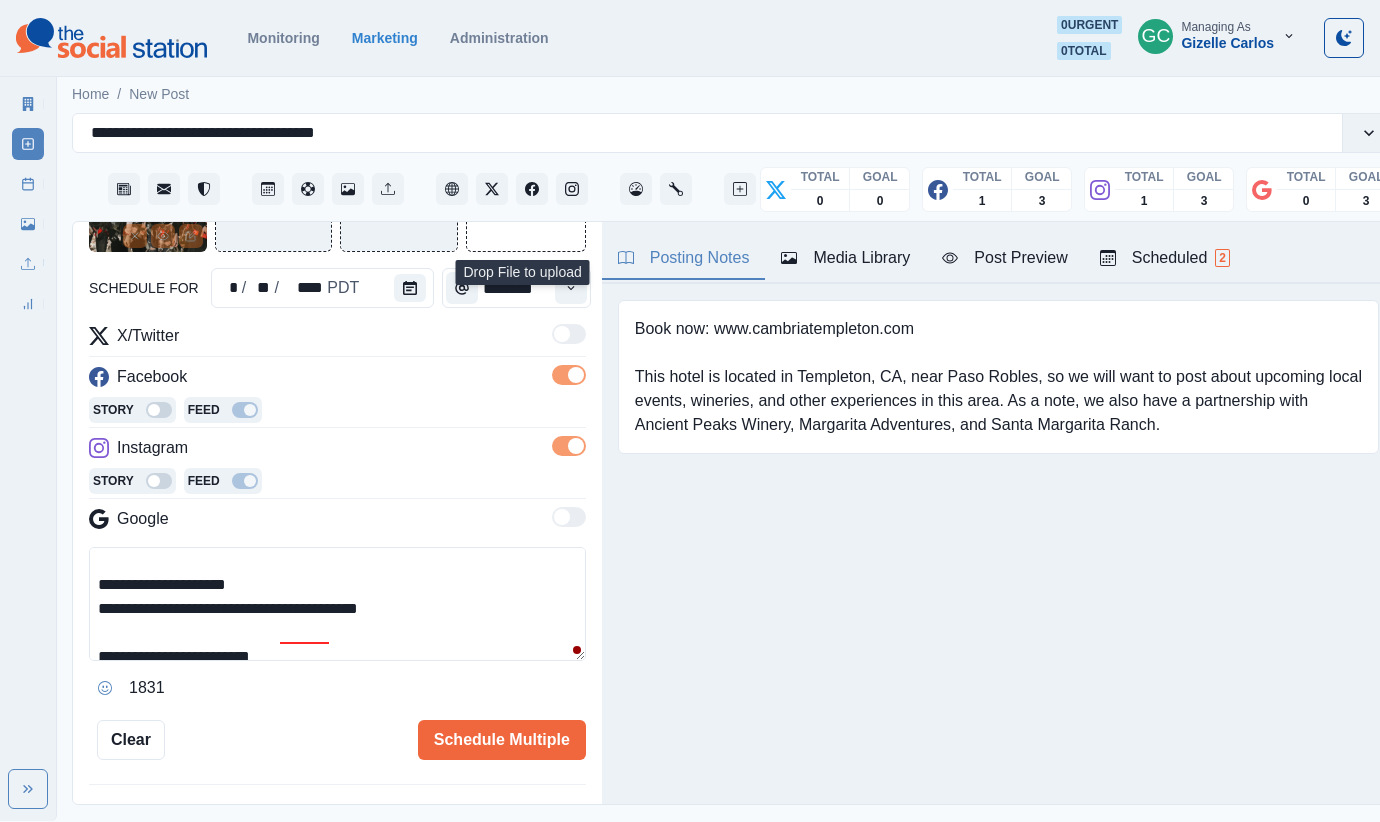drag, startPoint x: 711, startPoint y: 265, endPoint x: 729, endPoint y: 306, distance: 44.777225 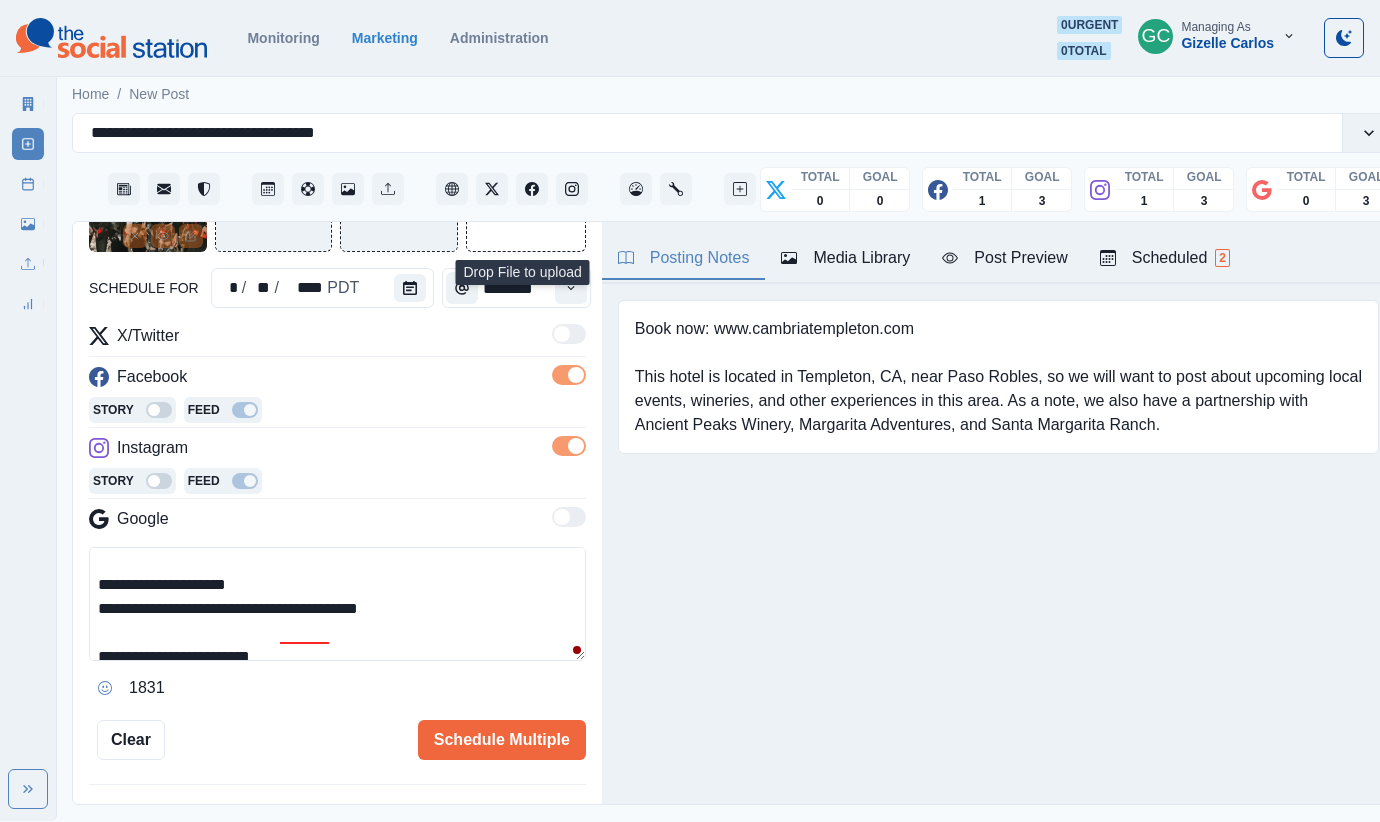 click on "Posting Notes" at bounding box center [684, 258] 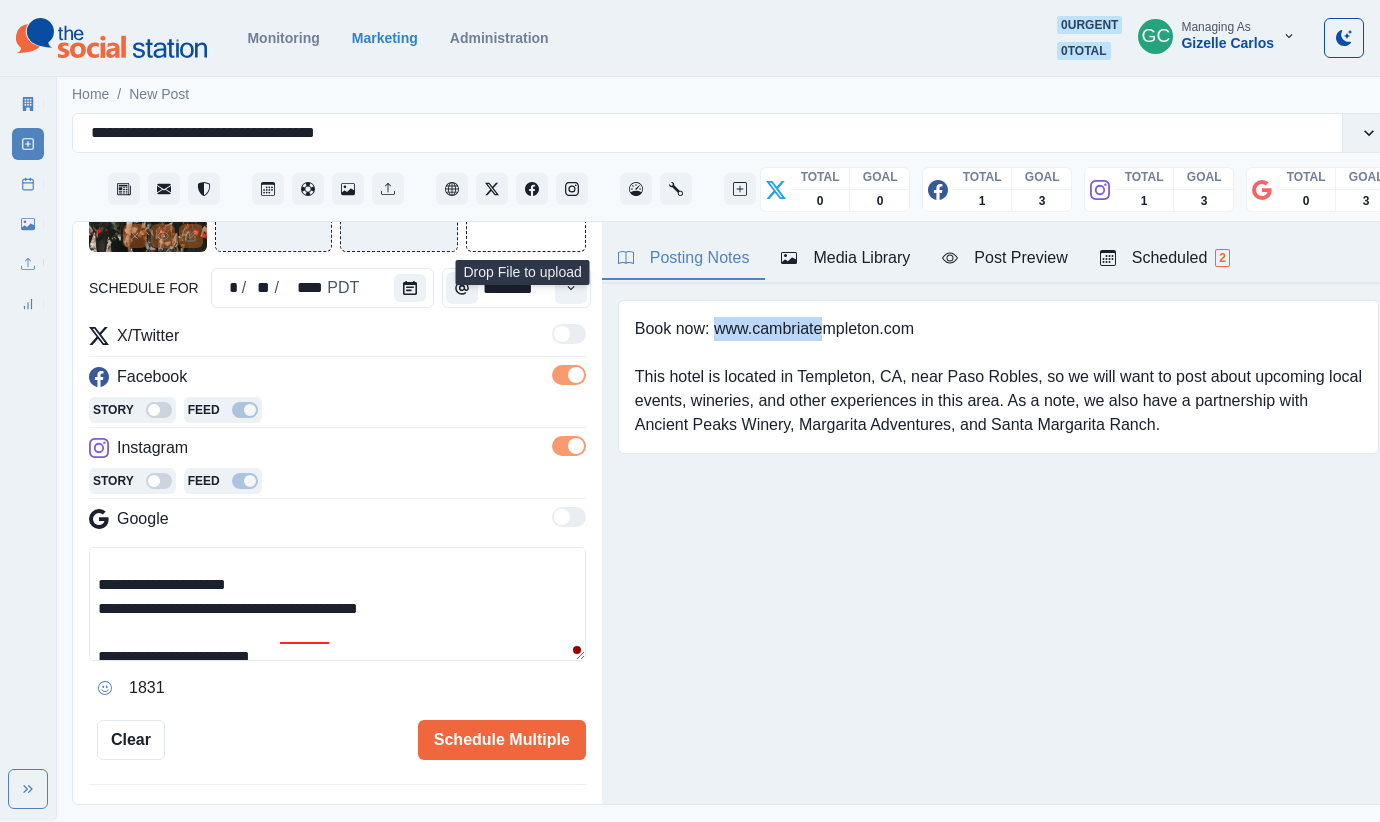 drag, startPoint x: 718, startPoint y: 329, endPoint x: 1028, endPoint y: 340, distance: 310.1951 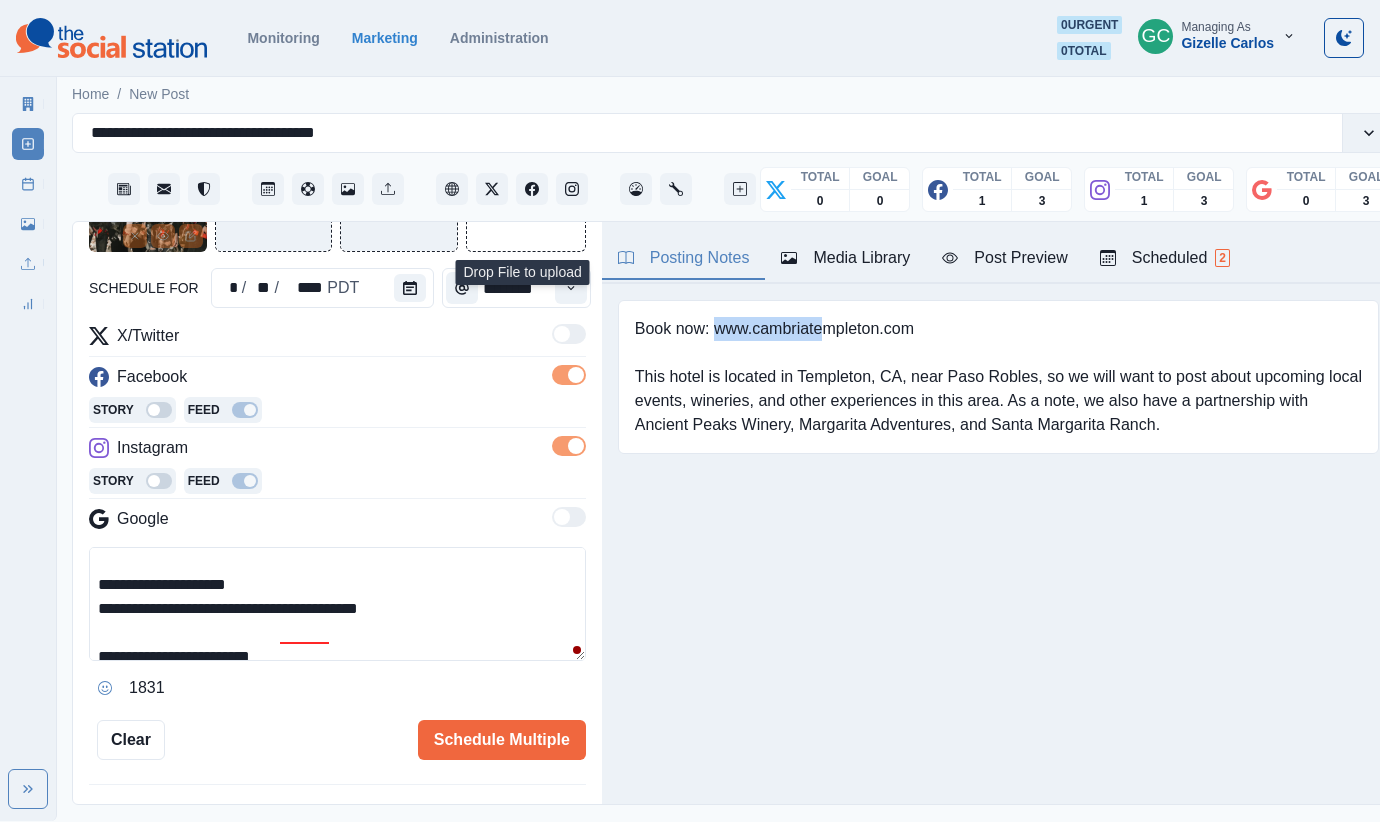 click on "Book now: www.cambriatempleton.com
This hotel is located in Templeton, CA, near Paso Robles, so we will want to post about upcoming local events, wineries, and other experiences in this area. As a note, we also have a partnership with Ancient Peaks Winery, Margarita Adventures, and Santa Margarita Ranch." at bounding box center (998, 377) 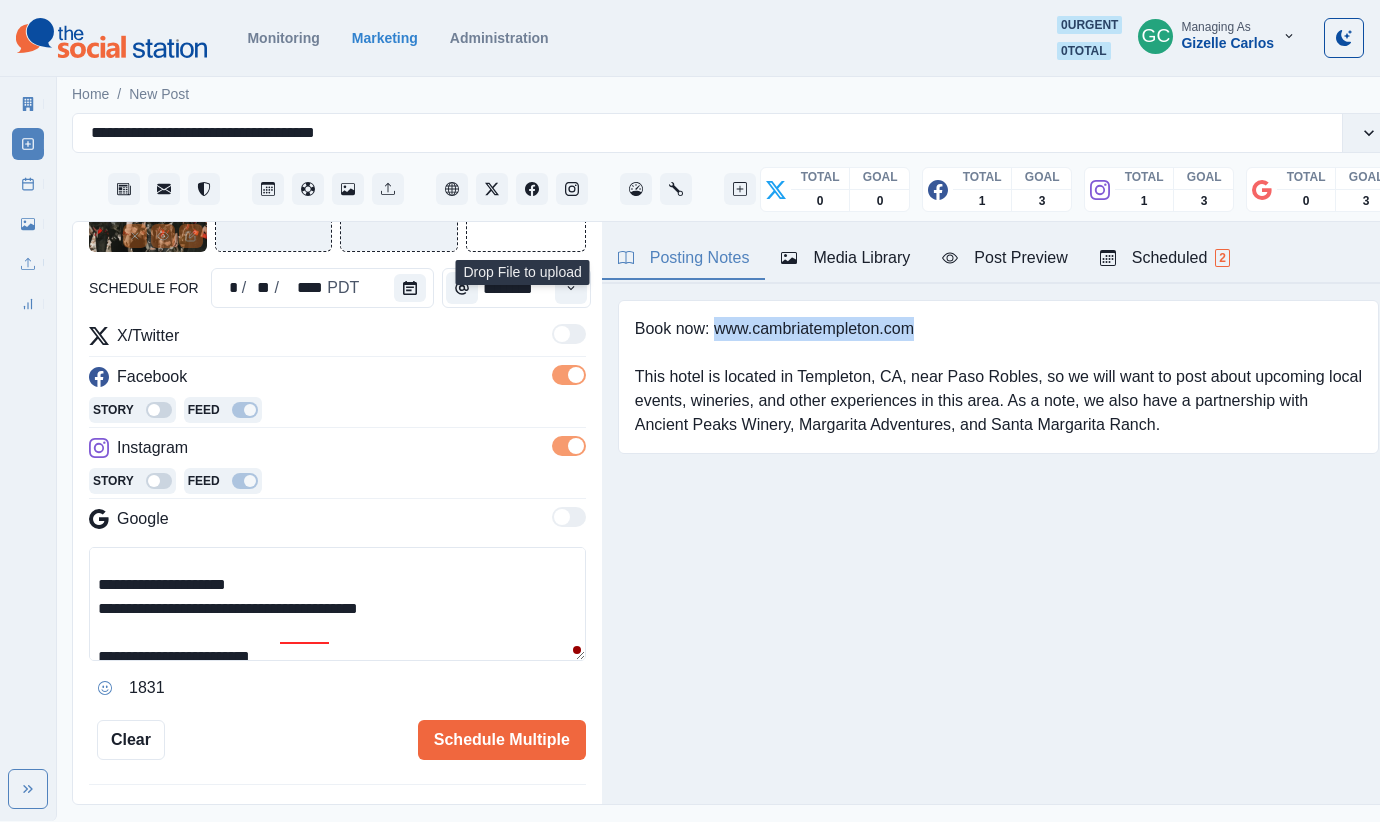 copy on "www.cambriatempleton.com" 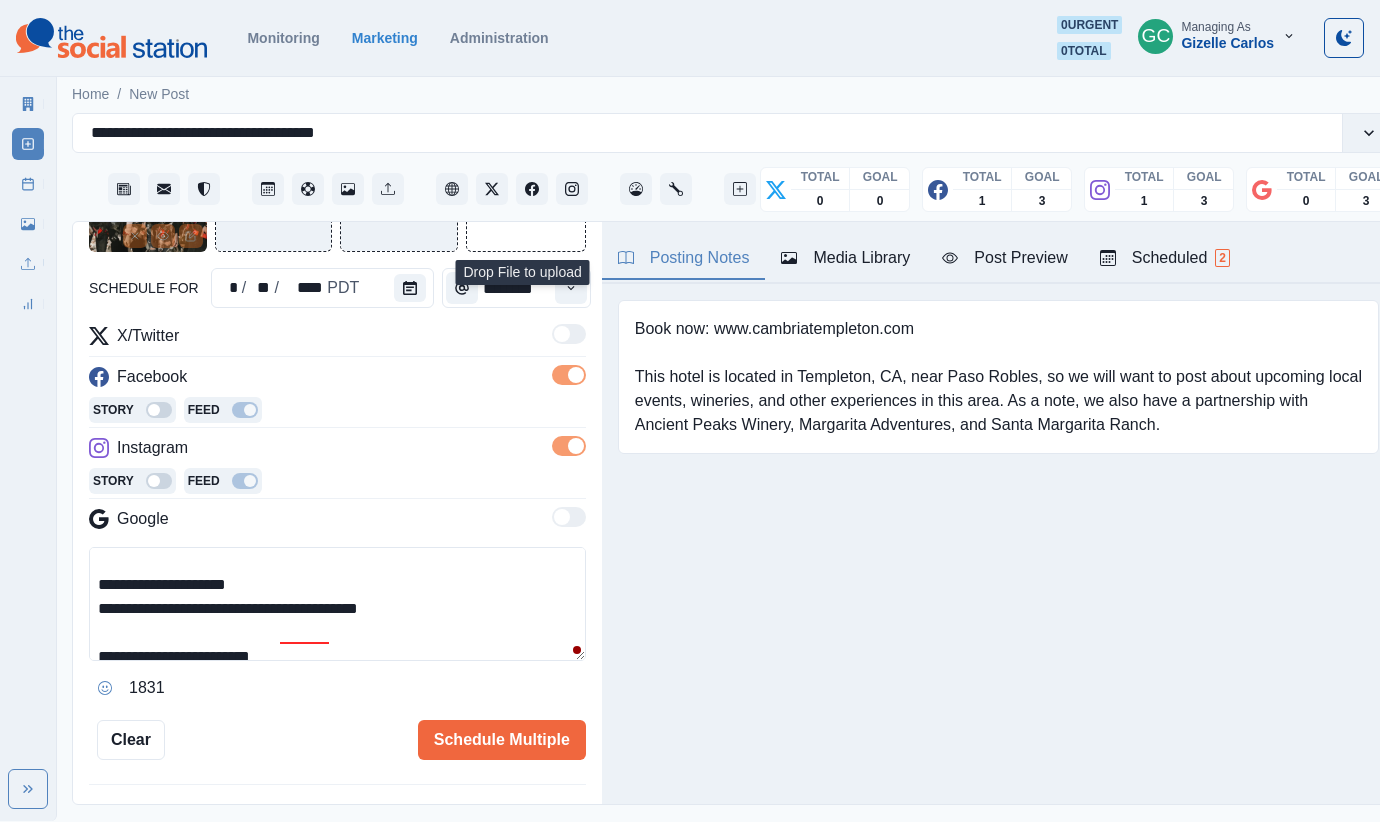 drag, startPoint x: 511, startPoint y: 632, endPoint x: 482, endPoint y: 638, distance: 29.614185 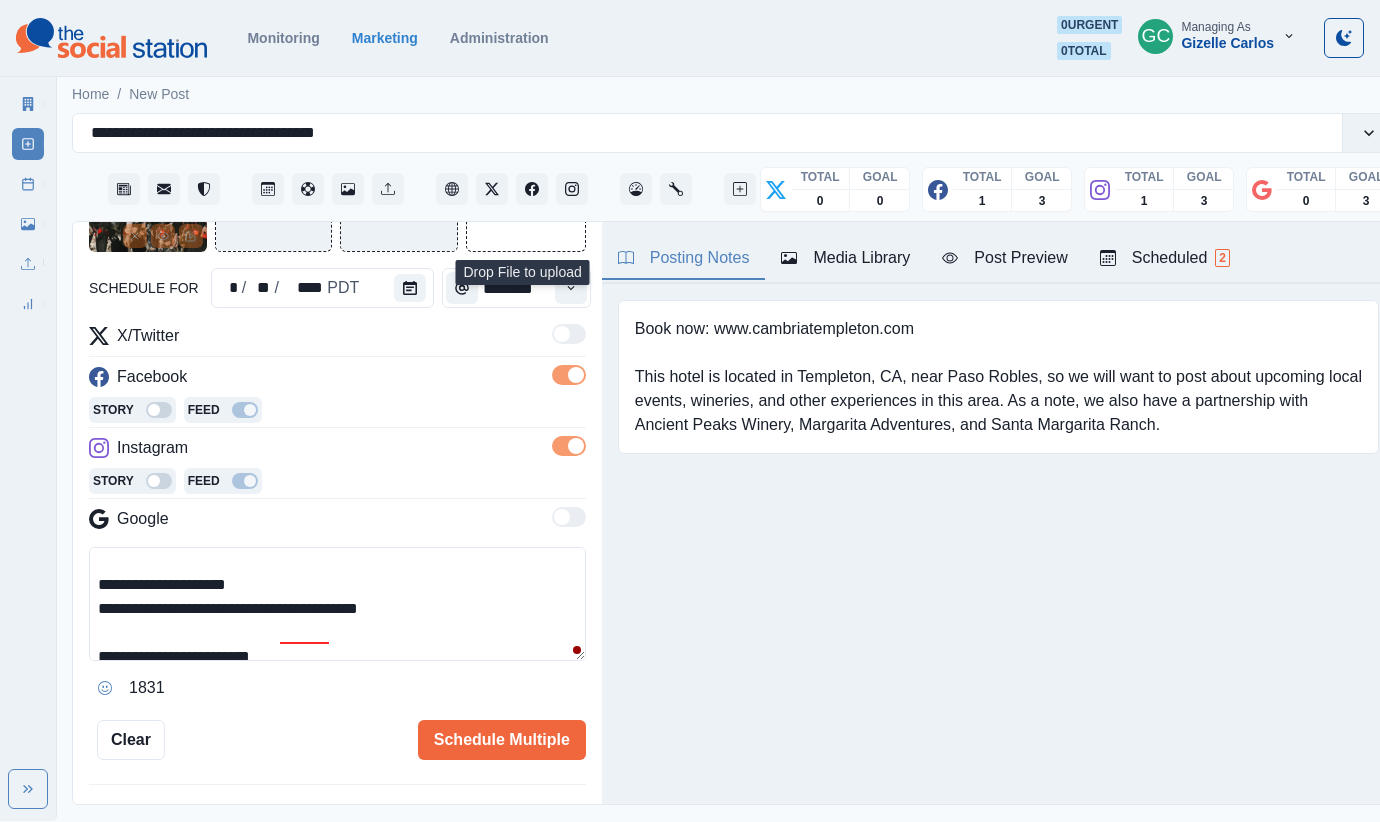 click on "**********" at bounding box center (337, 604) 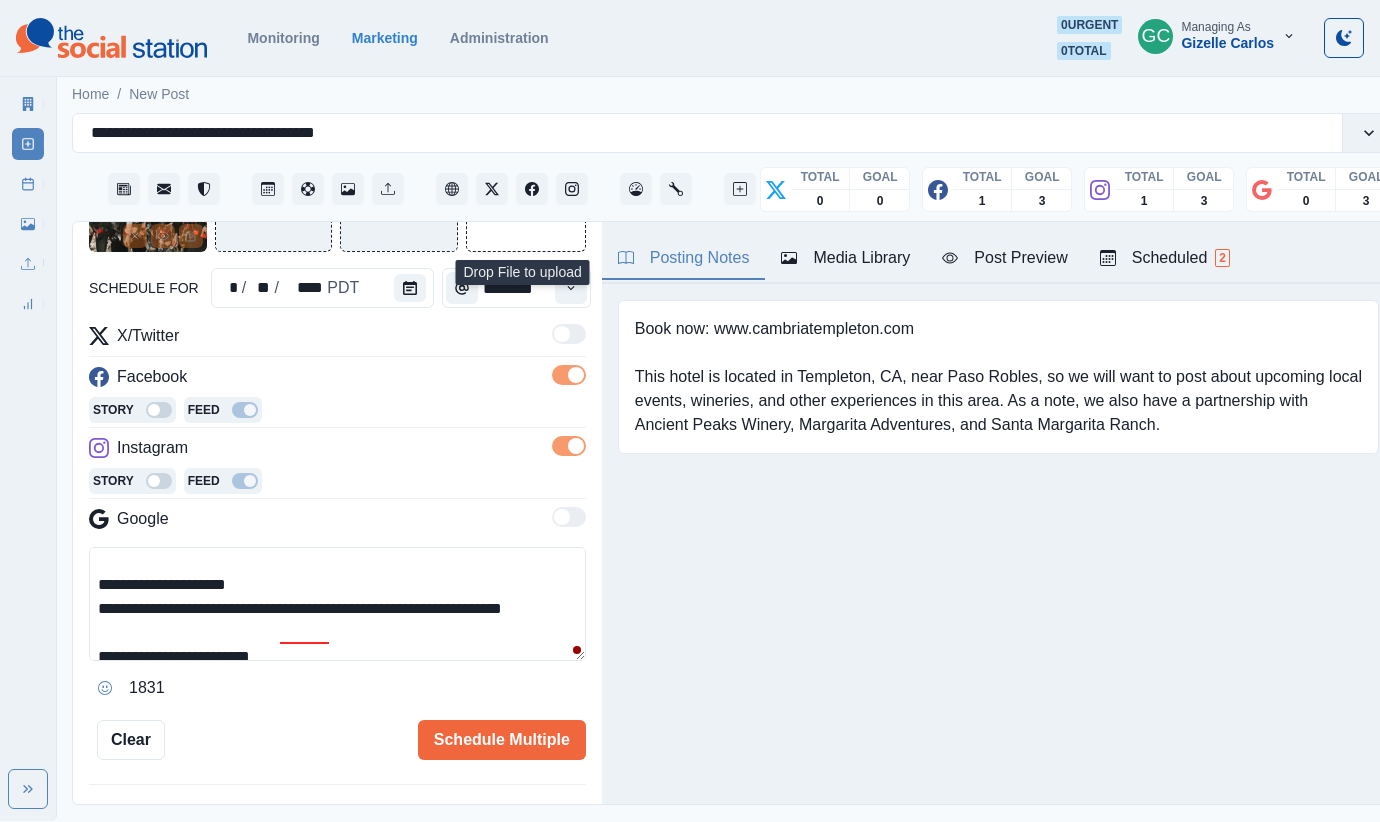 scroll, scrollTop: 133, scrollLeft: 0, axis: vertical 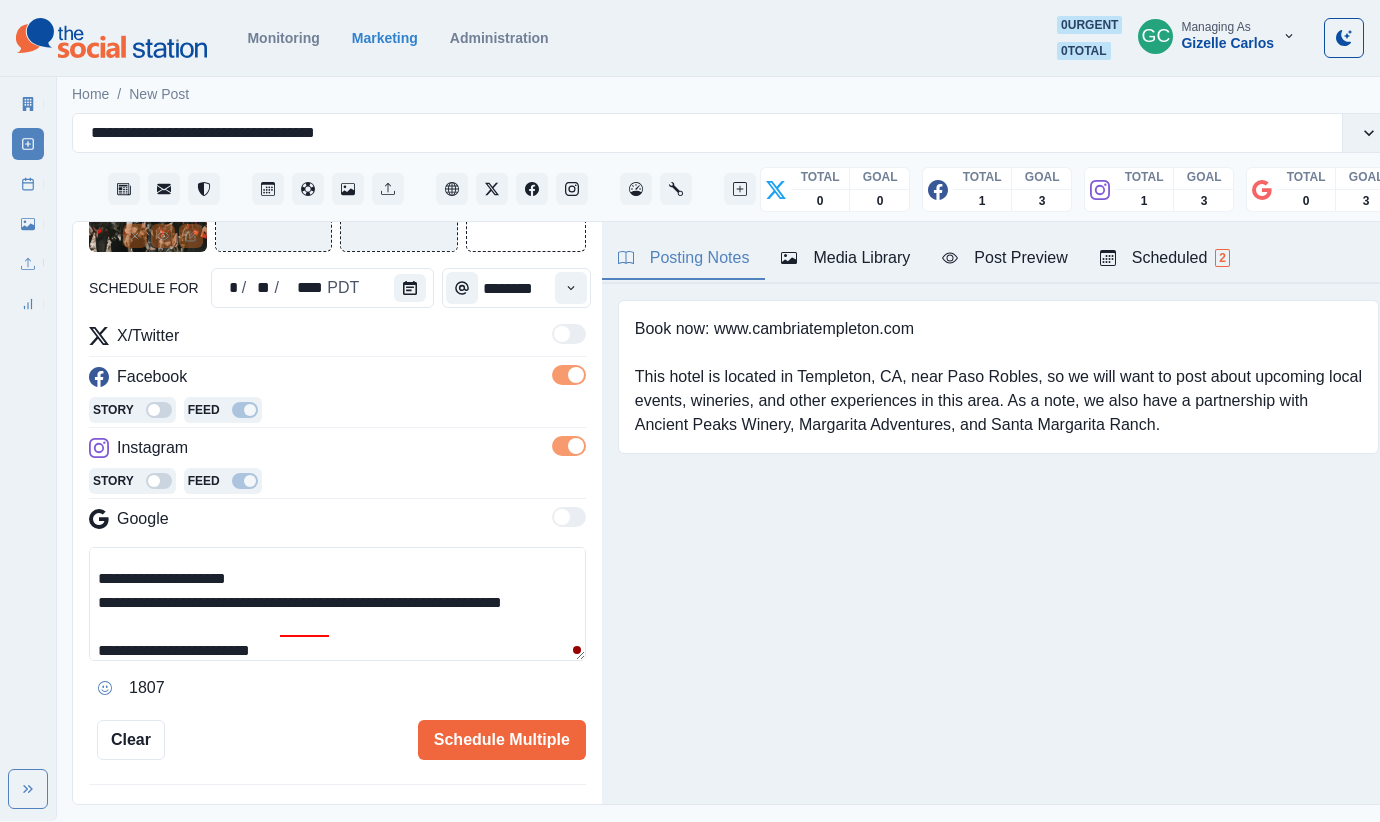 click on "**********" at bounding box center (337, 604) 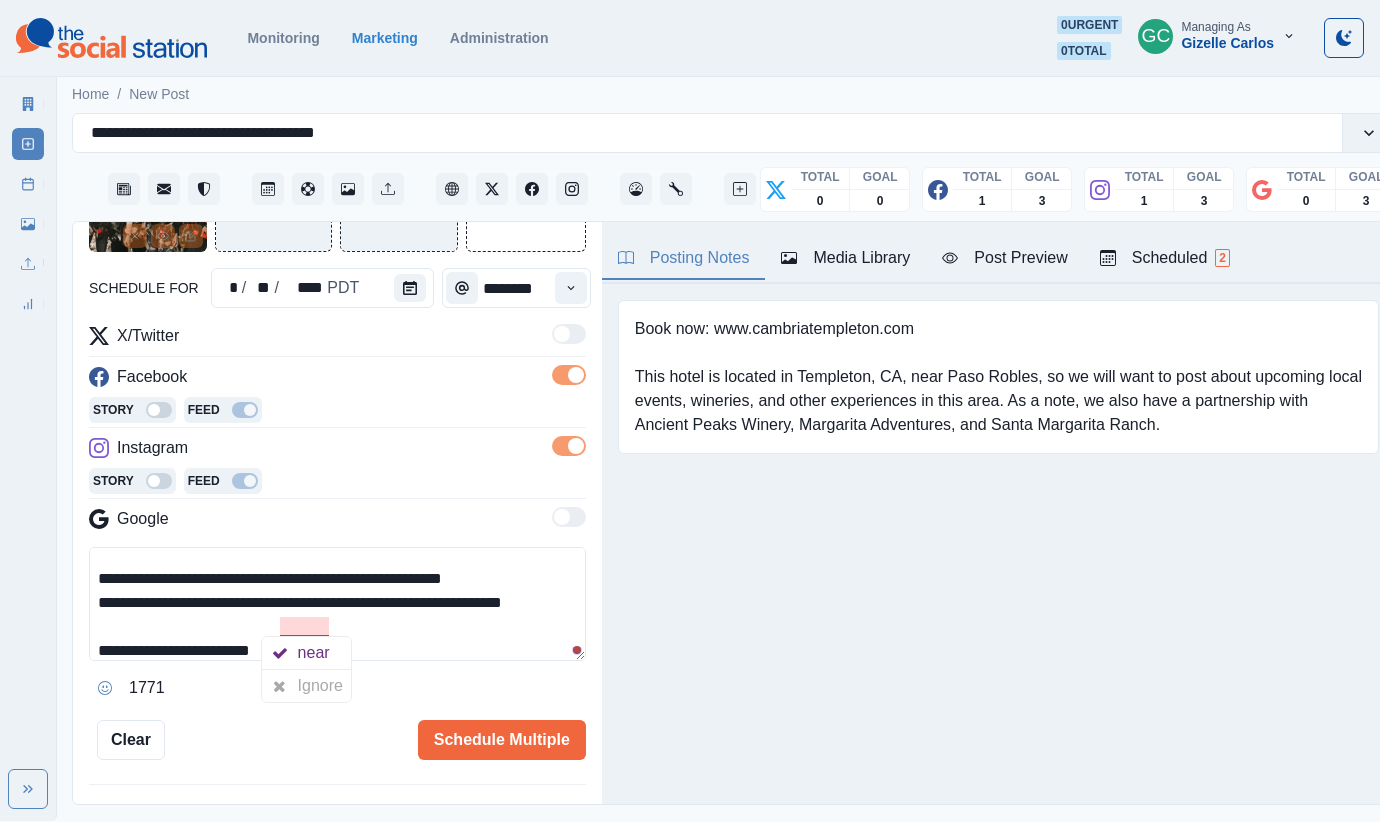 drag, startPoint x: 308, startPoint y: 602, endPoint x: 288, endPoint y: 602, distance: 20 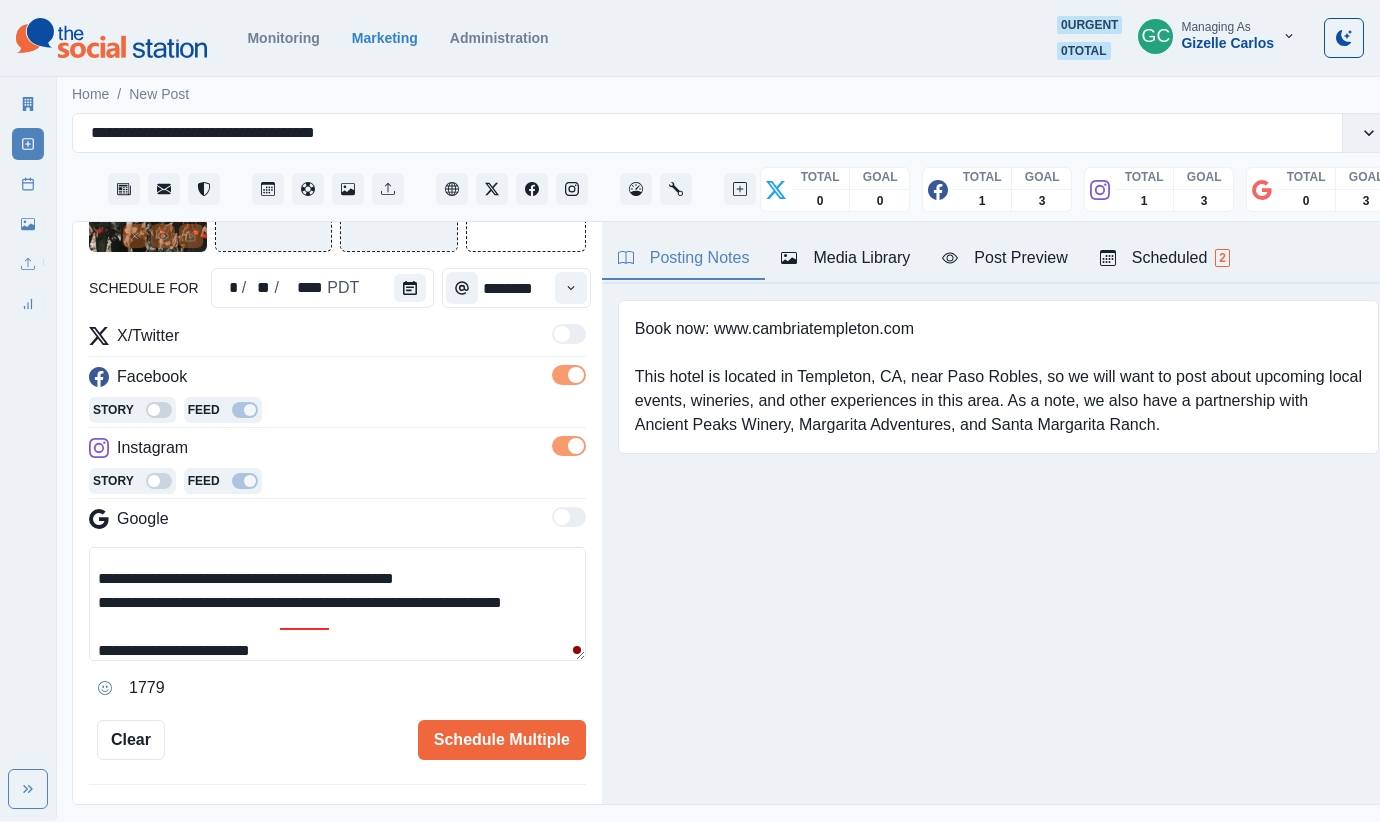 scroll, scrollTop: 216, scrollLeft: 0, axis: vertical 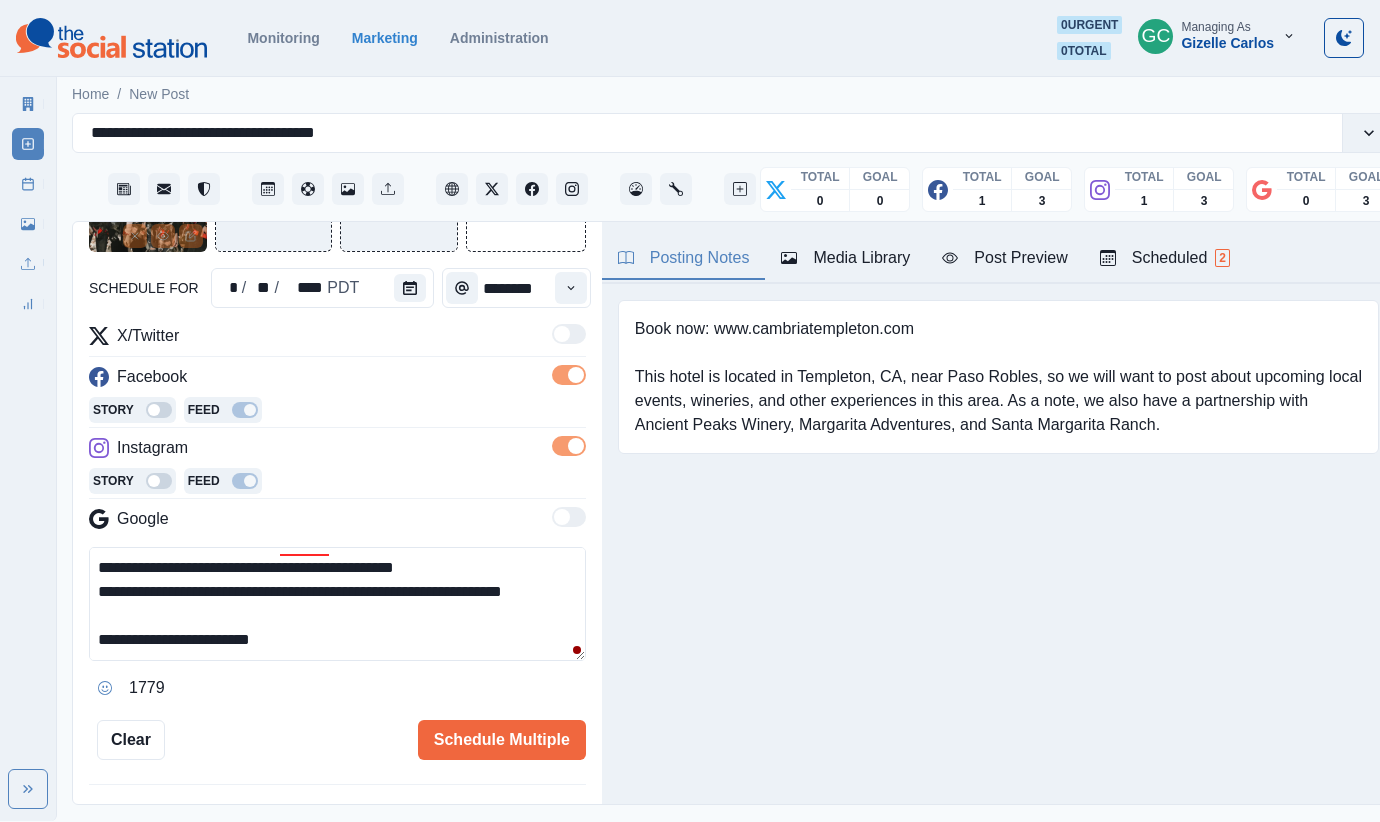 drag, startPoint x: 336, startPoint y: 629, endPoint x: 338, endPoint y: 647, distance: 18.110771 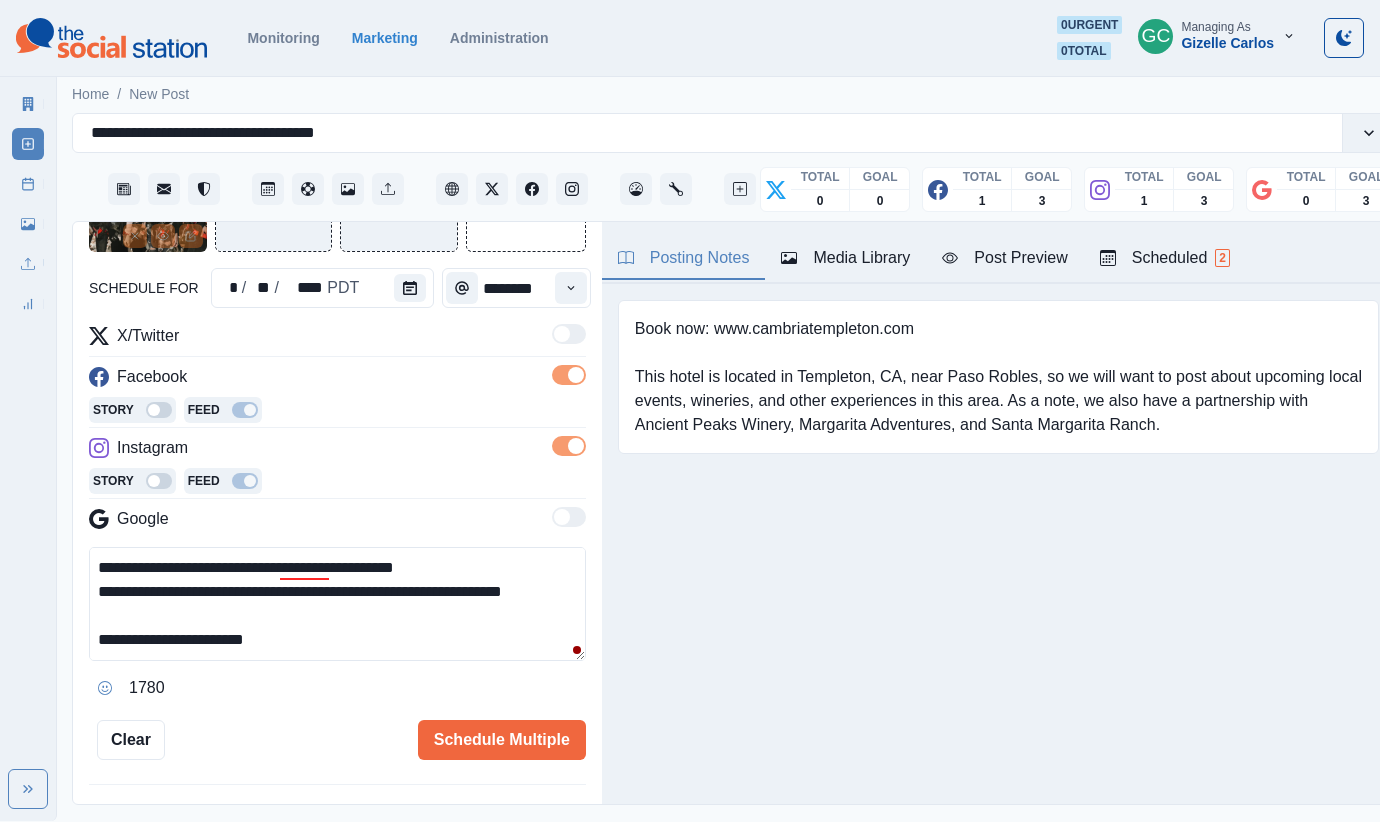 scroll, scrollTop: 192, scrollLeft: 0, axis: vertical 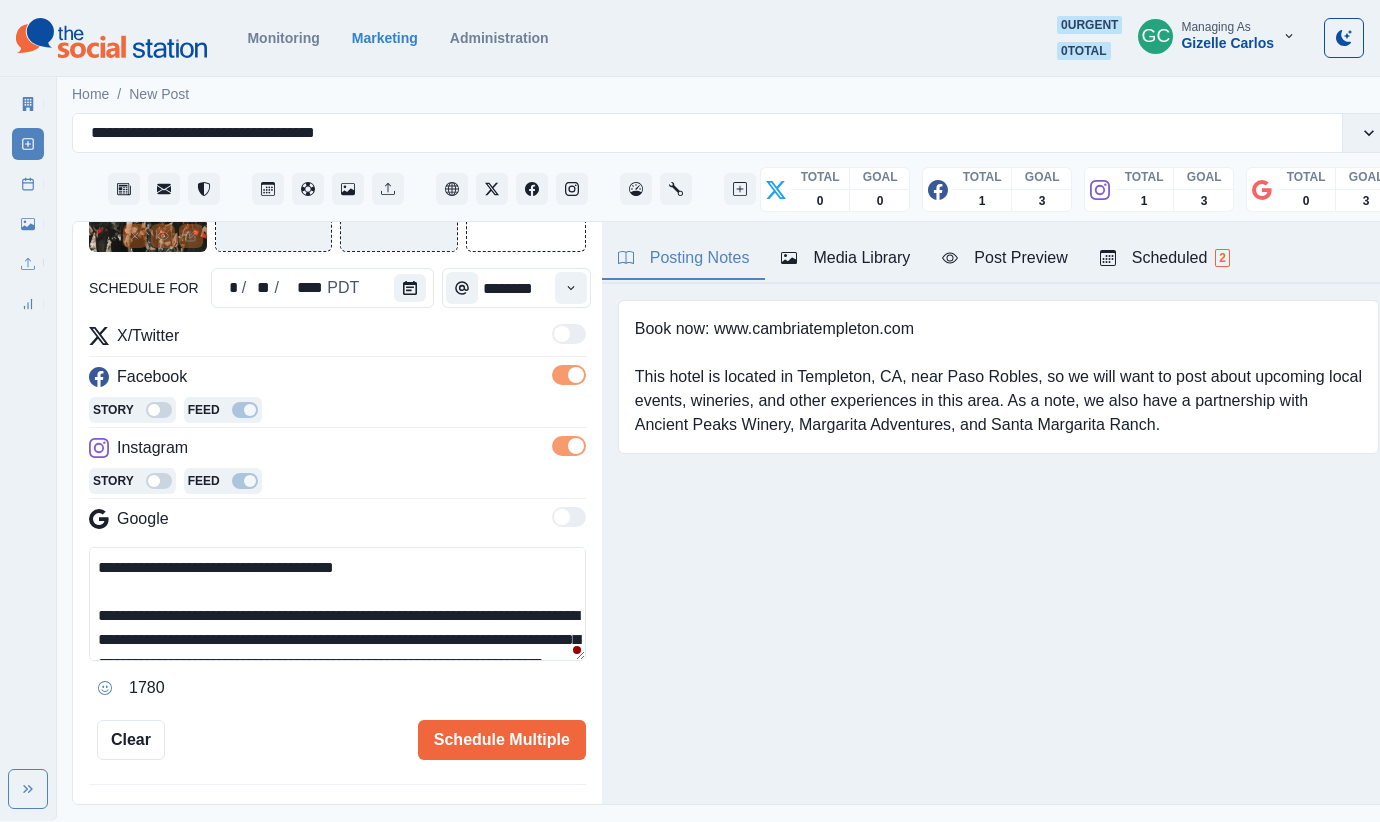 click on "**********" at bounding box center [337, 604] 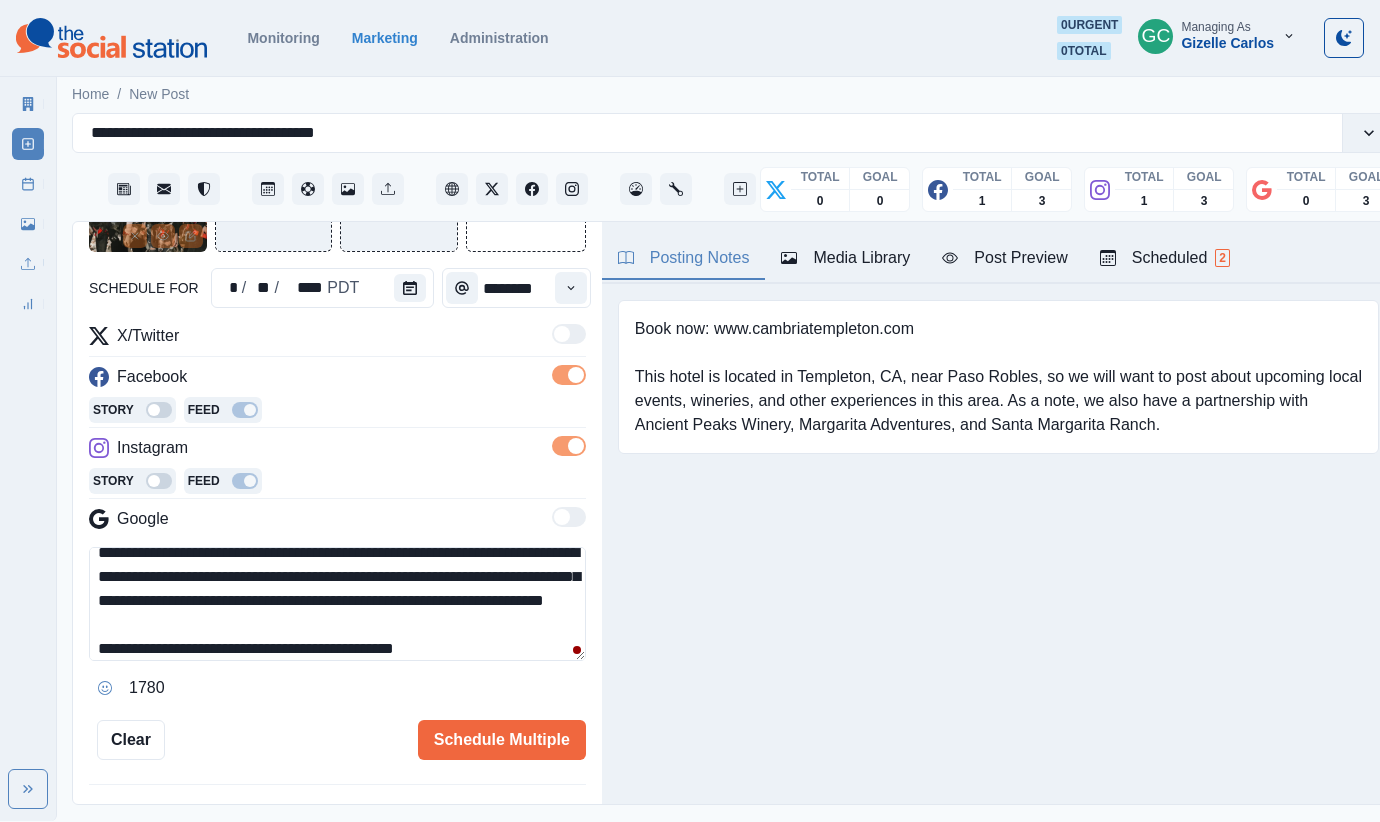 scroll, scrollTop: 93, scrollLeft: 0, axis: vertical 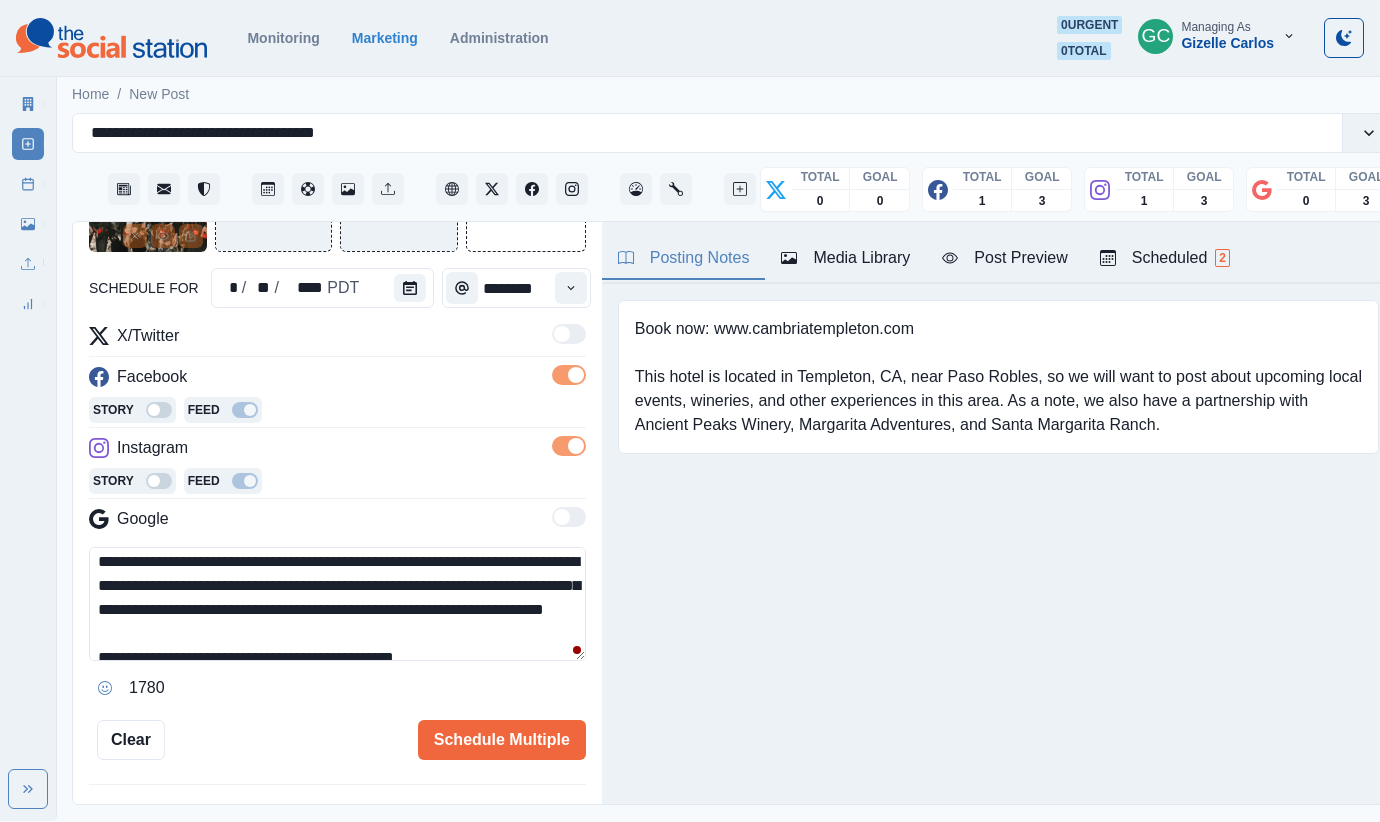 click on "**********" at bounding box center [337, 604] 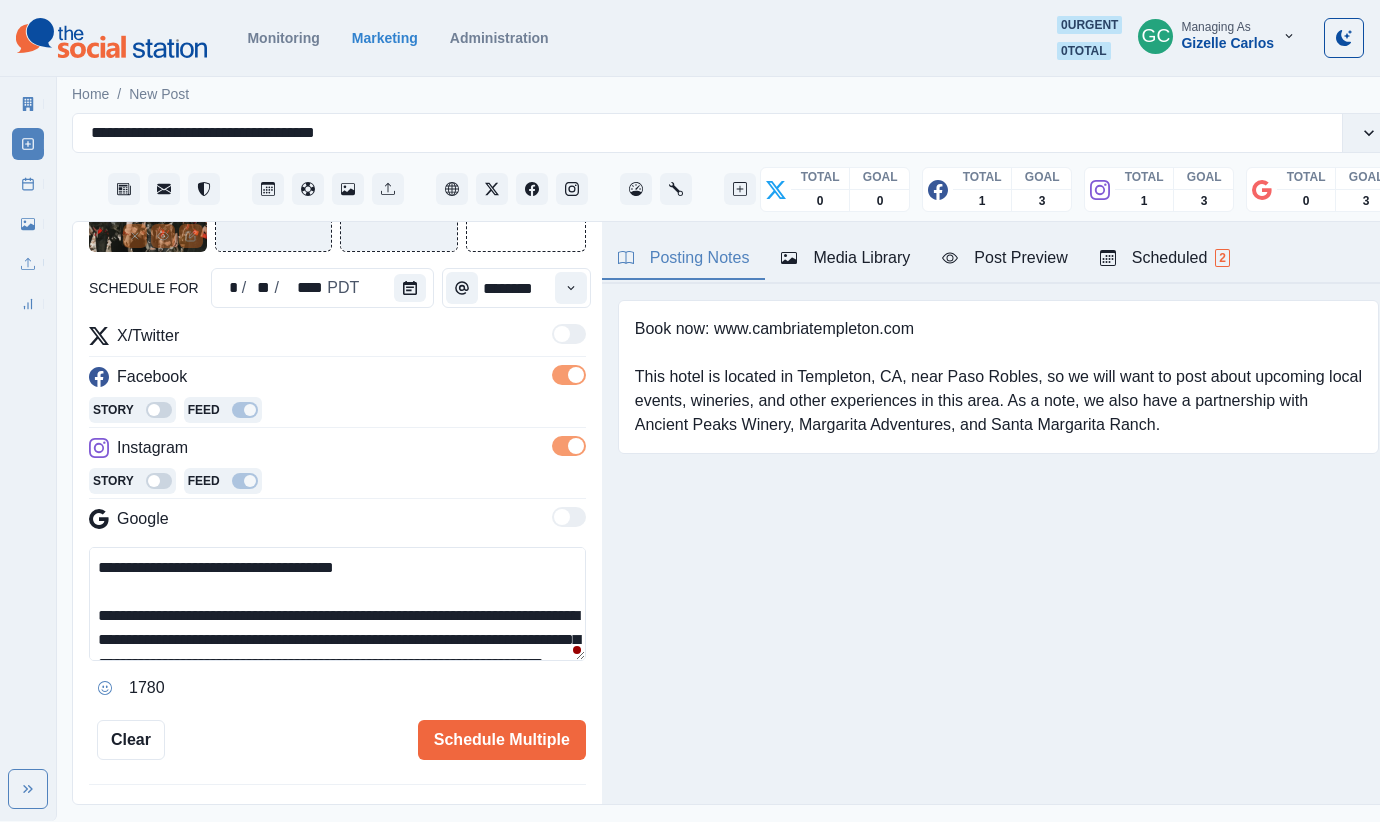 click on "**********" at bounding box center [337, 604] 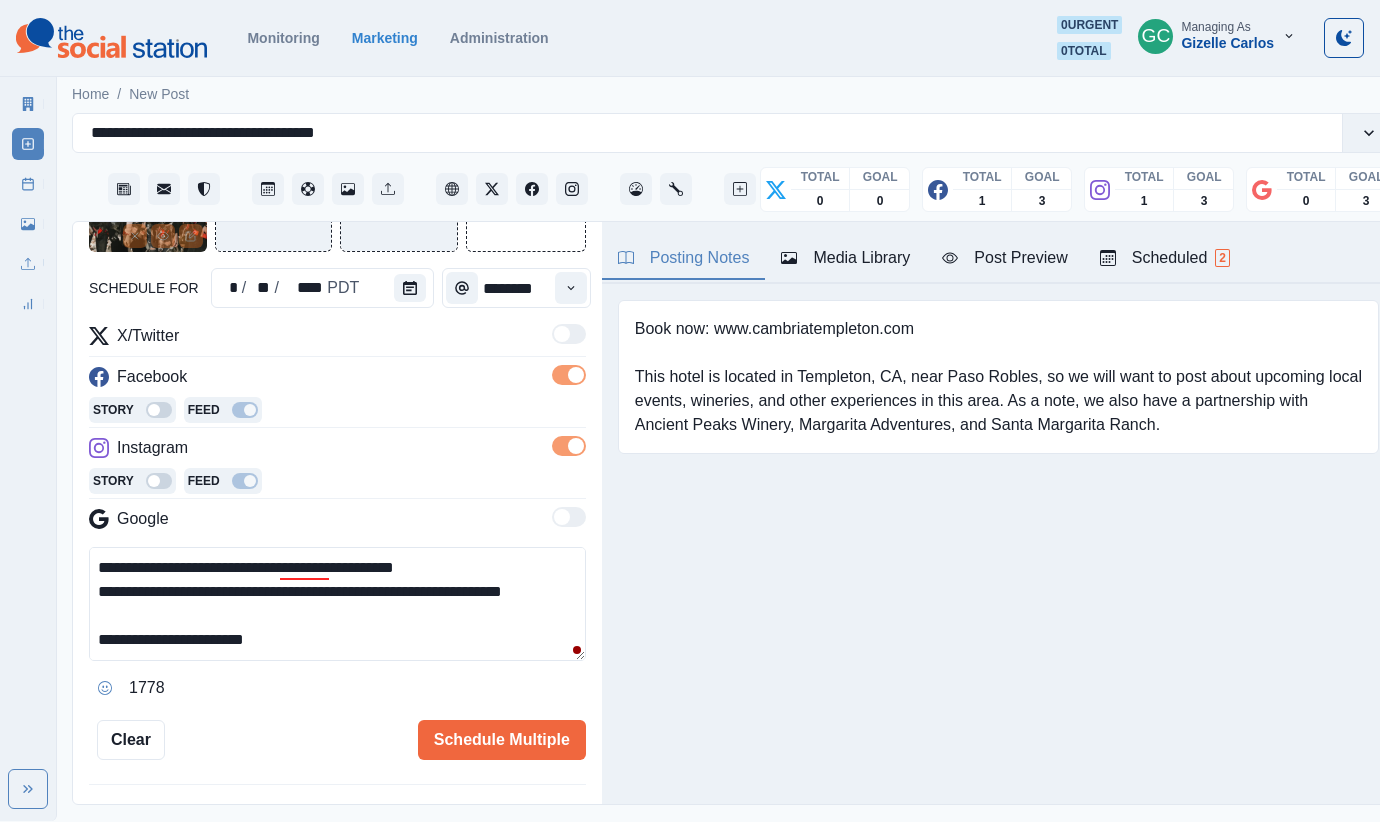 type on "**********" 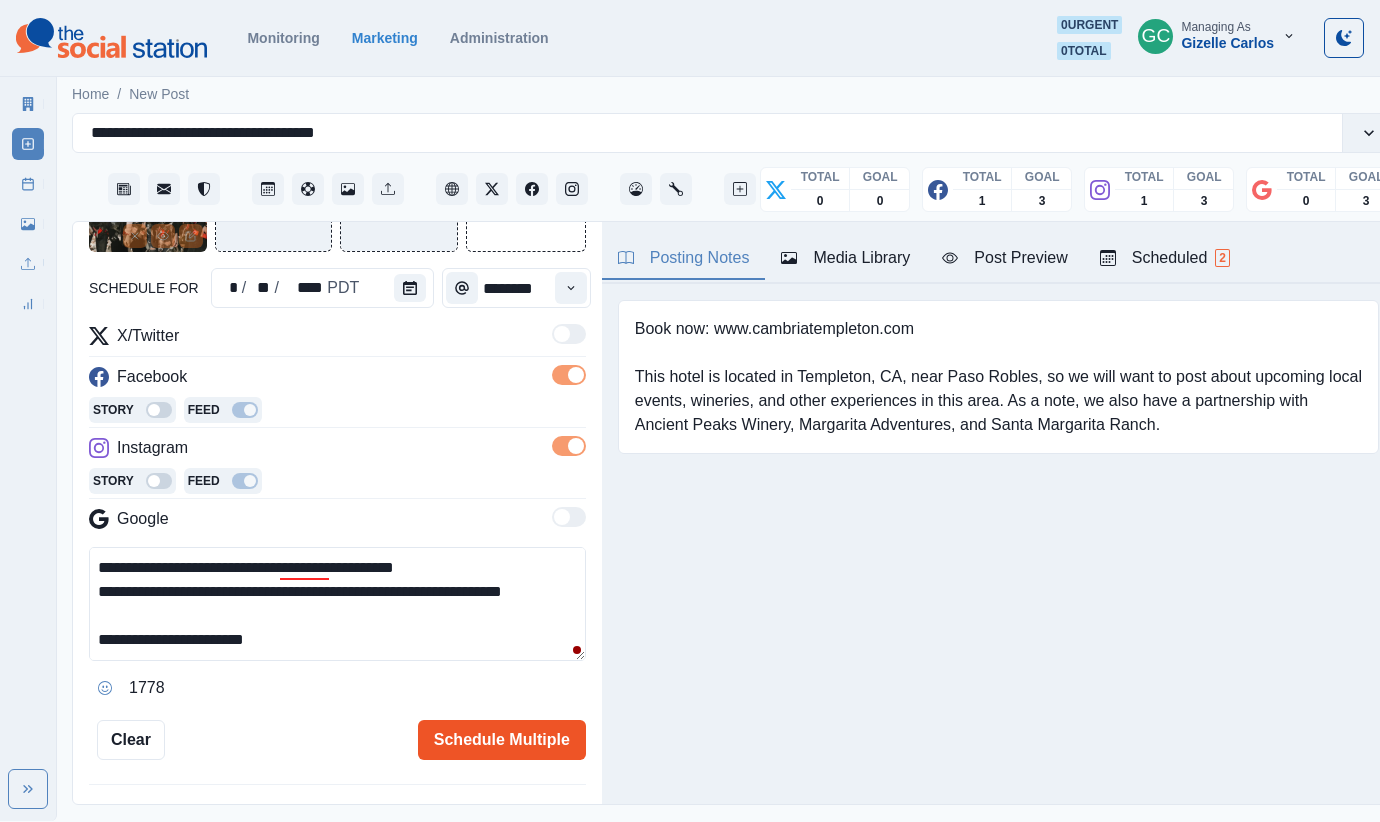 click on "Schedule Multiple" at bounding box center (502, 740) 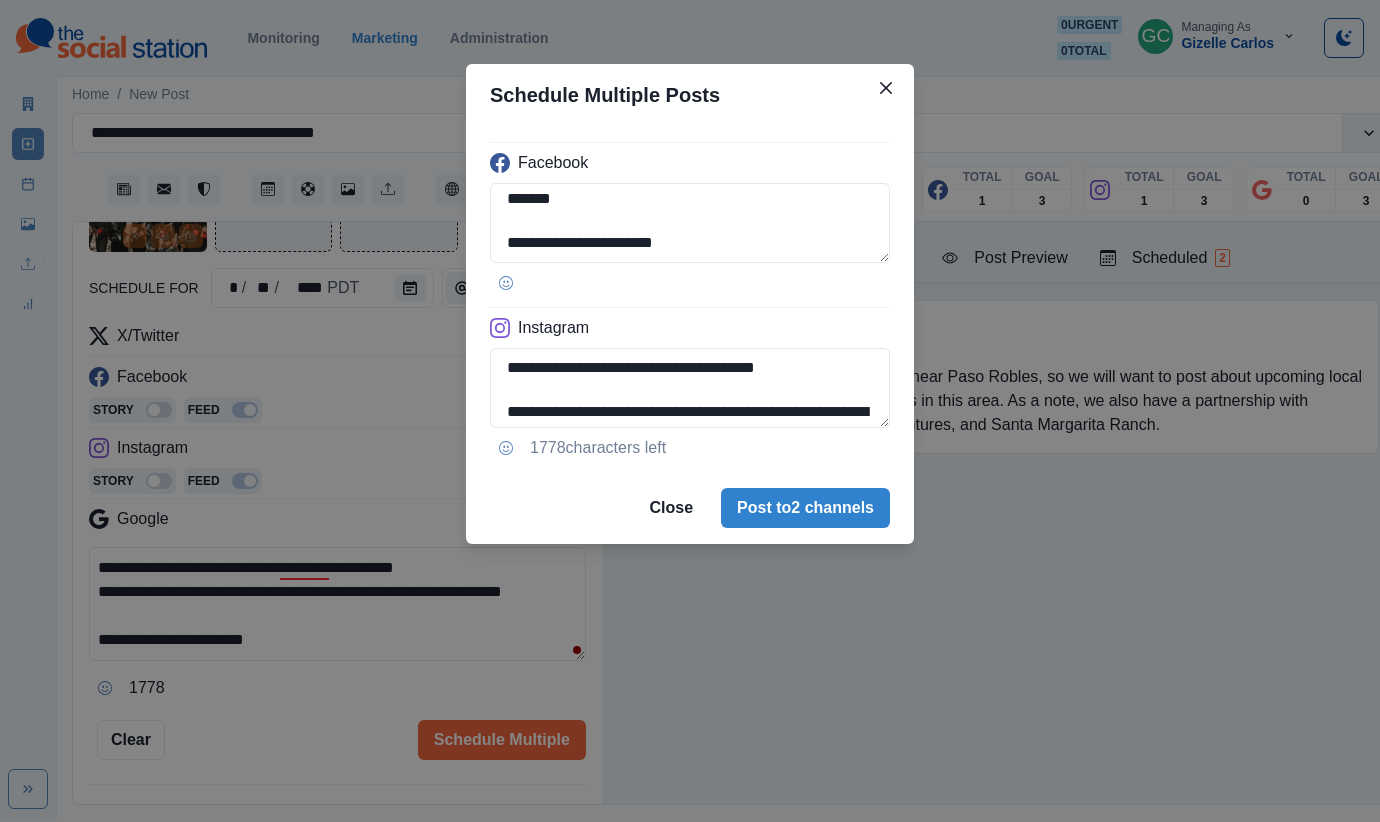 drag, startPoint x: 547, startPoint y: 242, endPoint x: 567, endPoint y: 279, distance: 42.059483 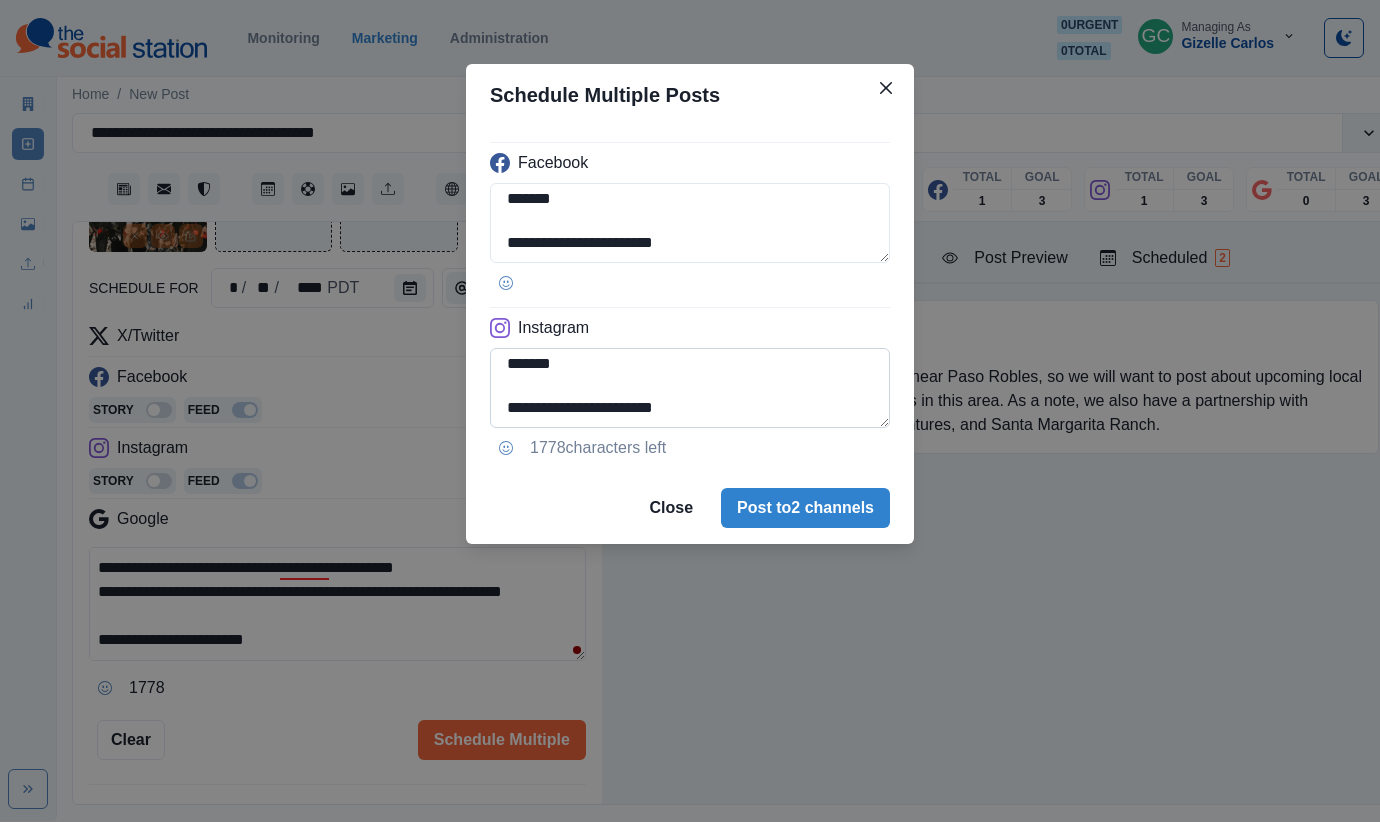 type on "**********" 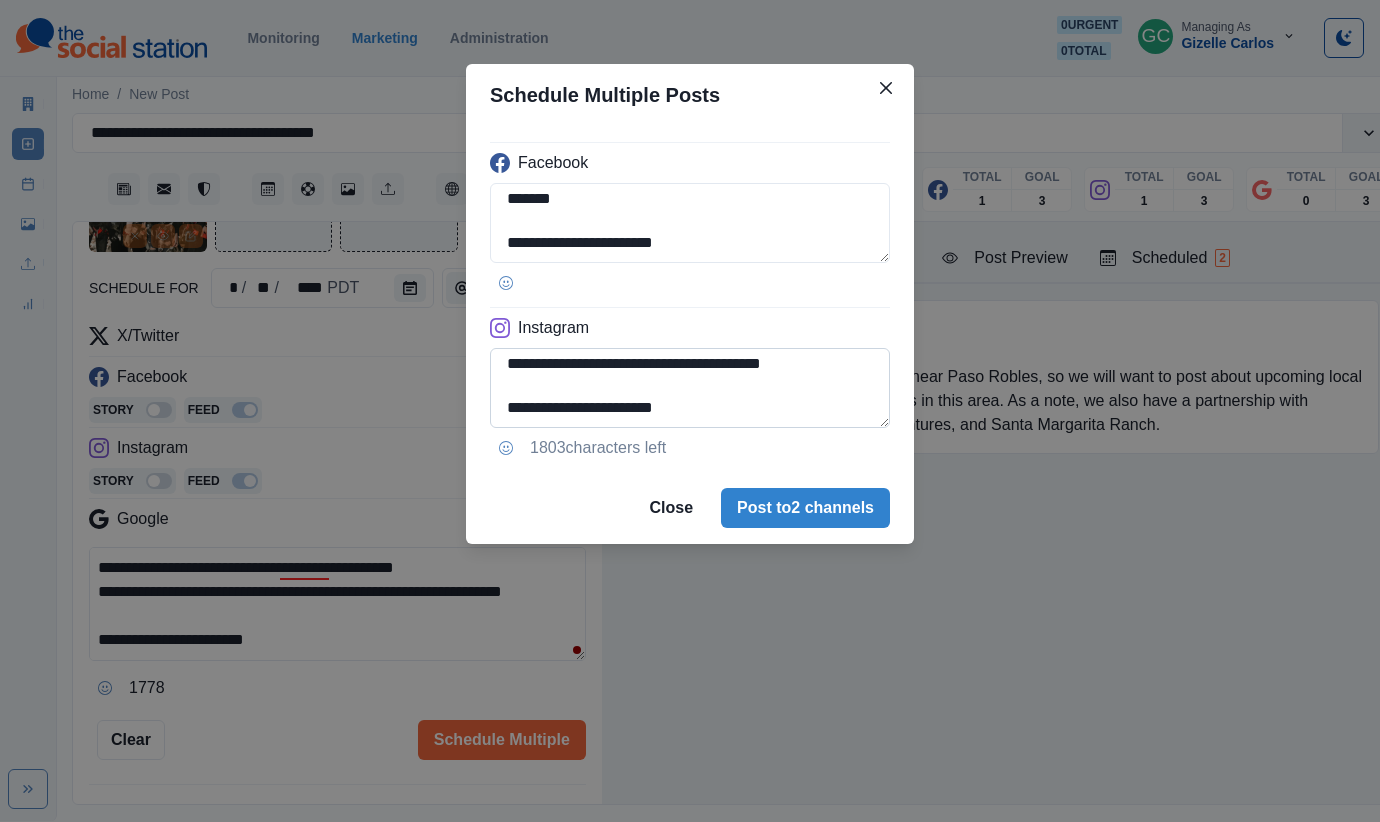 click on "**********" at bounding box center (690, 388) 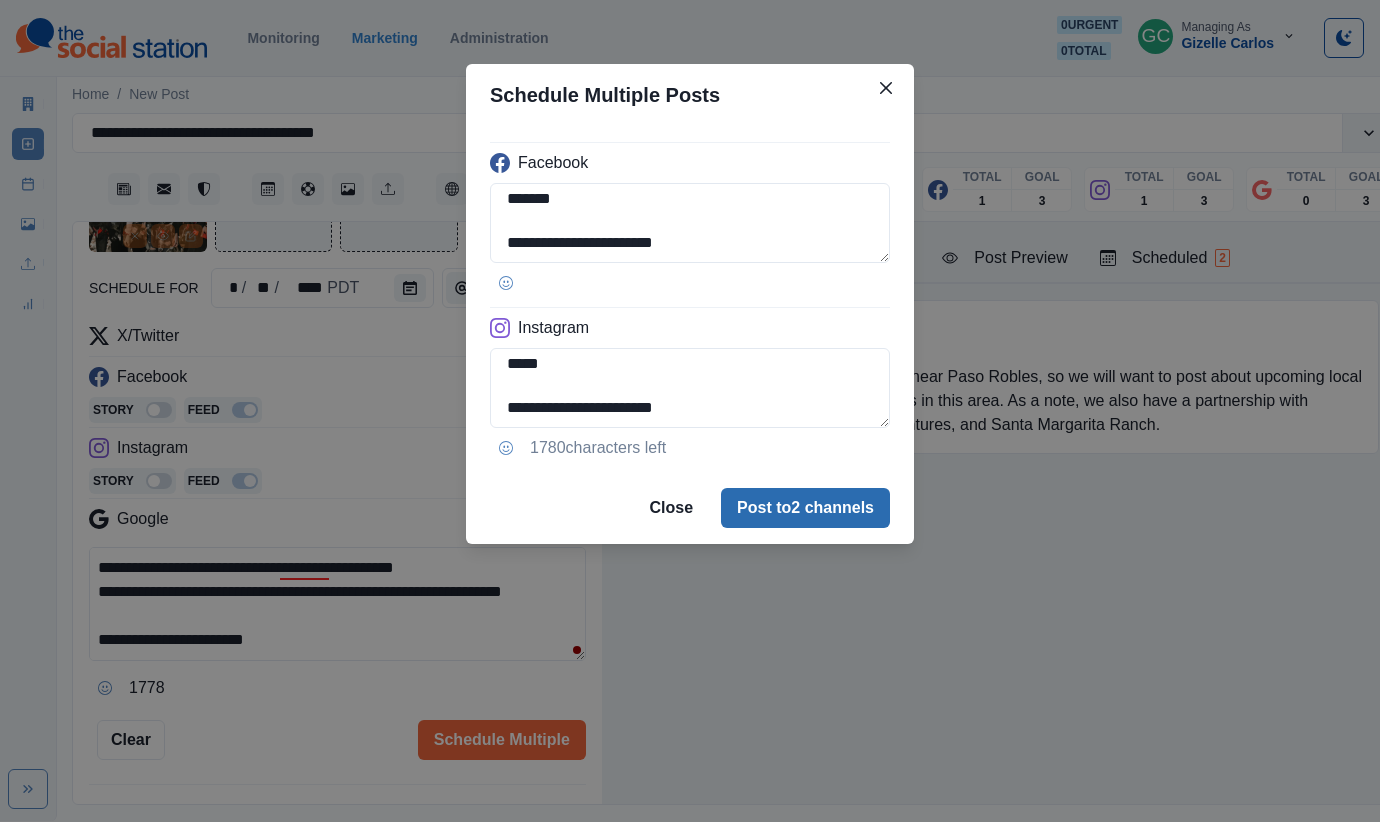 type on "**********" 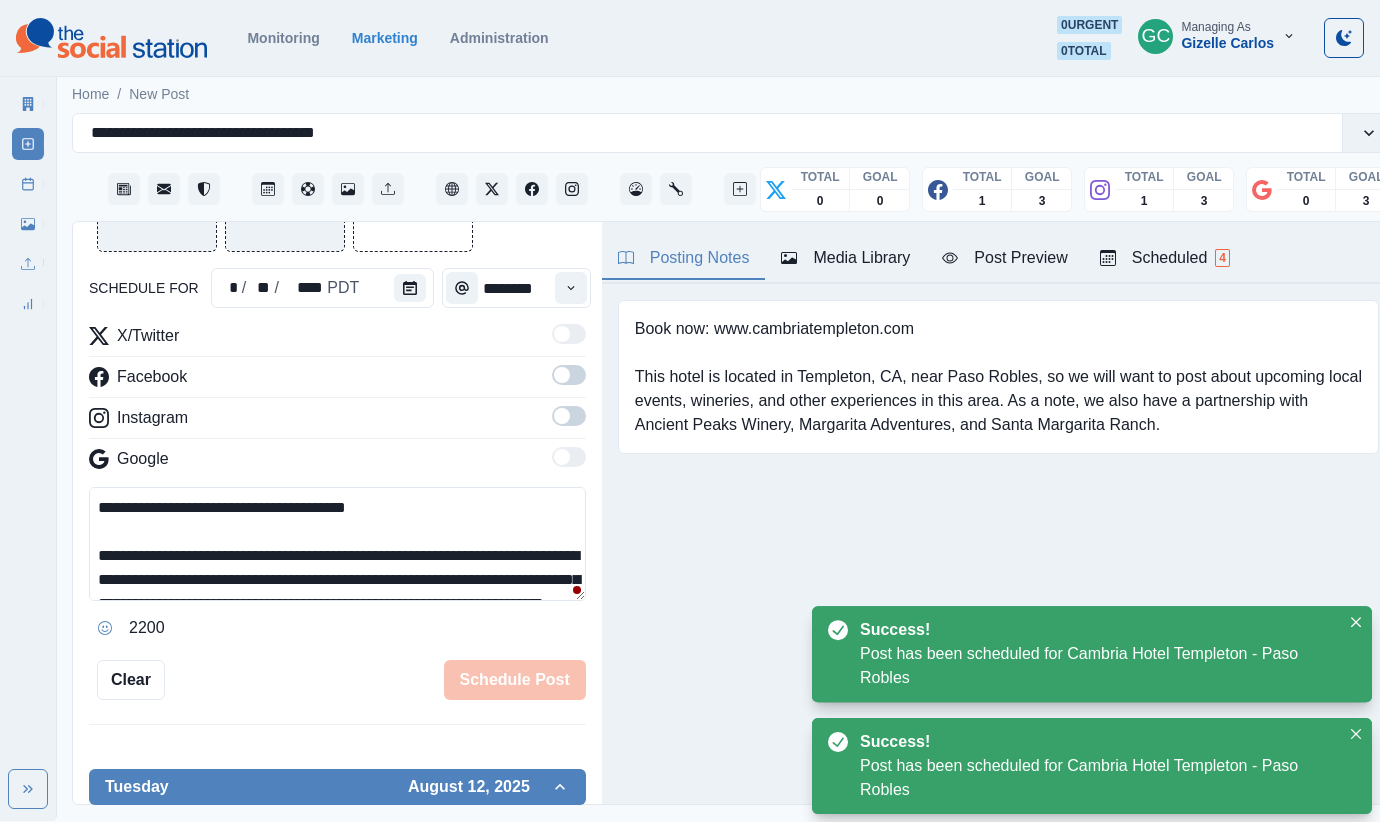 drag, startPoint x: 1184, startPoint y: 241, endPoint x: 1180, endPoint y: 268, distance: 27.294687 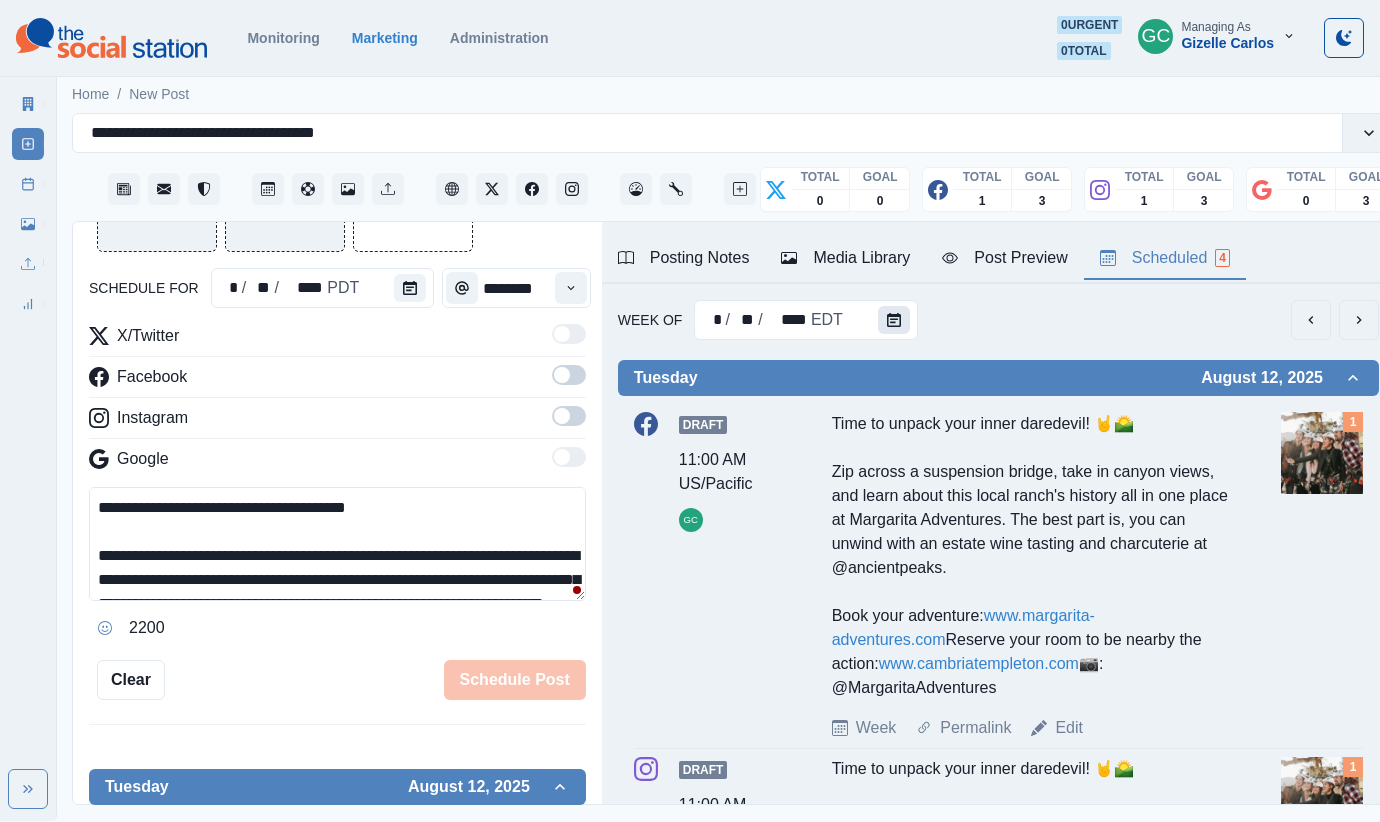 click 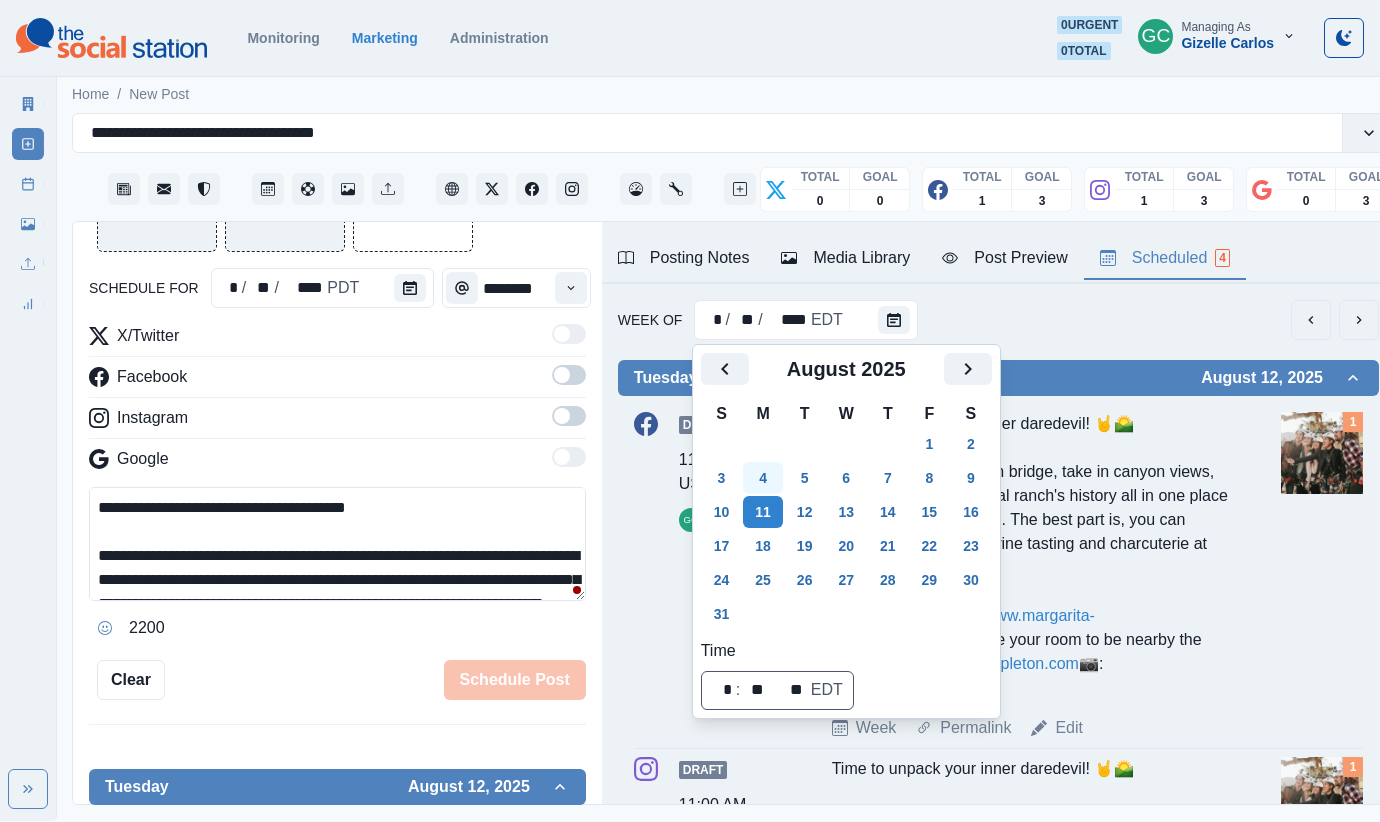 click on "4" at bounding box center [763, 478] 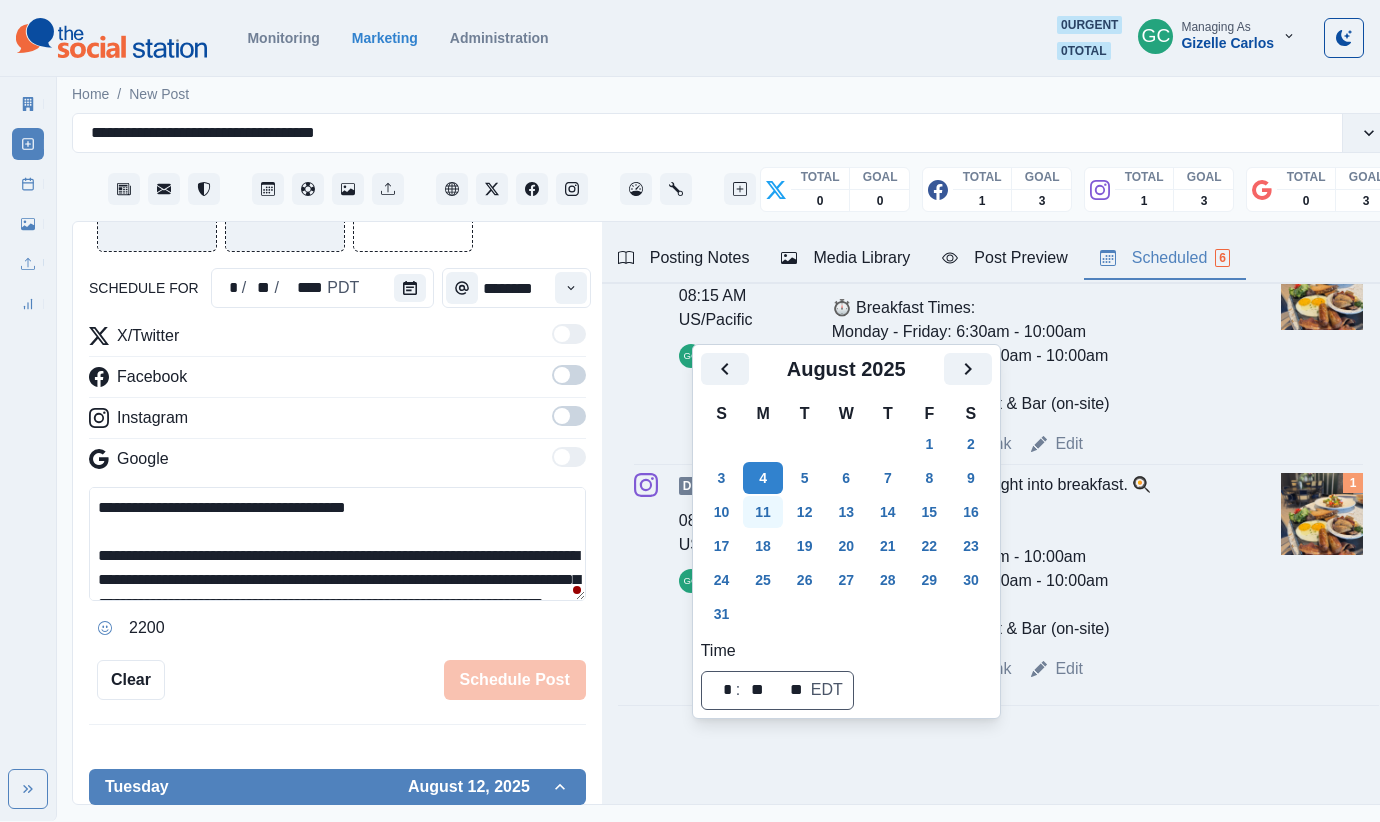 click on "11" at bounding box center [763, 512] 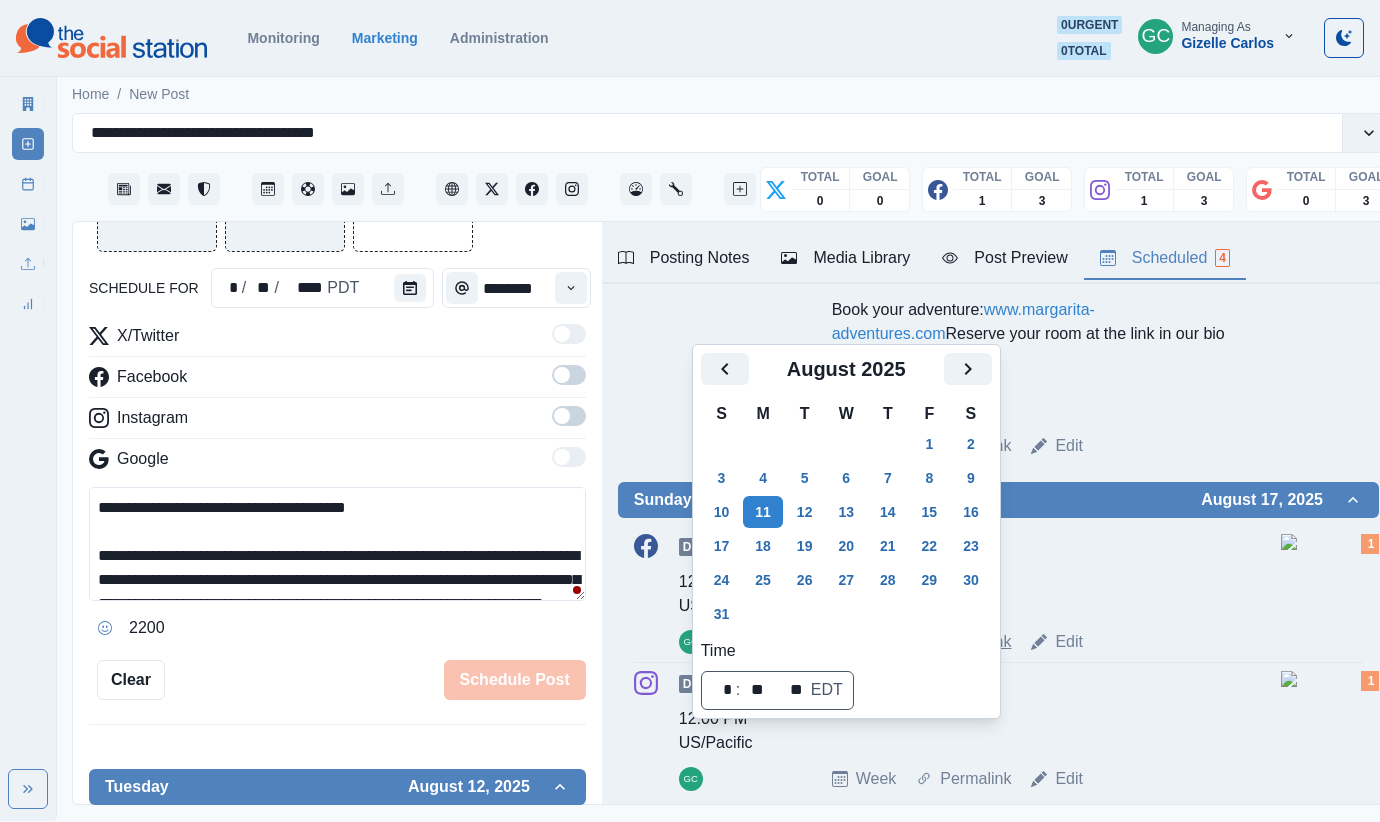 click on "Edit" at bounding box center [1069, 642] 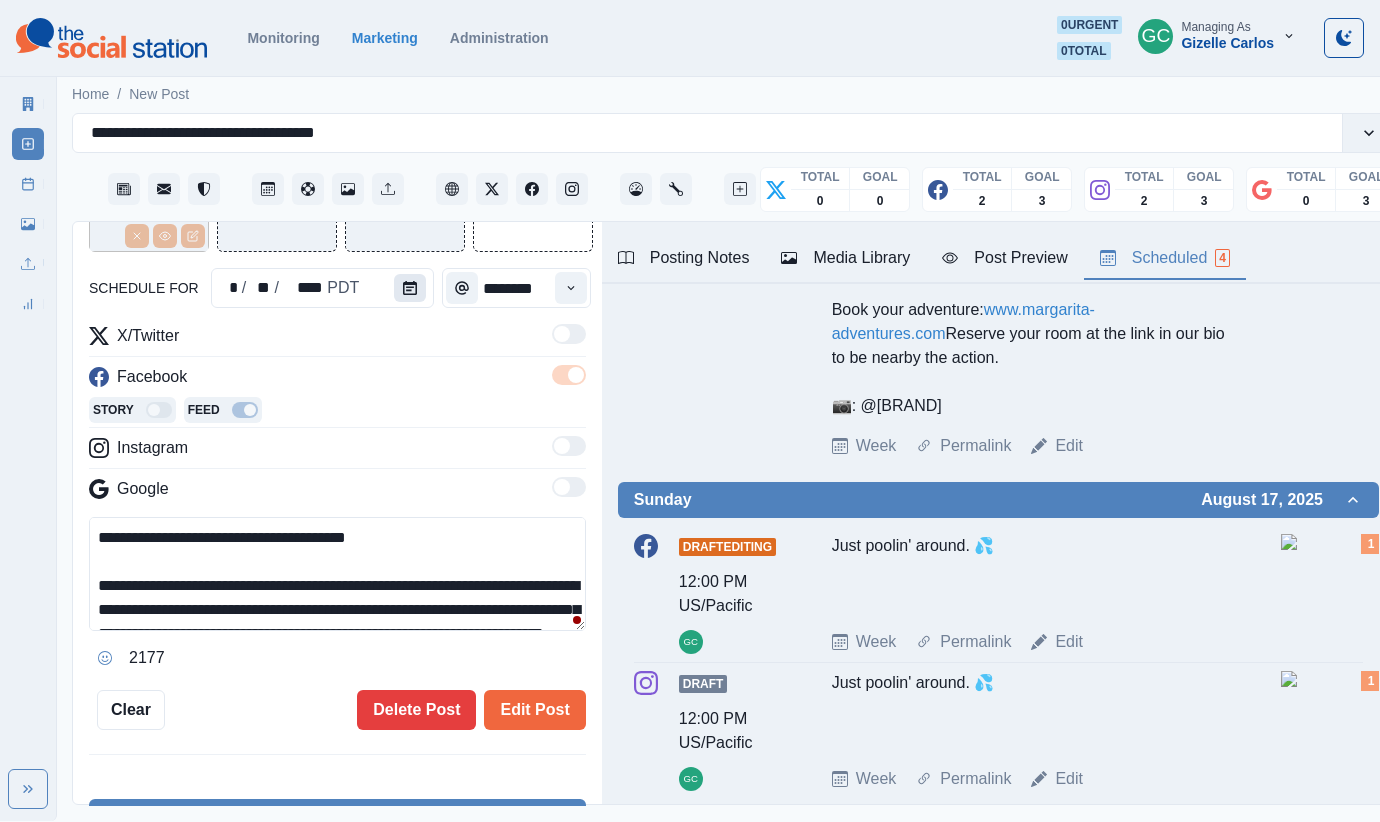 click at bounding box center [410, 288] 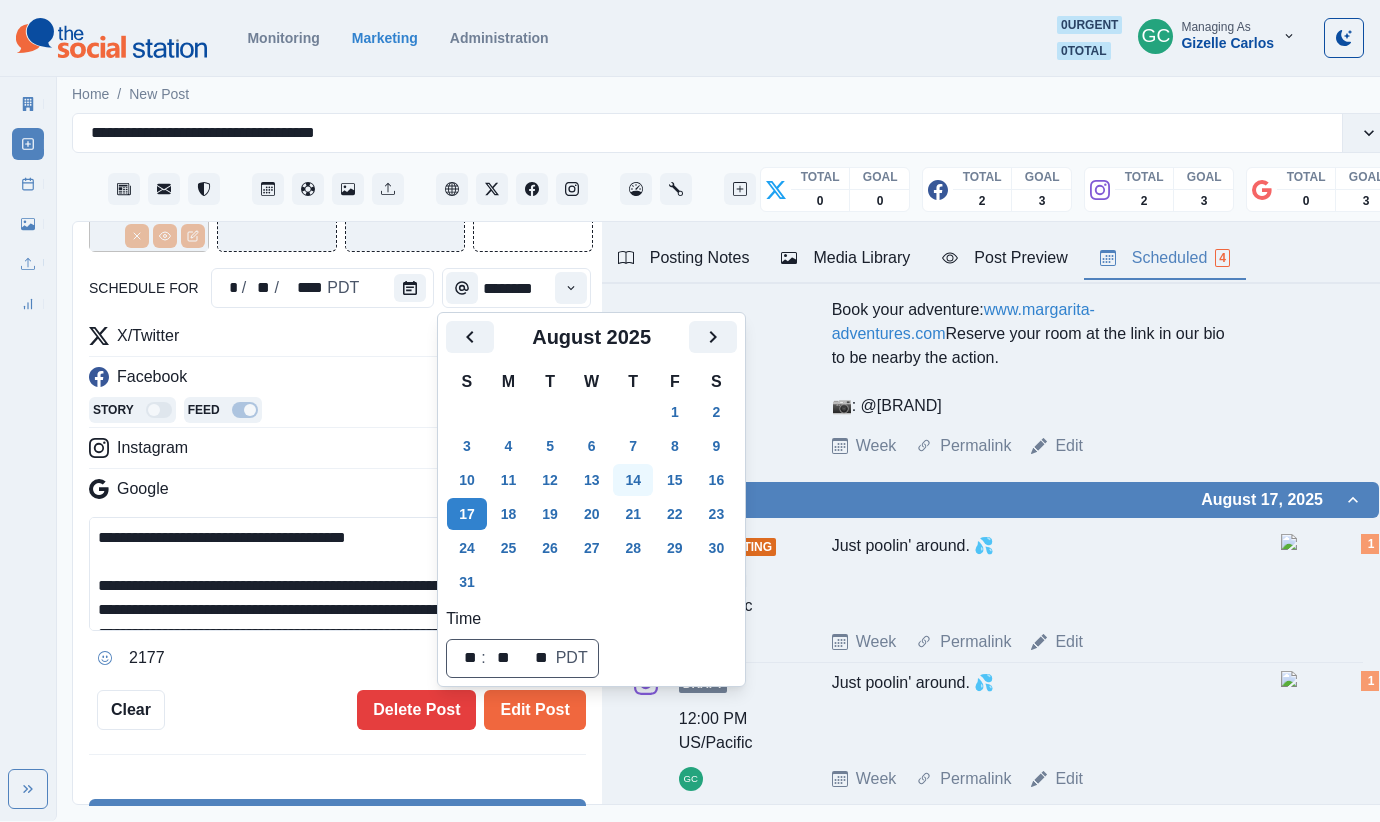 click on "14" at bounding box center (633, 480) 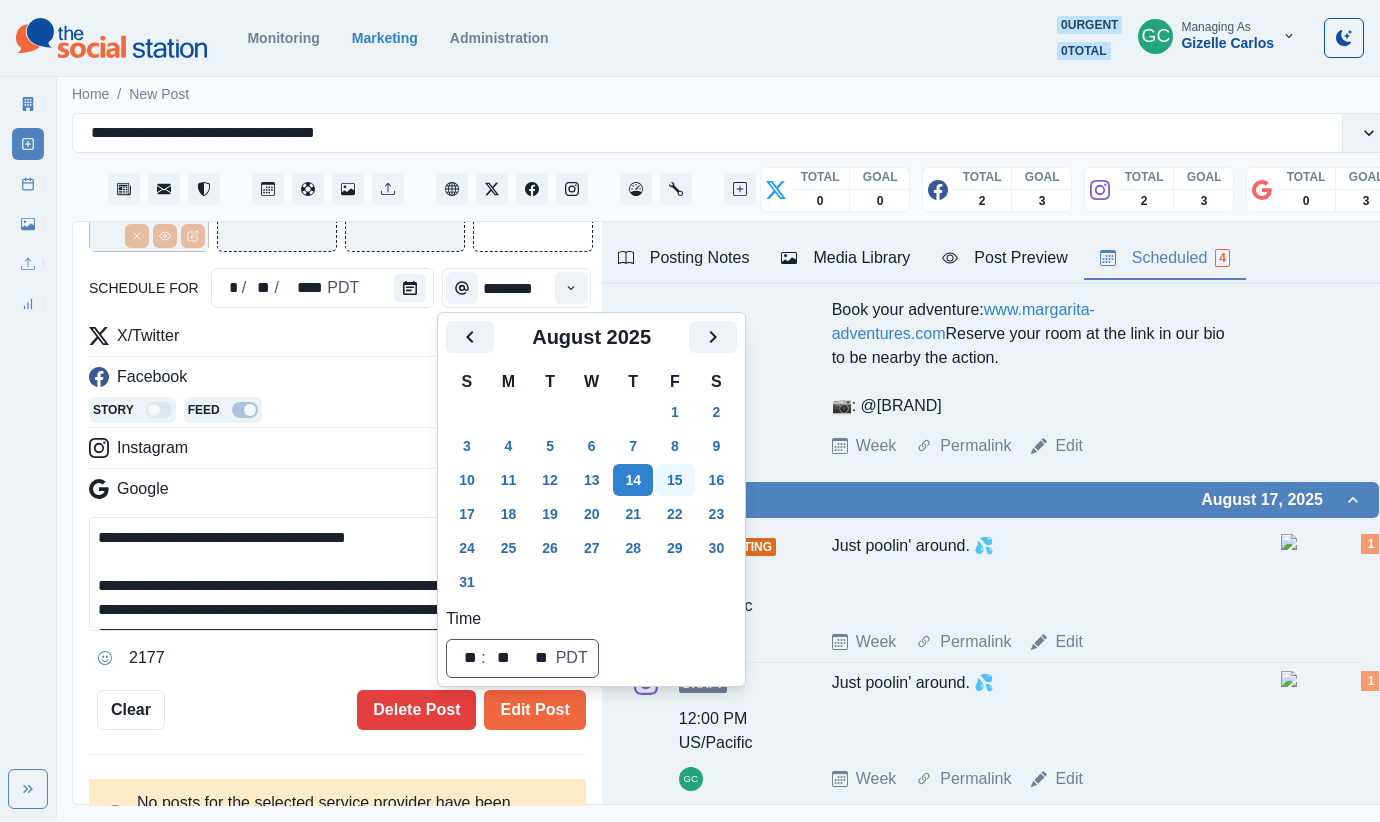 click on "15" at bounding box center (675, 480) 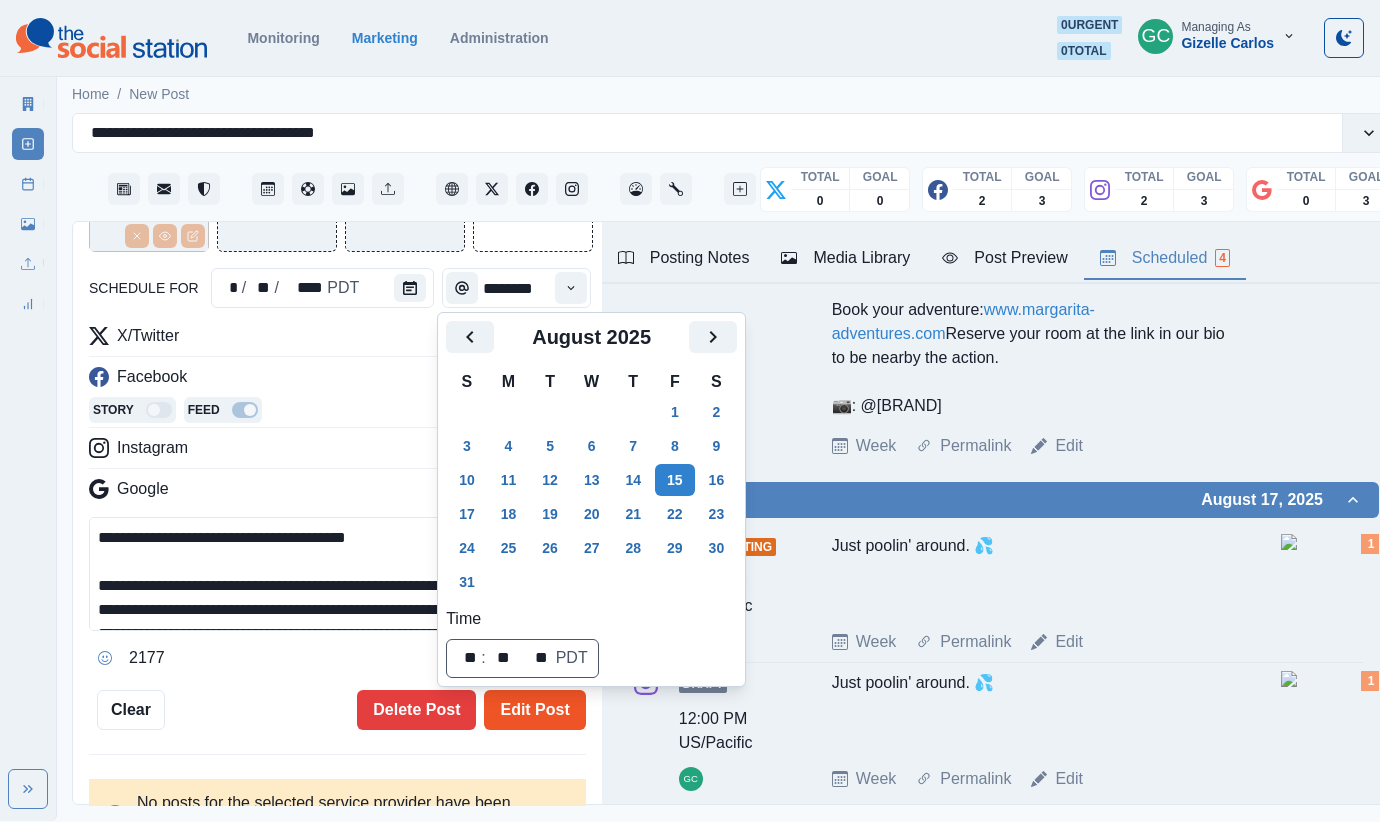 click on "Edit Post" at bounding box center (534, 710) 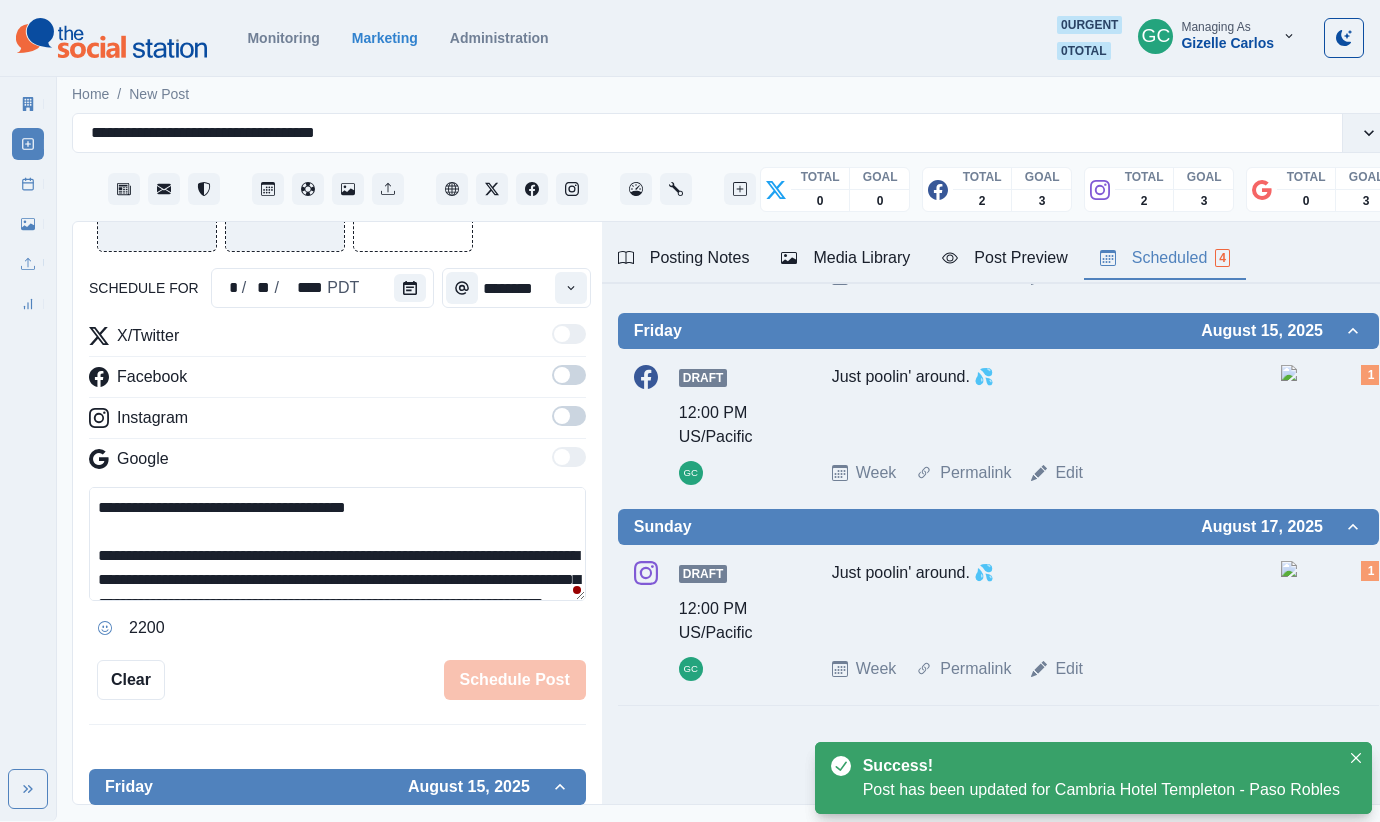drag, startPoint x: 1071, startPoint y: 679, endPoint x: 989, endPoint y: 614, distance: 104.63747 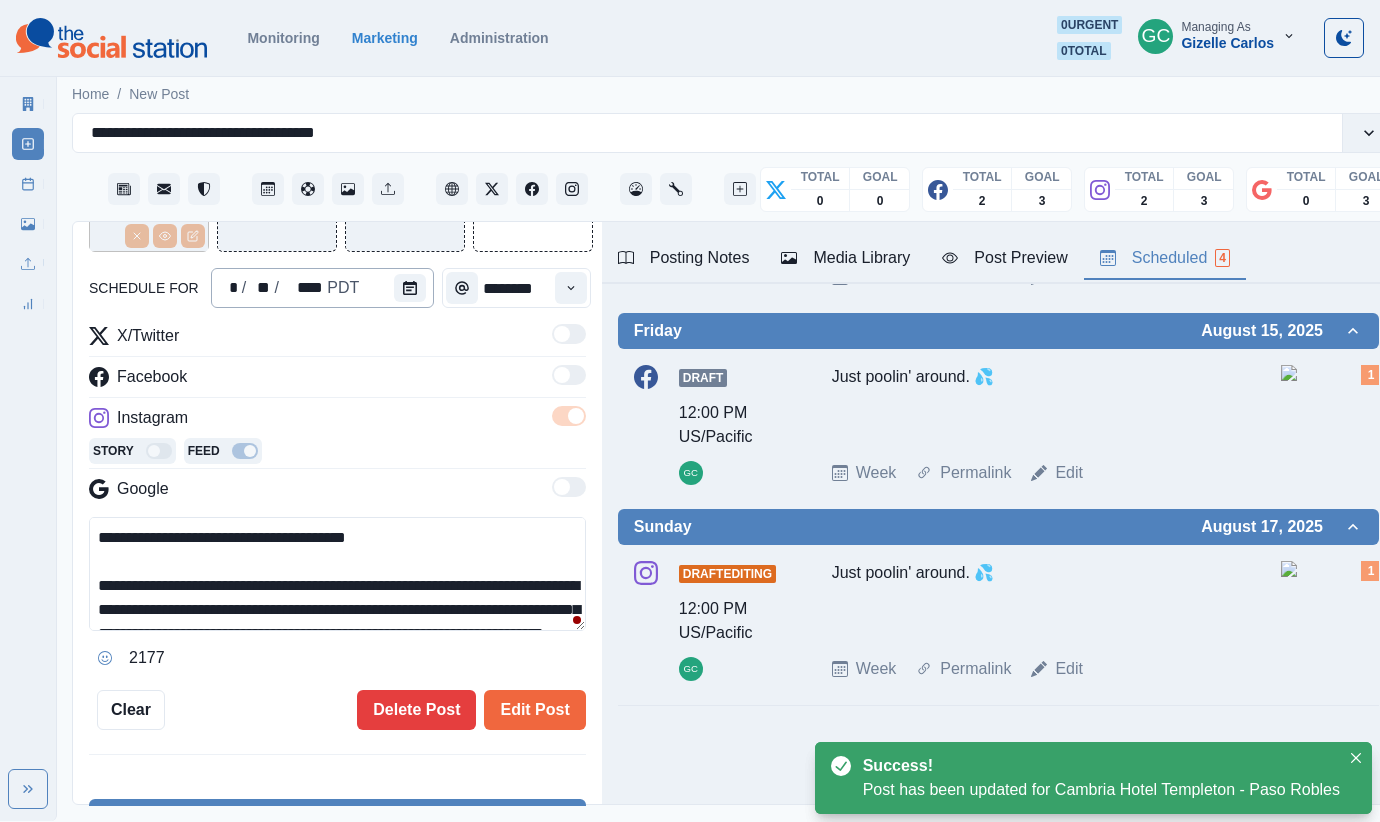 click on "**********" at bounding box center (337, 431) 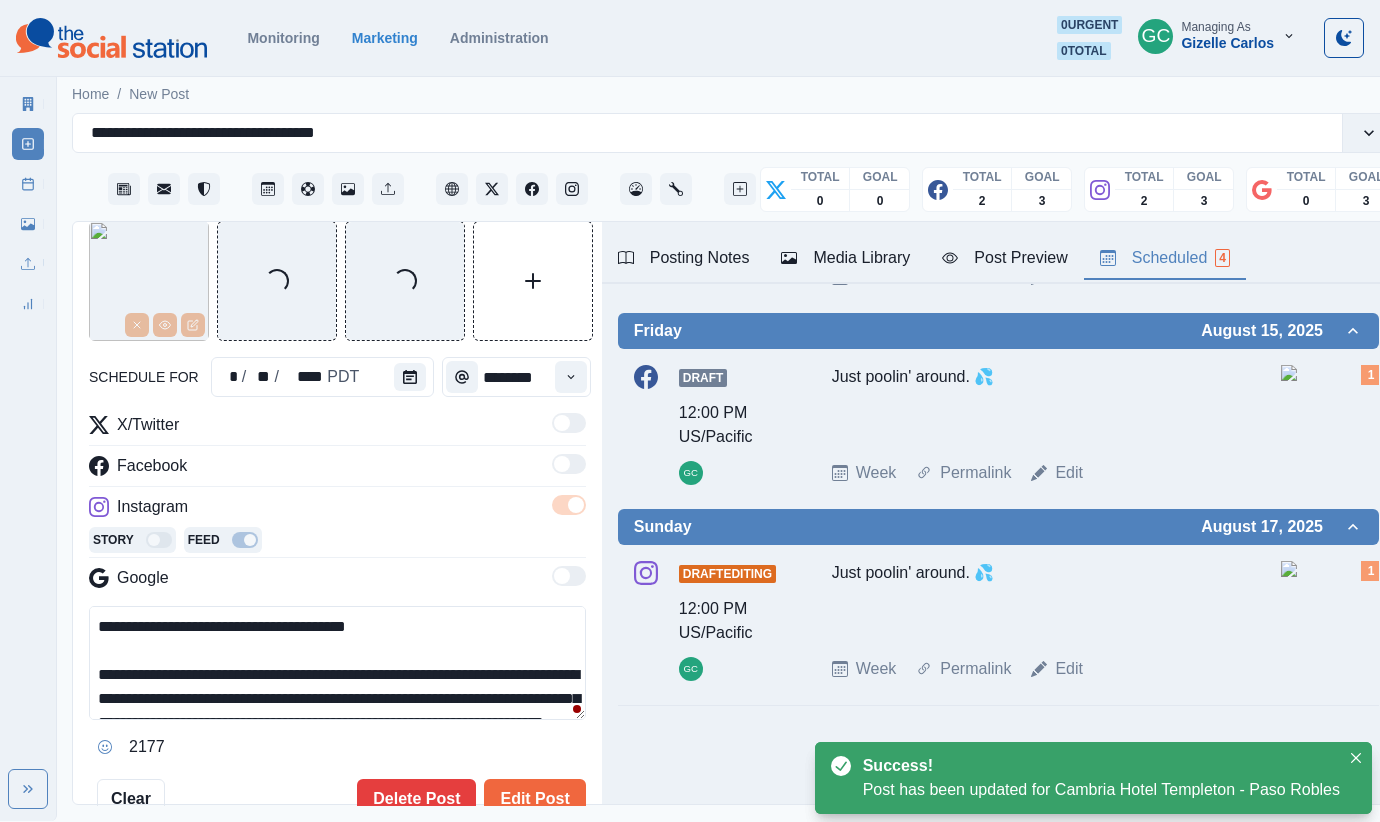 click 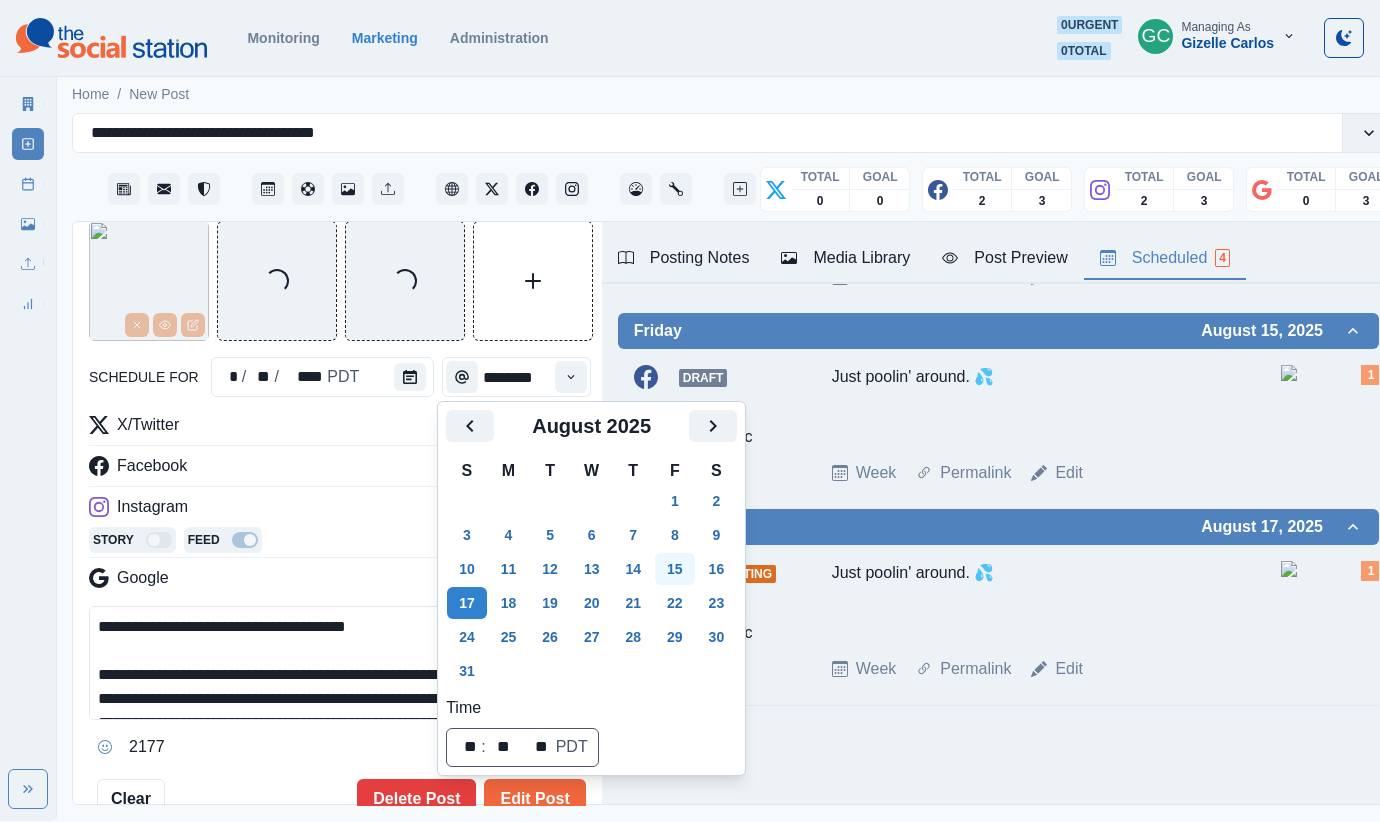 click on "15" at bounding box center (675, 569) 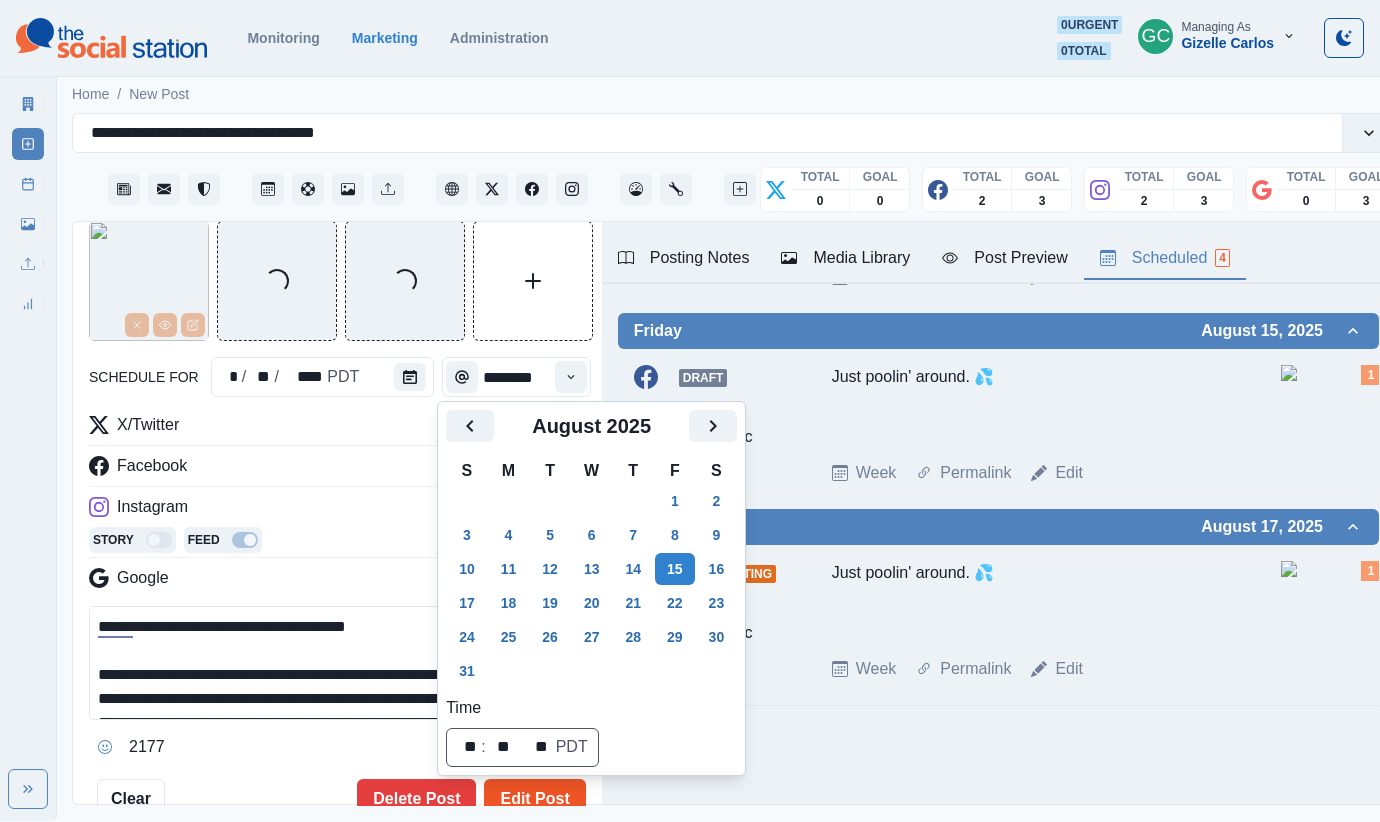 click on "Edit Post" at bounding box center (534, 799) 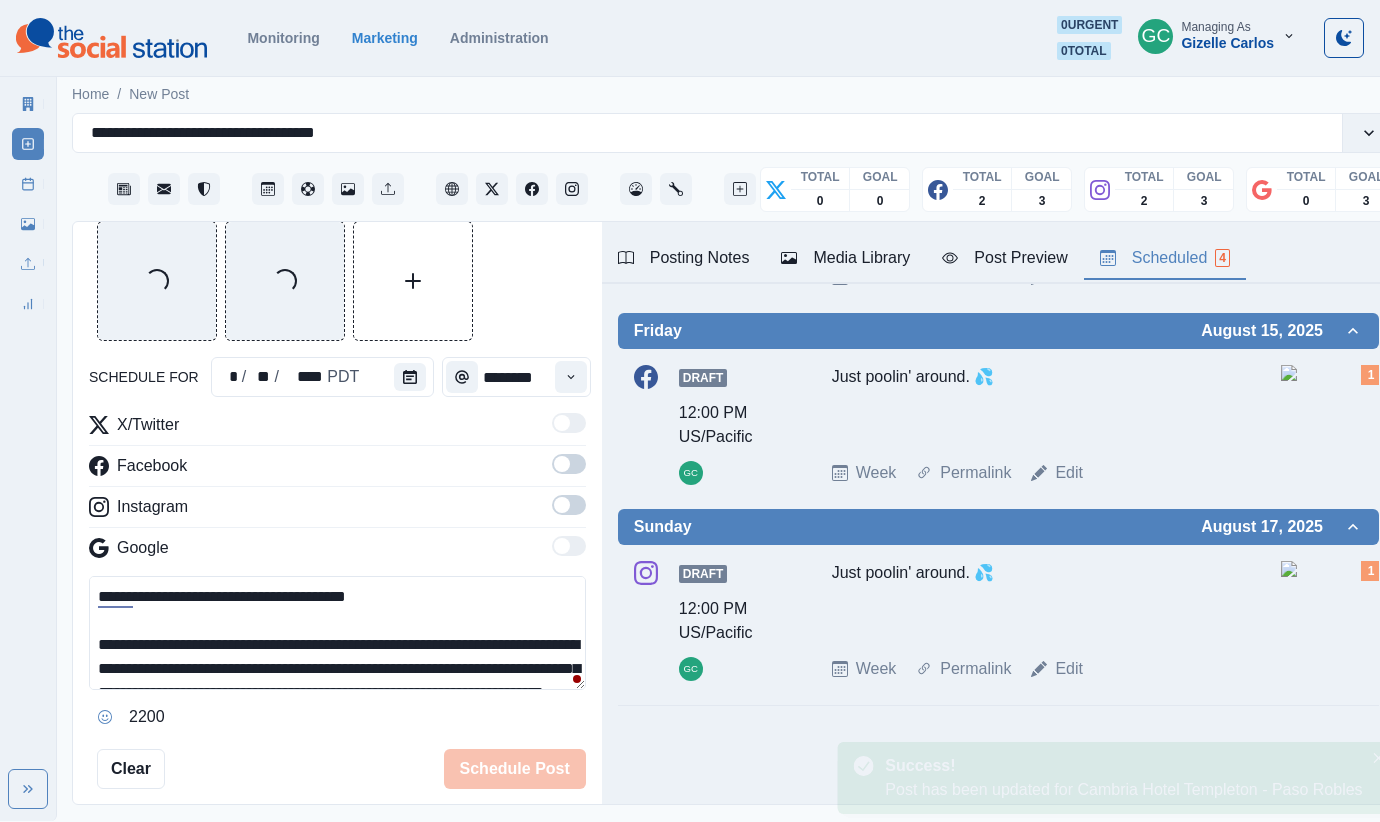 scroll, scrollTop: 785, scrollLeft: 0, axis: vertical 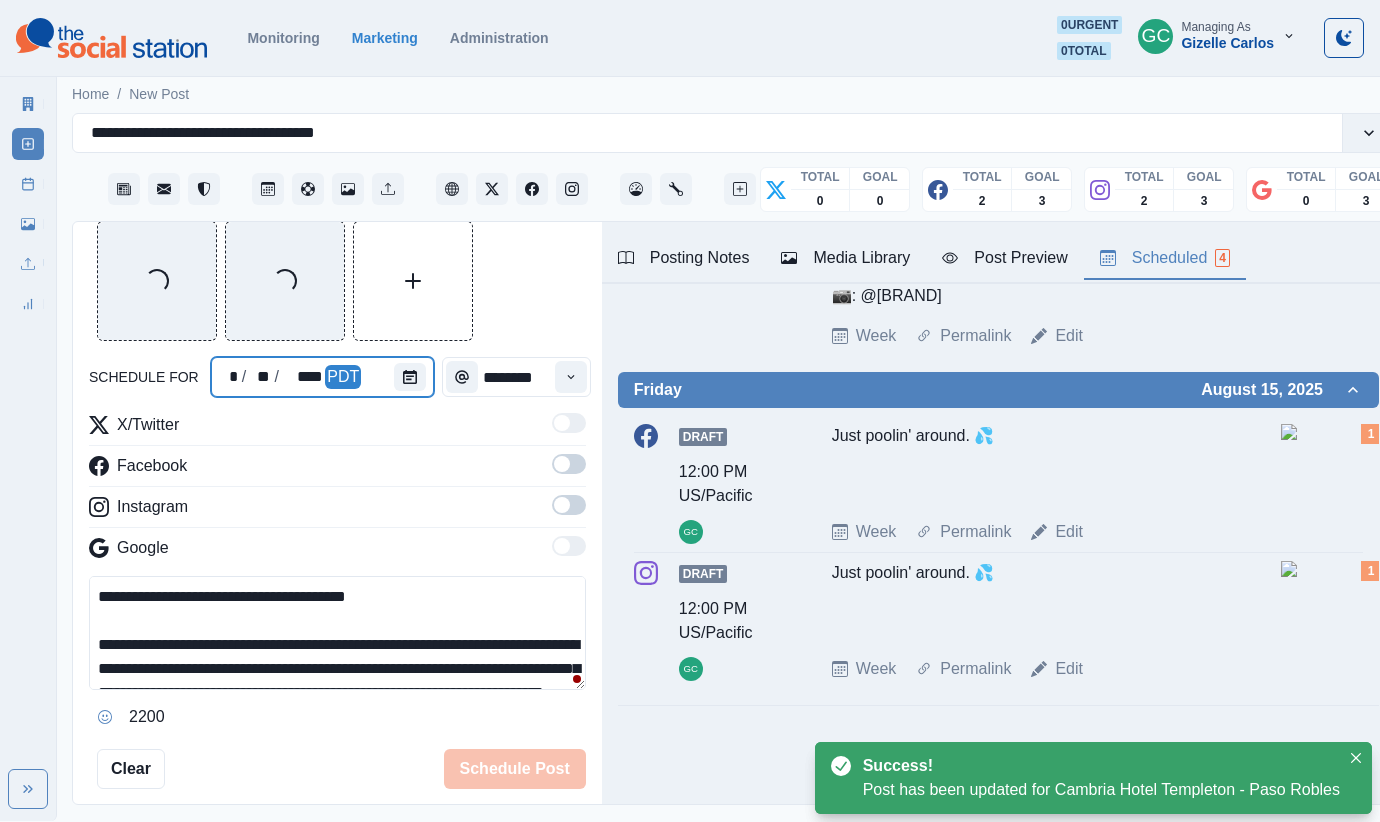 click at bounding box center [414, 377] 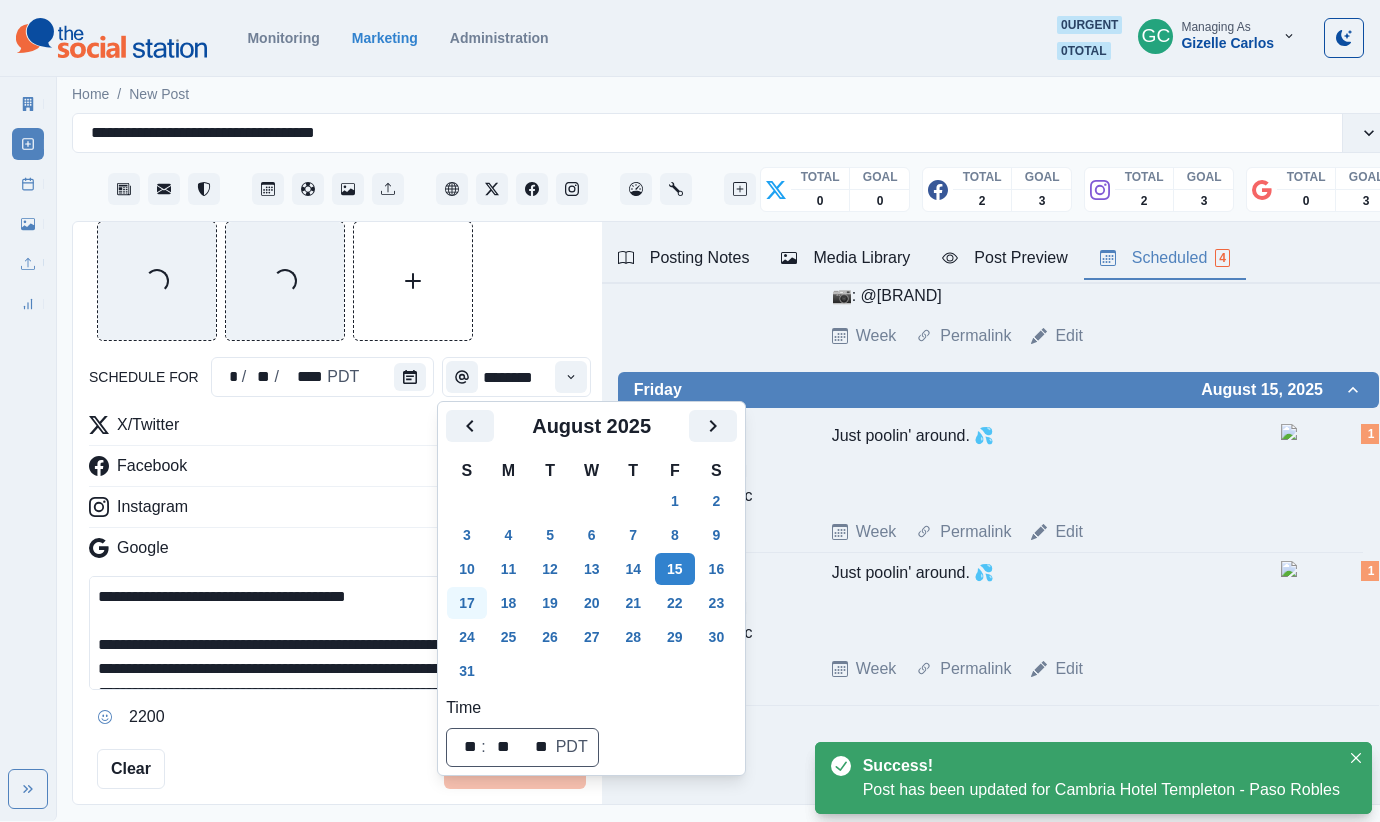 click on "17" at bounding box center (467, 603) 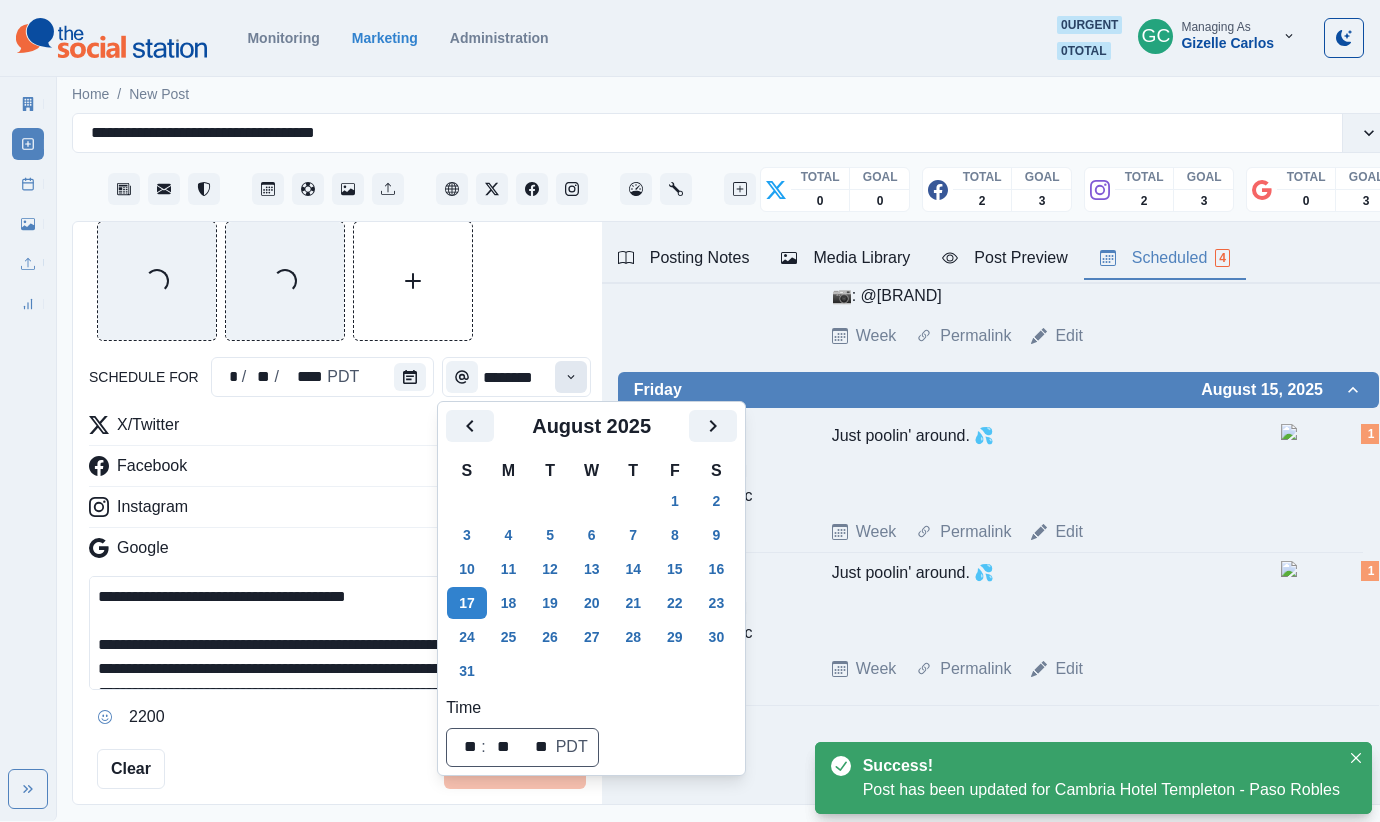 click 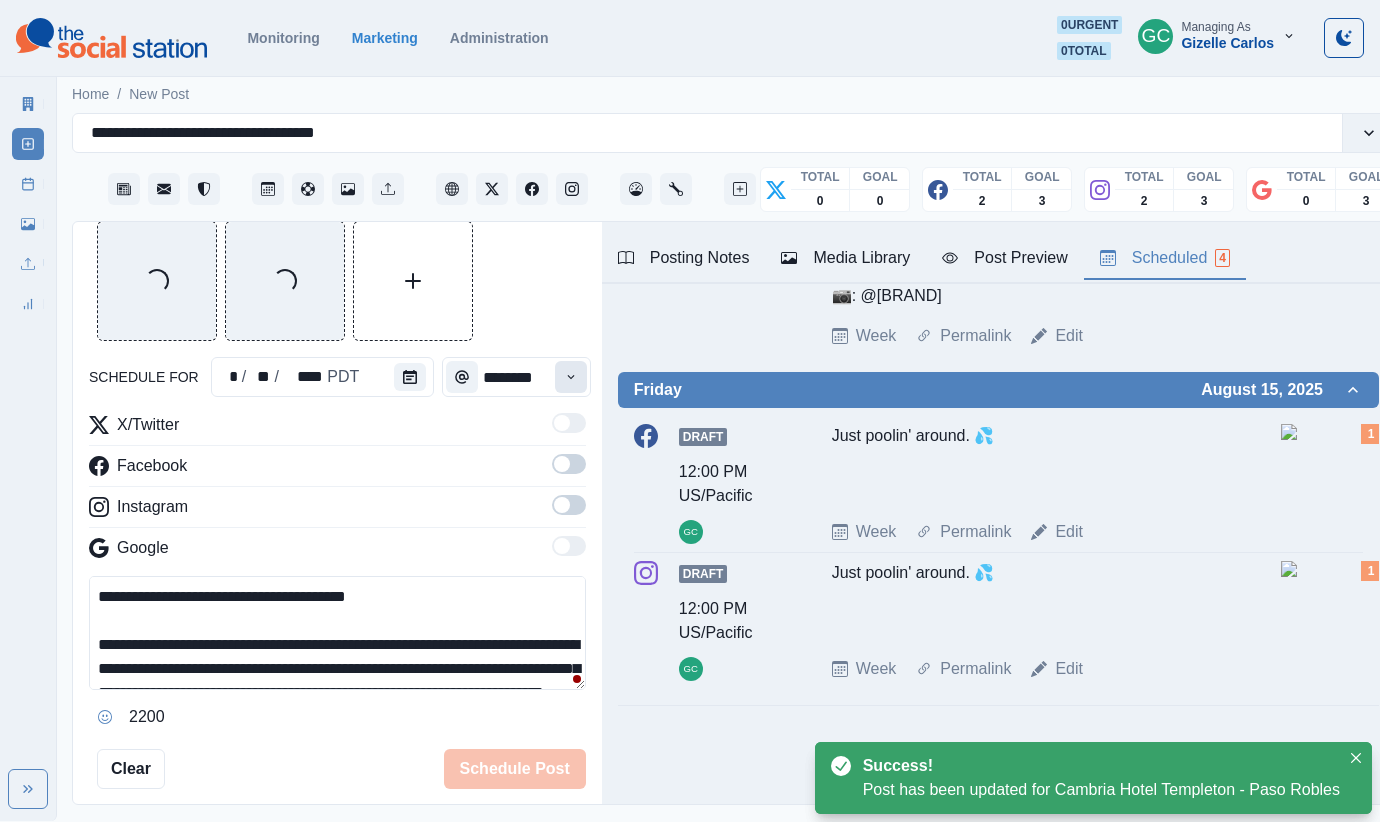scroll, scrollTop: 0, scrollLeft: 1, axis: horizontal 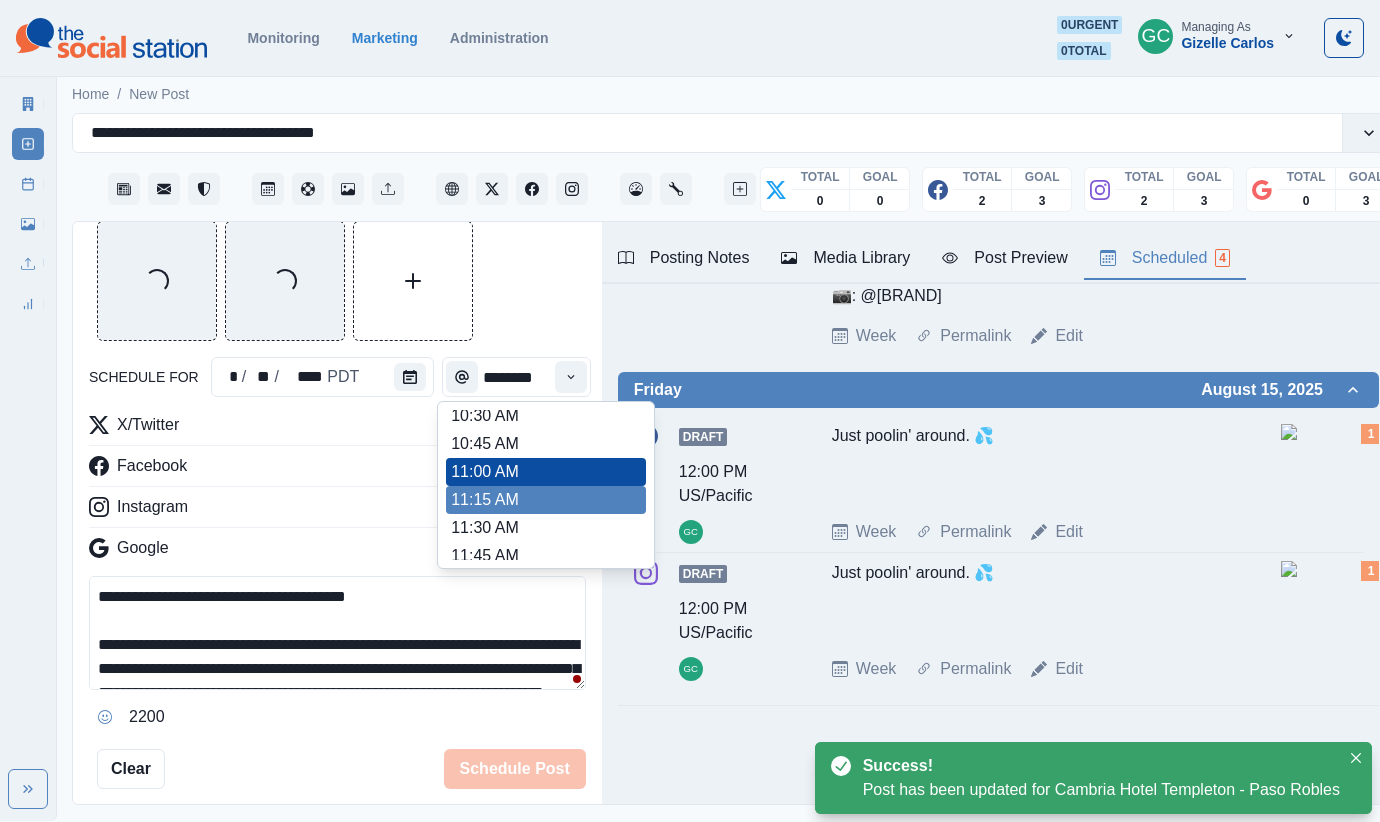 click on "11:30 AM" at bounding box center [546, 528] 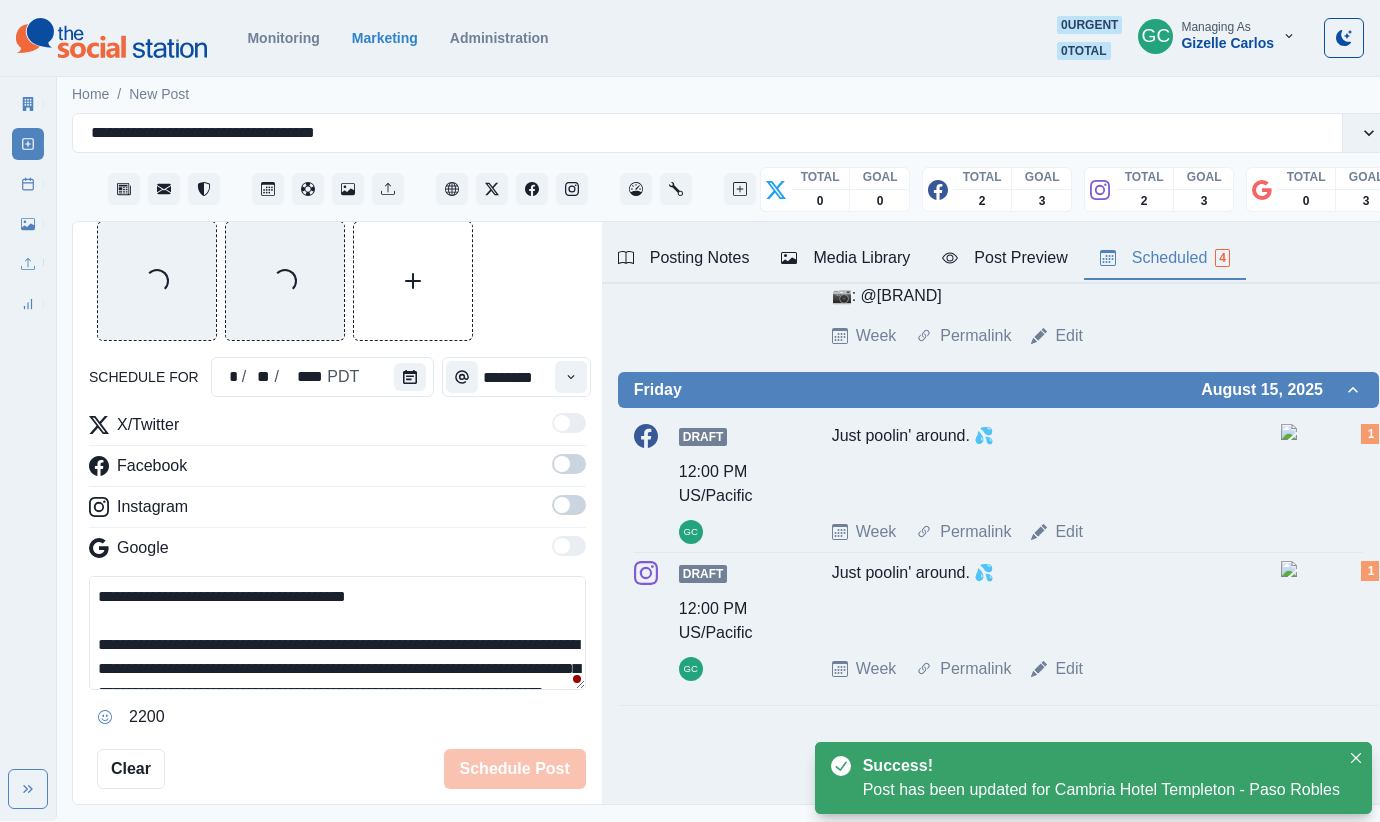 type on "********" 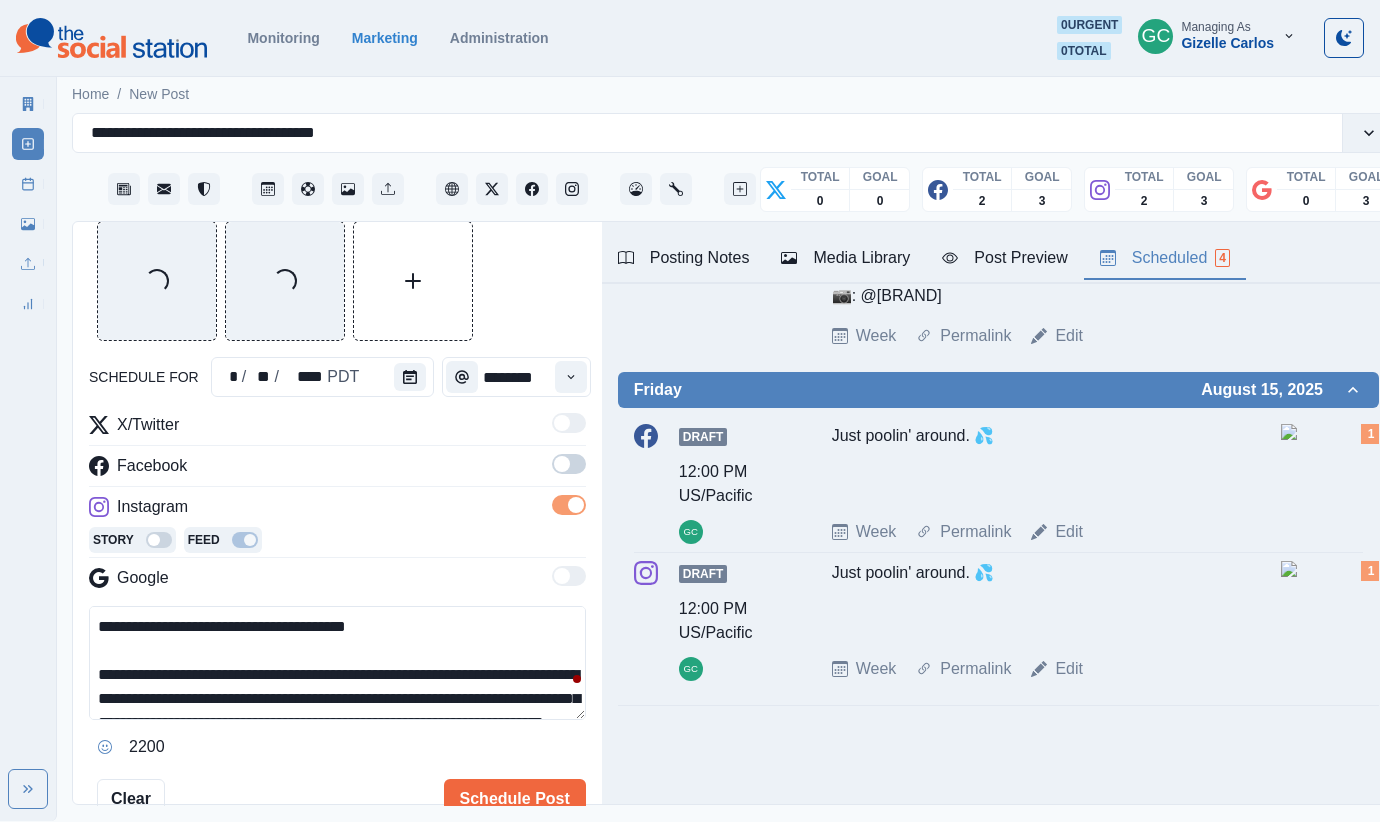 click at bounding box center [569, 470] 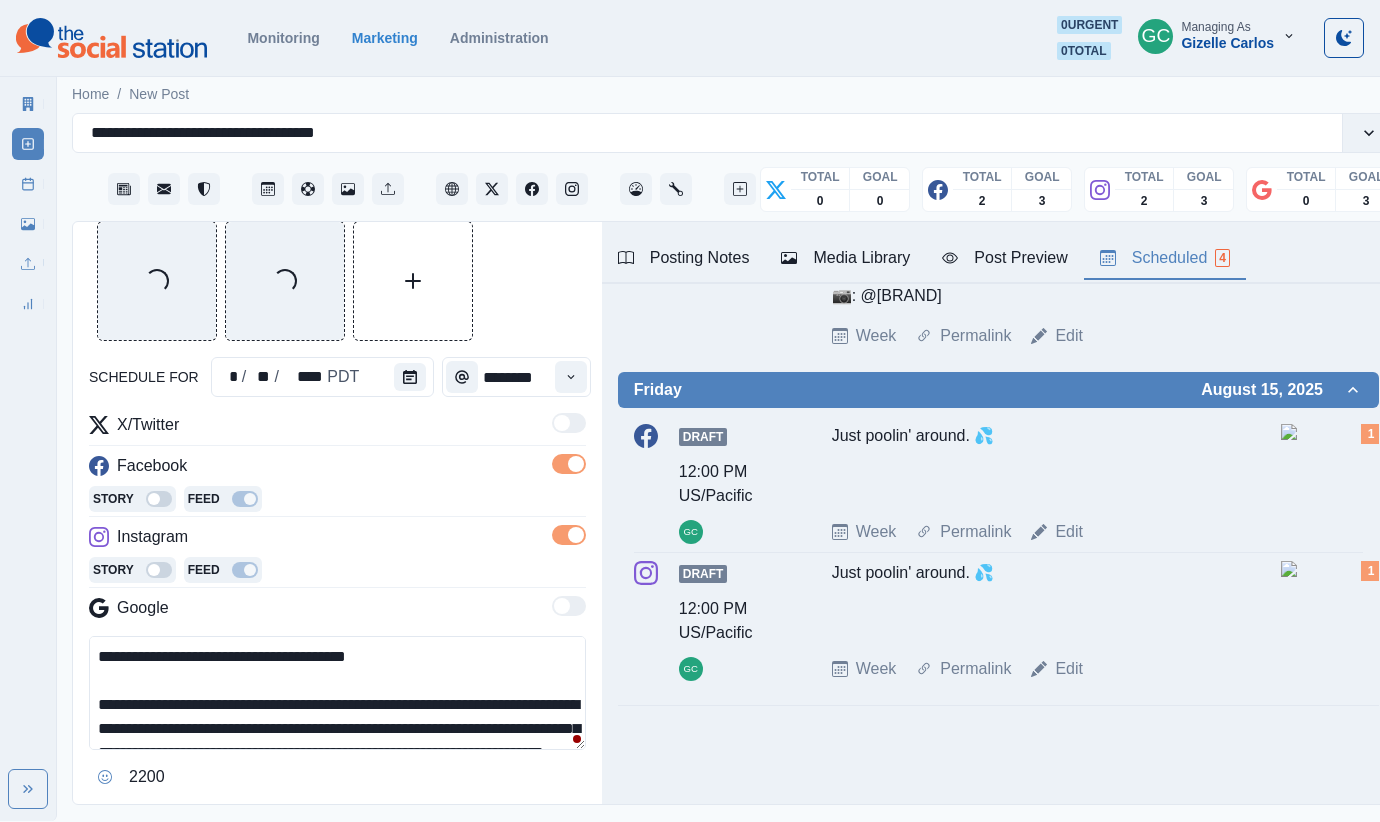 click on "Posting Notes" at bounding box center [684, 258] 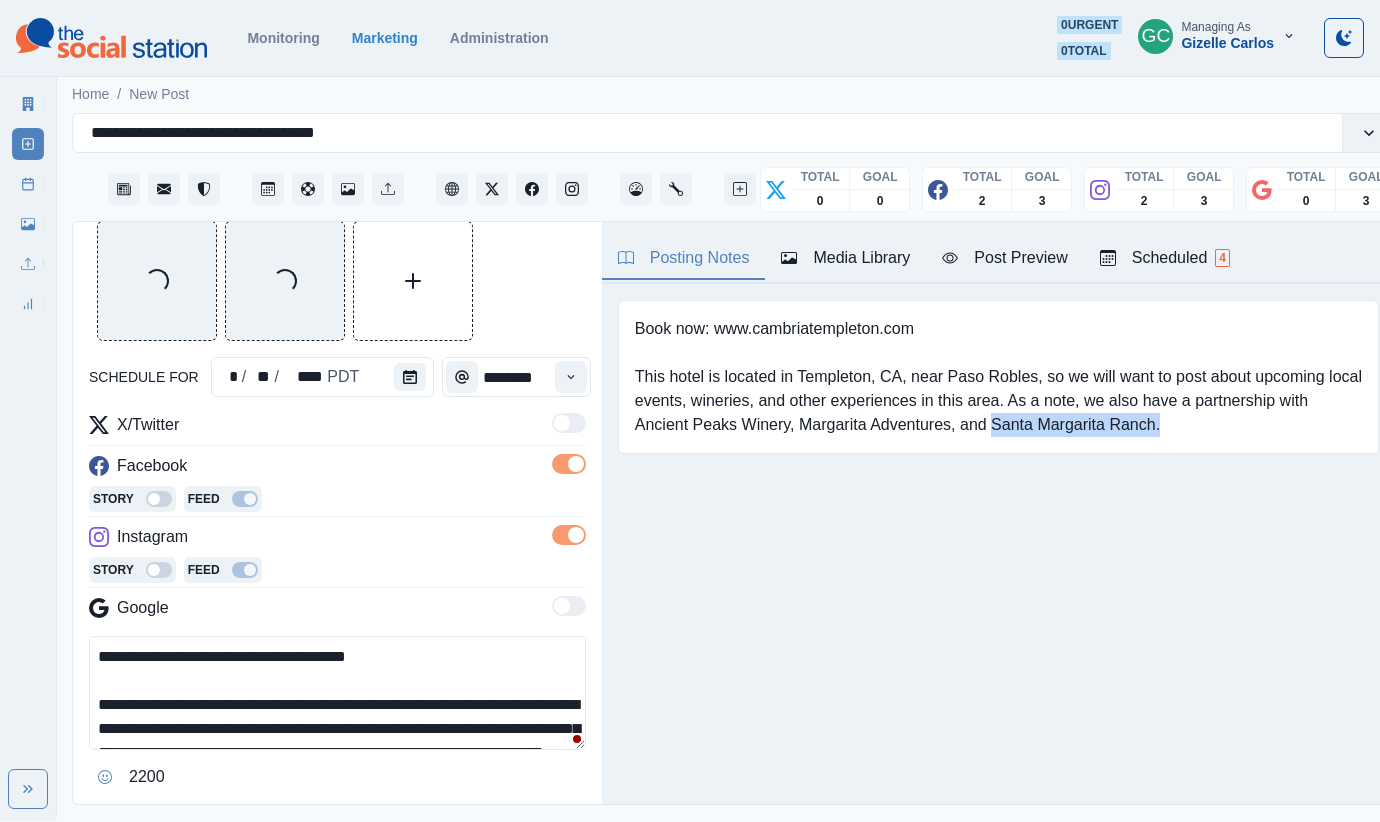 drag, startPoint x: 991, startPoint y: 430, endPoint x: 1163, endPoint y: 423, distance: 172.14238 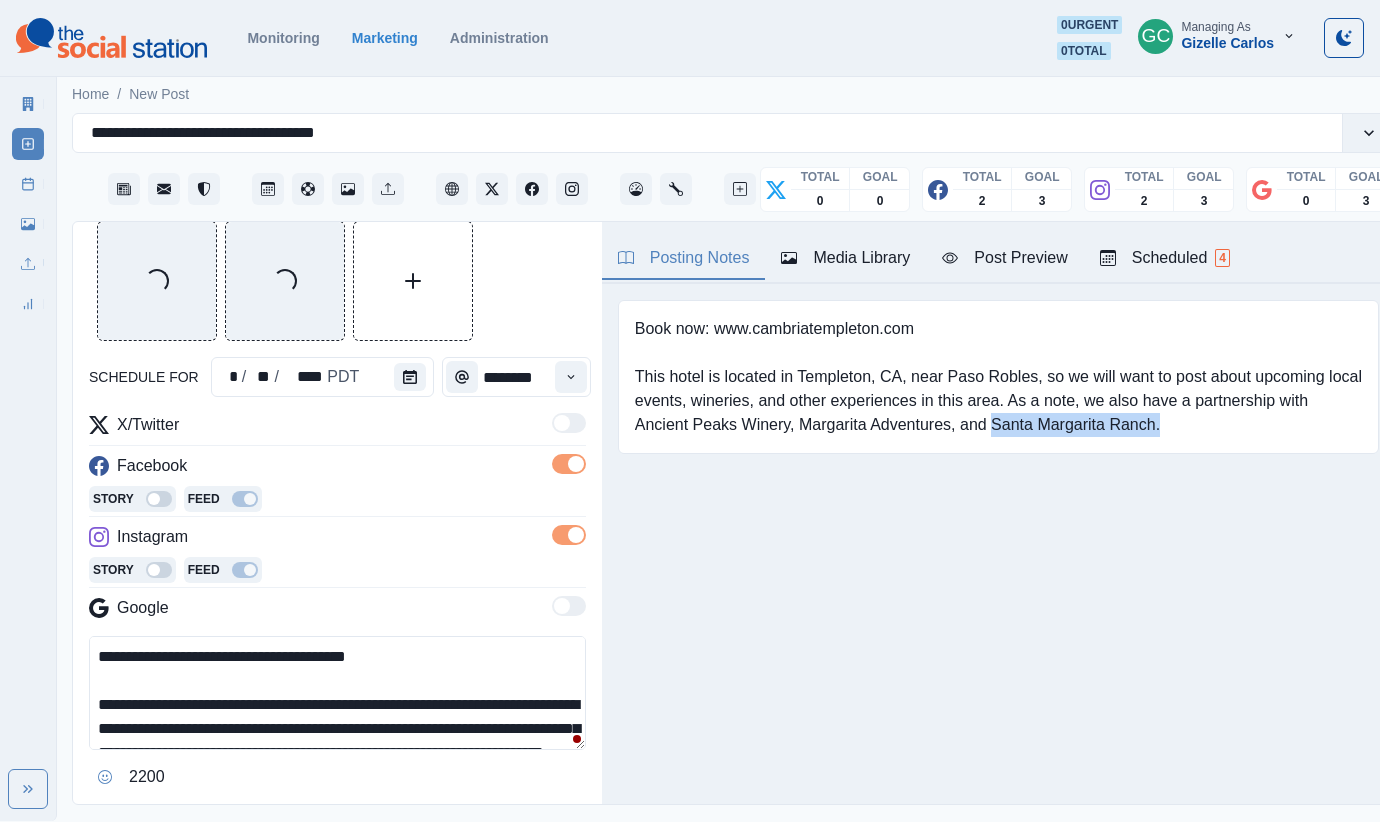 click on "Book now: www.cambriatempleton.com
This hotel is located in Templeton, CA, near Paso Robles, so we will want to post about upcoming local events, wineries, and other experiences in this area. As a note, we also have a partnership with Ancient Peaks Winery, Margarita Adventures, and Santa Margarita Ranch." at bounding box center [998, 377] 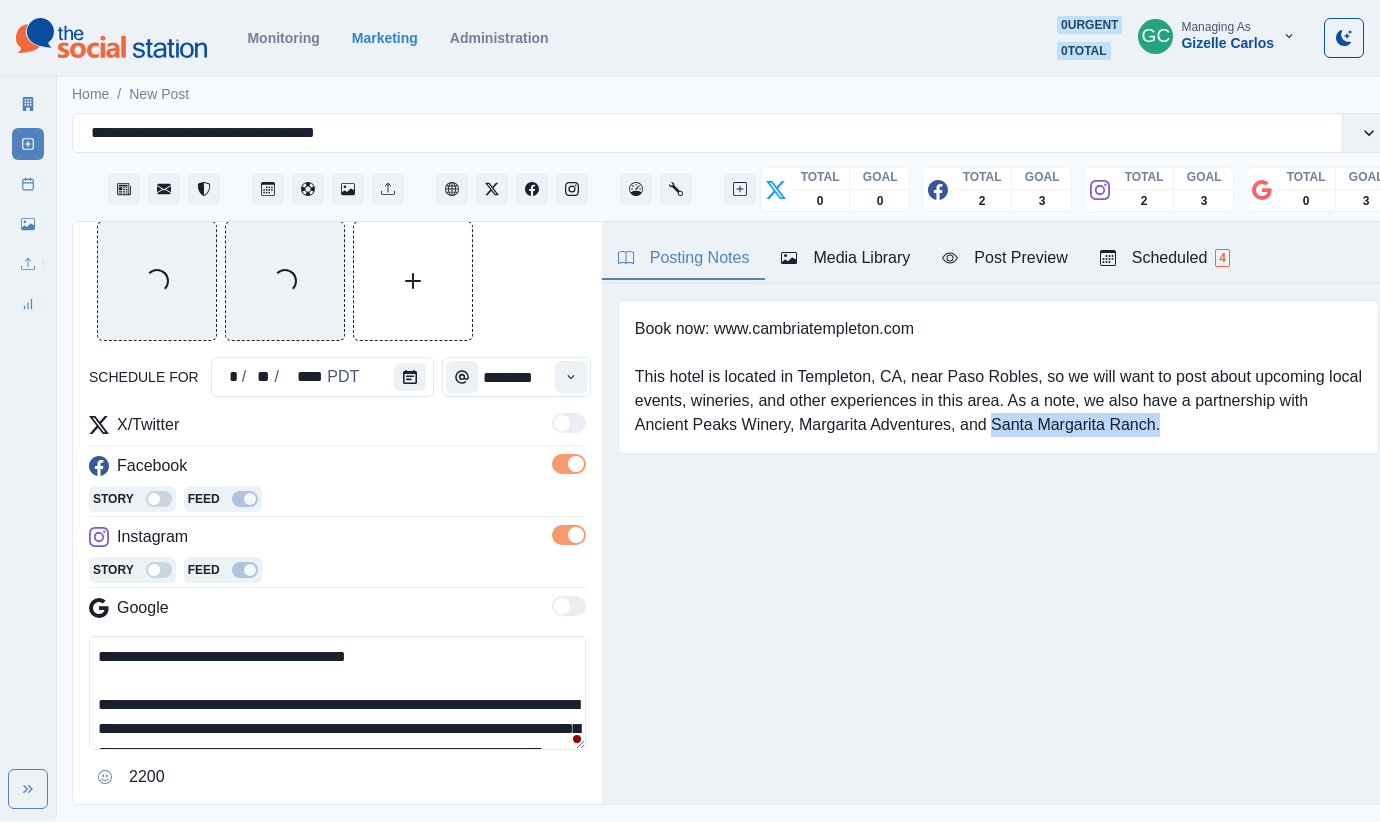 copy on "Santa Margarita Ranch." 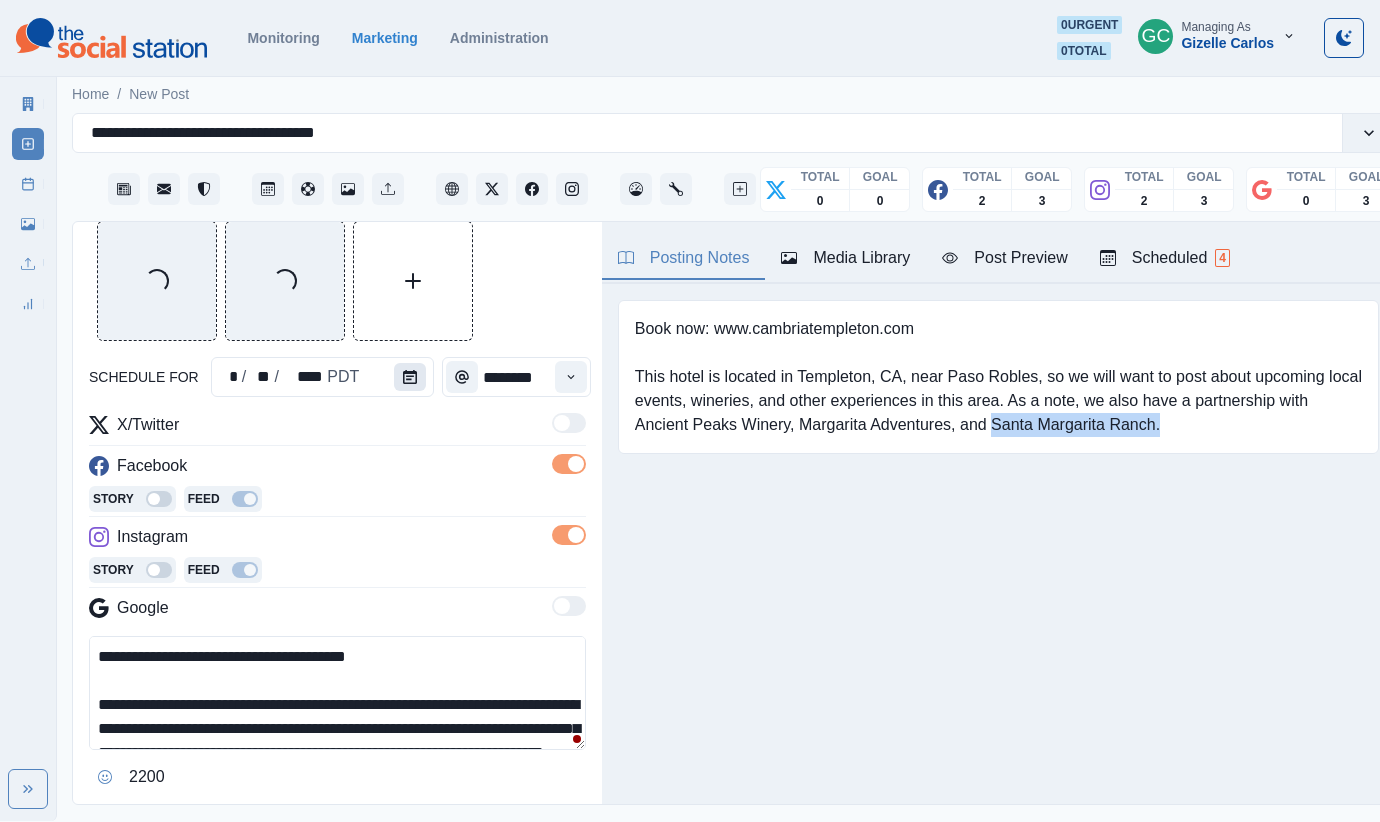 click at bounding box center [410, 377] 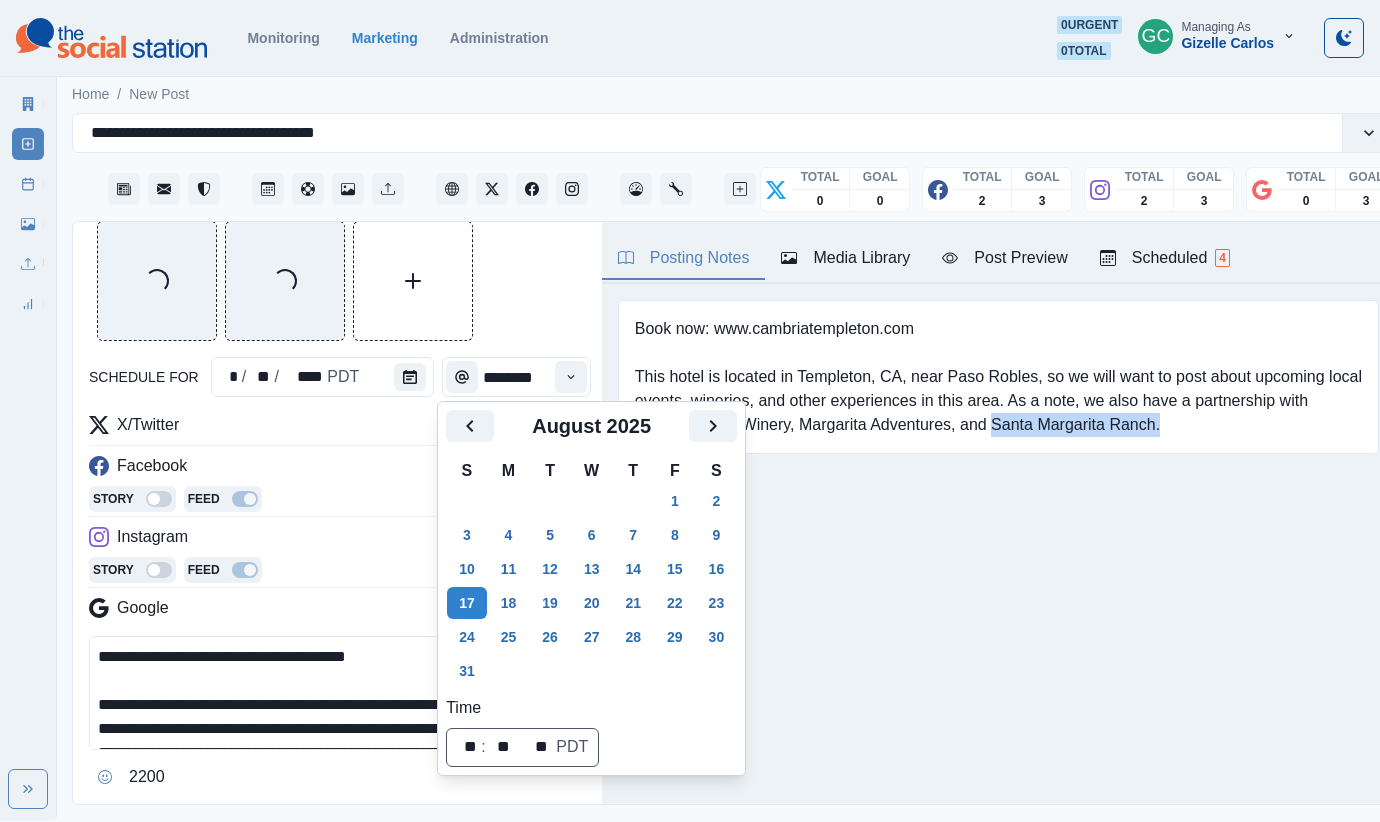 click on "Facebook" at bounding box center [337, 470] 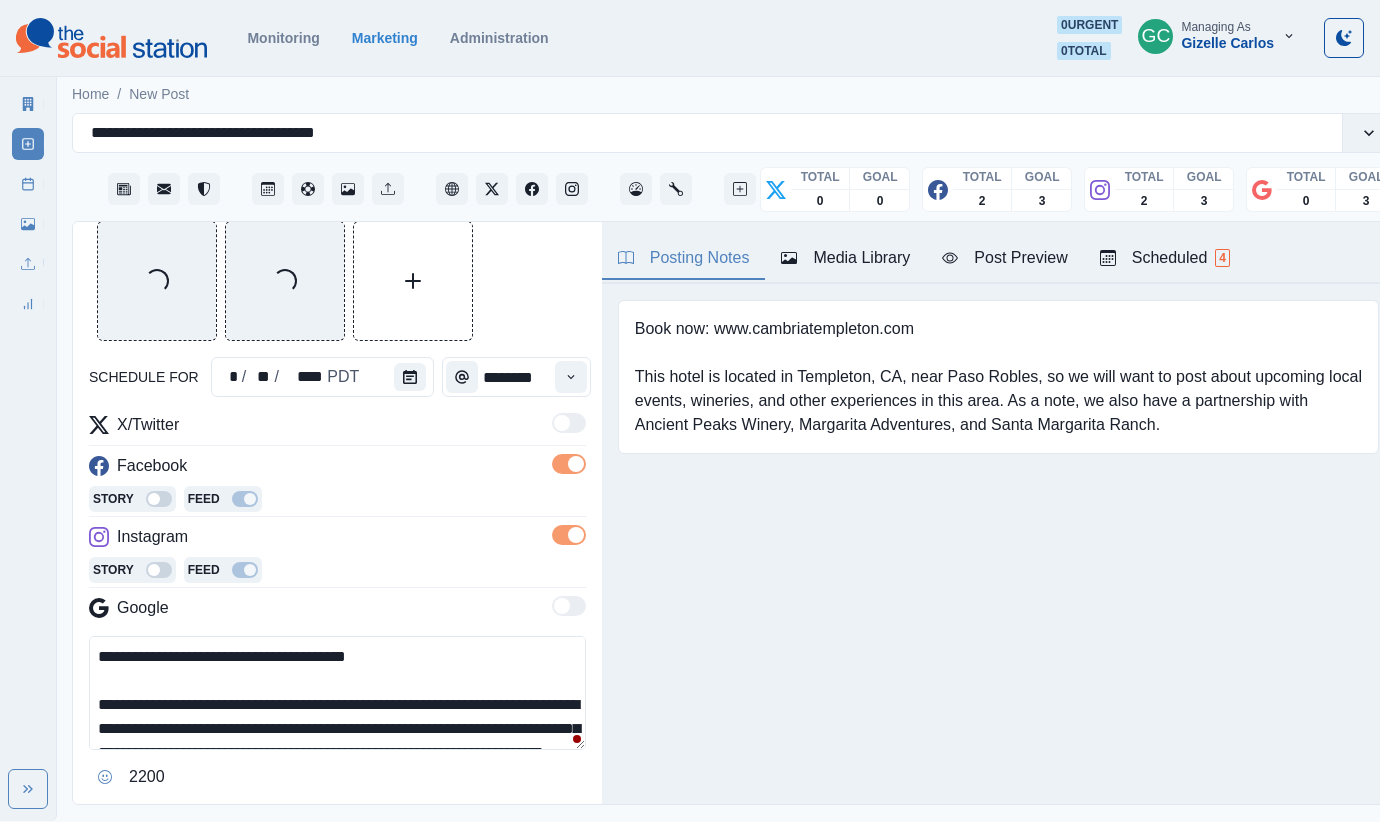 click on "**********" at bounding box center [337, 693] 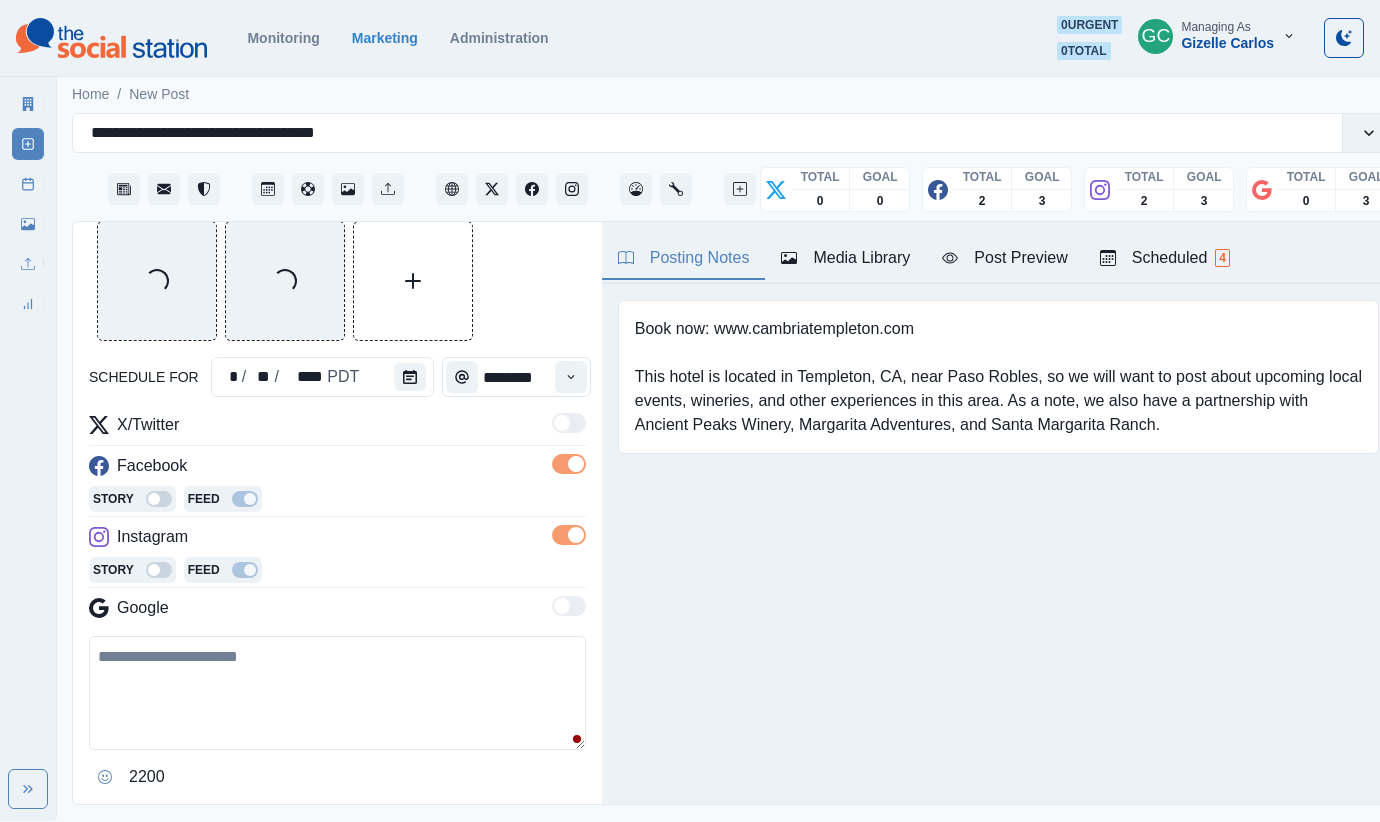 paste on "**********" 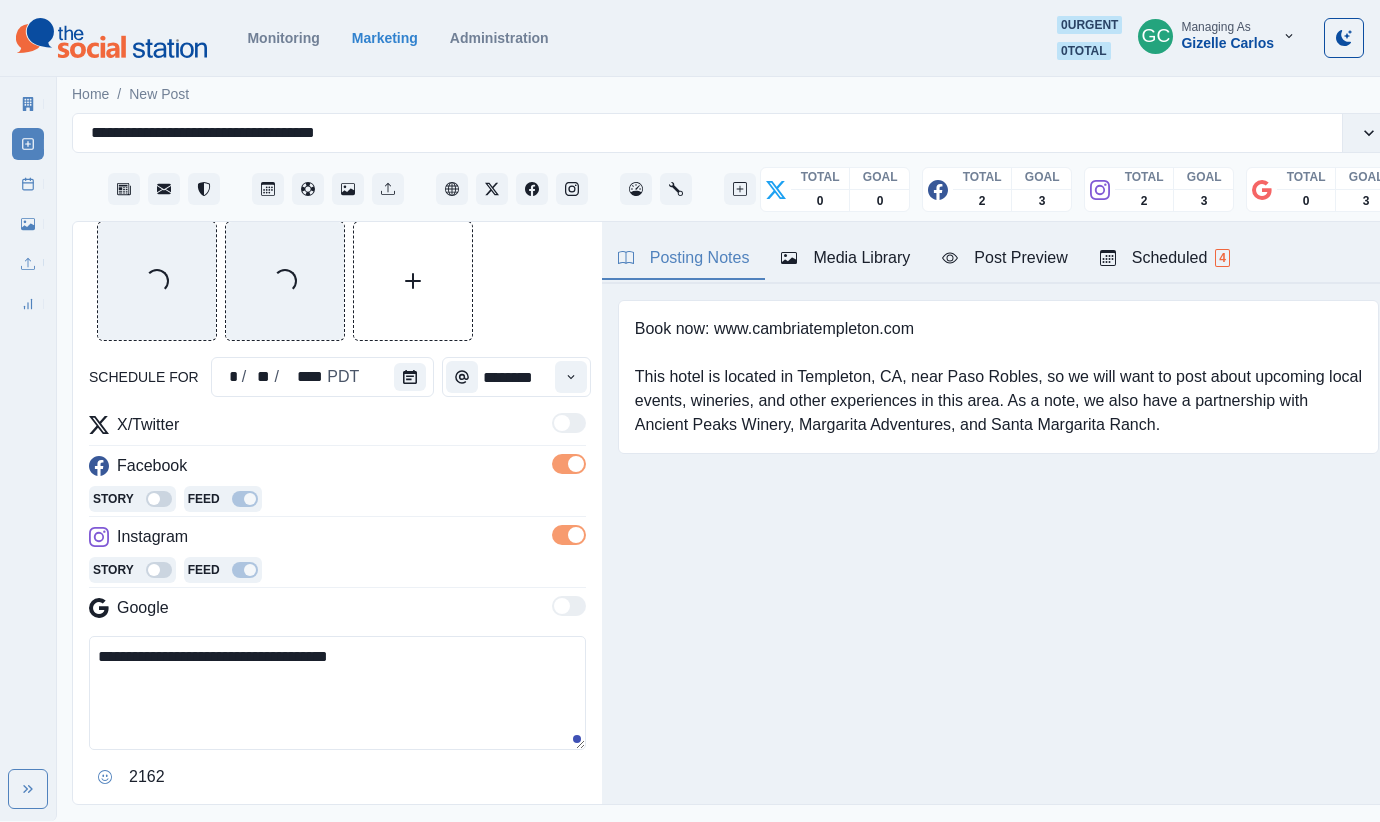 drag, startPoint x: 124, startPoint y: 647, endPoint x: 49, endPoint y: 635, distance: 75.95393 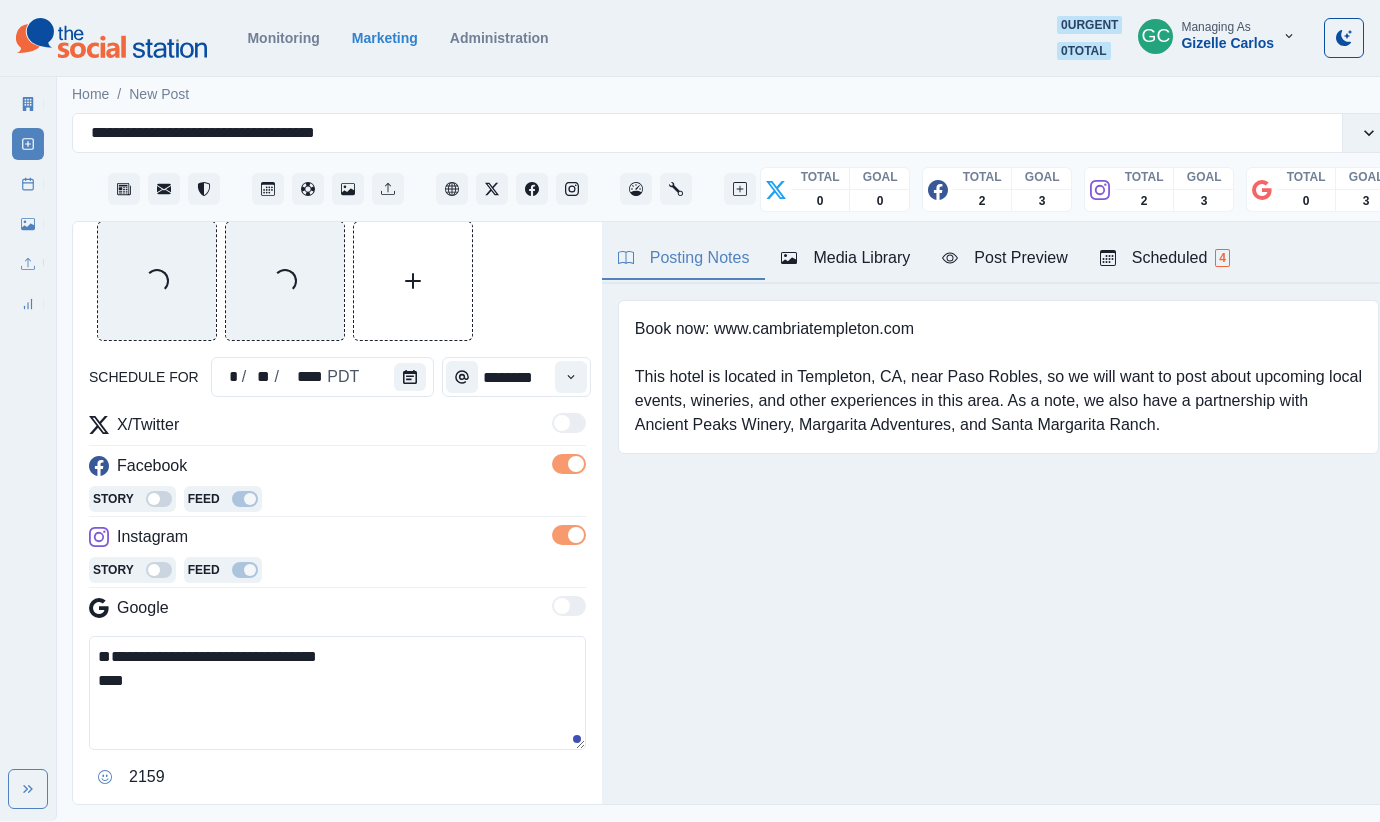 drag, startPoint x: 825, startPoint y: 252, endPoint x: 814, endPoint y: 271, distance: 21.954498 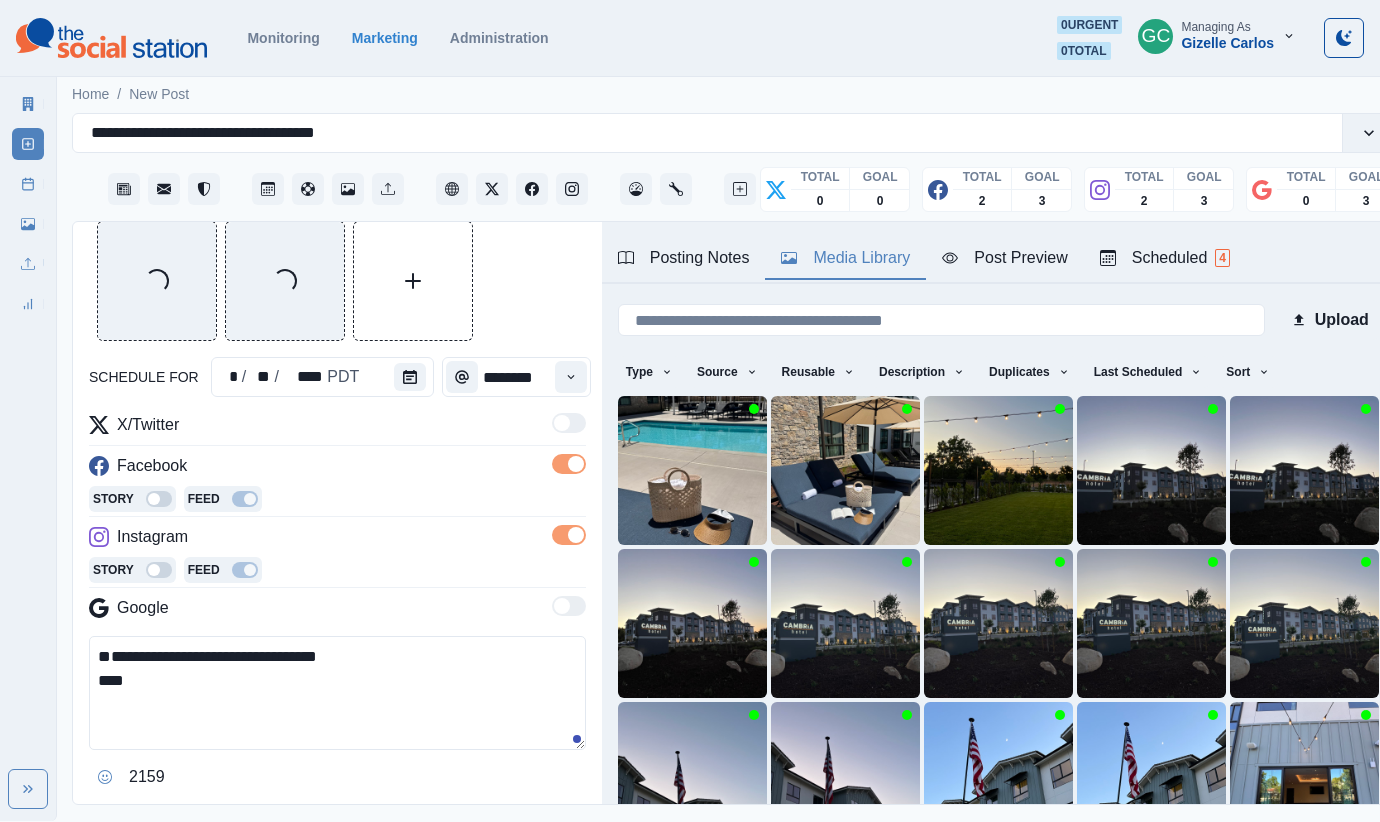 drag, startPoint x: 694, startPoint y: 248, endPoint x: 723, endPoint y: 327, distance: 84.15462 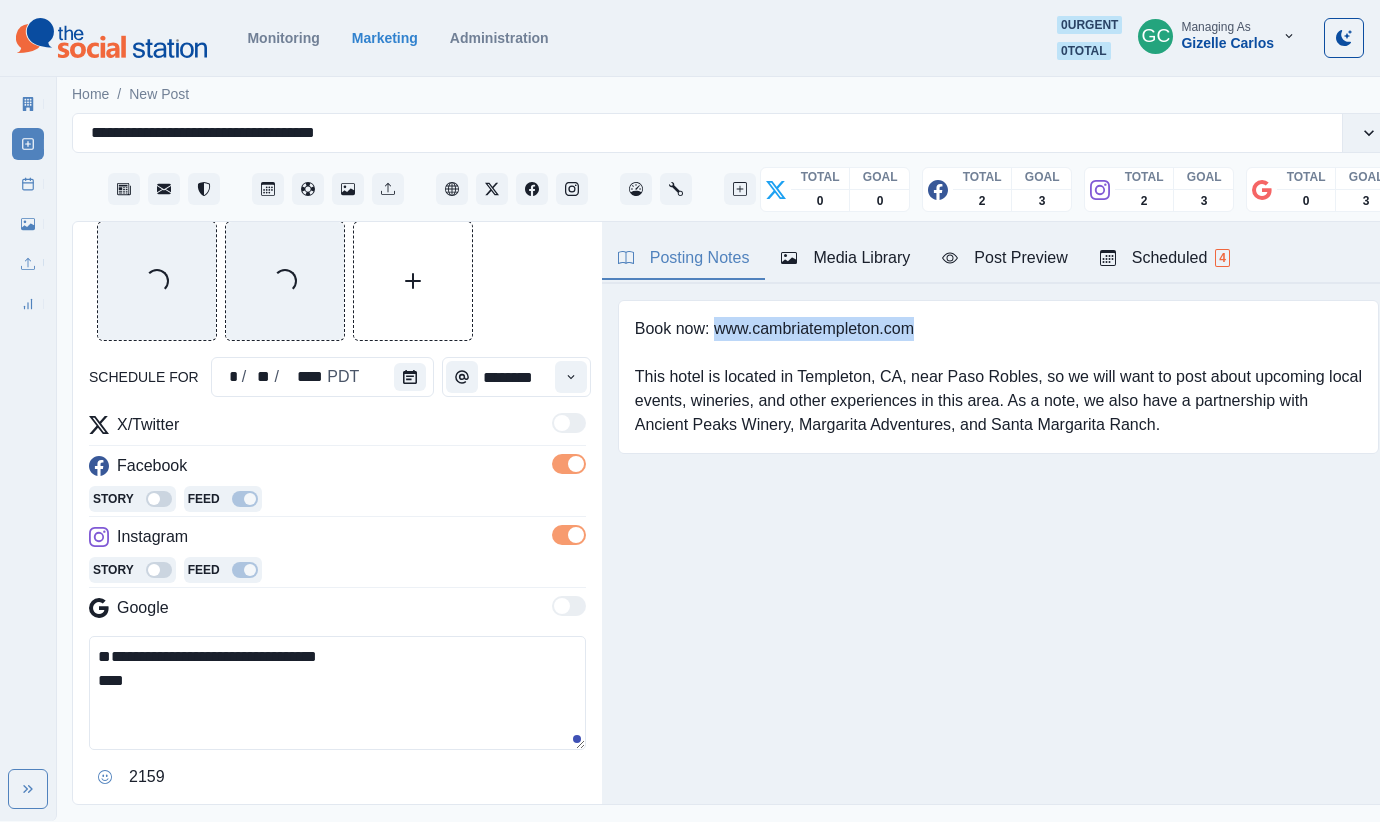 drag, startPoint x: 716, startPoint y: 333, endPoint x: 983, endPoint y: 339, distance: 267.0674 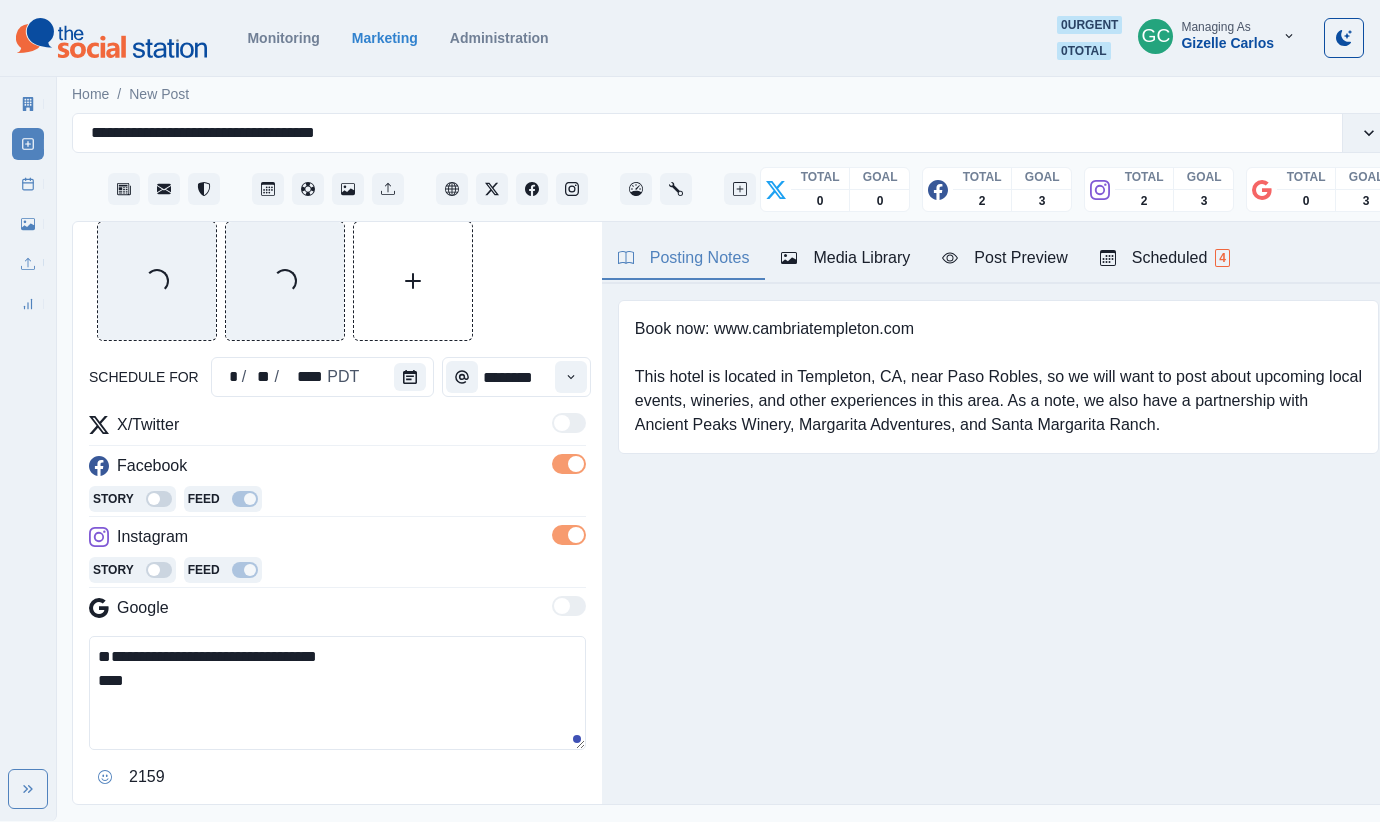 click on "**********" at bounding box center [337, 693] 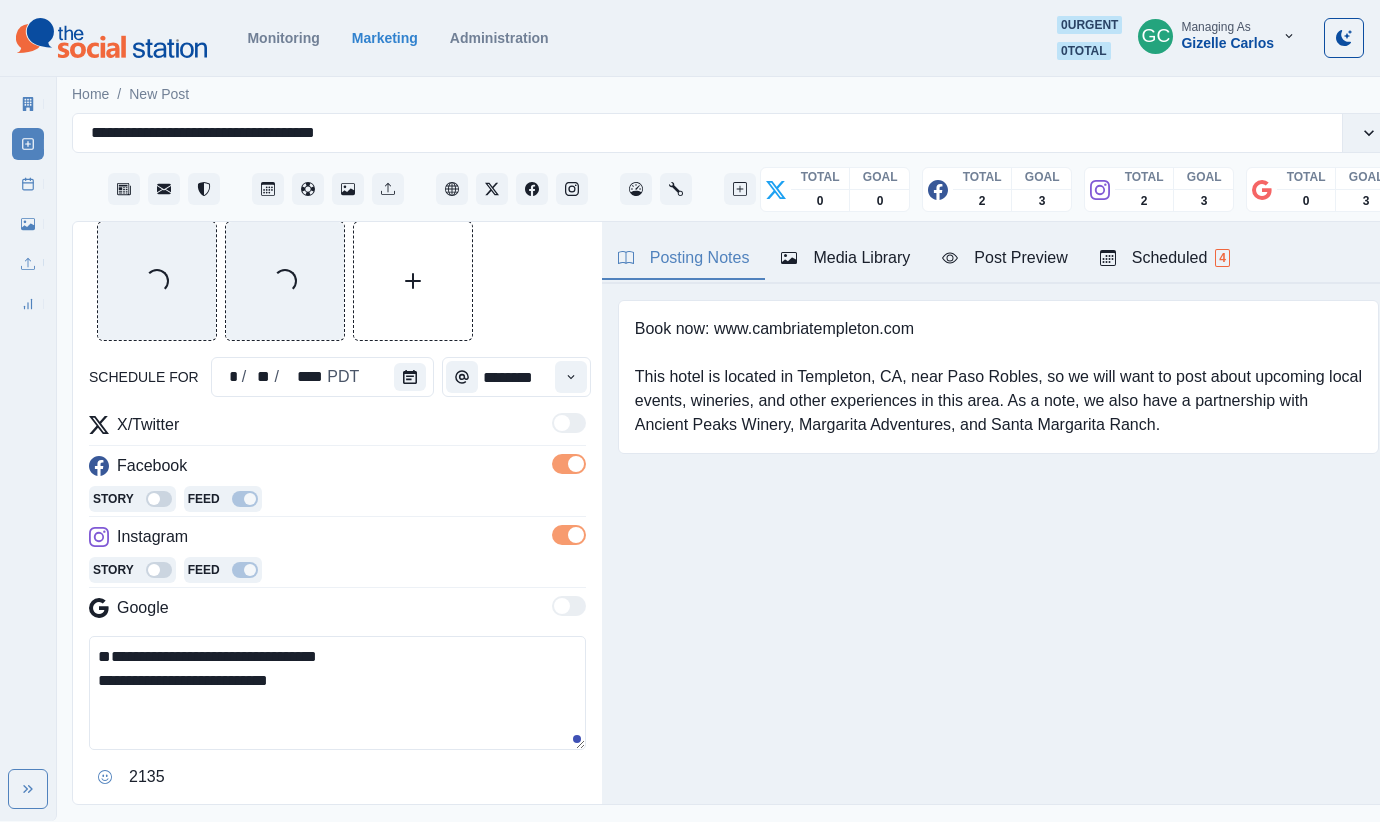 click on "**********" at bounding box center (337, 693) 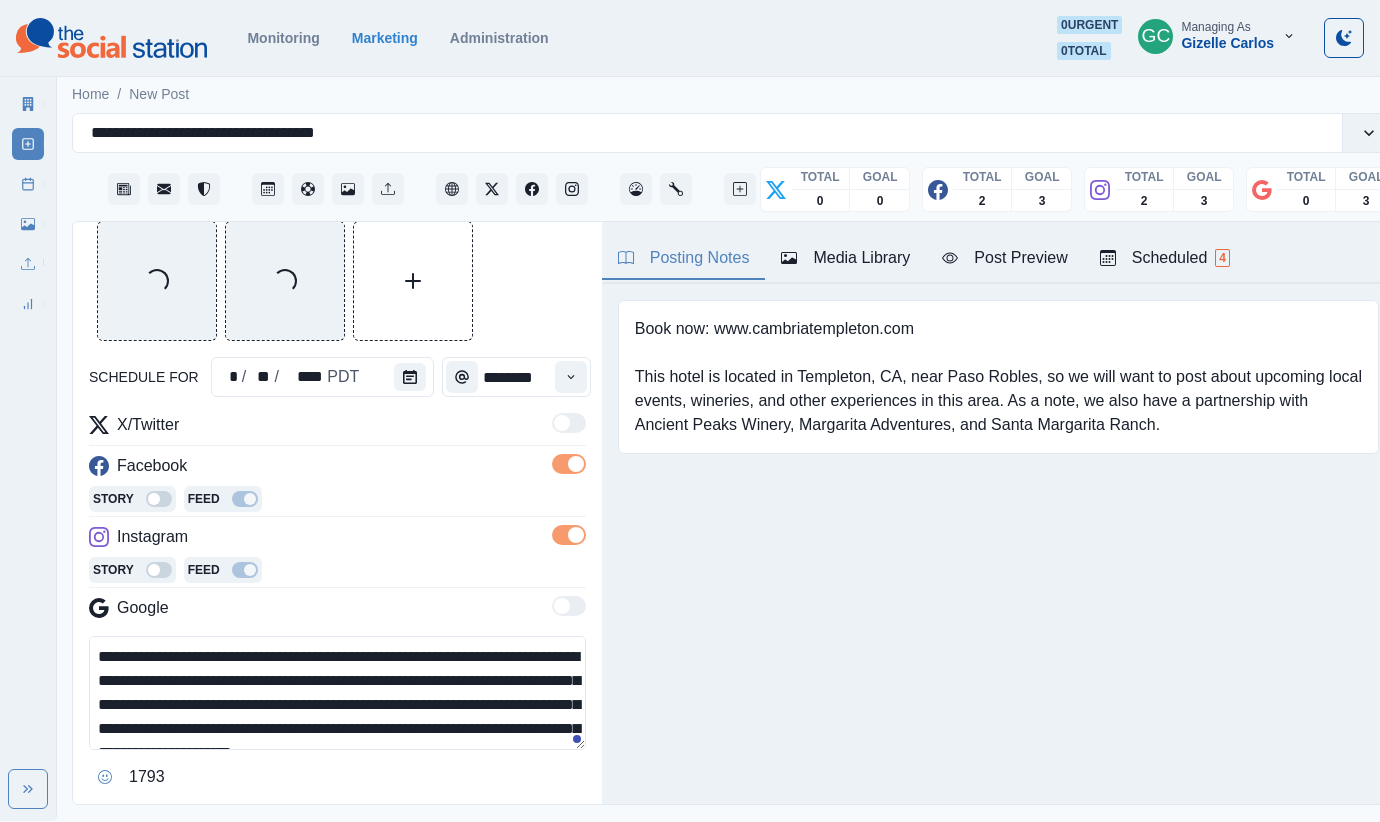 scroll, scrollTop: 37, scrollLeft: 0, axis: vertical 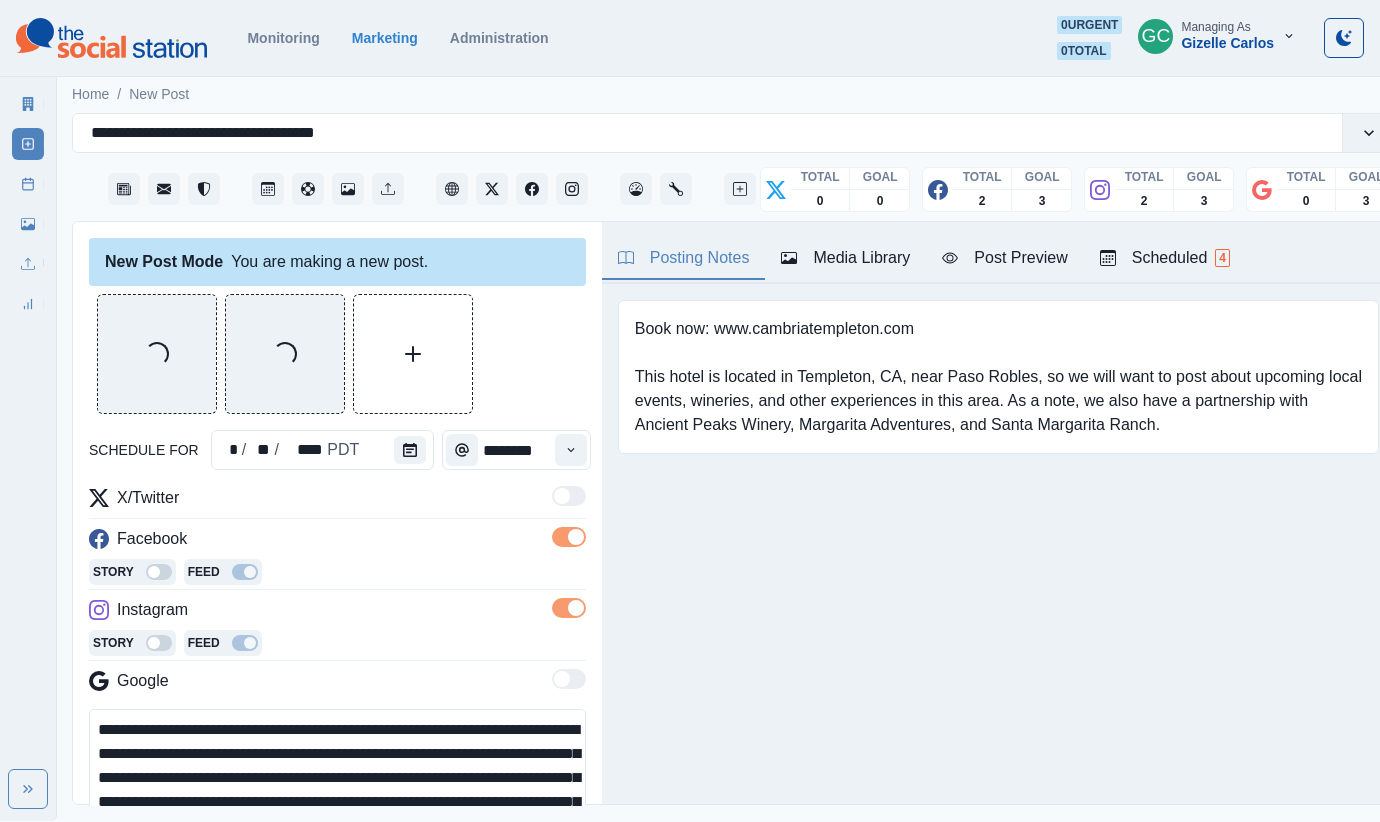 click on "**********" at bounding box center [337, 766] 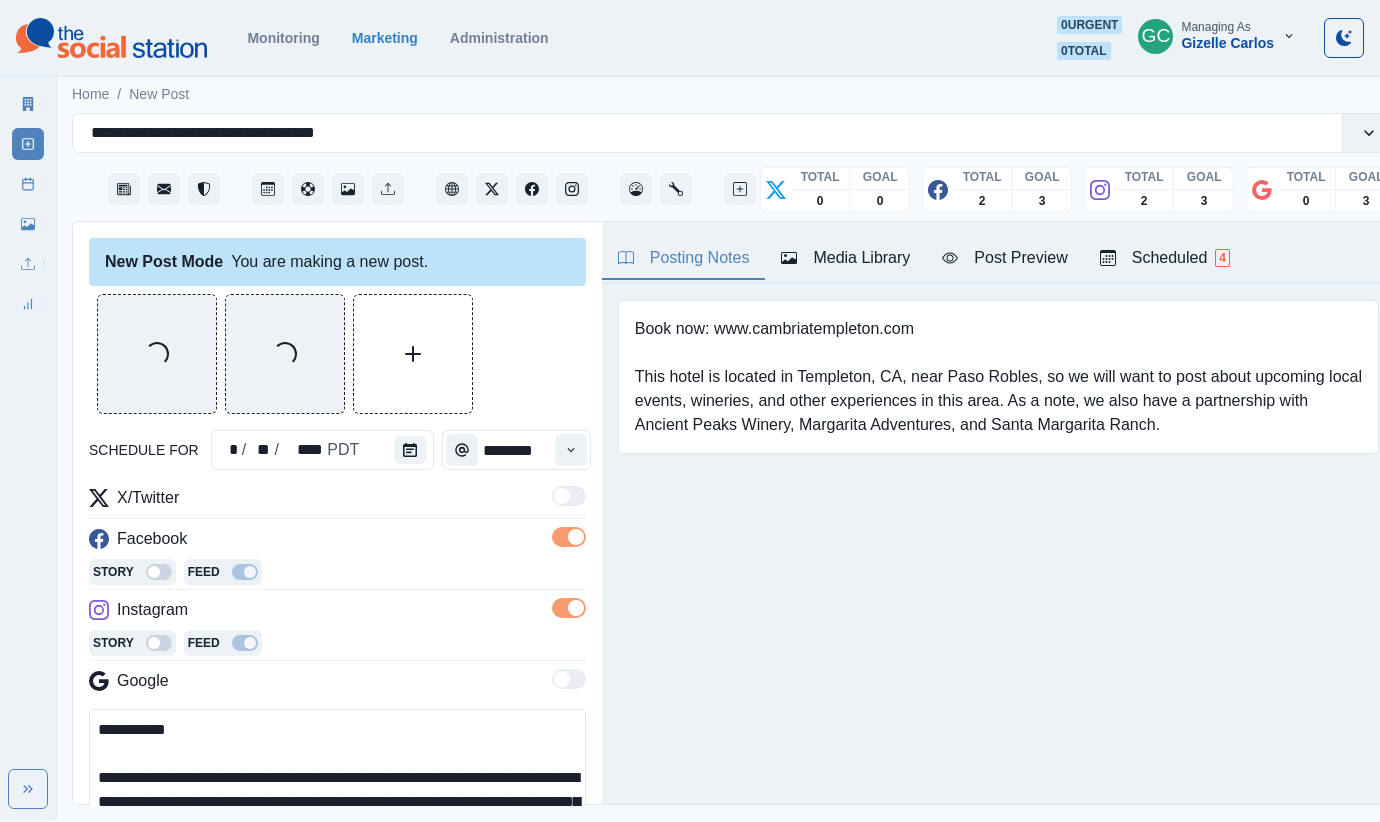 scroll, scrollTop: 29, scrollLeft: 0, axis: vertical 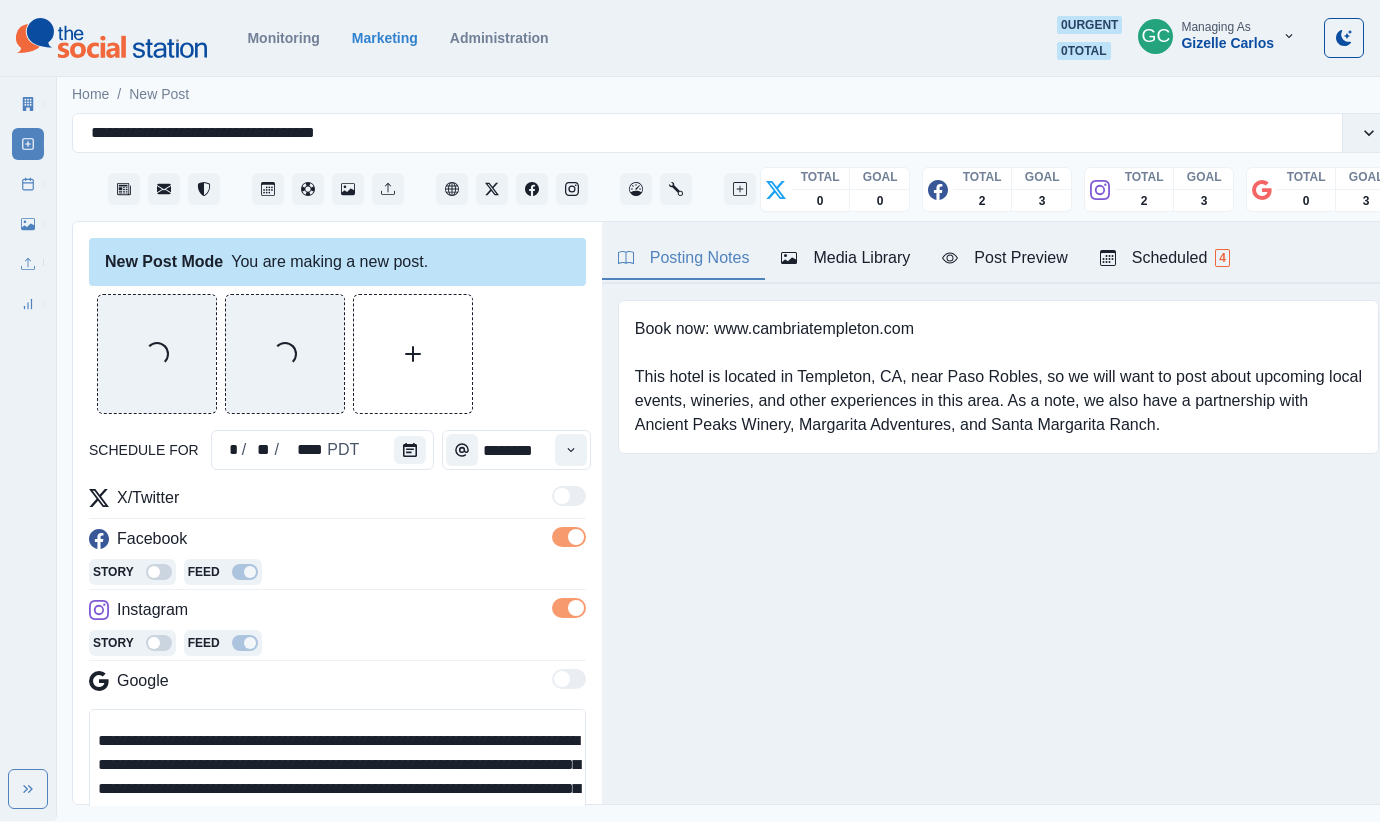 drag, startPoint x: 333, startPoint y: 767, endPoint x: 37, endPoint y: 747, distance: 296.6749 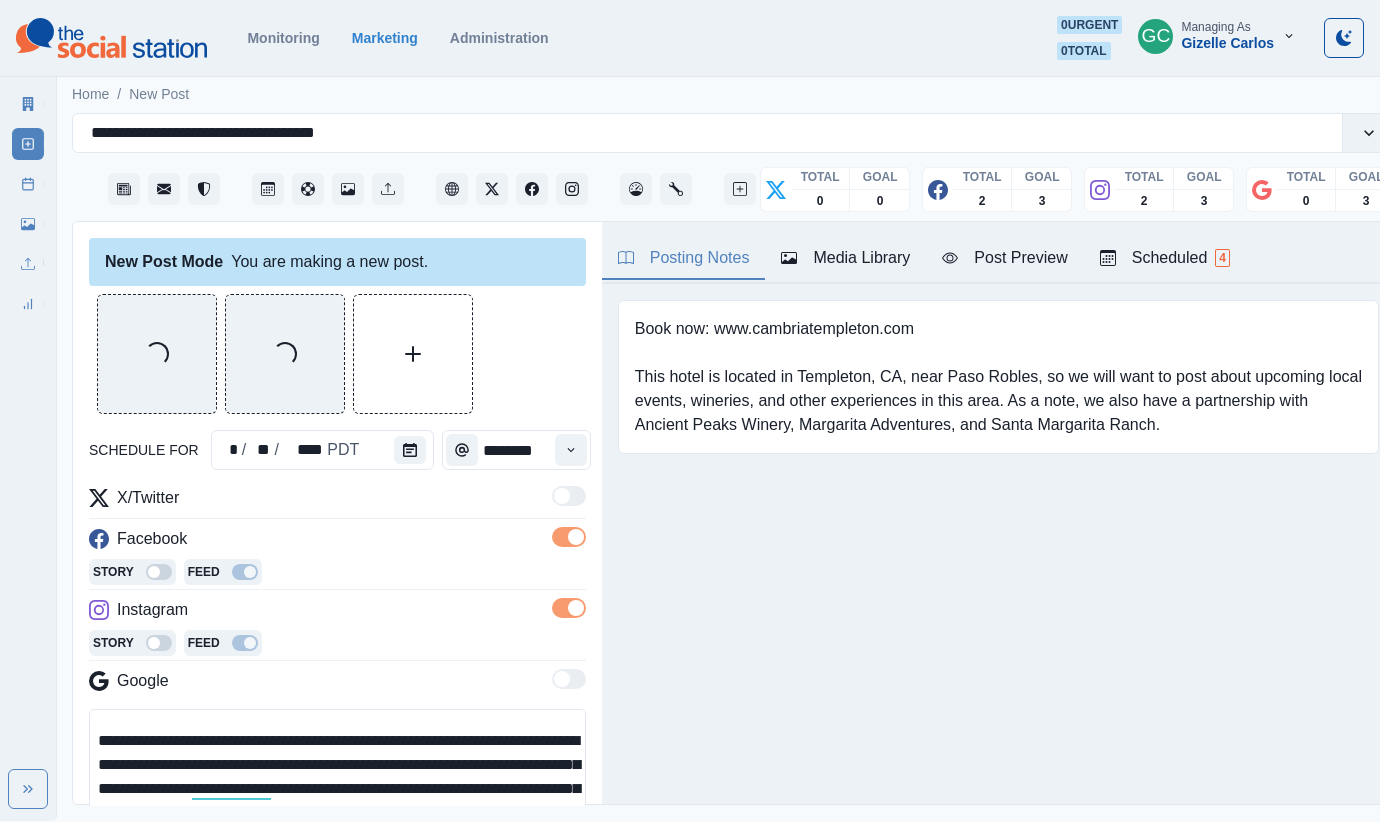 scroll, scrollTop: 34, scrollLeft: 0, axis: vertical 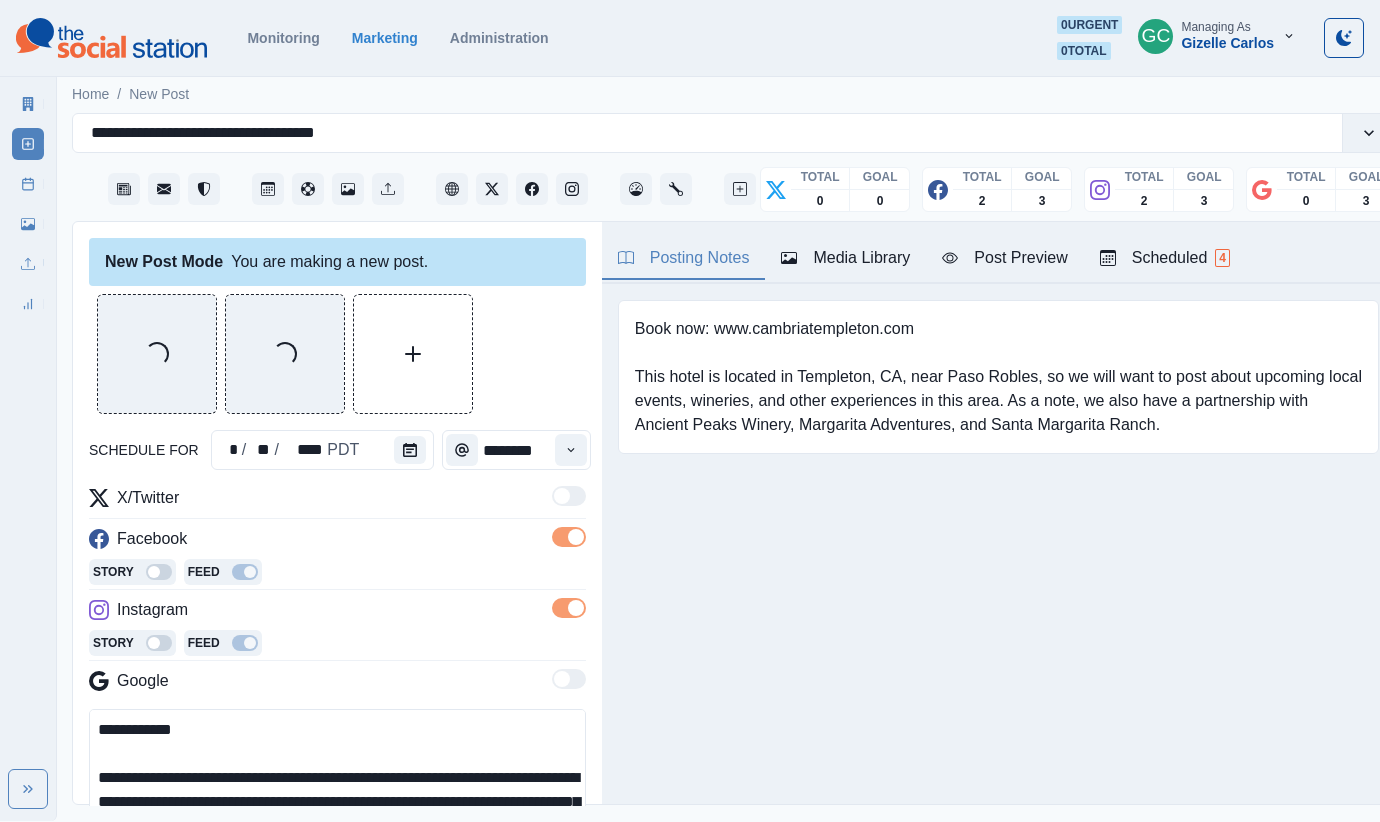 paste on "**********" 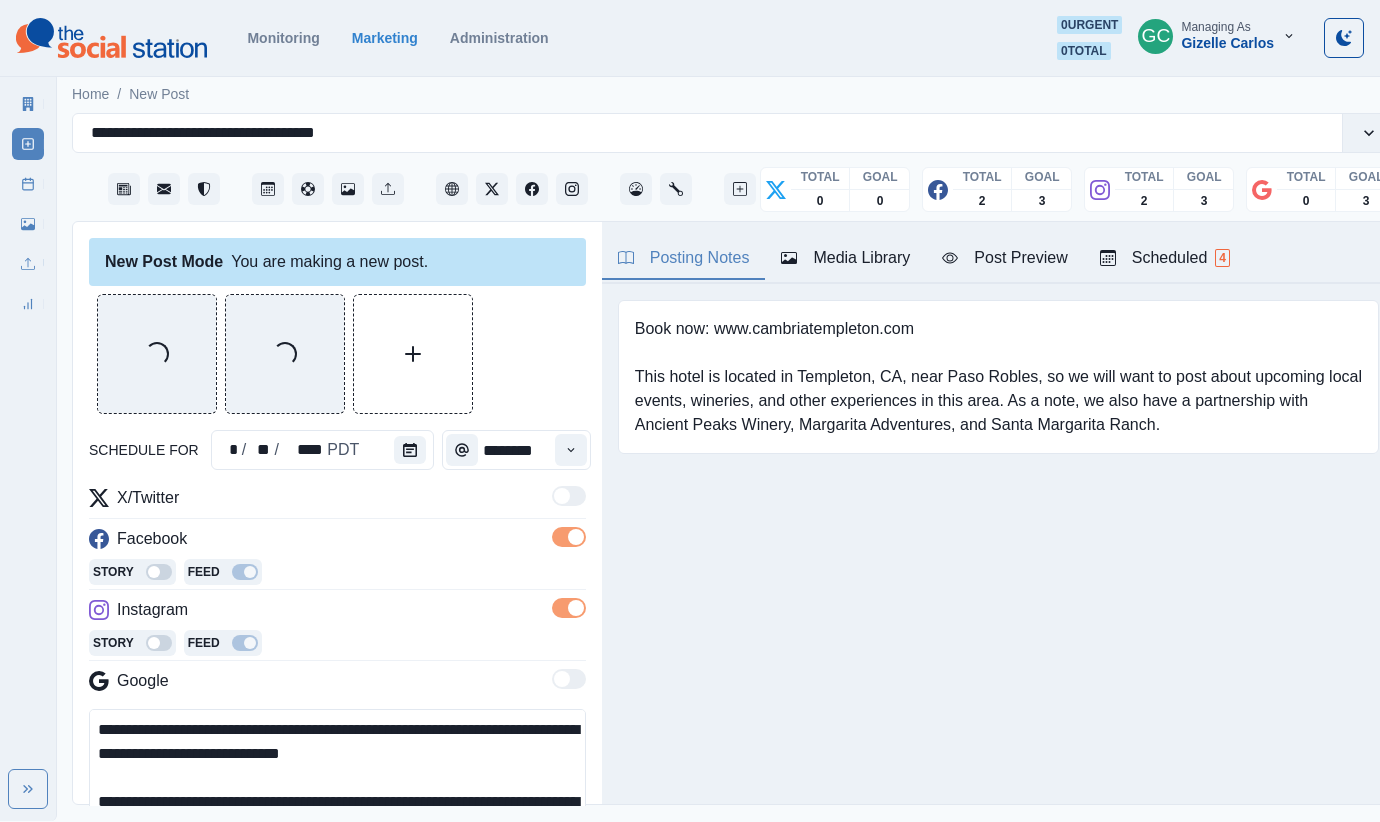 scroll, scrollTop: 37, scrollLeft: 0, axis: vertical 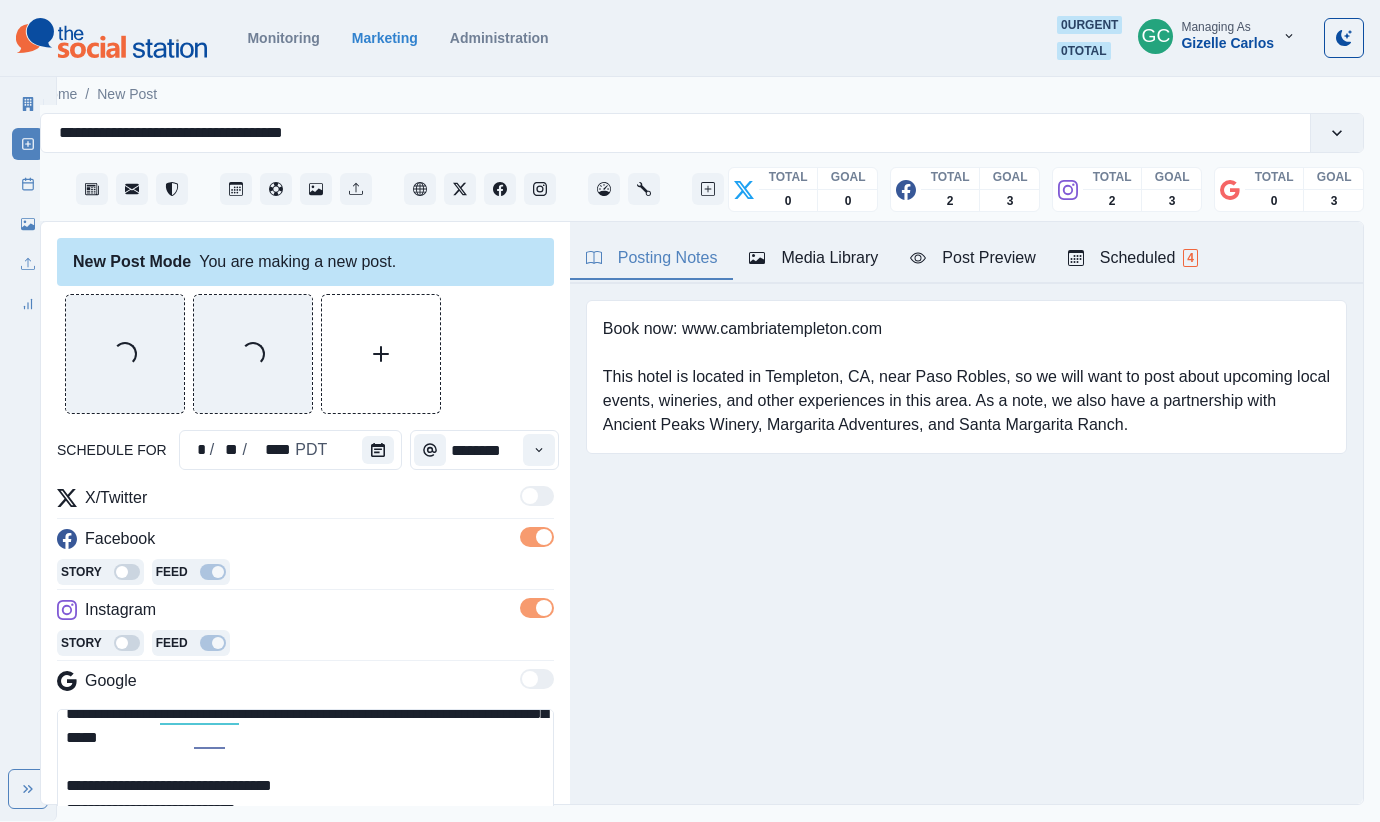 click on "**********" at bounding box center (305, 514) 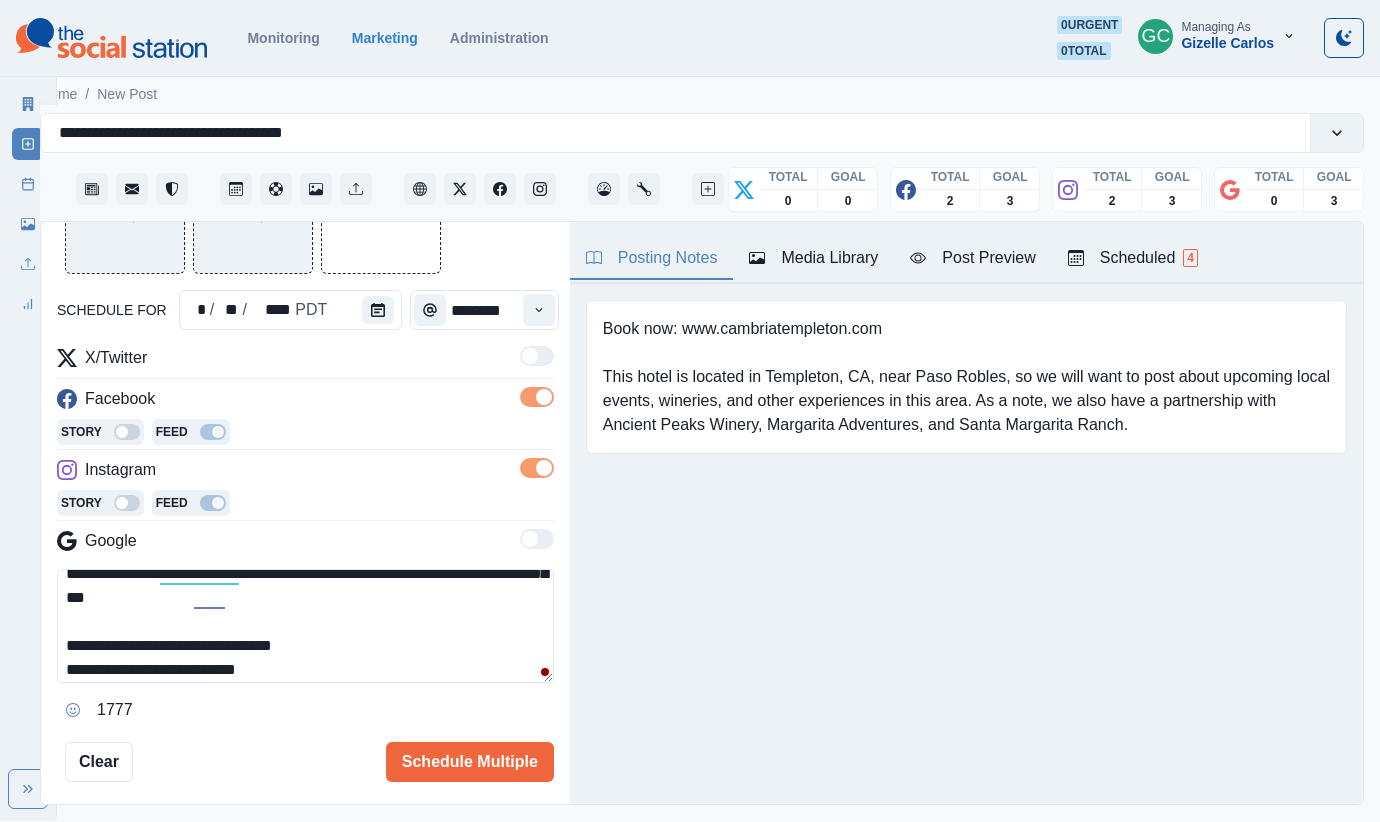 scroll, scrollTop: 185, scrollLeft: 0, axis: vertical 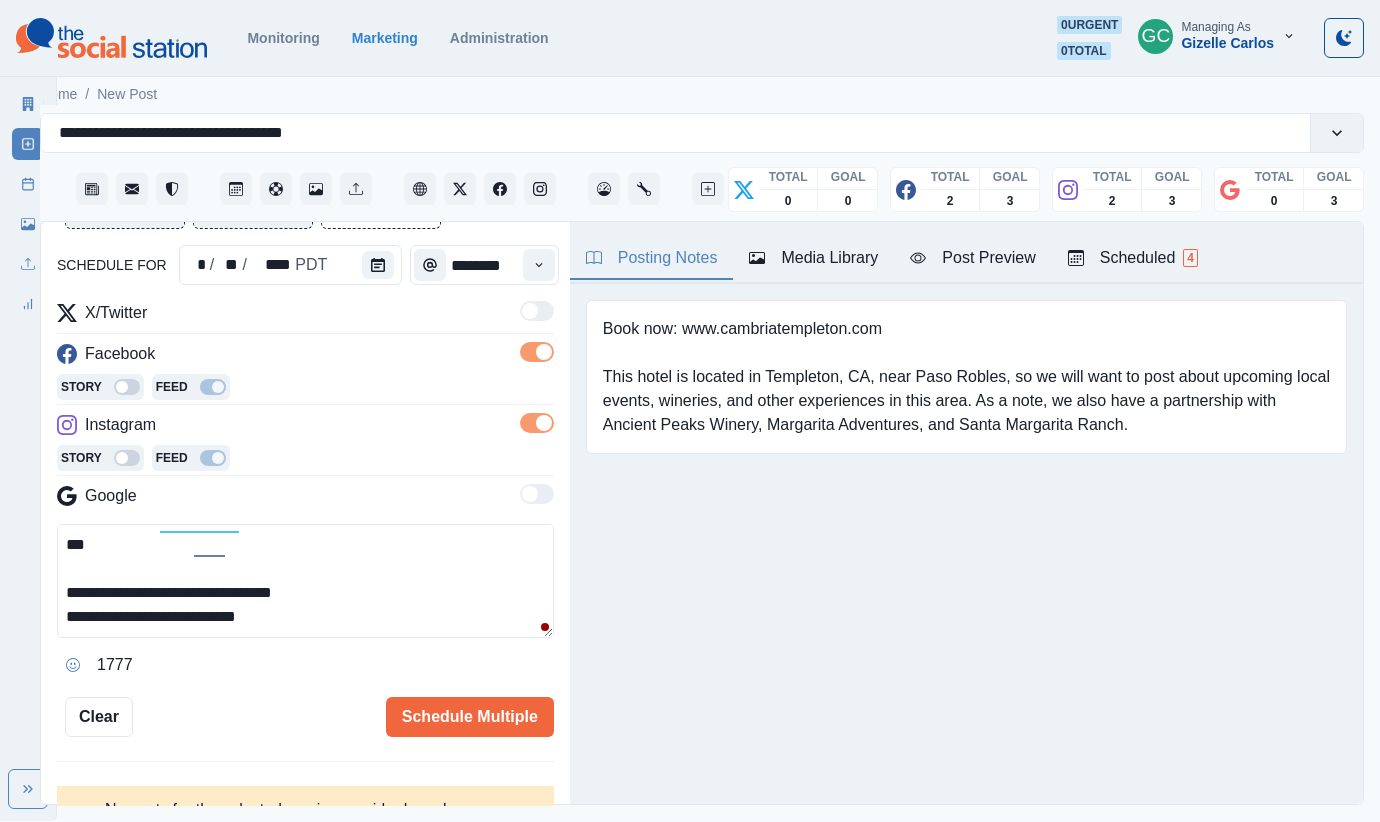 click on "**********" at bounding box center (305, 581) 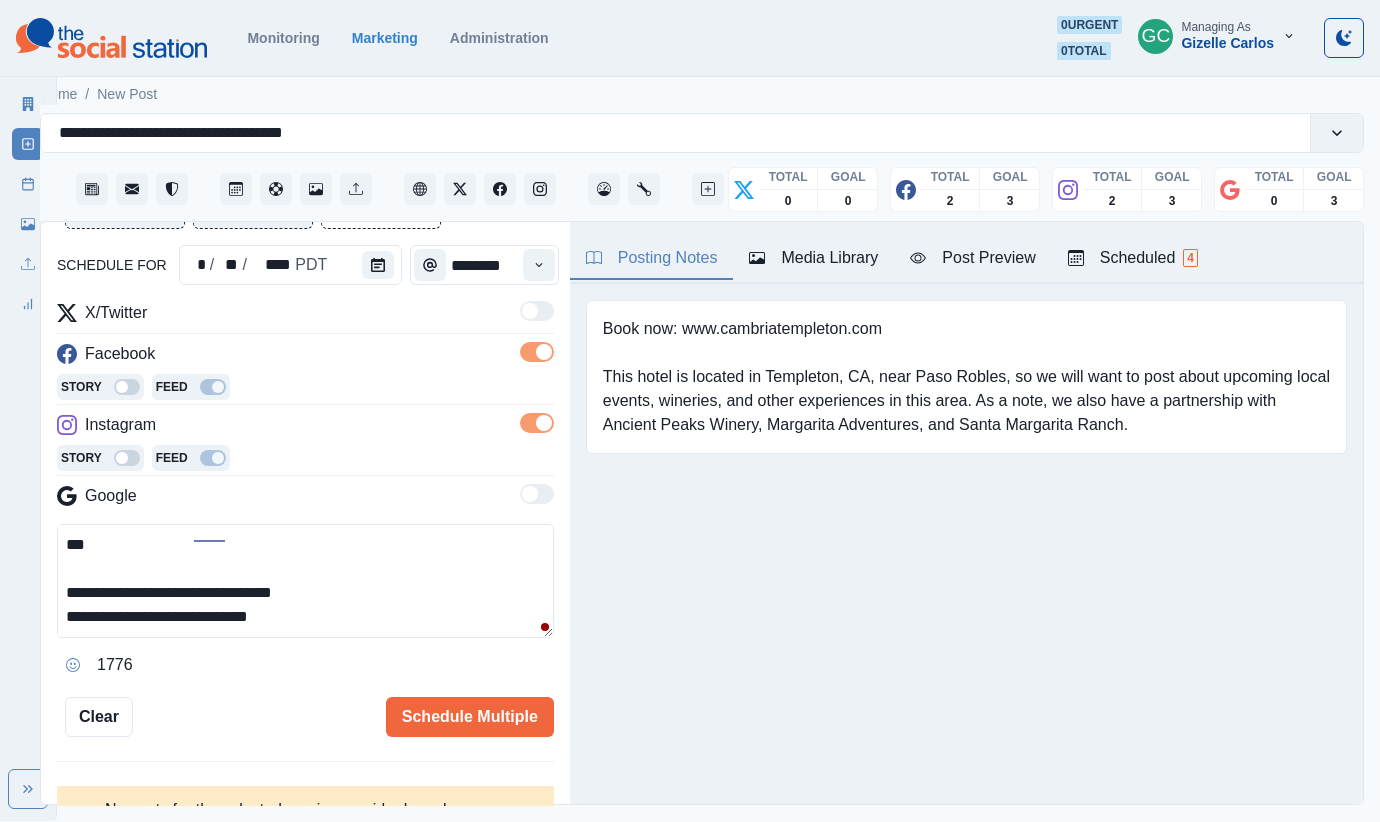 scroll, scrollTop: 181, scrollLeft: 0, axis: vertical 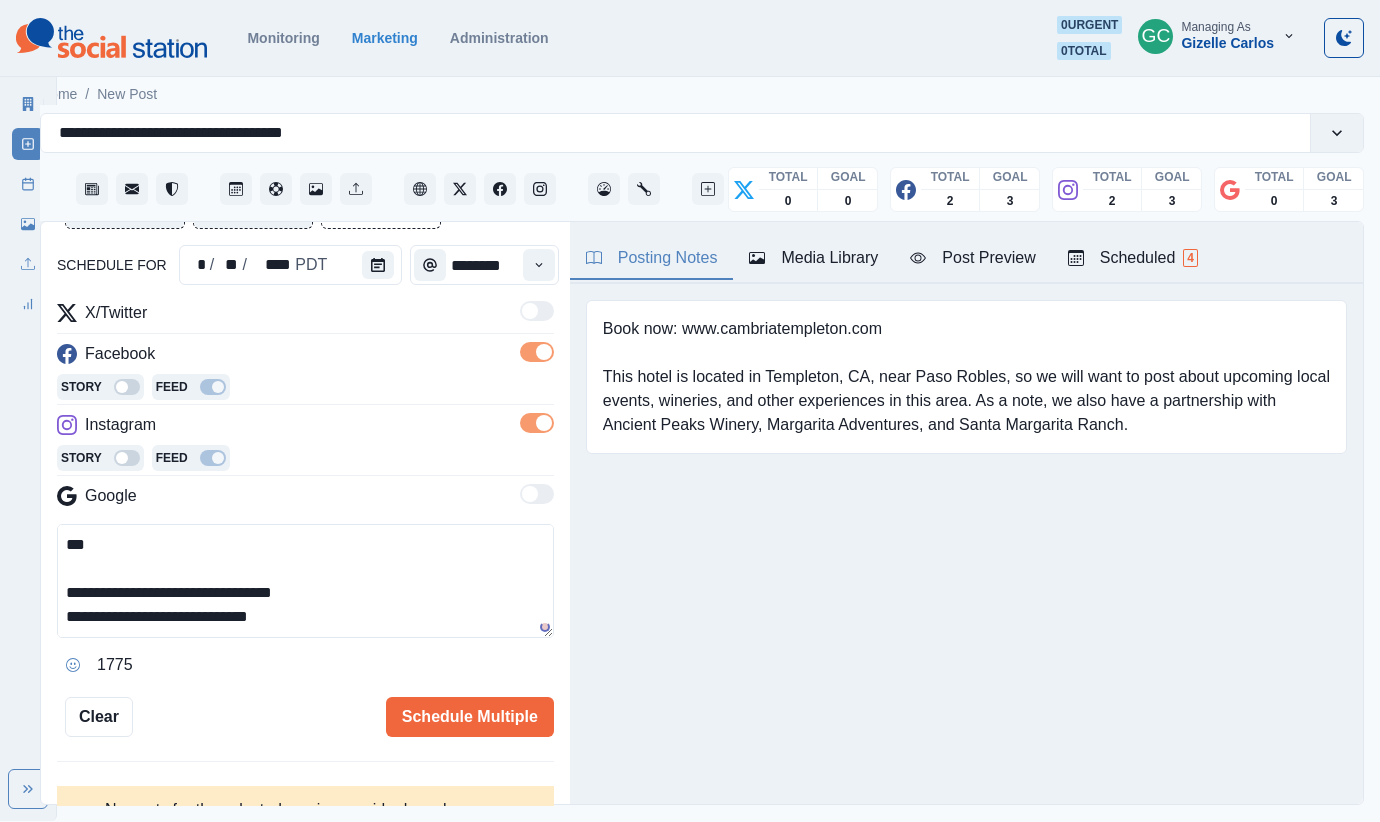 paste on "**********" 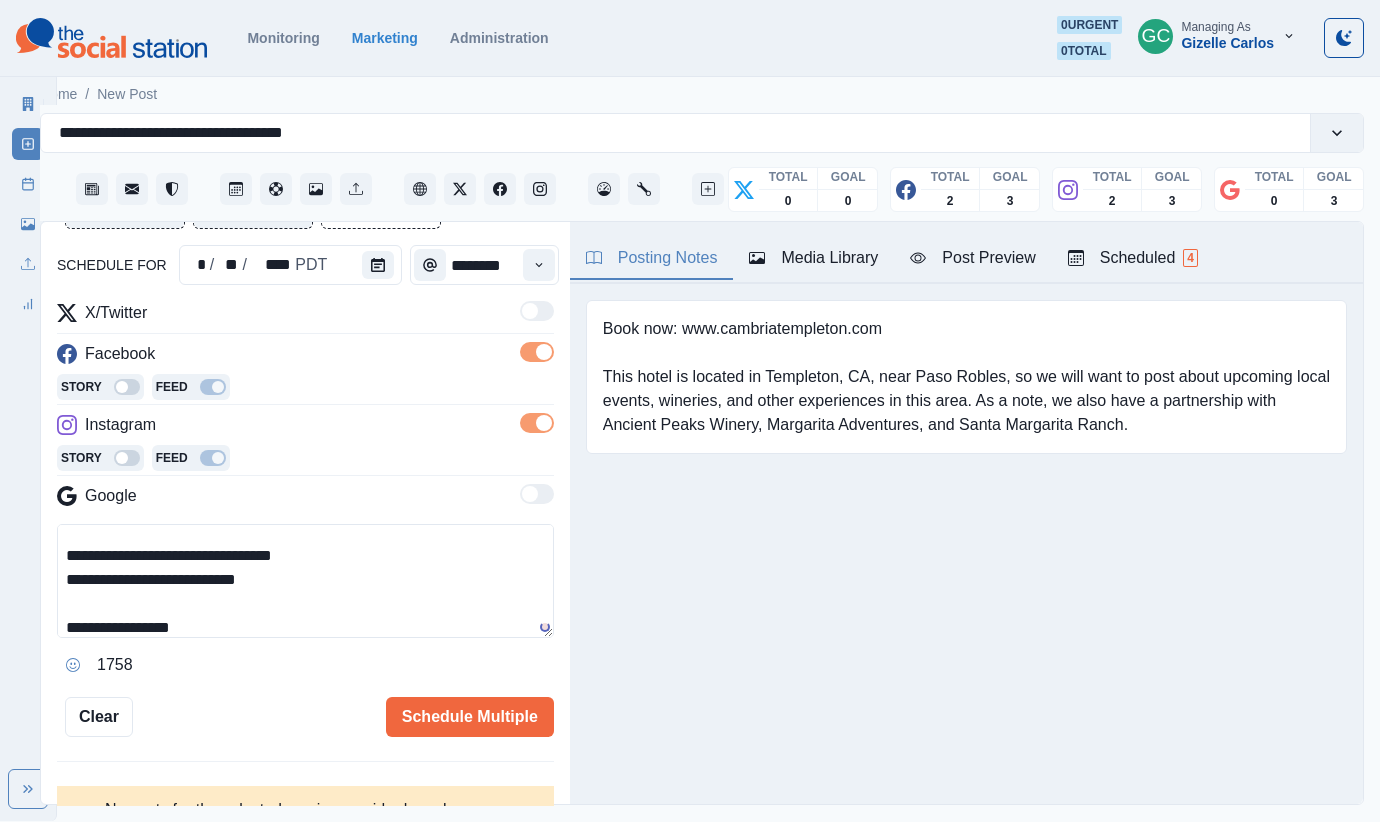 scroll, scrollTop: 0, scrollLeft: 0, axis: both 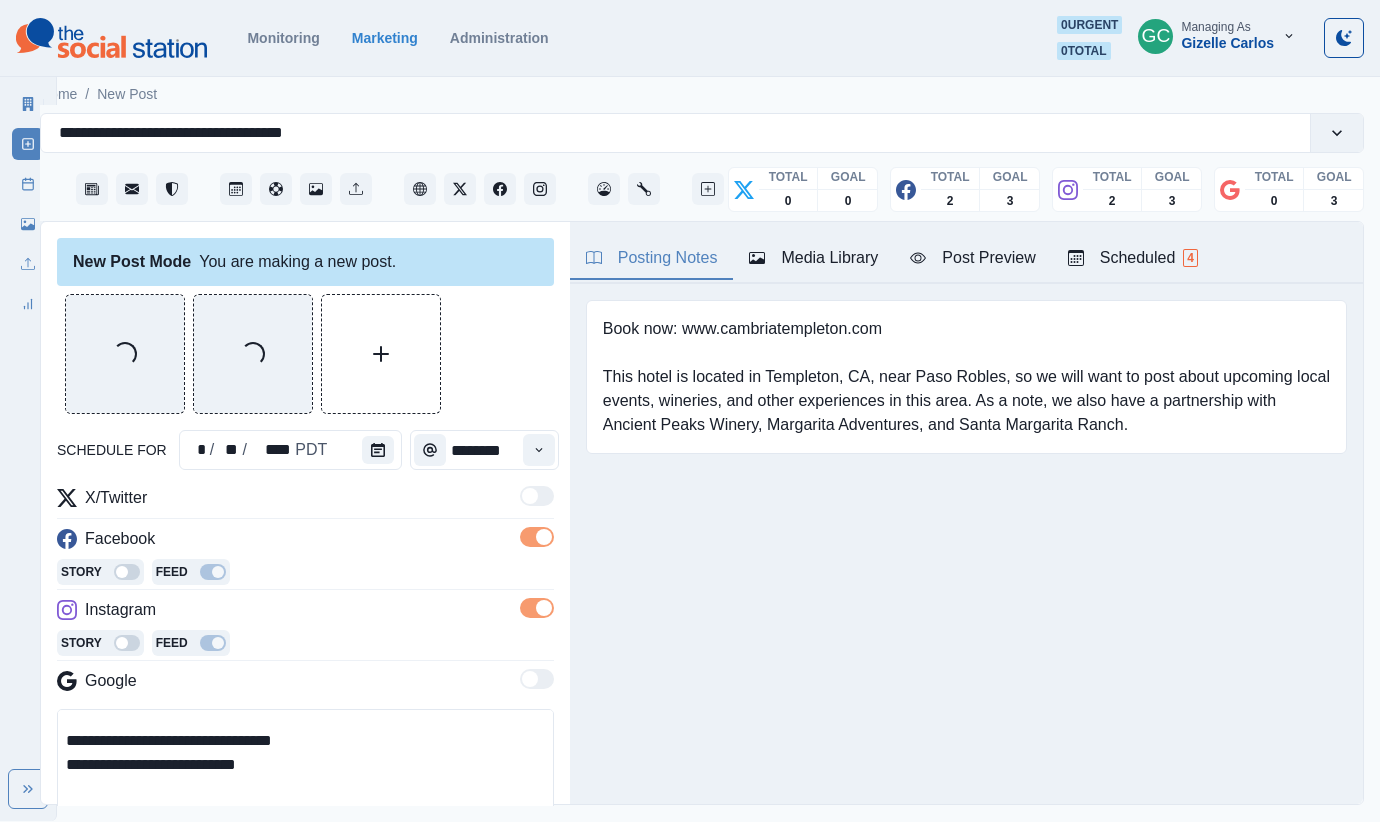 type on "**********" 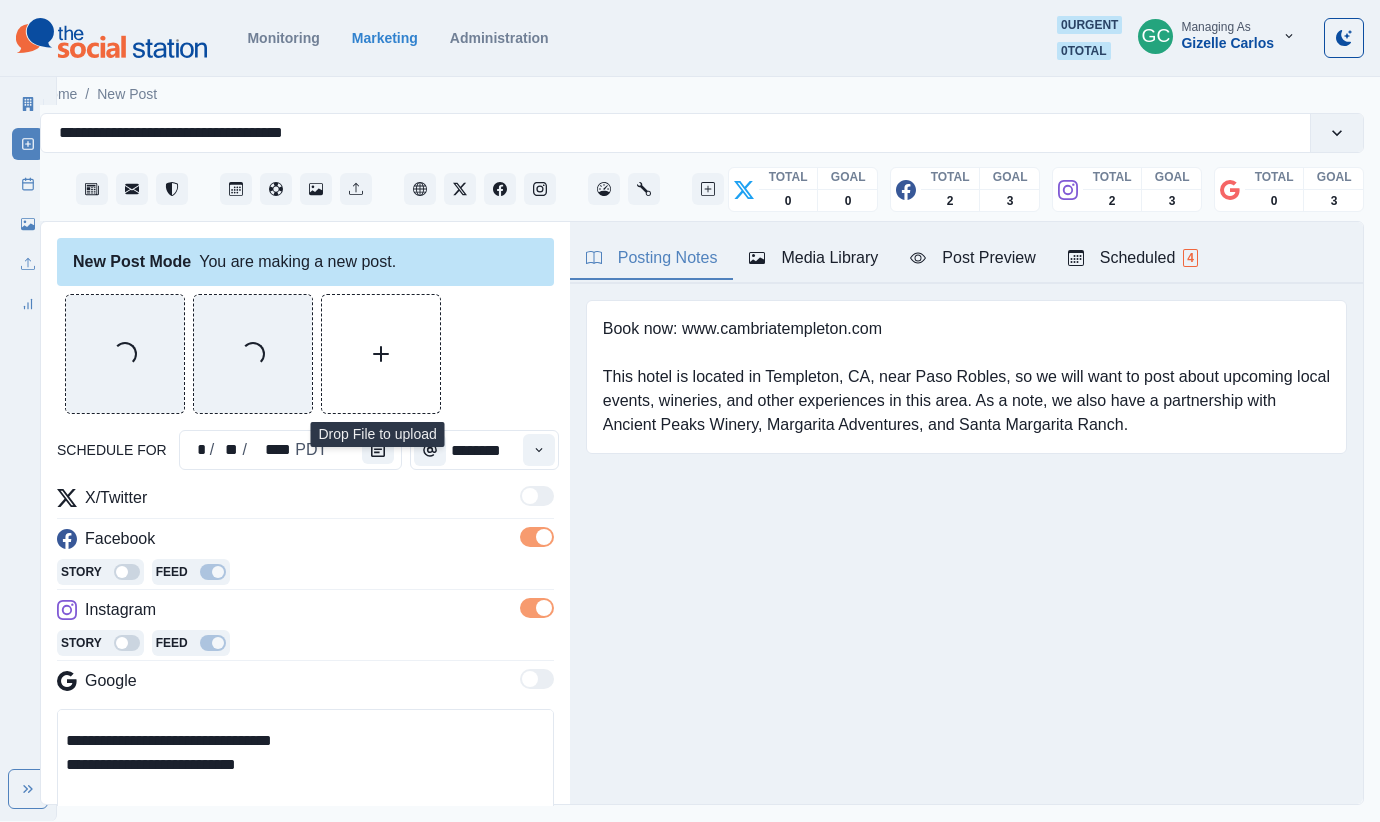 type 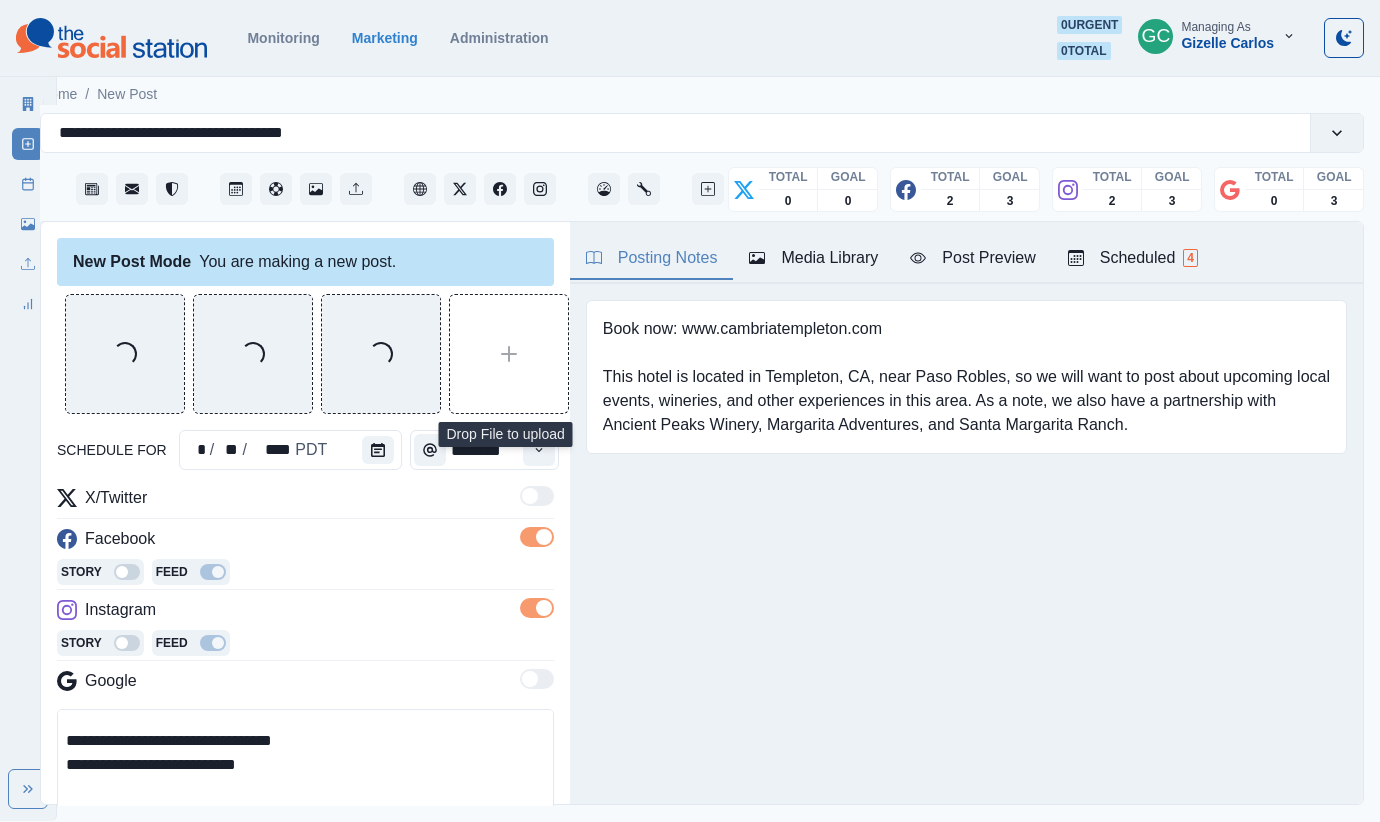 click on "Media Library" at bounding box center [813, 258] 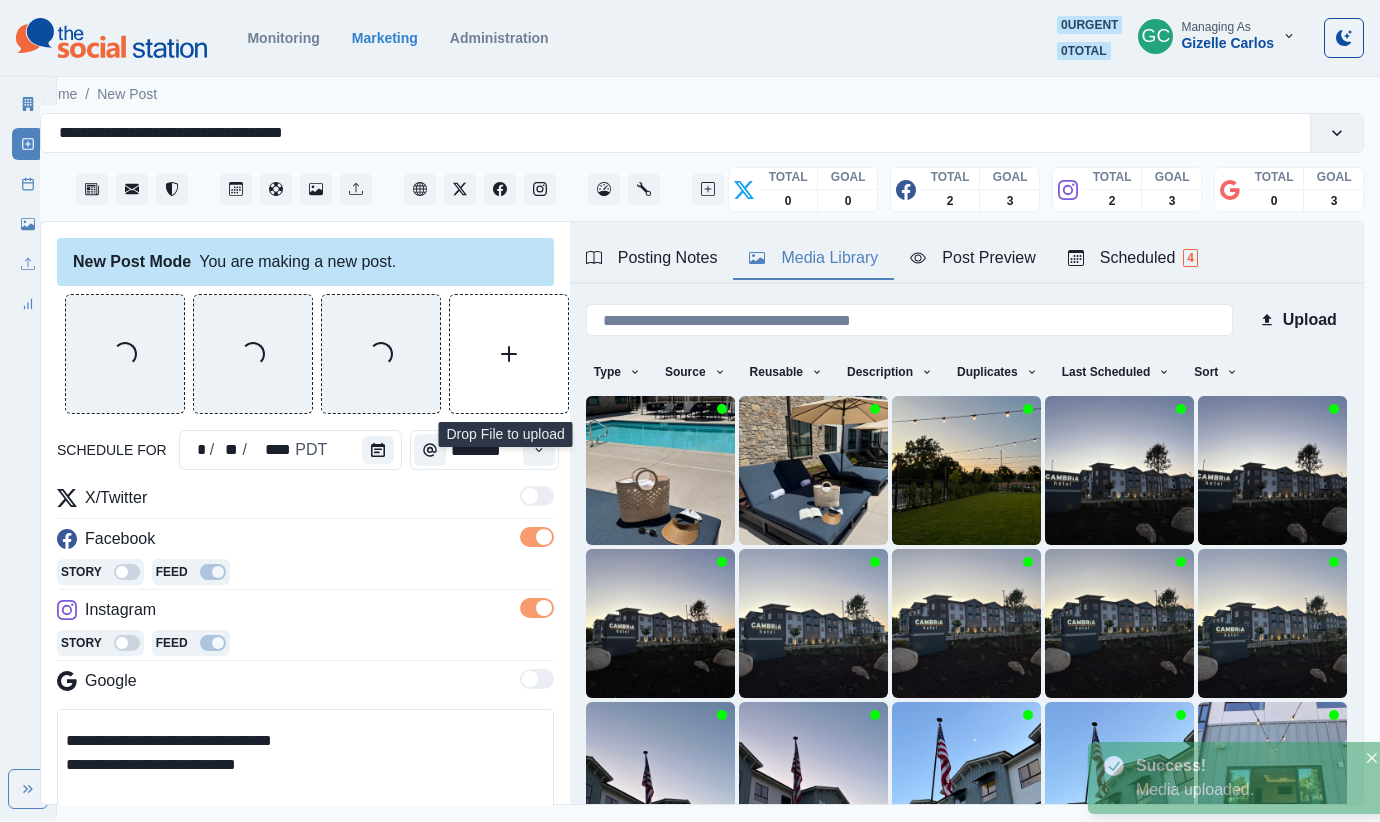 drag, startPoint x: 1228, startPoint y: 367, endPoint x: 1209, endPoint y: 410, distance: 47.010635 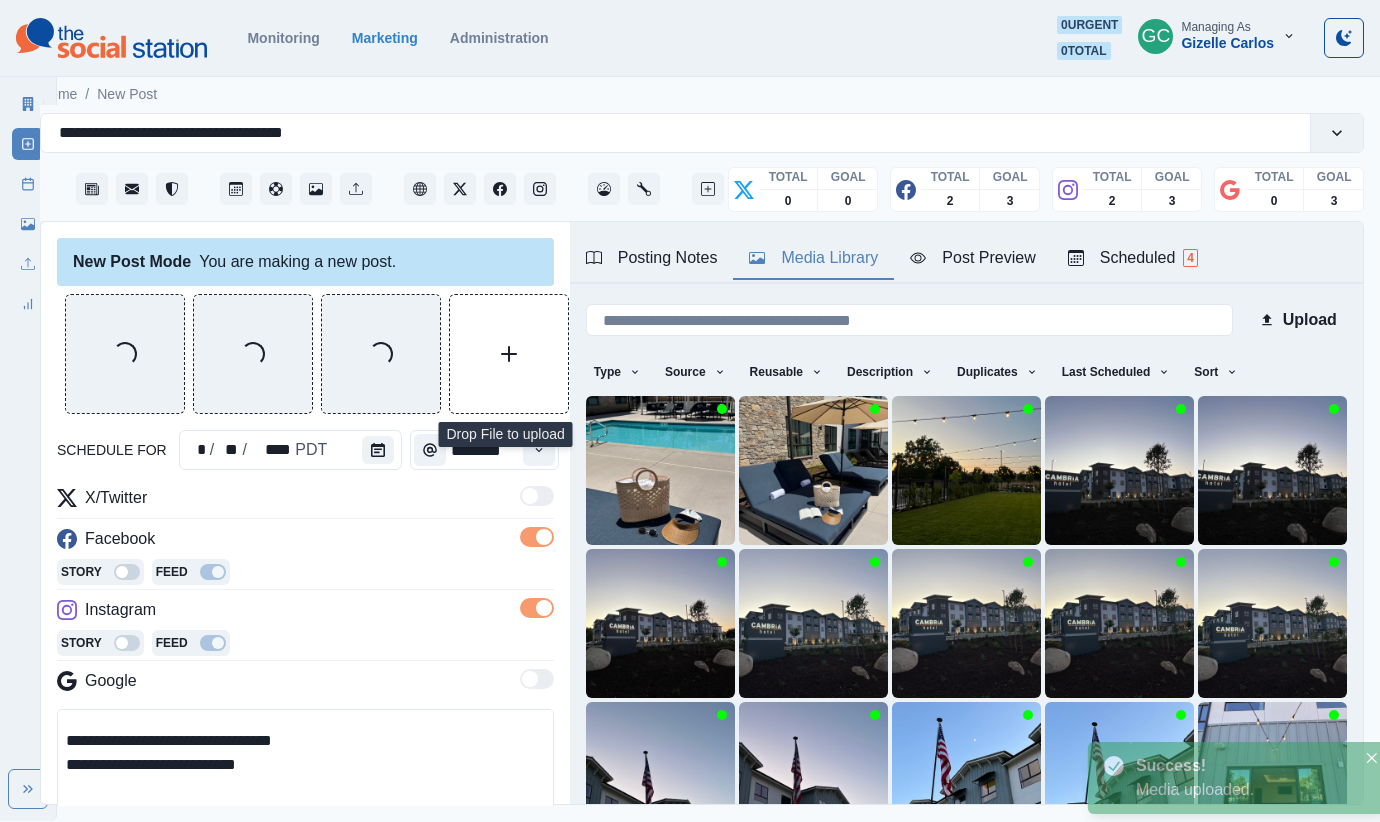click on "Sort" at bounding box center [1216, 372] 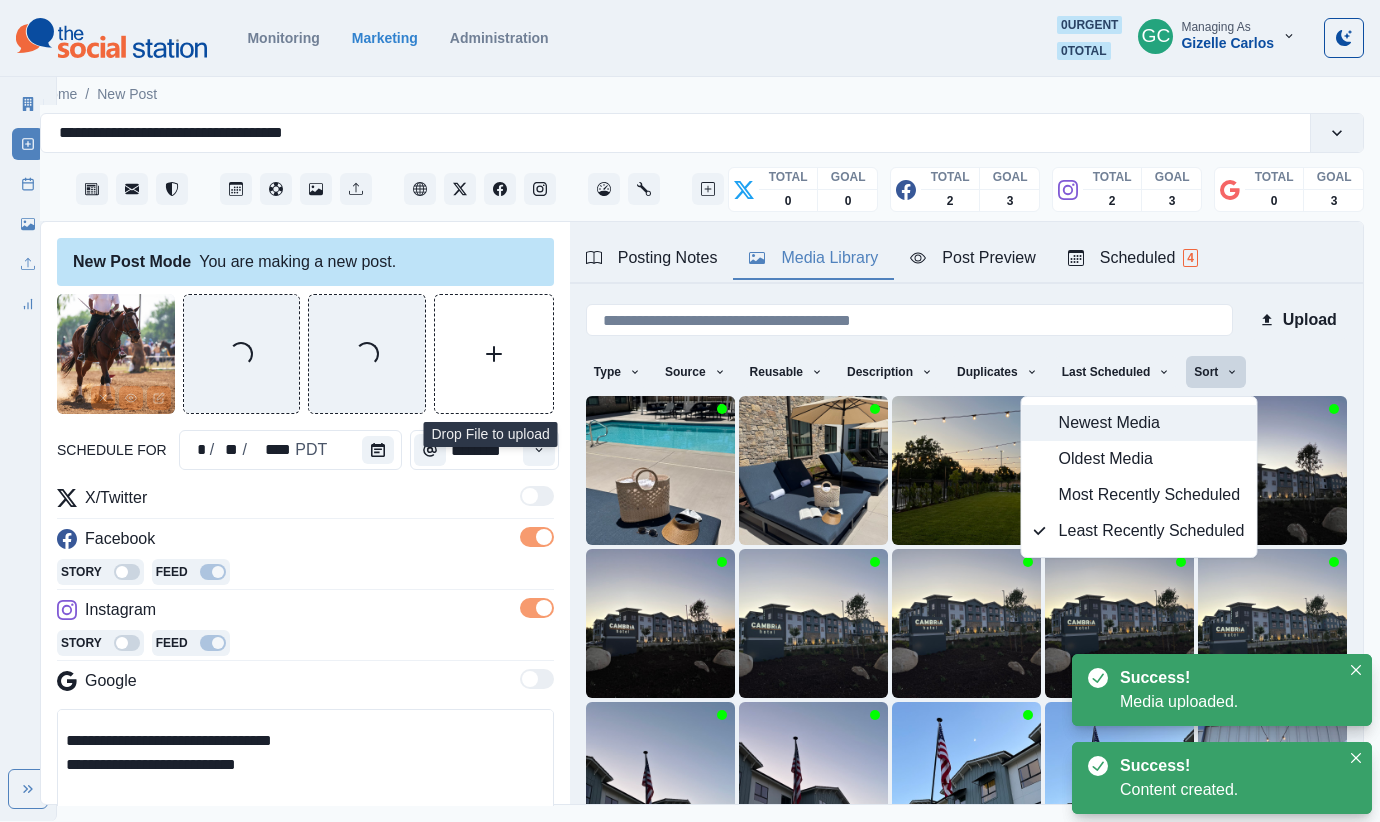 click on "Newest Media" at bounding box center (1152, 423) 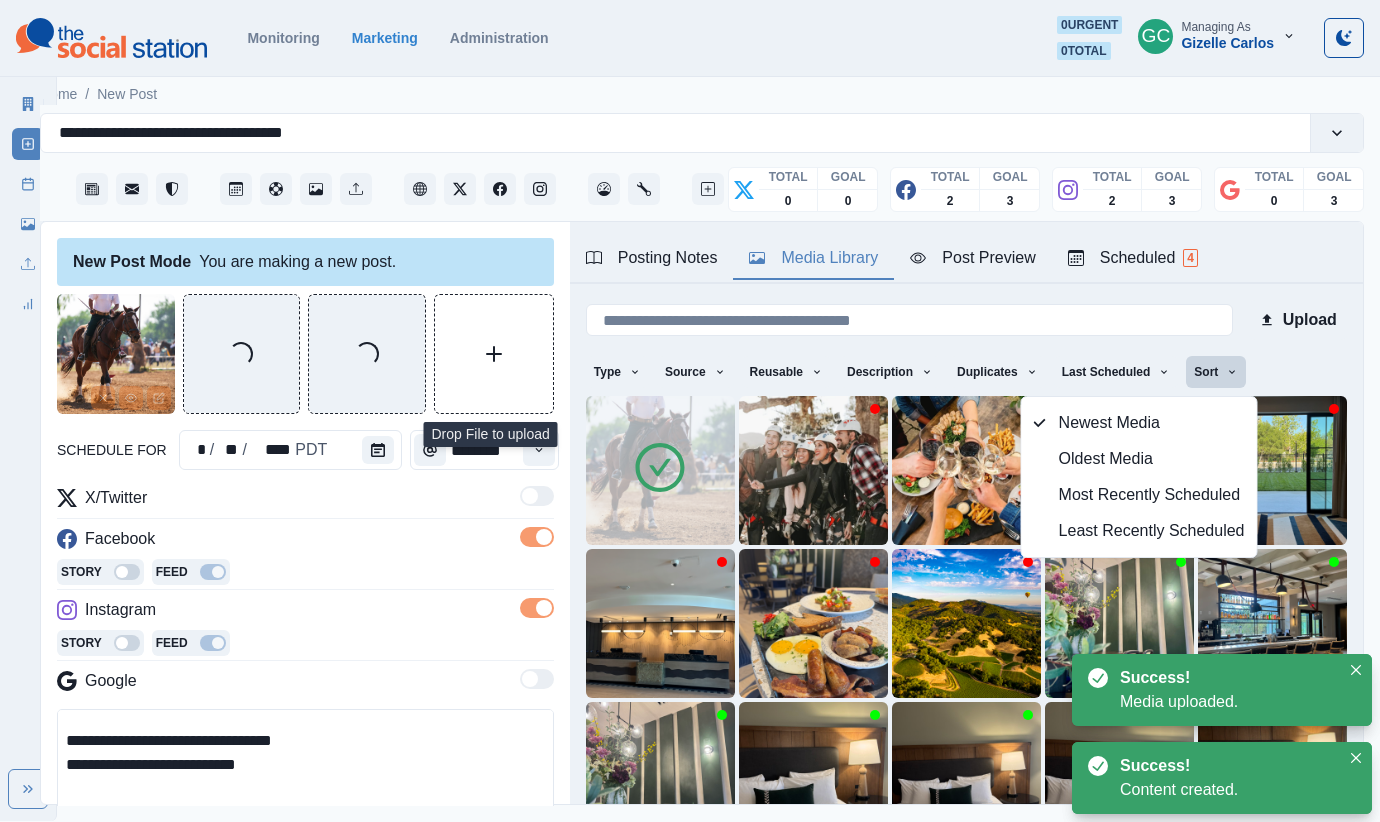 click 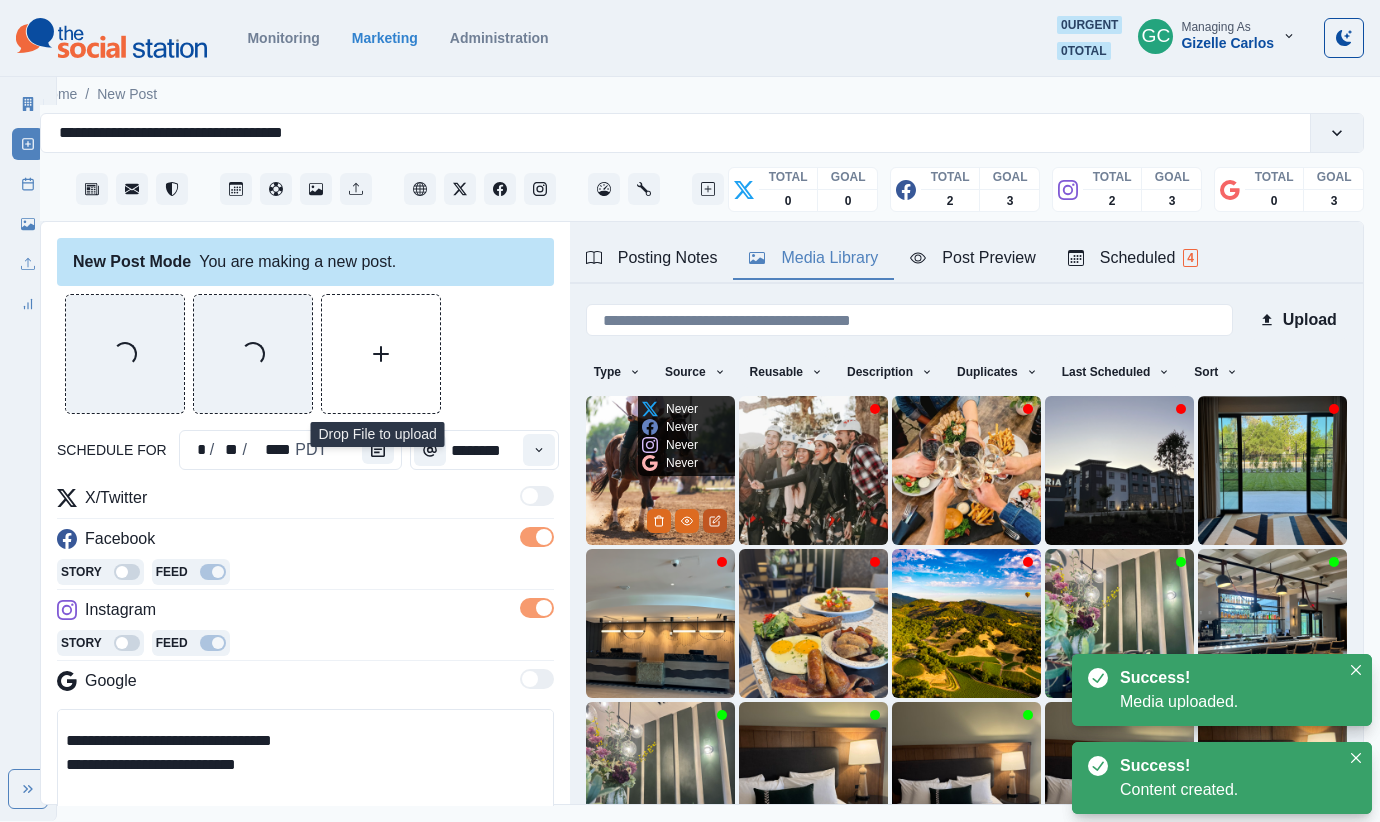 click 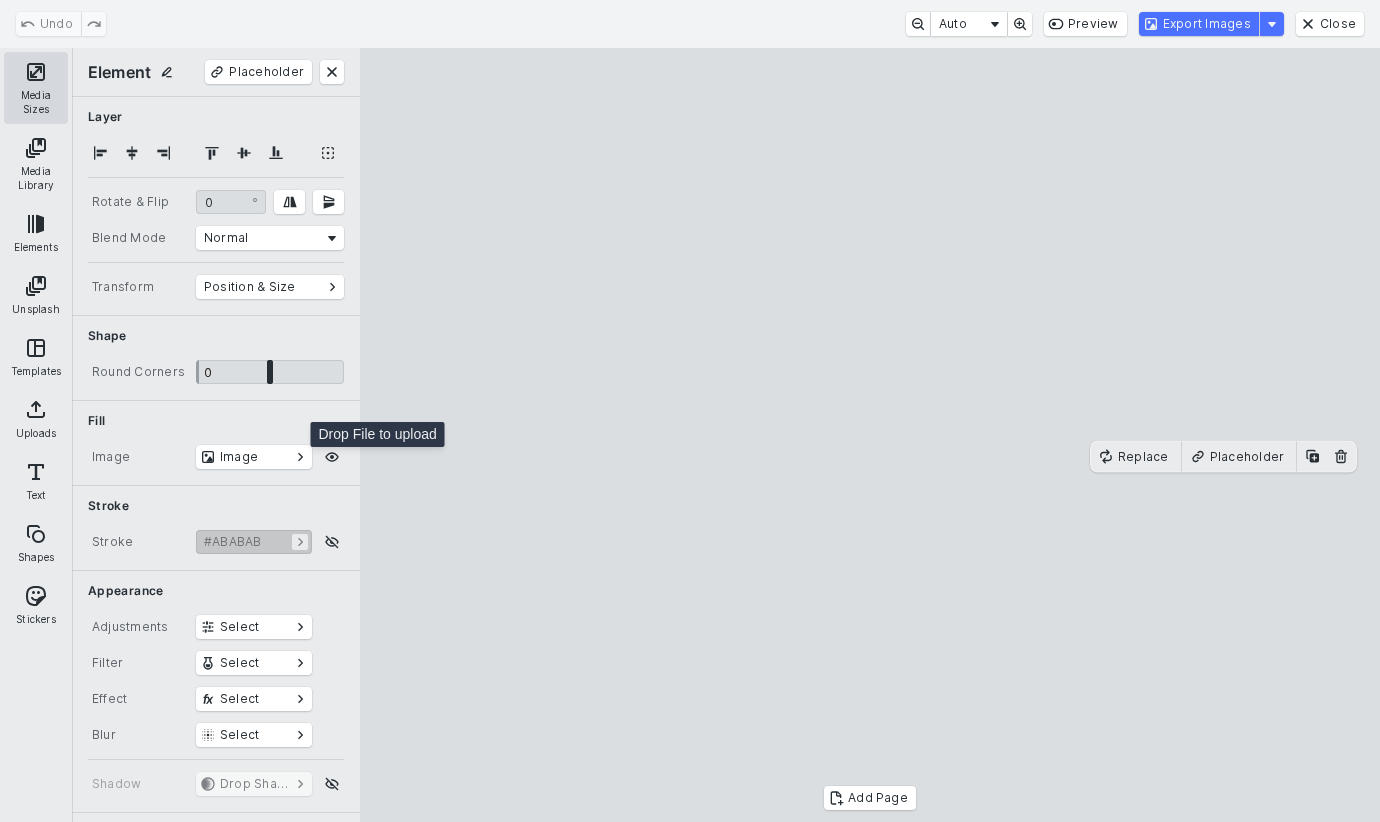 click on "Media Sizes" at bounding box center [36, 88] 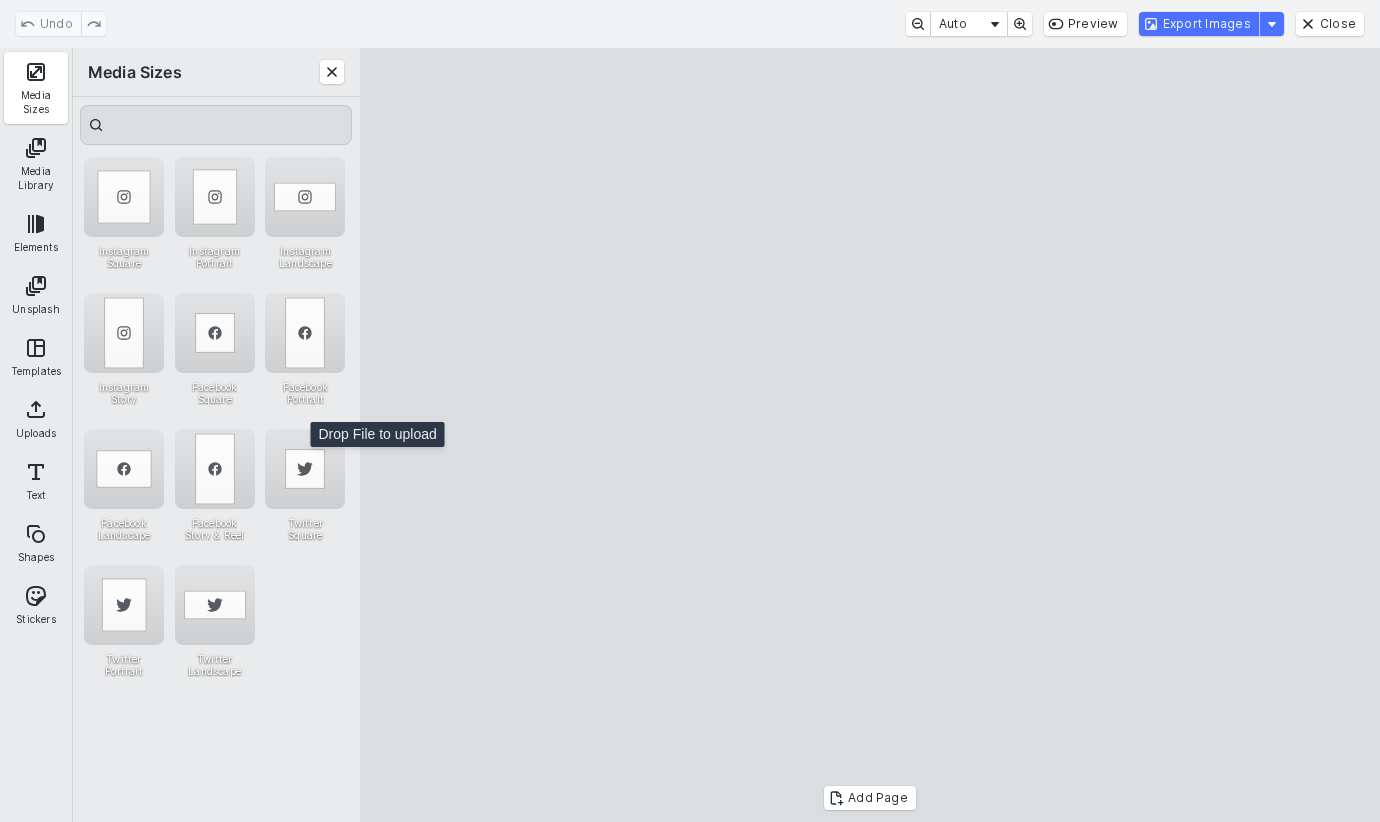 click at bounding box center [870, 435] 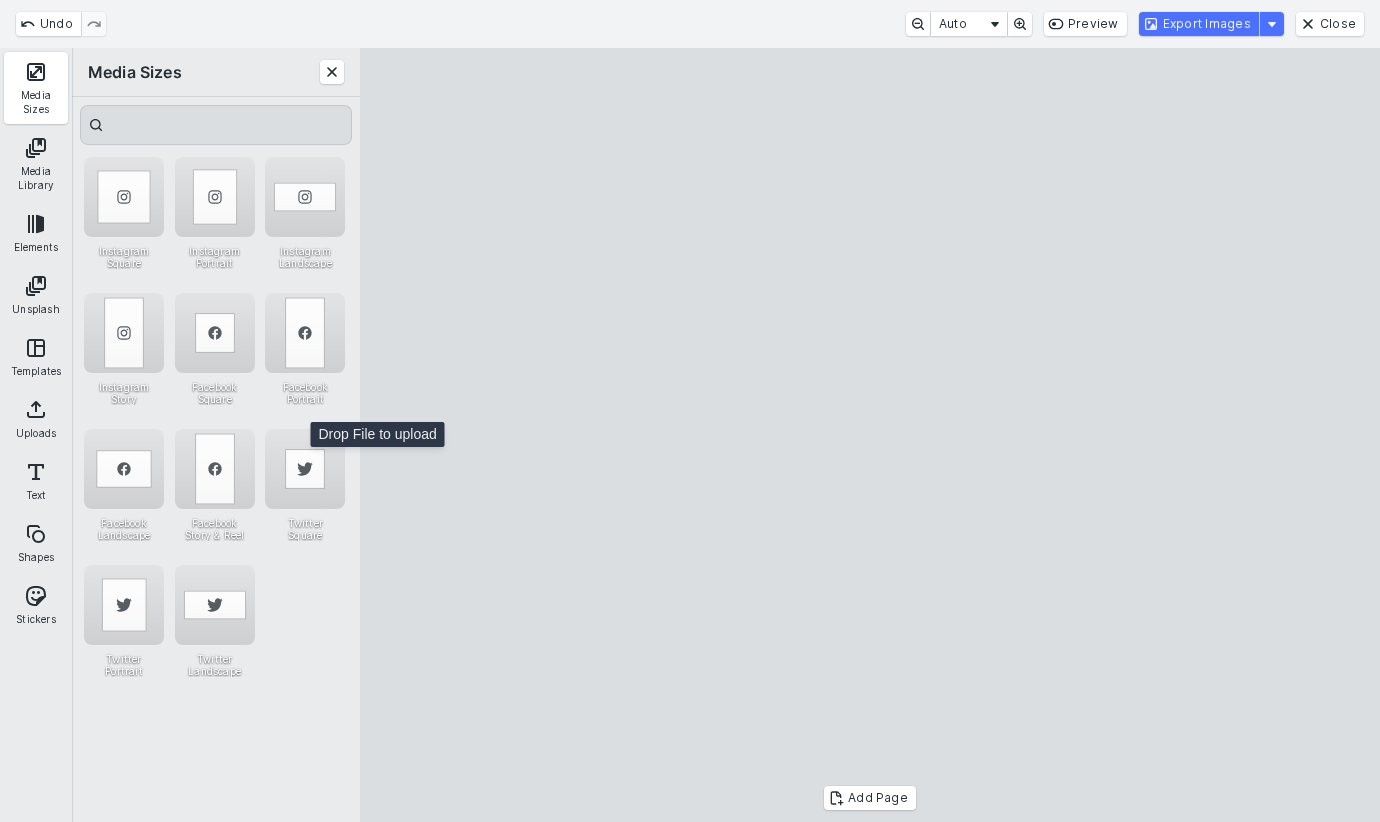drag, startPoint x: 876, startPoint y: 174, endPoint x: 880, endPoint y: 146, distance: 28.284271 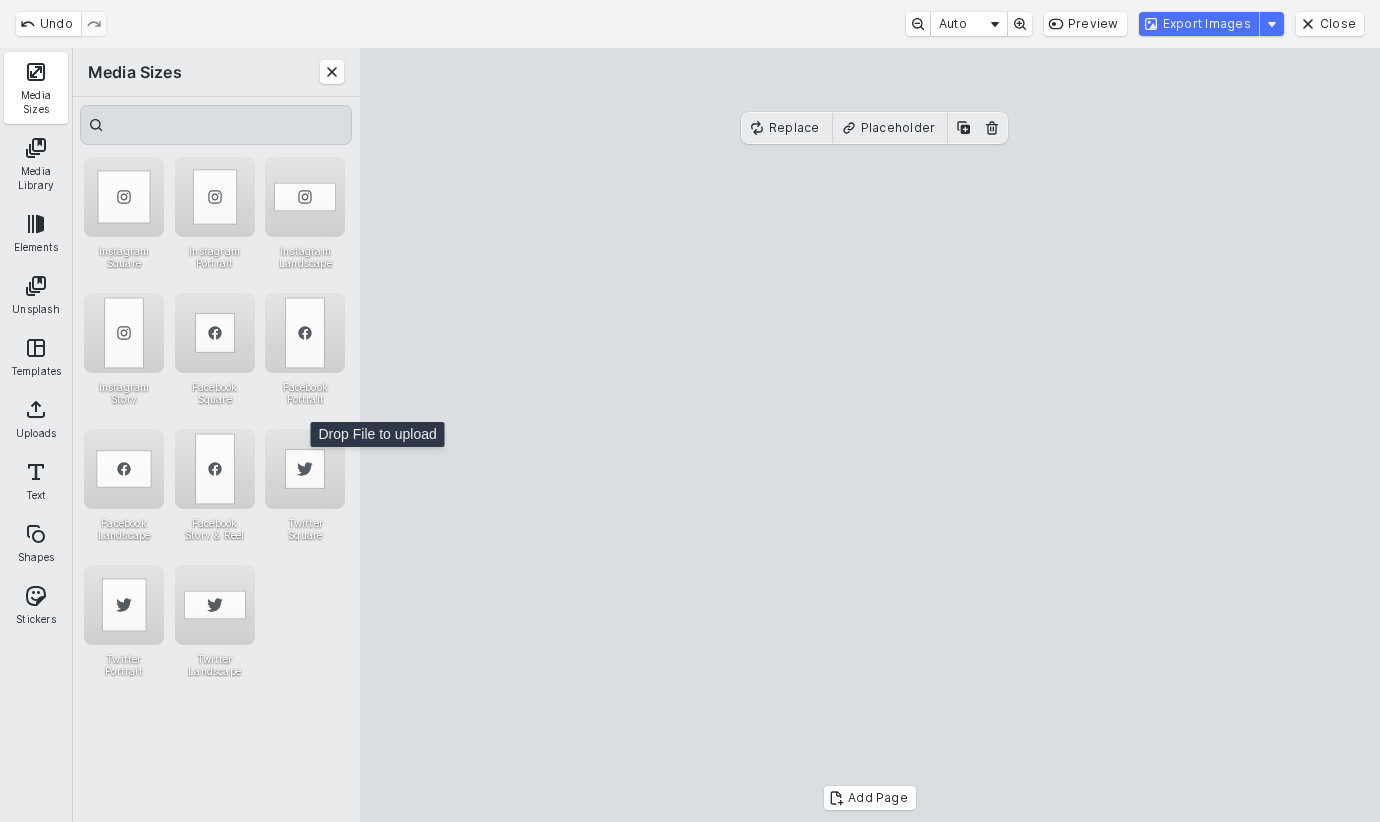 click on "Export Images" at bounding box center (1199, 24) 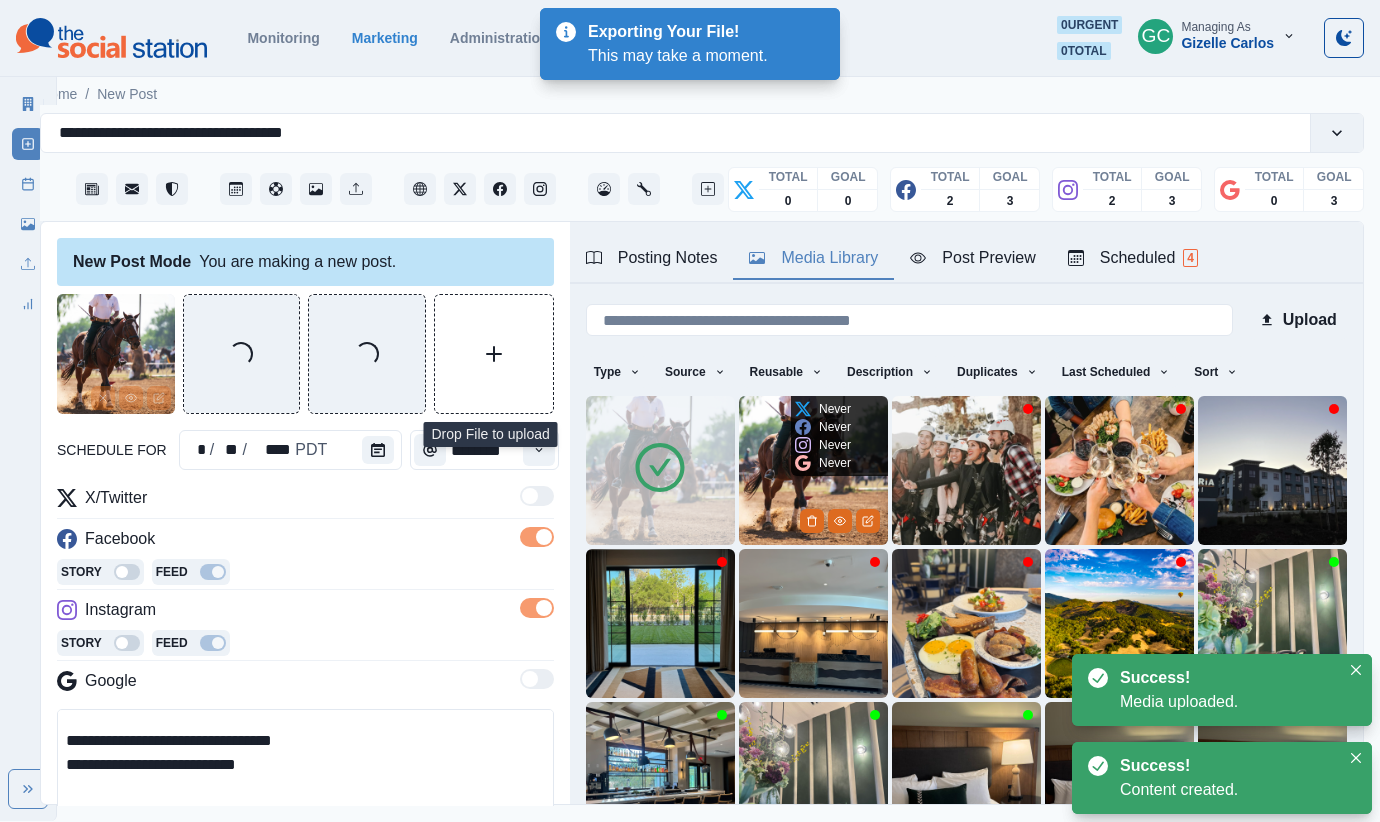 click at bounding box center (812, 521) 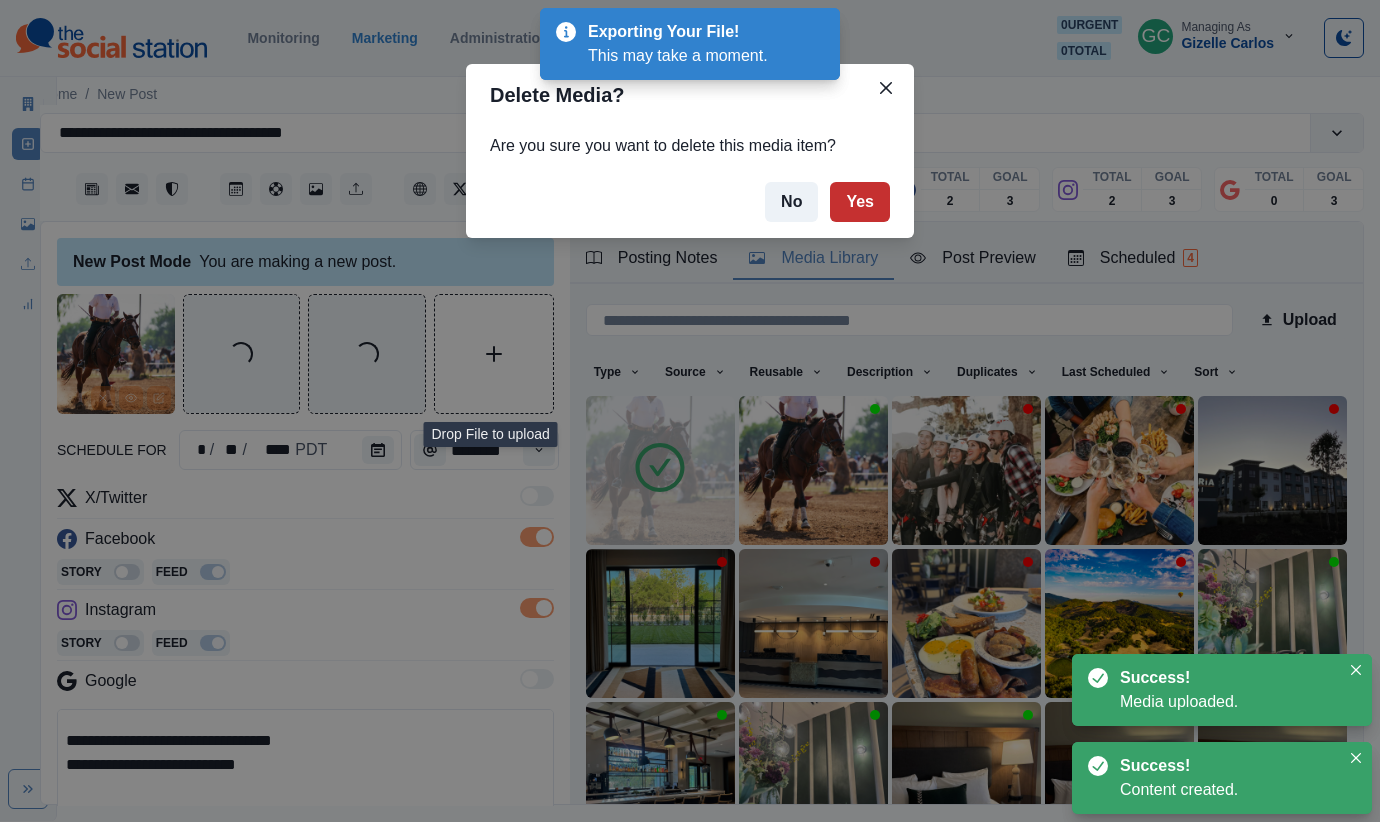 click on "Yes" at bounding box center (860, 202) 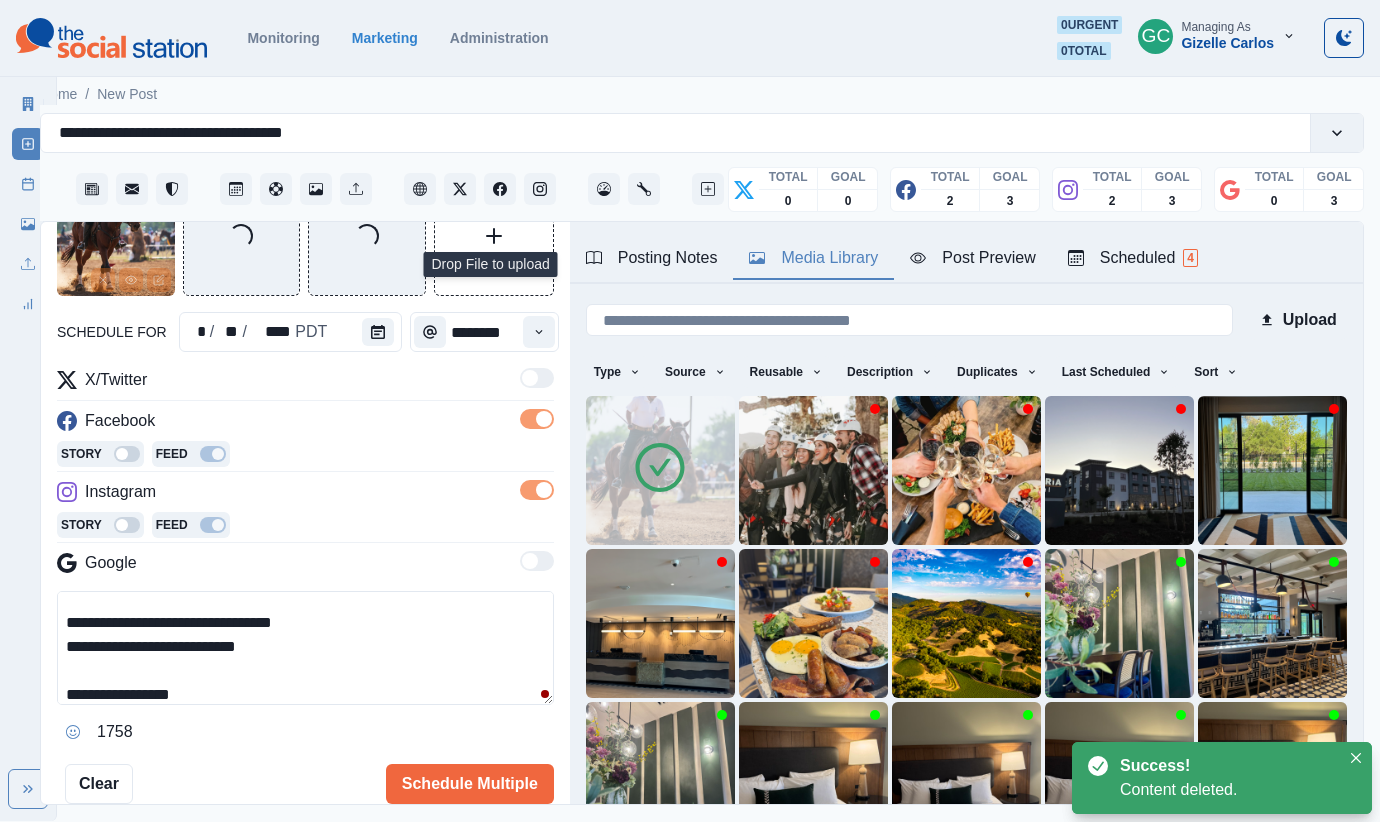 scroll, scrollTop: 196, scrollLeft: 0, axis: vertical 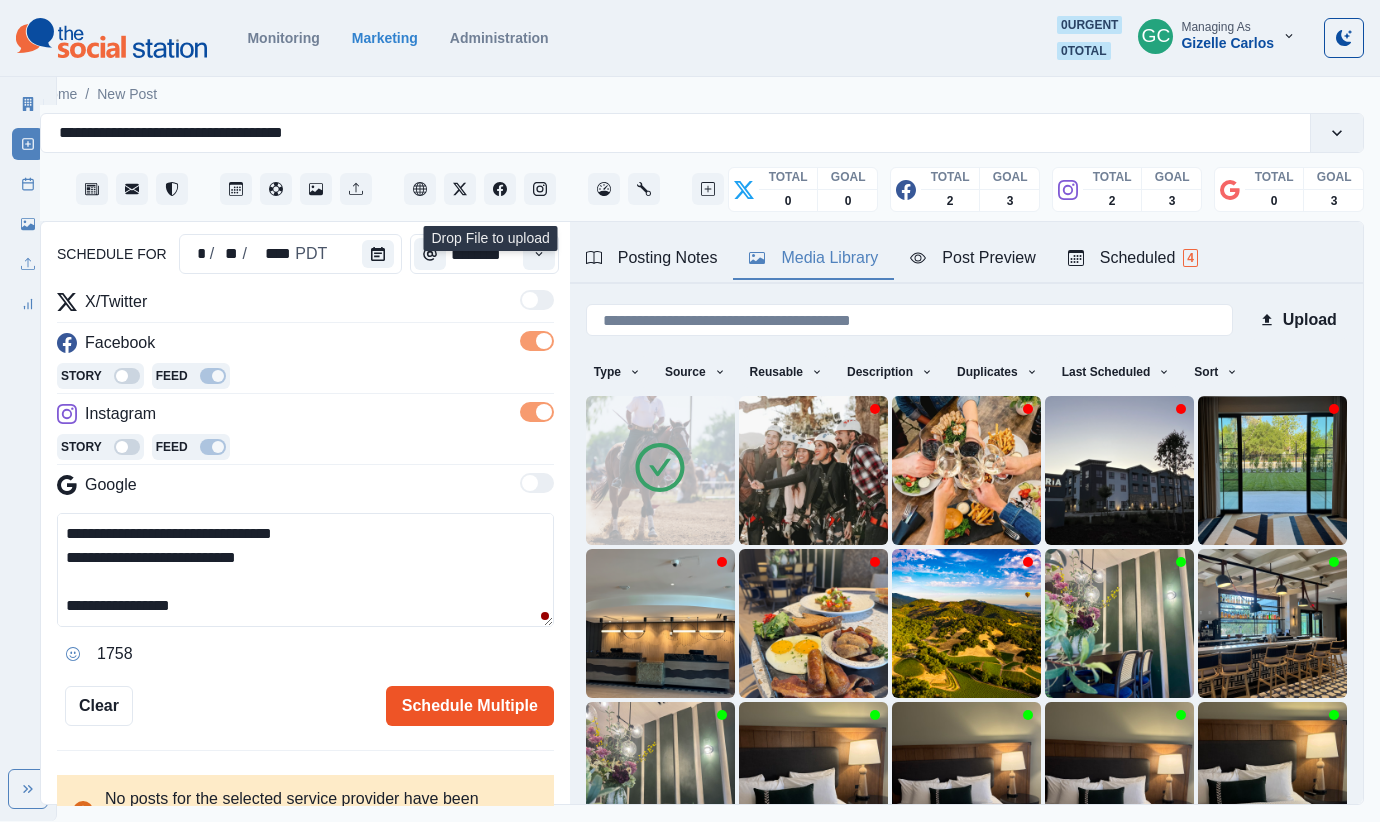 click on "Schedule Multiple" at bounding box center [470, 706] 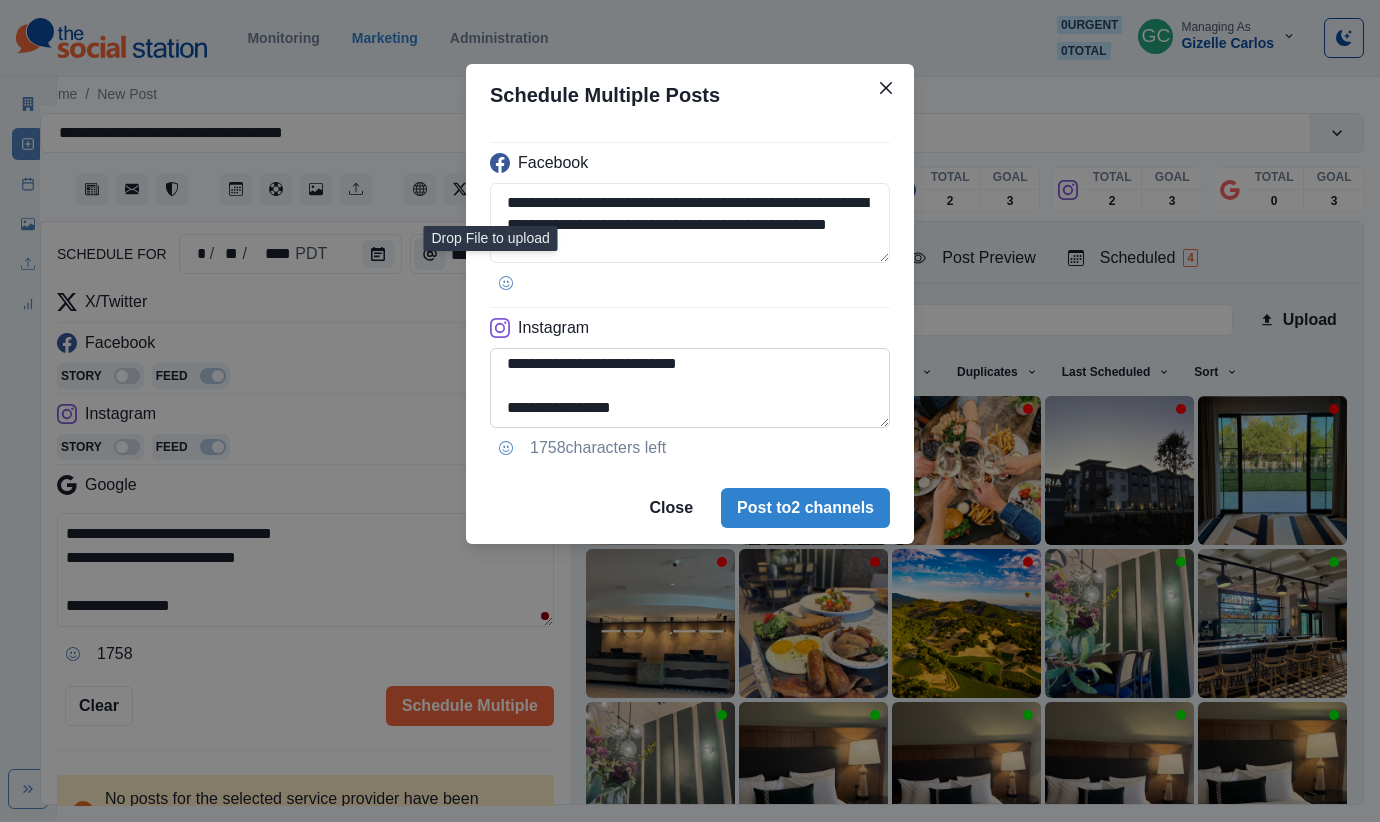 scroll, scrollTop: 268, scrollLeft: 0, axis: vertical 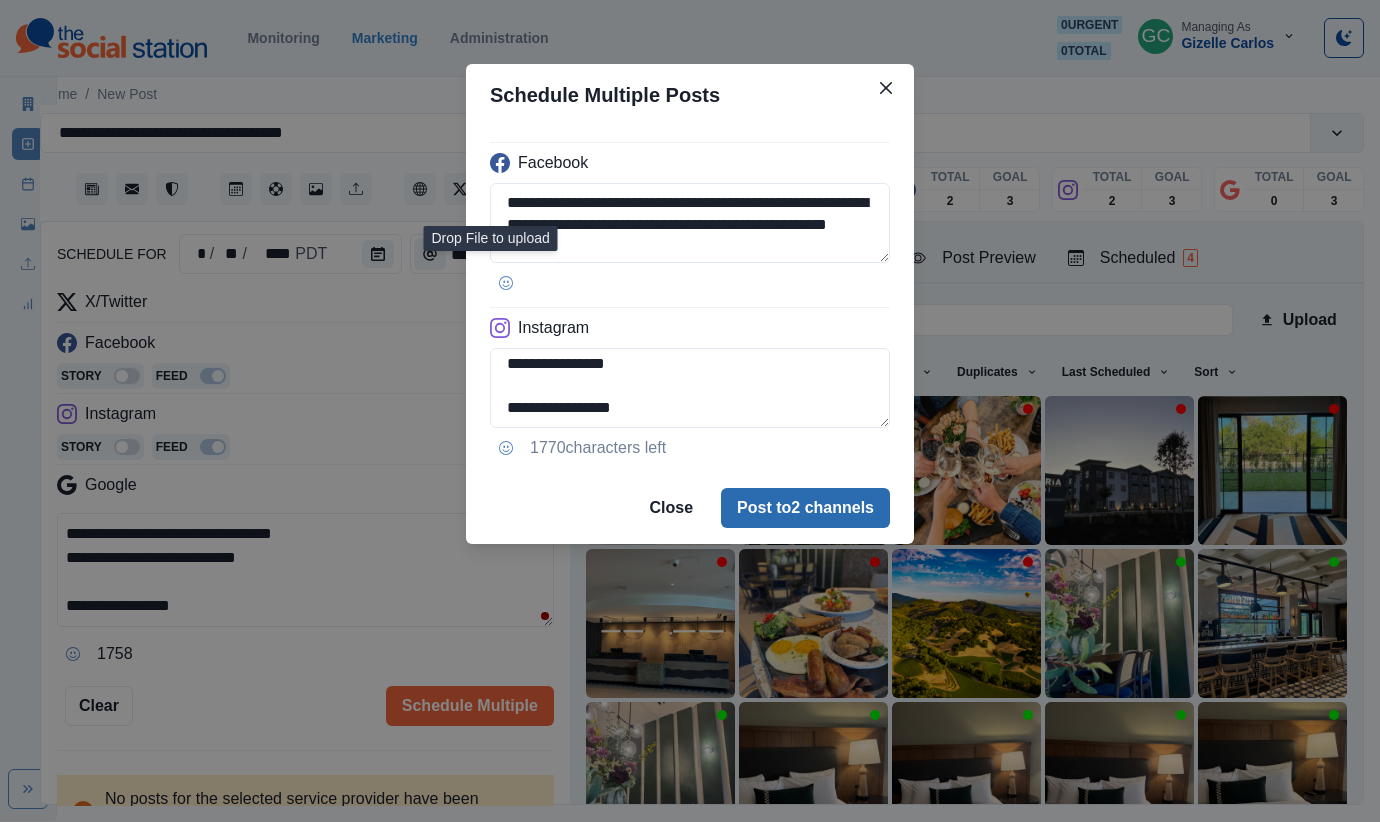 type on "**********" 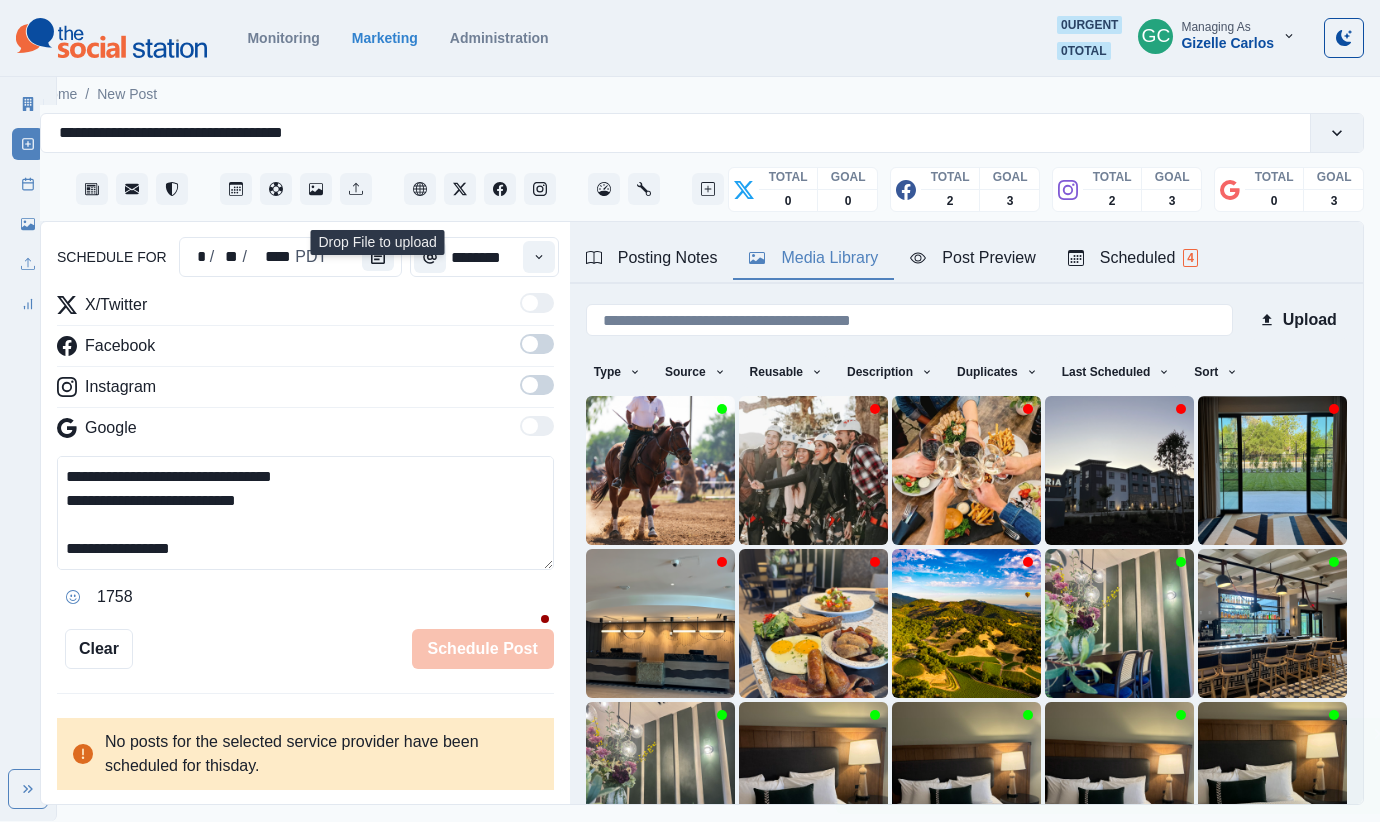 scroll, scrollTop: 196, scrollLeft: 0, axis: vertical 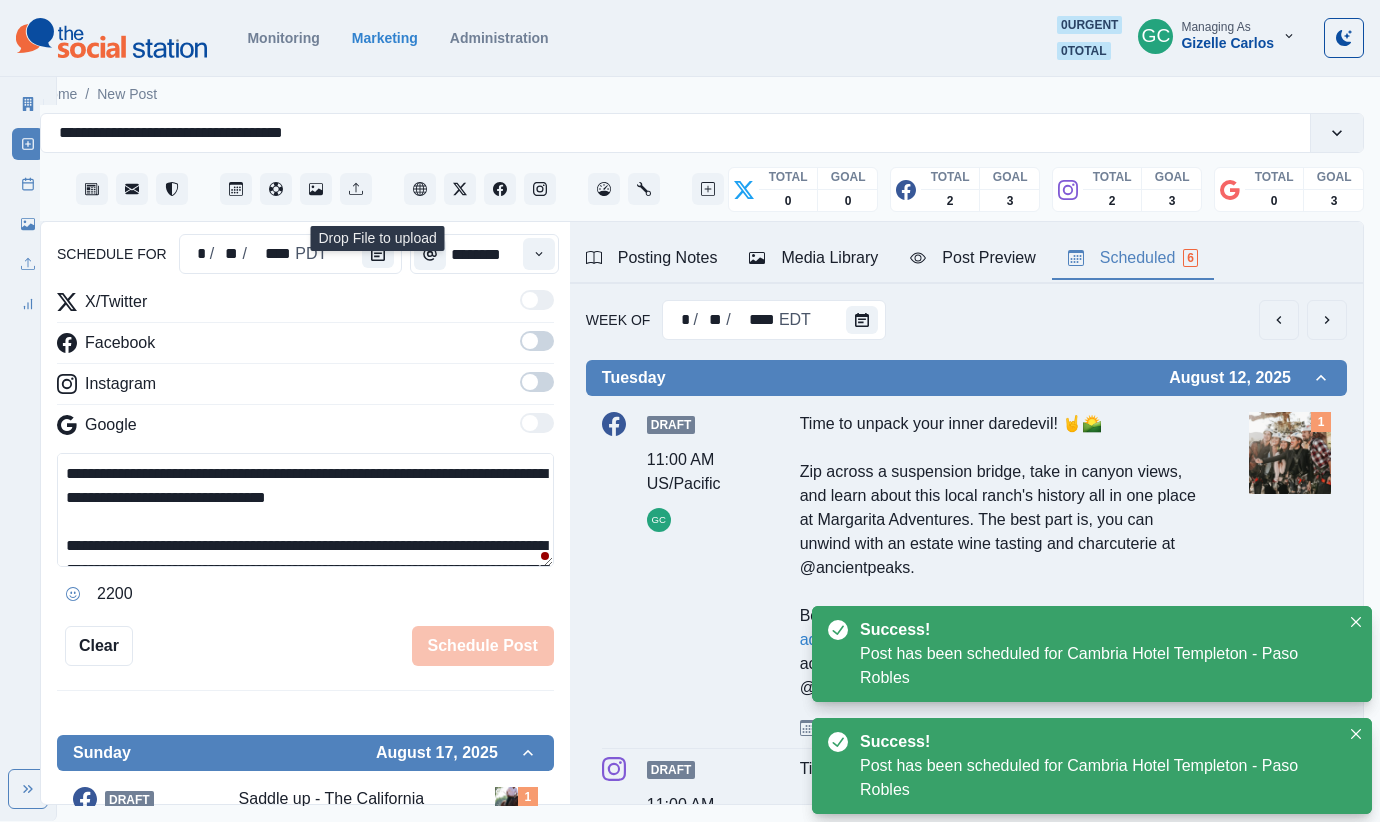 drag, startPoint x: 1179, startPoint y: 237, endPoint x: 1171, endPoint y: 250, distance: 15.264338 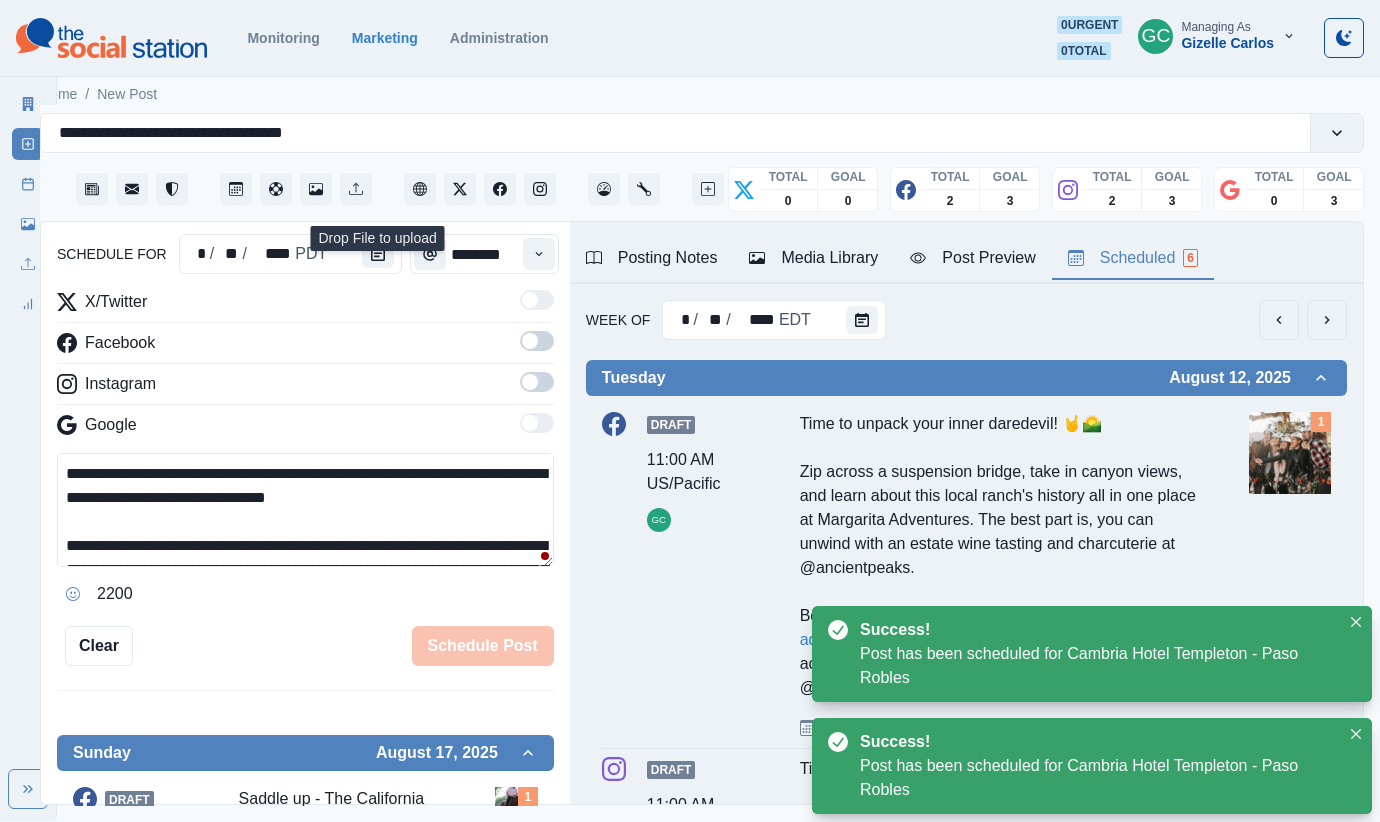 click on "Scheduled 6" at bounding box center (1133, 259) 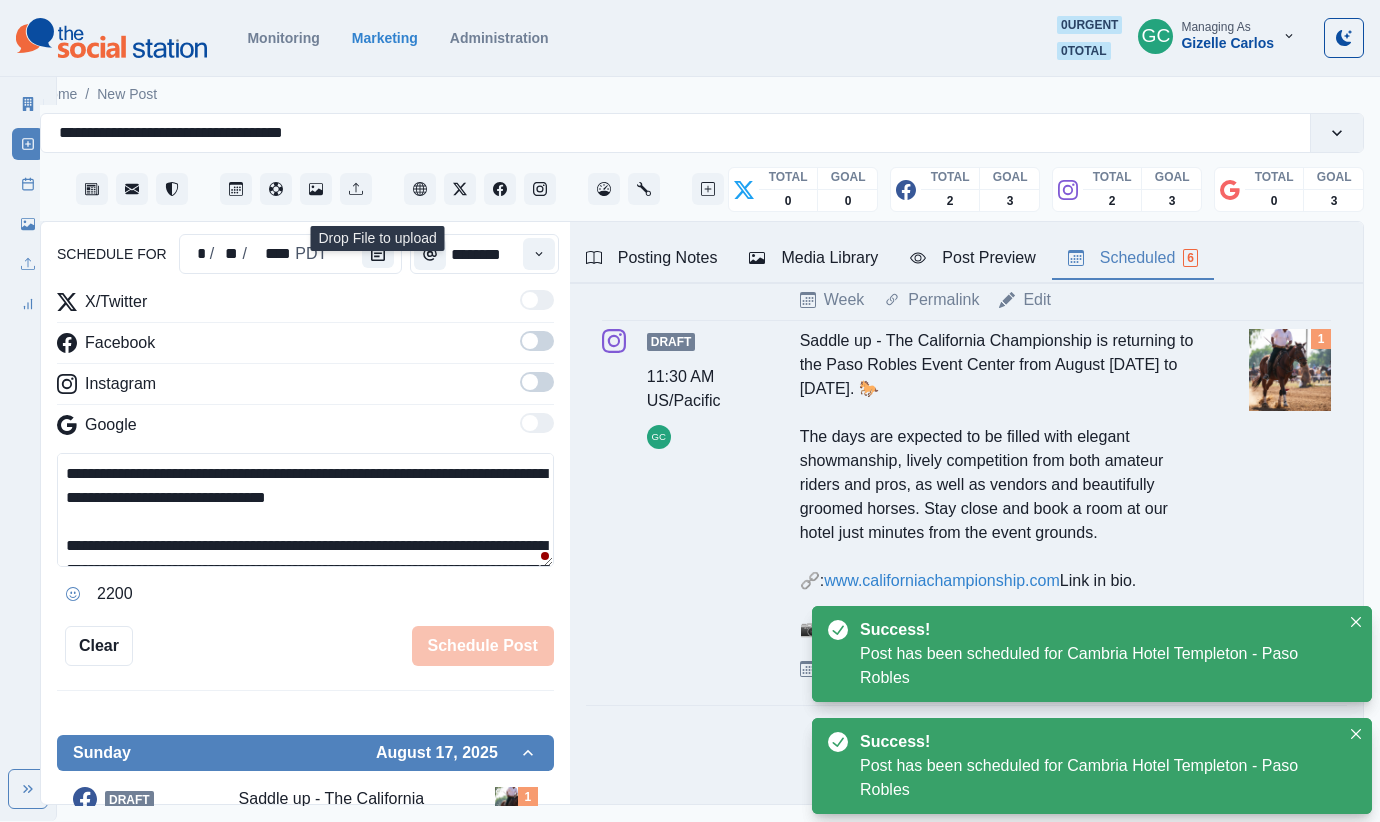 scroll, scrollTop: 1579, scrollLeft: 0, axis: vertical 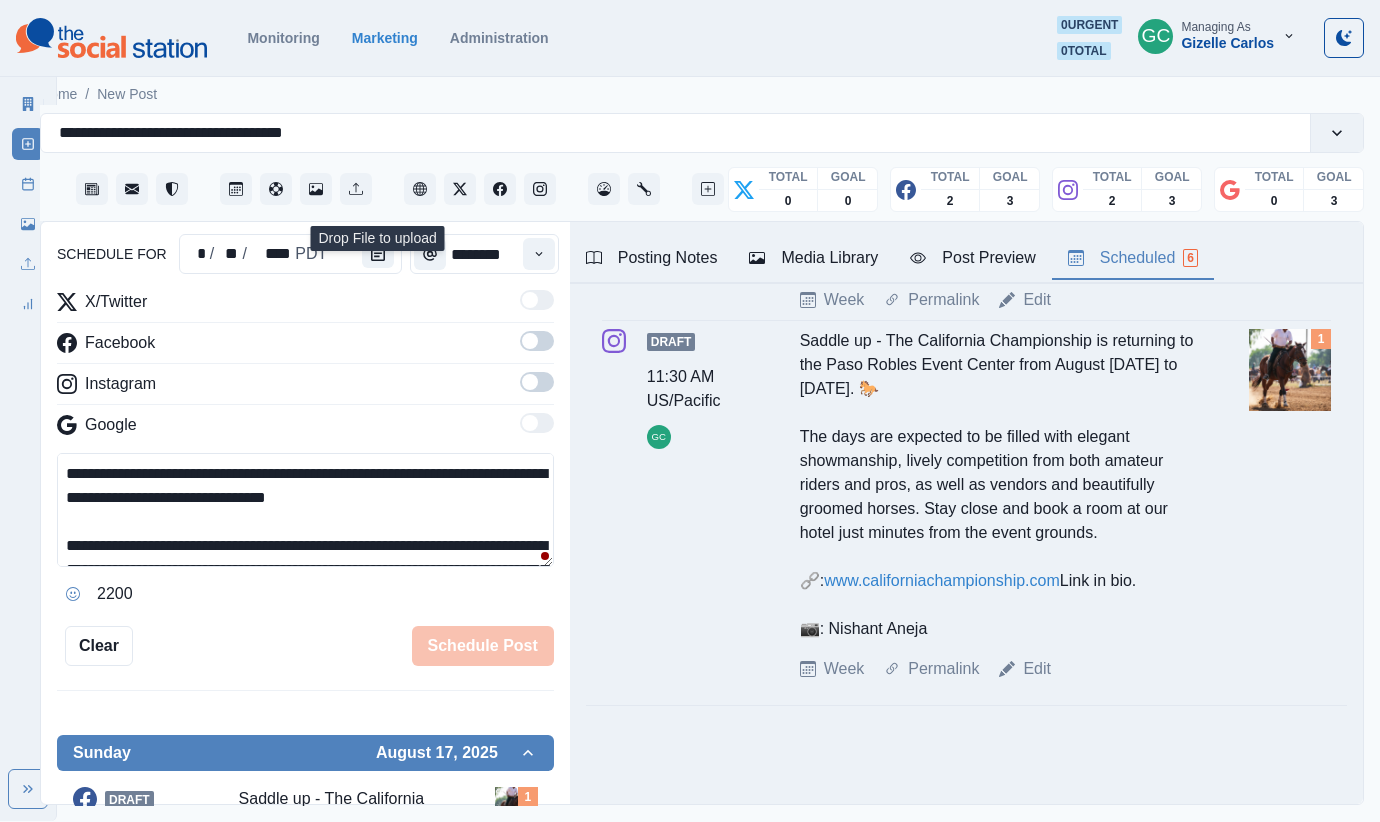 click on "Edit" at bounding box center (1037, 669) 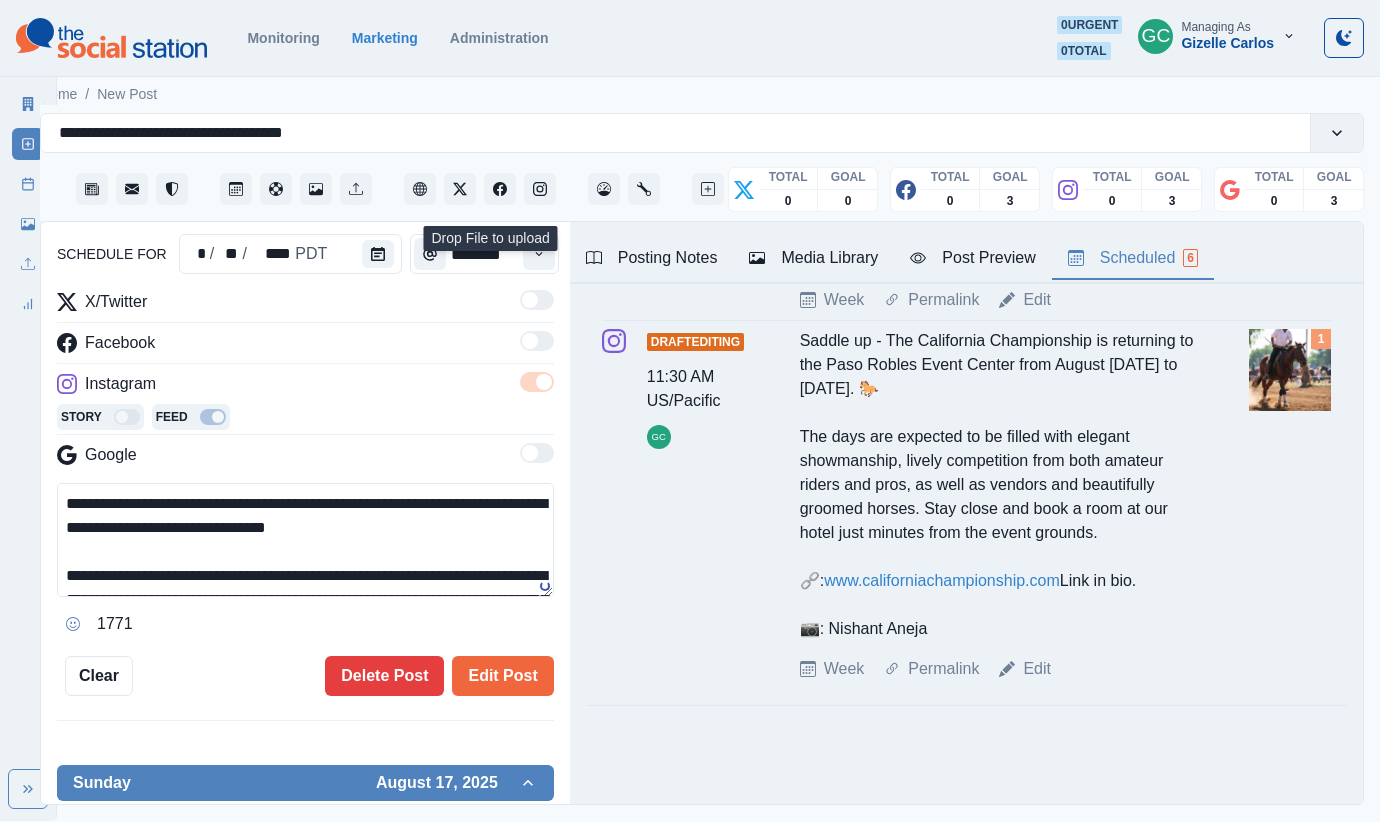 scroll, scrollTop: 40, scrollLeft: 0, axis: vertical 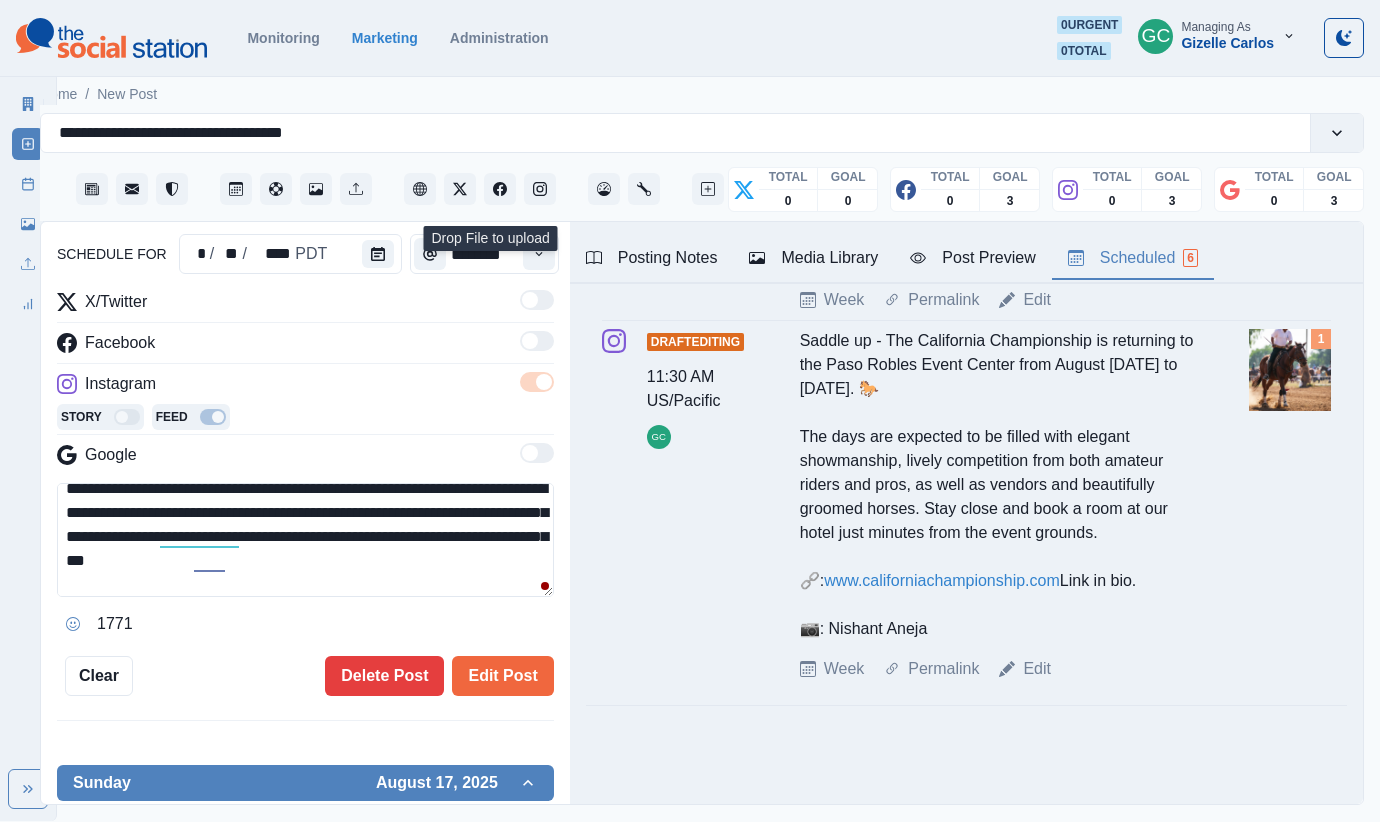 drag, startPoint x: 460, startPoint y: 536, endPoint x: 361, endPoint y: 543, distance: 99.24717 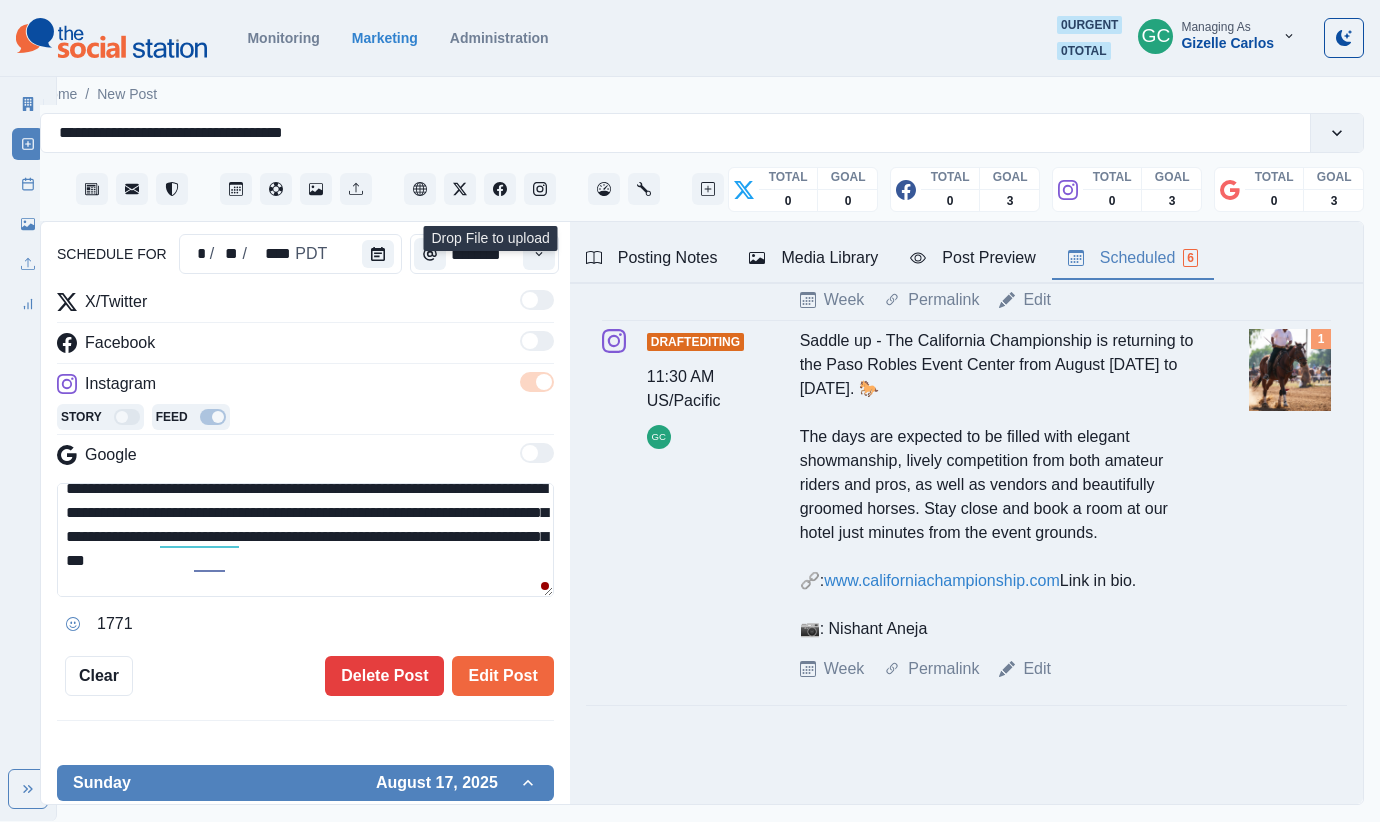 click on "**********" at bounding box center (305, 540) 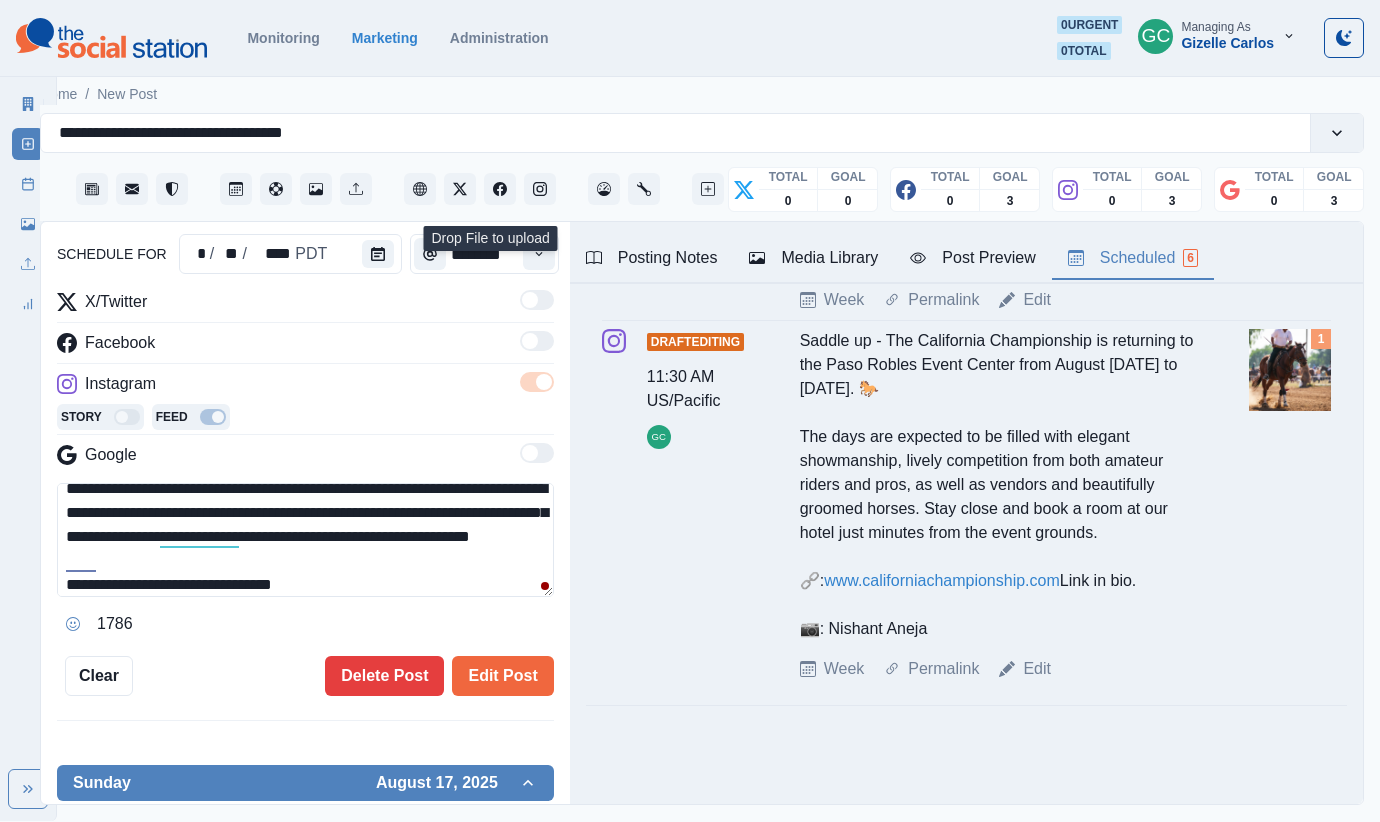click on "**********" at bounding box center (305, 540) 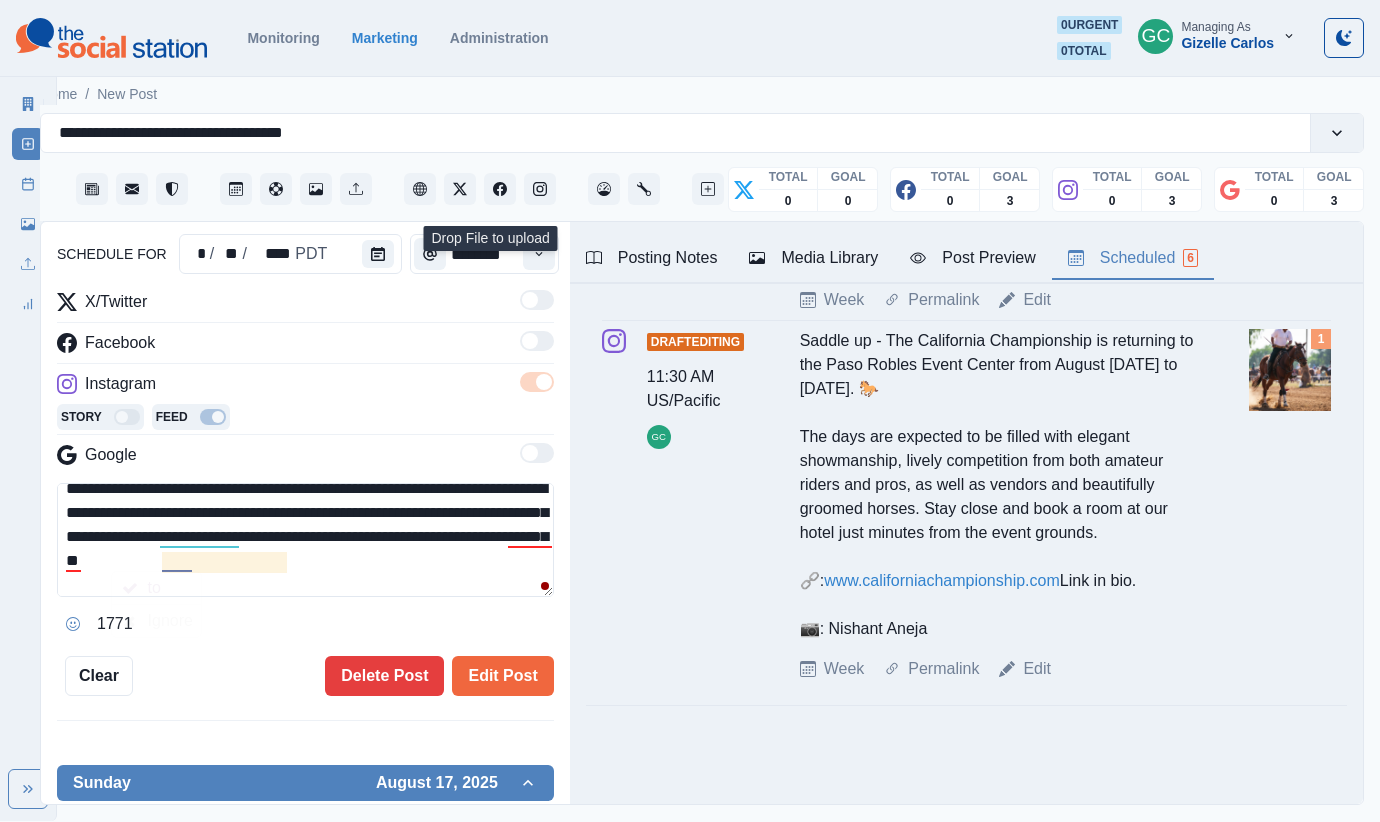 drag, startPoint x: 288, startPoint y: 562, endPoint x: 178, endPoint y: 564, distance: 110.01818 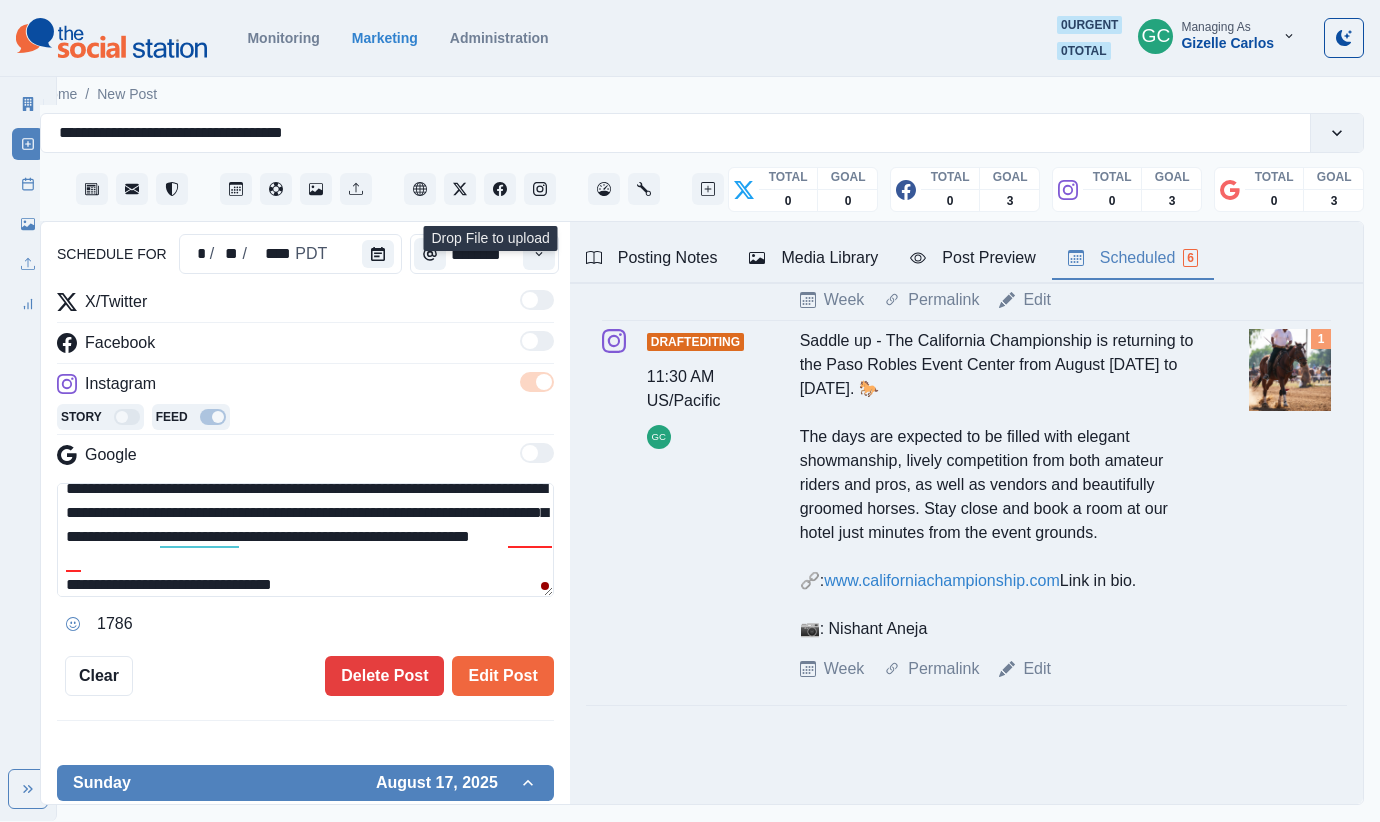 drag, startPoint x: 413, startPoint y: 569, endPoint x: 368, endPoint y: 540, distance: 53.535034 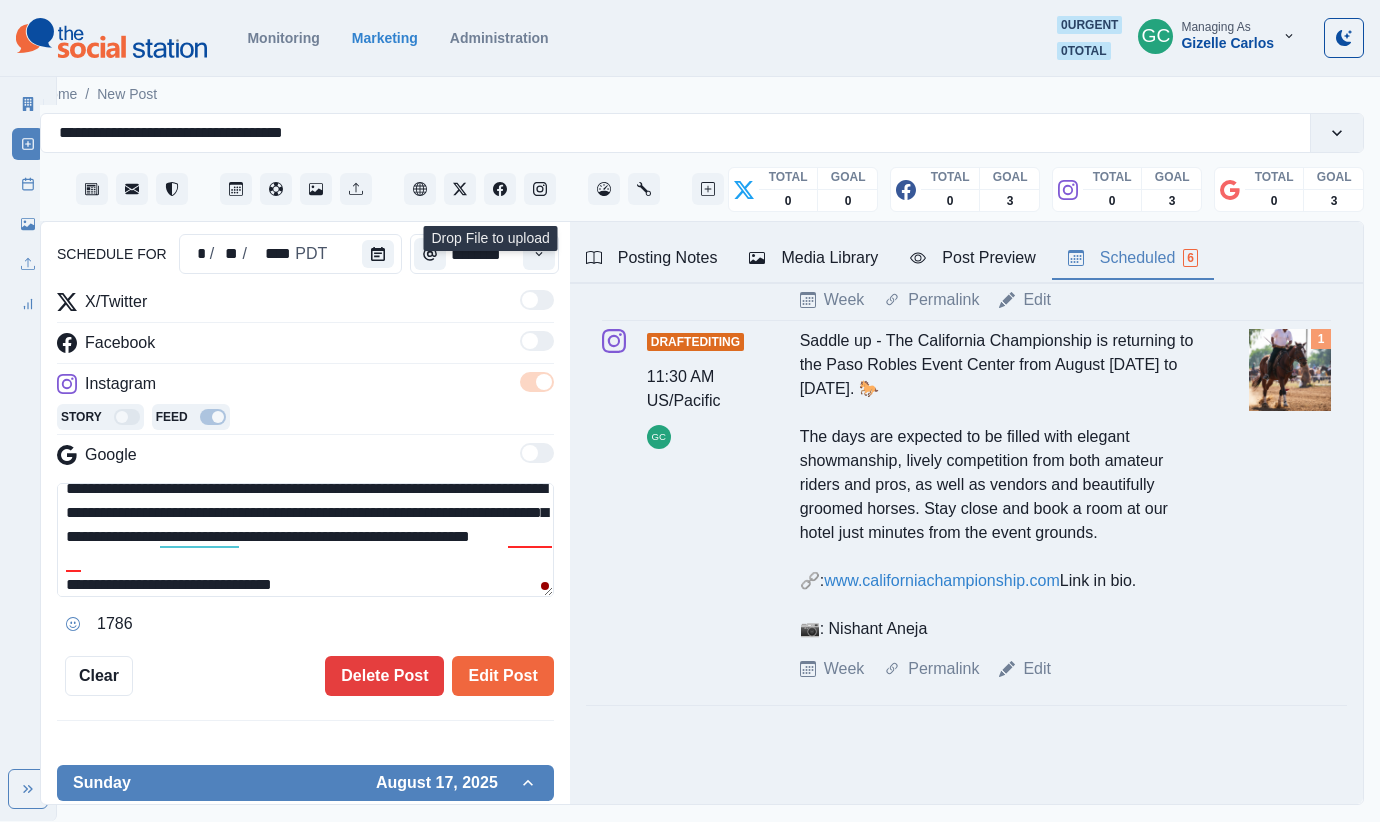 click on "**********" at bounding box center [305, 540] 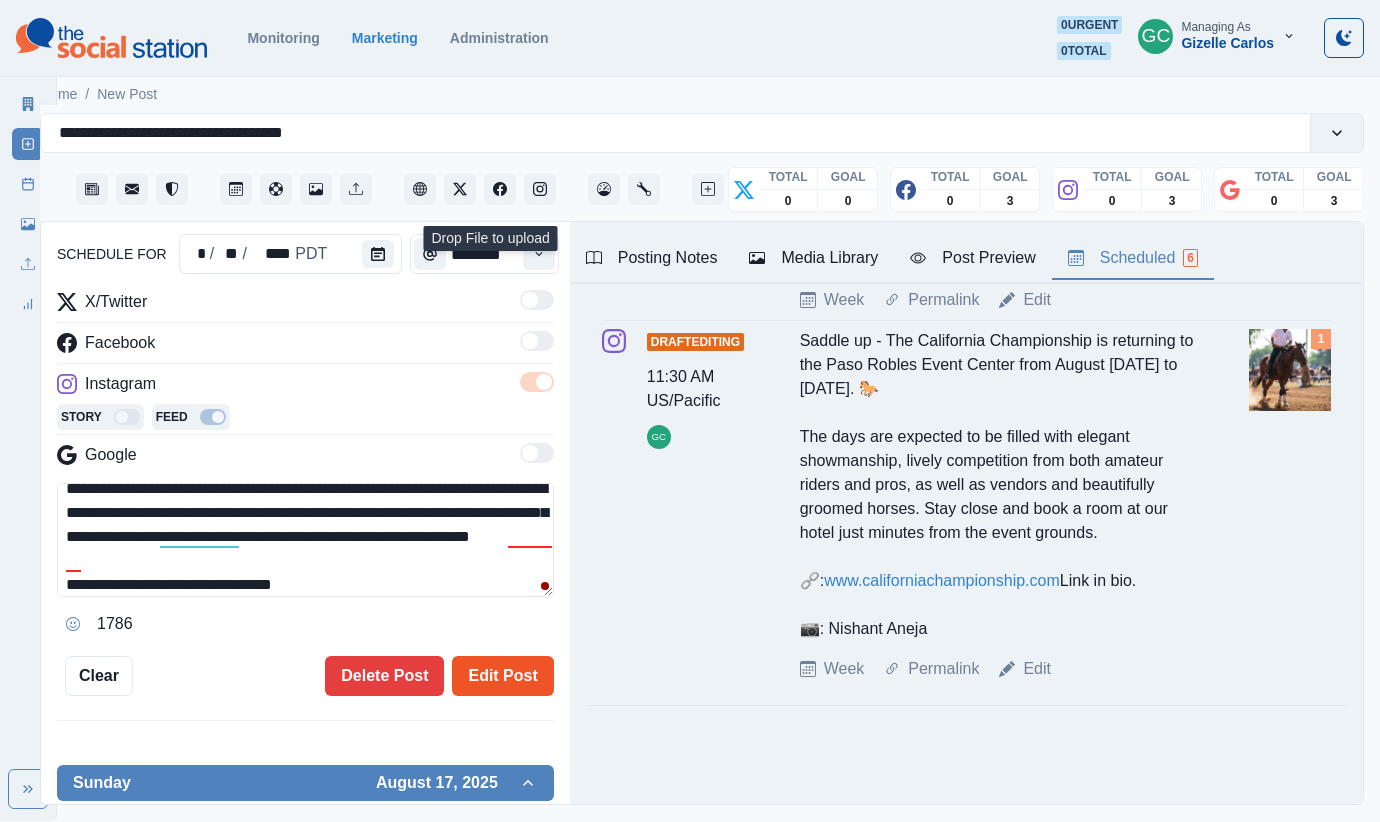 click on "Edit Post" at bounding box center (502, 676) 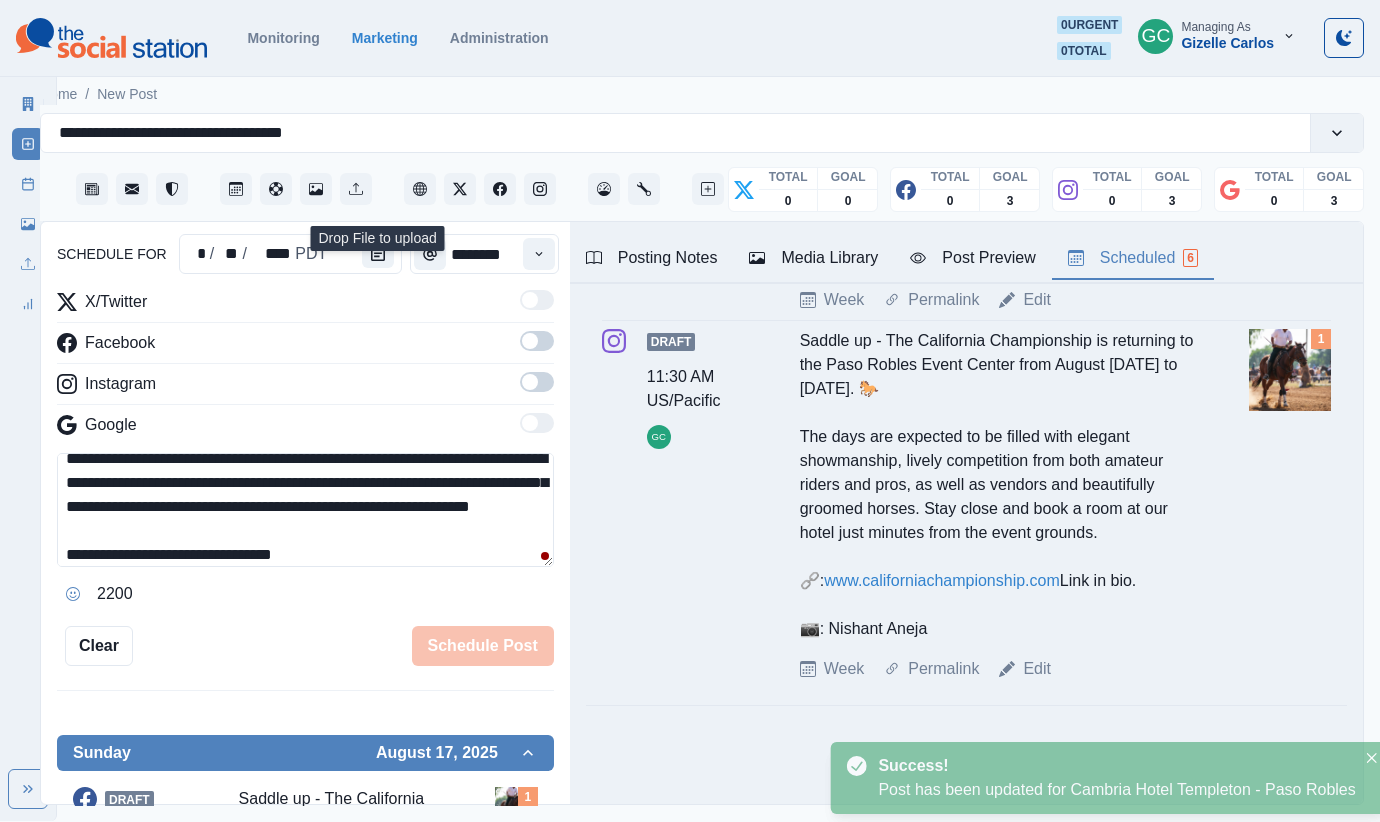 scroll, scrollTop: 0, scrollLeft: 0, axis: both 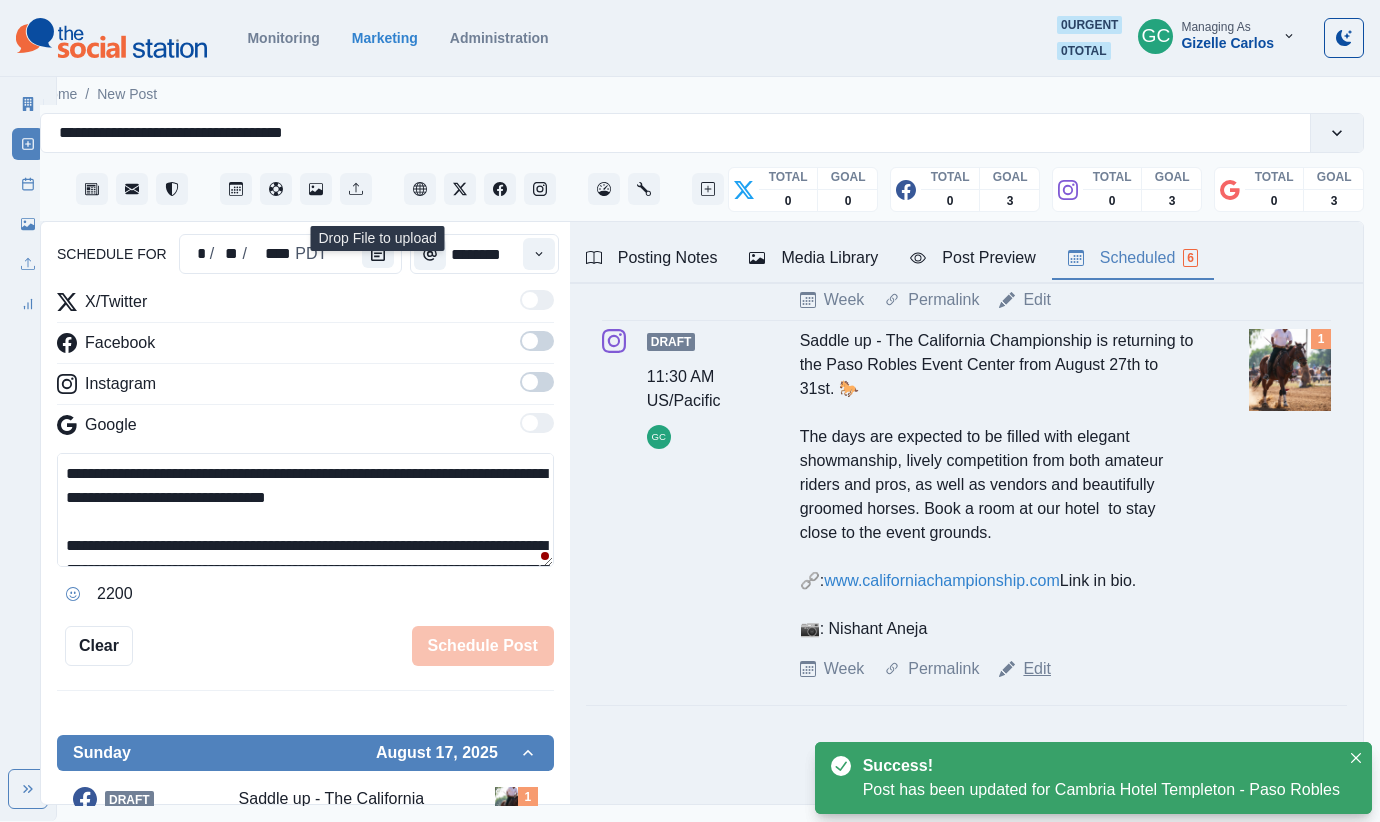 click on "Edit" at bounding box center (1037, 669) 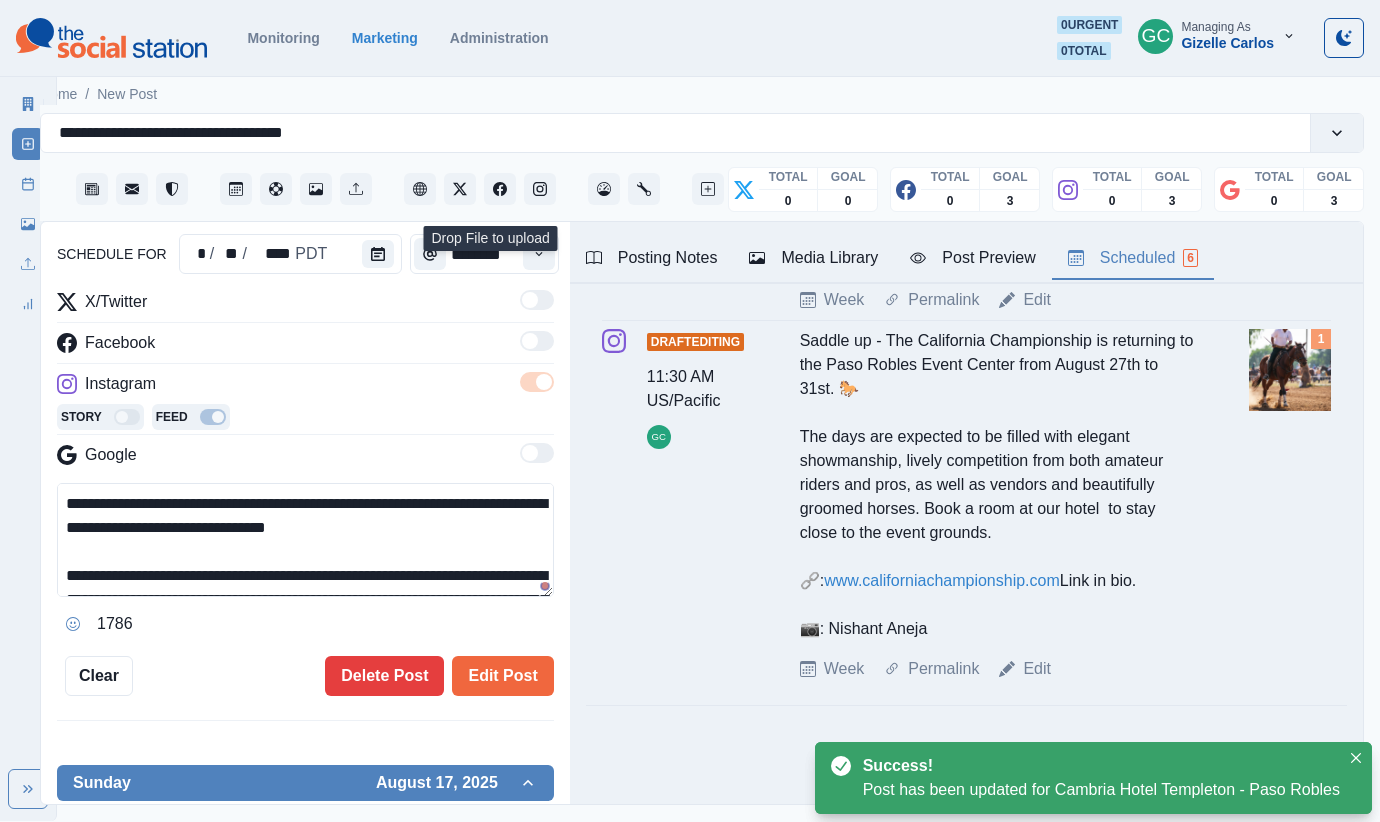 scroll, scrollTop: 137, scrollLeft: 0, axis: vertical 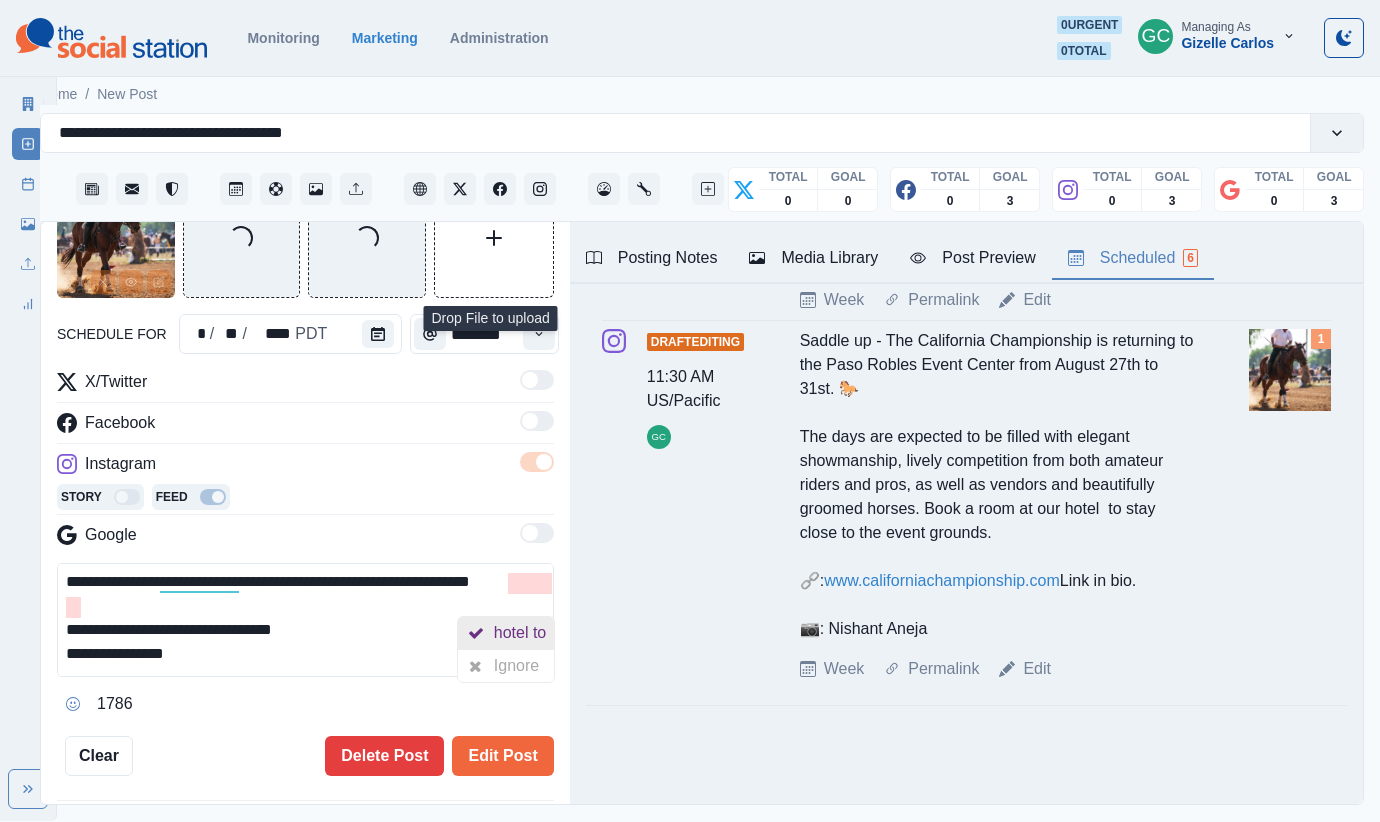 click on "hotel to" at bounding box center (524, 633) 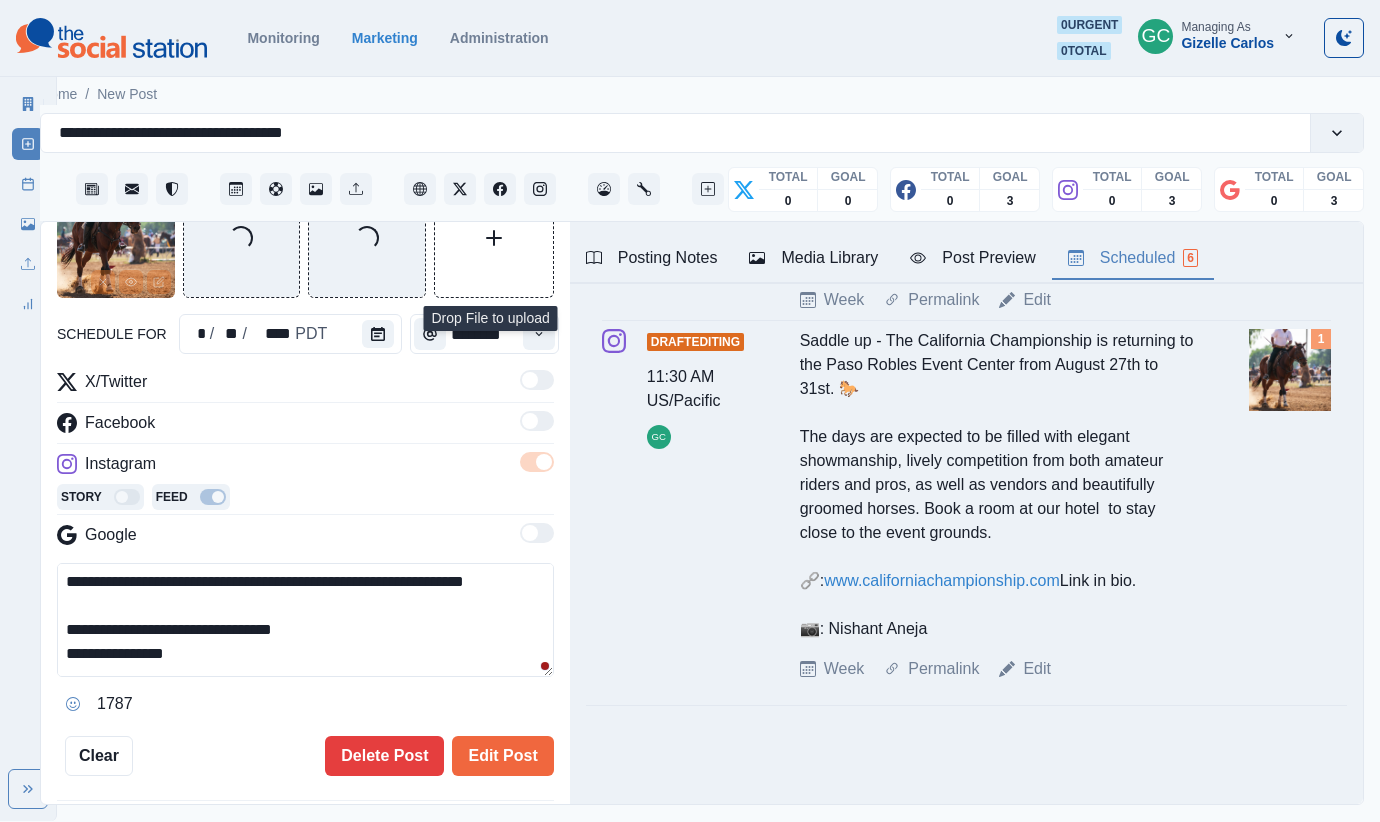 scroll, scrollTop: 192, scrollLeft: 0, axis: vertical 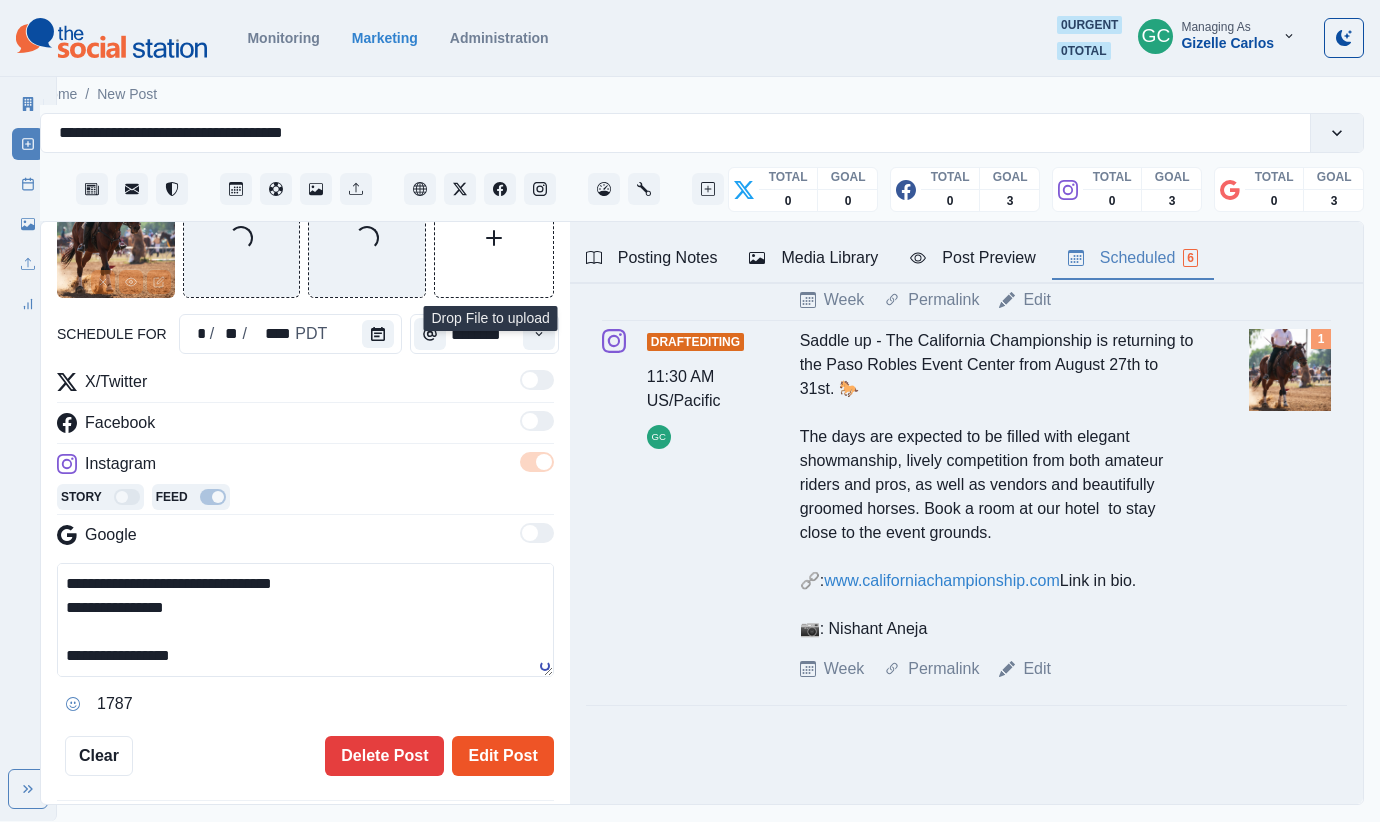 drag, startPoint x: 491, startPoint y: 751, endPoint x: 504, endPoint y: 749, distance: 13.152946 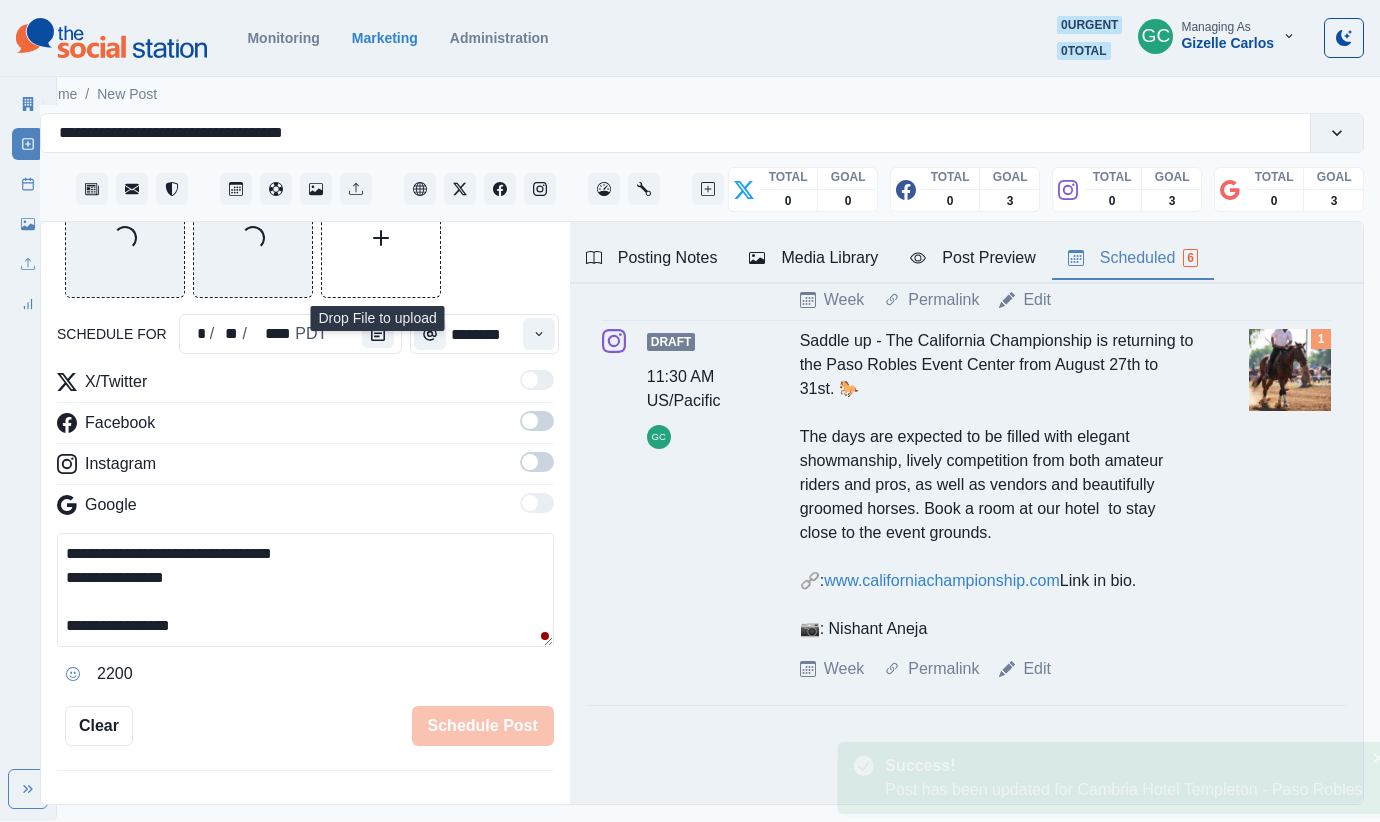 scroll, scrollTop: 0, scrollLeft: 0, axis: both 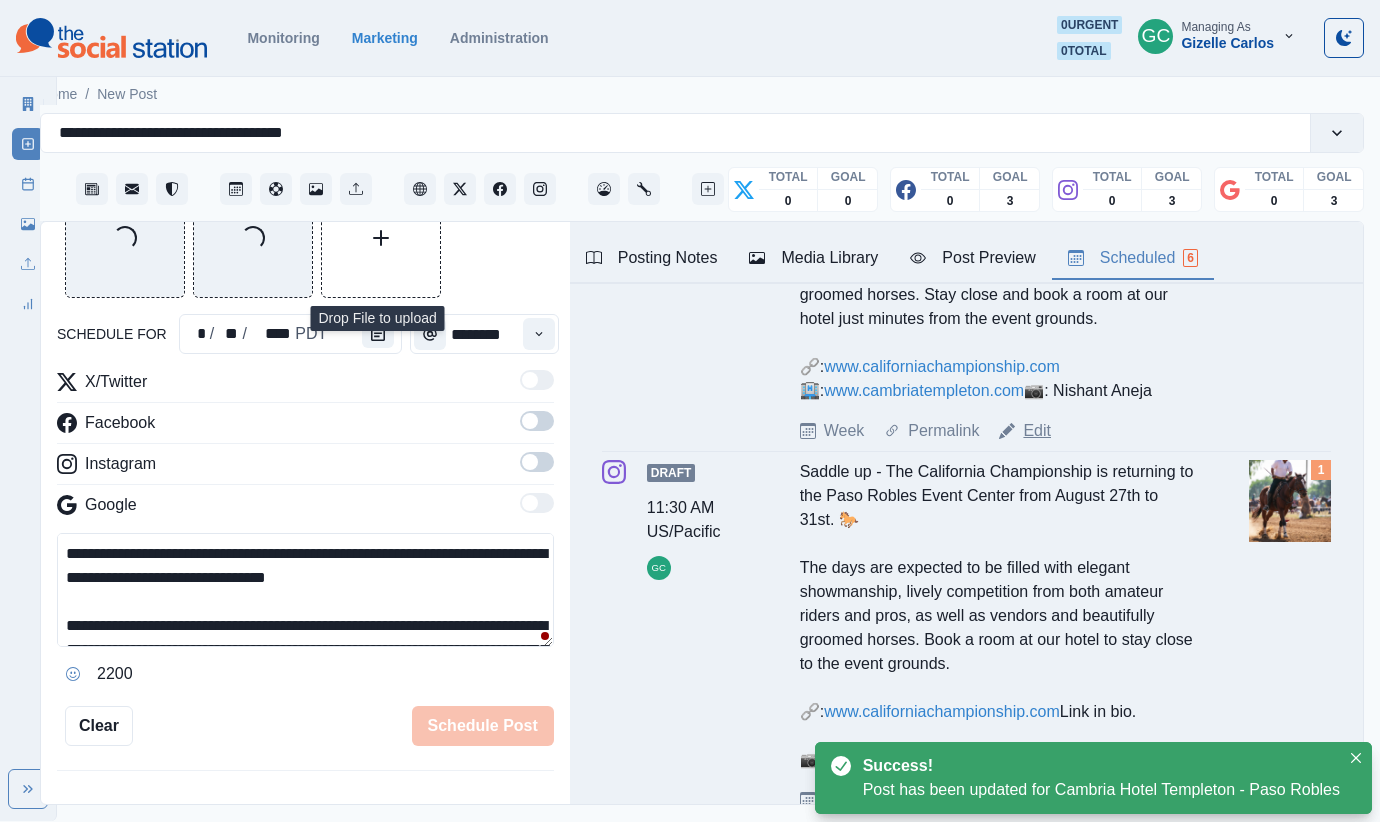 drag, startPoint x: 1042, startPoint y: 502, endPoint x: 992, endPoint y: 507, distance: 50.24938 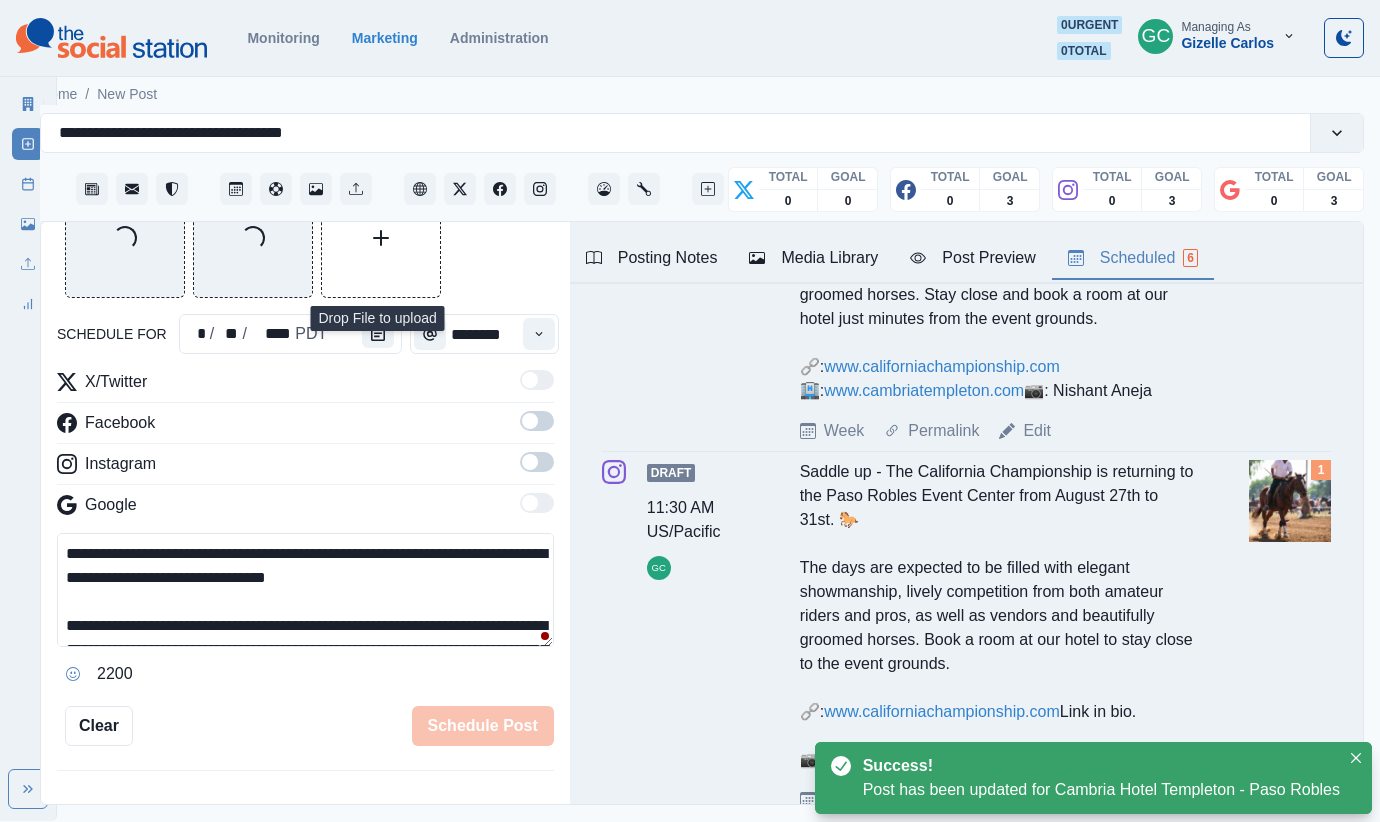click on "Edit" at bounding box center [1037, 431] 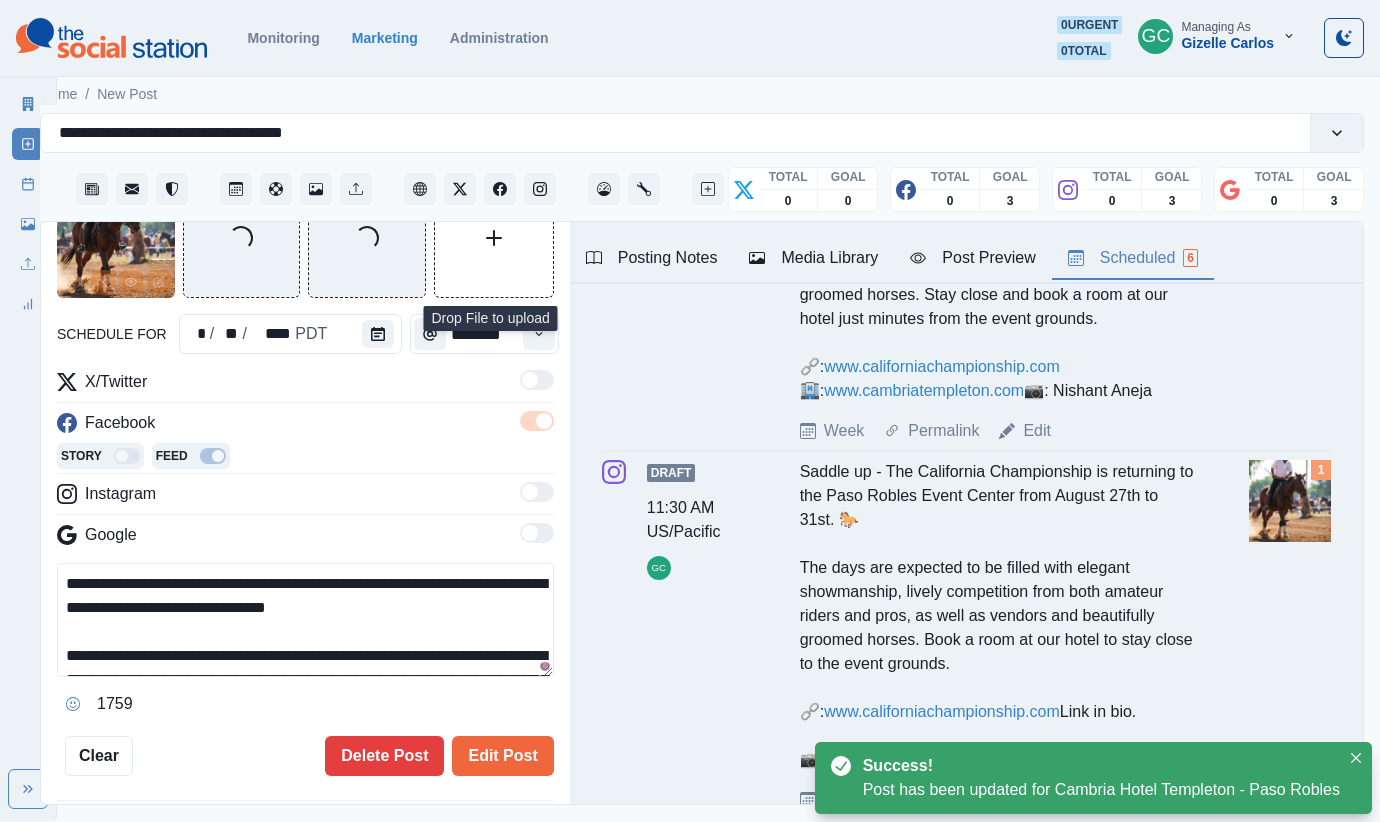 scroll, scrollTop: 46, scrollLeft: 0, axis: vertical 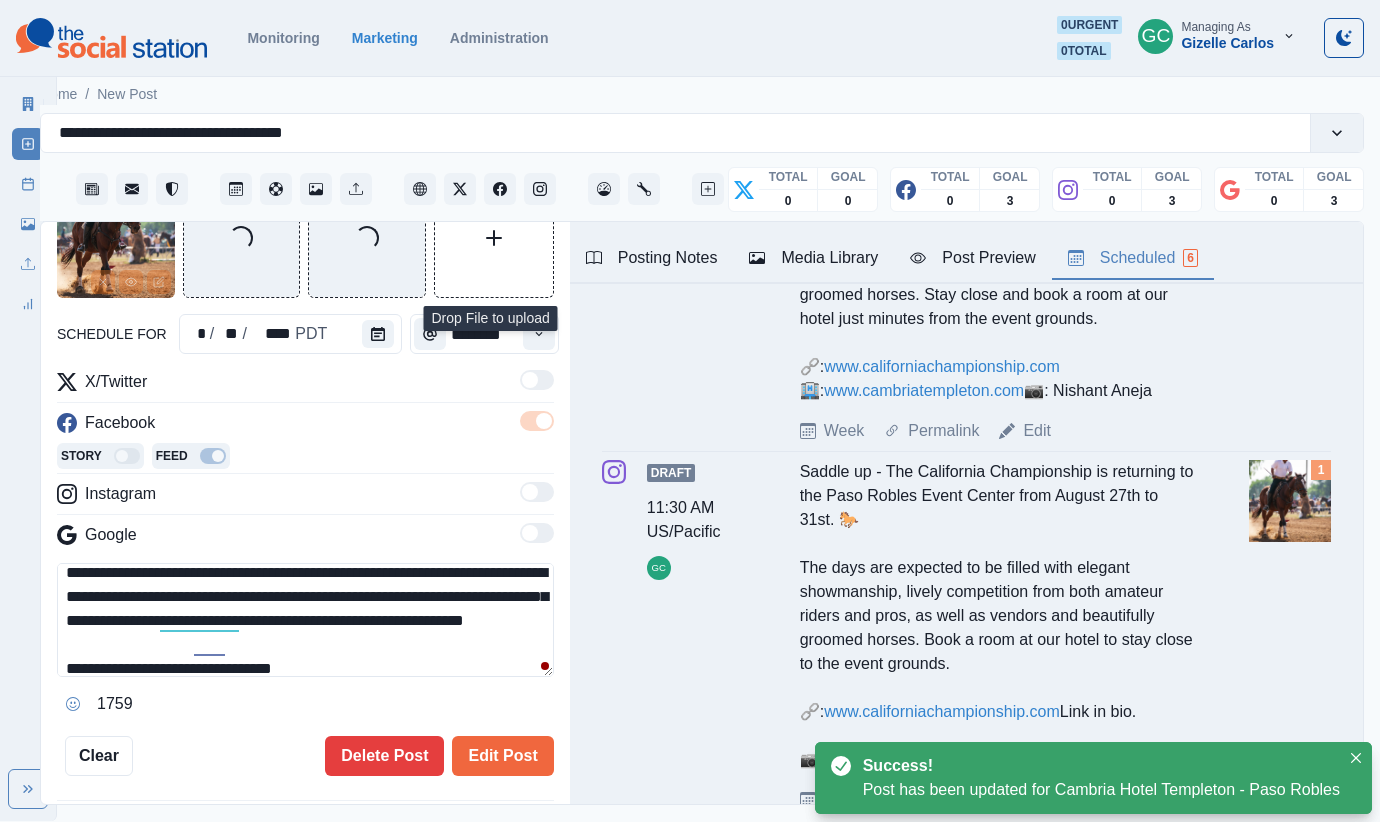 drag, startPoint x: 368, startPoint y: 621, endPoint x: 493, endPoint y: 655, distance: 129.5415 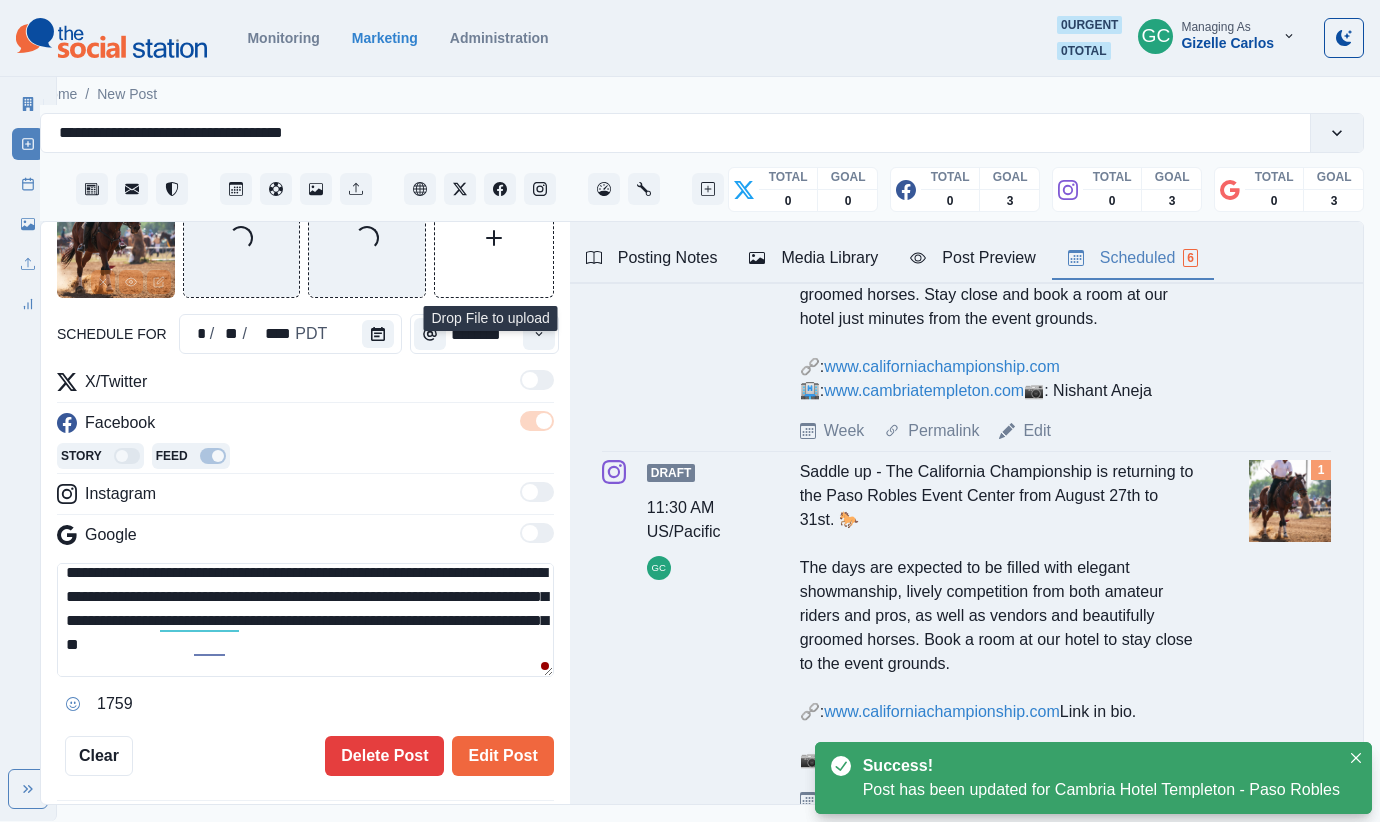paste 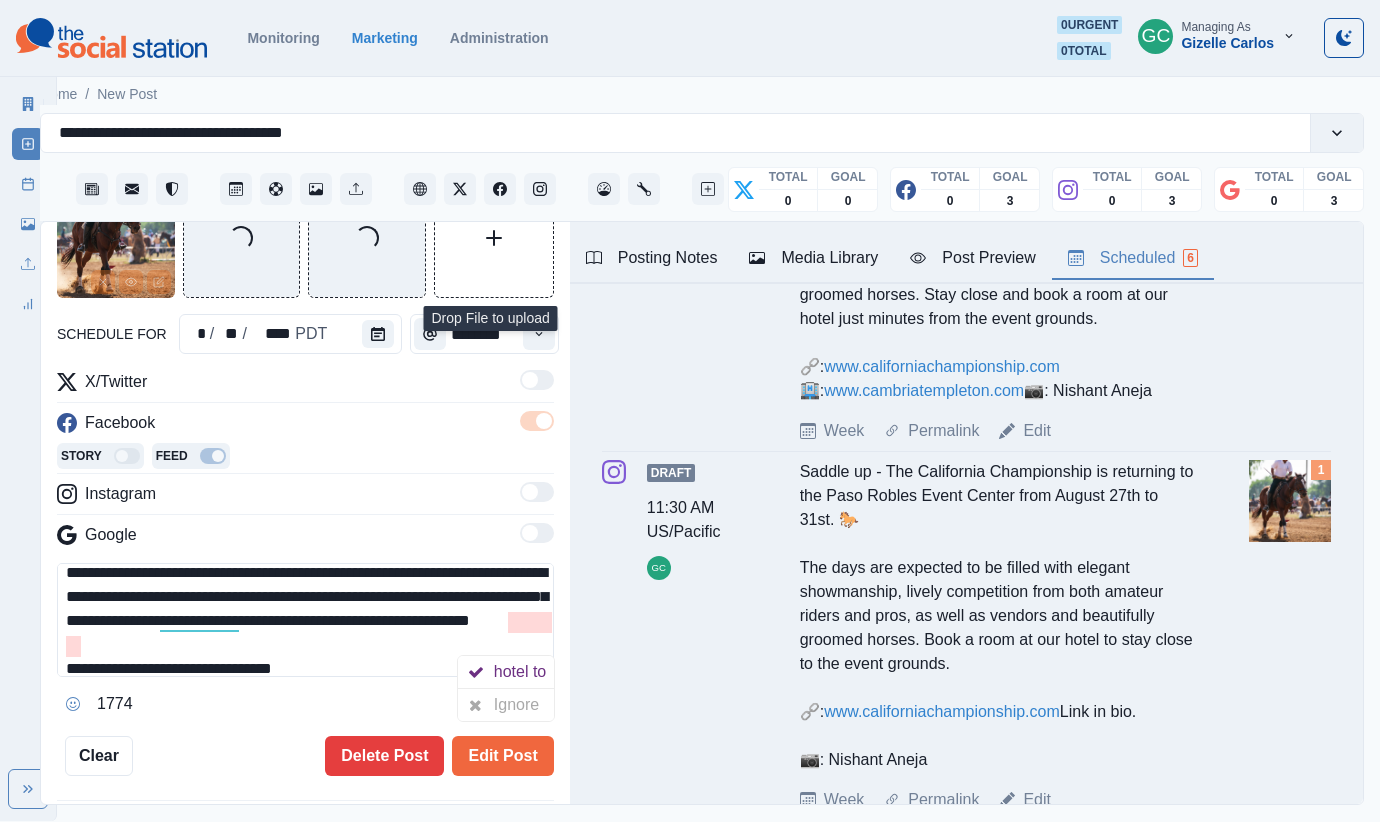 click on "**********" at bounding box center [305, 620] 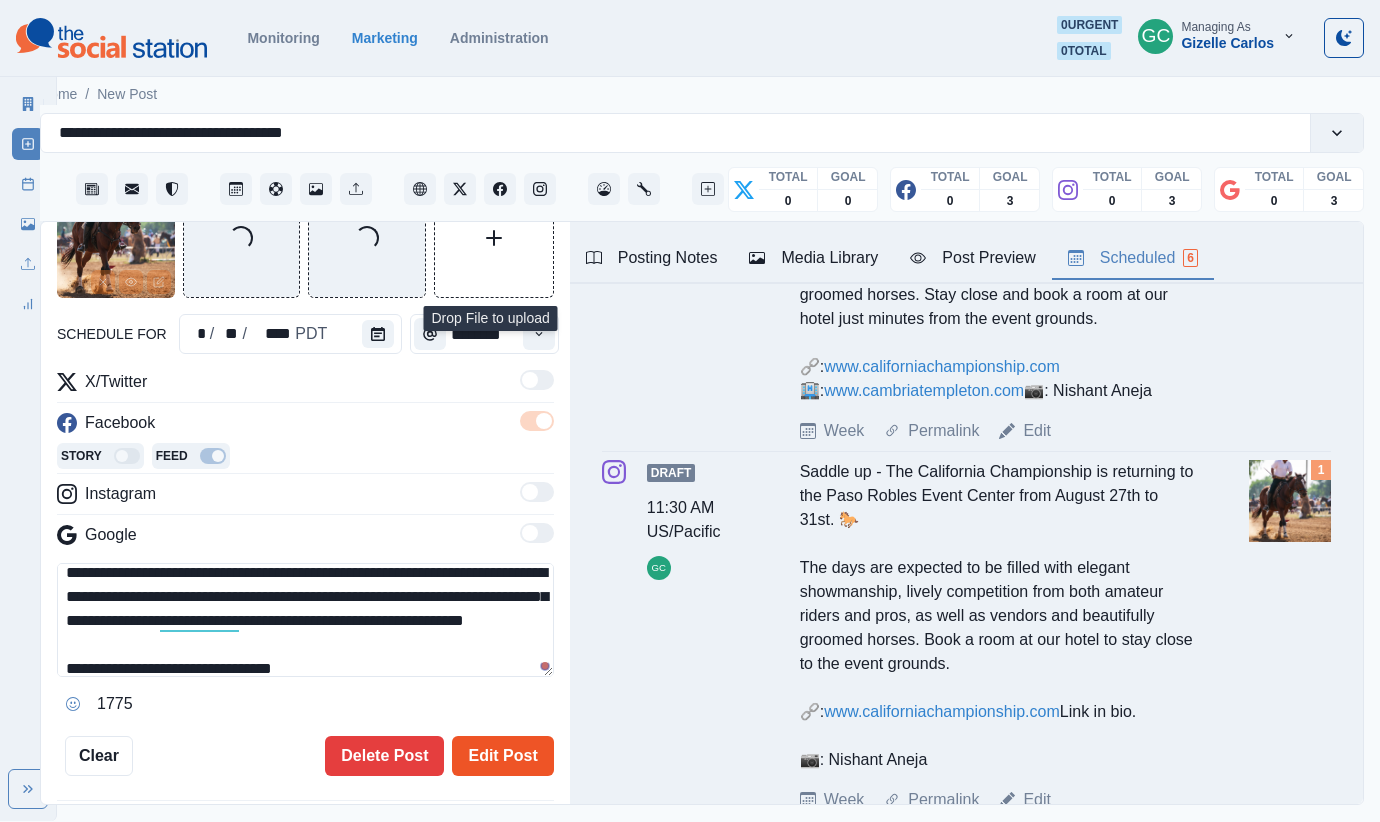 type on "**********" 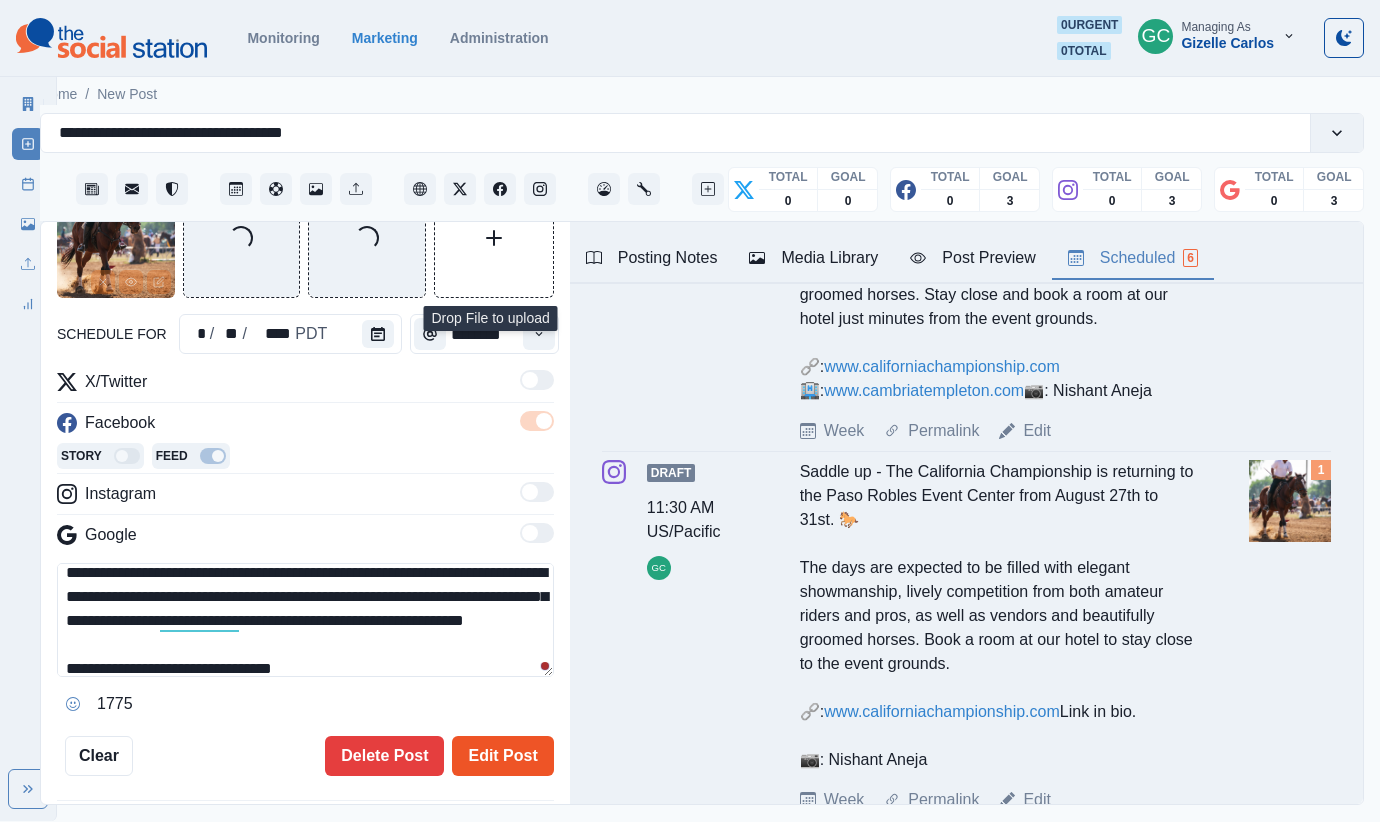 drag, startPoint x: 519, startPoint y: 764, endPoint x: 529, endPoint y: 763, distance: 10.049875 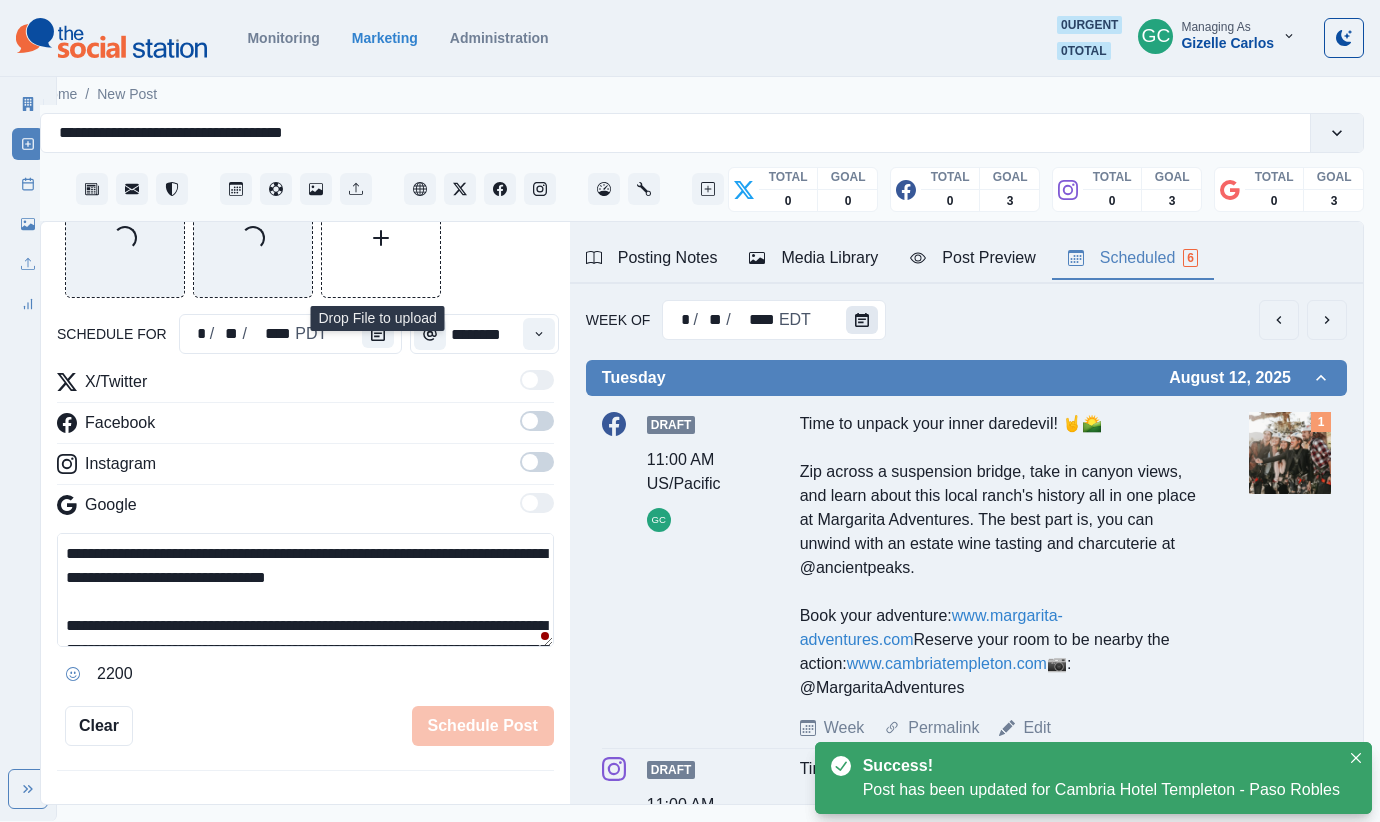 click at bounding box center [862, 320] 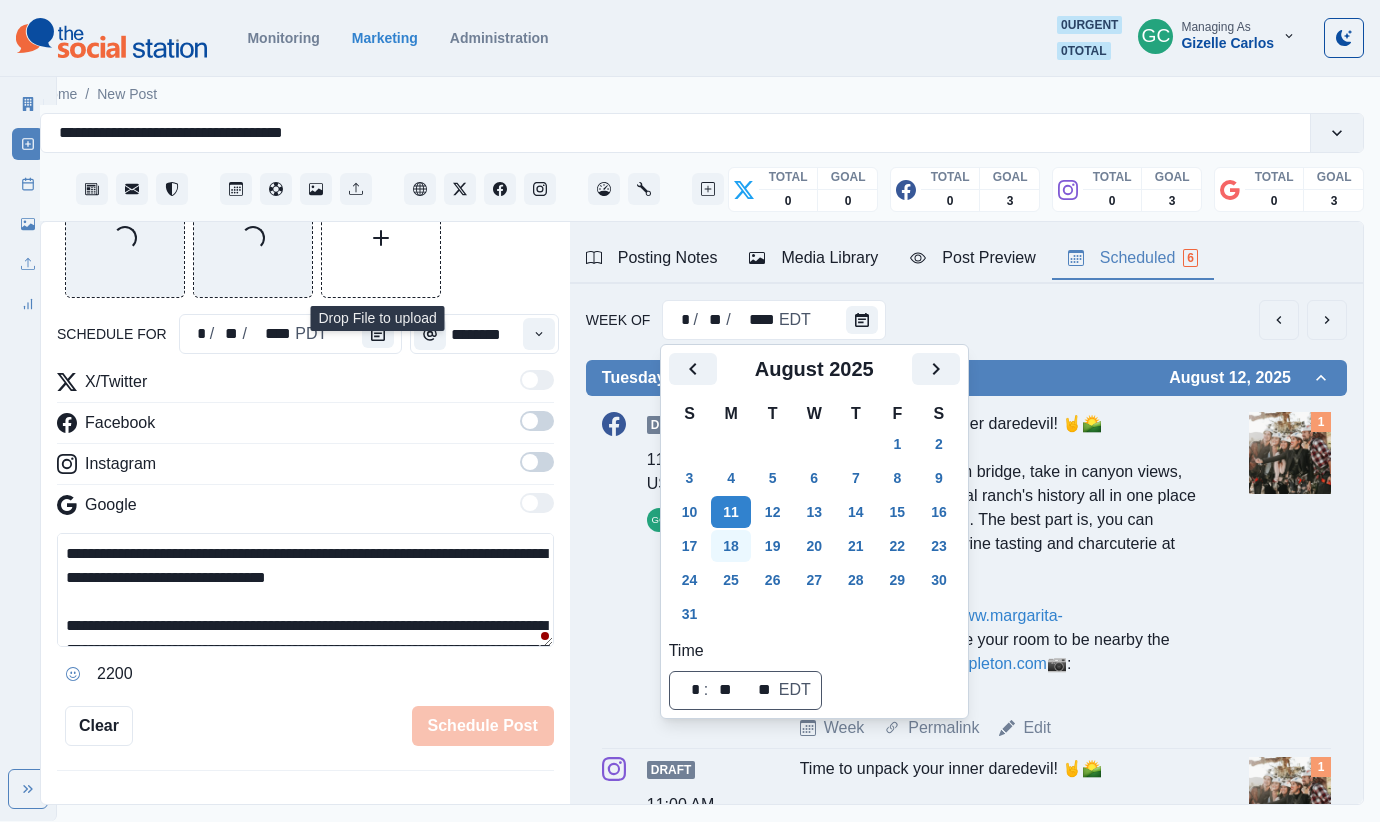 click on "18" at bounding box center (731, 546) 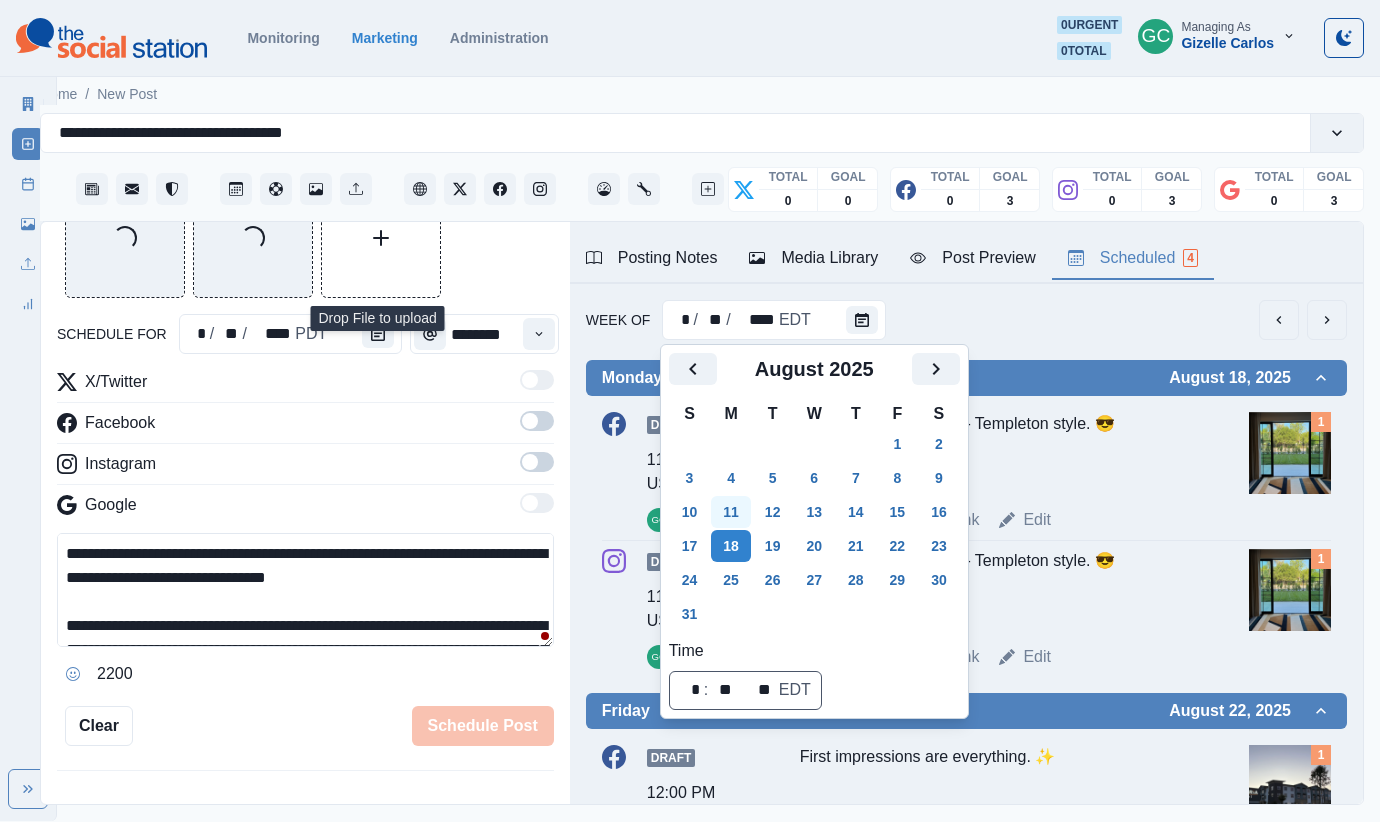 click on "11" at bounding box center [731, 512] 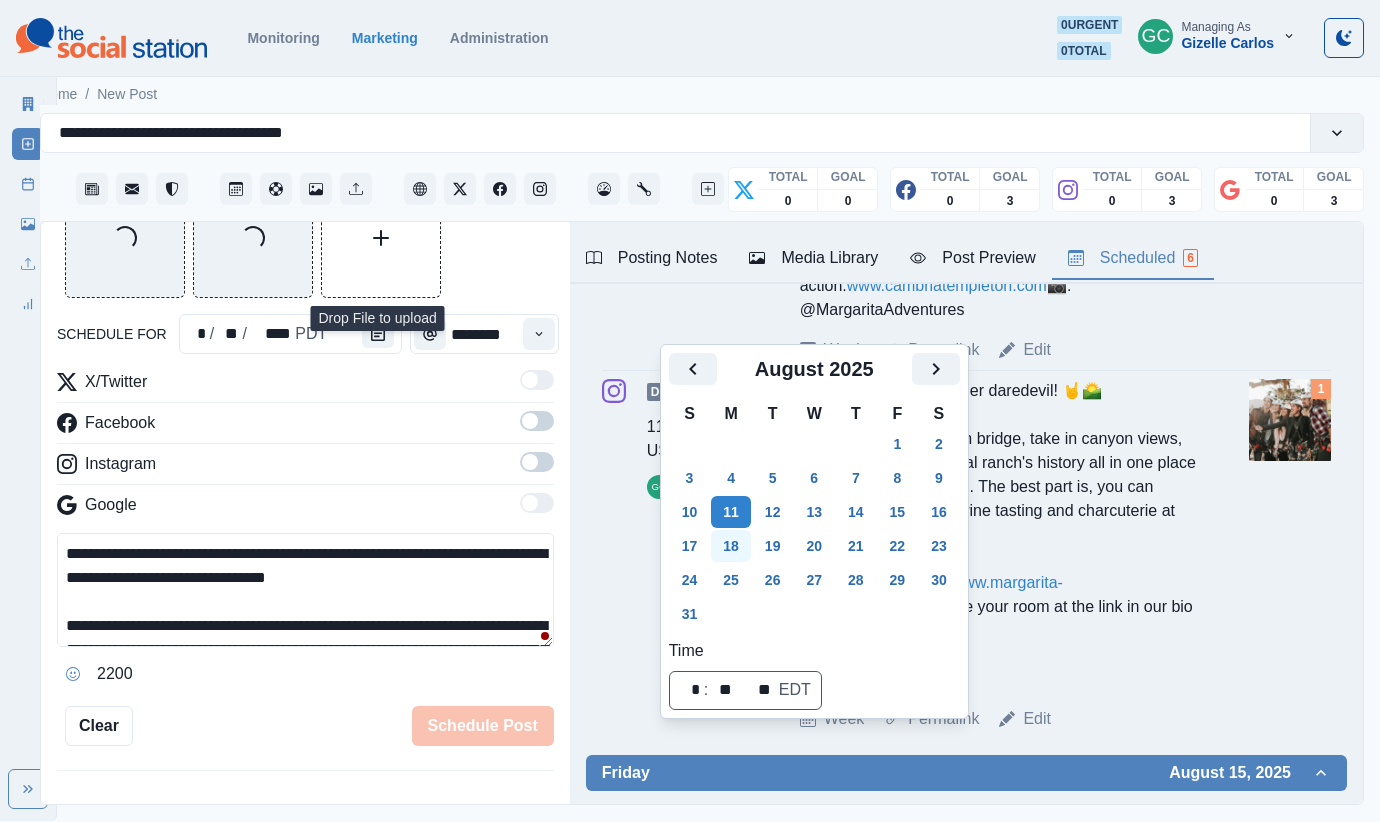 click on "18" at bounding box center [731, 546] 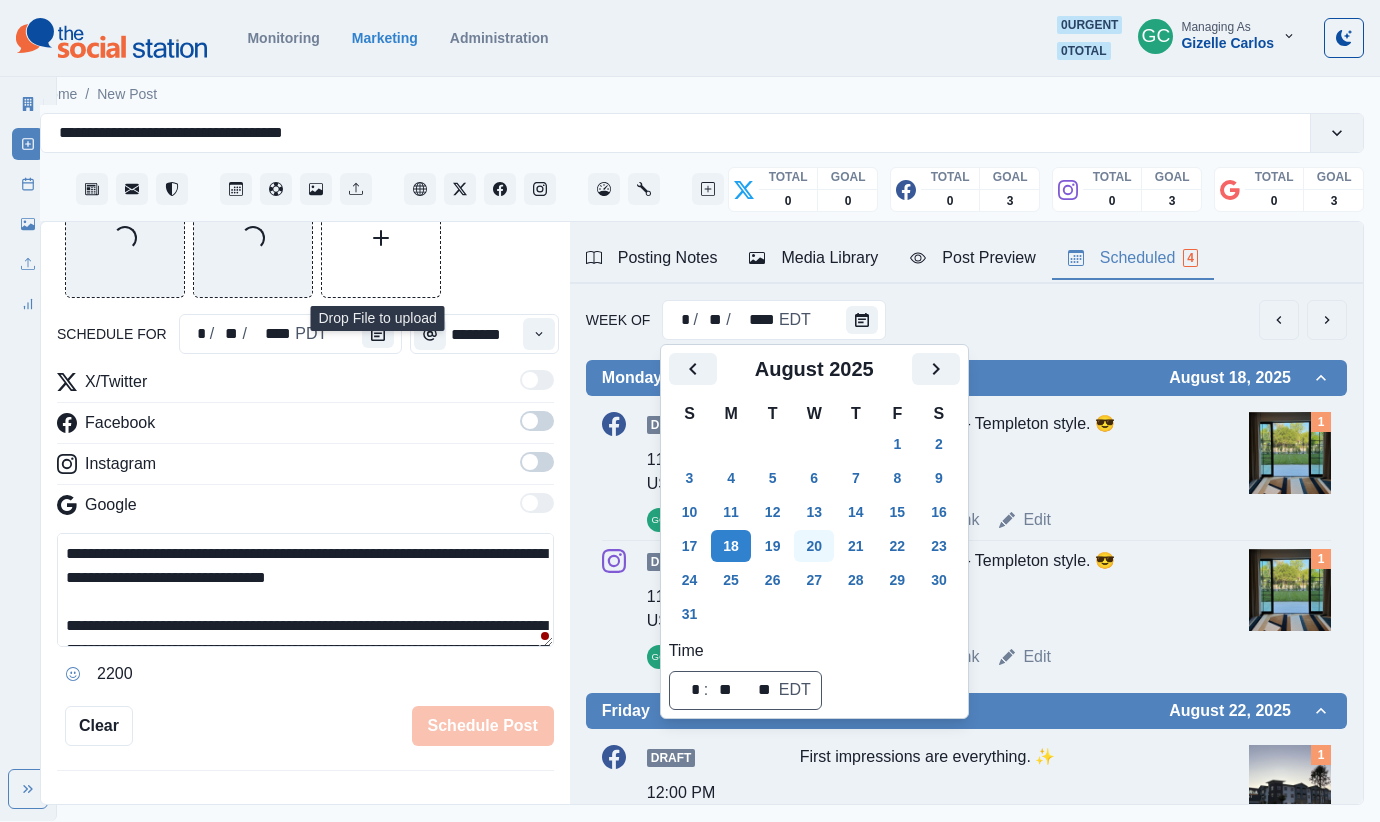 click on "20" at bounding box center (814, 546) 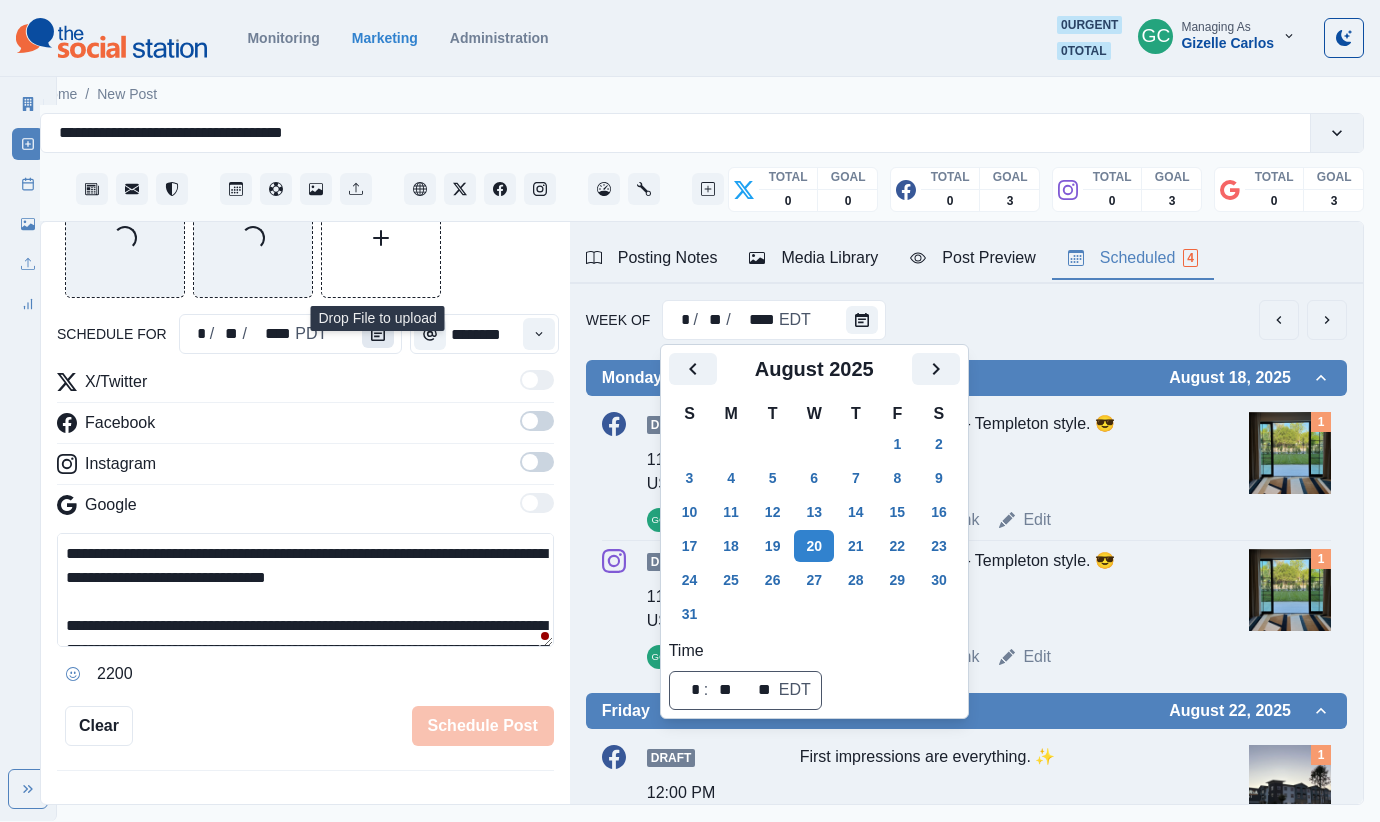 click at bounding box center [378, 334] 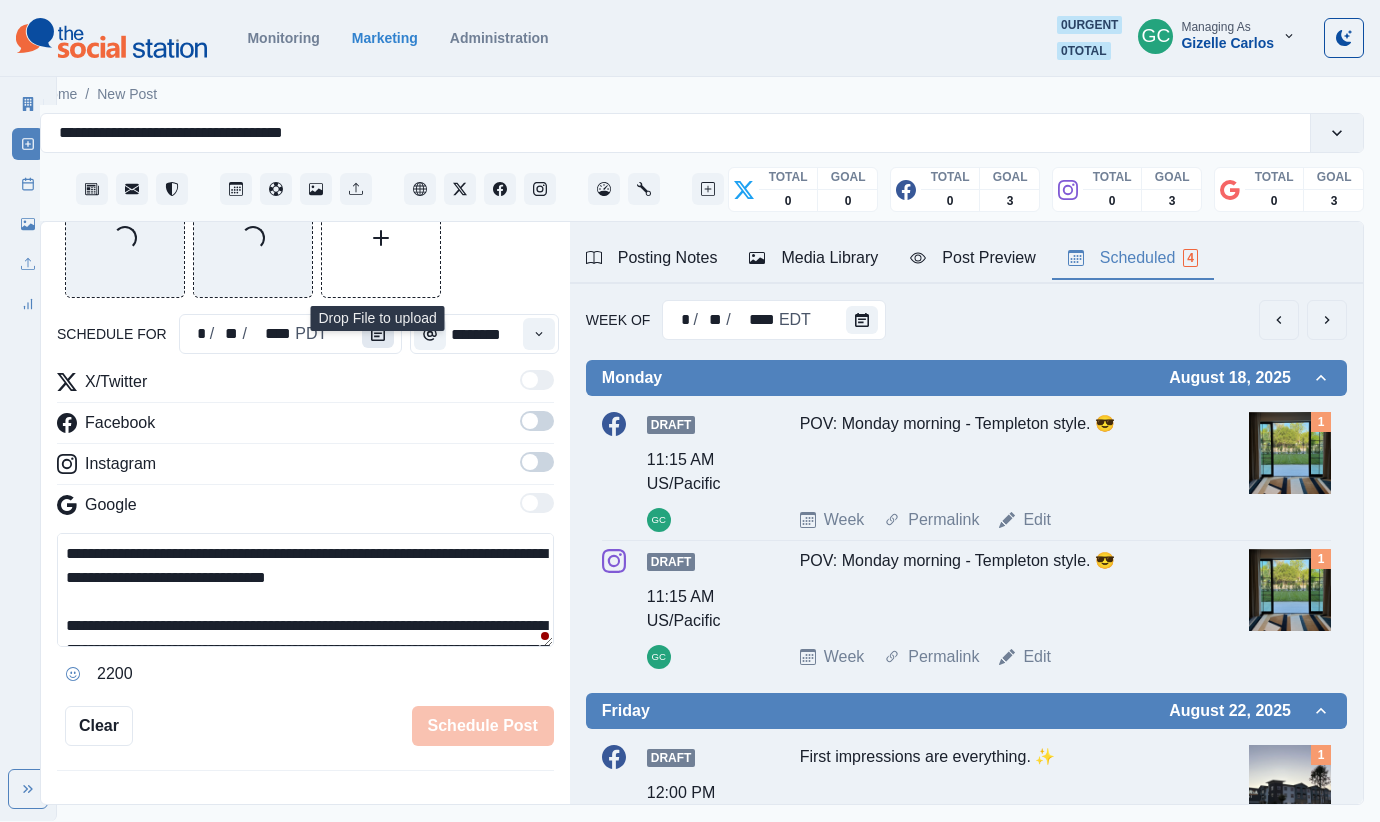 click at bounding box center (378, 334) 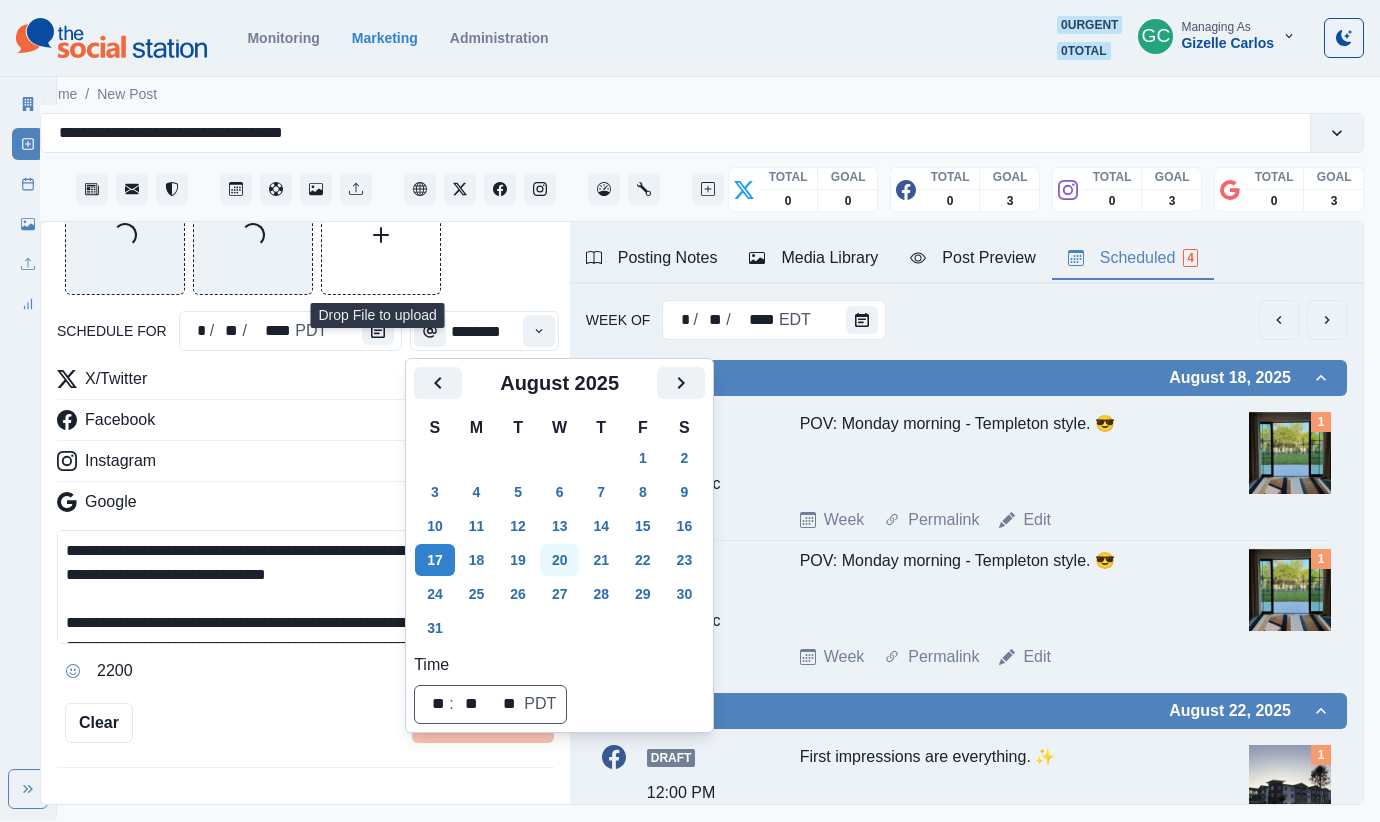 click on "20" at bounding box center [560, 560] 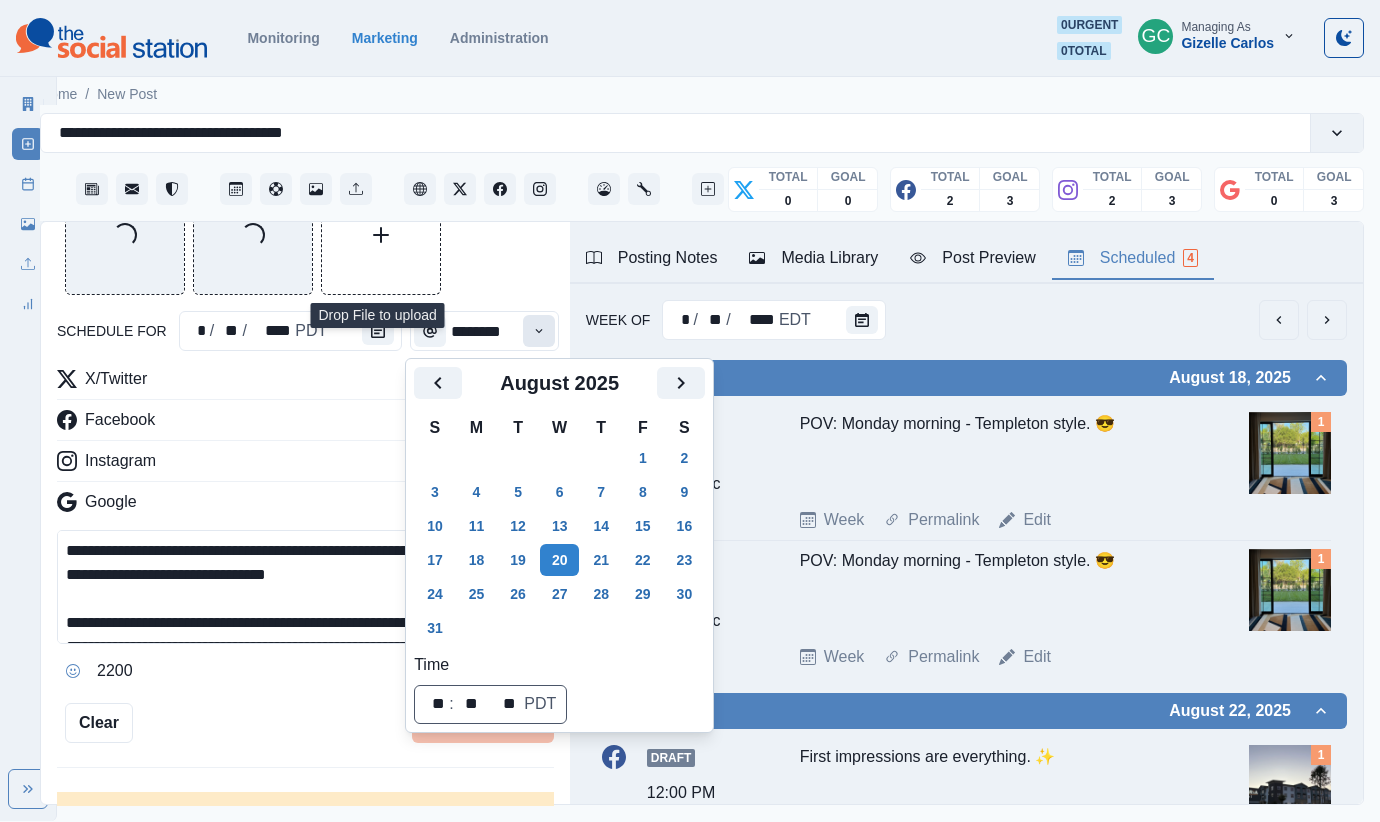 click at bounding box center (539, 331) 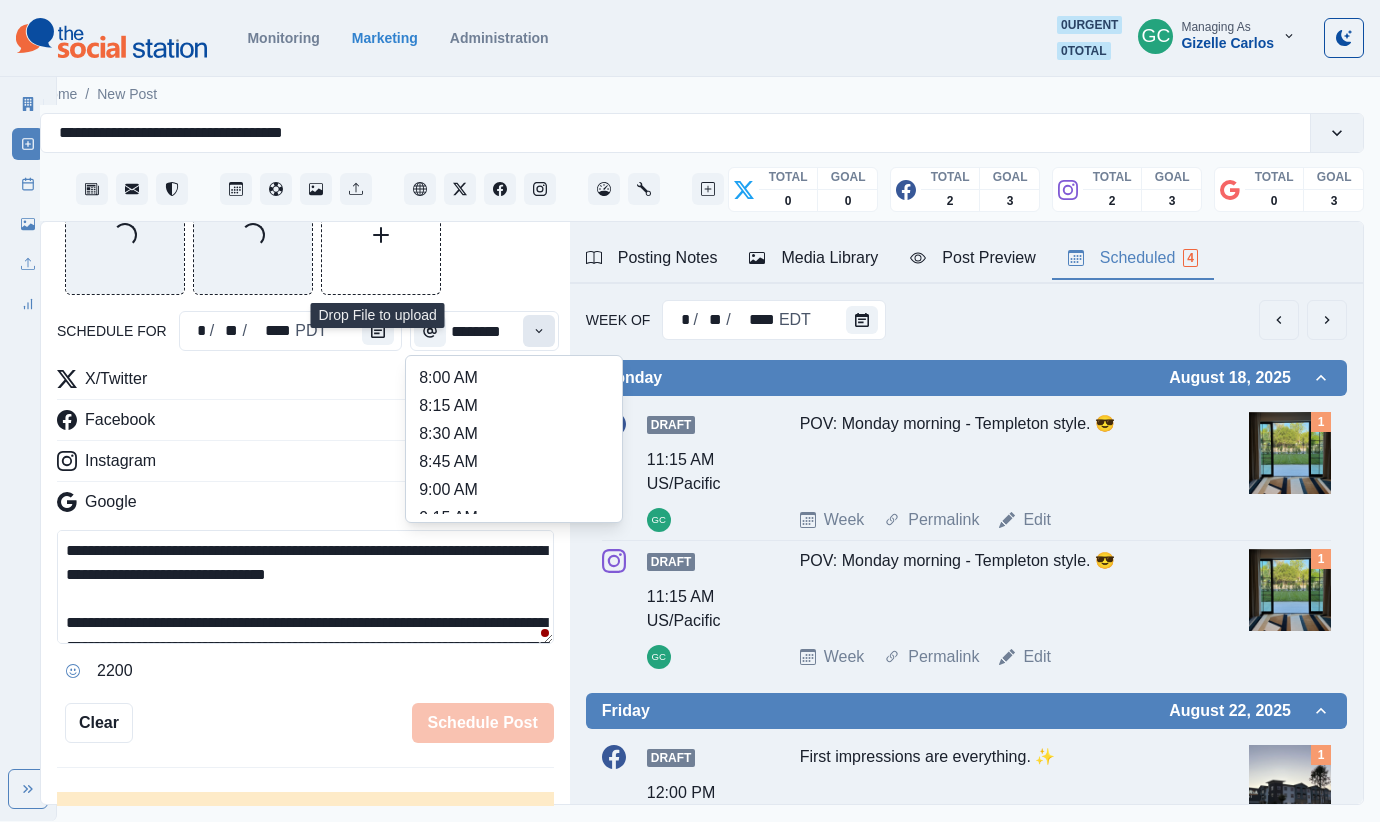 click 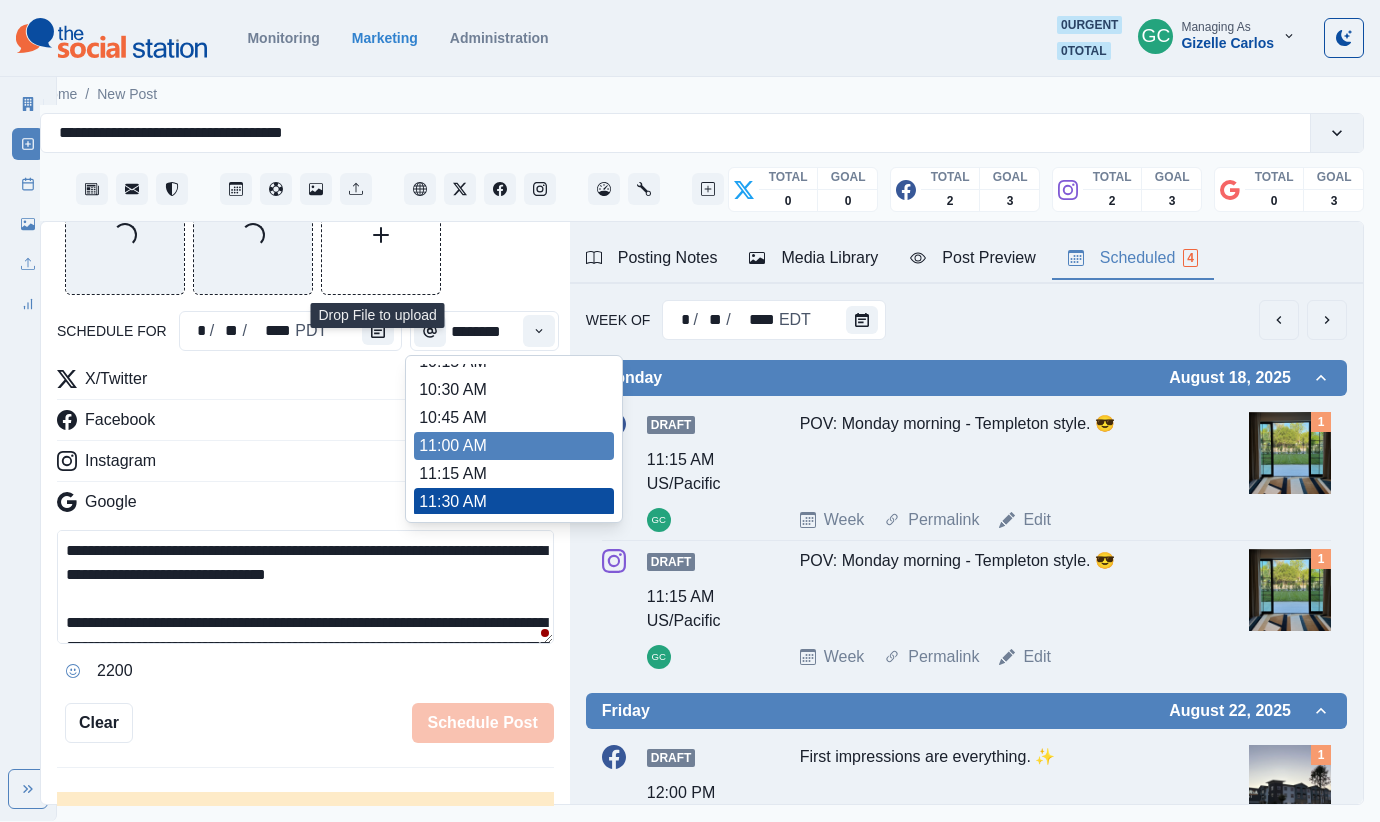 click on "11:00 AM" at bounding box center [514, 446] 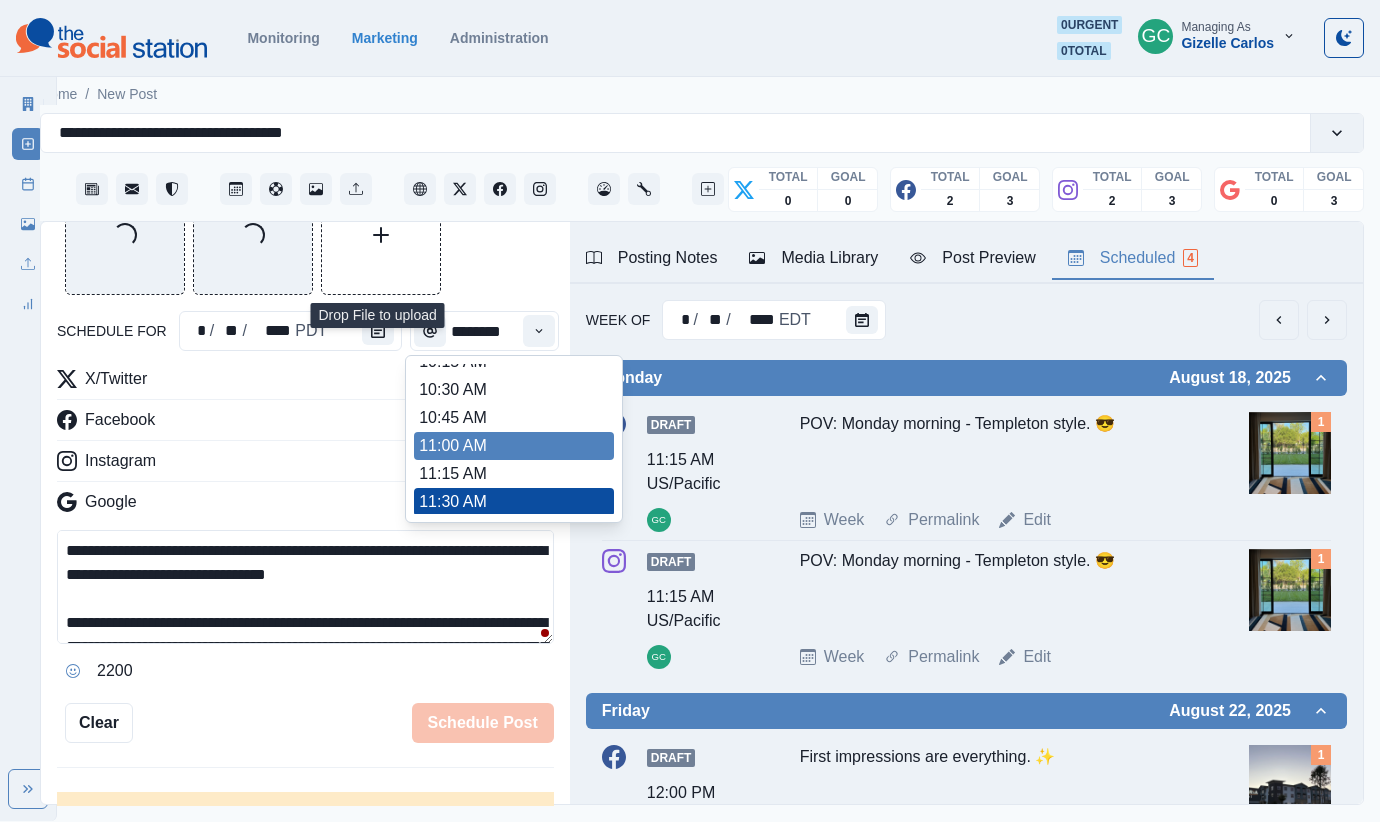 type on "********" 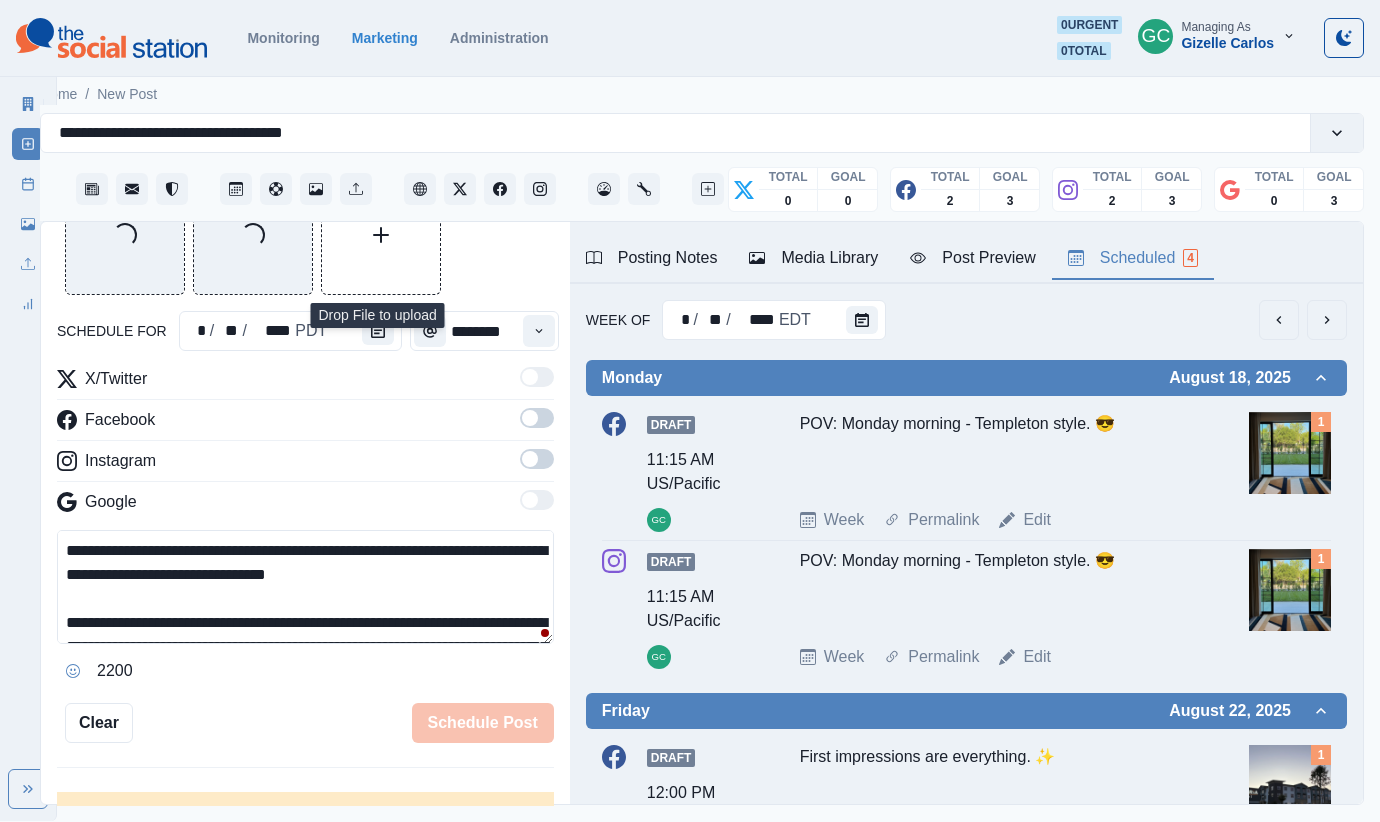drag, startPoint x: 525, startPoint y: 462, endPoint x: 541, endPoint y: 450, distance: 20 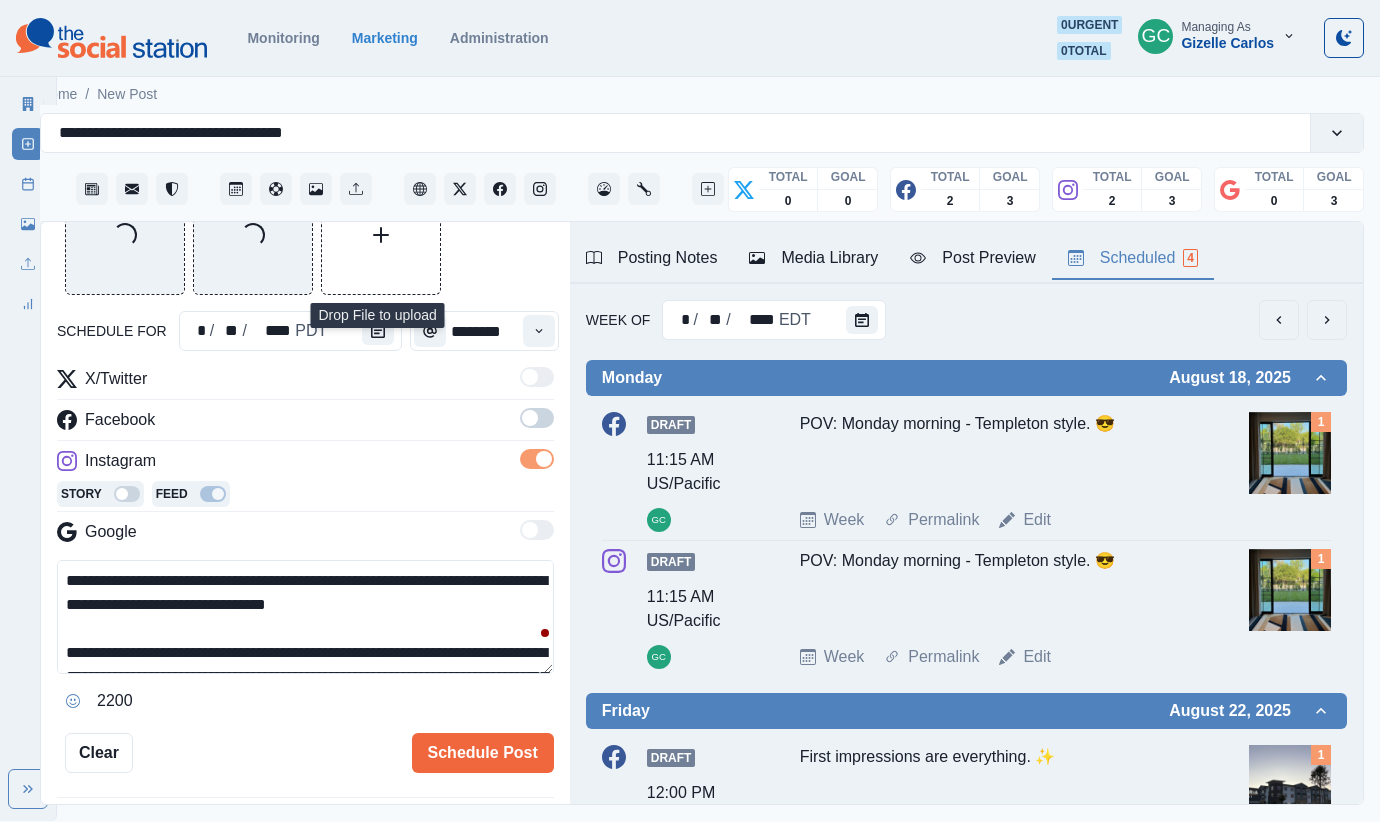 click at bounding box center (537, 418) 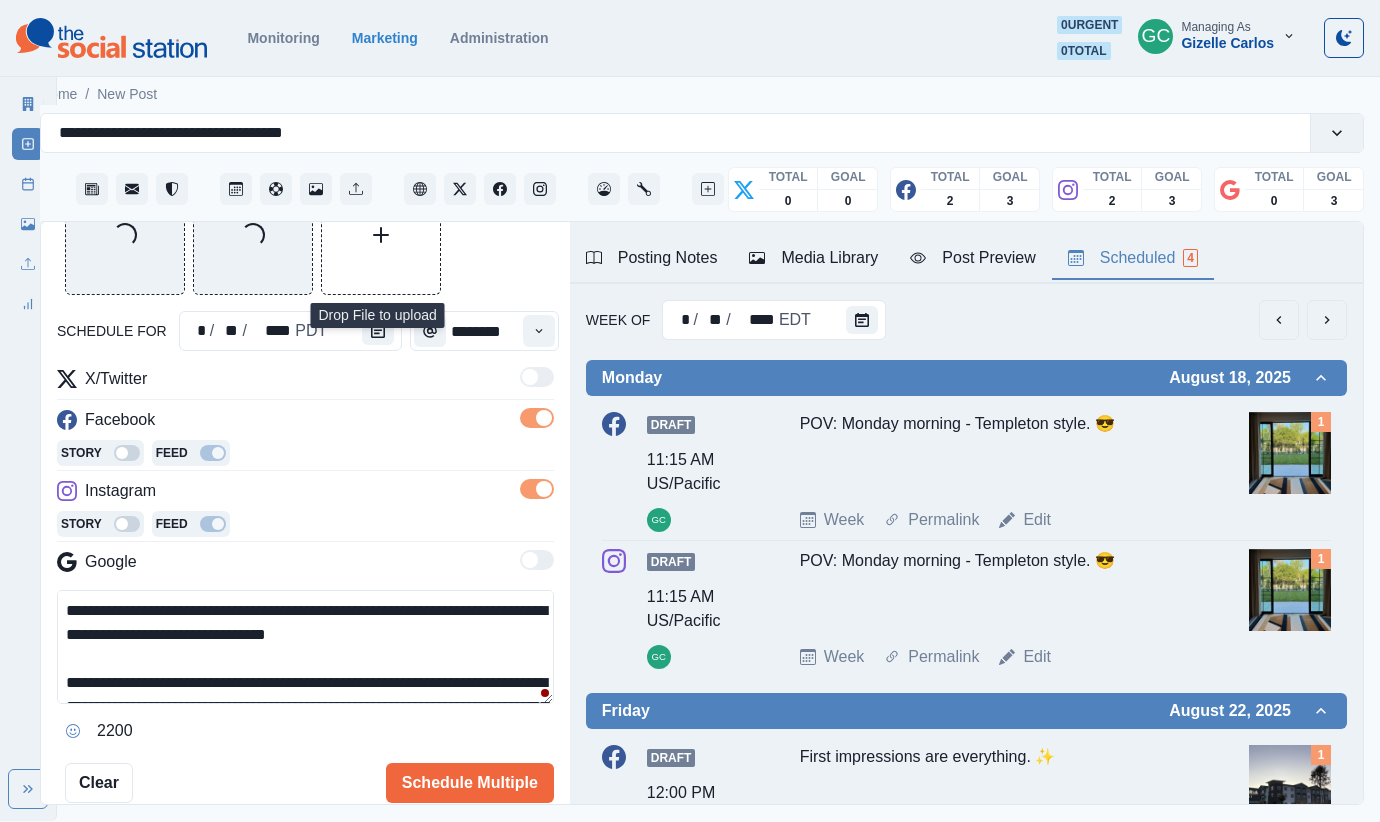 drag, startPoint x: 401, startPoint y: 499, endPoint x: 409, endPoint y: 512, distance: 15.264338 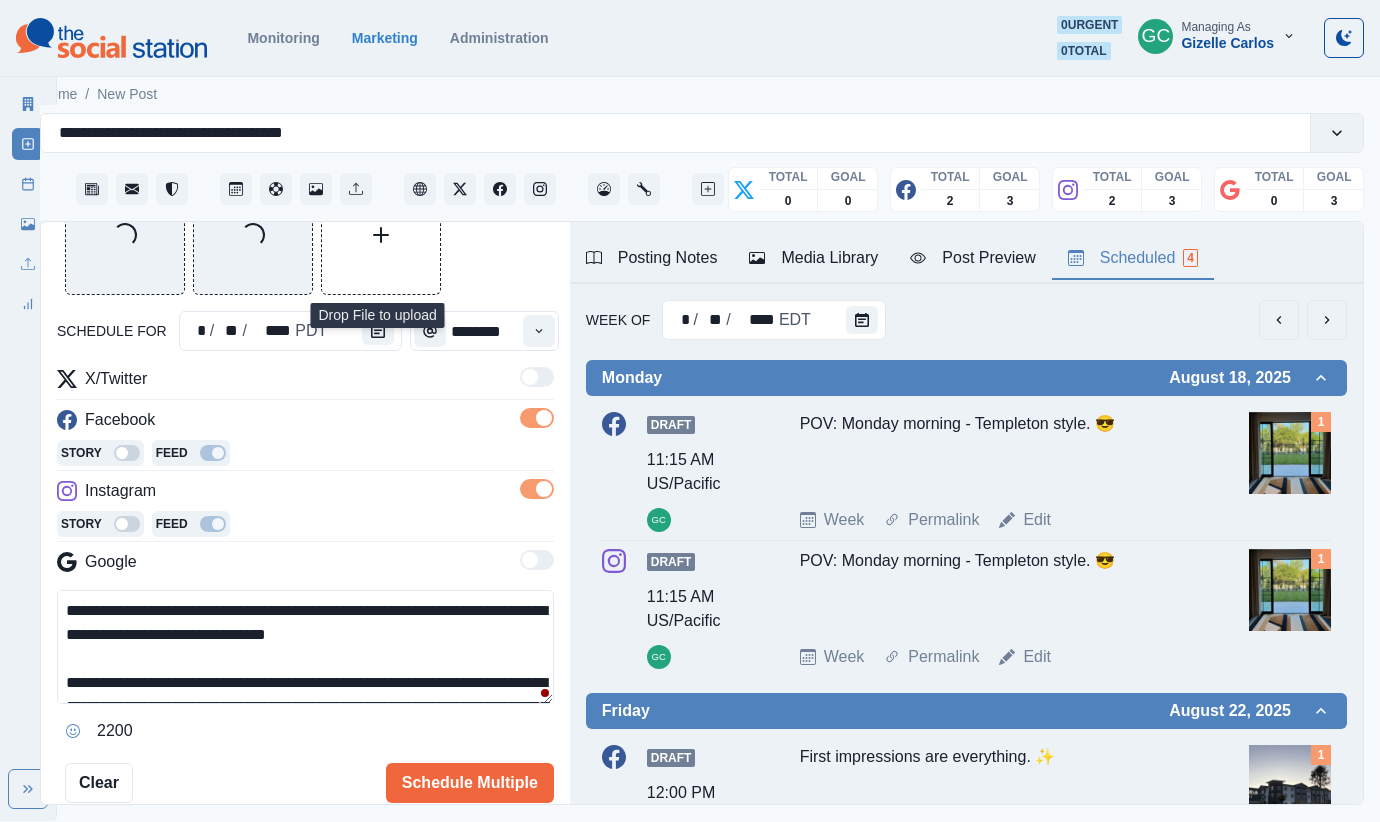 click on "Instagram" at bounding box center (305, 495) 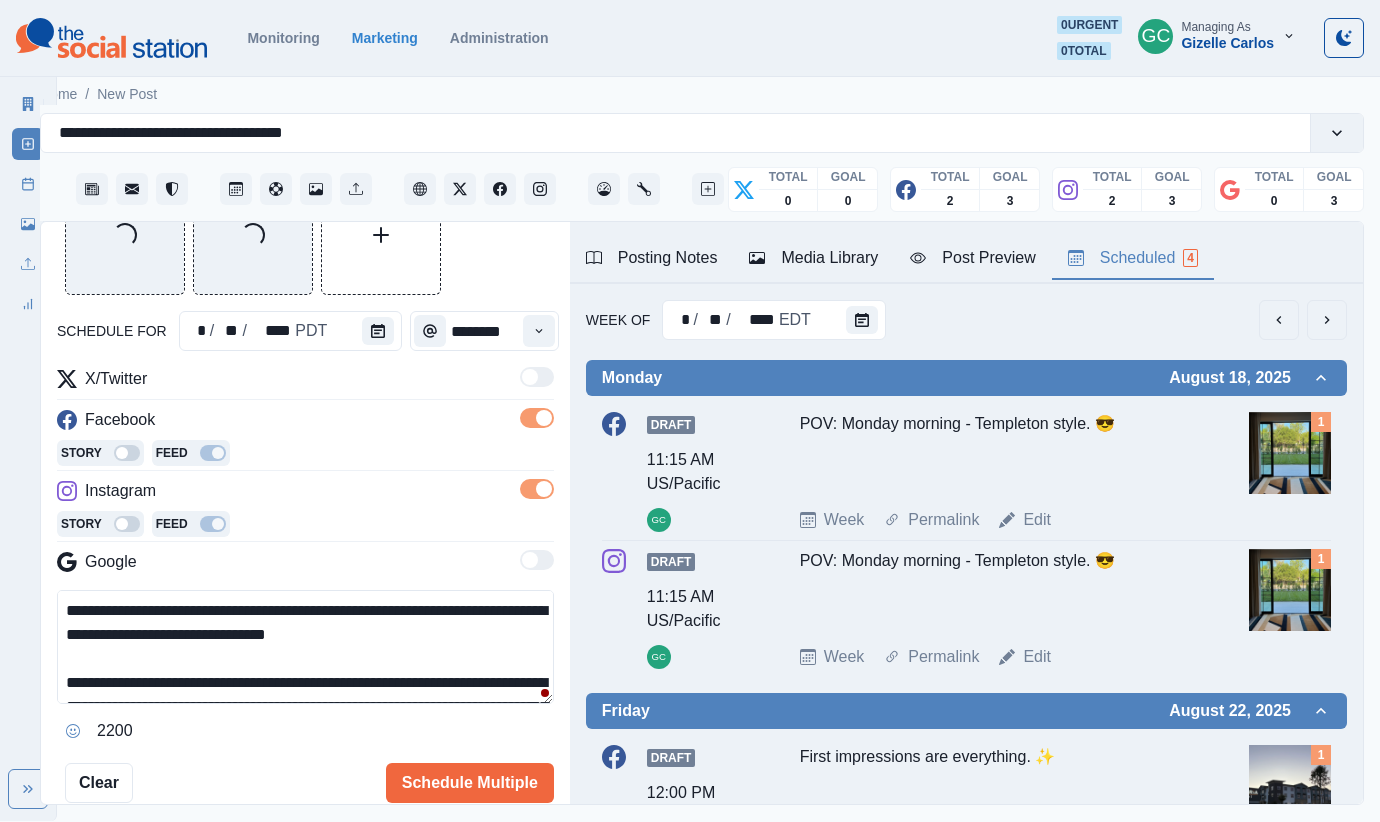 click on "**********" at bounding box center (305, 647) 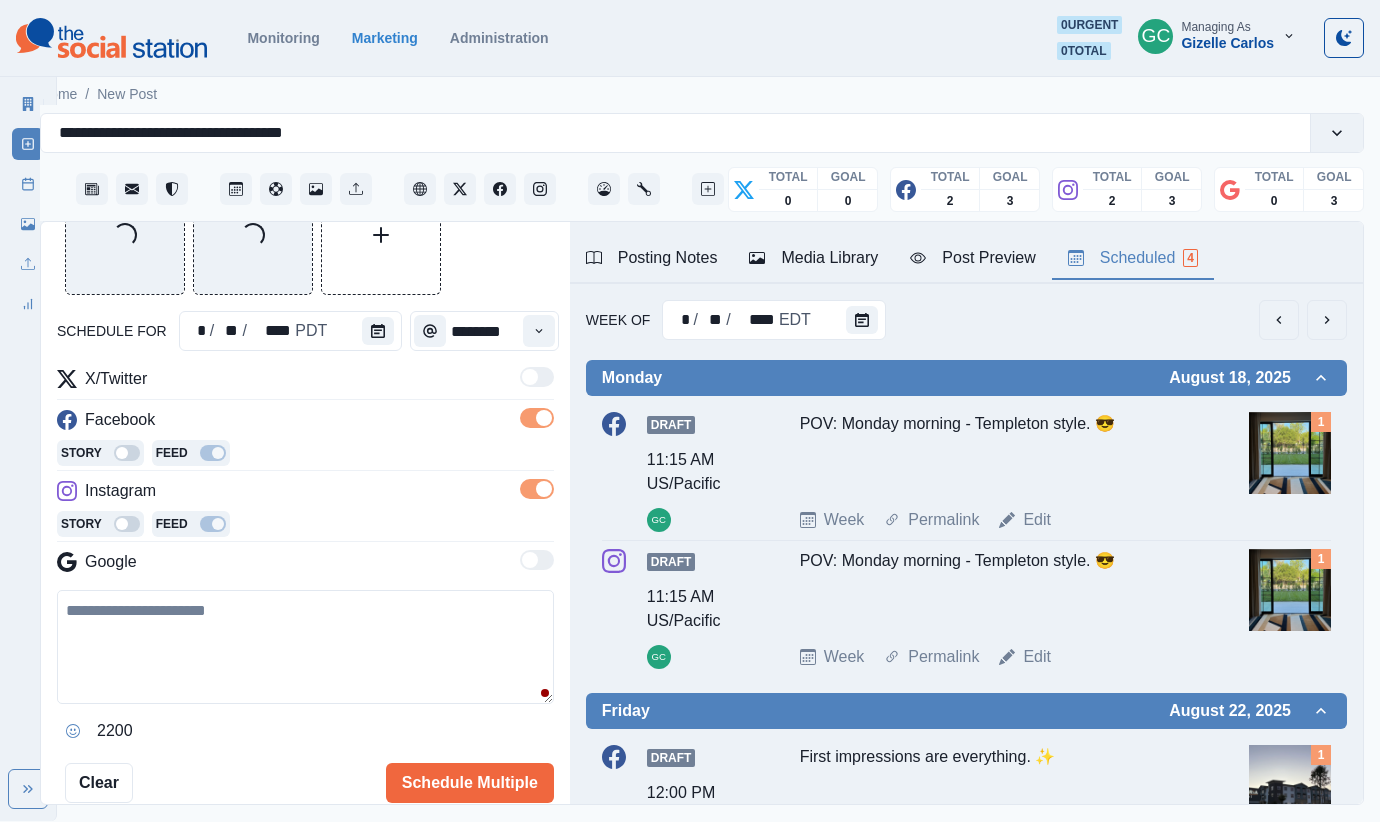 paste on "**********" 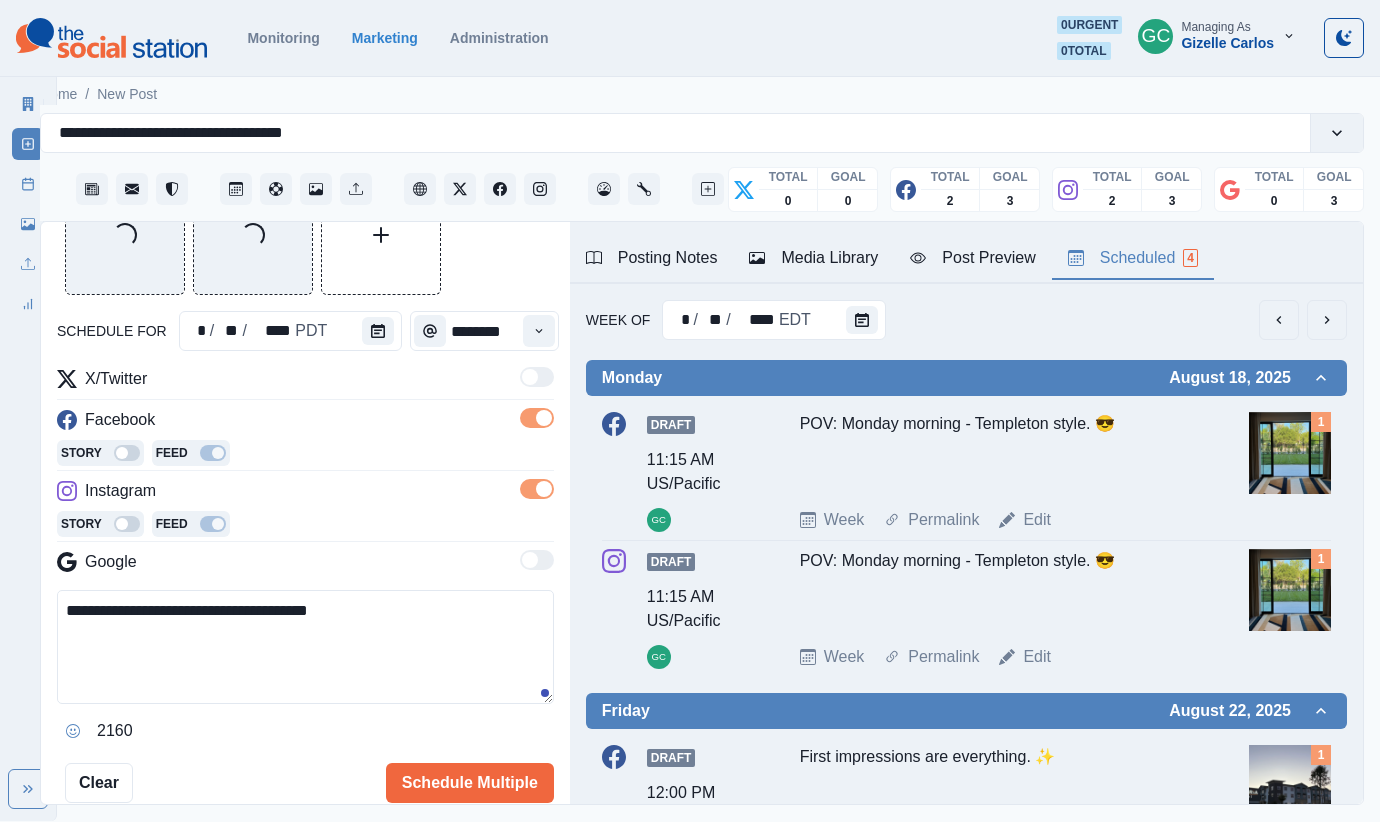 drag, startPoint x: 328, startPoint y: 681, endPoint x: -39, endPoint y: 575, distance: 382.0013 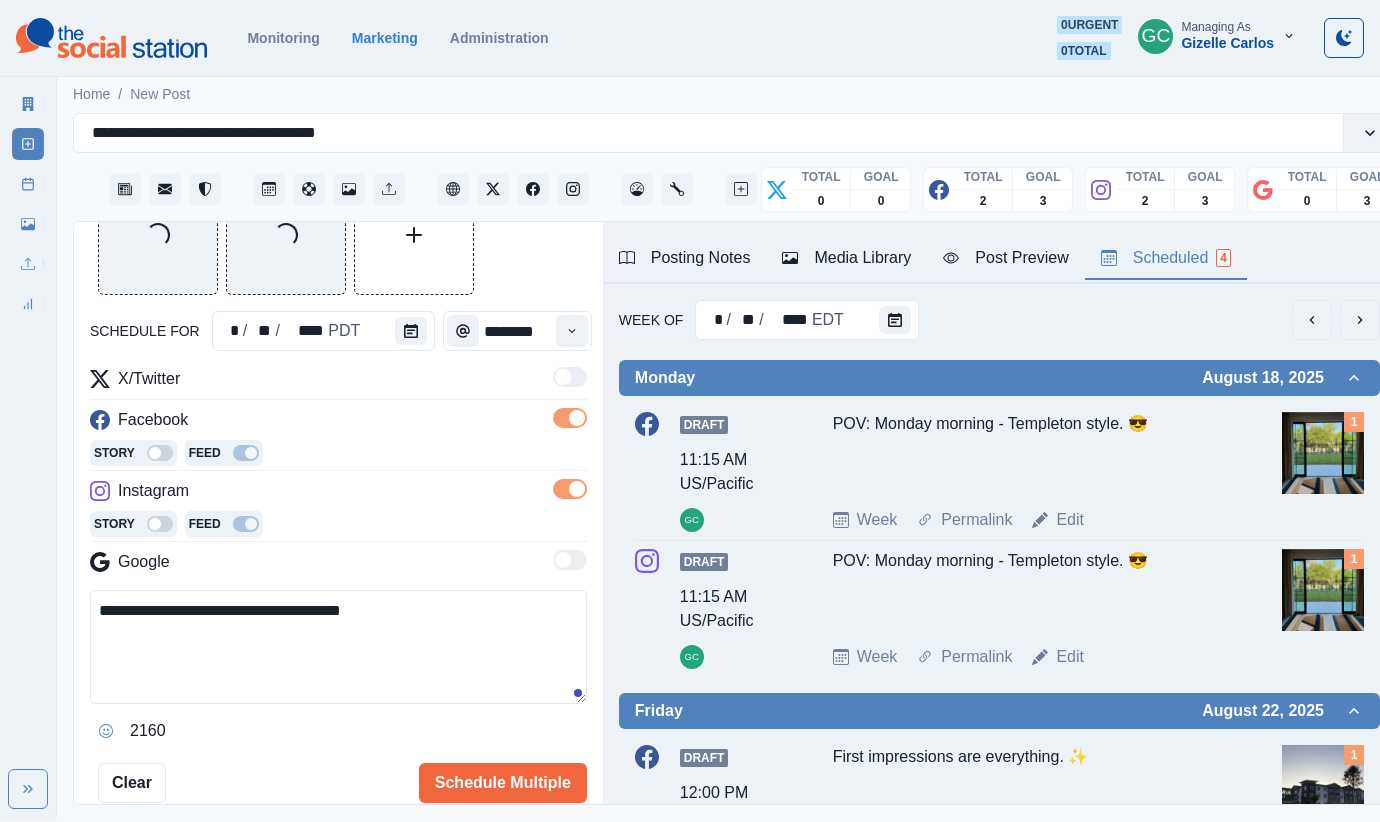 paste 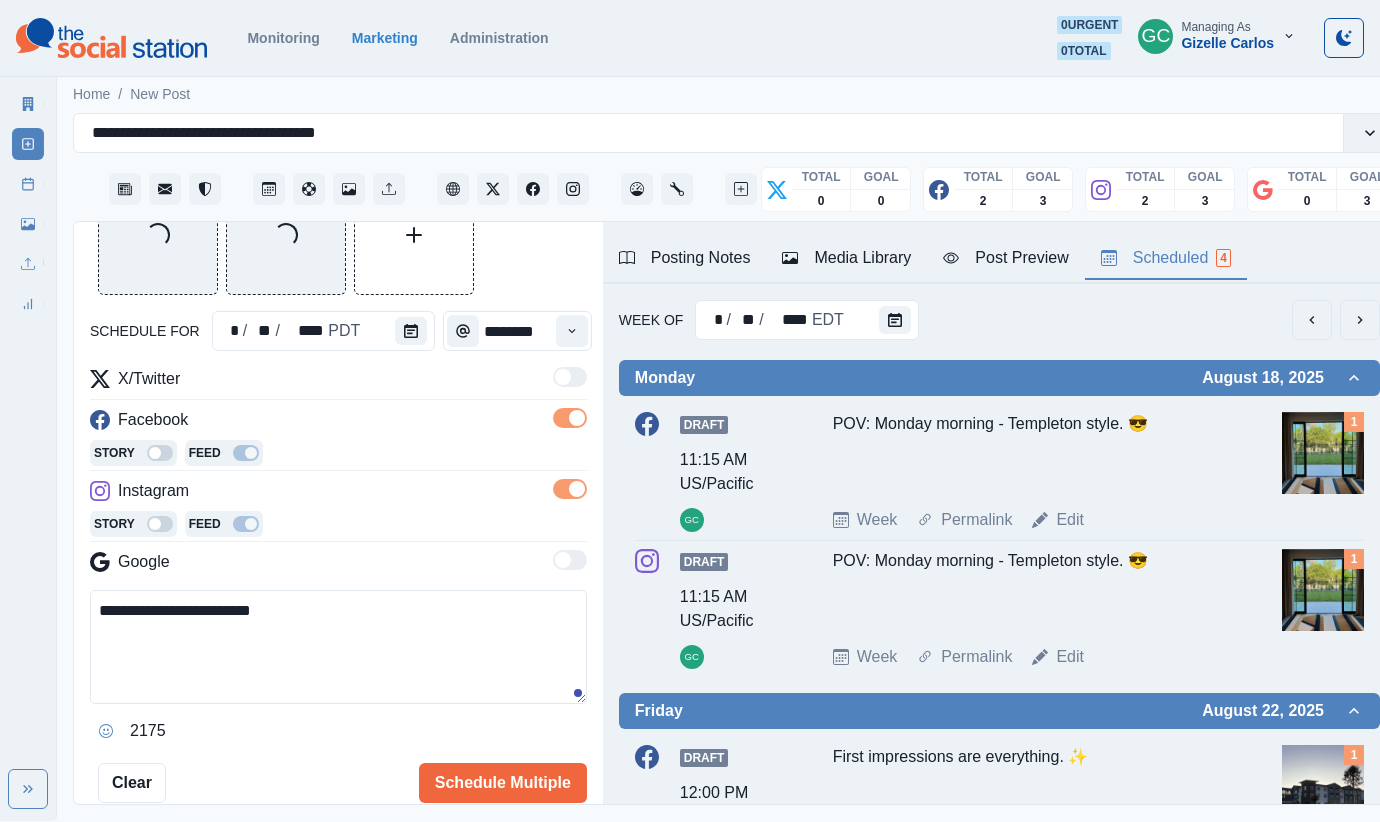drag, startPoint x: 150, startPoint y: 608, endPoint x: -14, endPoint y: 595, distance: 164.51443 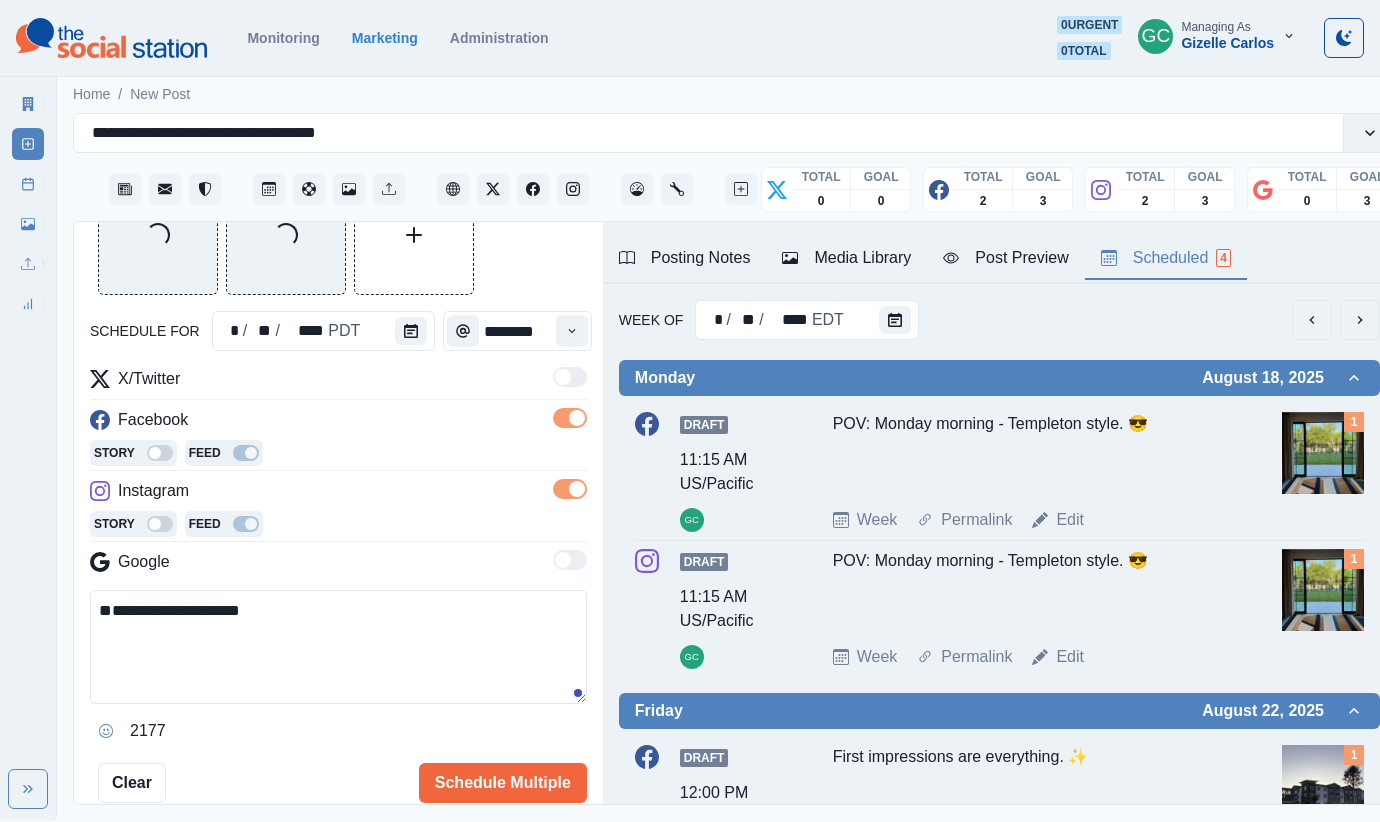 click on "Media Library" at bounding box center [846, 259] 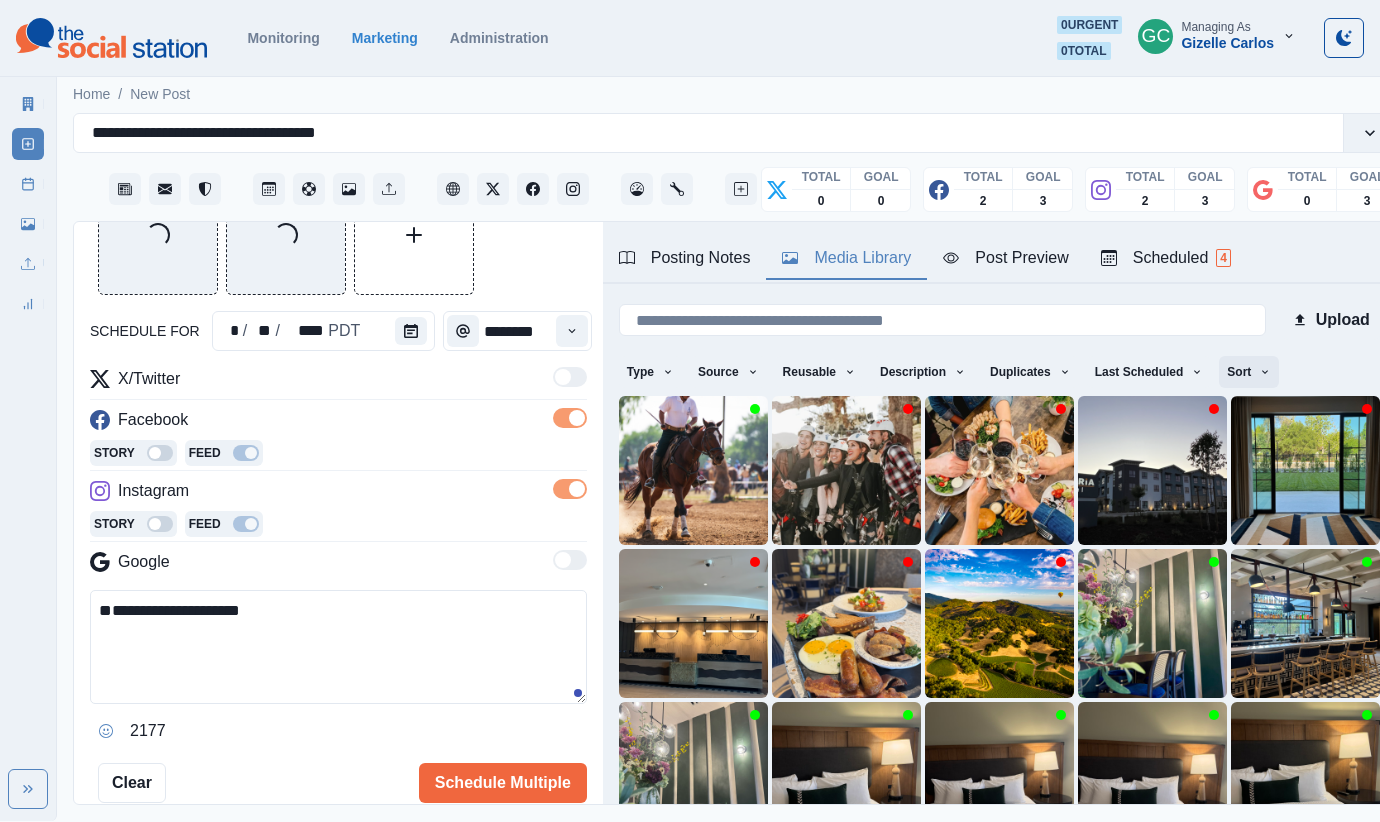 drag, startPoint x: 1267, startPoint y: 380, endPoint x: 1214, endPoint y: 493, distance: 124.81186 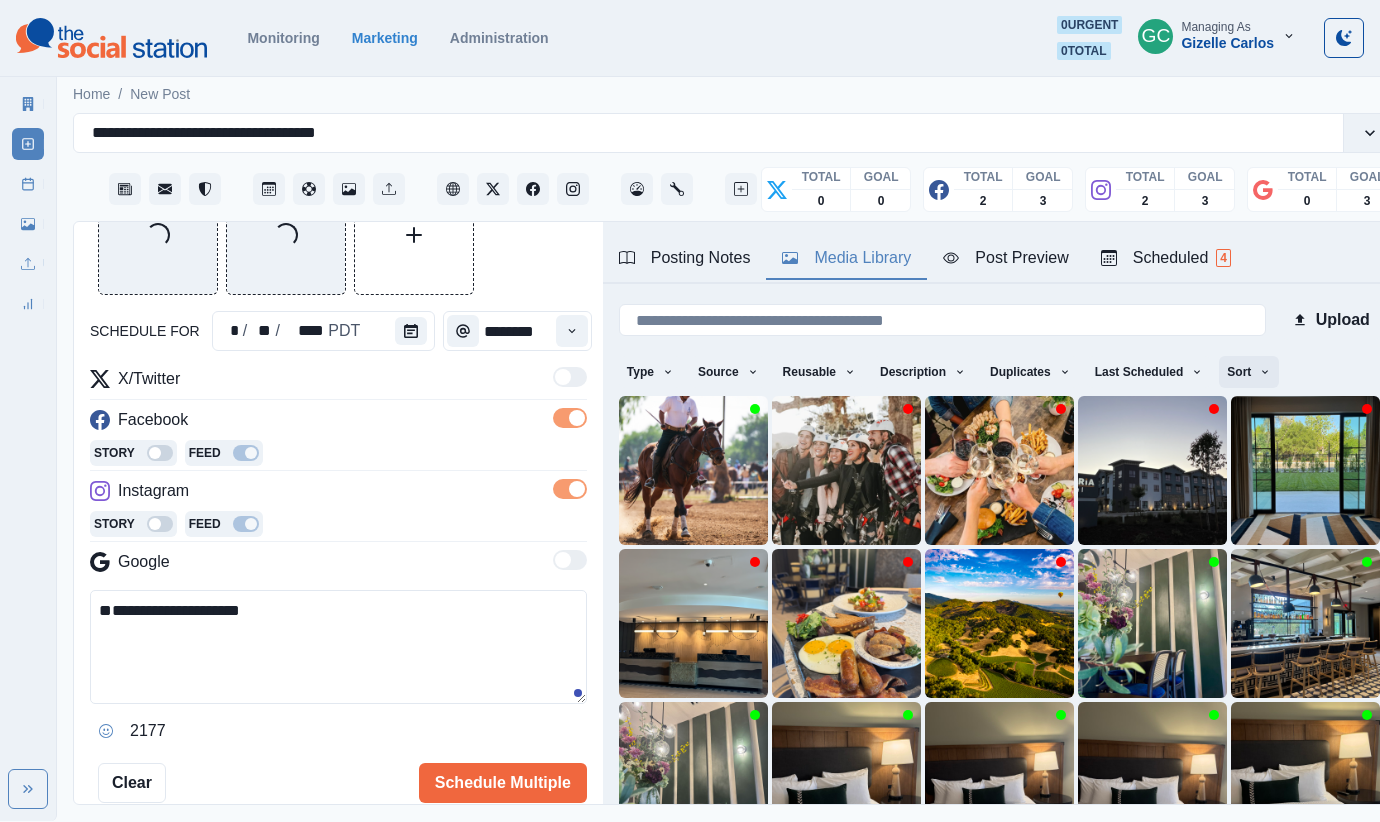 click on "Sort" at bounding box center [1249, 372] 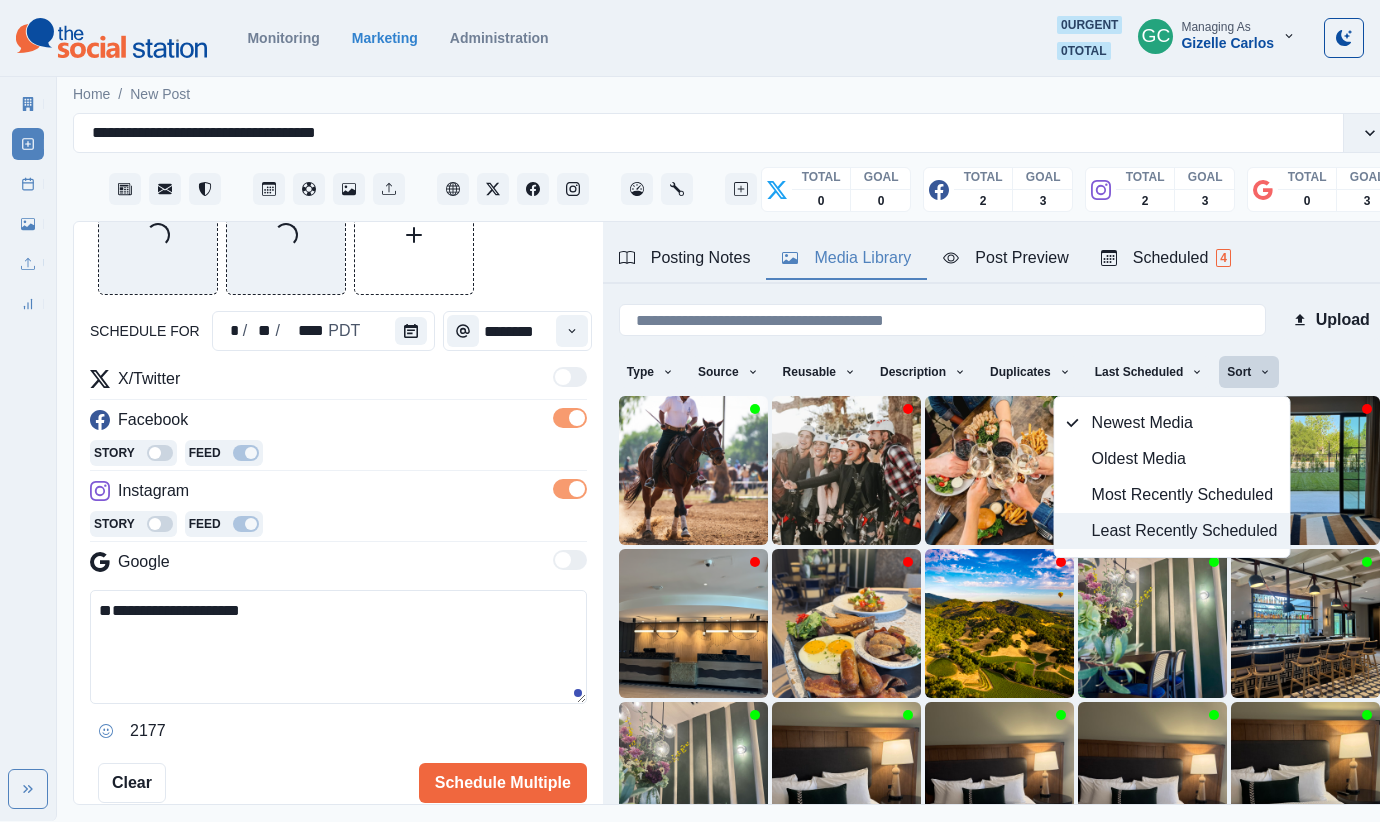 click on "Least Recently Scheduled" at bounding box center [1185, 531] 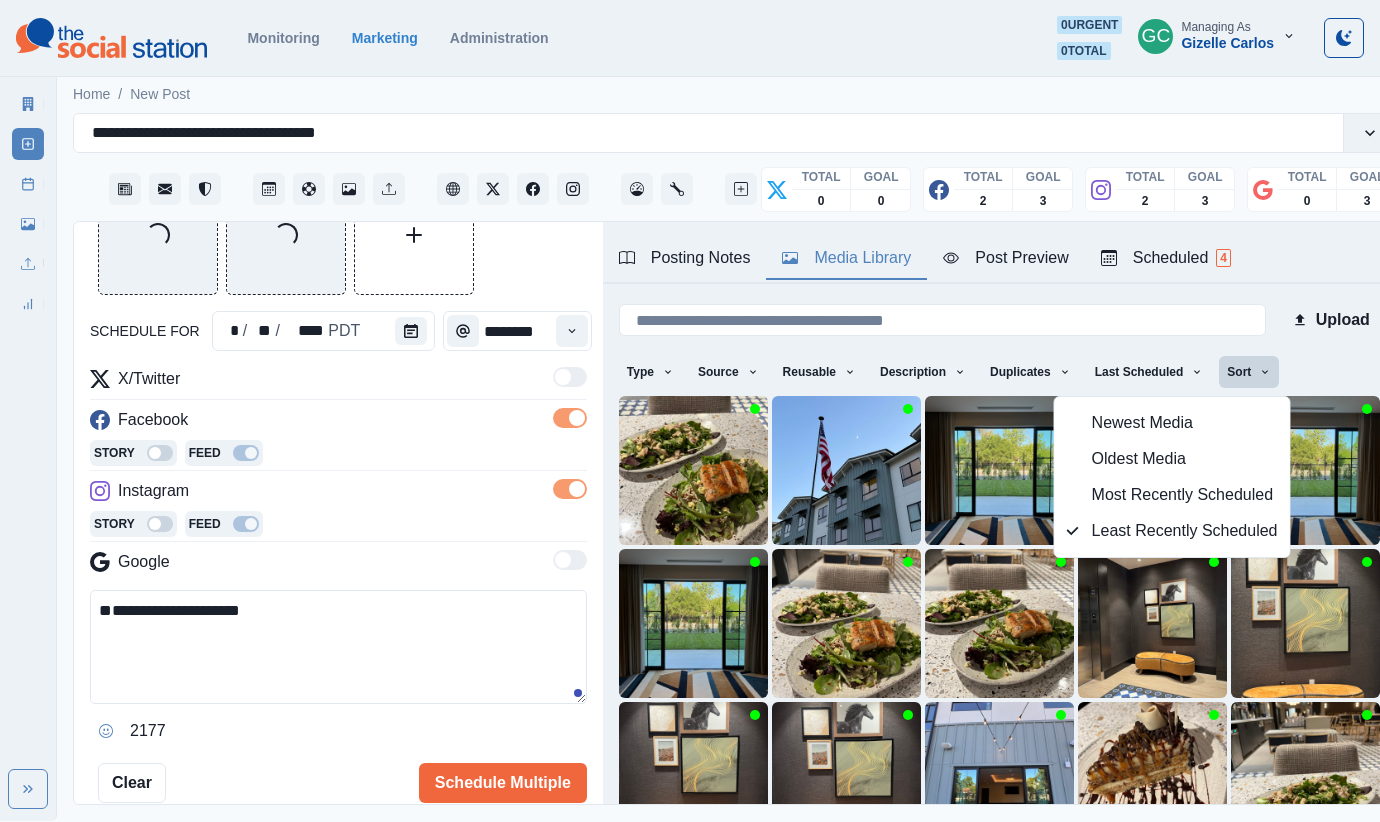 click on "**********" at bounding box center (338, 647) 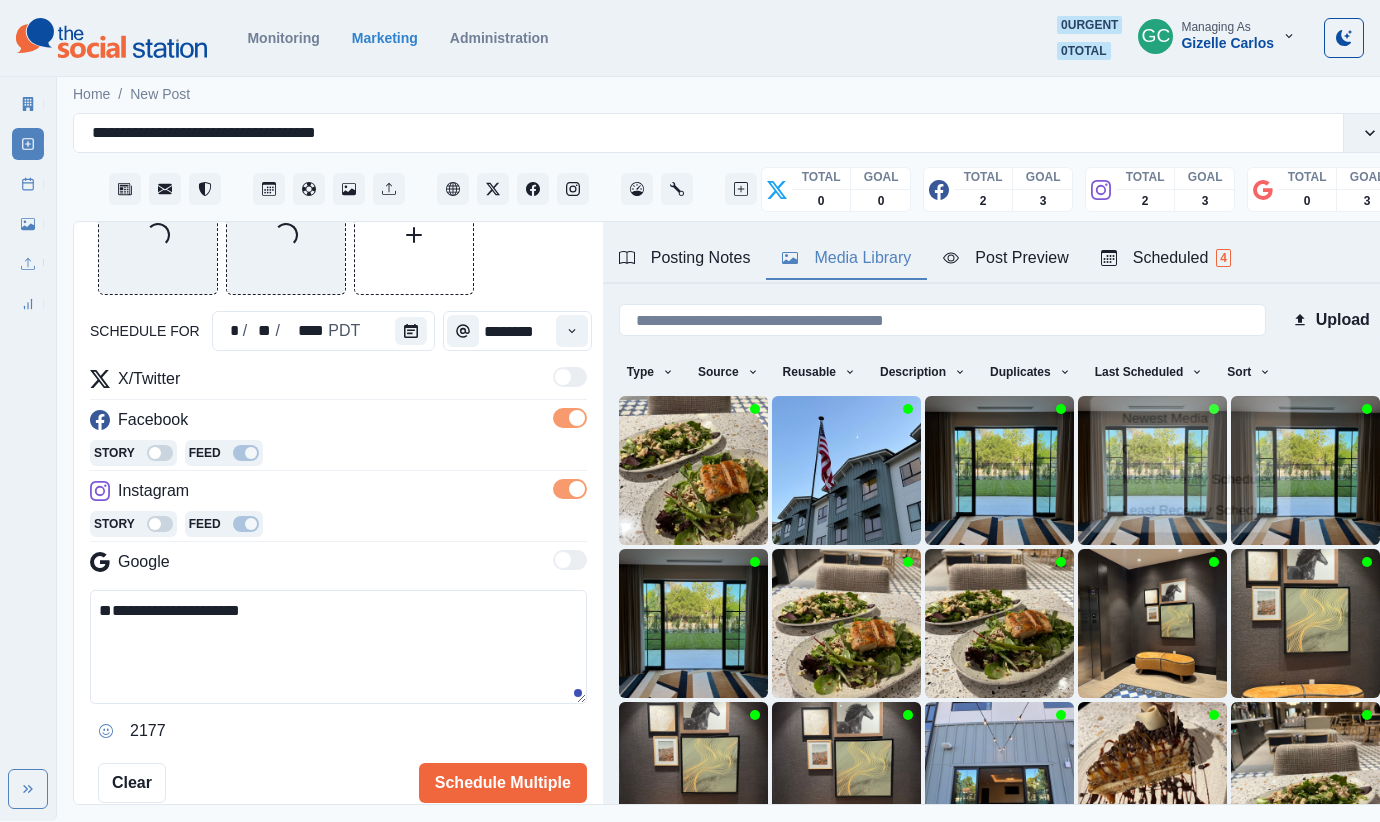 paste on "**********" 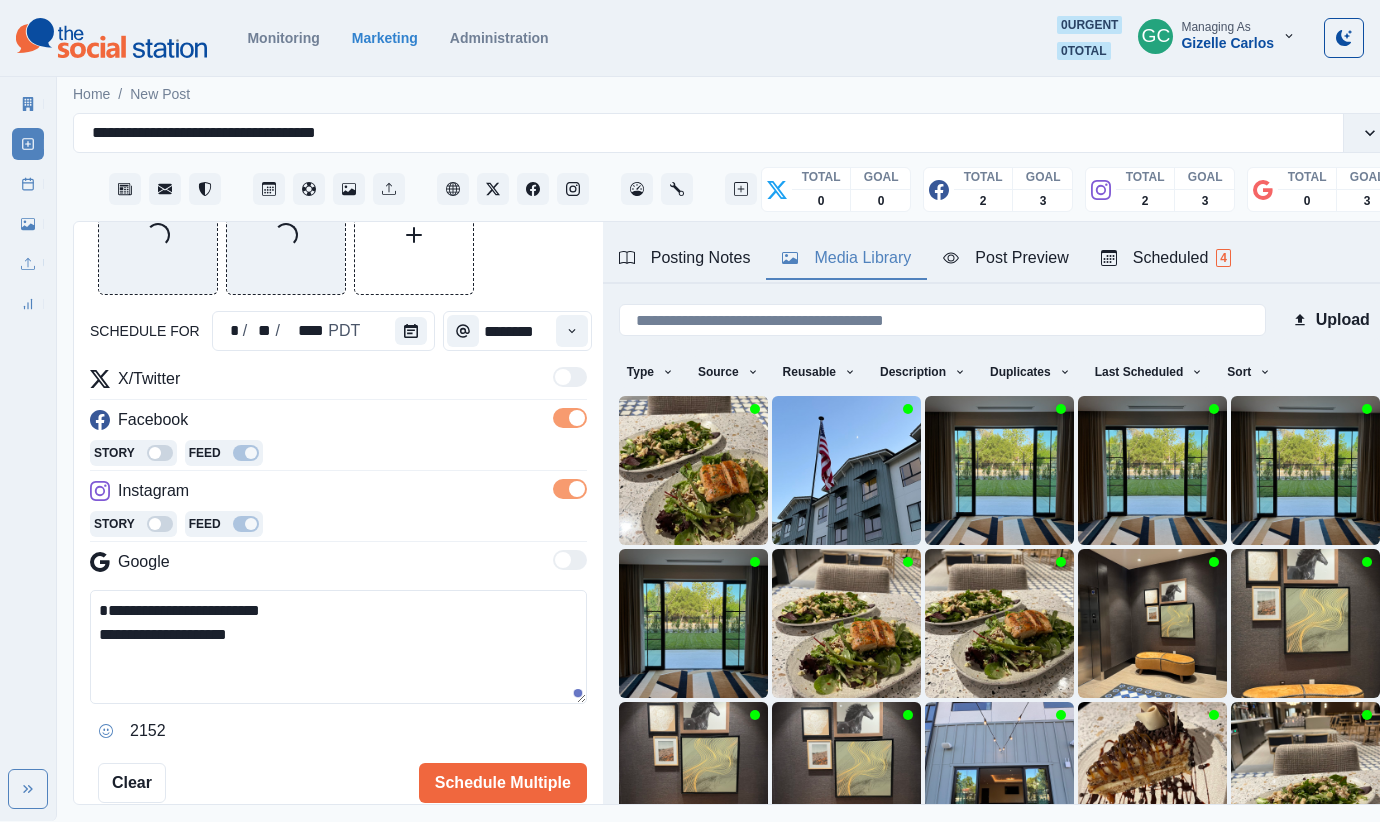 scroll, scrollTop: 122, scrollLeft: 0, axis: vertical 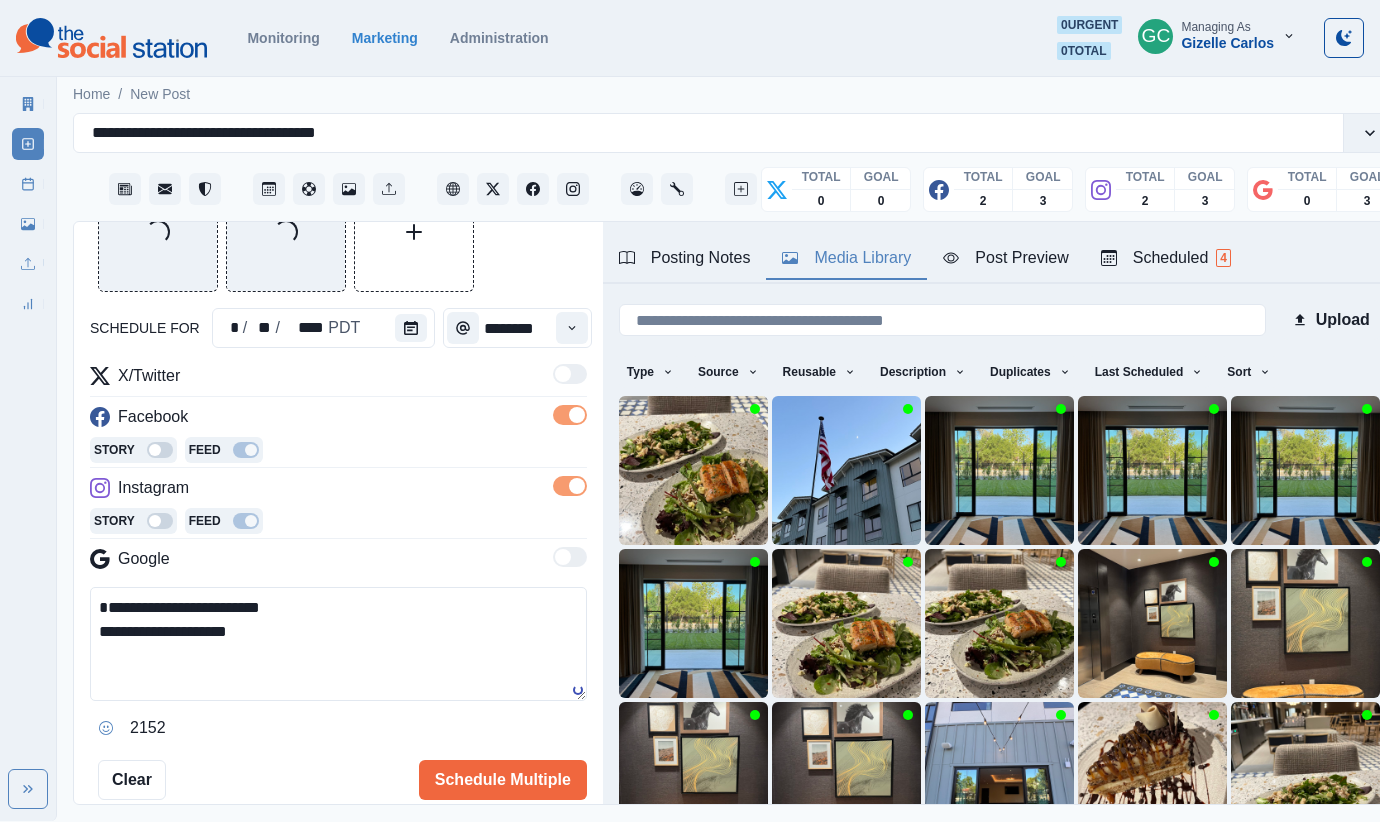 drag, startPoint x: 337, startPoint y: 629, endPoint x: 383, endPoint y: 698, distance: 82.92768 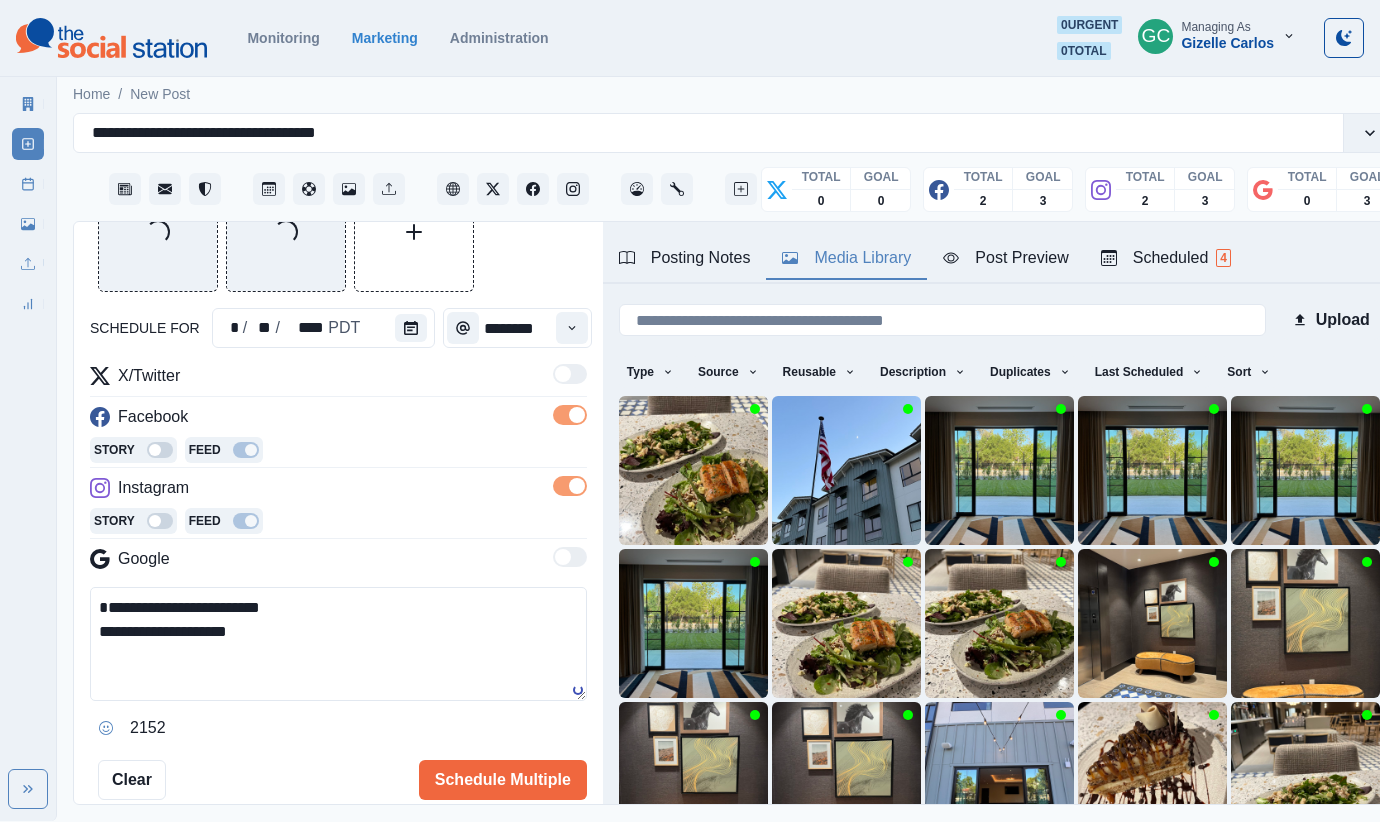 click on "**********" at bounding box center (338, 644) 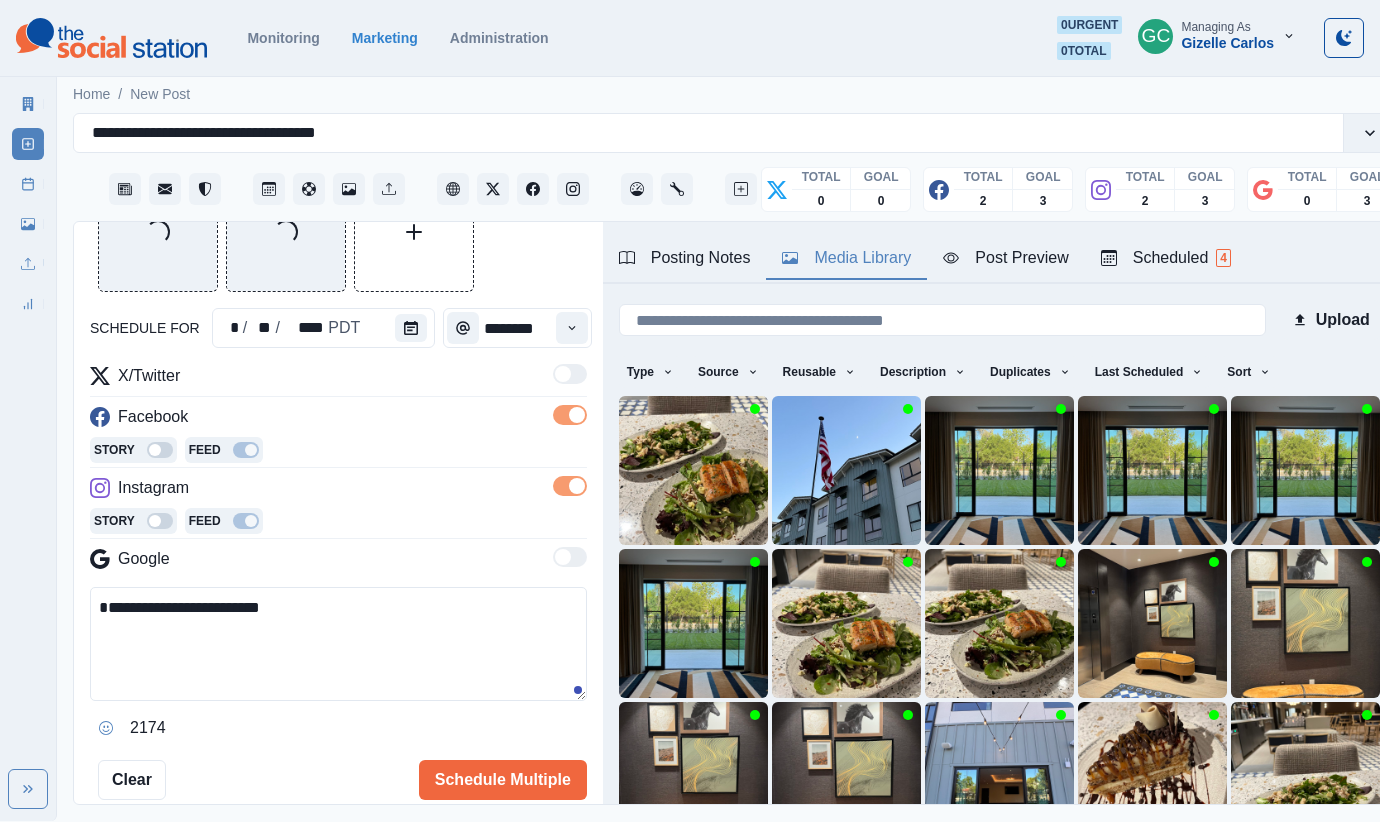 drag, startPoint x: 100, startPoint y: 630, endPoint x: 12, endPoint y: 629, distance: 88.005684 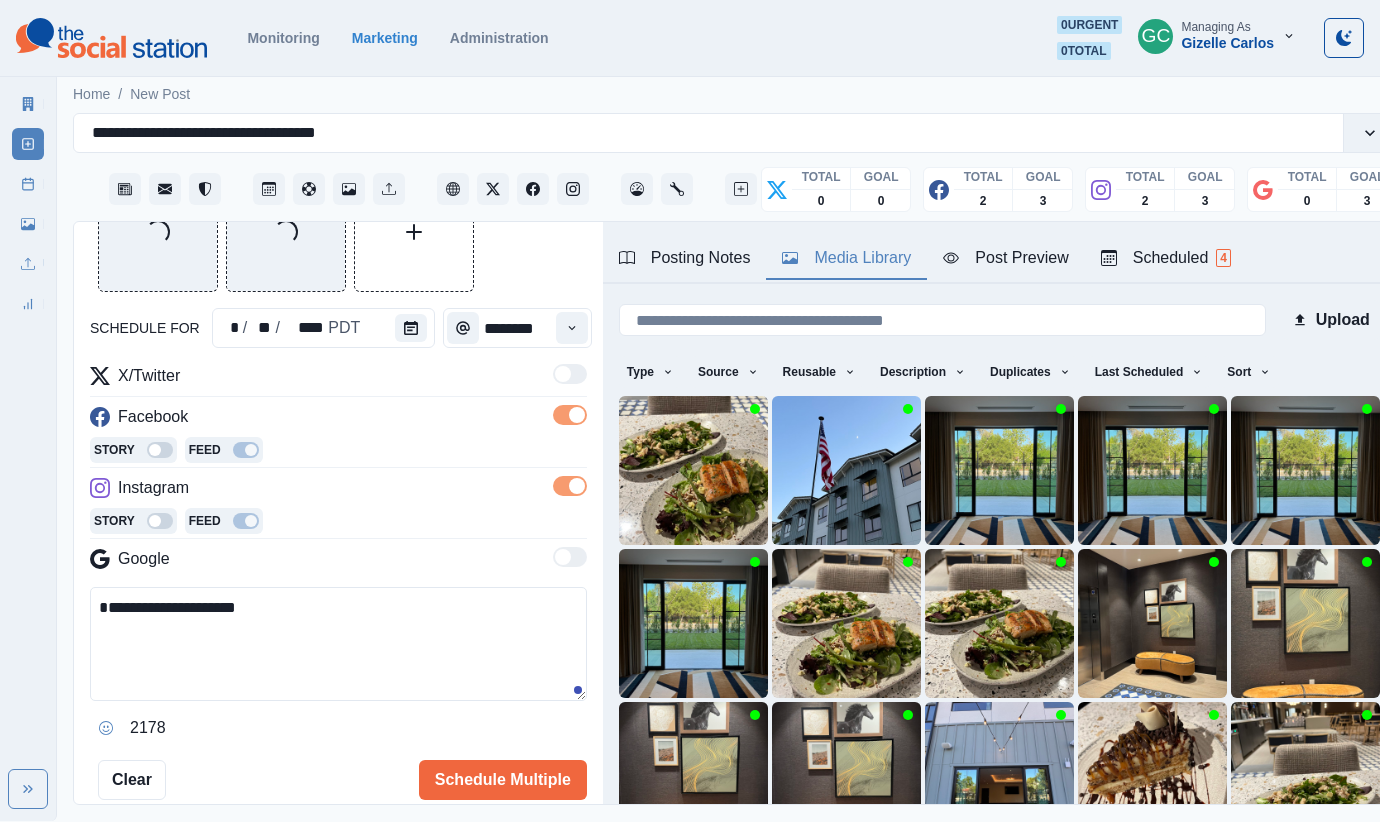 click on "**********" at bounding box center [338, 644] 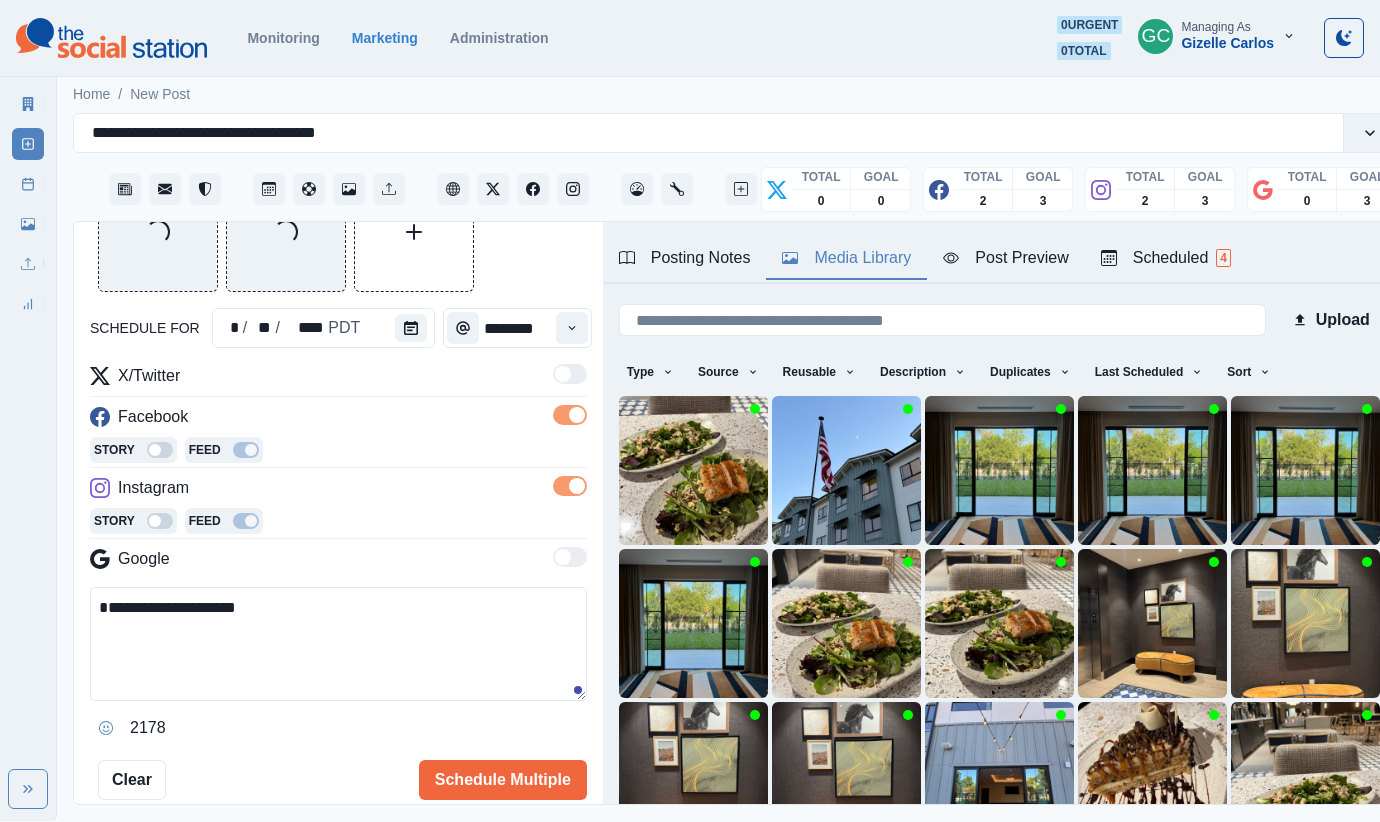 paste on "**********" 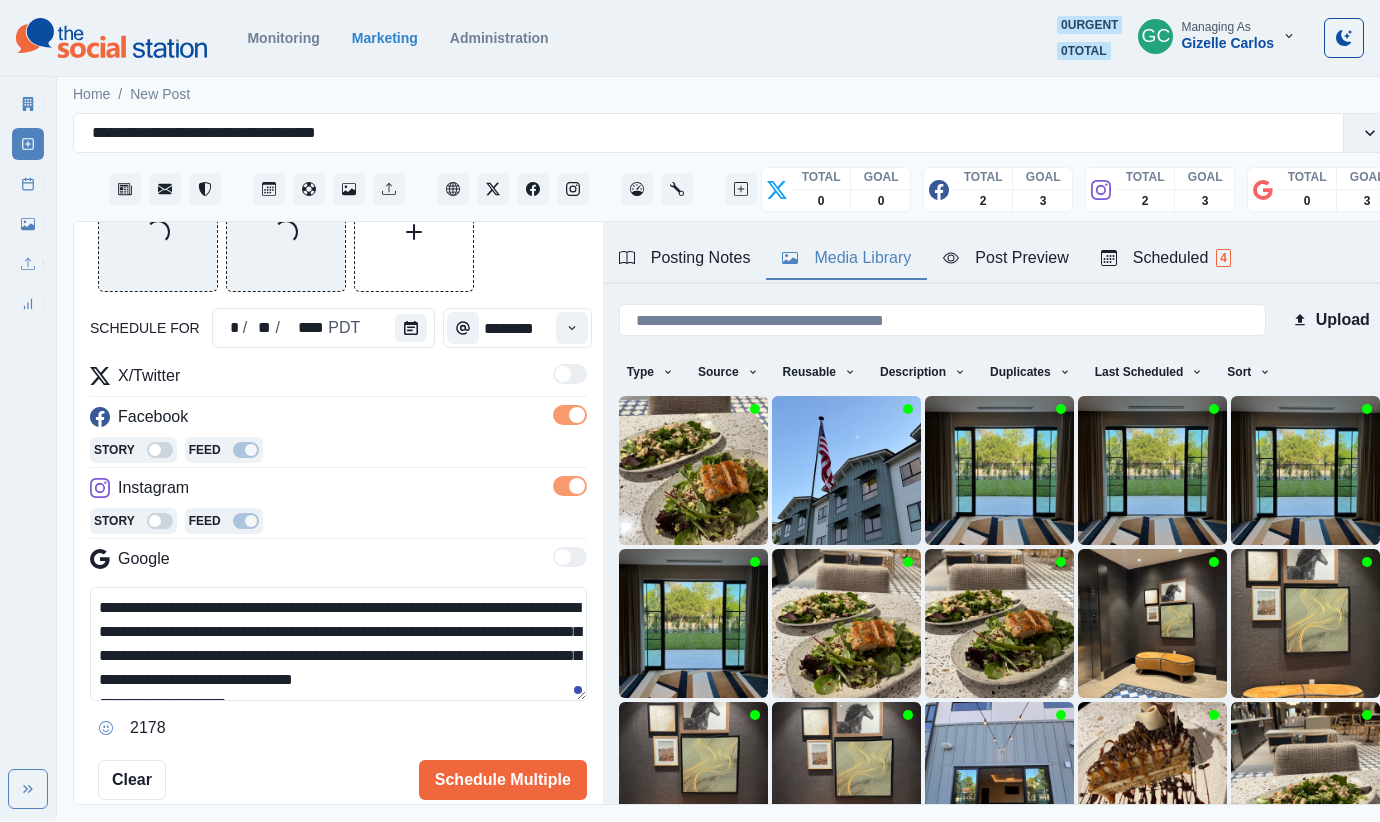 scroll, scrollTop: 13, scrollLeft: 0, axis: vertical 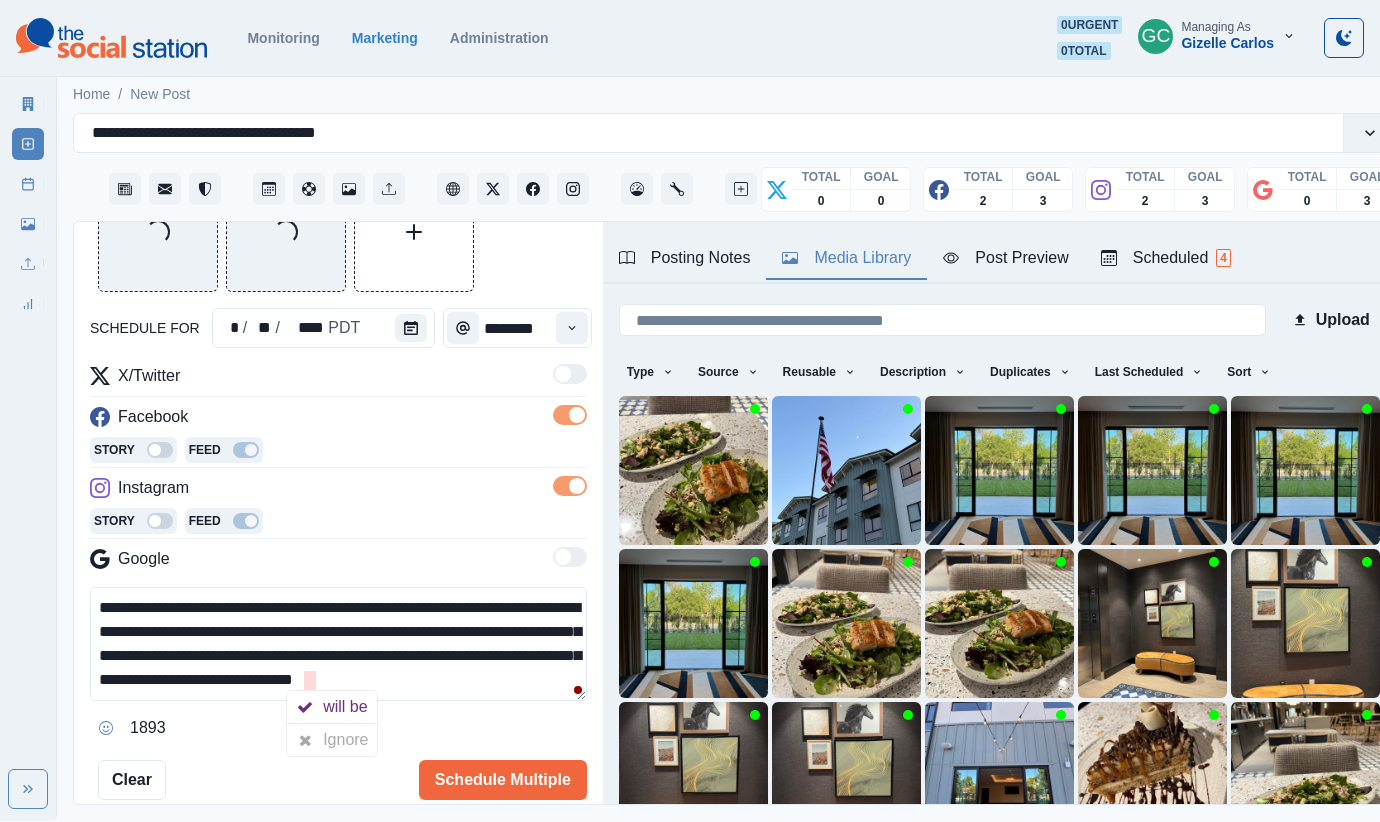 click on "**********" at bounding box center [338, 644] 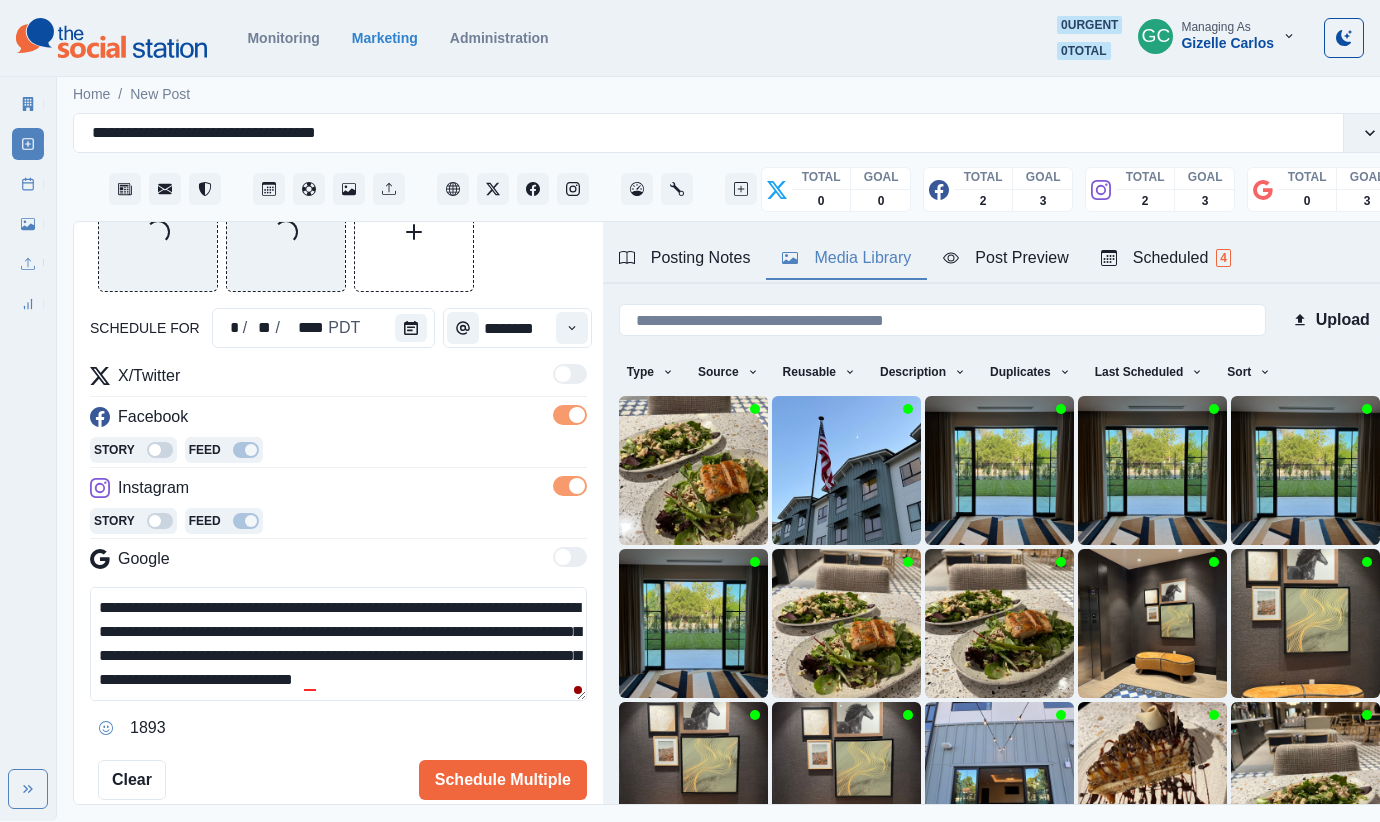 scroll, scrollTop: 39, scrollLeft: 0, axis: vertical 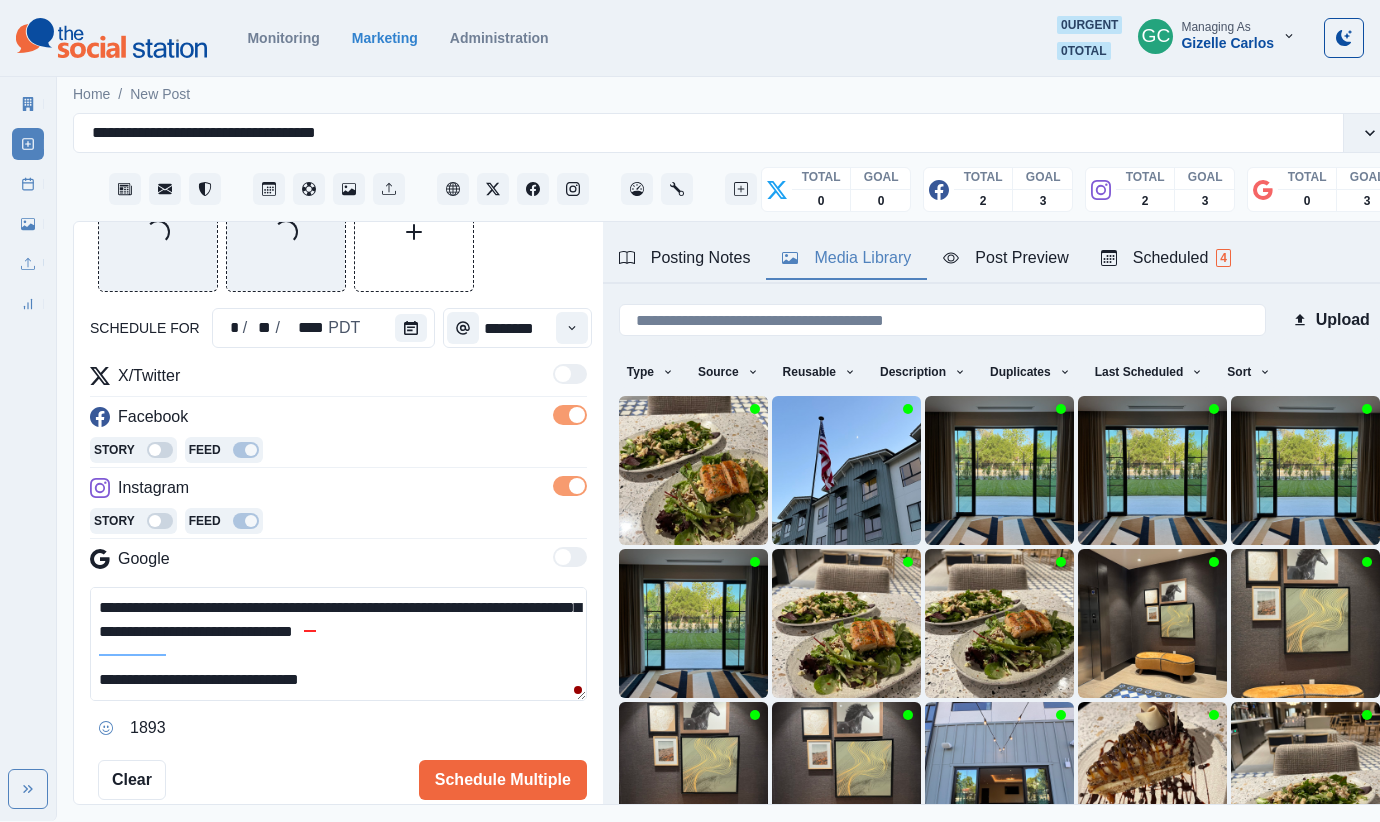click on "**********" at bounding box center [338, 644] 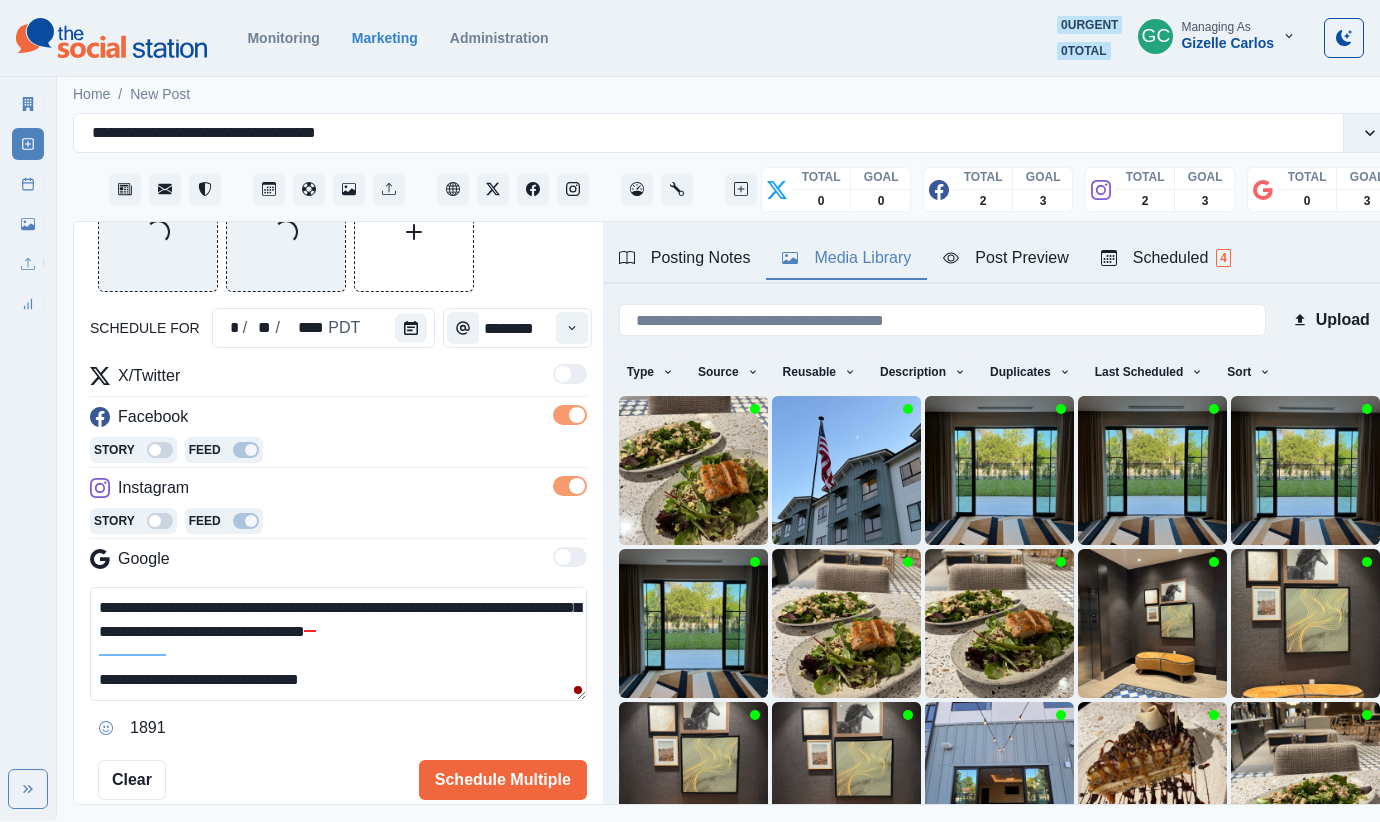 scroll, scrollTop: 72, scrollLeft: 0, axis: vertical 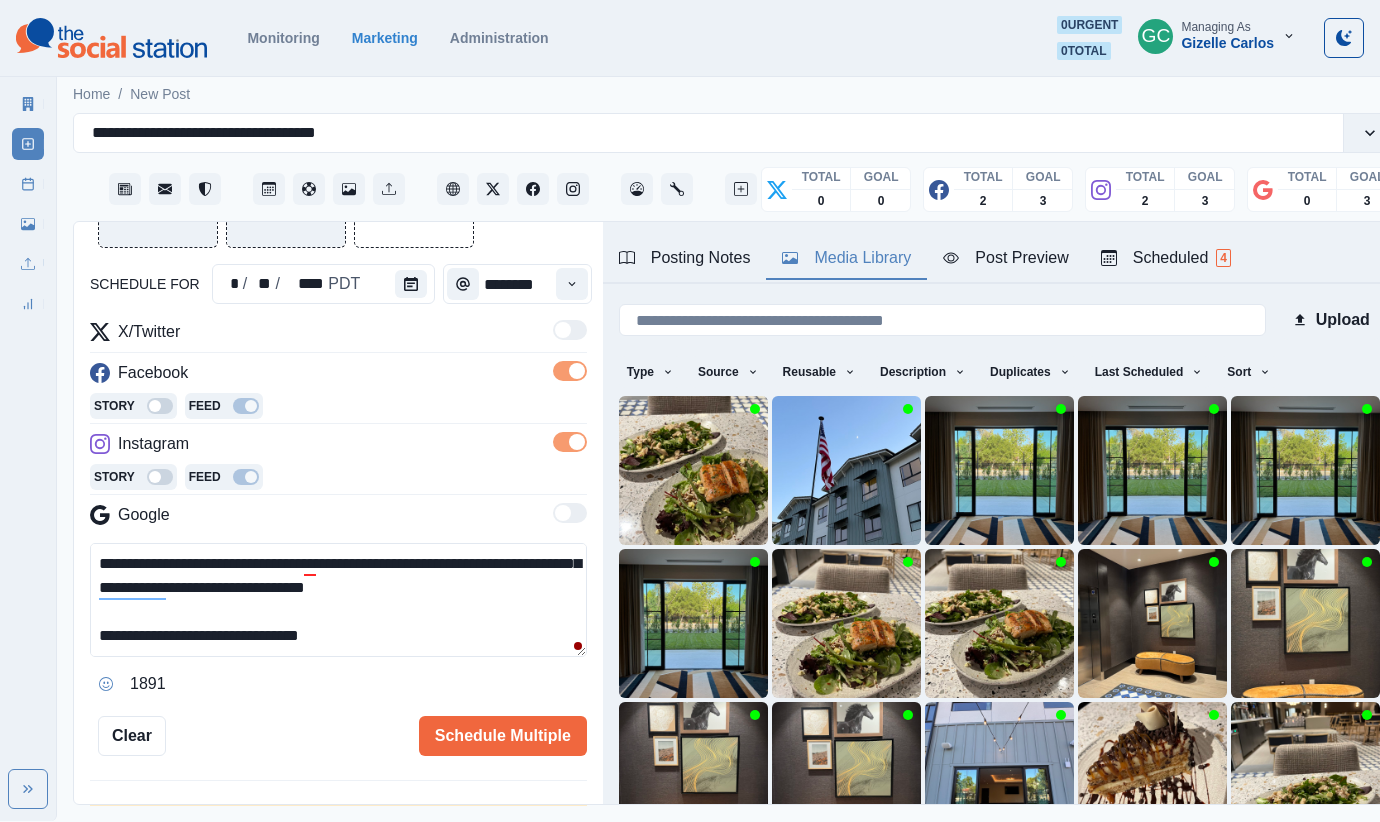 click on "**********" at bounding box center (338, 600) 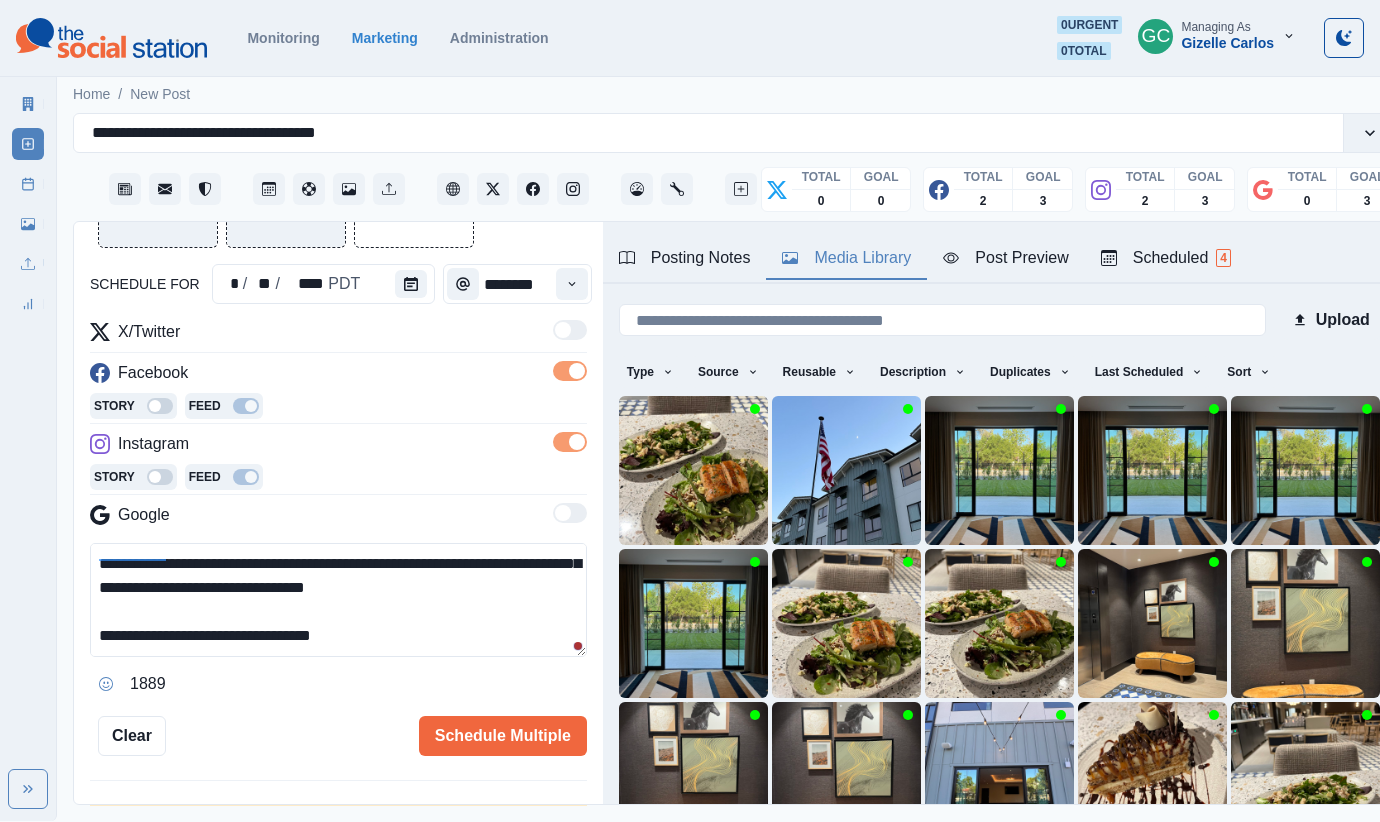 scroll, scrollTop: 109, scrollLeft: 0, axis: vertical 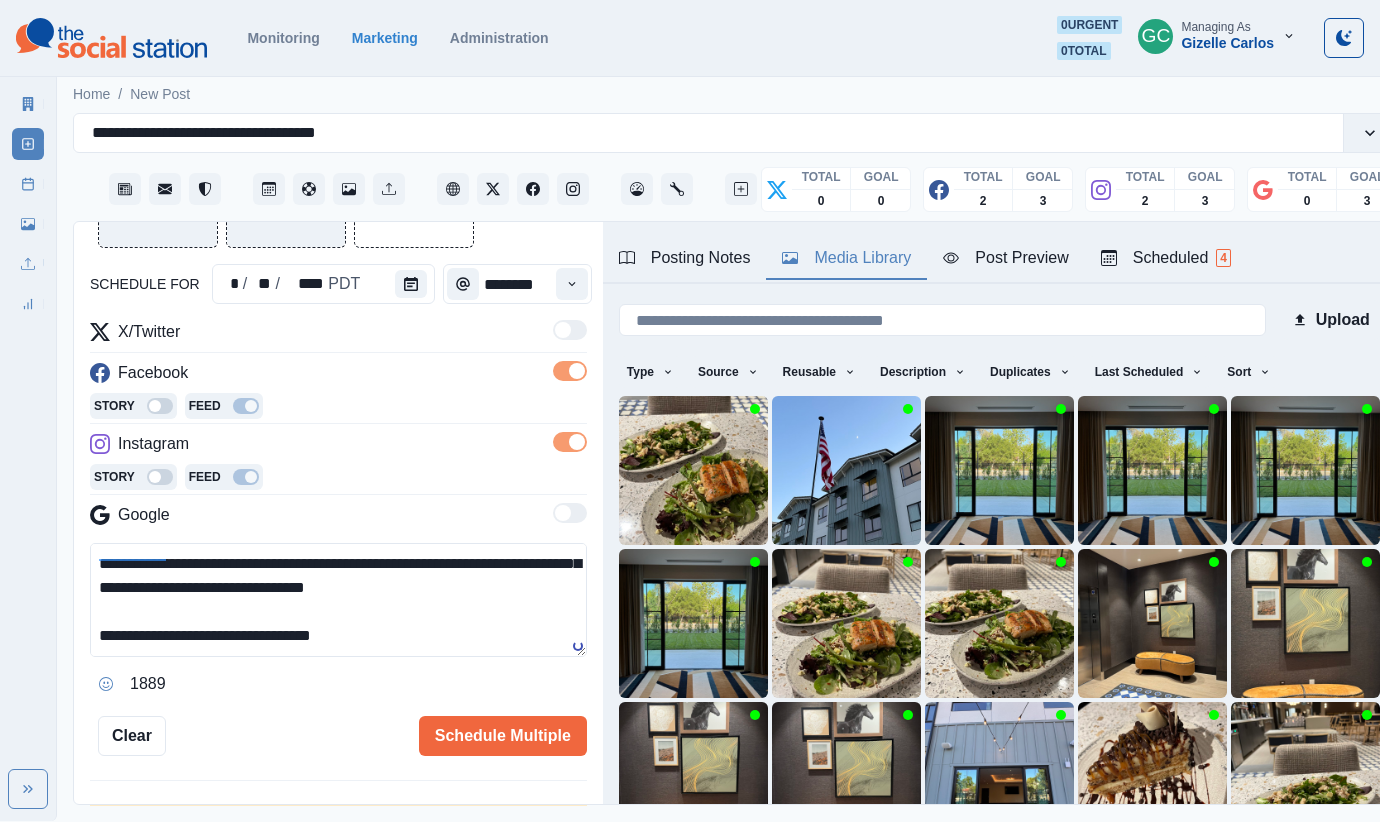paste on "**********" 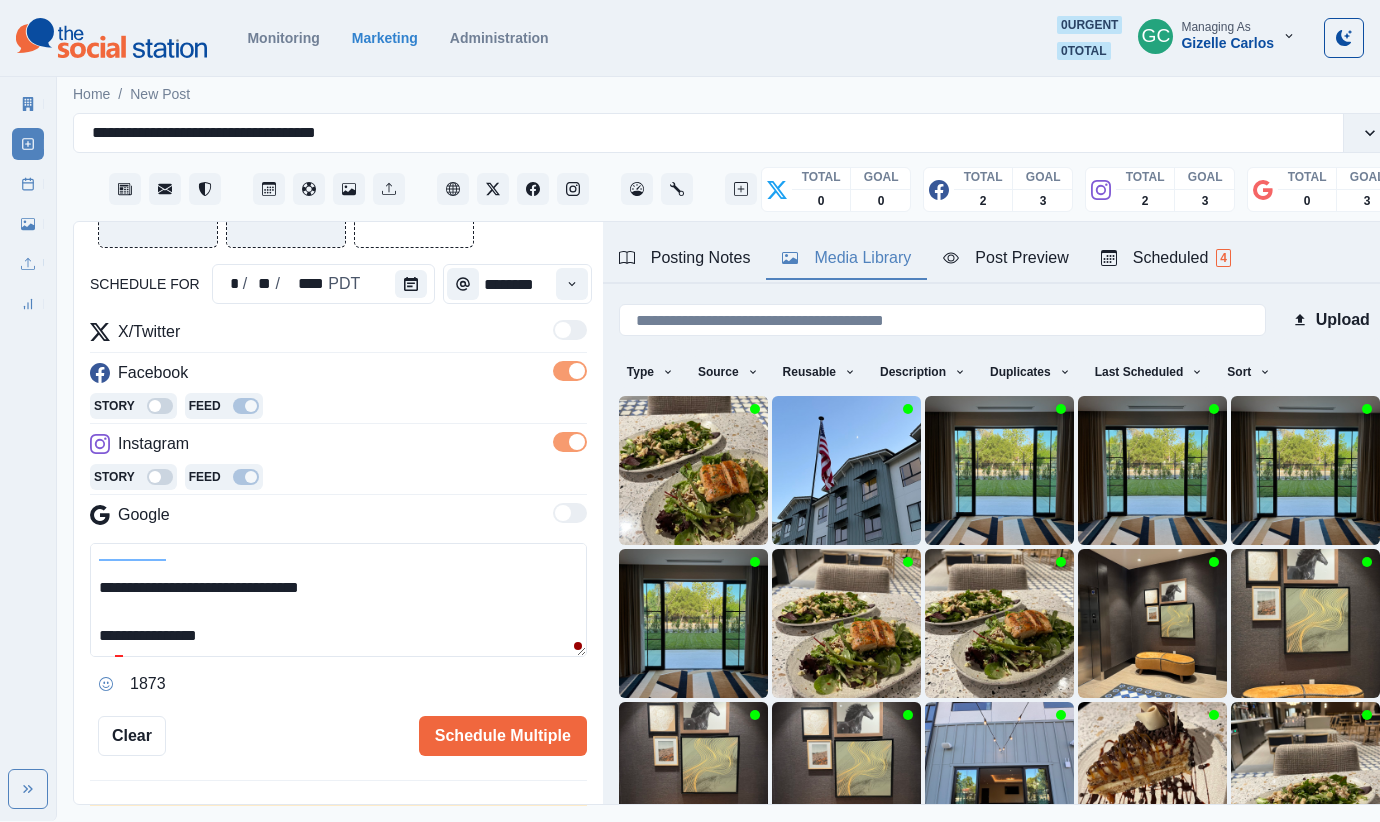scroll, scrollTop: 120, scrollLeft: 0, axis: vertical 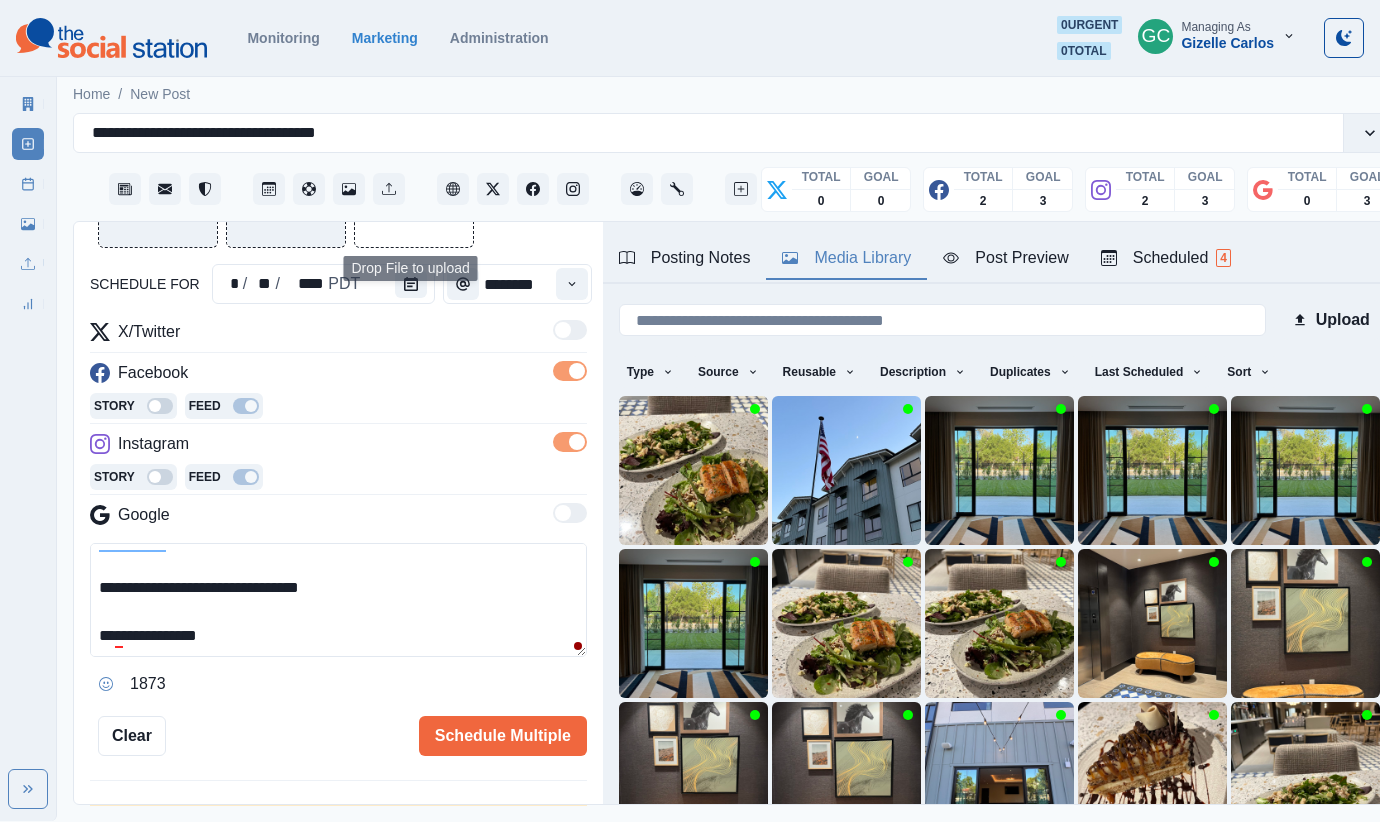 type on "**********" 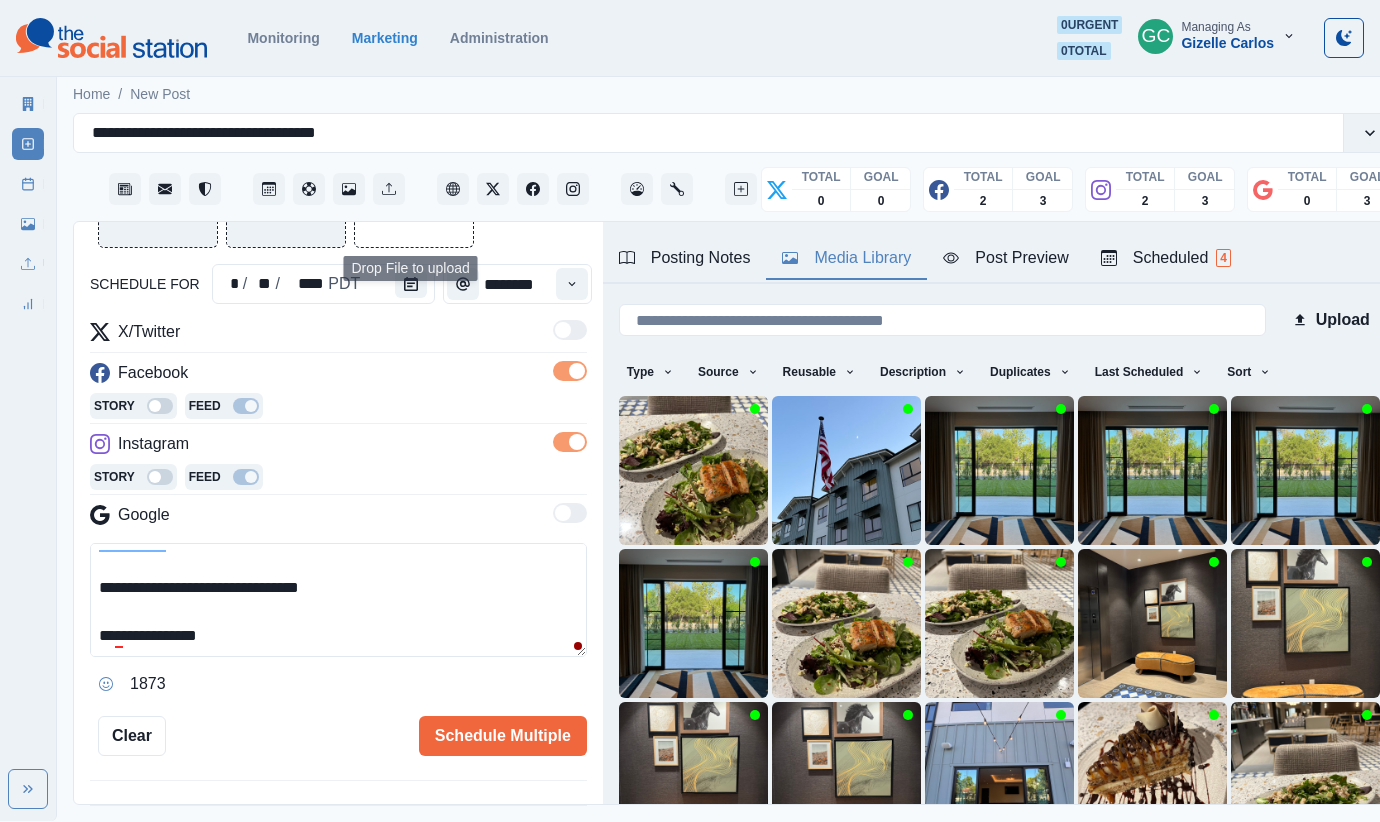 click at bounding box center [414, 188] 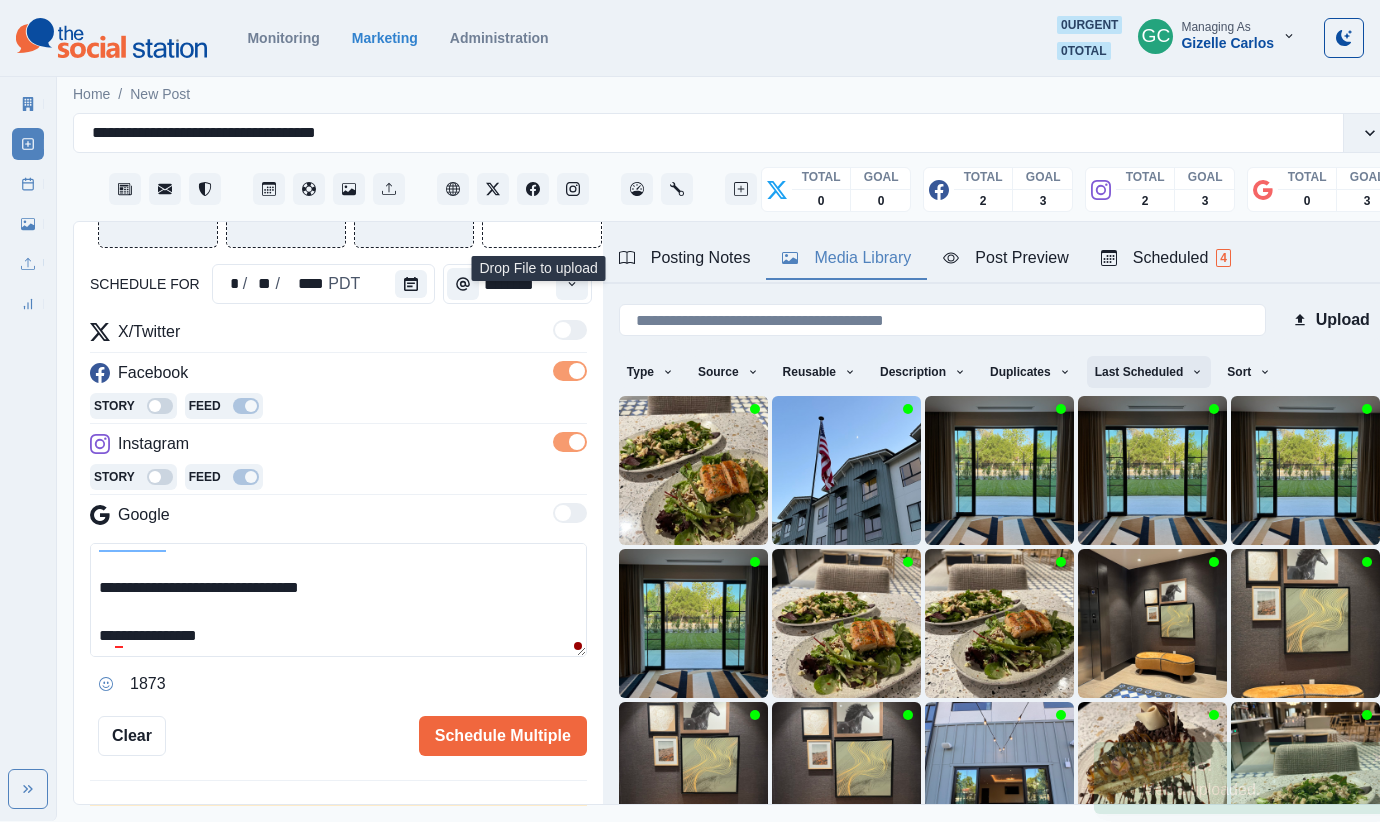 click on "Last Scheduled" at bounding box center (1149, 372) 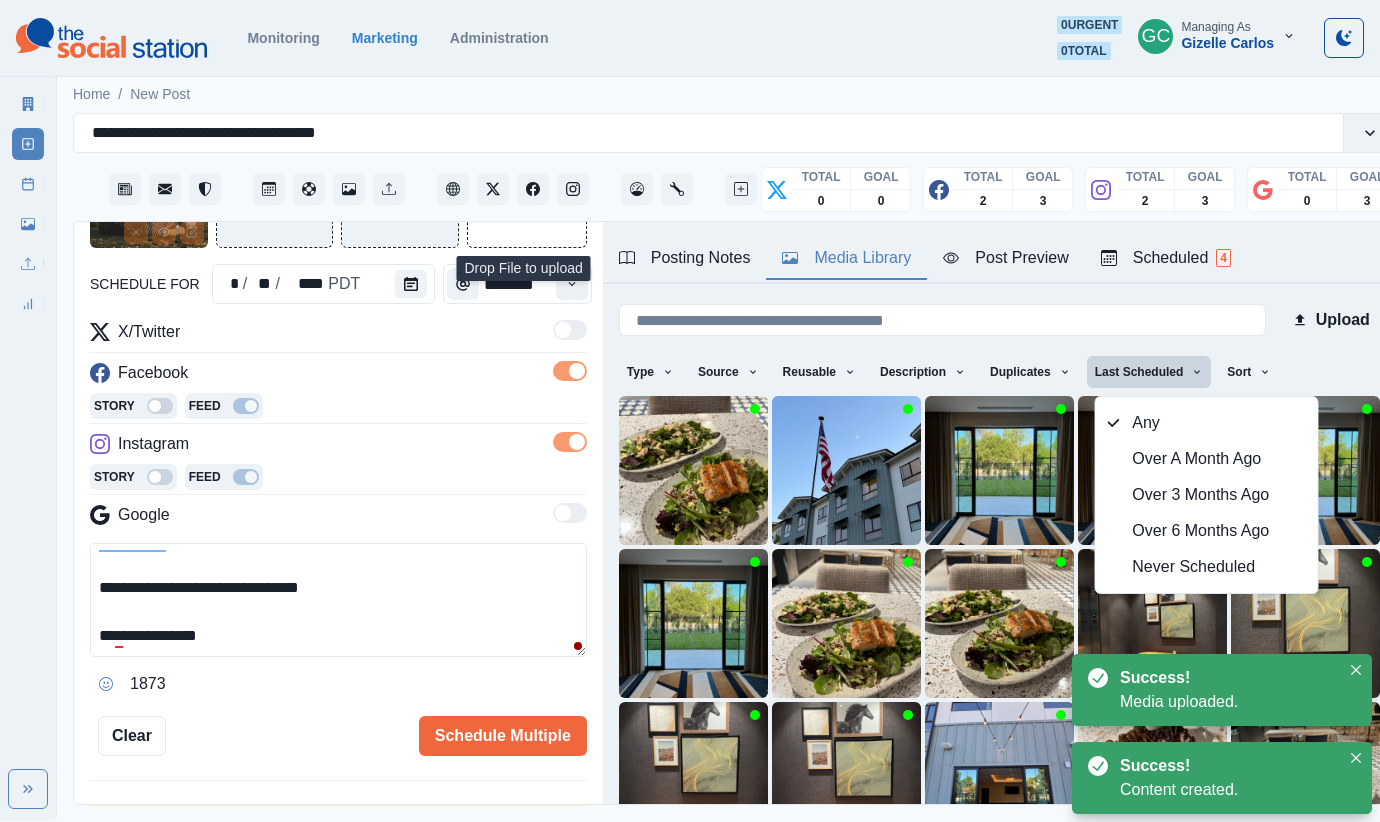 click on "Facebook" at bounding box center [338, 377] 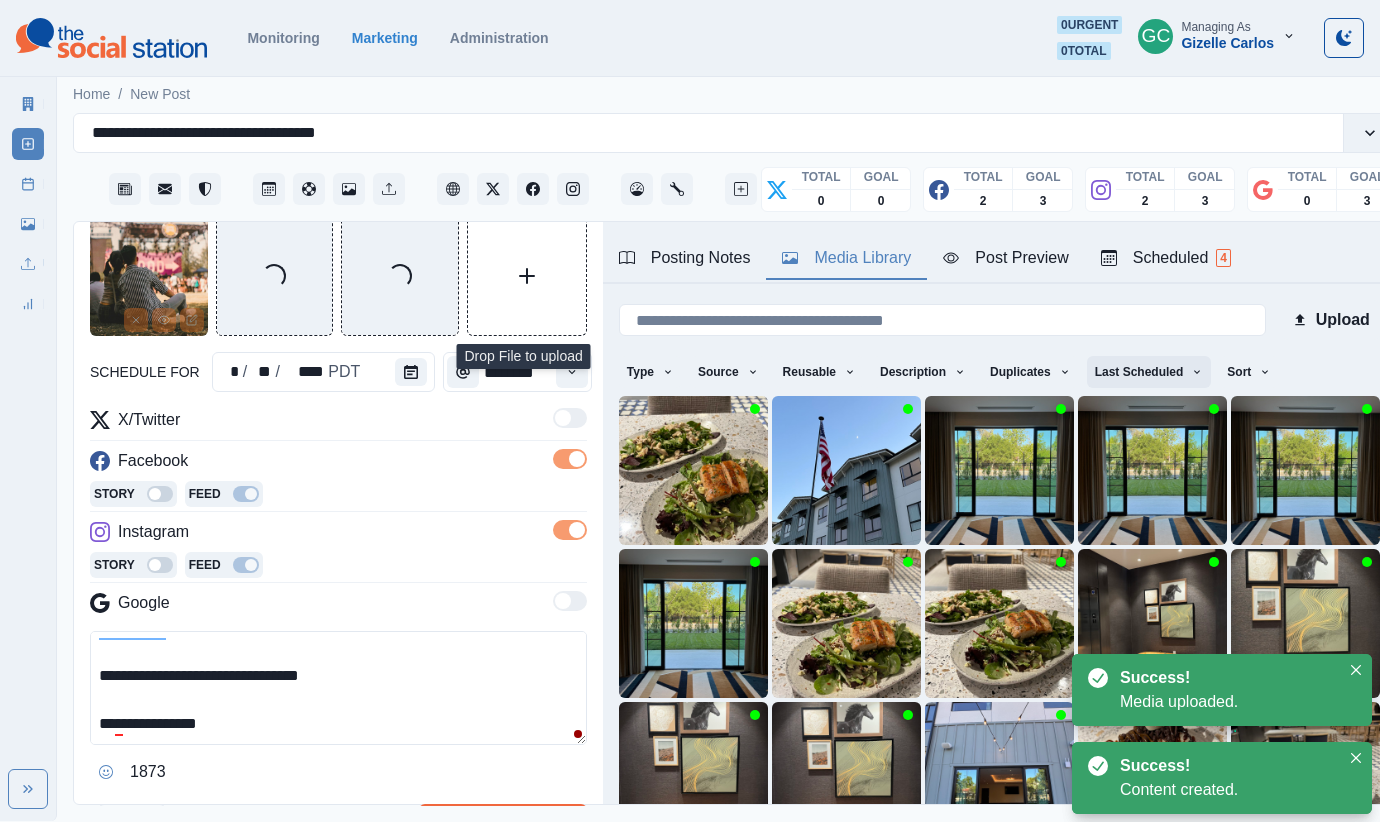 scroll, scrollTop: 70, scrollLeft: 0, axis: vertical 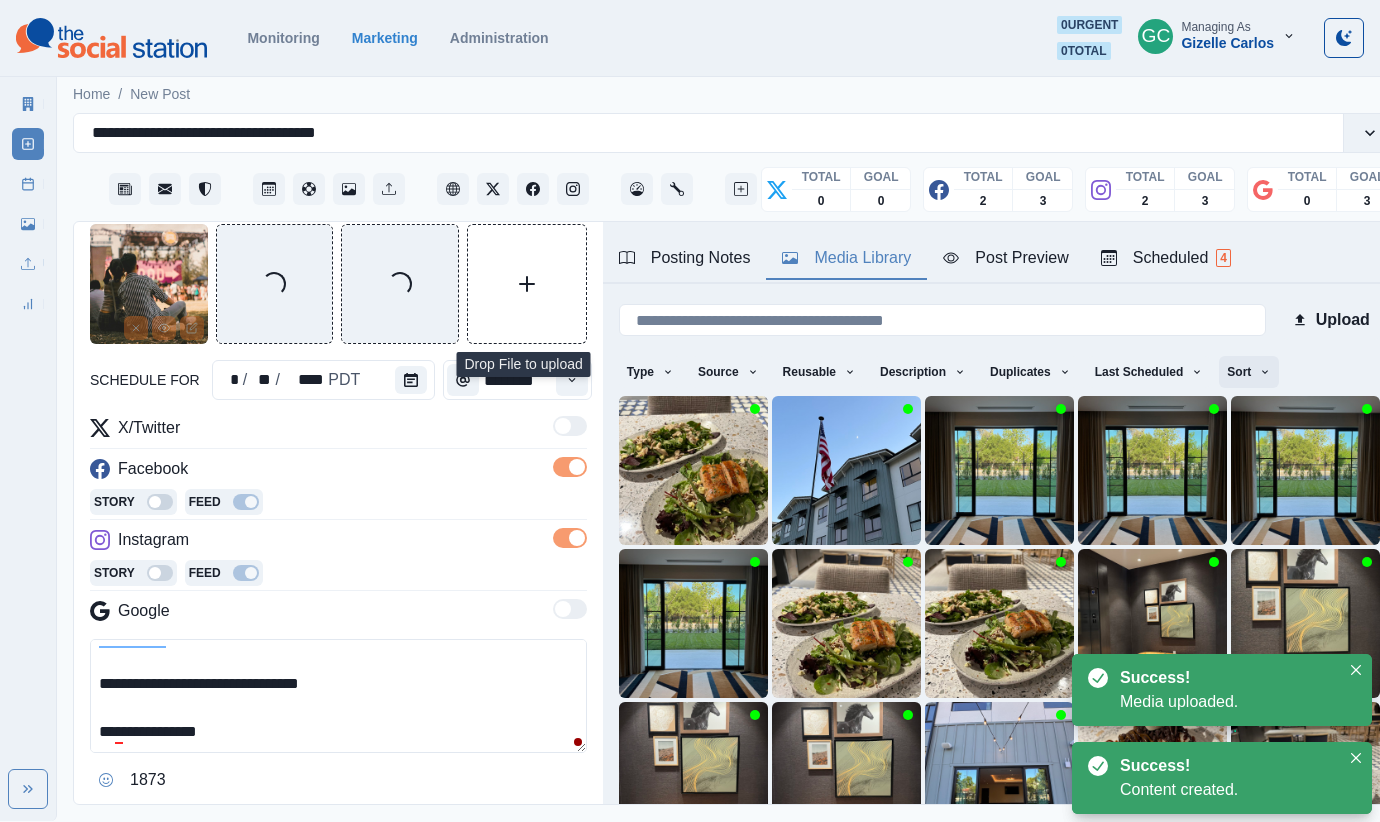 click on "Sort" at bounding box center (1249, 372) 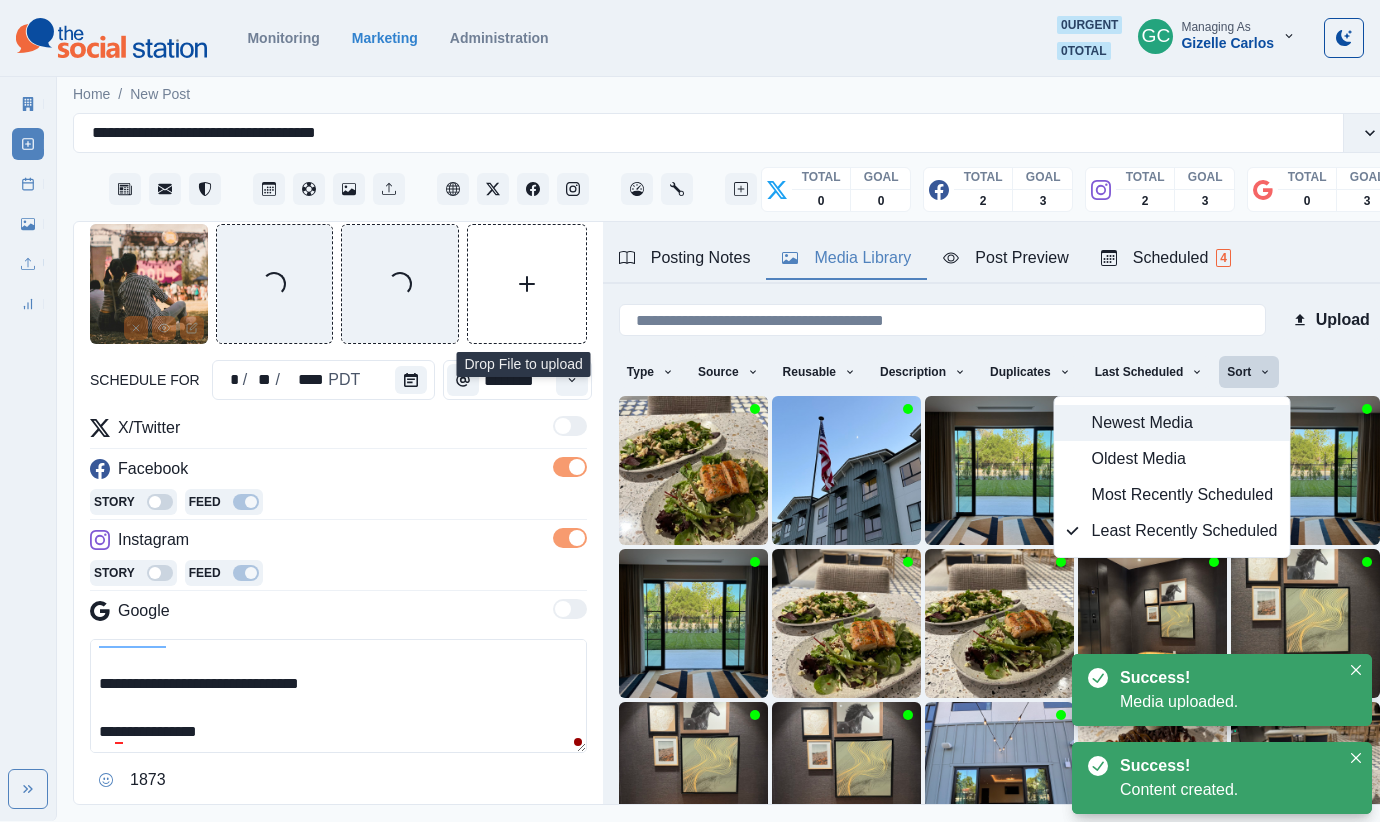 click on "Newest Media" at bounding box center [1185, 423] 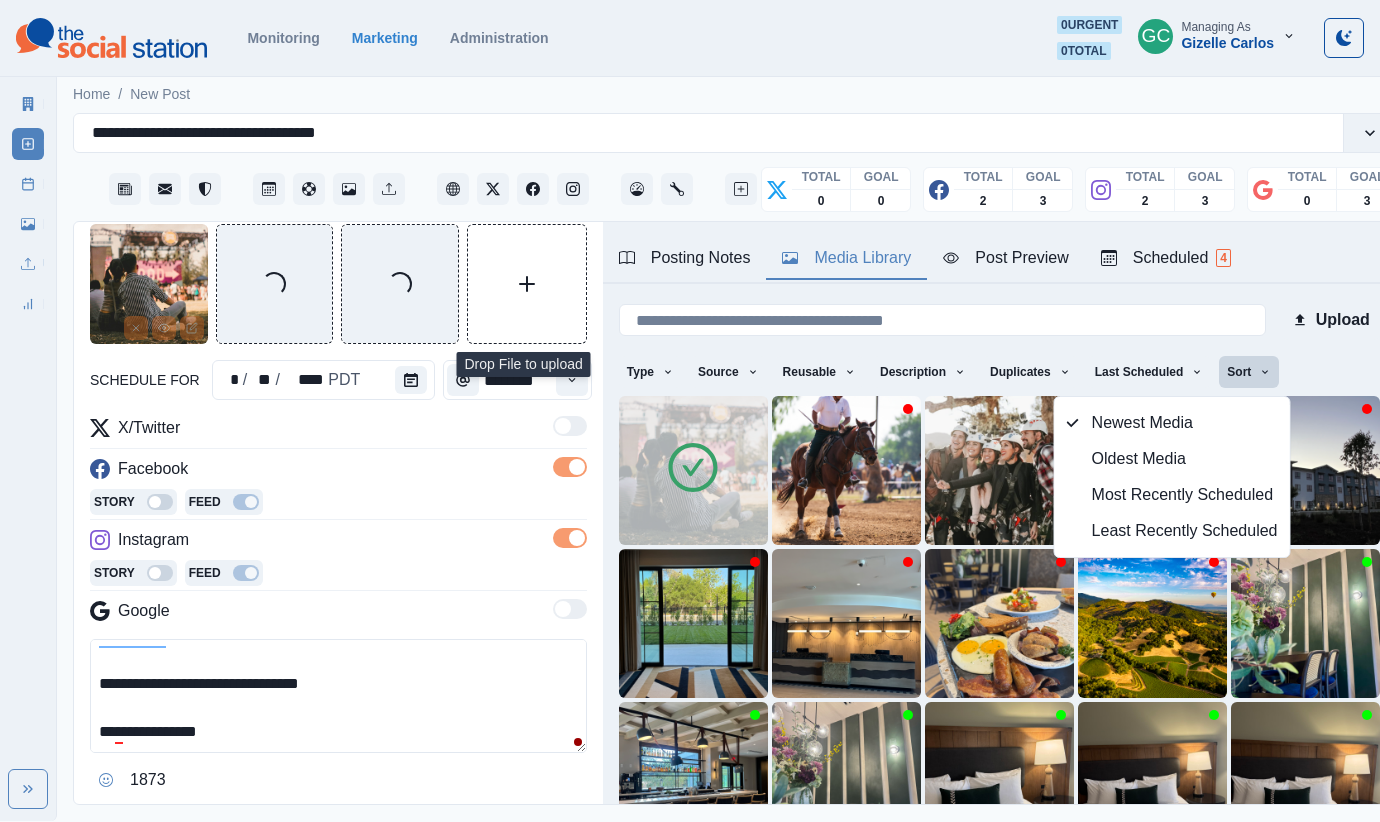 click at bounding box center [693, 470] 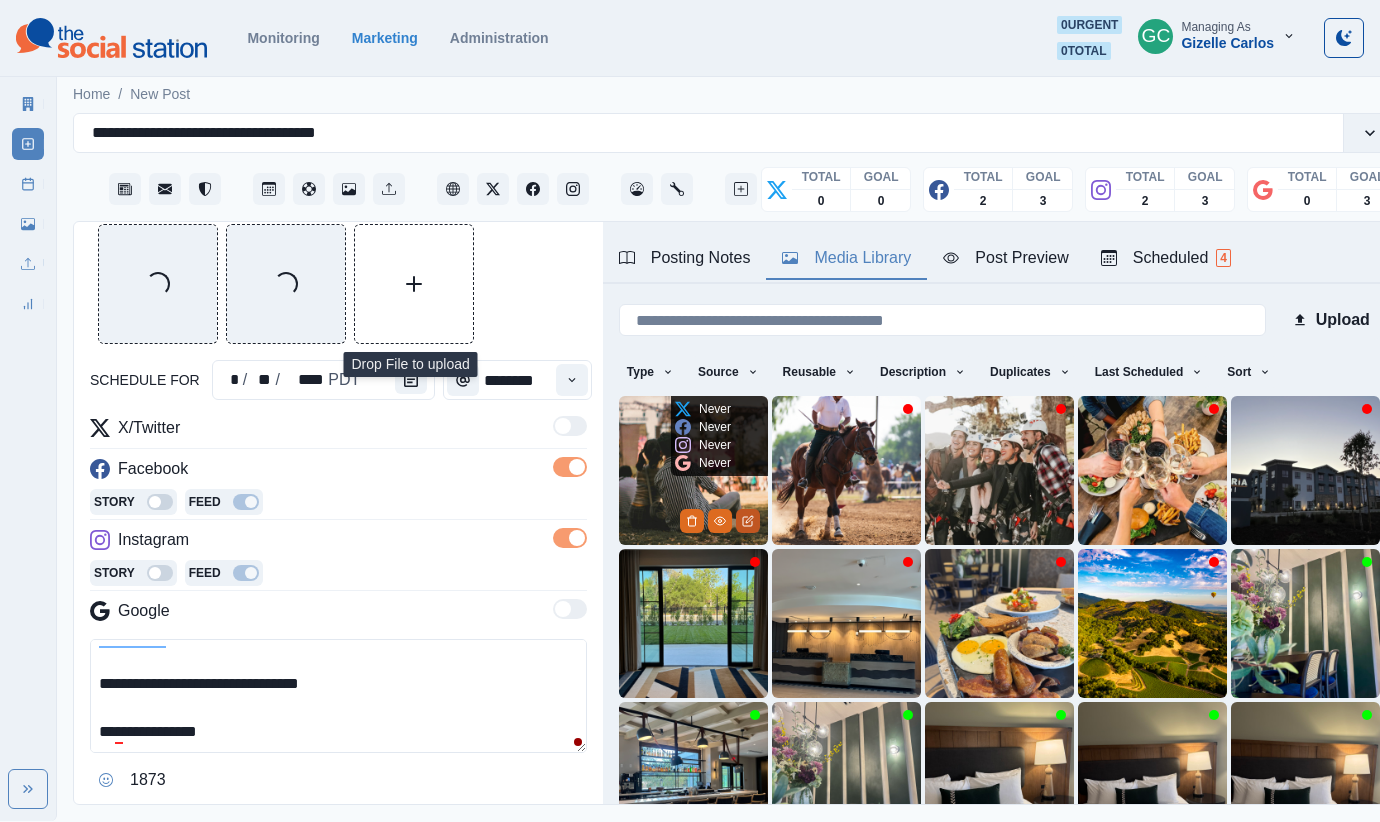 click at bounding box center (748, 521) 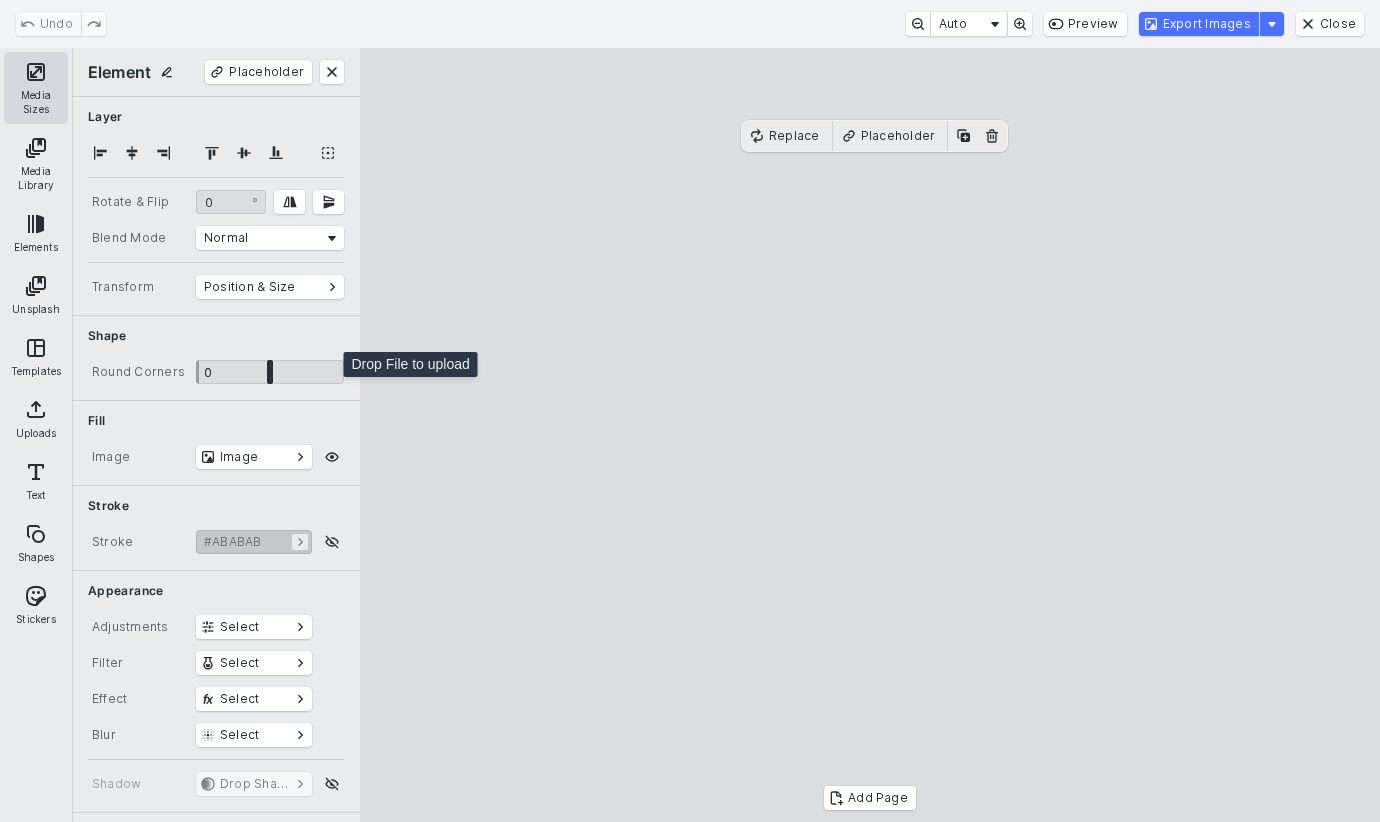 click on "Media Sizes" at bounding box center (36, 88) 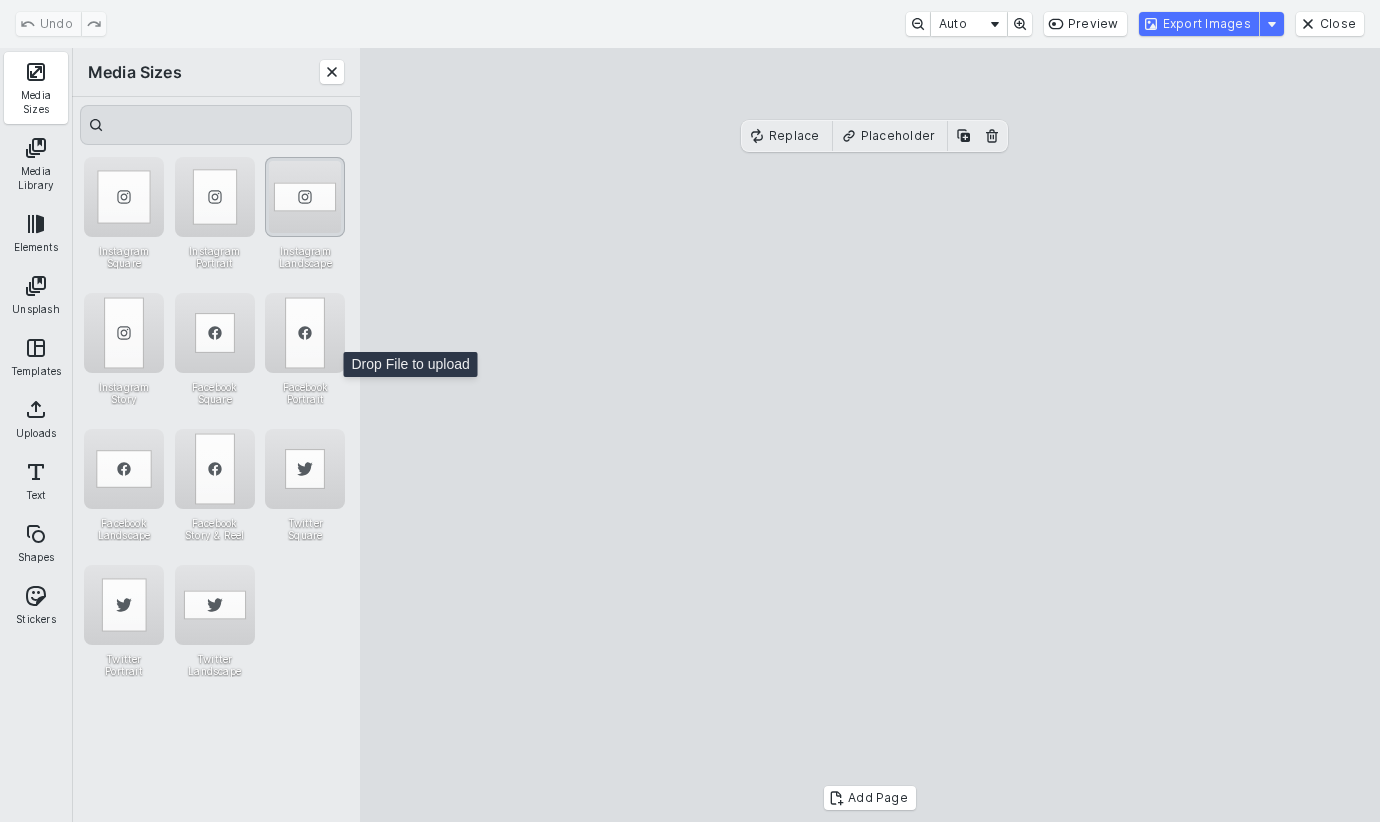 click at bounding box center (305, 197) 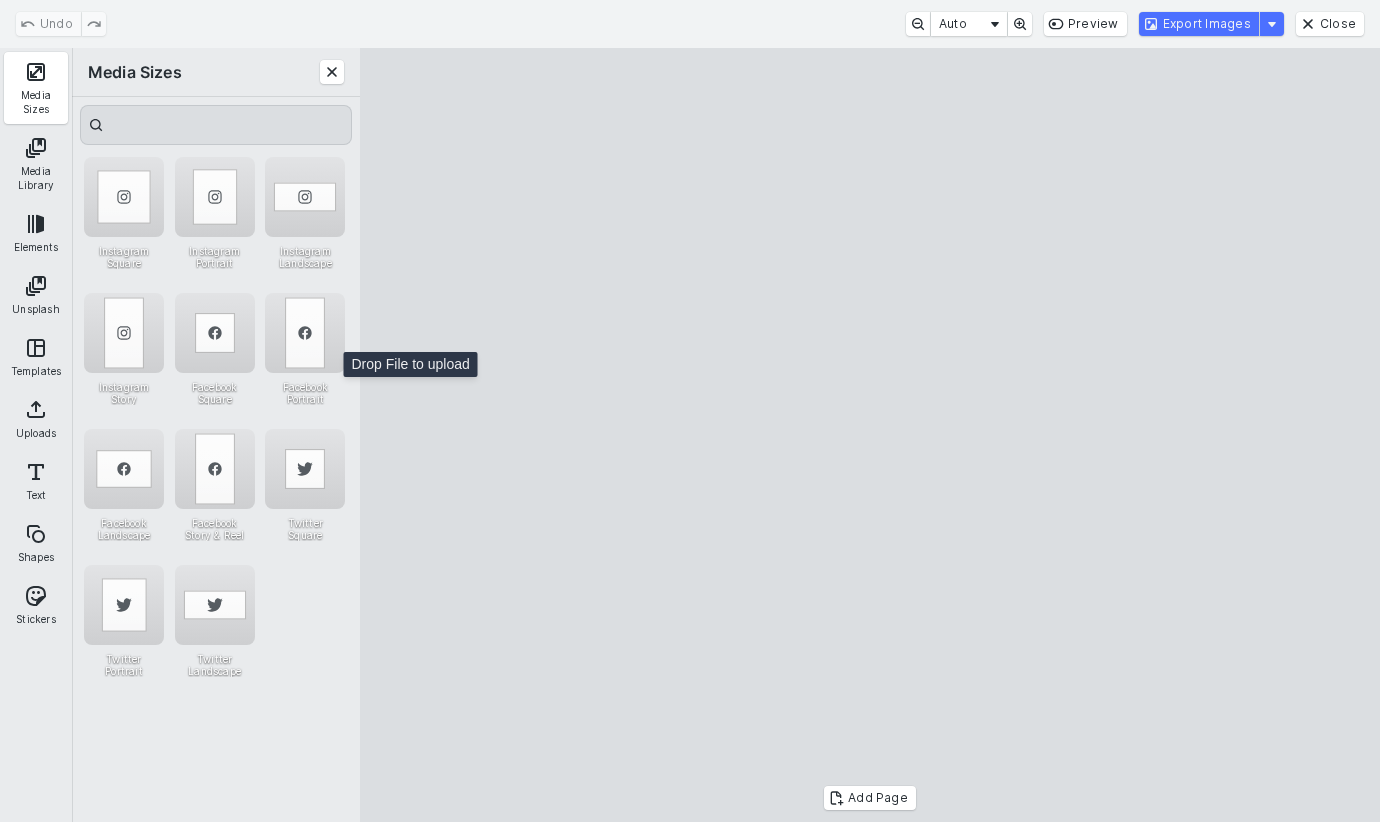 drag, startPoint x: 406, startPoint y: 210, endPoint x: 111, endPoint y: 1, distance: 361.53284 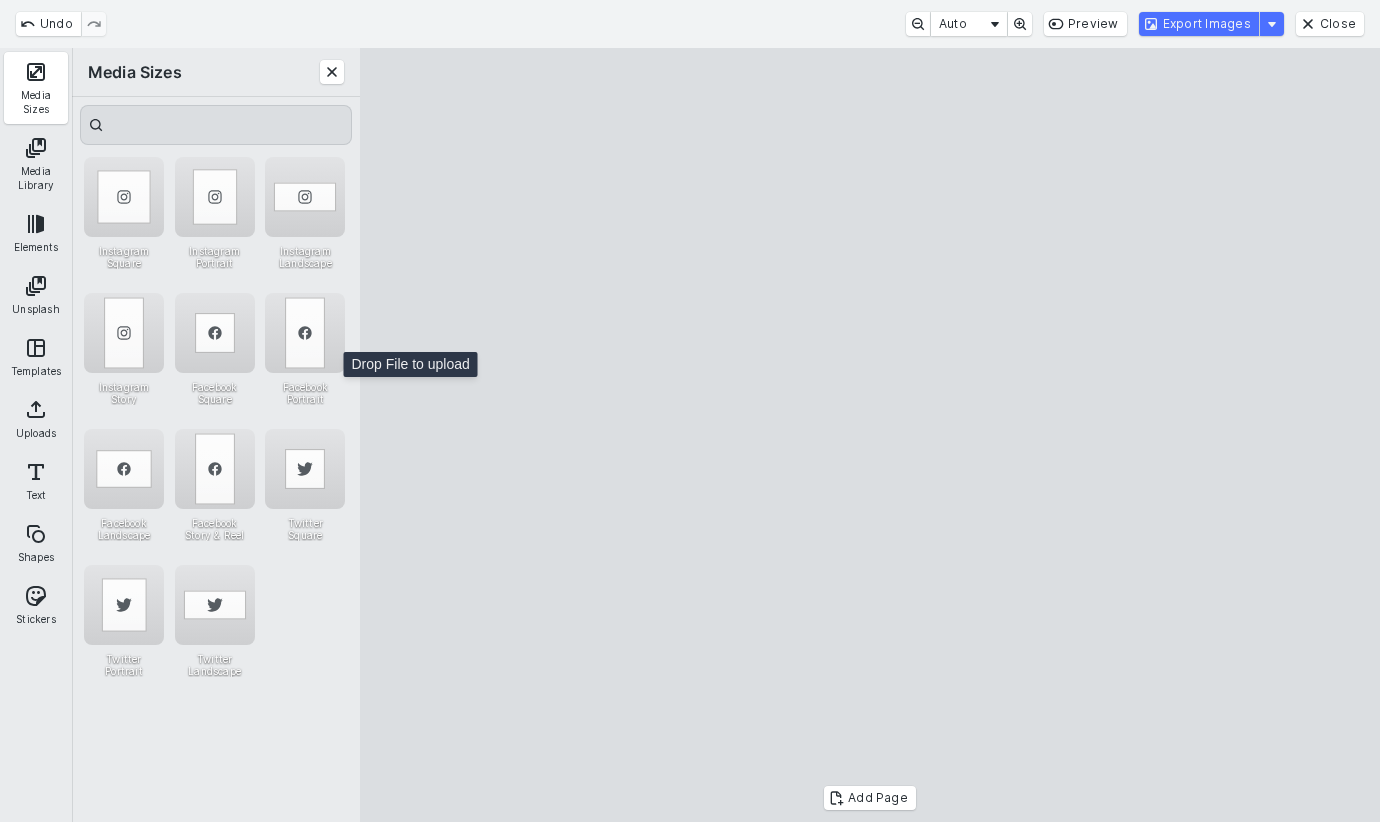drag, startPoint x: 671, startPoint y: 396, endPoint x: 780, endPoint y: 400, distance: 109.07337 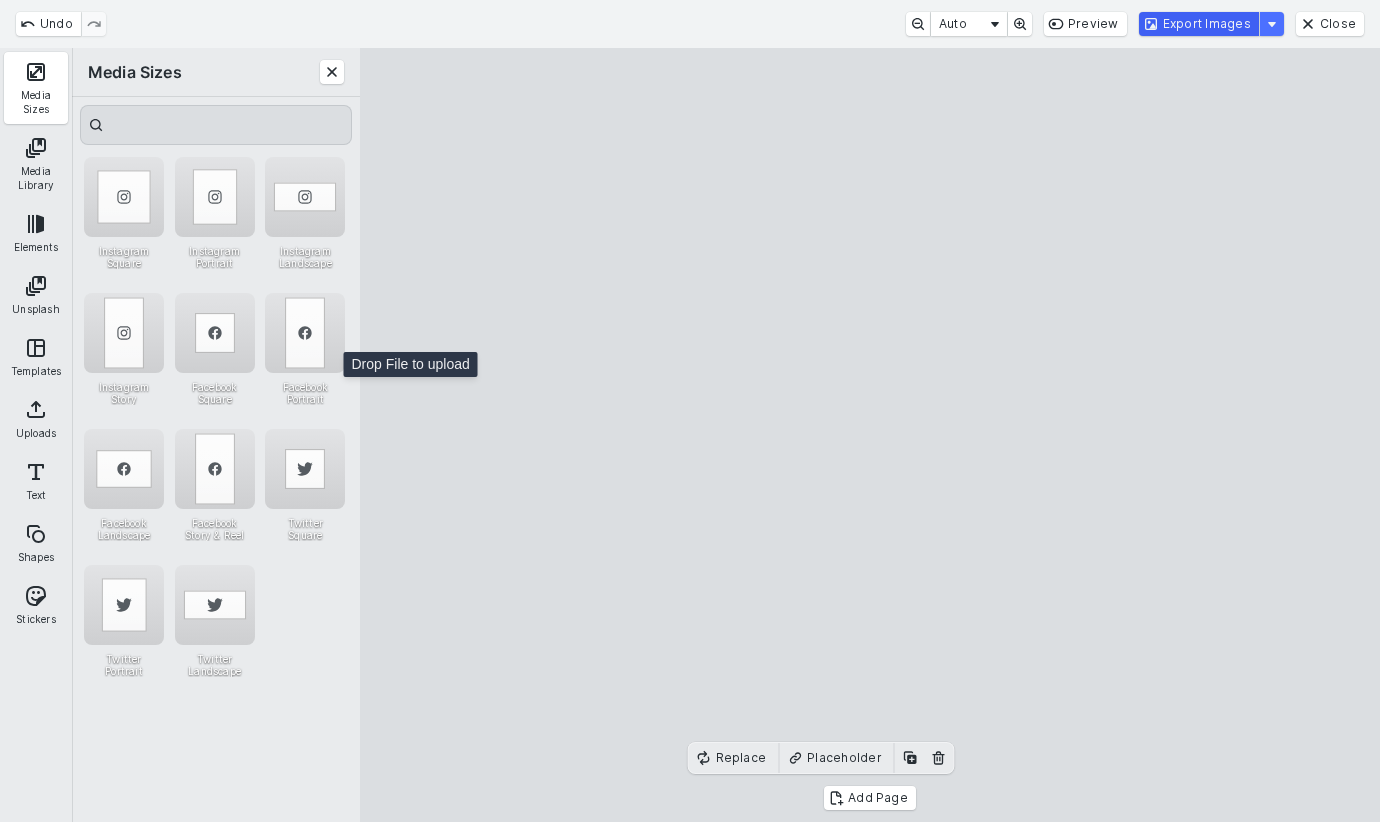 click on "Export Images" at bounding box center (1199, 24) 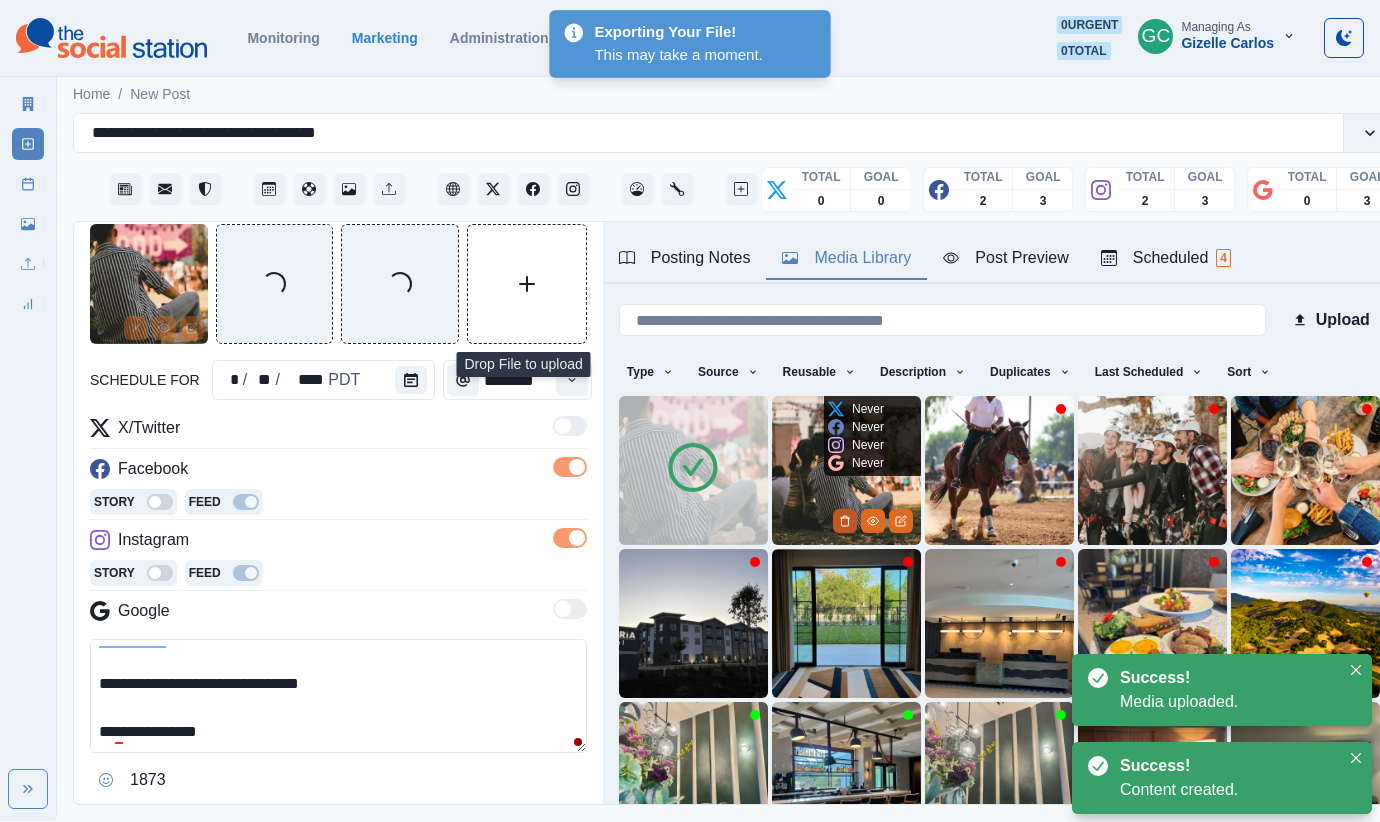 click 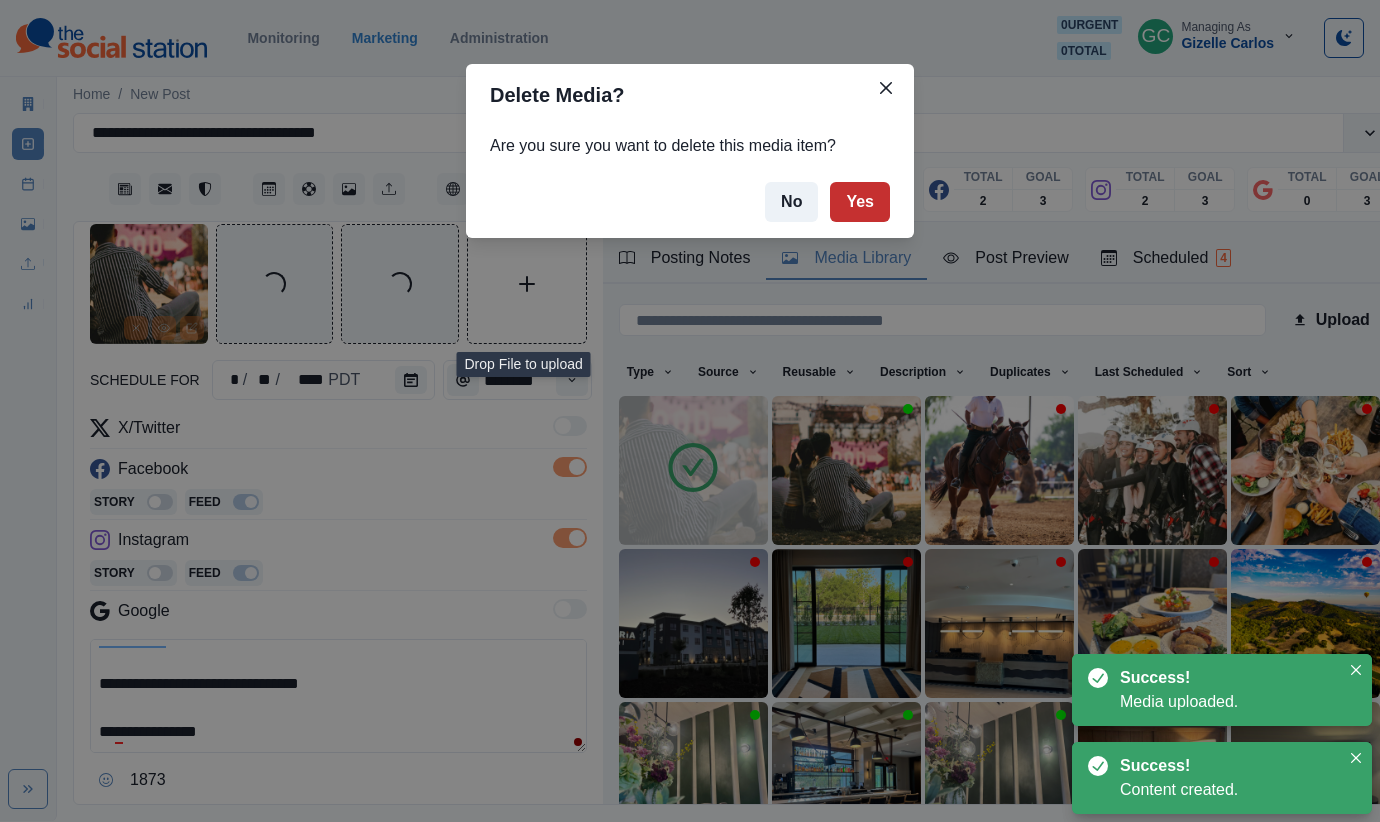 click on "Yes" at bounding box center [860, 202] 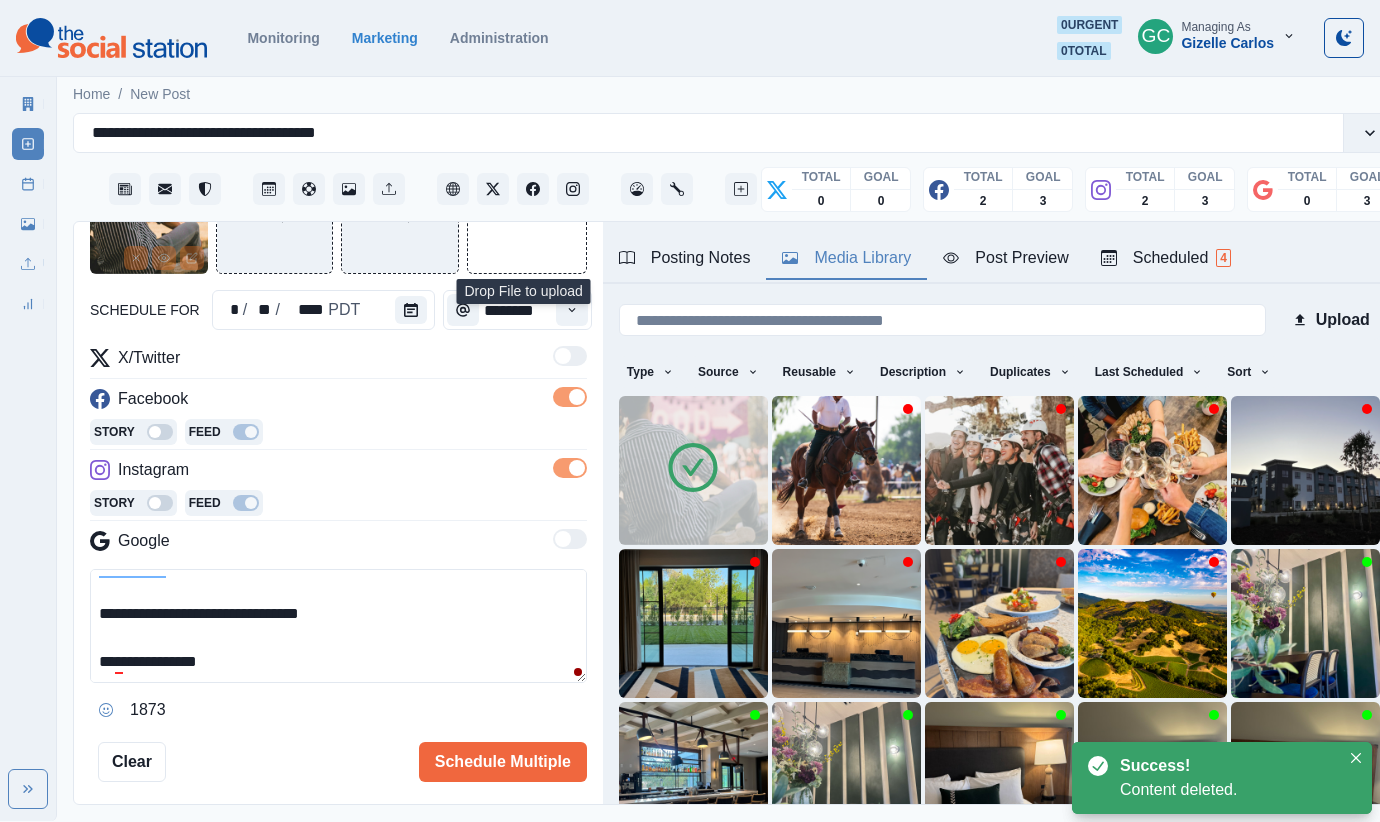 scroll, scrollTop: 143, scrollLeft: 0, axis: vertical 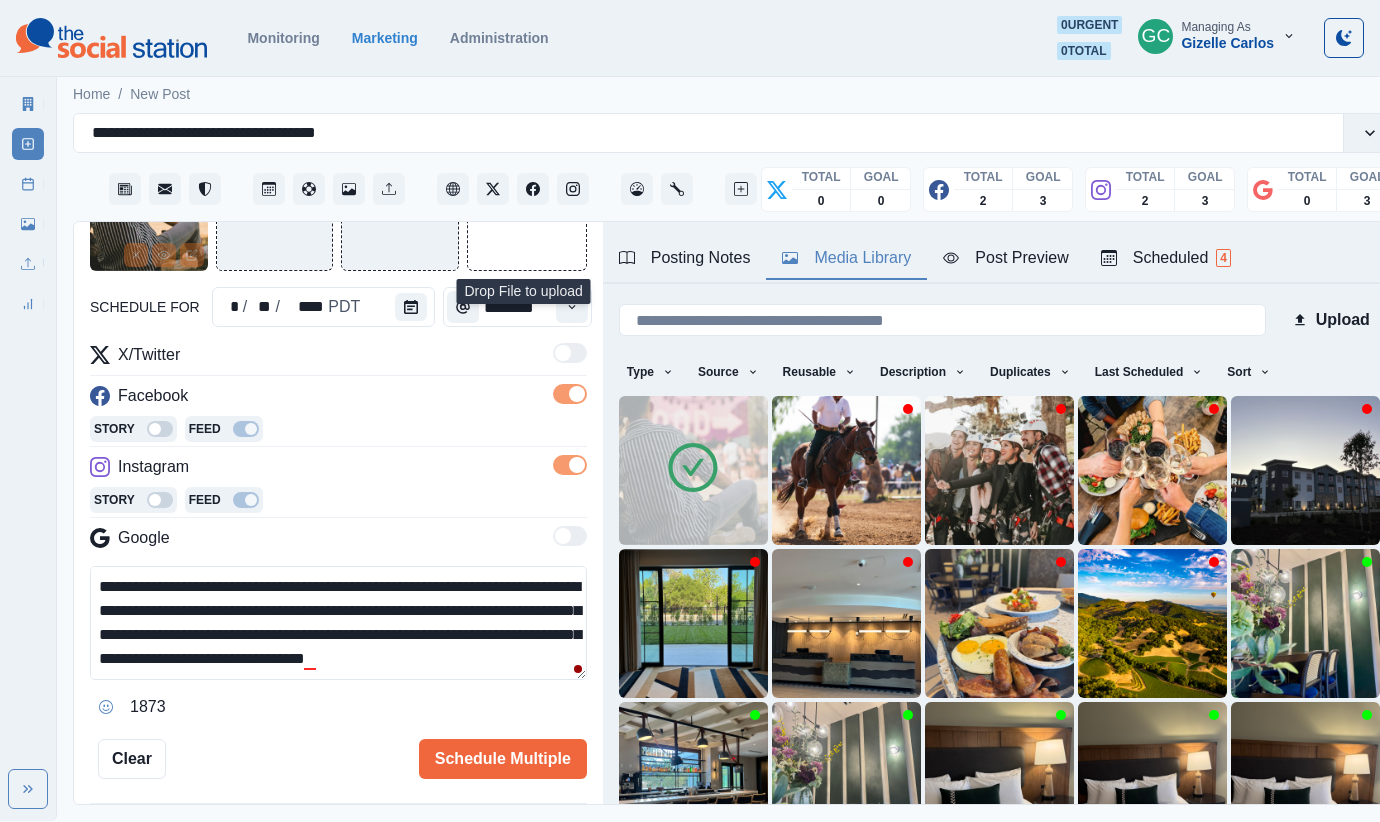 click on "**********" at bounding box center [338, 623] 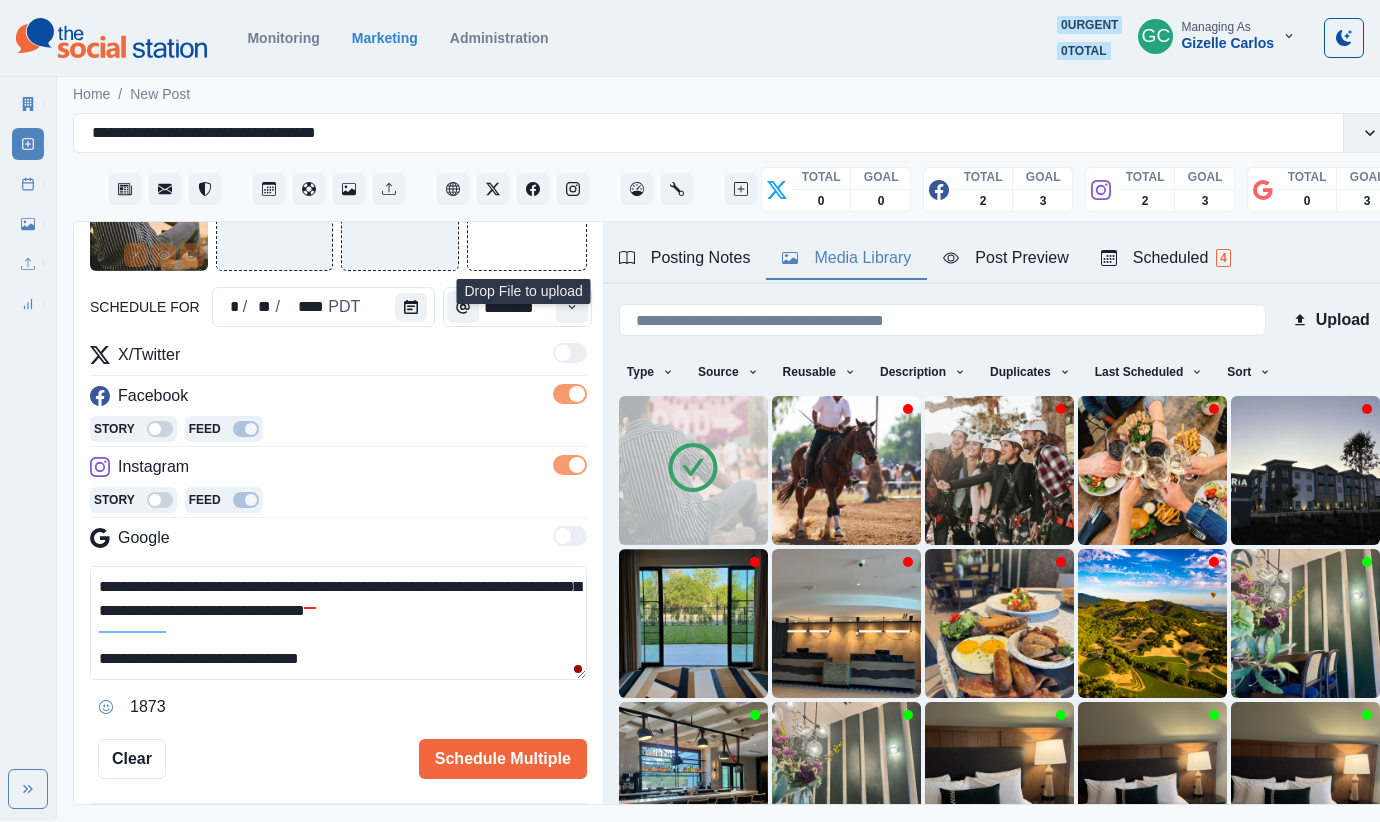 scroll, scrollTop: 62, scrollLeft: 0, axis: vertical 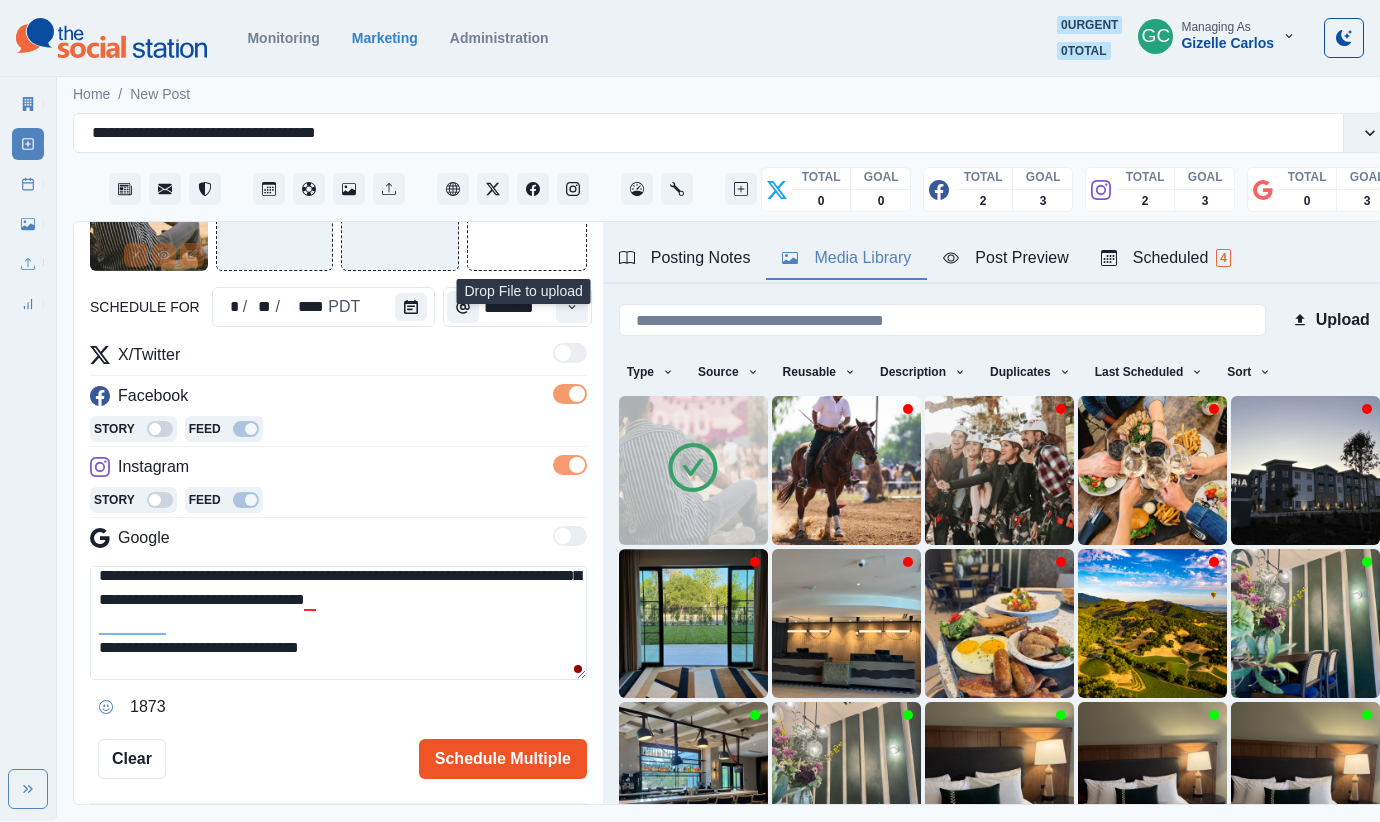 click on "Schedule Multiple" at bounding box center [503, 759] 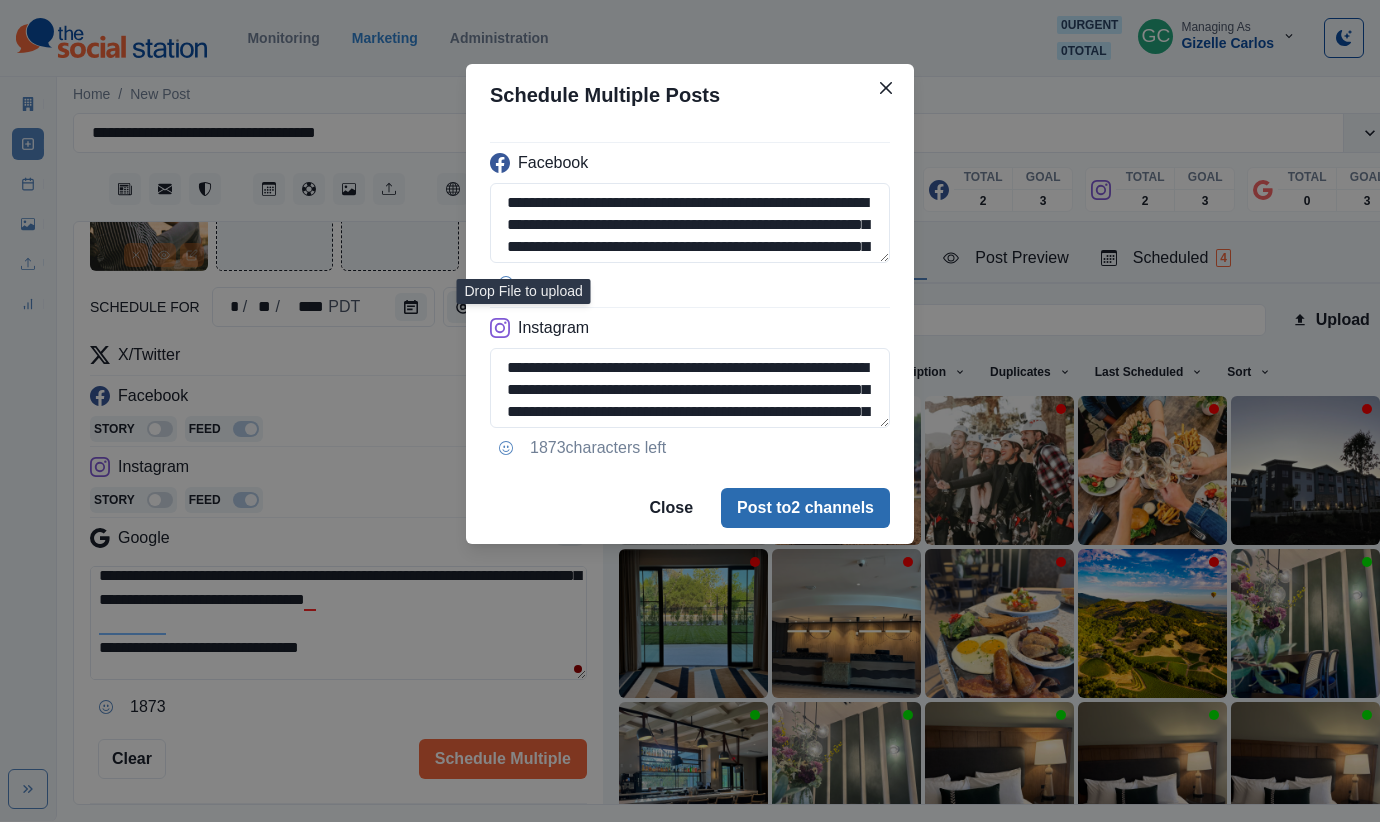 click on "Post to  2   channels" at bounding box center (805, 508) 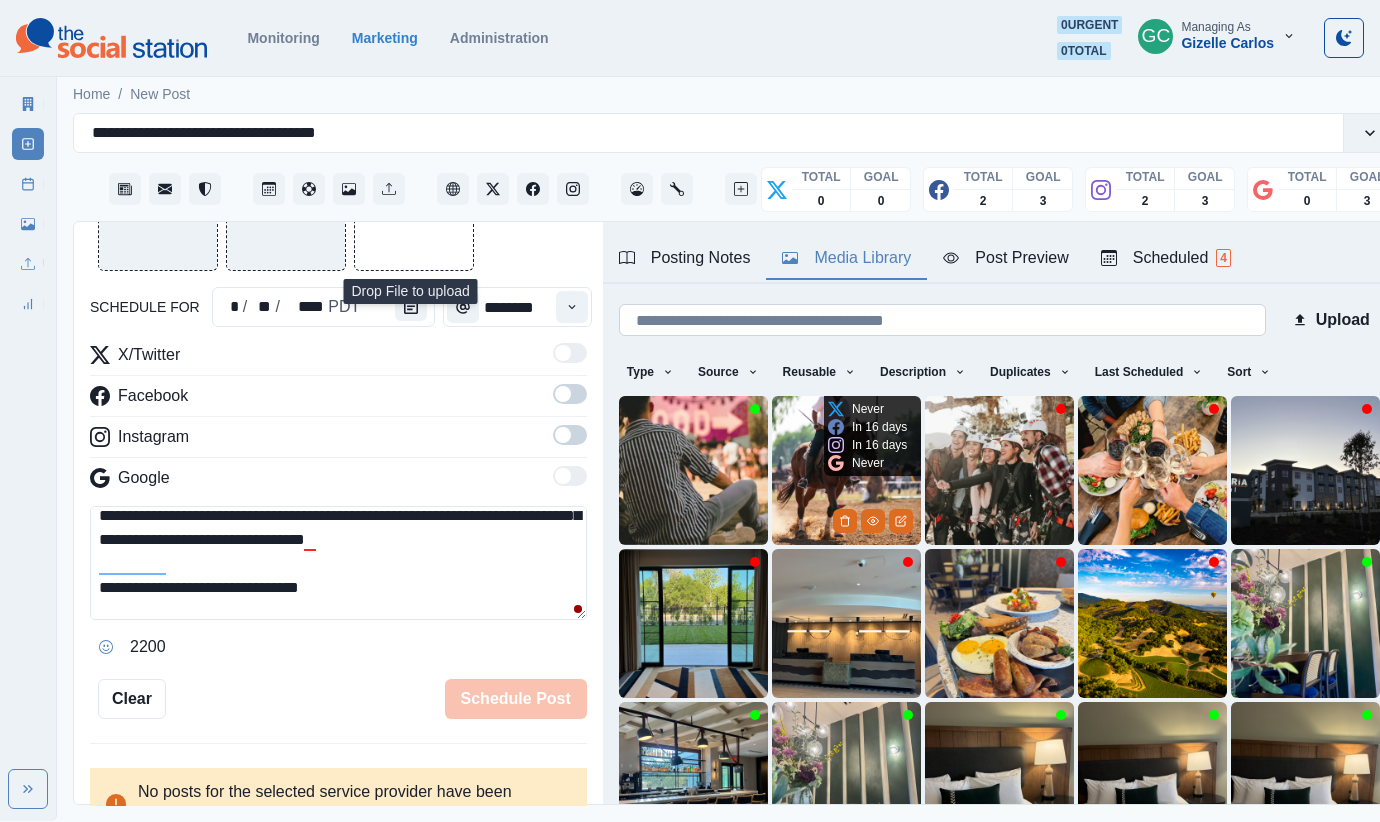 scroll, scrollTop: 0, scrollLeft: 0, axis: both 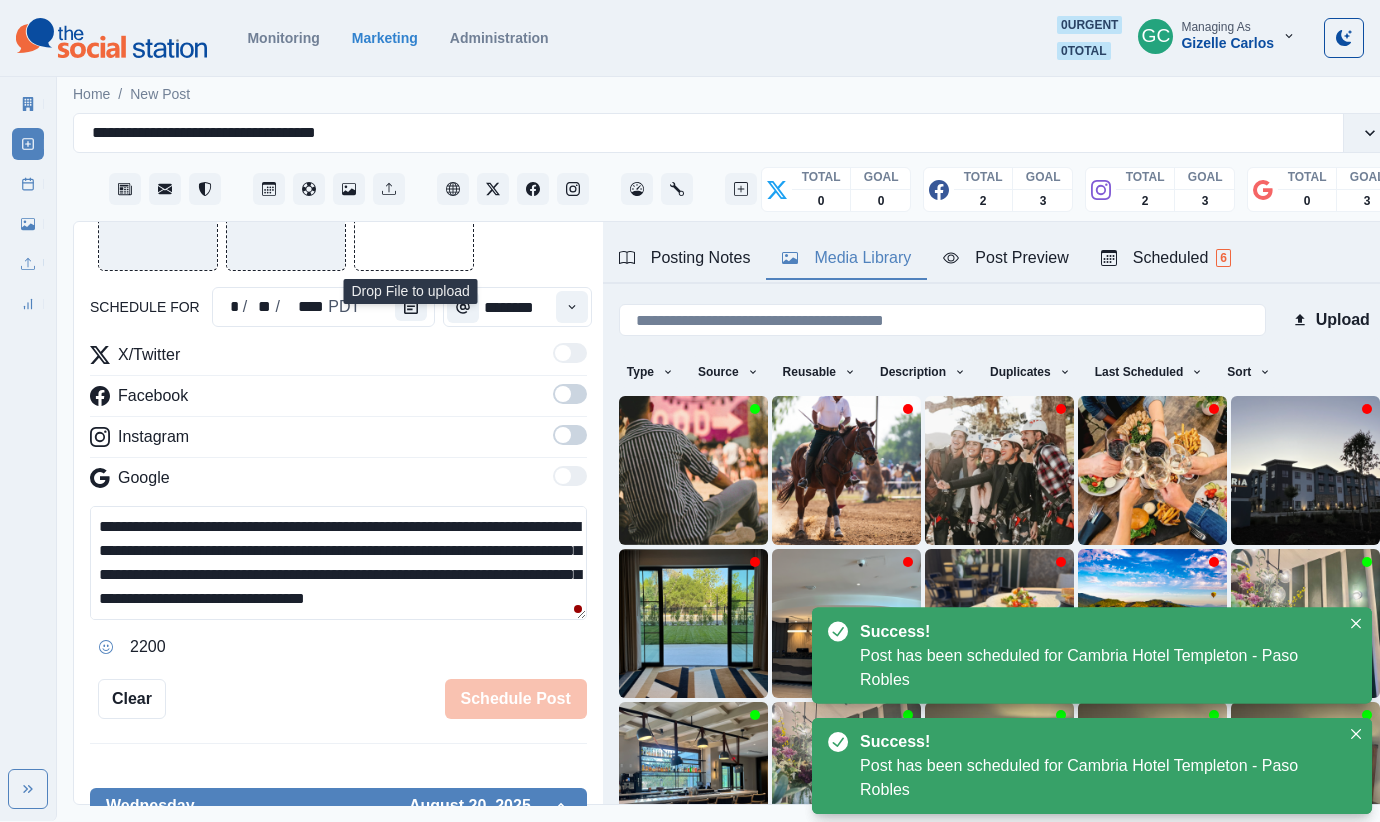 click on "Scheduled 6" at bounding box center [1166, 259] 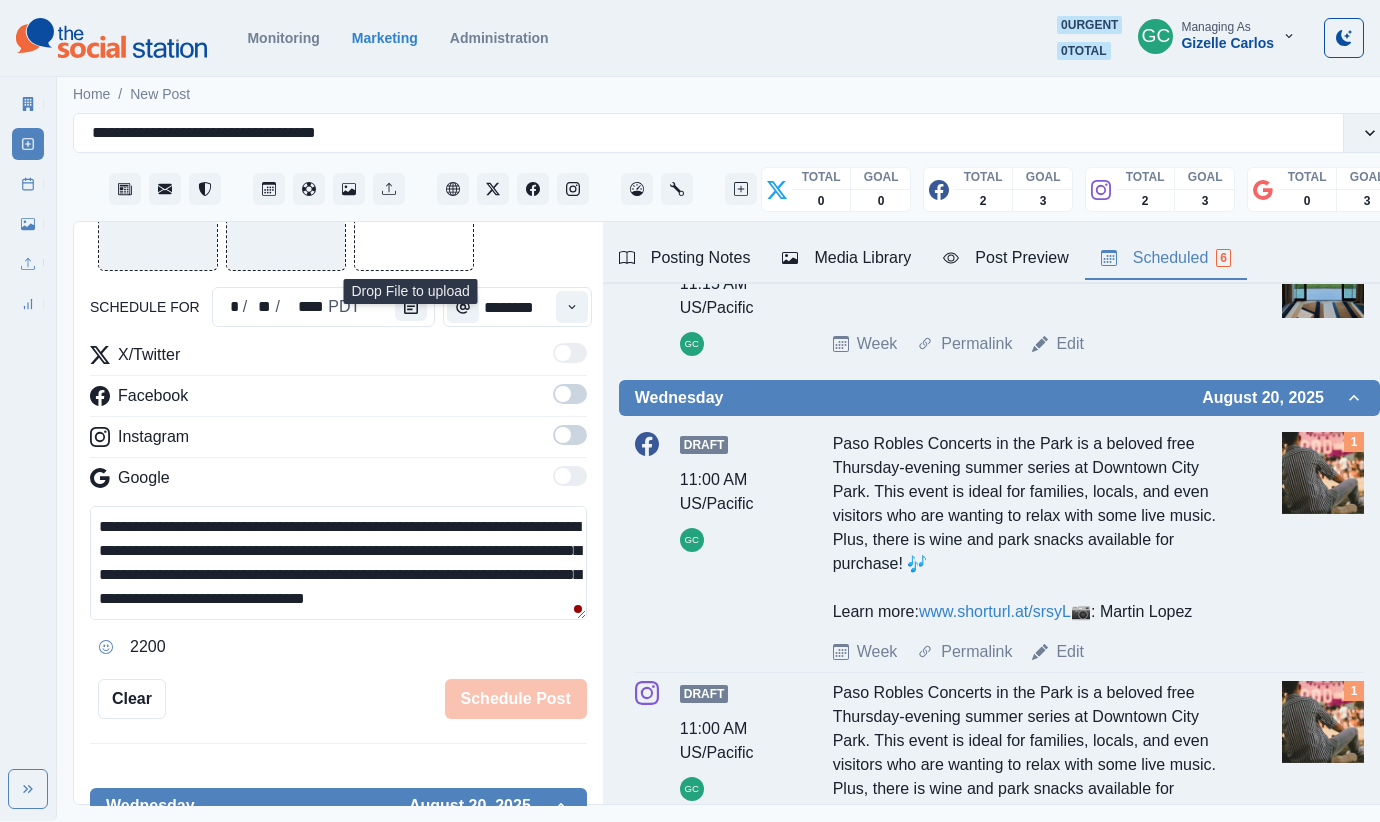 scroll, scrollTop: 0, scrollLeft: 0, axis: both 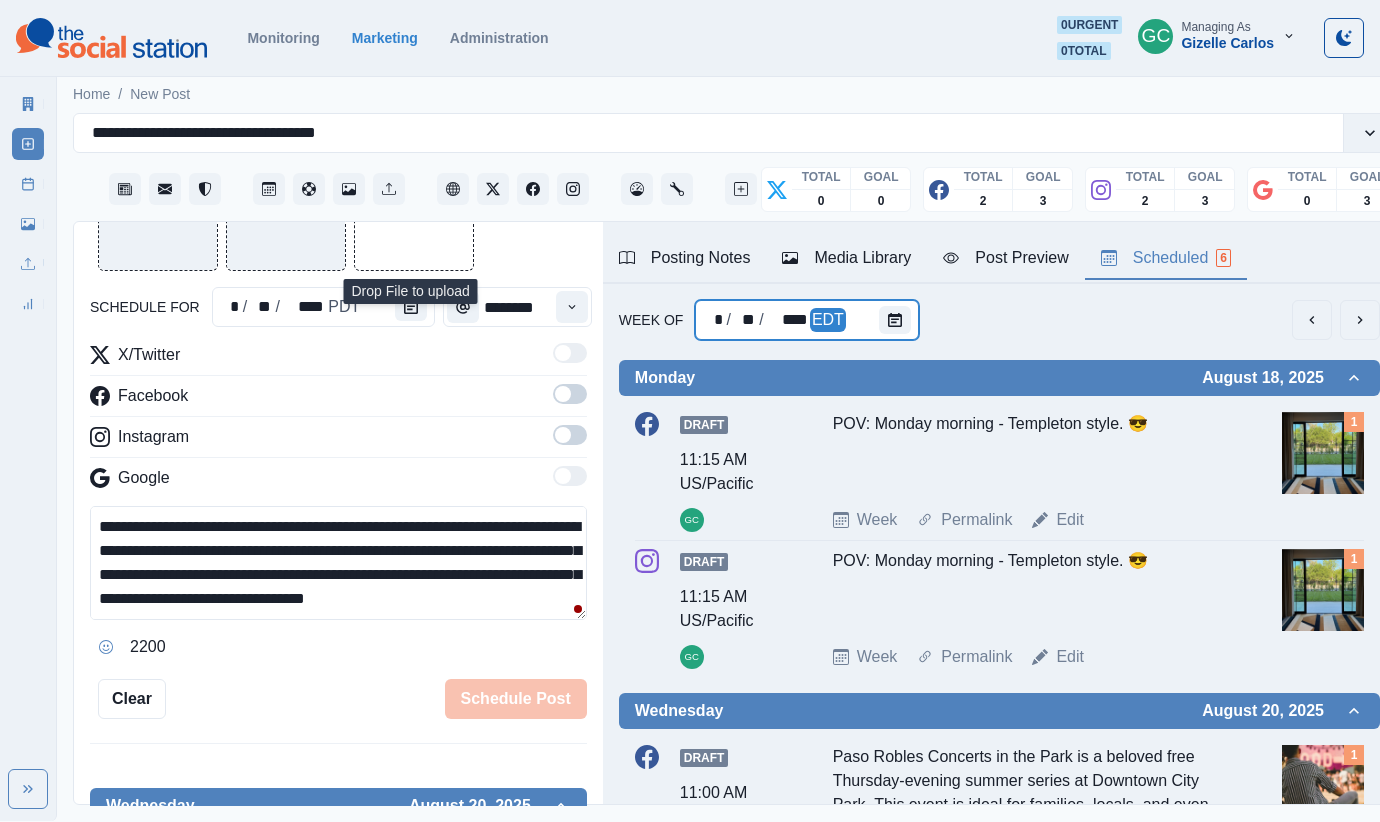 click at bounding box center [899, 320] 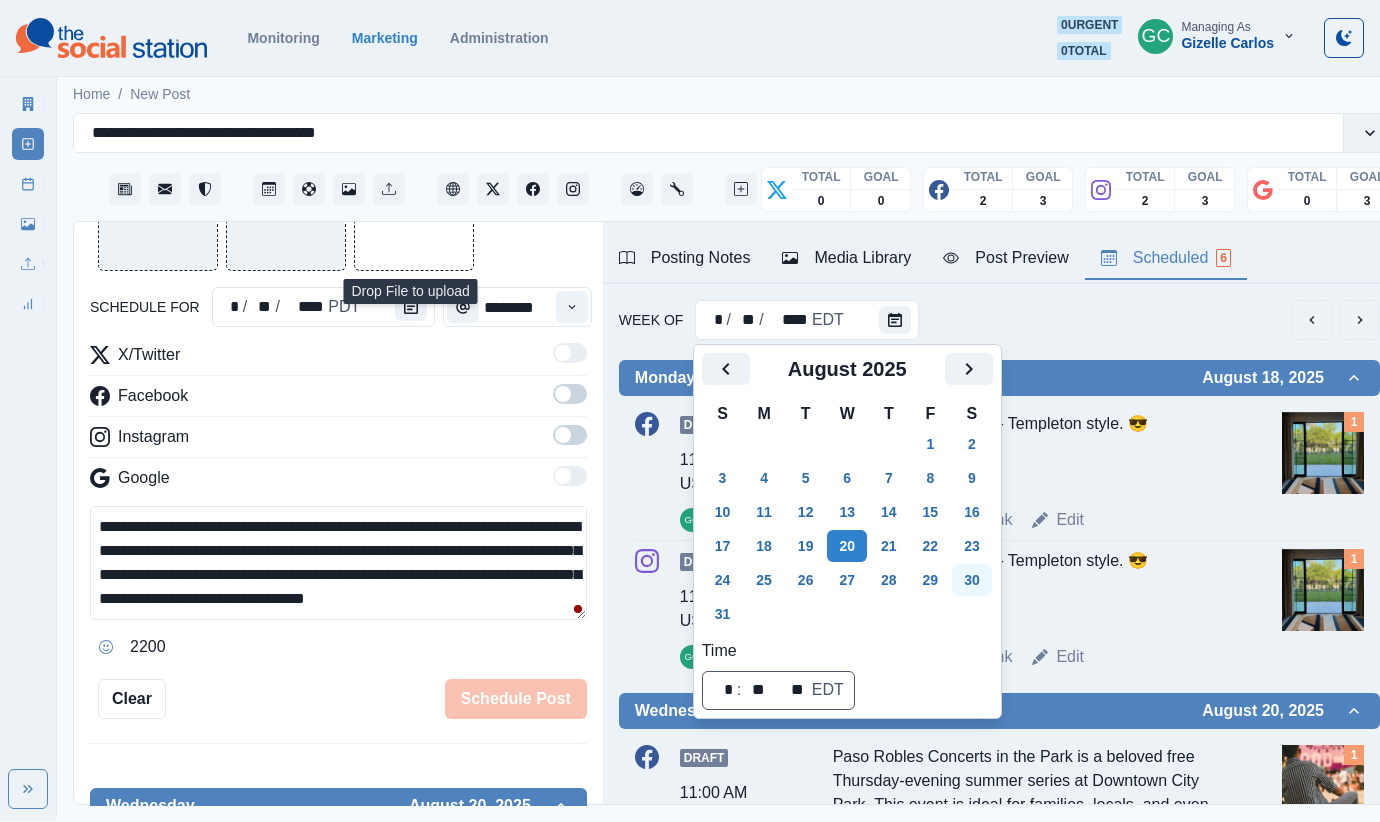 click on "25" at bounding box center [764, 580] 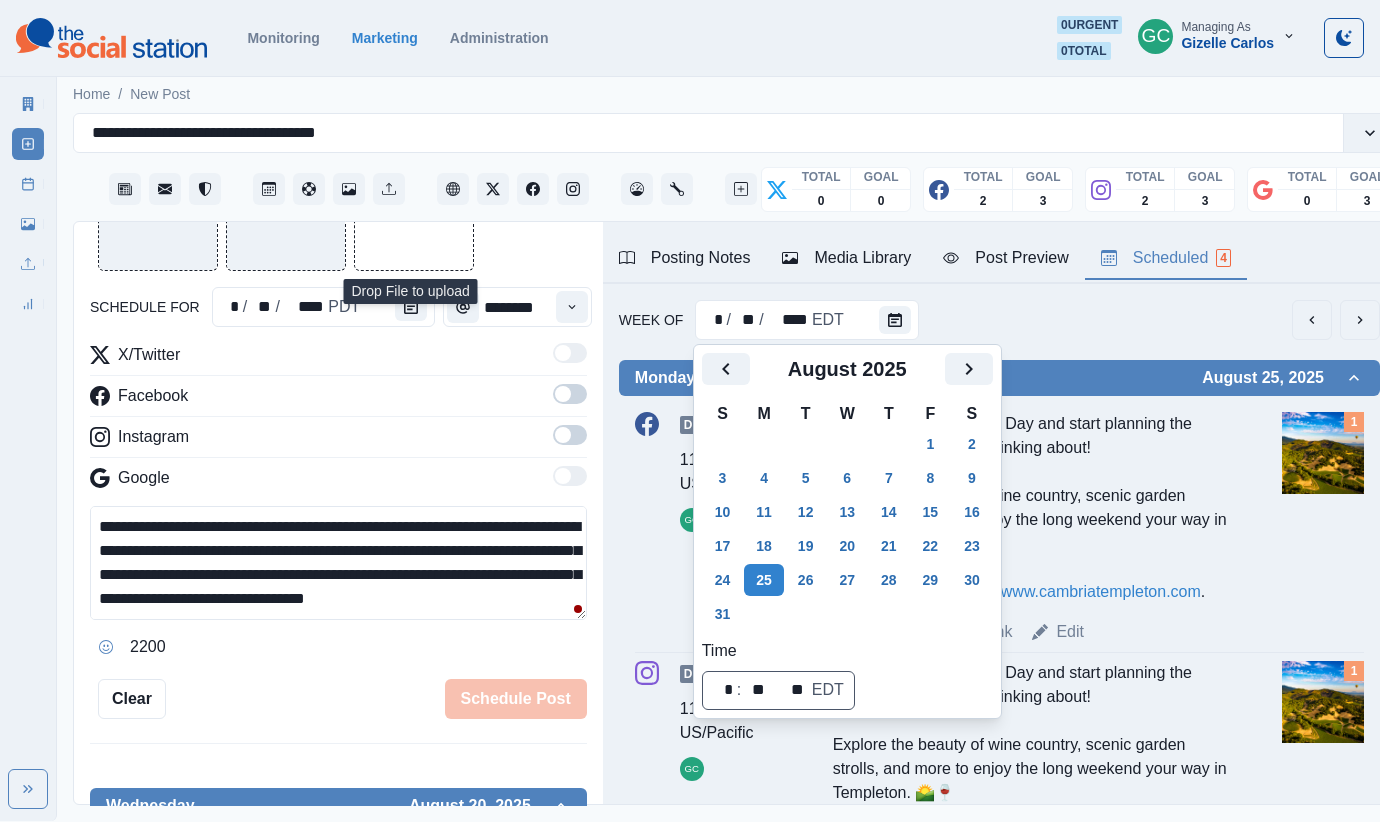 click on "Make the most of Labor Day and start planning the getaway you've been thinking about!
Explore the beauty of wine country, scenic garden strolls, and more to enjoy the long weekend your way in Templeton. 🌄🍷
Secure your stay today:  www.cambriatempleton.com ." at bounding box center (1031, 508) 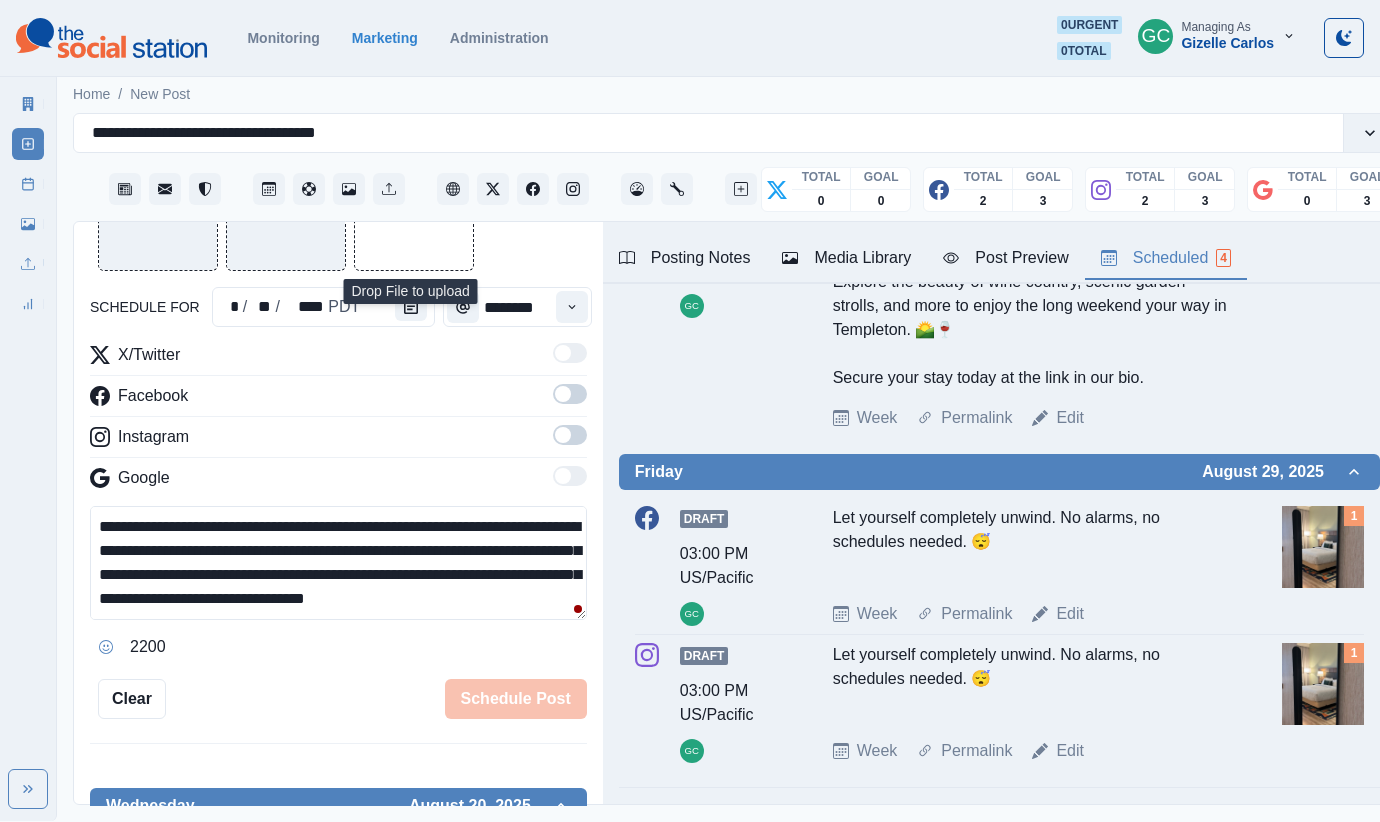 scroll, scrollTop: 405, scrollLeft: 0, axis: vertical 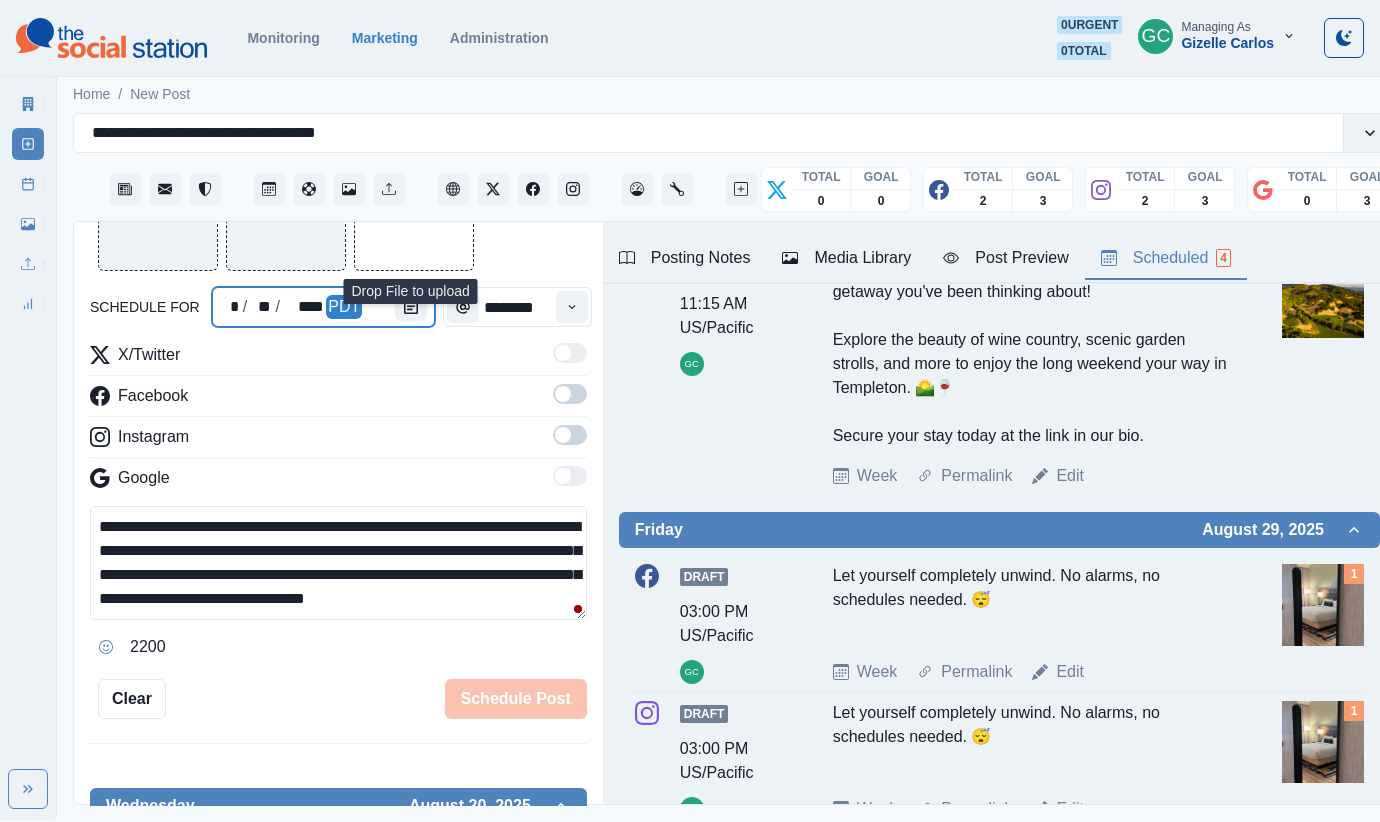 click at bounding box center [415, 307] 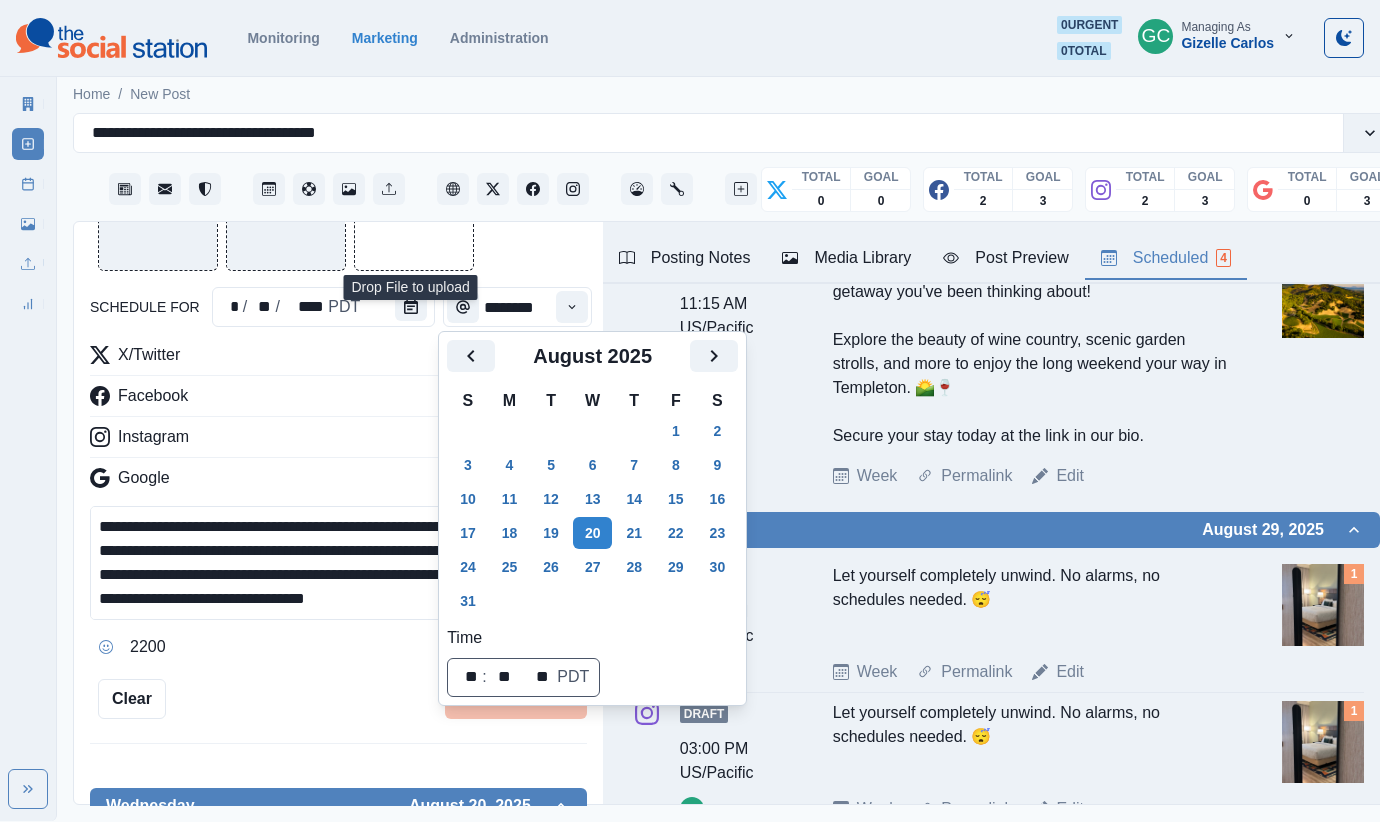 scroll, scrollTop: 147, scrollLeft: 0, axis: vertical 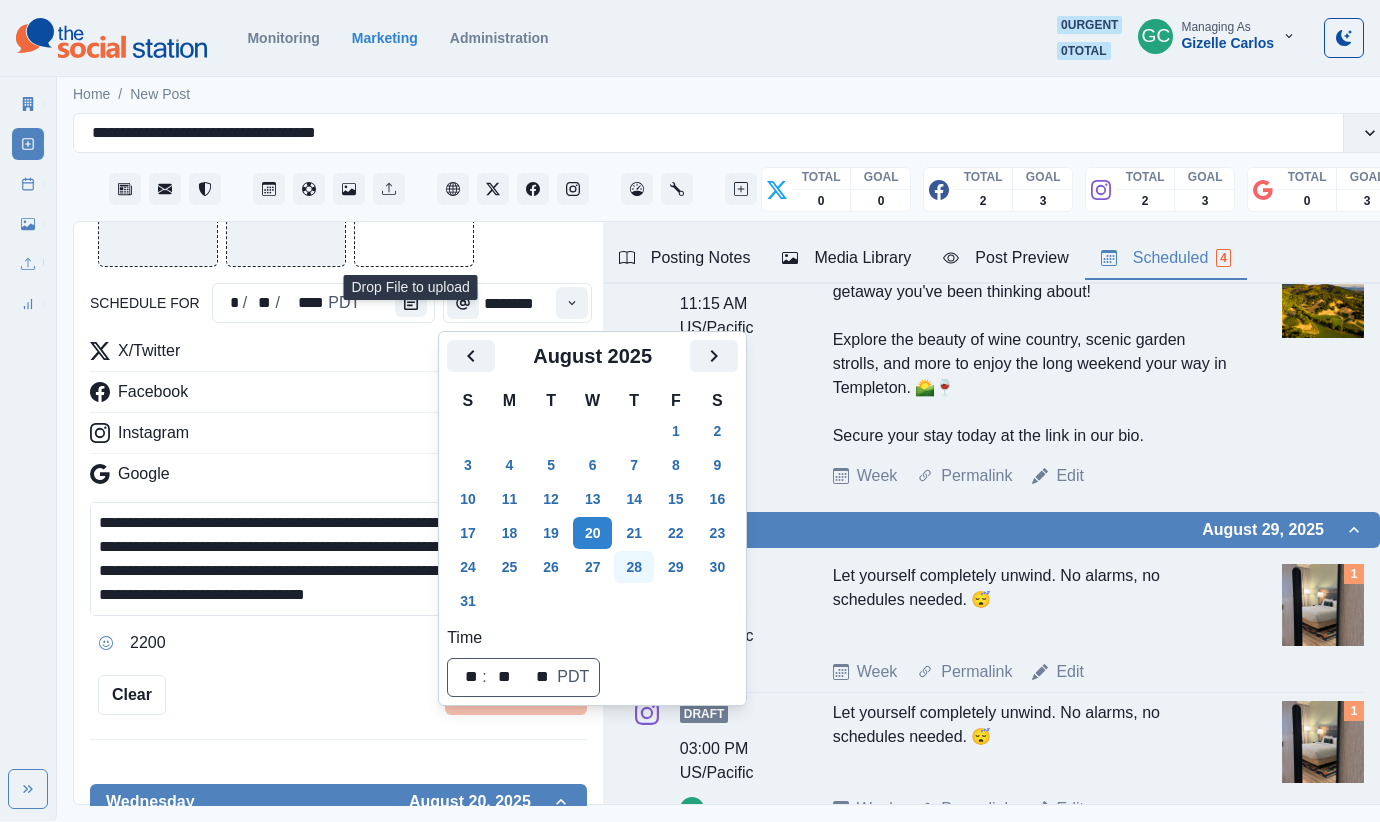 click on "28" at bounding box center [634, 567] 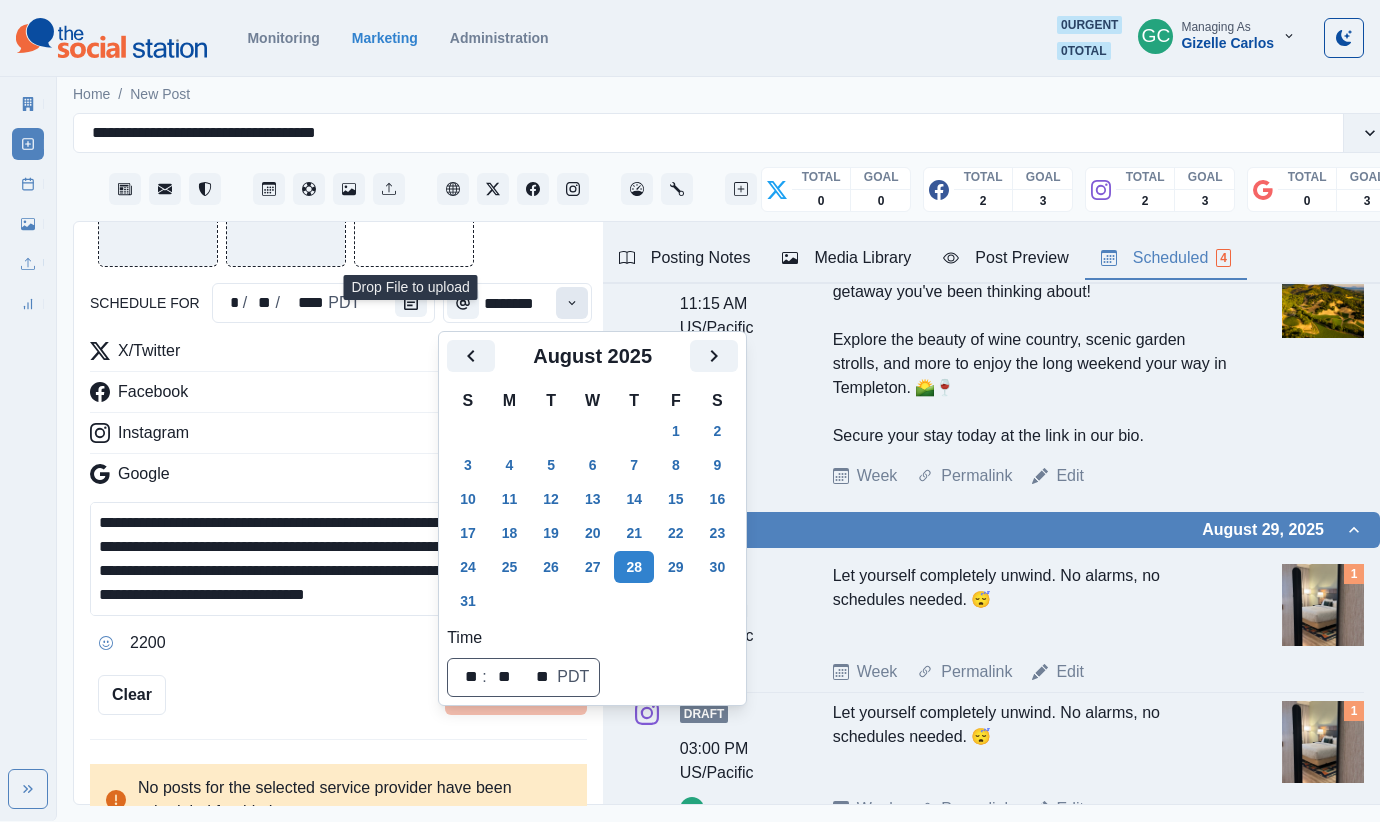 click 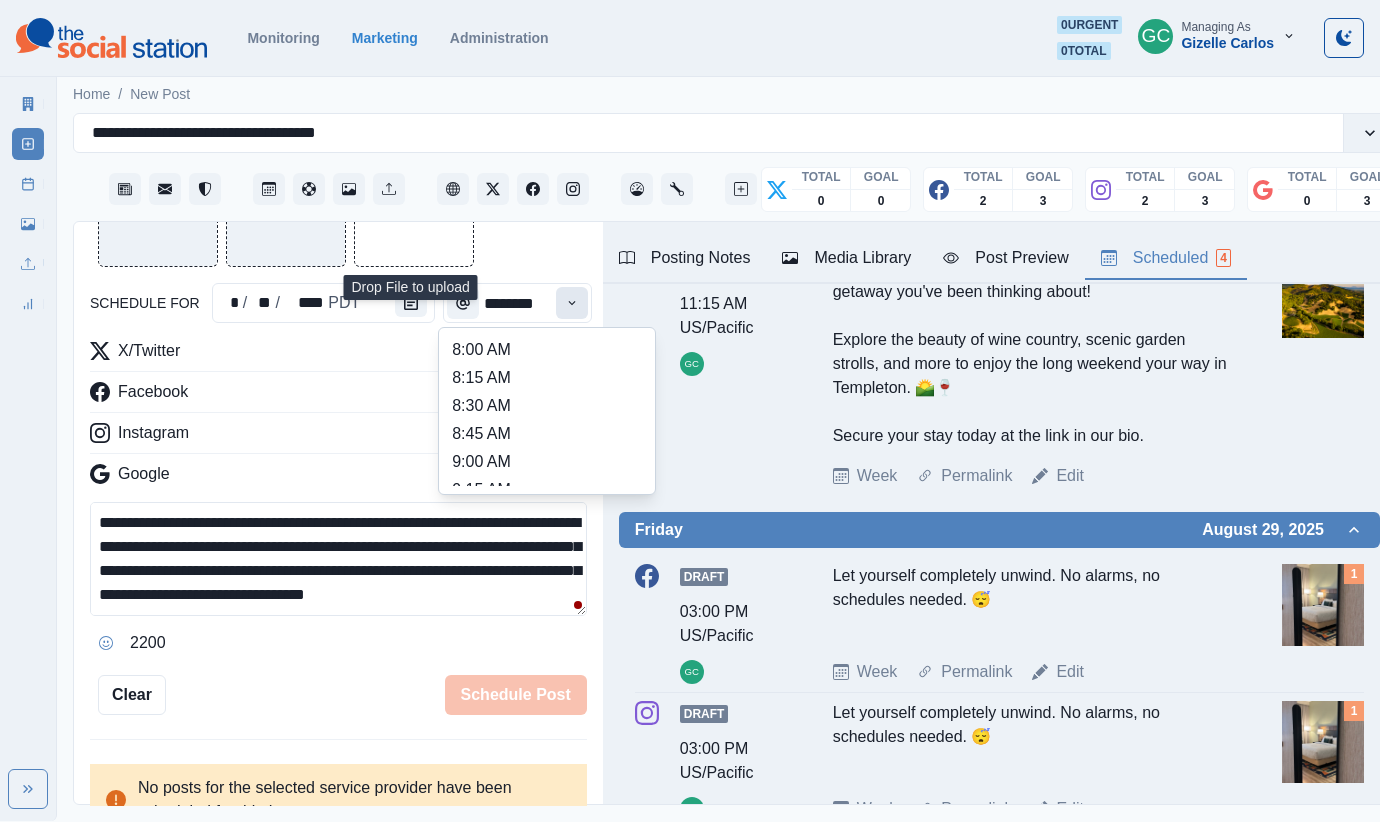 click 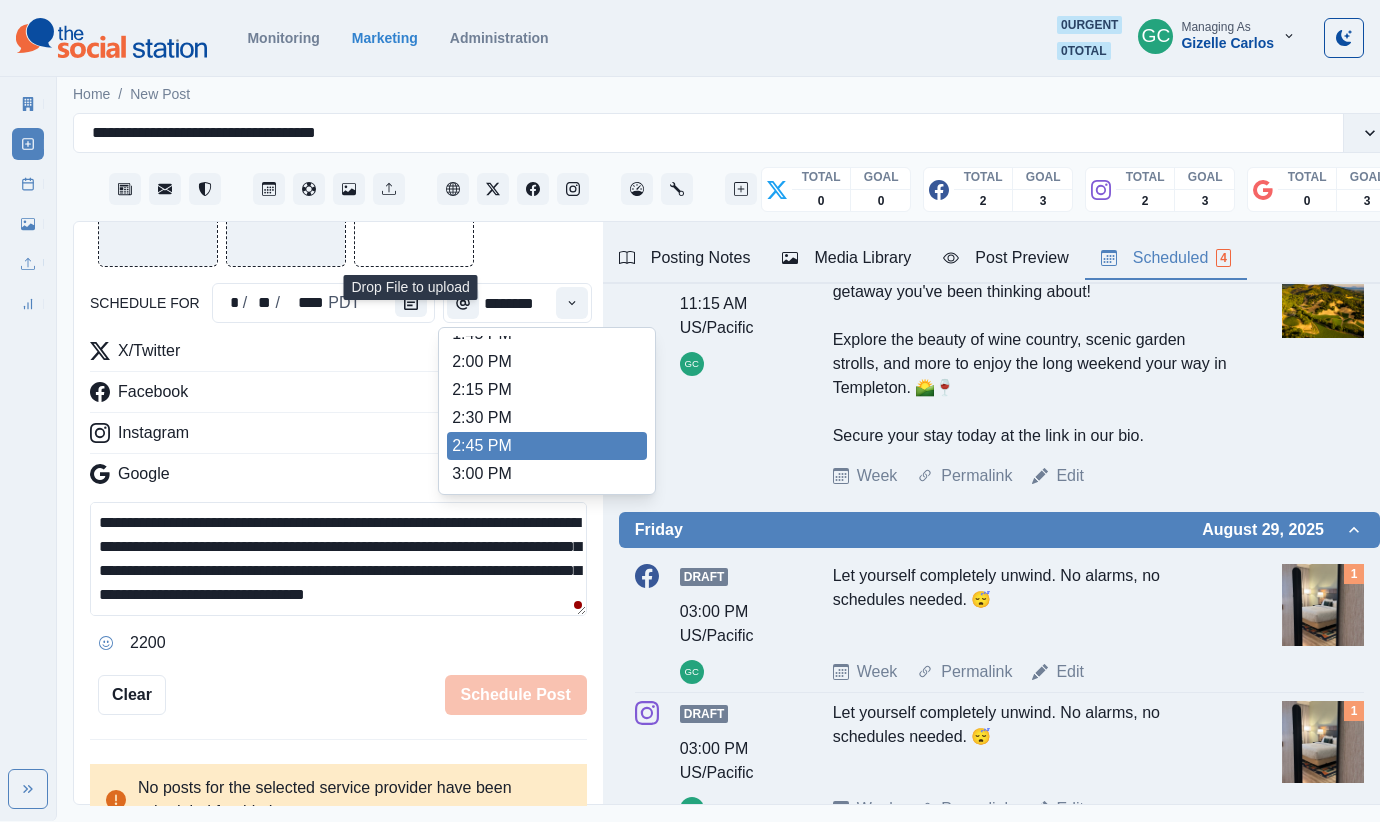 scroll, scrollTop: 680, scrollLeft: 0, axis: vertical 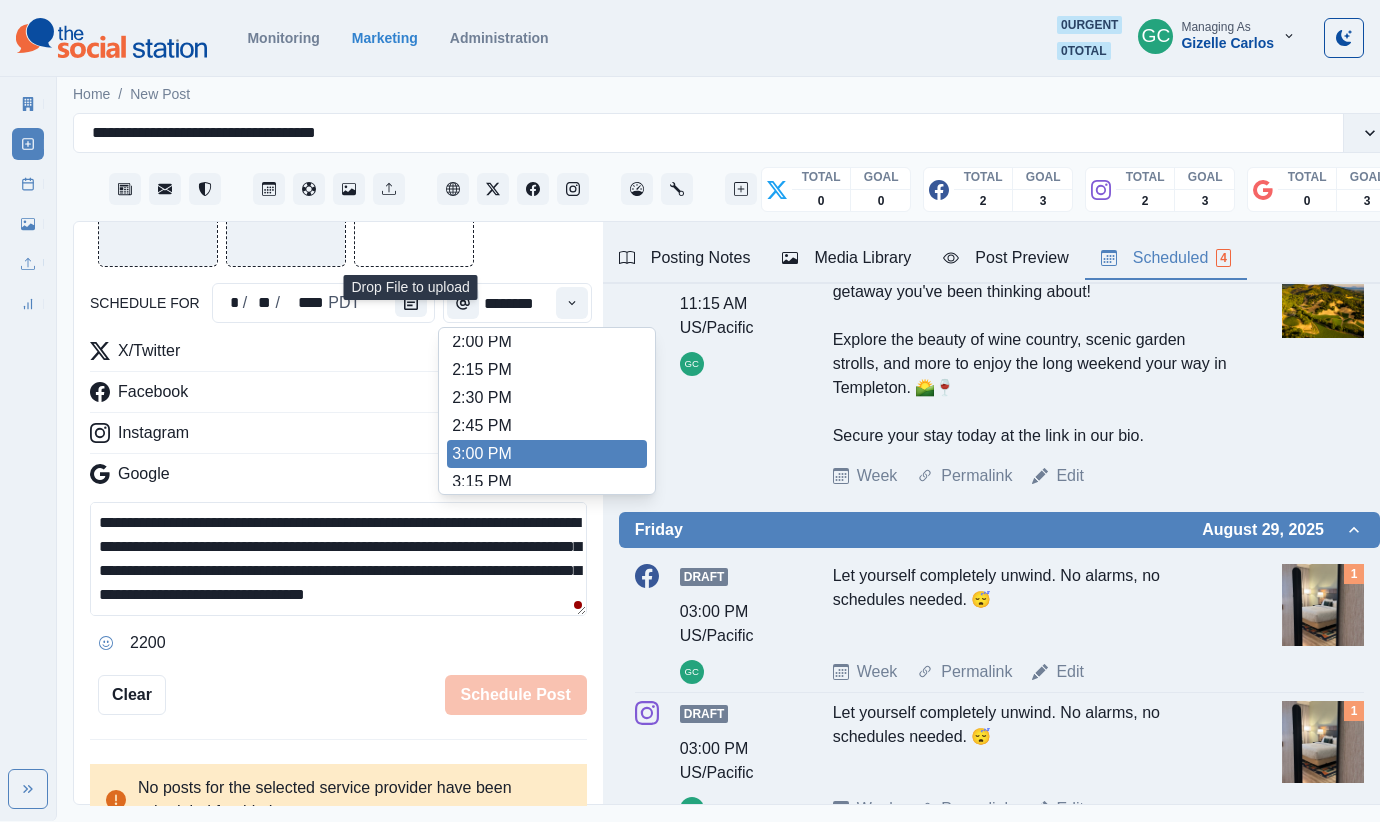 click on "3:00 PM" at bounding box center [547, 454] 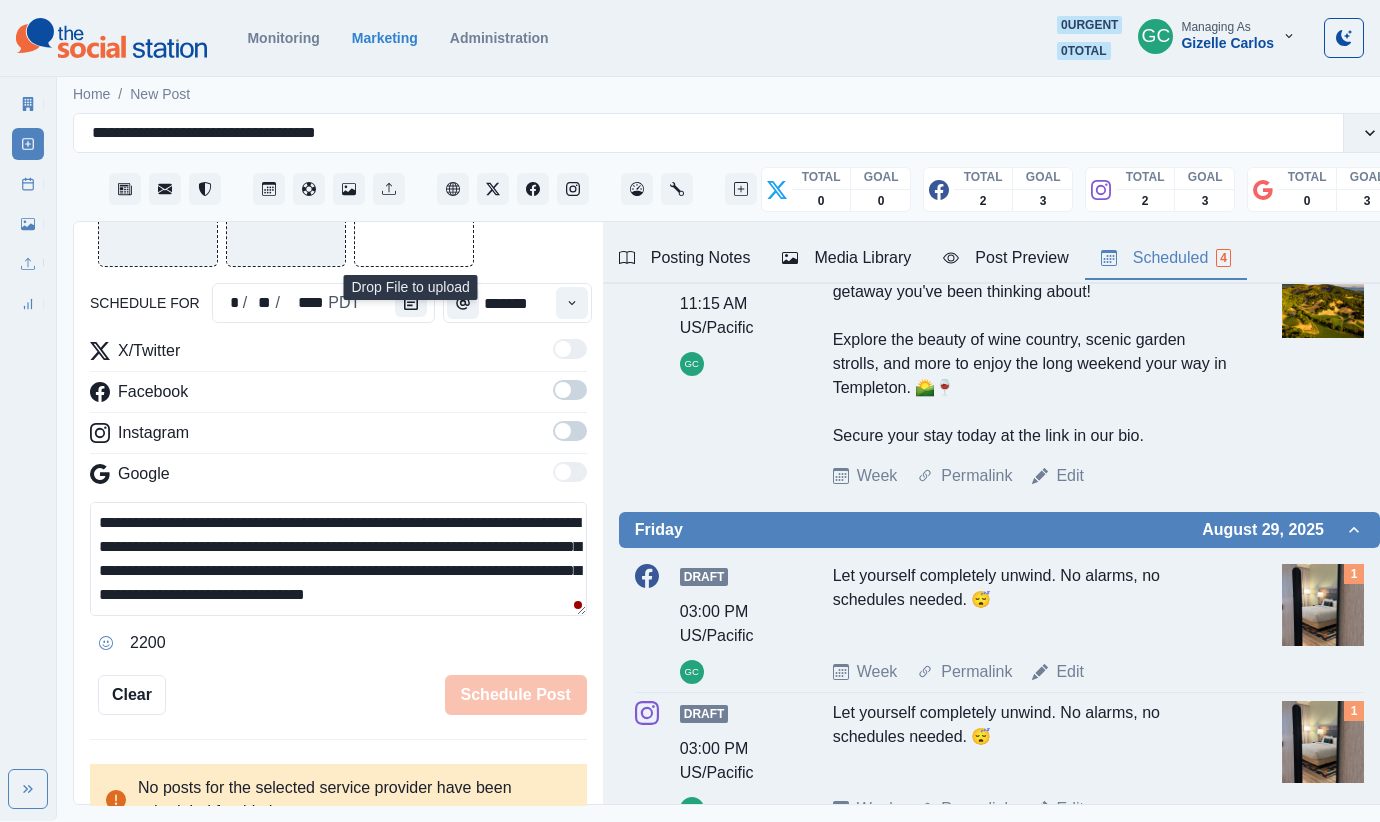 click at bounding box center [572, 303] 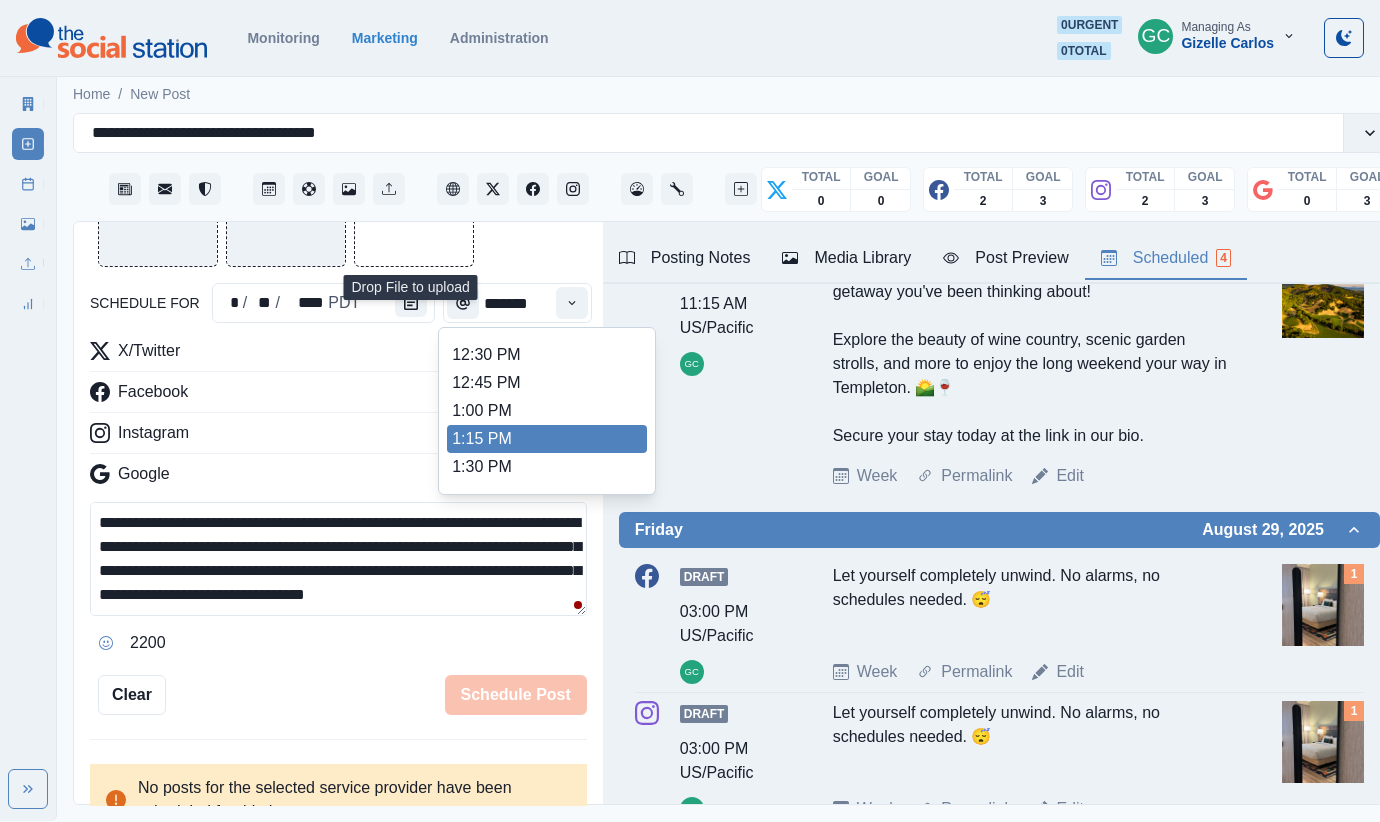 scroll, scrollTop: 560, scrollLeft: 0, axis: vertical 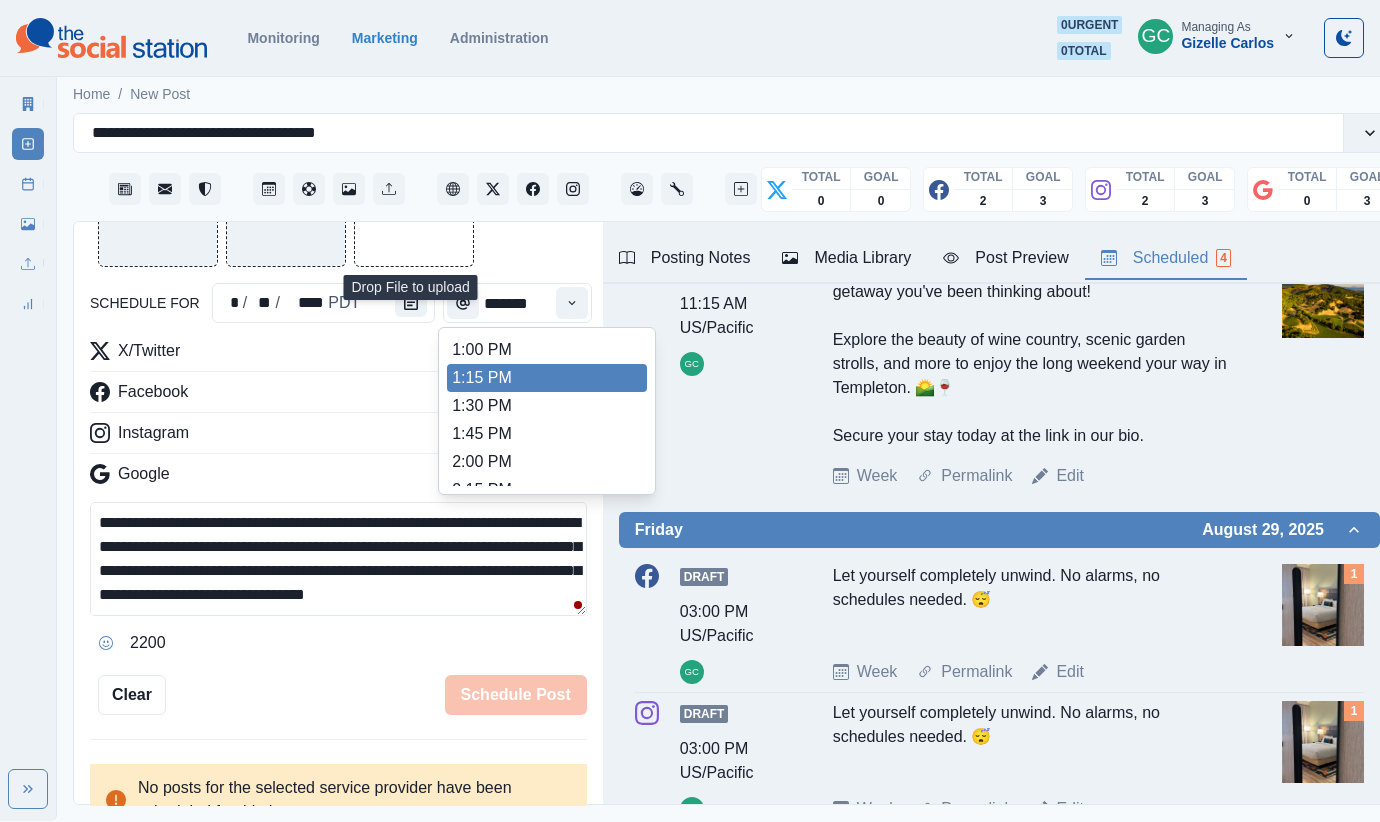 click on "1:45 PM" at bounding box center [547, 434] 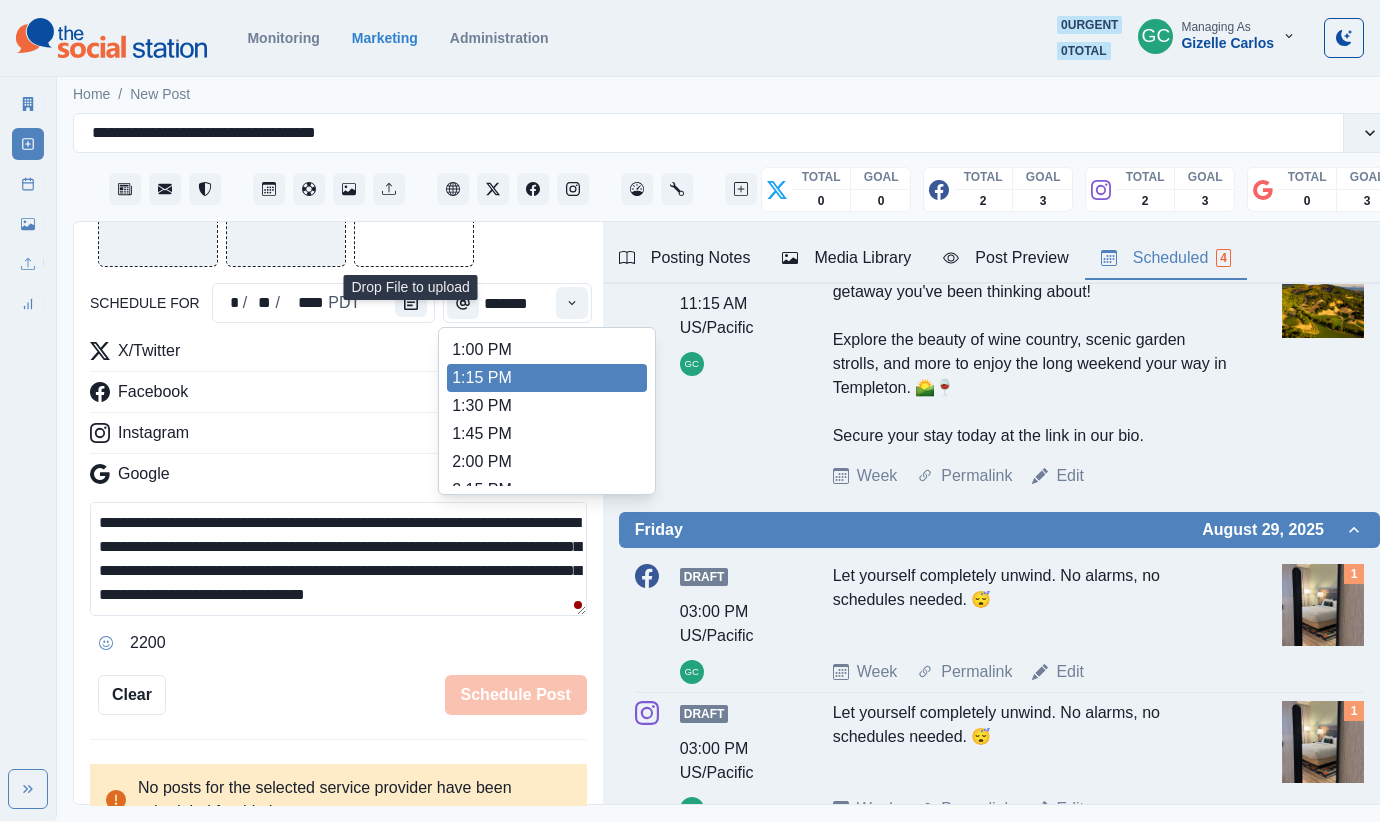 type on "*******" 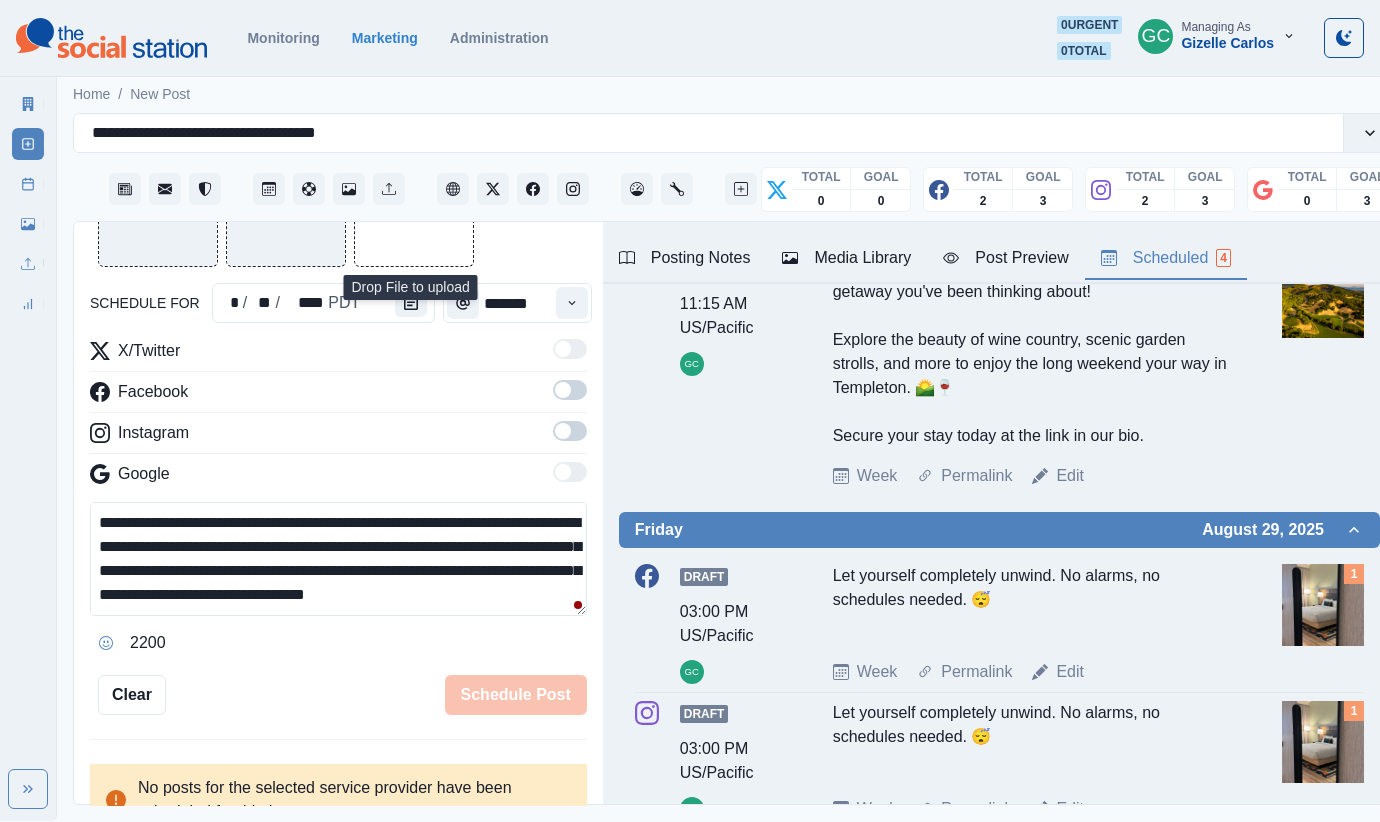 drag, startPoint x: 561, startPoint y: 435, endPoint x: 573, endPoint y: 424, distance: 16.27882 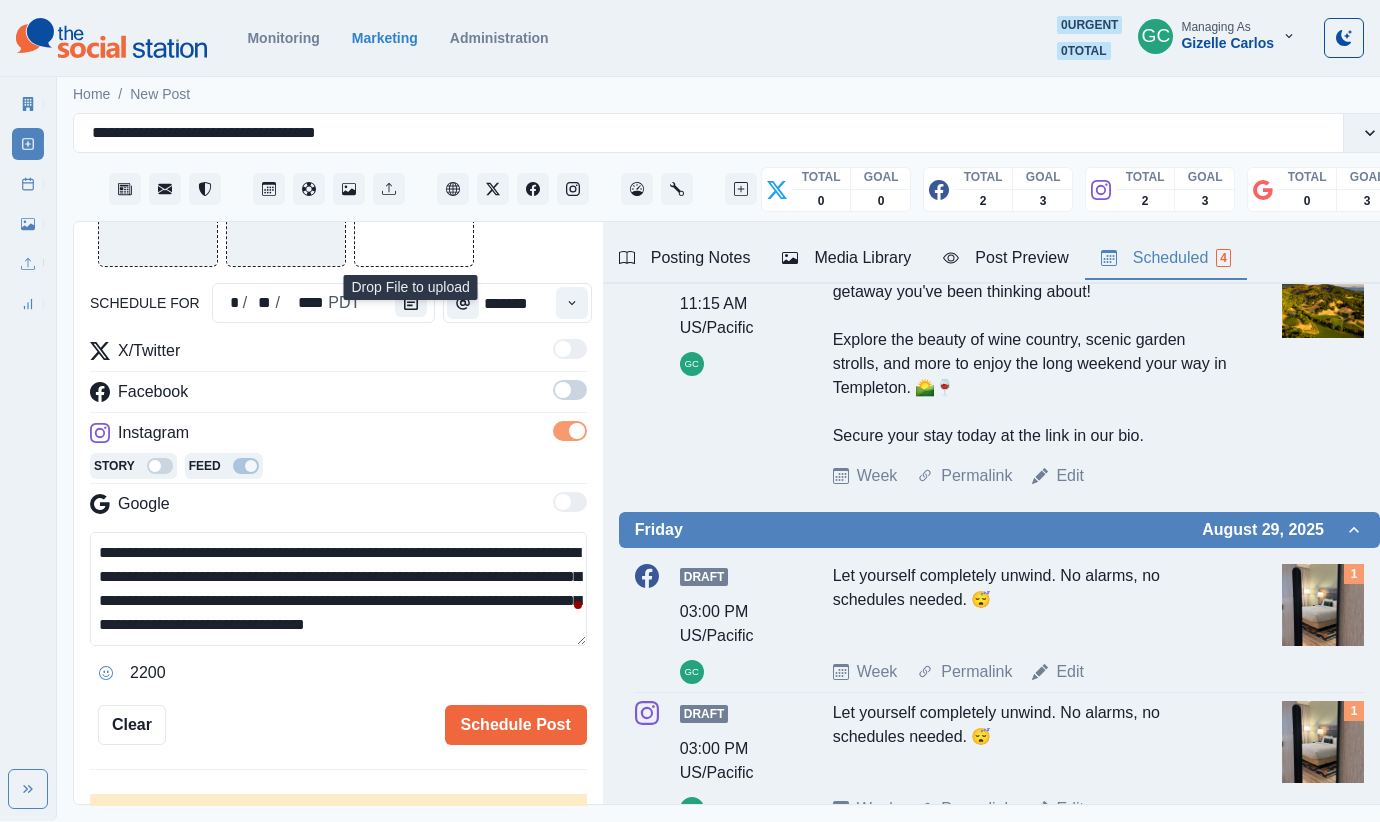 click at bounding box center [570, 390] 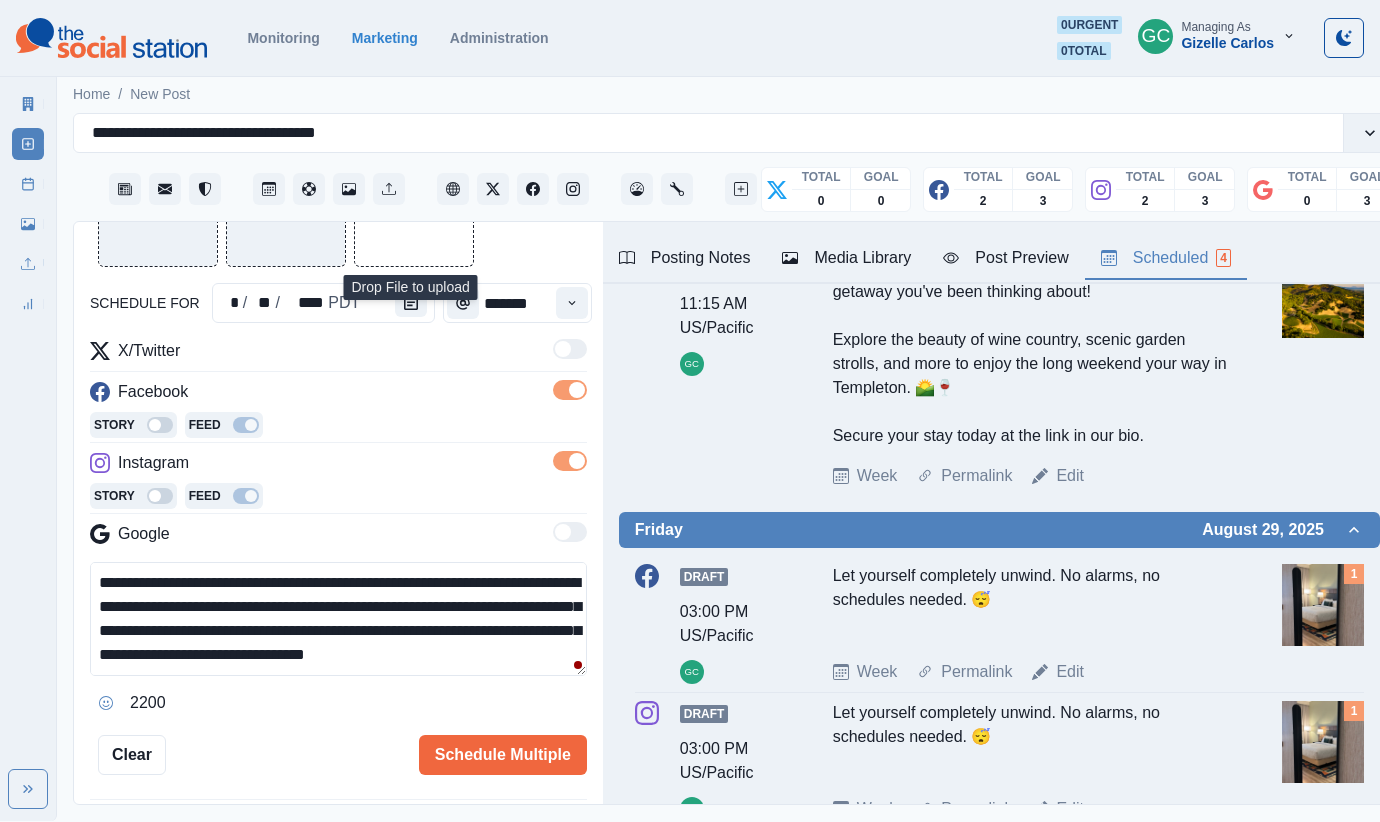 drag, startPoint x: 365, startPoint y: 484, endPoint x: 616, endPoint y: 274, distance: 327.26288 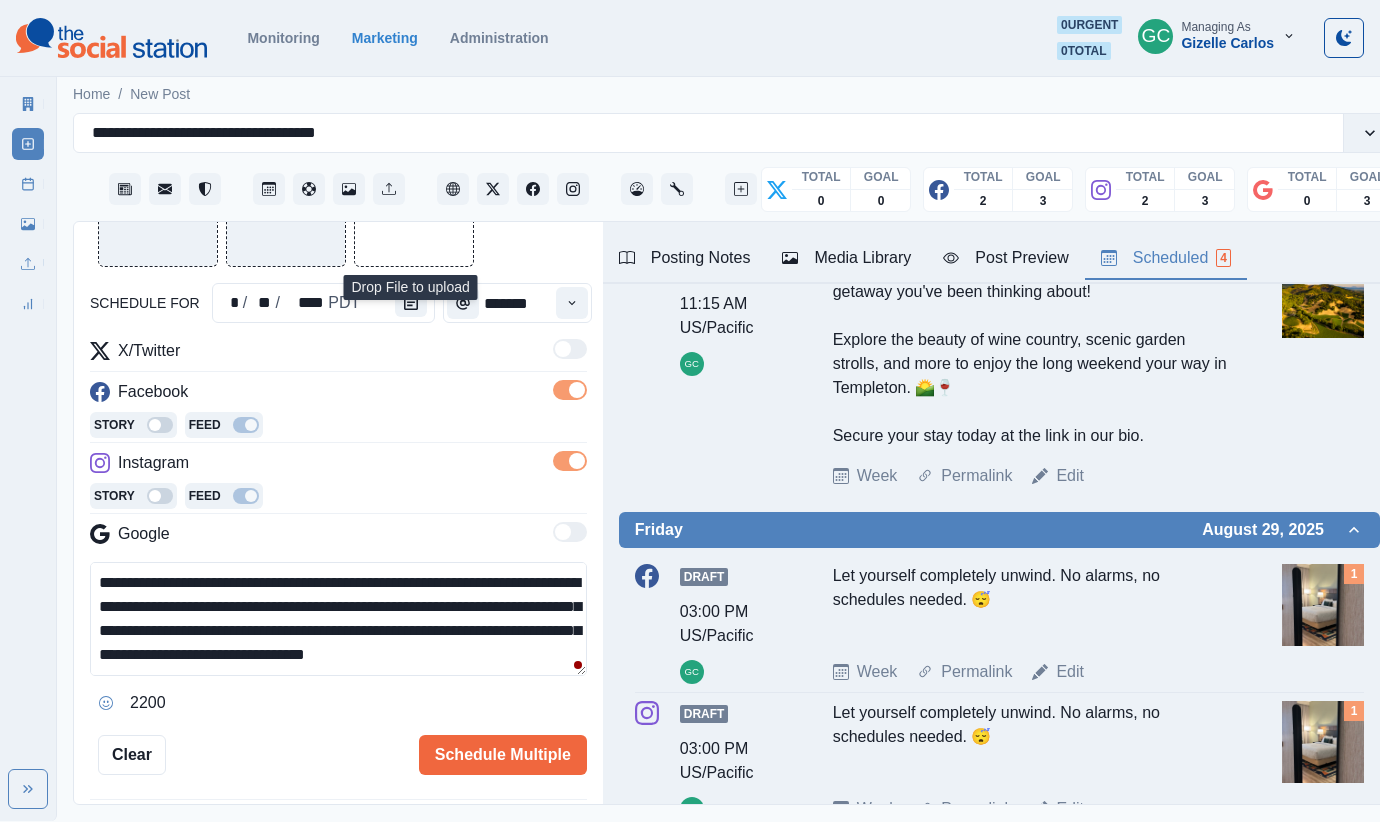 click on "Story Feed" at bounding box center (338, 498) 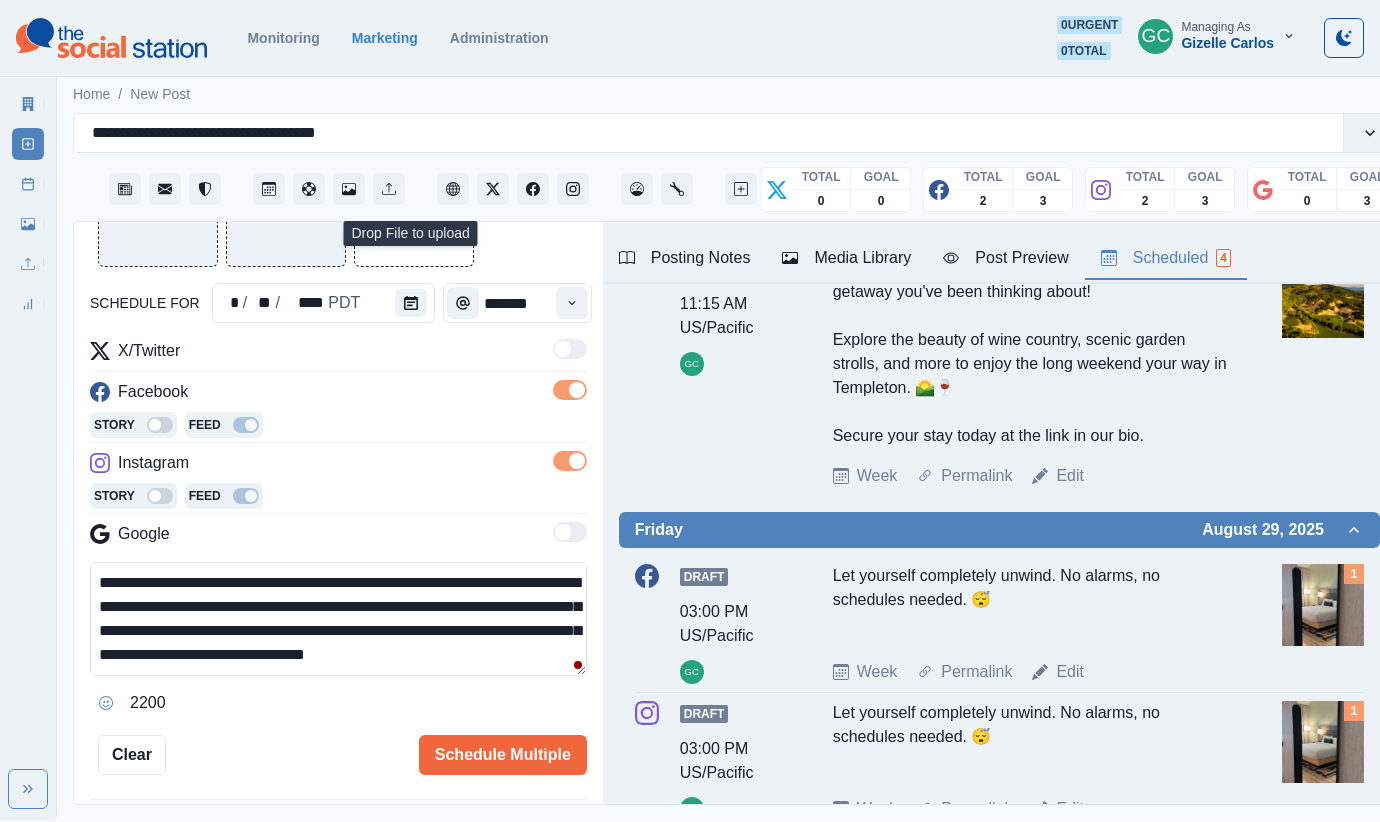 scroll, scrollTop: 252, scrollLeft: 0, axis: vertical 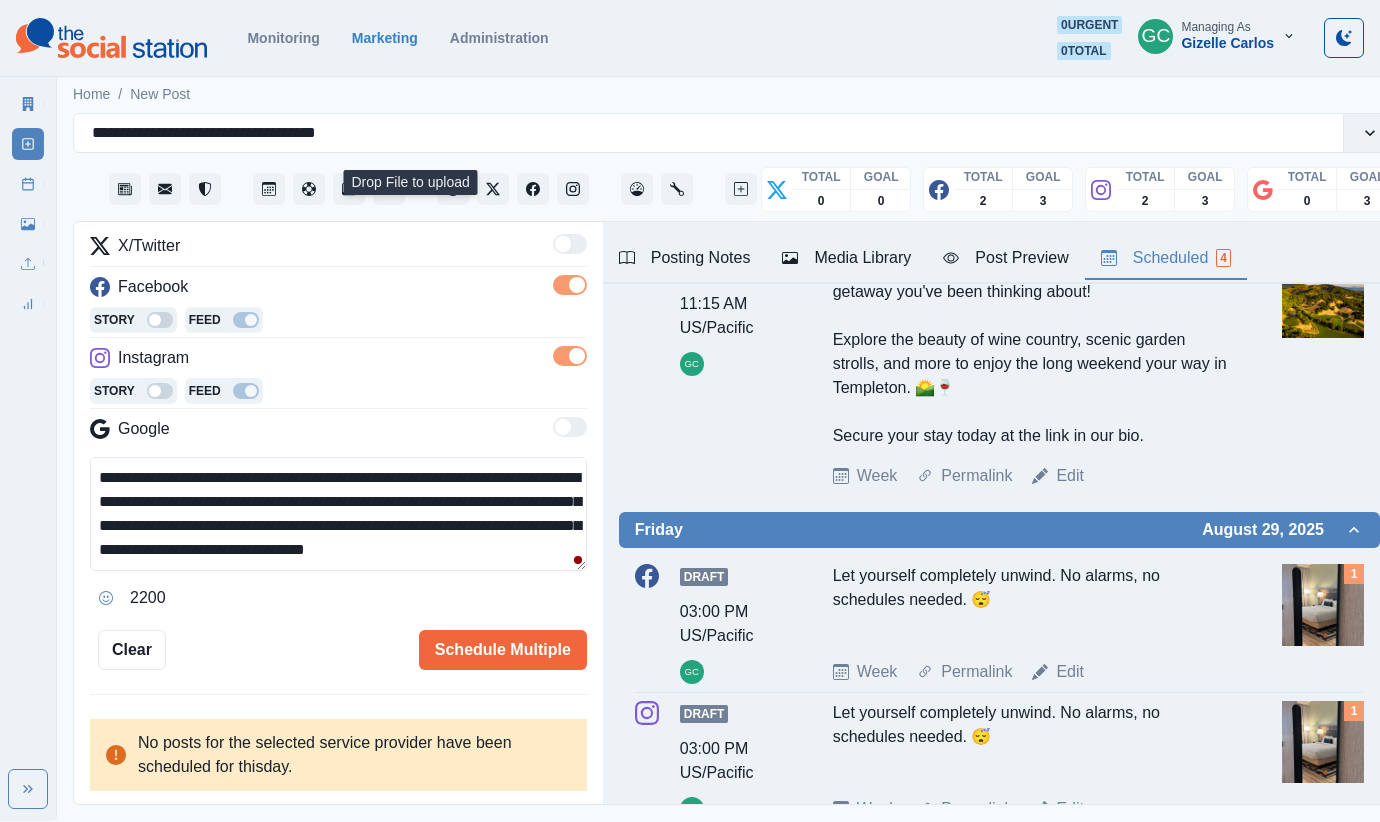 click on "**********" at bounding box center (338, 514) 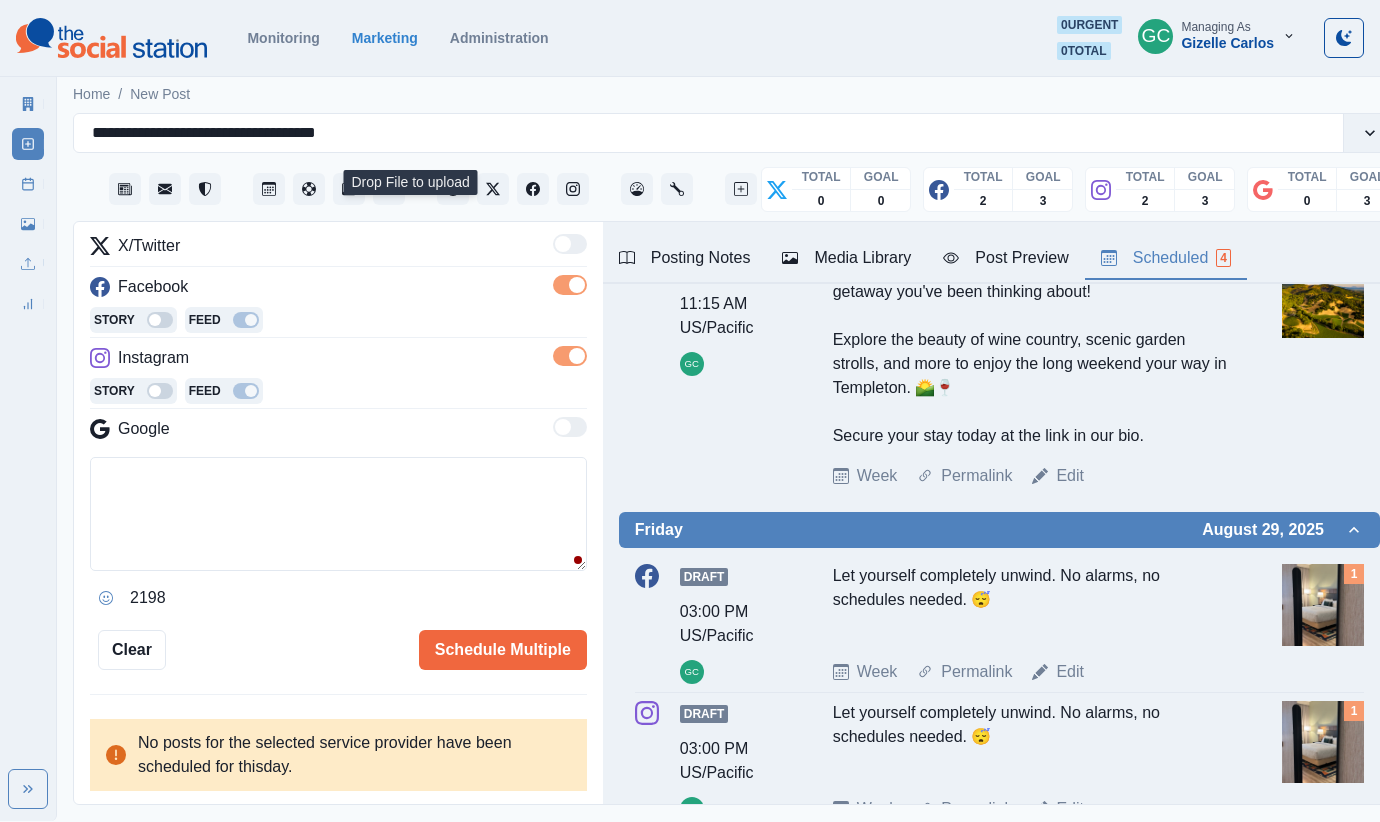 paste on "**********" 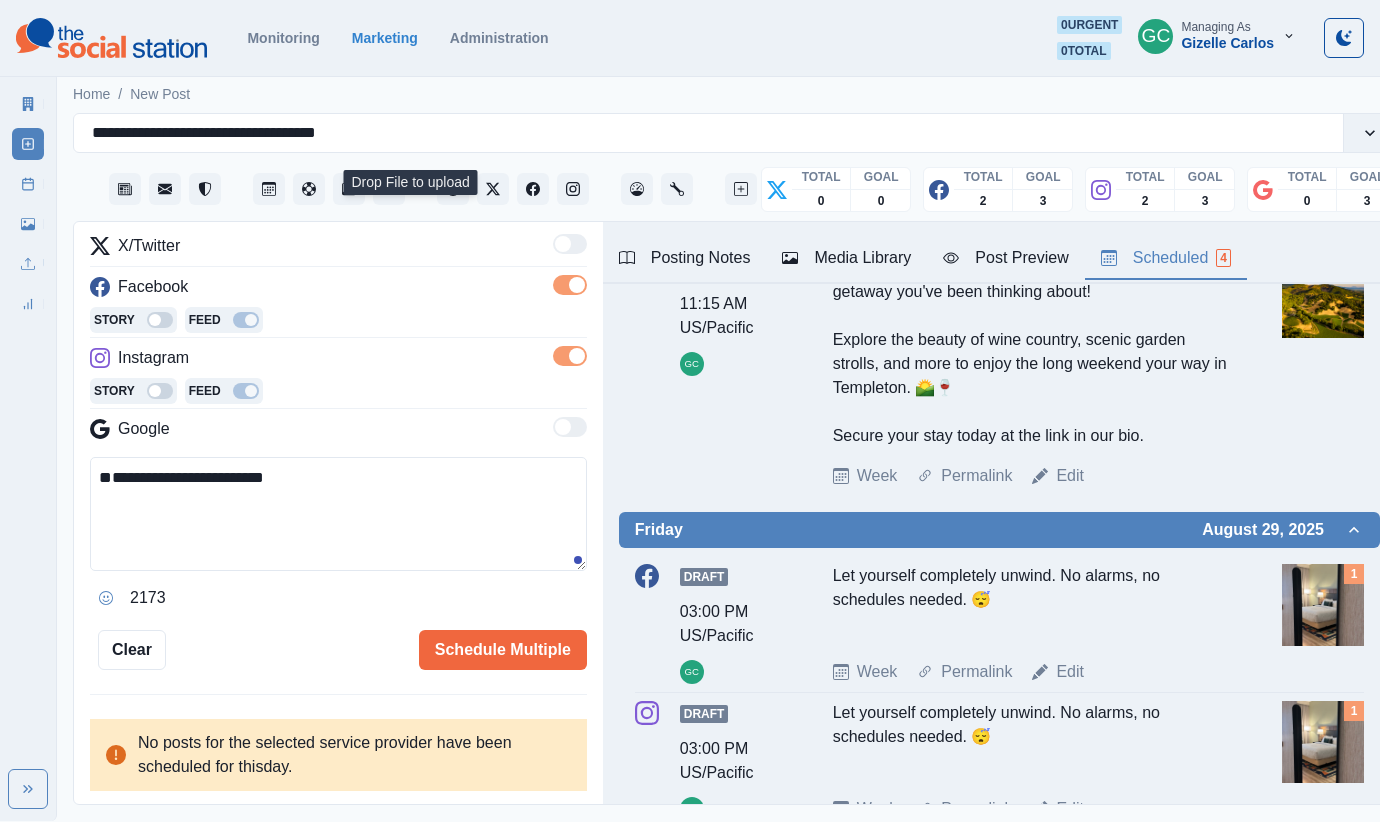 drag, startPoint x: 149, startPoint y: 523, endPoint x: 33, endPoint y: 517, distance: 116.15507 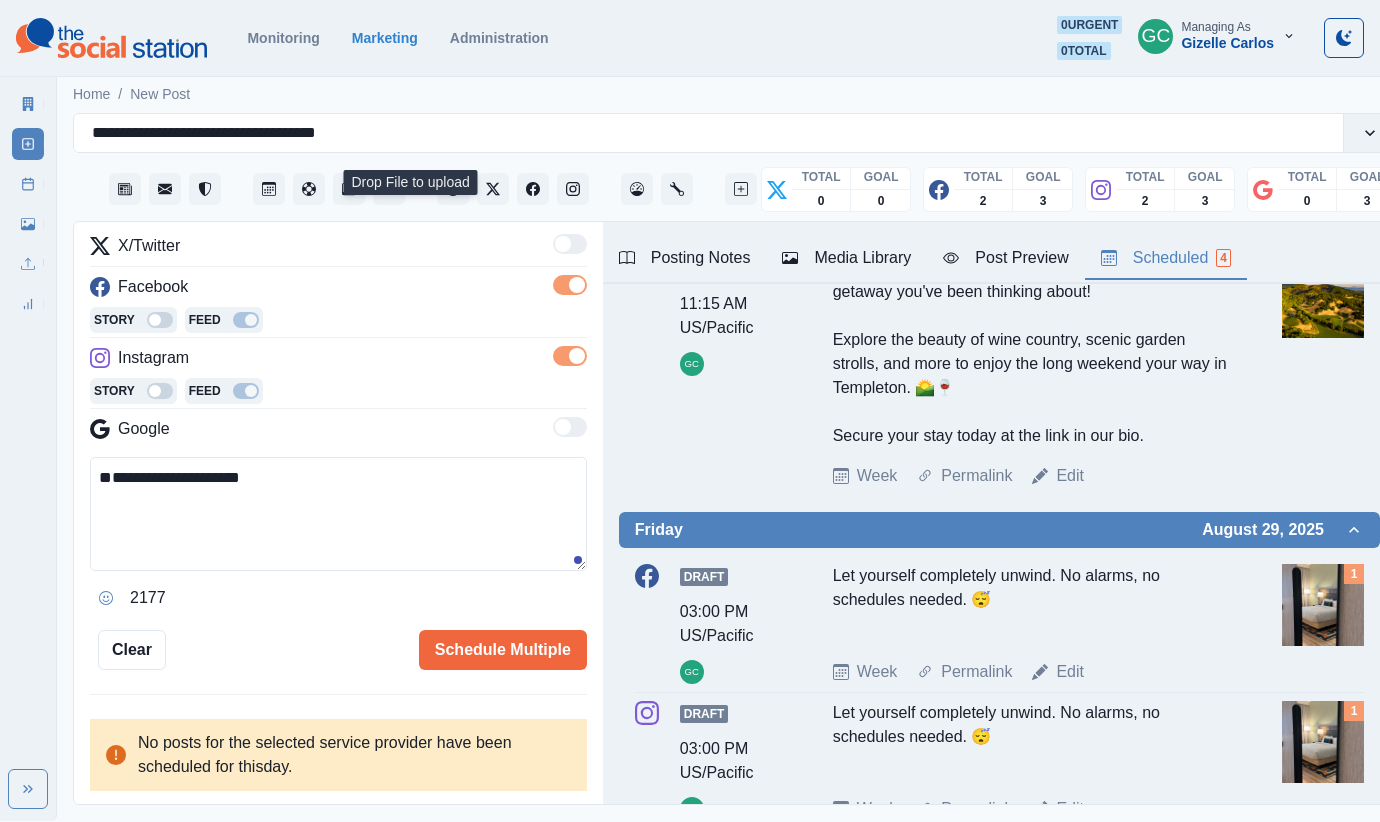 click on "**********" at bounding box center [338, 514] 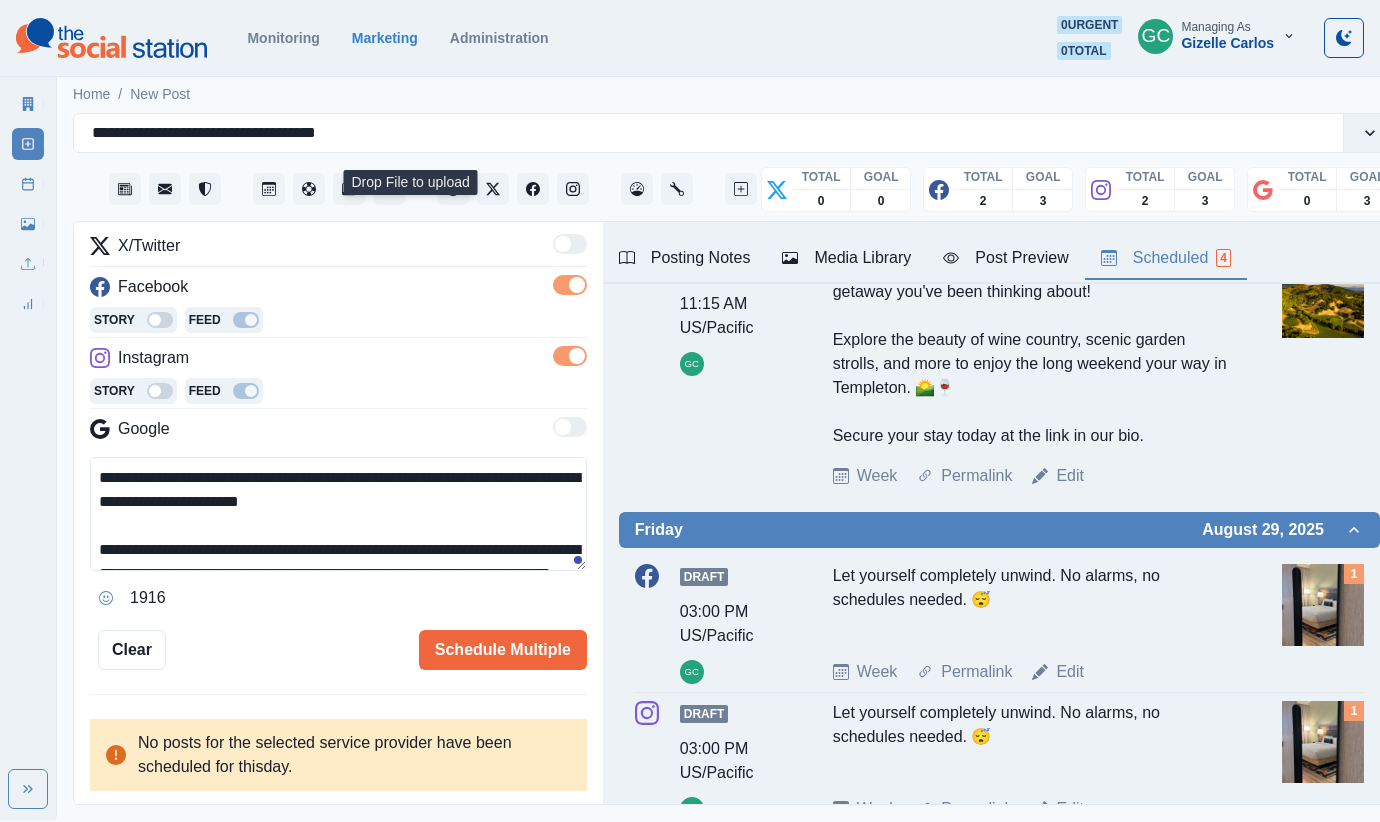 scroll, scrollTop: 61, scrollLeft: 0, axis: vertical 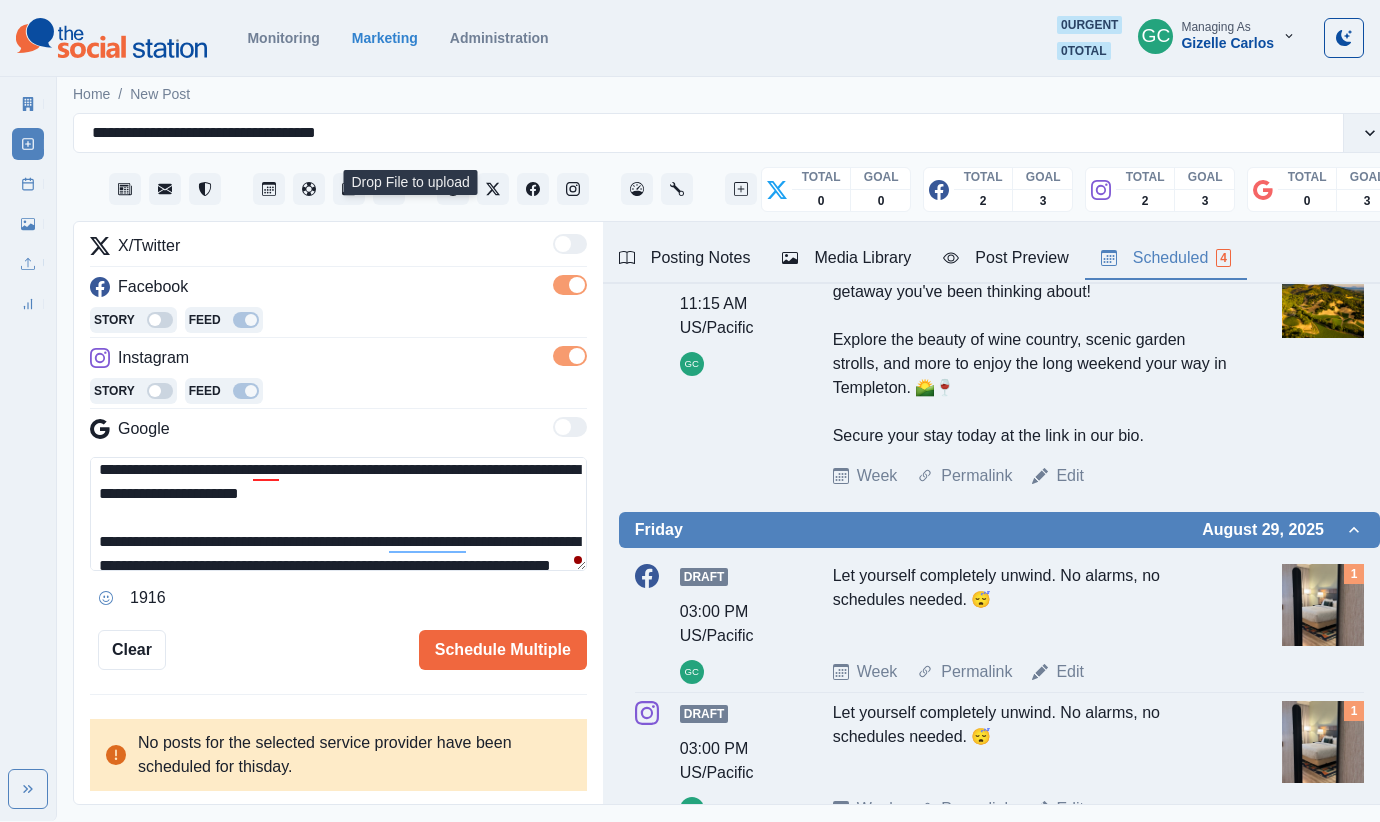 click on "**********" at bounding box center [338, 514] 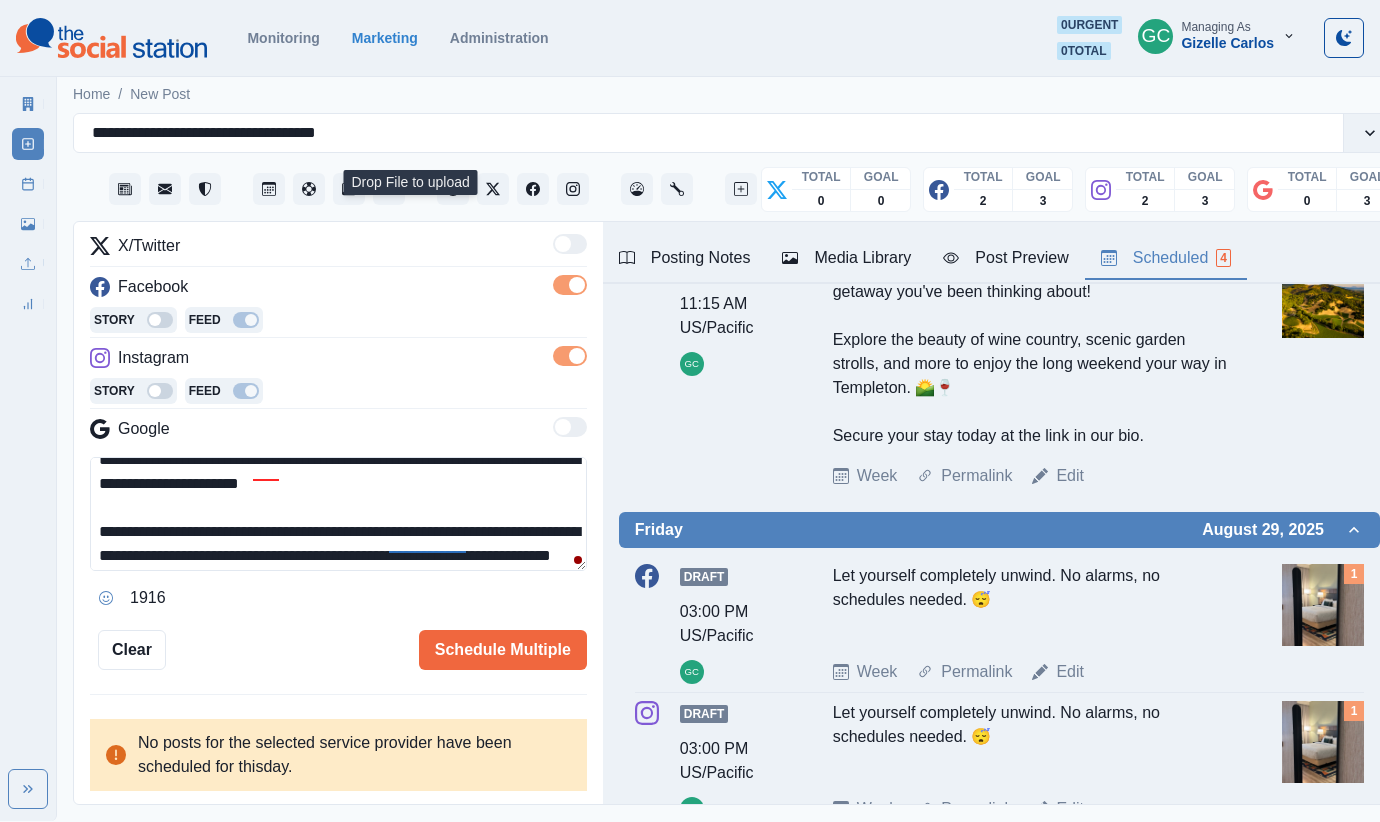 scroll, scrollTop: 18, scrollLeft: 0, axis: vertical 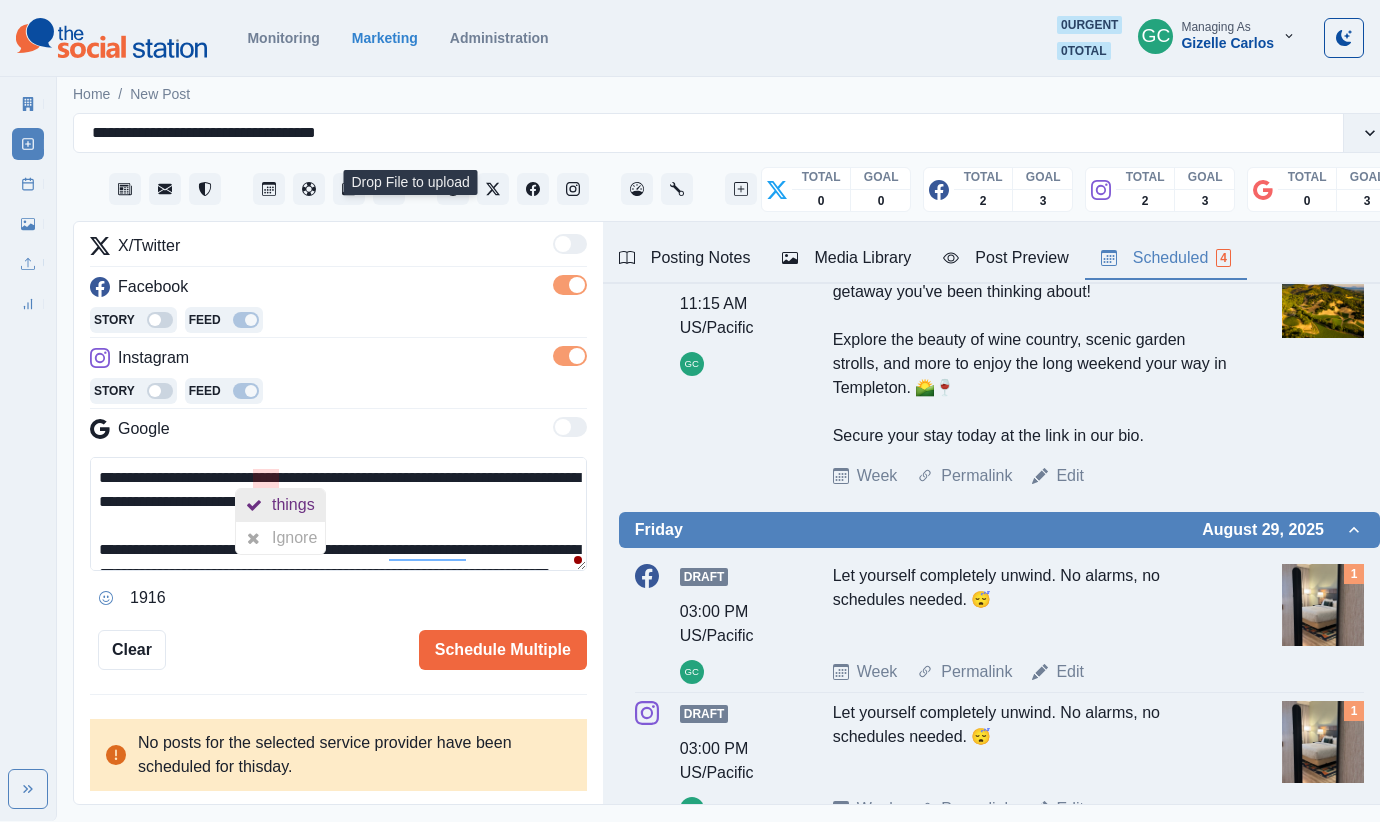 click on "things" at bounding box center (297, 505) 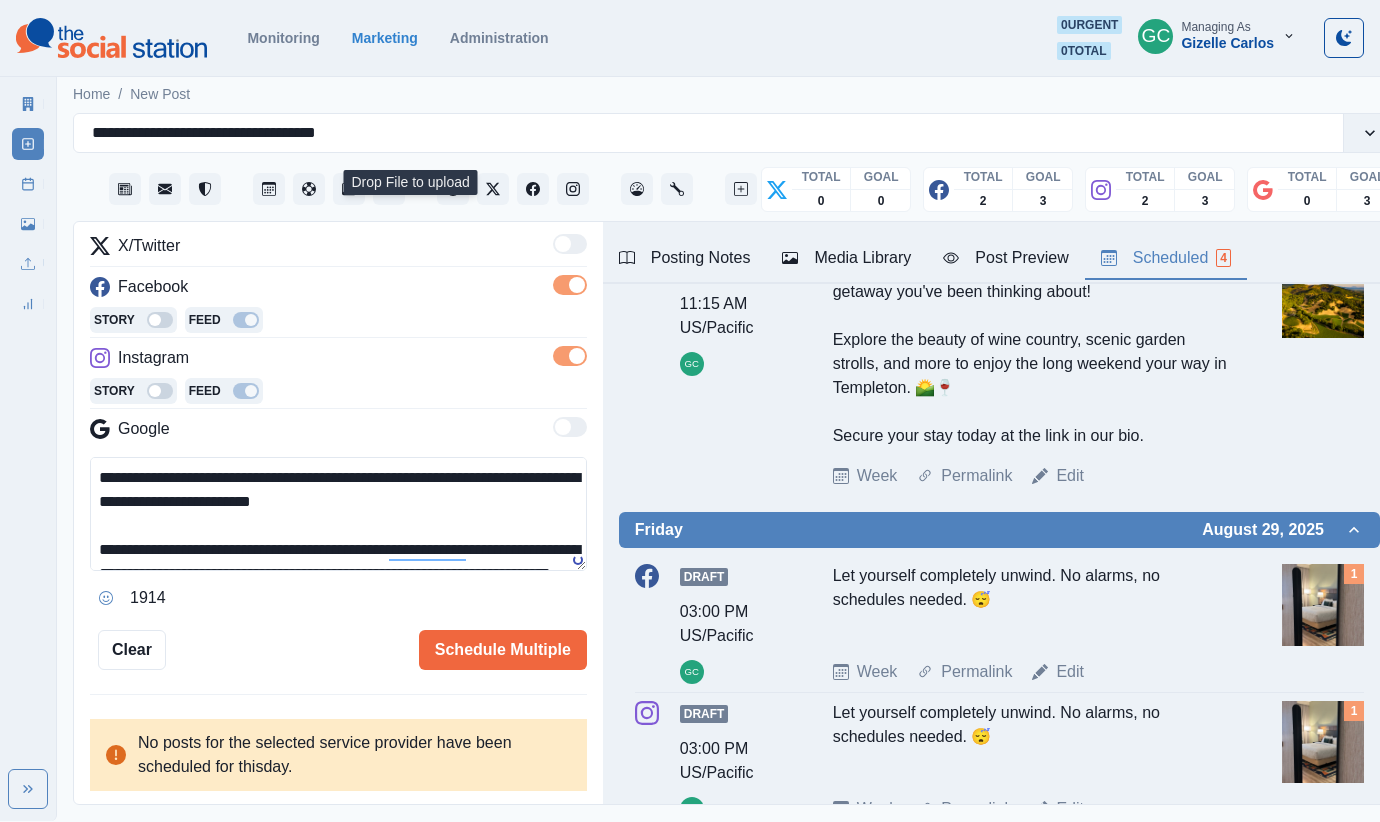 scroll, scrollTop: 11, scrollLeft: 0, axis: vertical 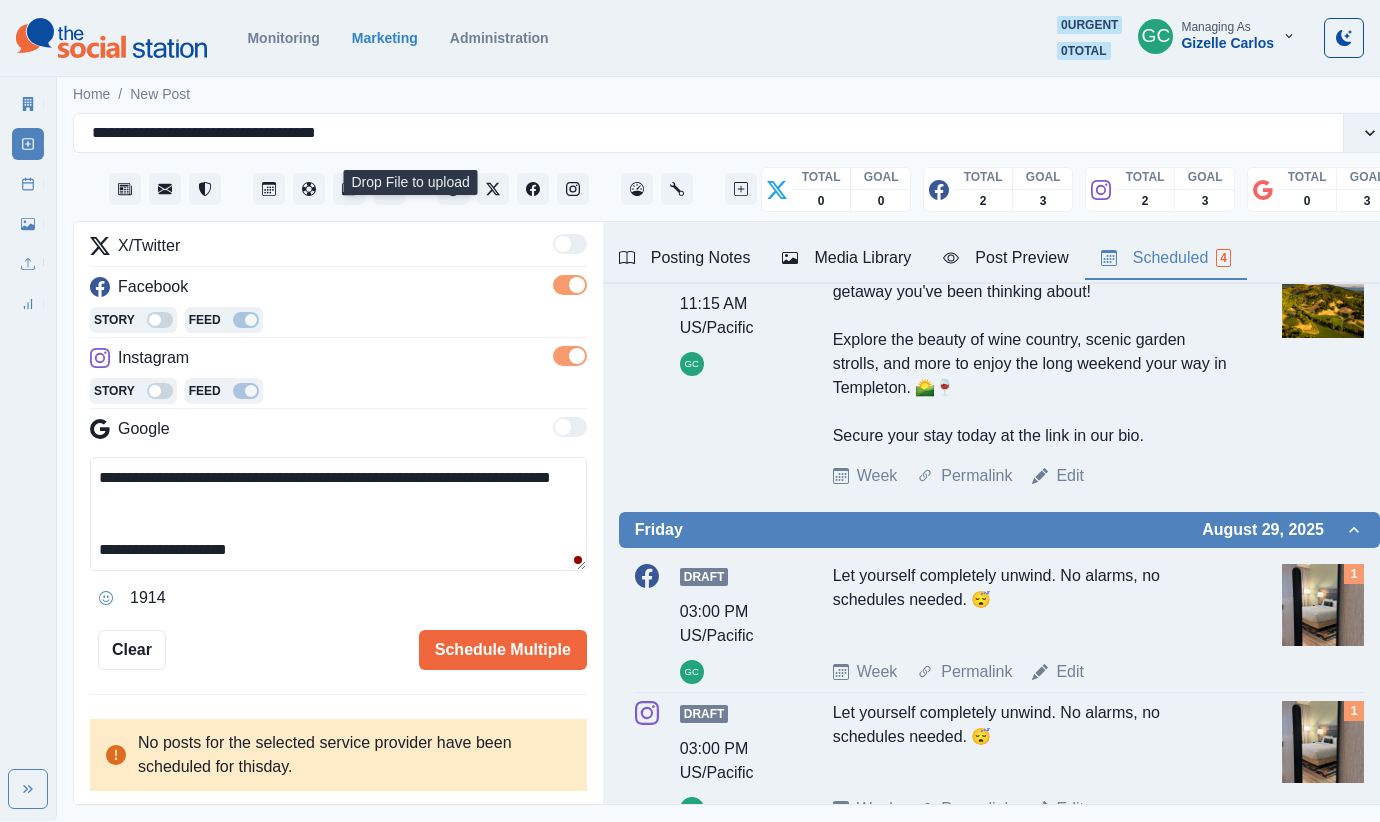 click on "**********" at bounding box center [338, 514] 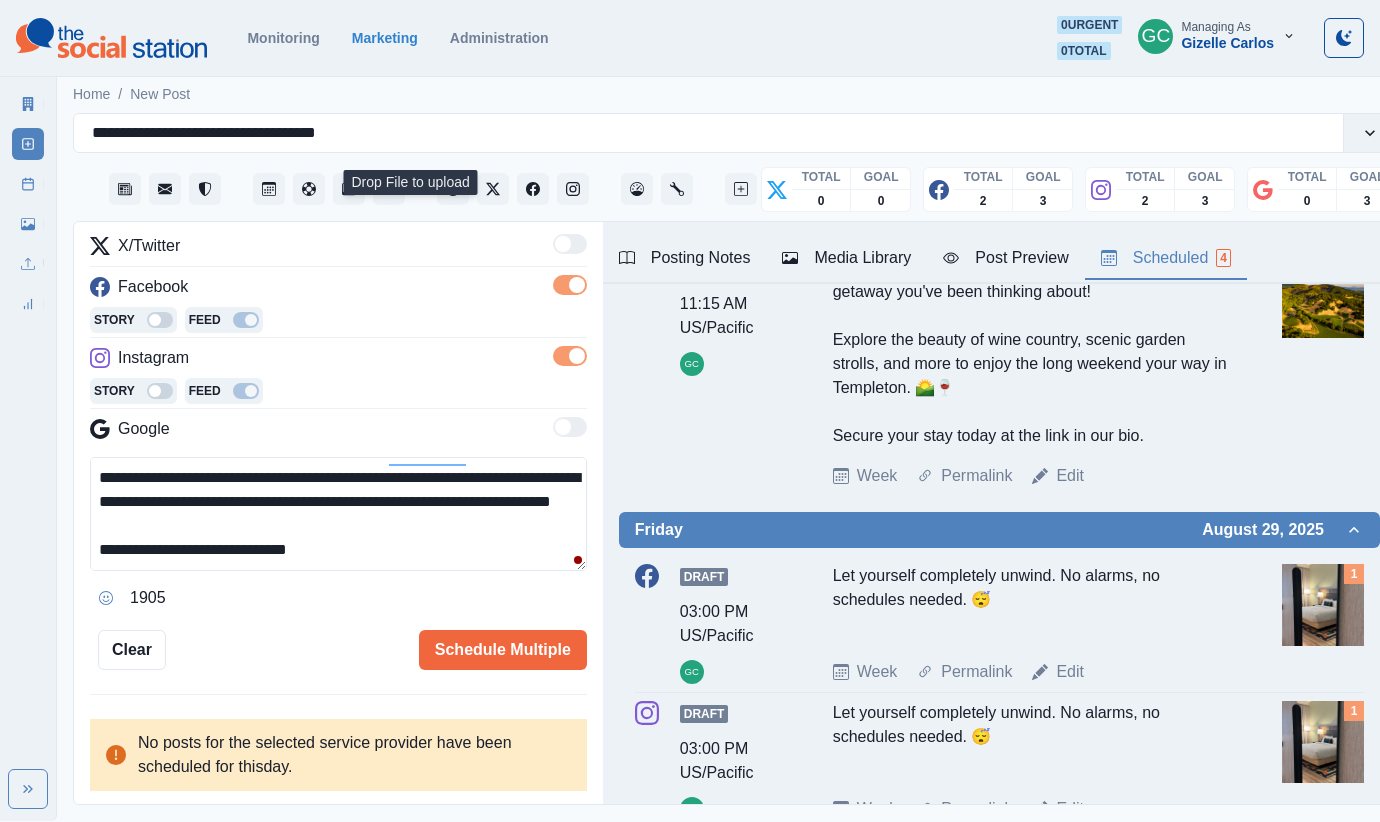 drag, startPoint x: 93, startPoint y: 546, endPoint x: 46, endPoint y: 557, distance: 48.270073 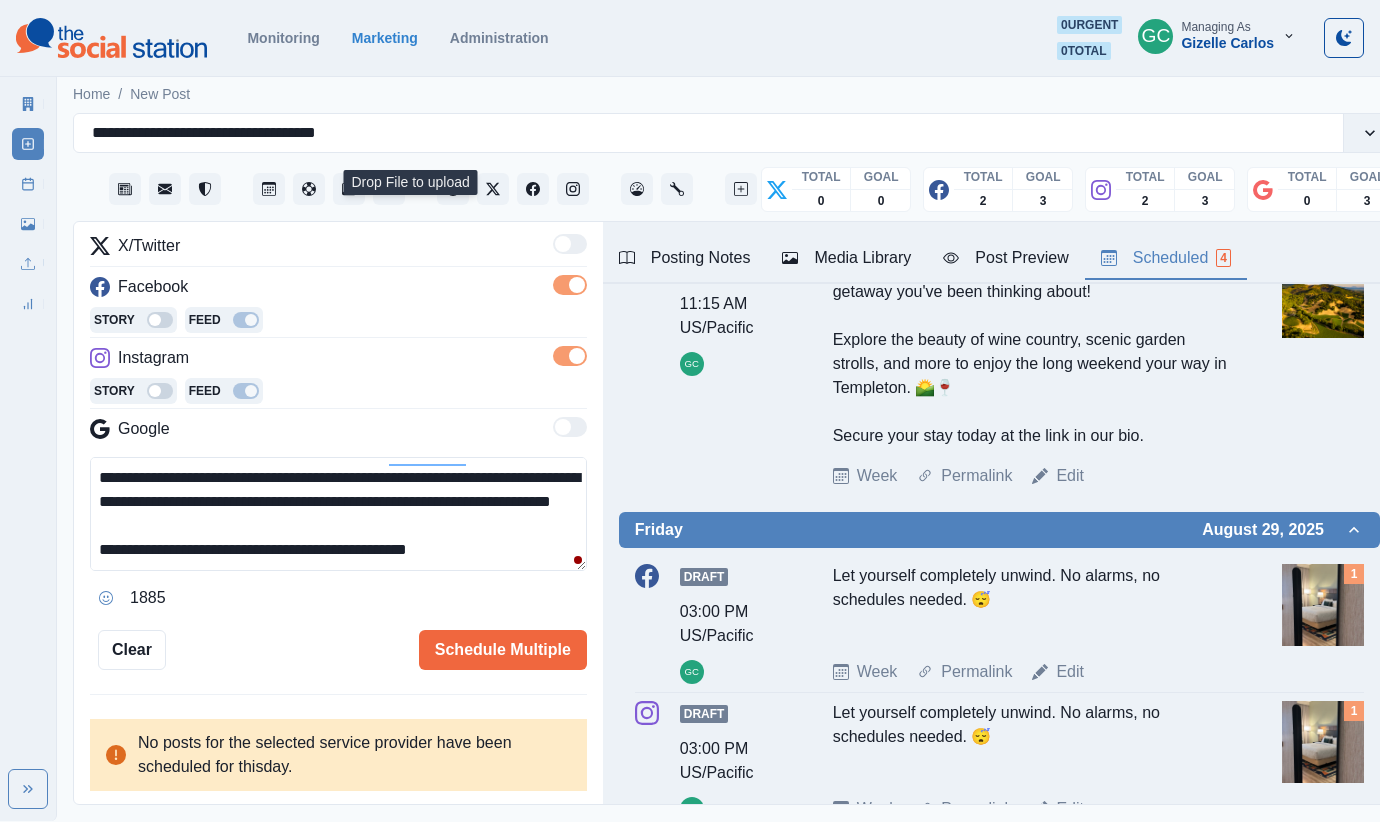 click on "**********" at bounding box center (338, 514) 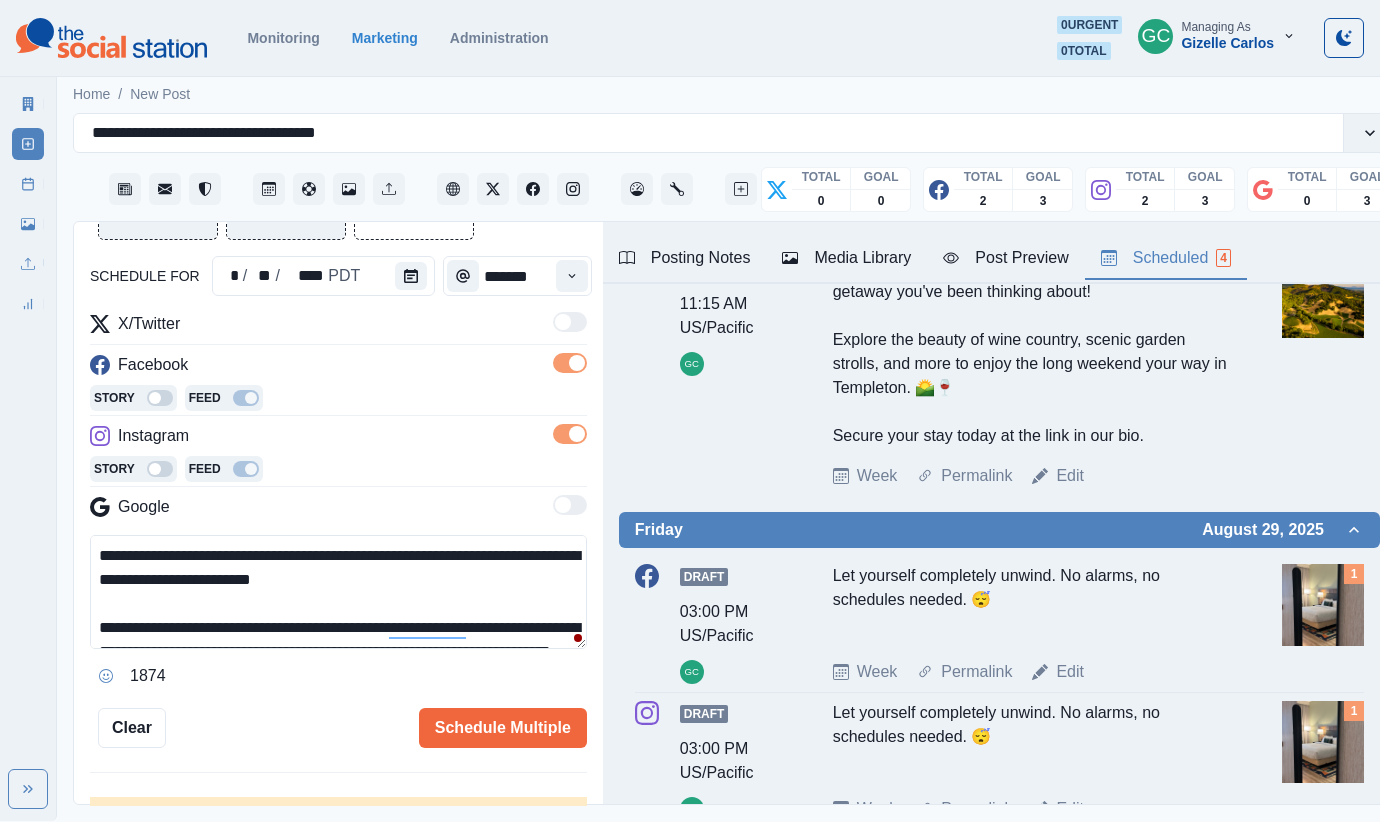 scroll, scrollTop: 252, scrollLeft: 0, axis: vertical 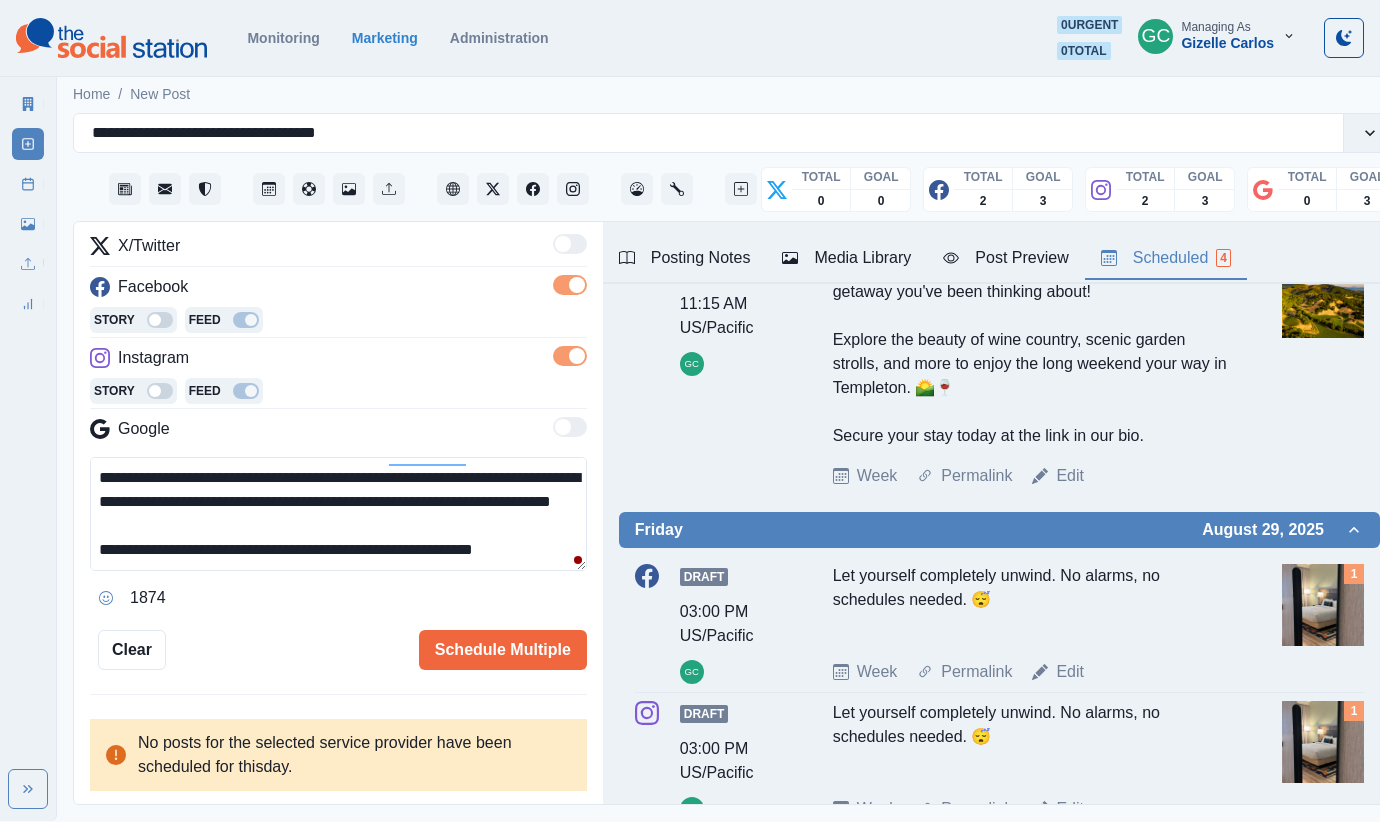 click on "**********" at bounding box center [338, 514] 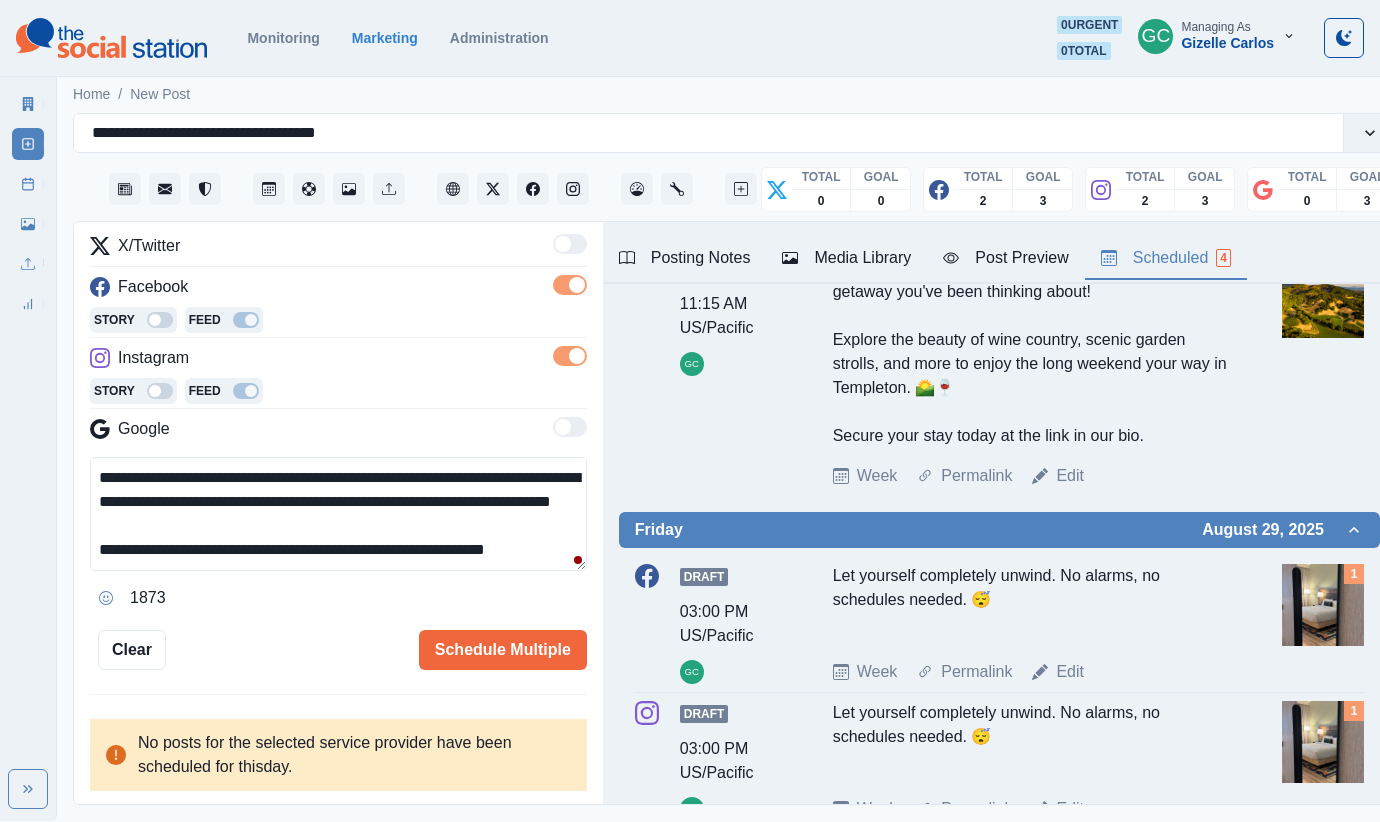 scroll, scrollTop: 133, scrollLeft: 0, axis: vertical 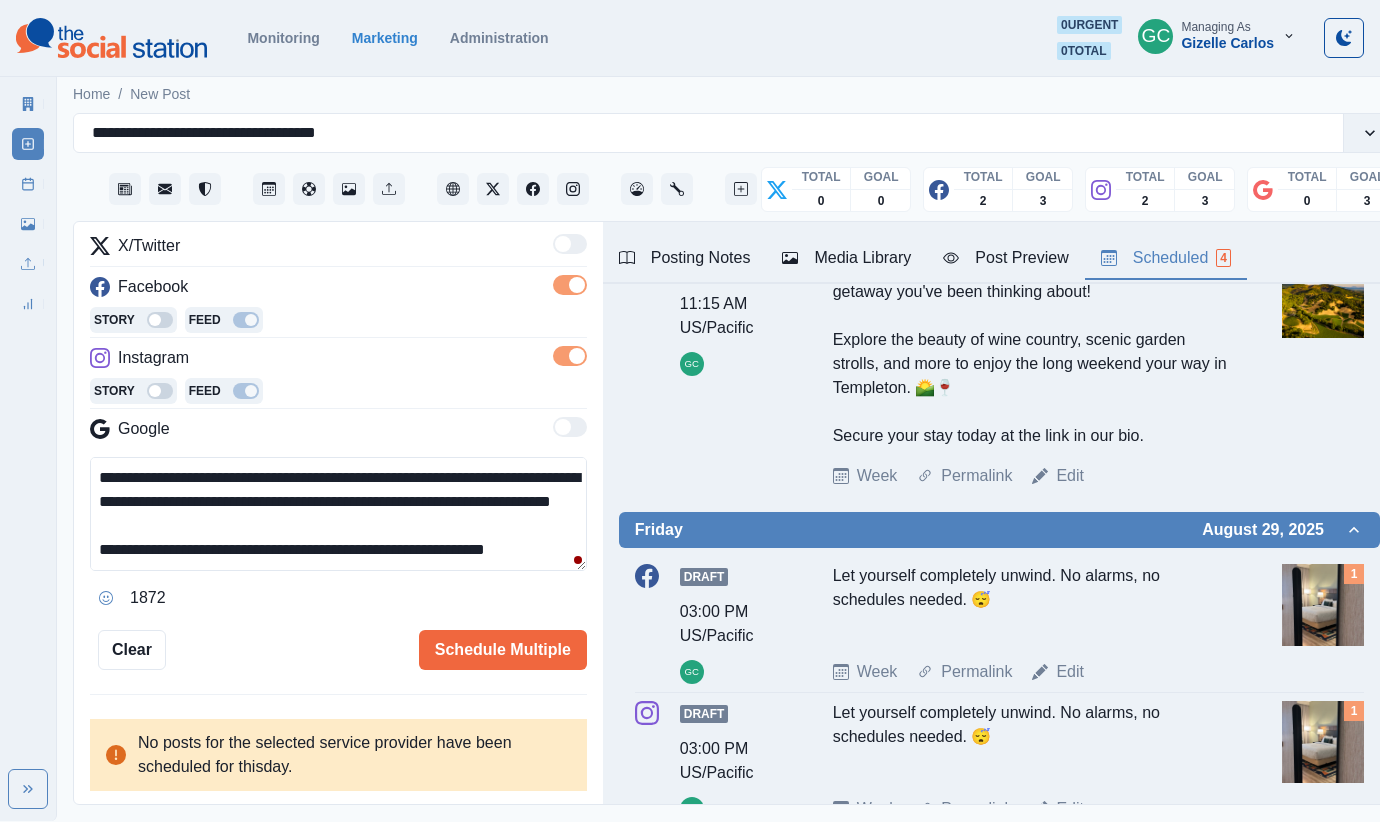 paste on "**********" 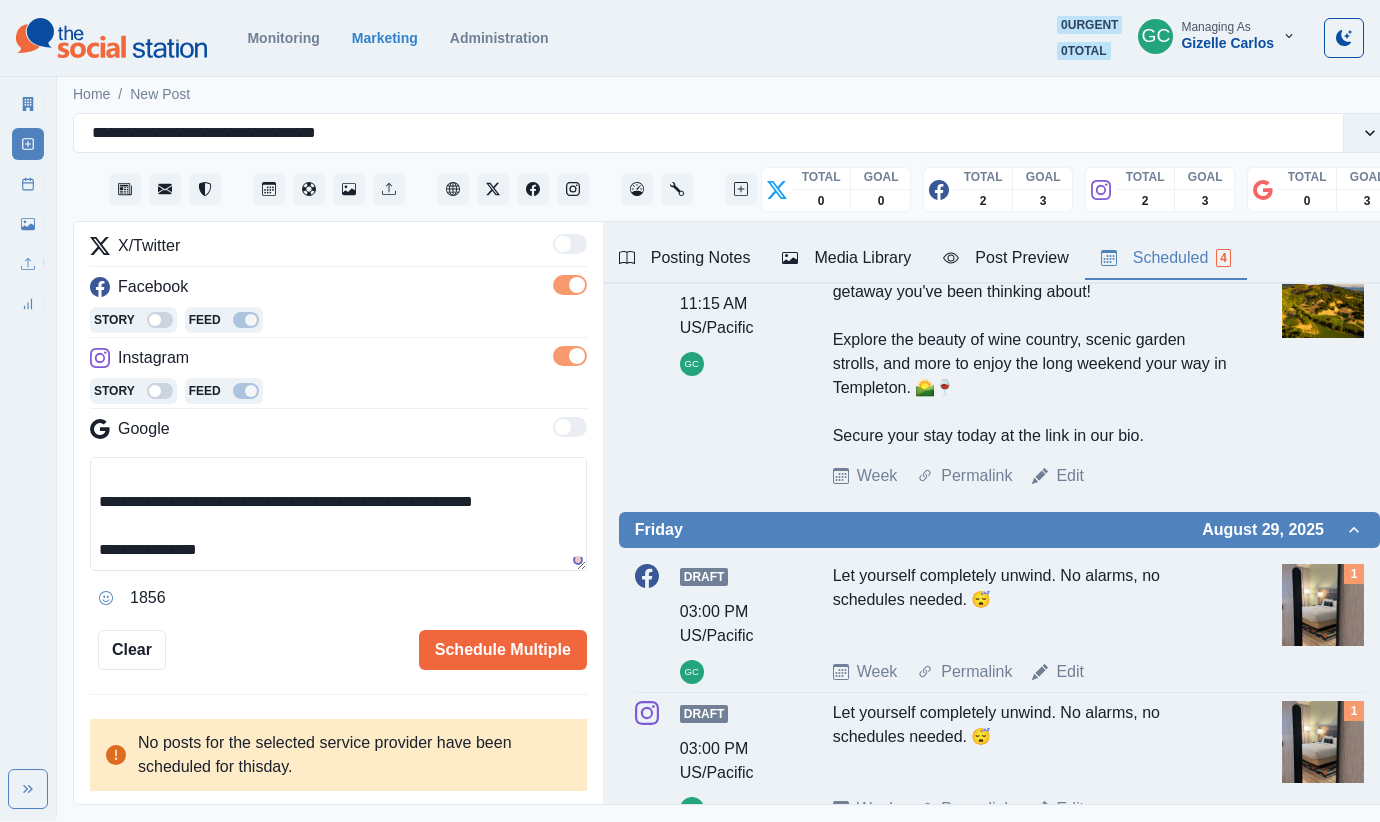 scroll, scrollTop: 61, scrollLeft: 0, axis: vertical 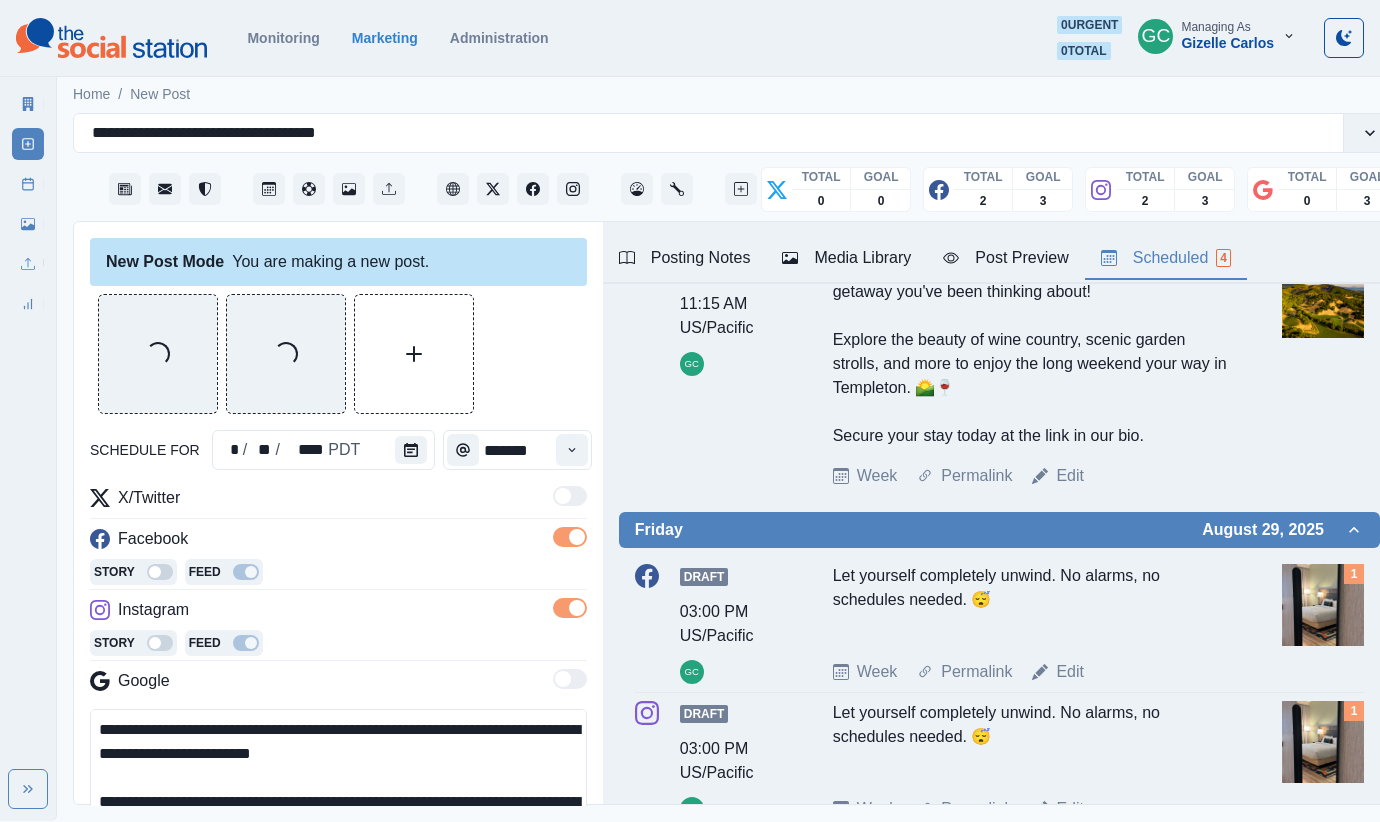 click 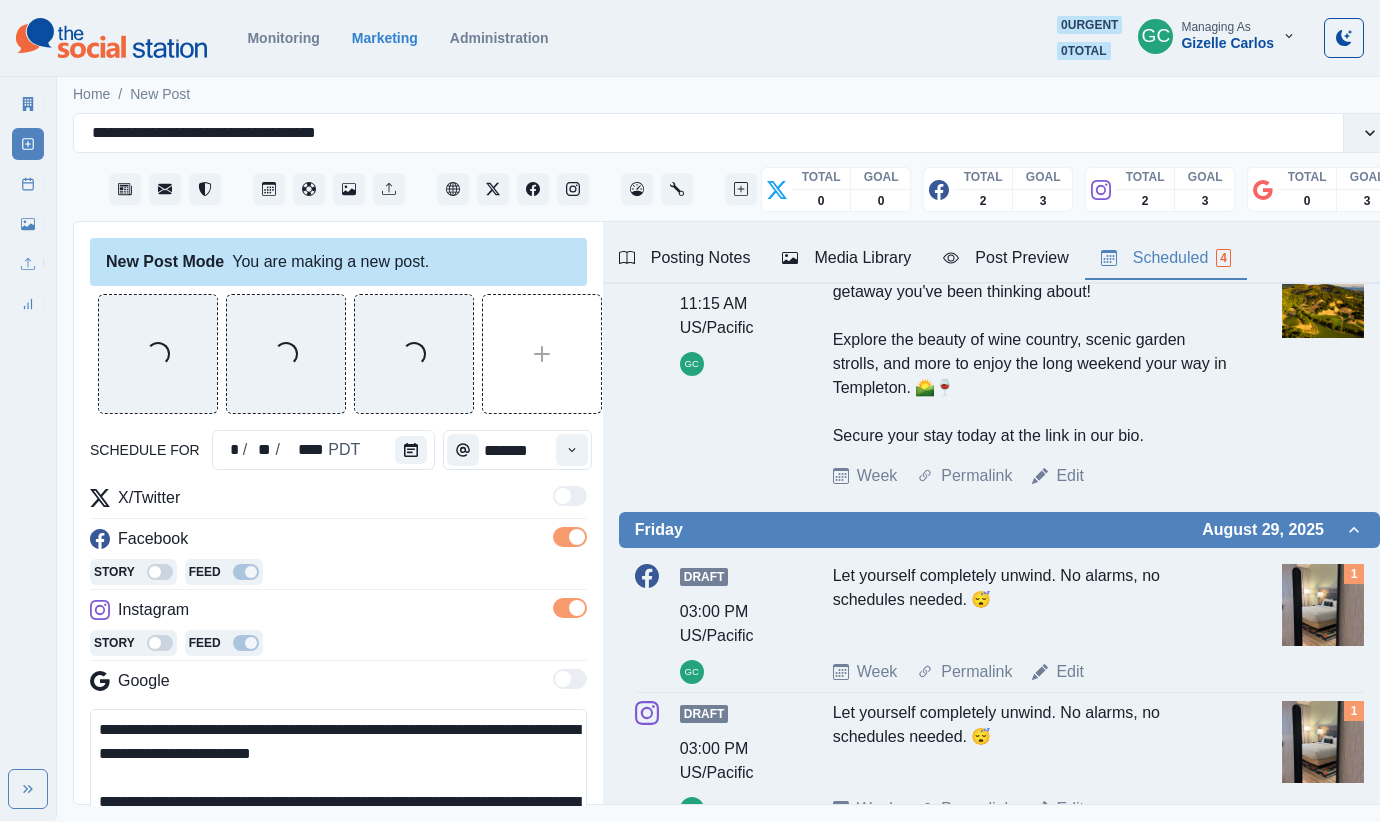 click on "Media Library" at bounding box center [846, 258] 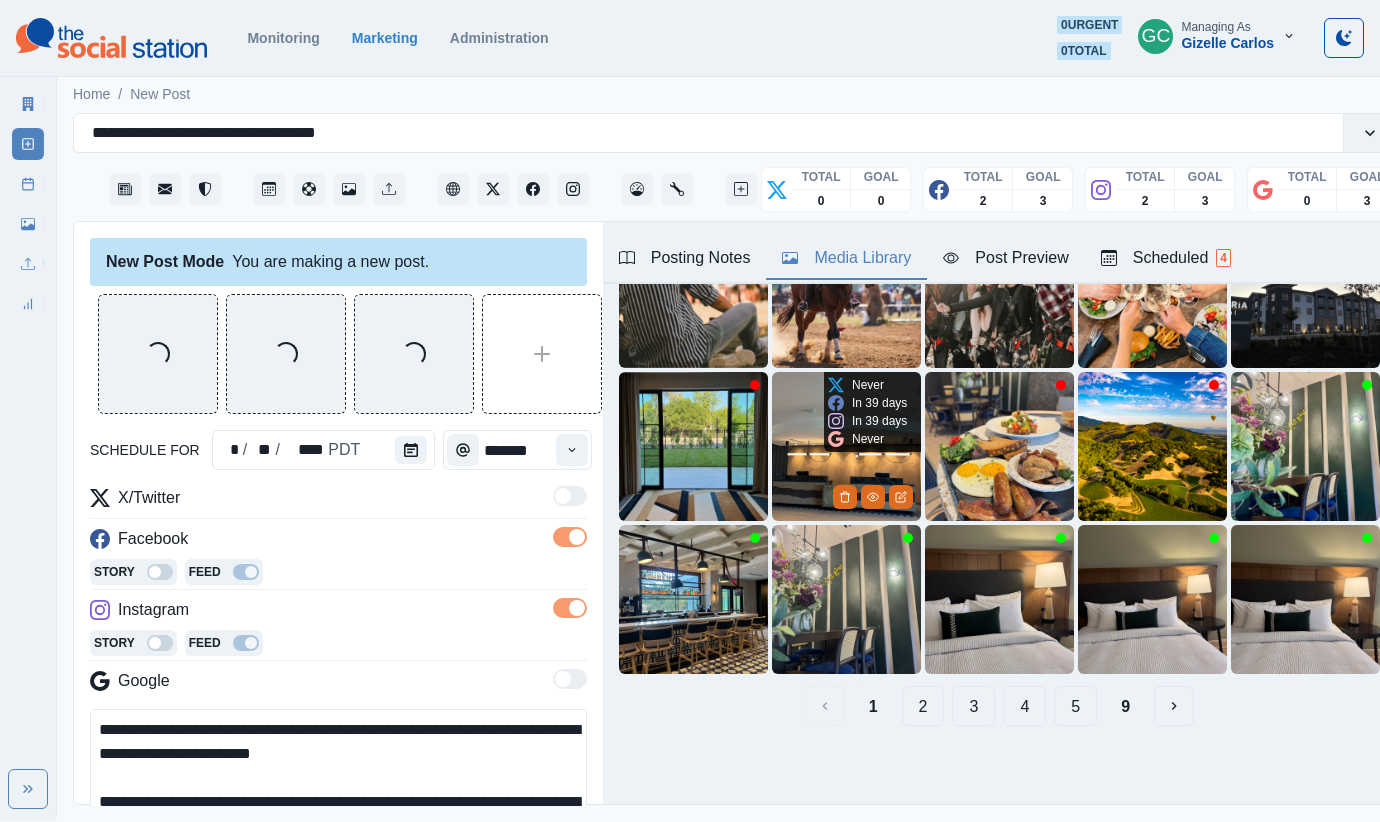 scroll, scrollTop: 0, scrollLeft: 0, axis: both 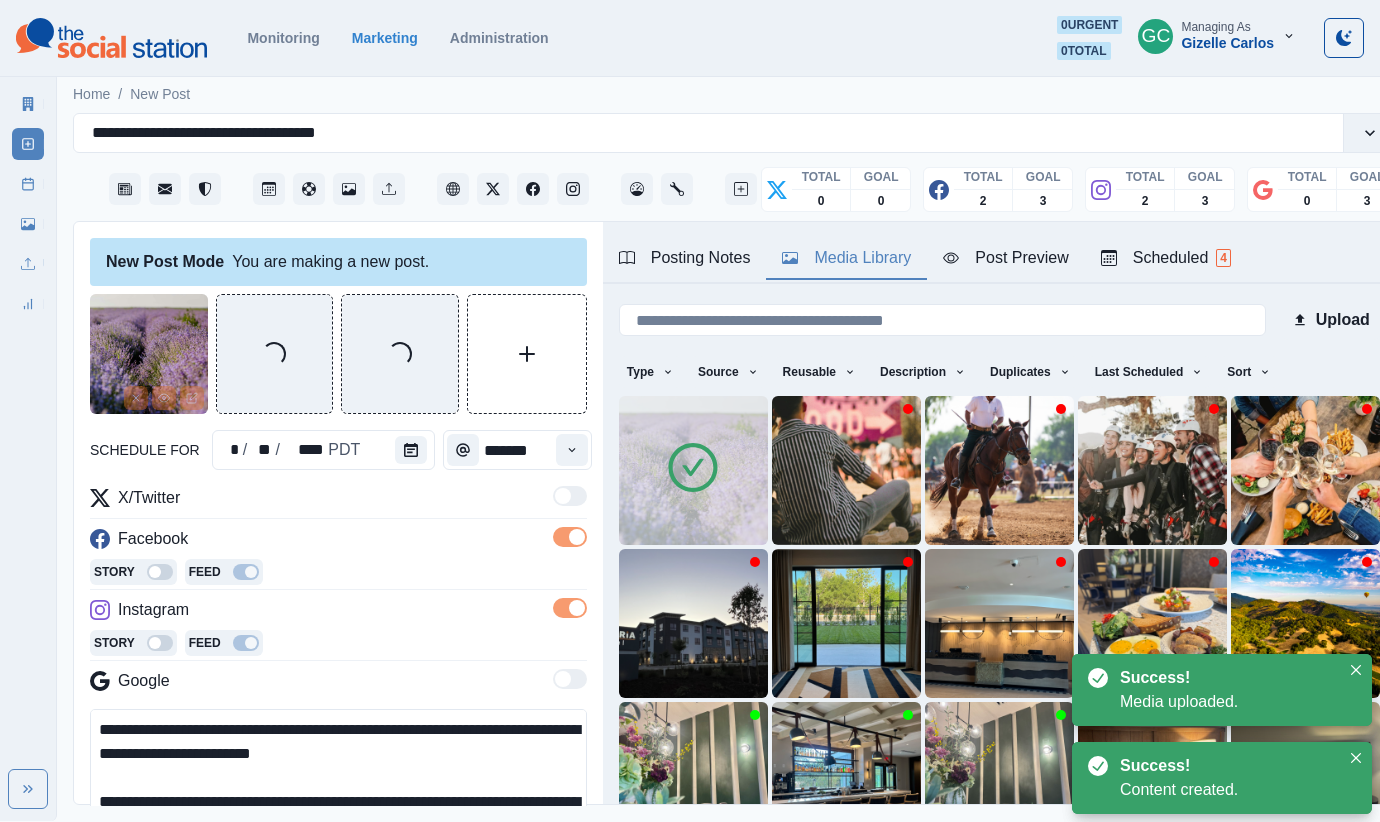 click at bounding box center (693, 470) 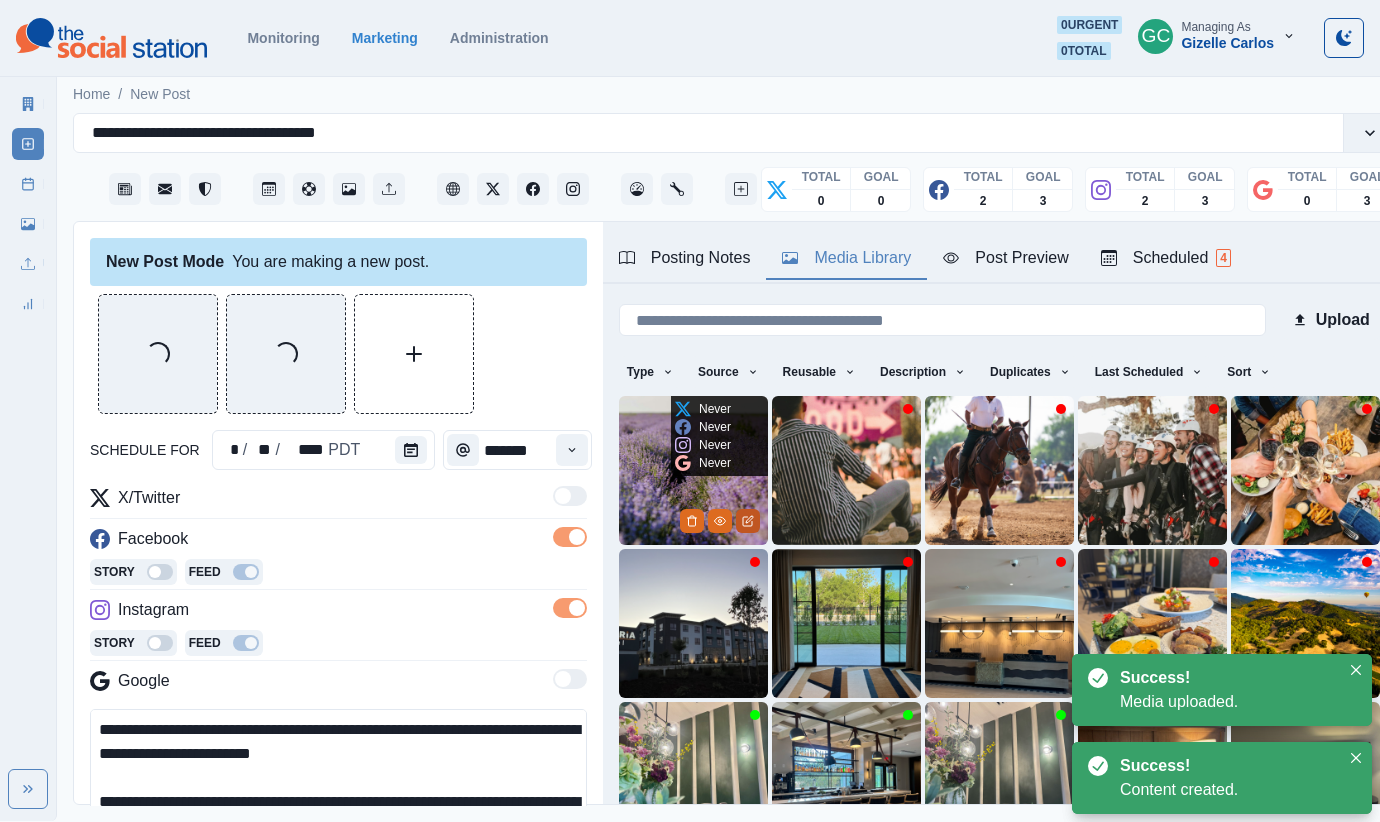 click 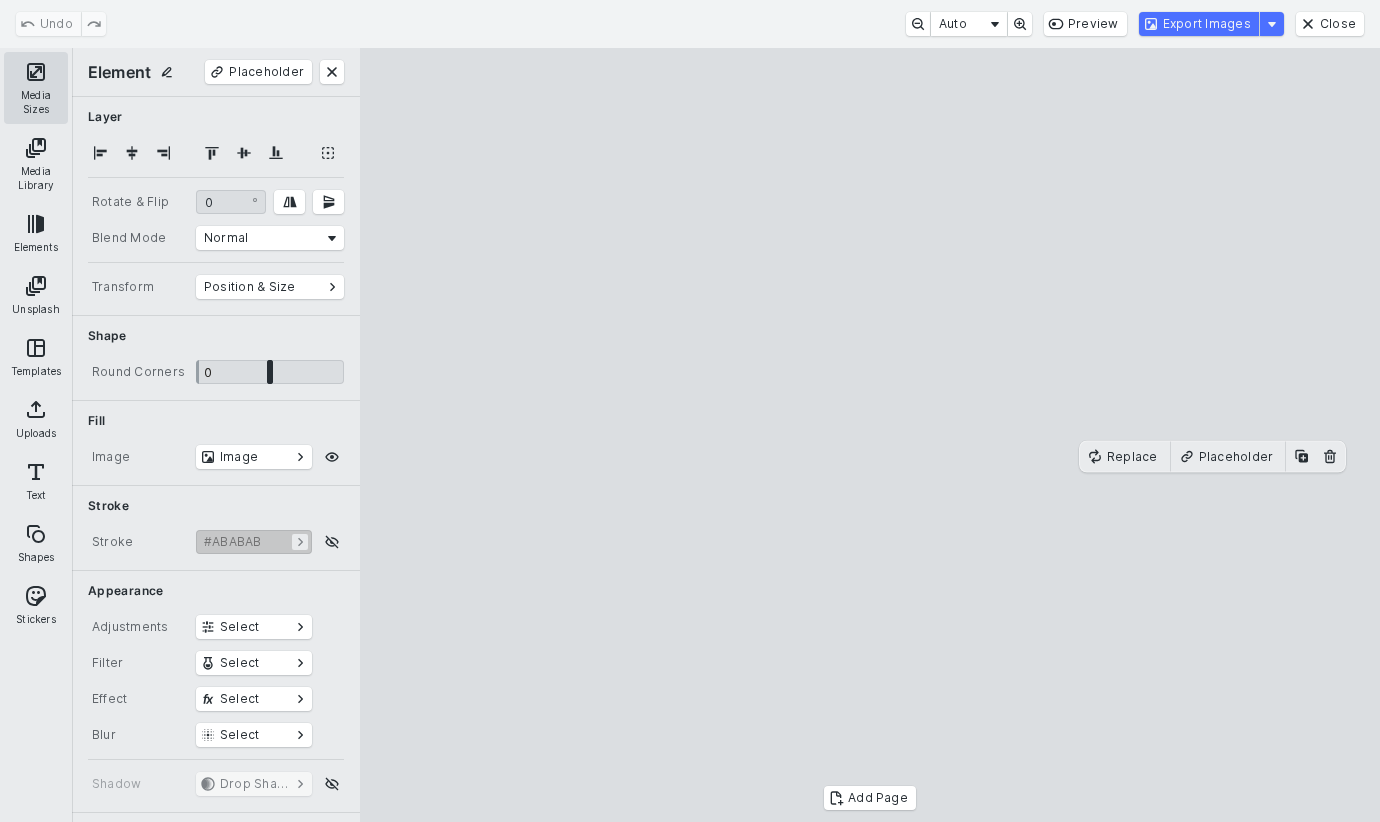 drag, startPoint x: 23, startPoint y: 78, endPoint x: 59, endPoint y: 121, distance: 56.0803 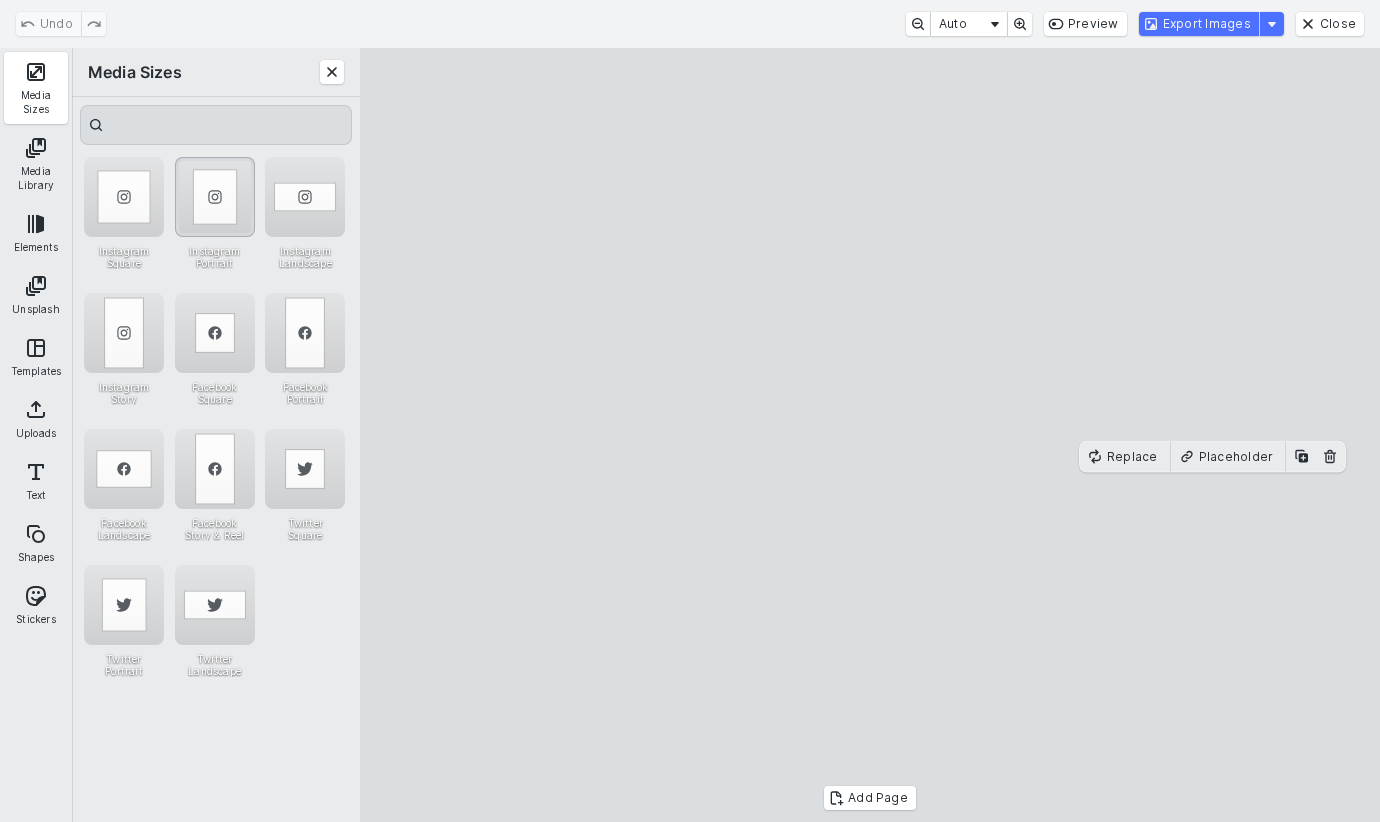 click at bounding box center [215, 197] 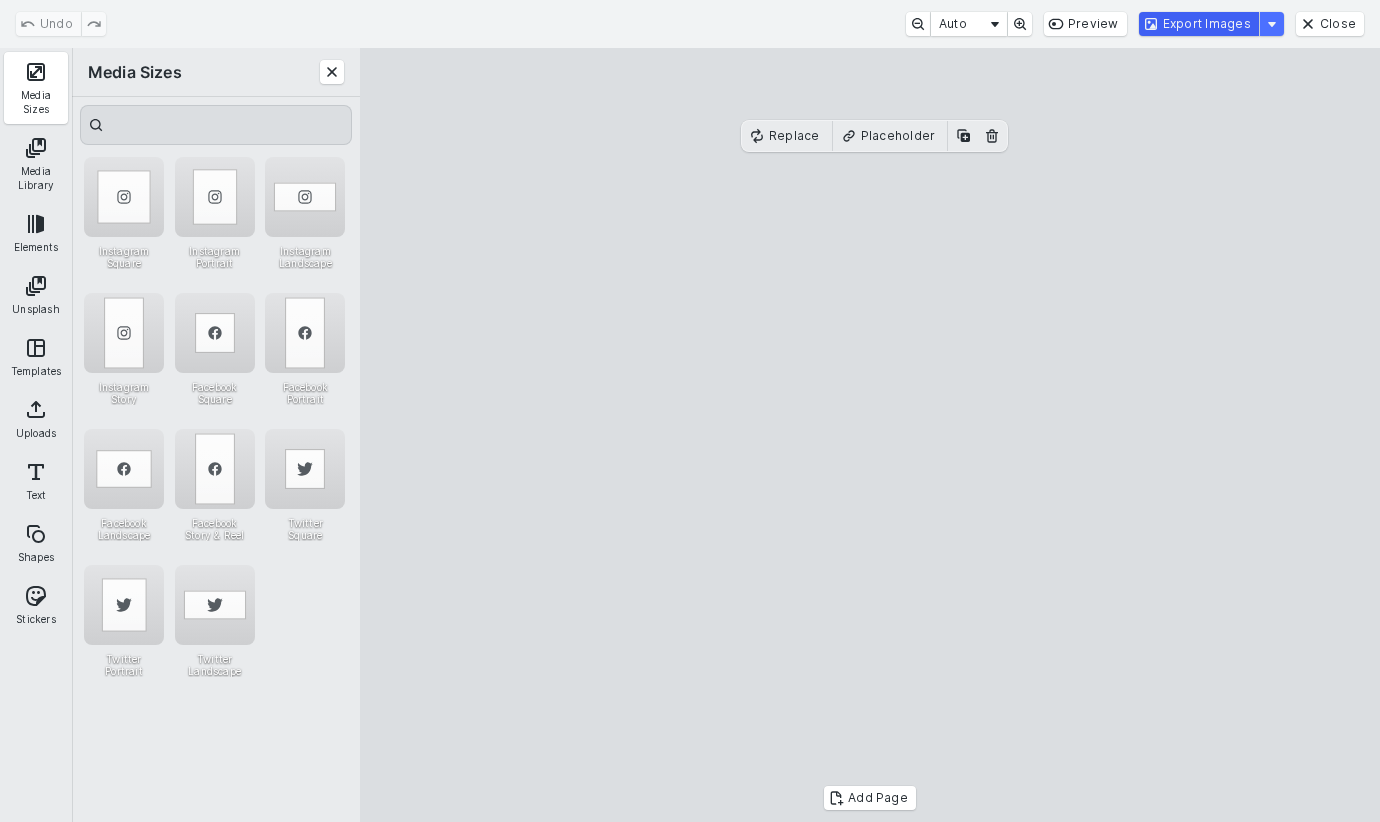click on "Export Images" at bounding box center [1199, 24] 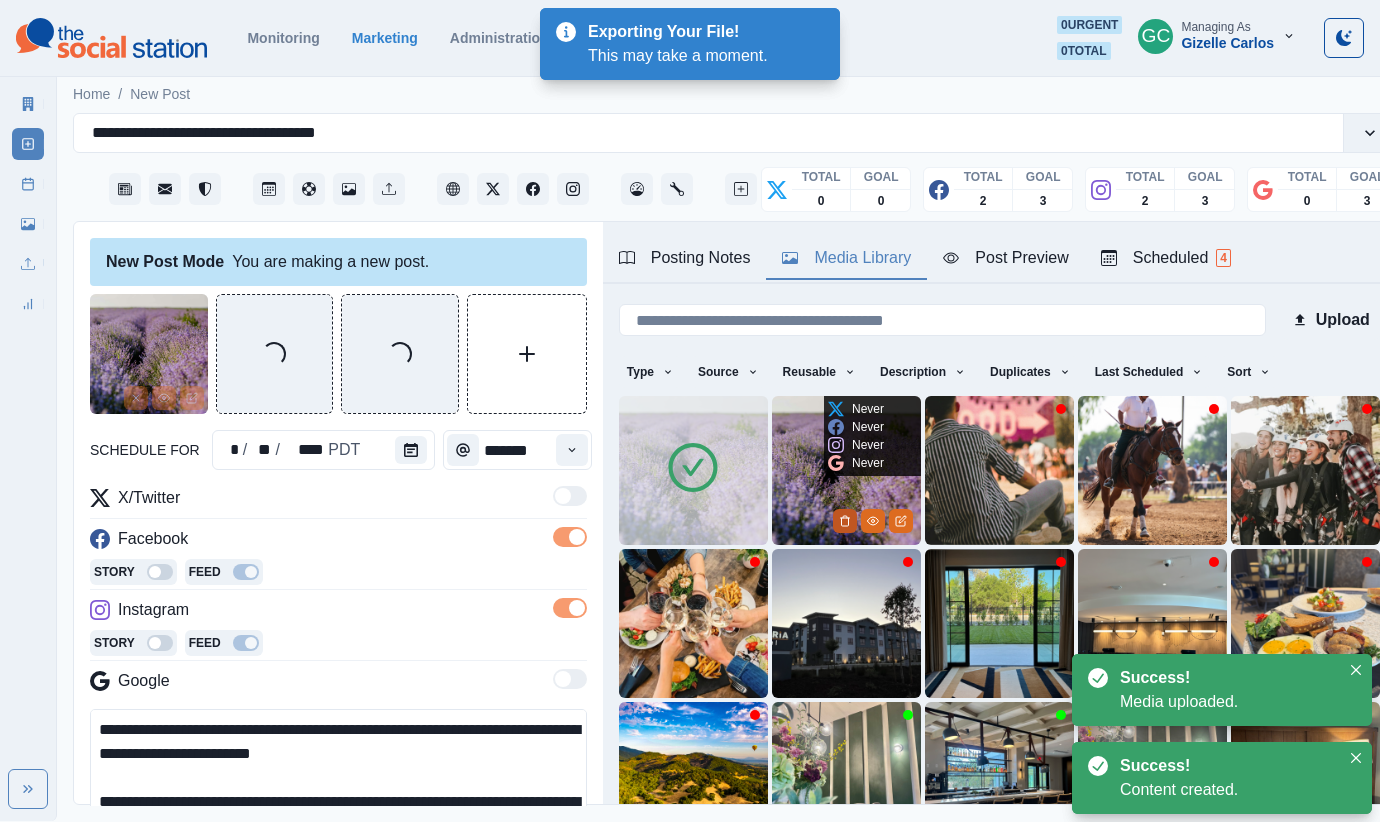 click 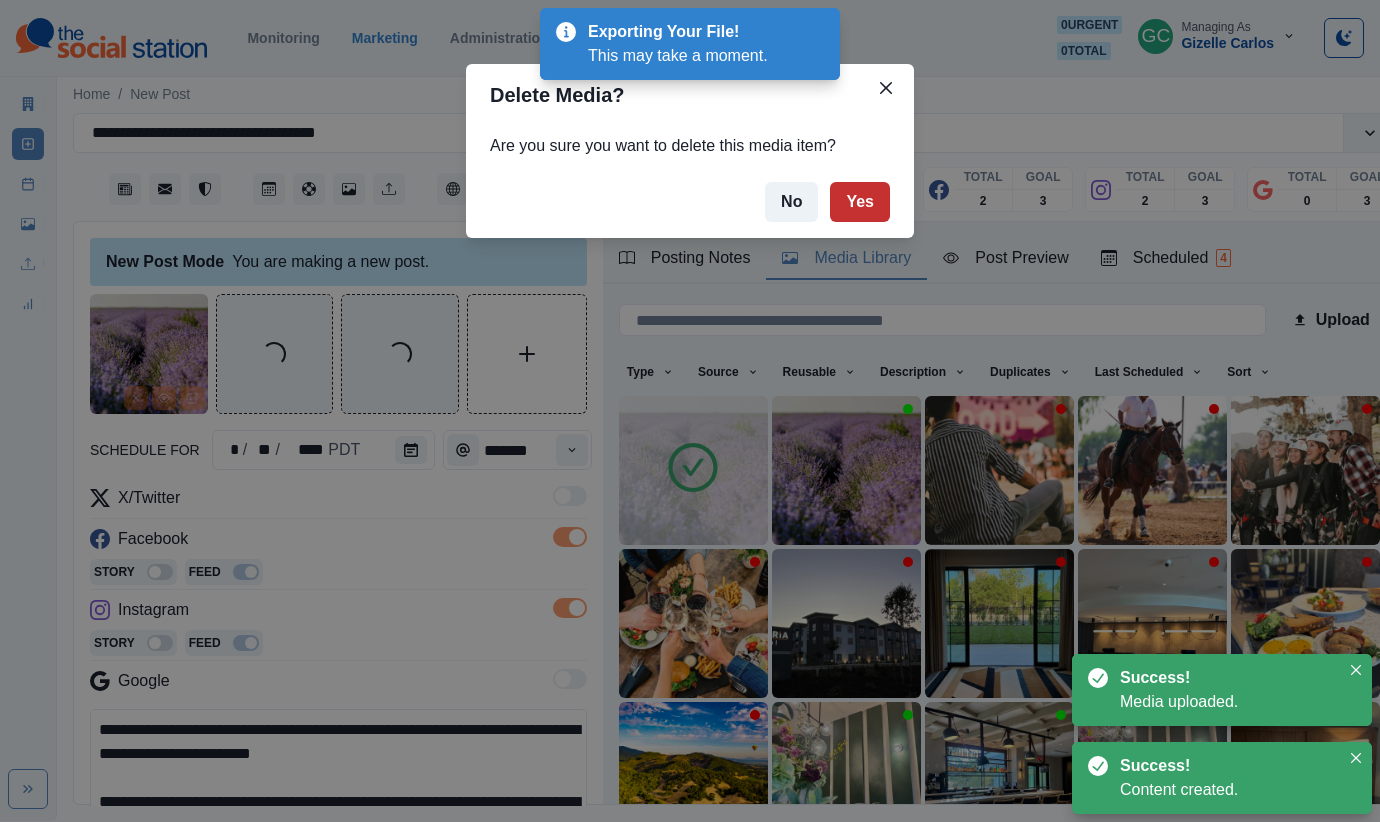 click on "Yes" at bounding box center [860, 202] 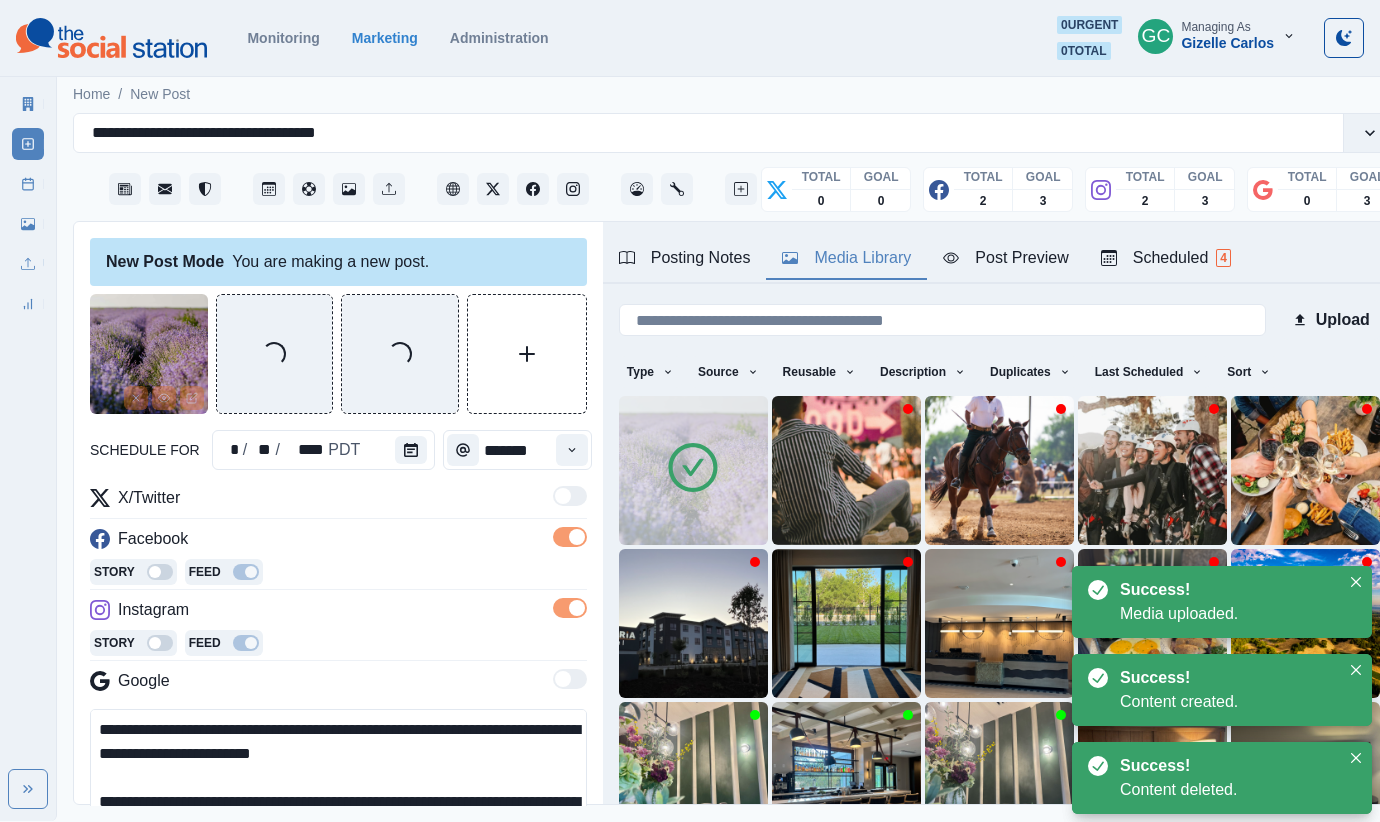 click on "Scheduled 4" at bounding box center (1166, 258) 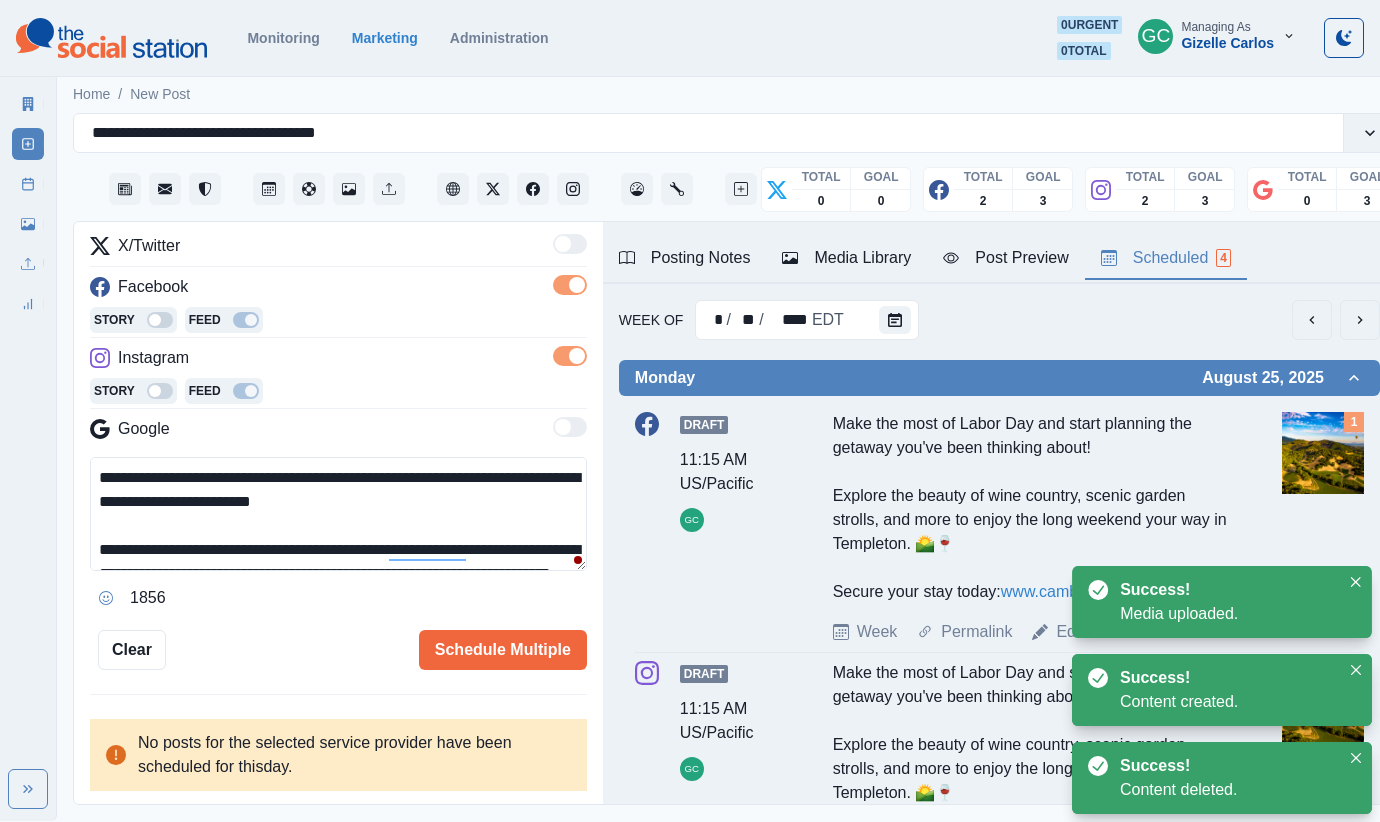 scroll, scrollTop: 240, scrollLeft: 0, axis: vertical 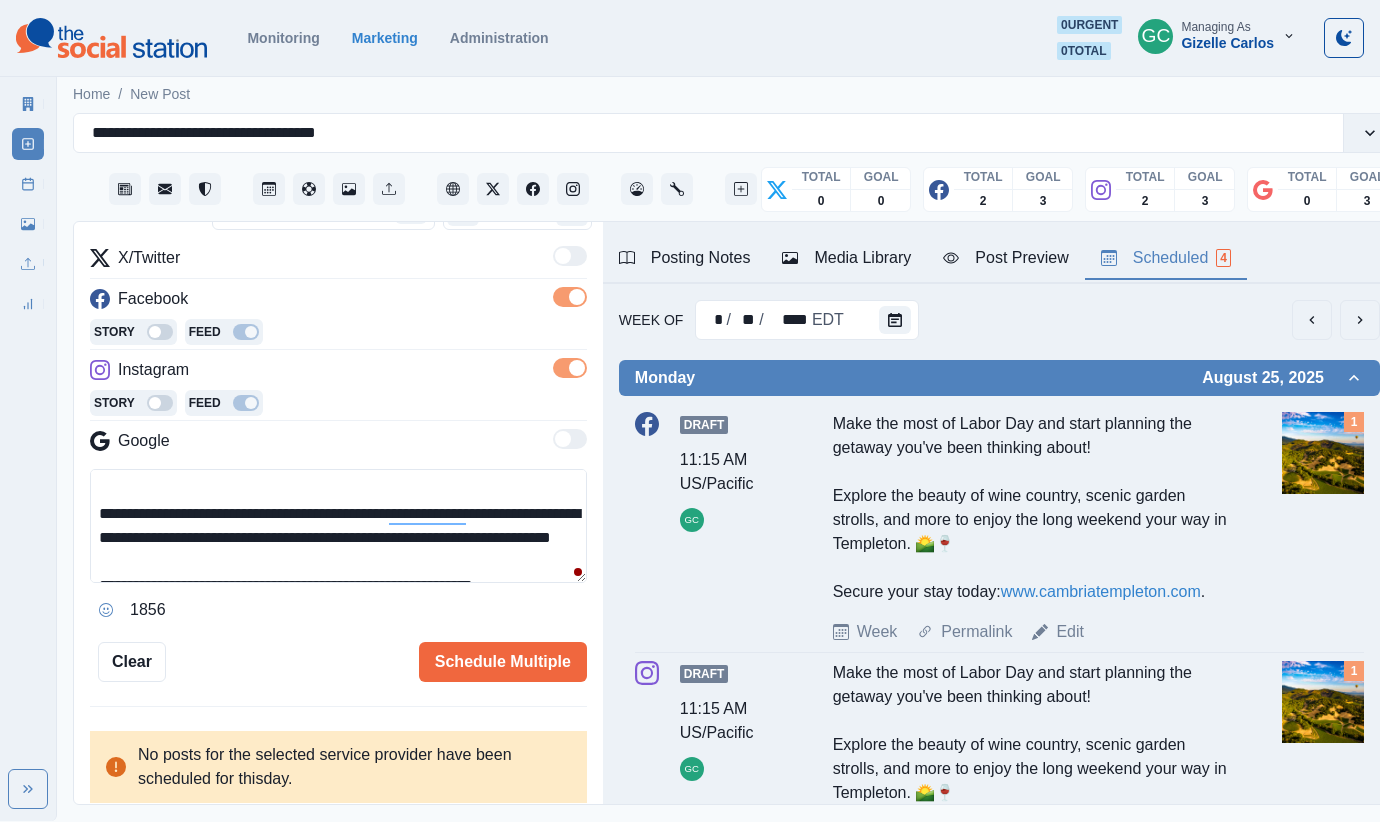 click on "**********" at bounding box center [338, 526] 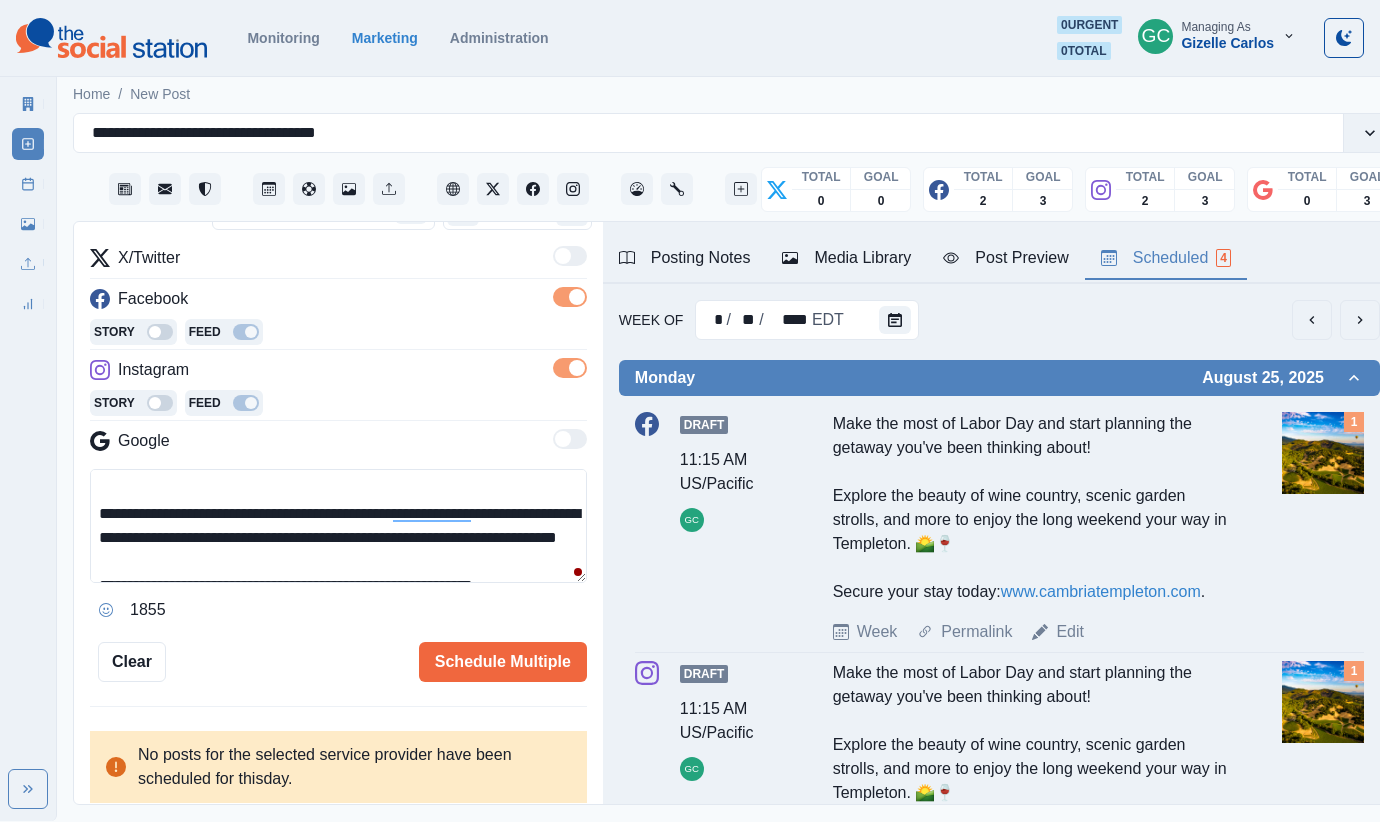 scroll, scrollTop: 57, scrollLeft: 0, axis: vertical 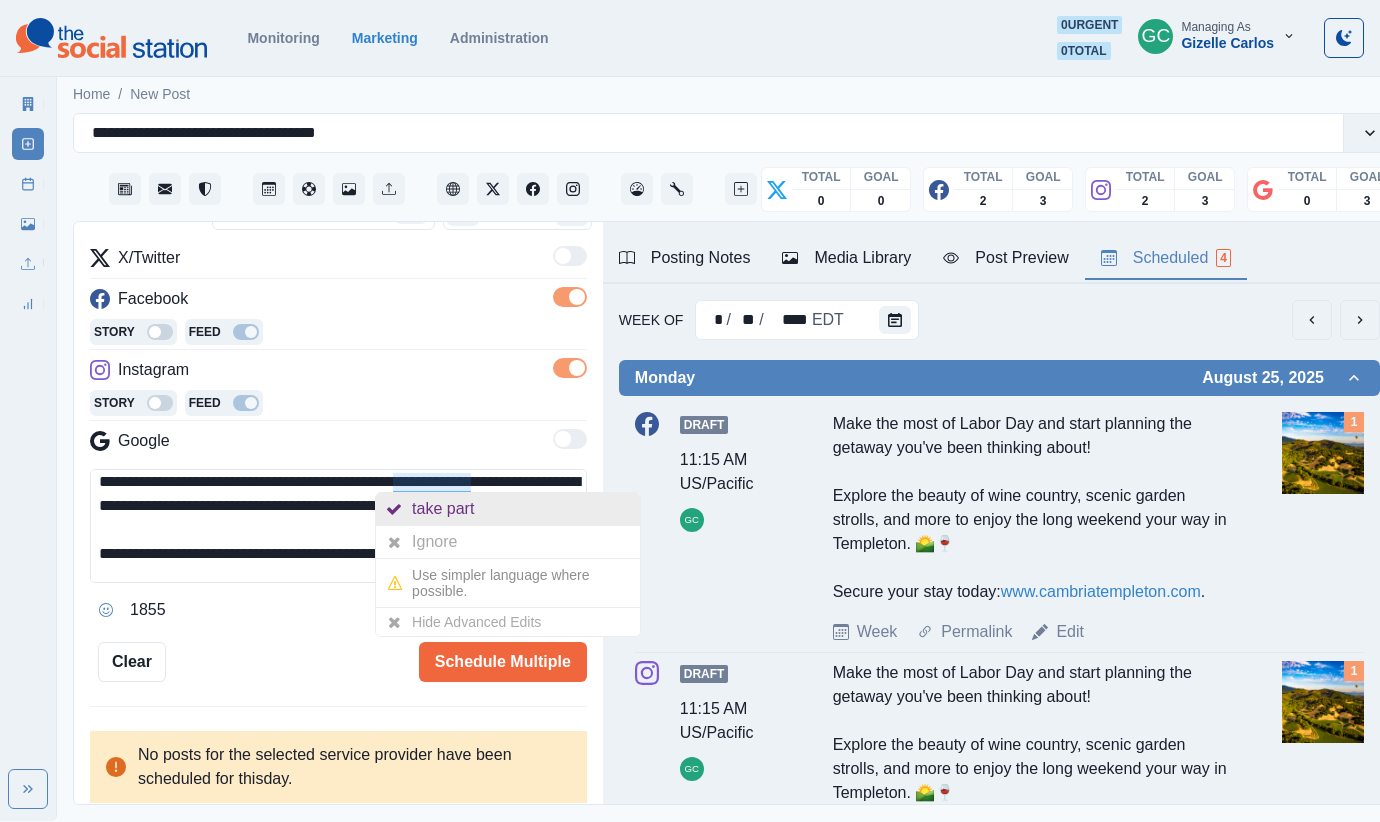 click on "take part" at bounding box center [447, 509] 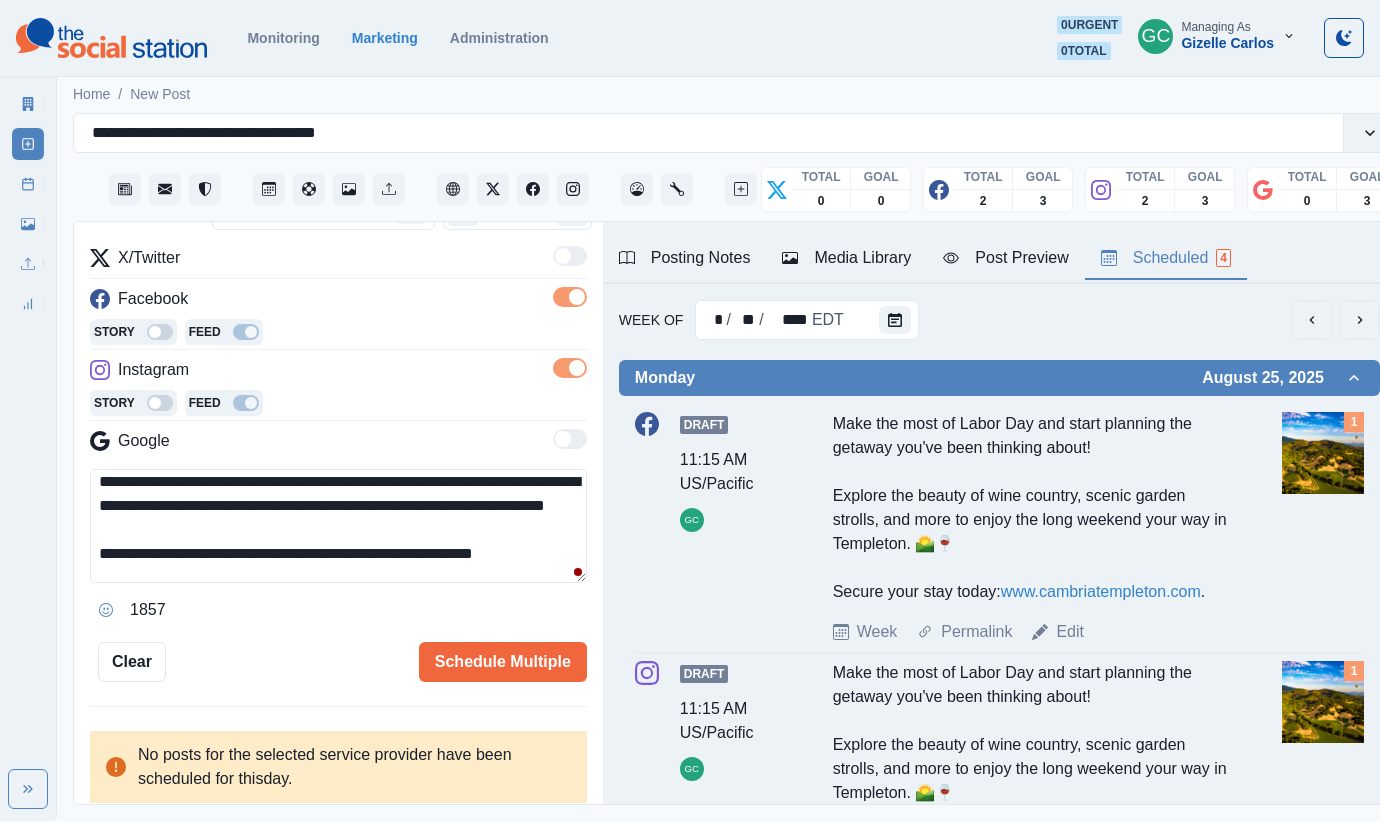 drag, startPoint x: 331, startPoint y: 508, endPoint x: 293, endPoint y: 514, distance: 38.470768 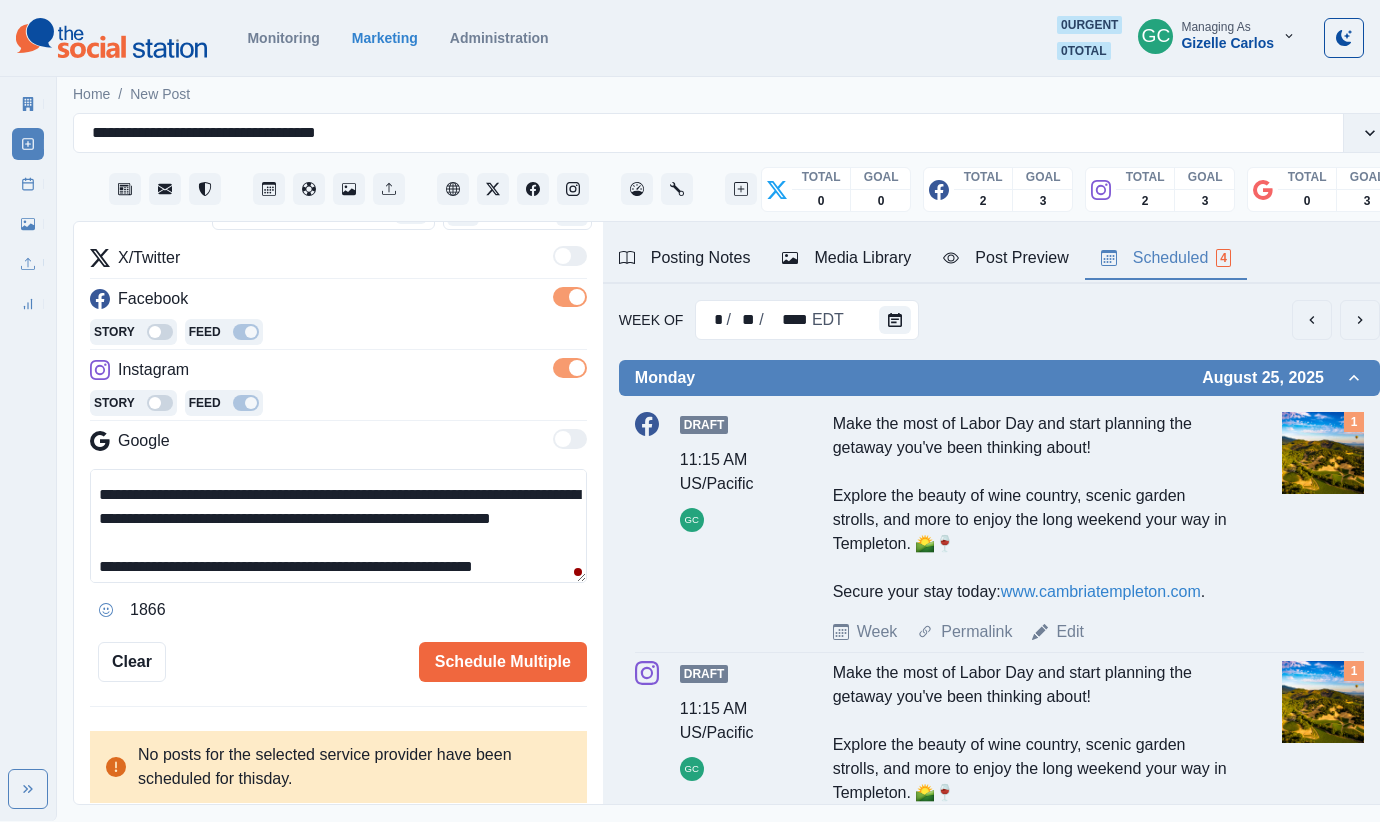 click on "**********" at bounding box center (338, 526) 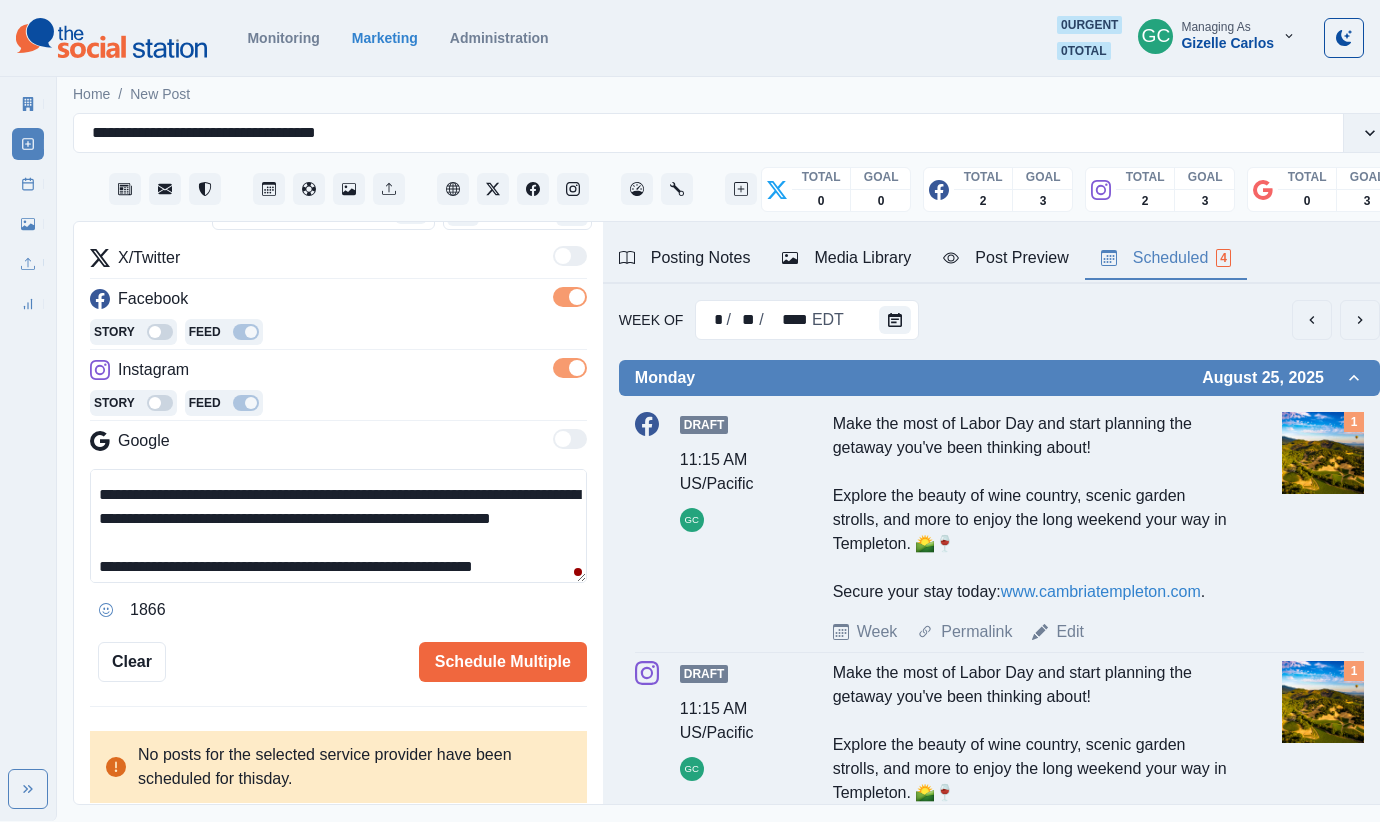 click on "**********" at bounding box center (338, 526) 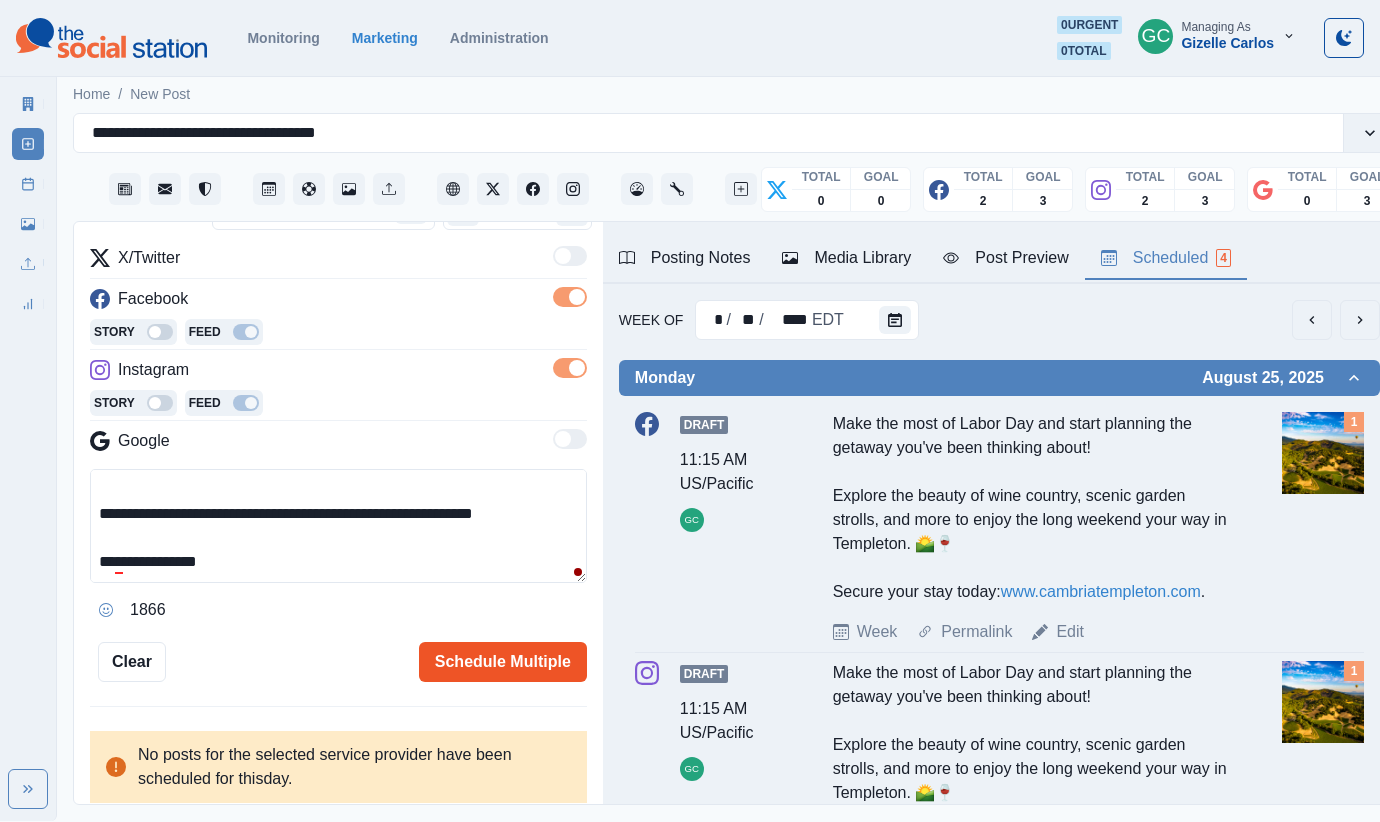 type on "**********" 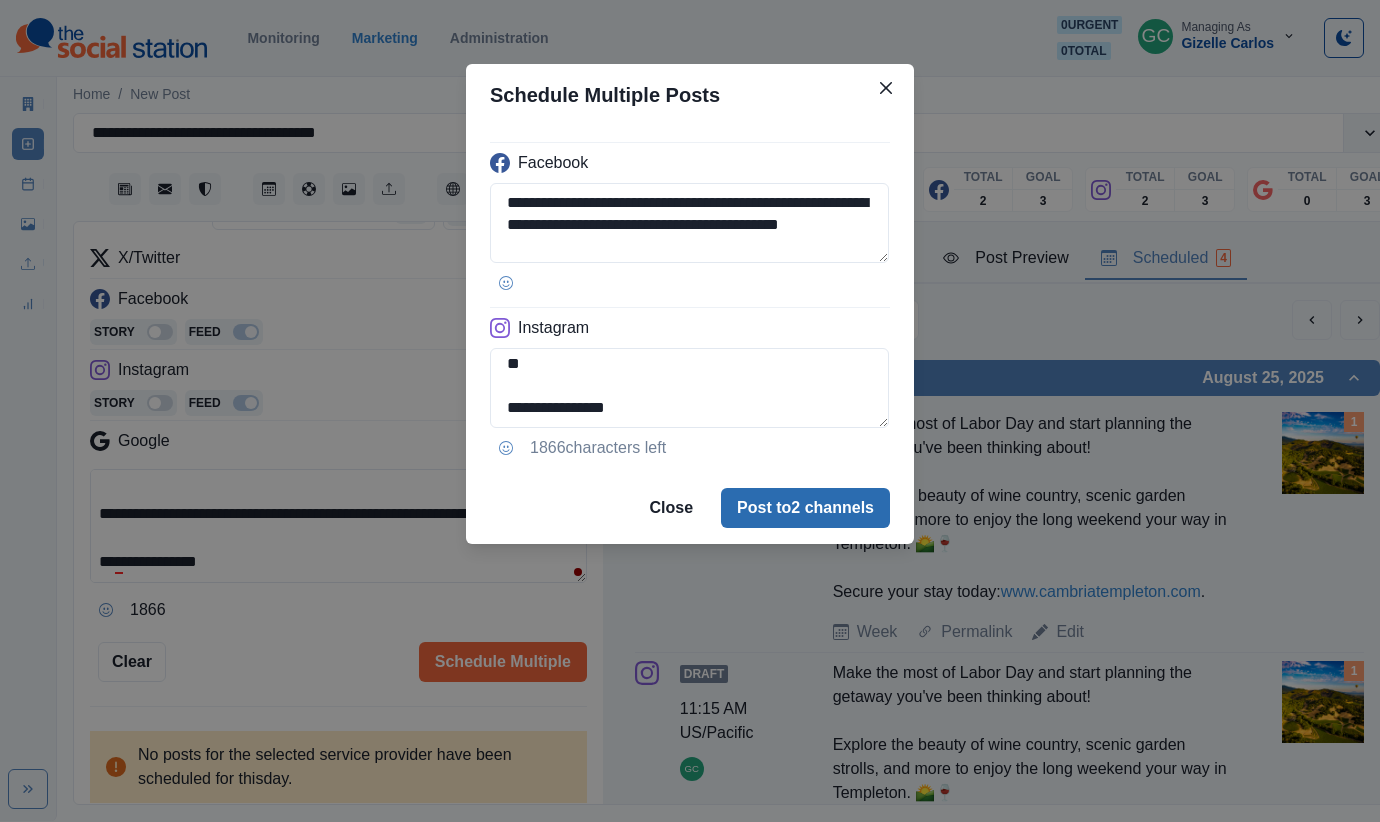 click on "Post to  2   channels" at bounding box center [805, 508] 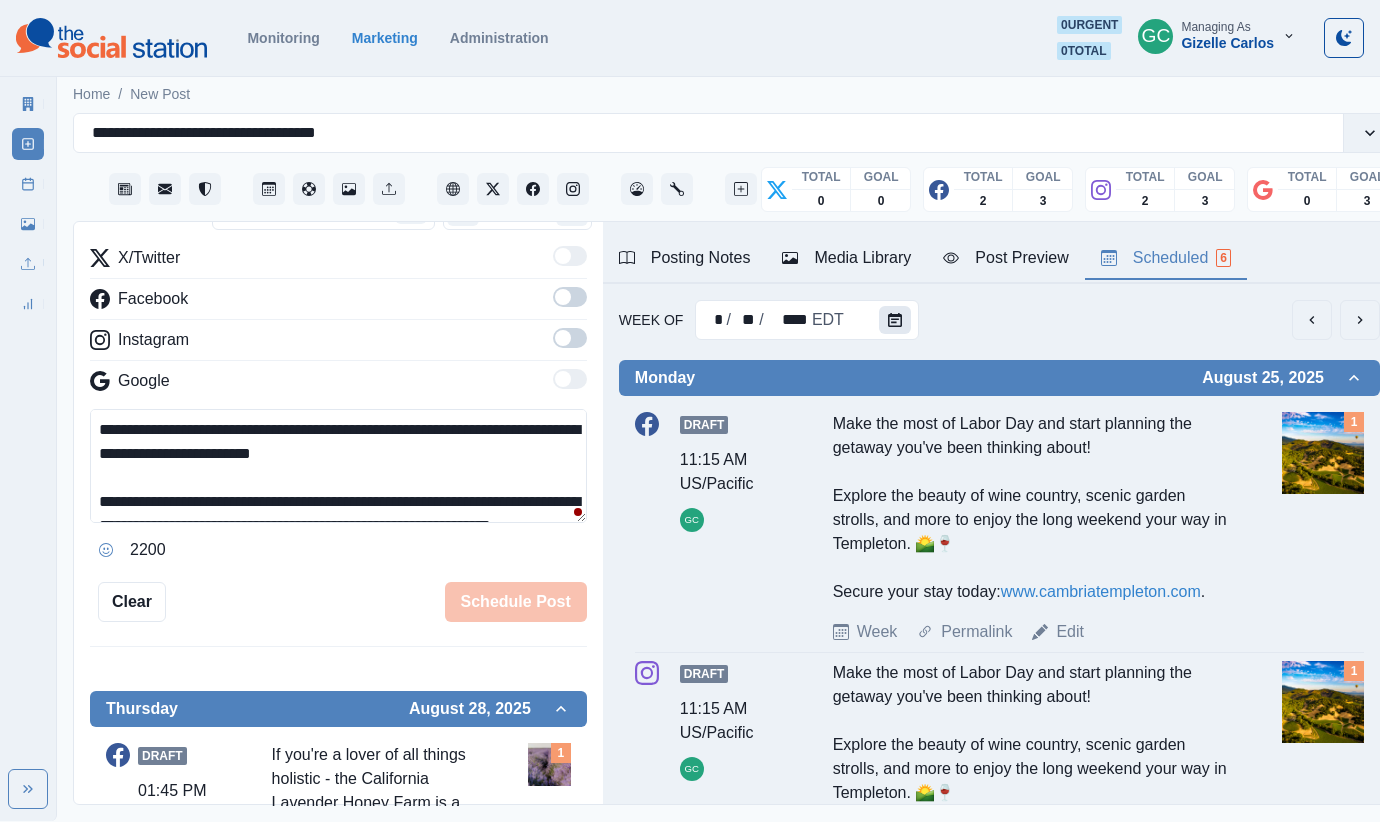 click 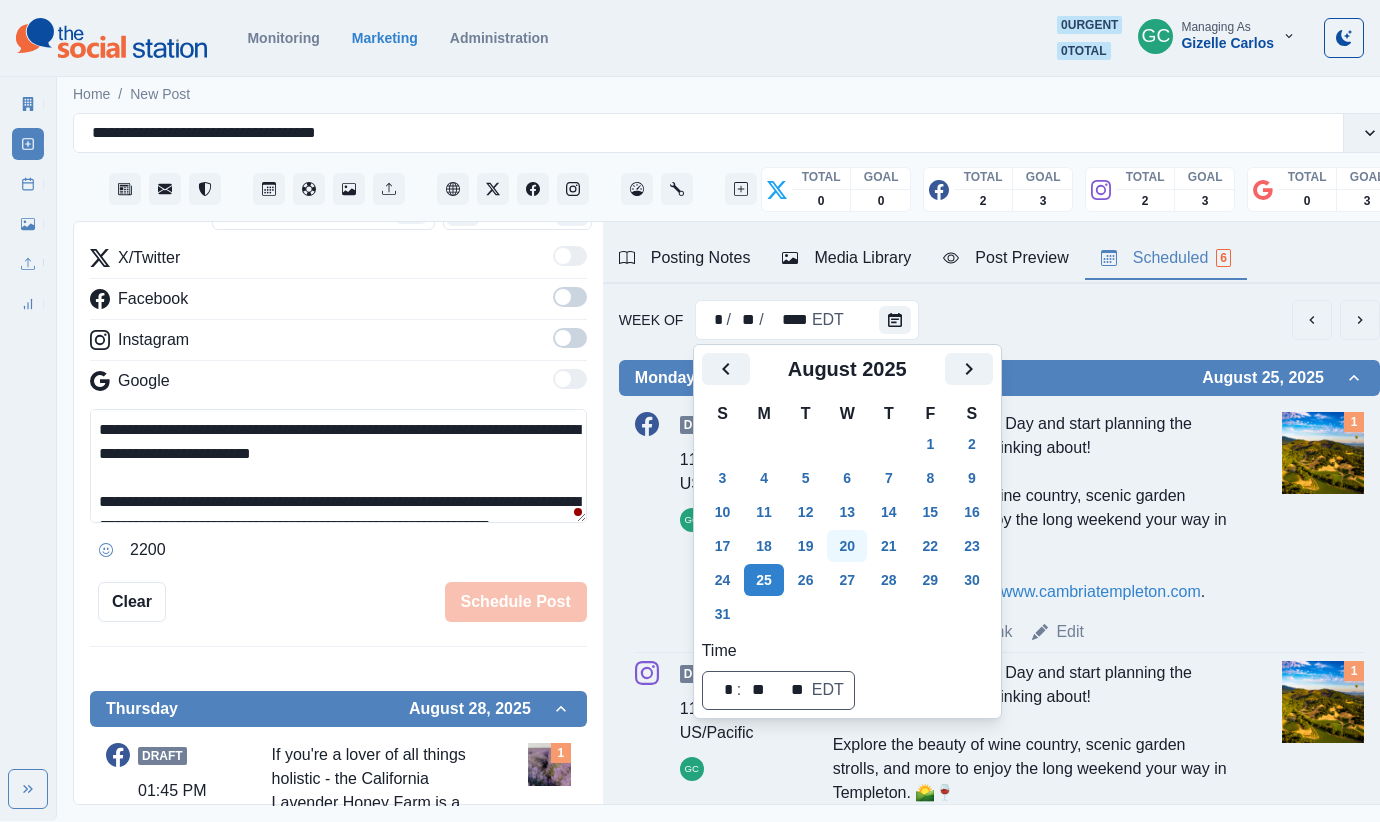click on "20" at bounding box center [847, 546] 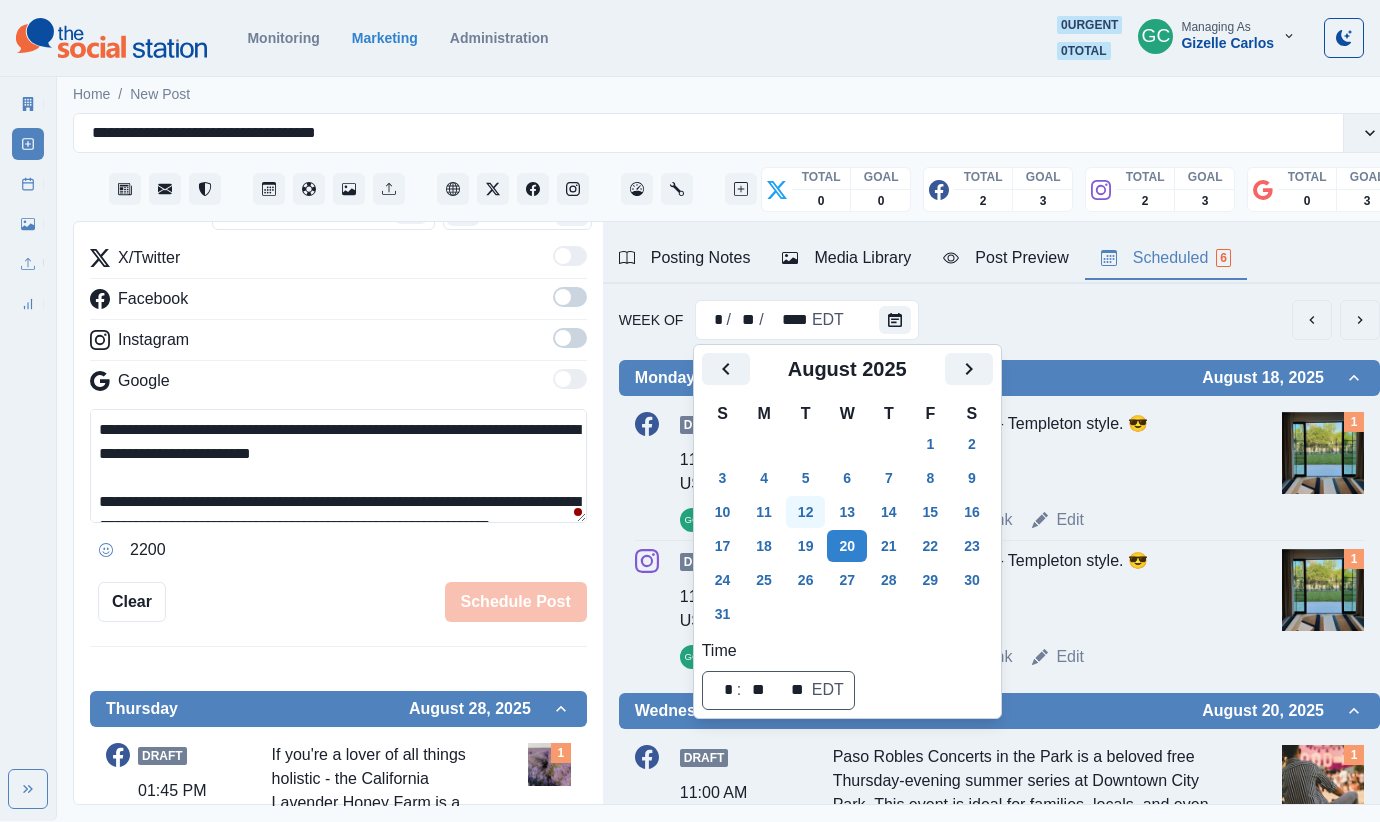 click on "12" at bounding box center [806, 512] 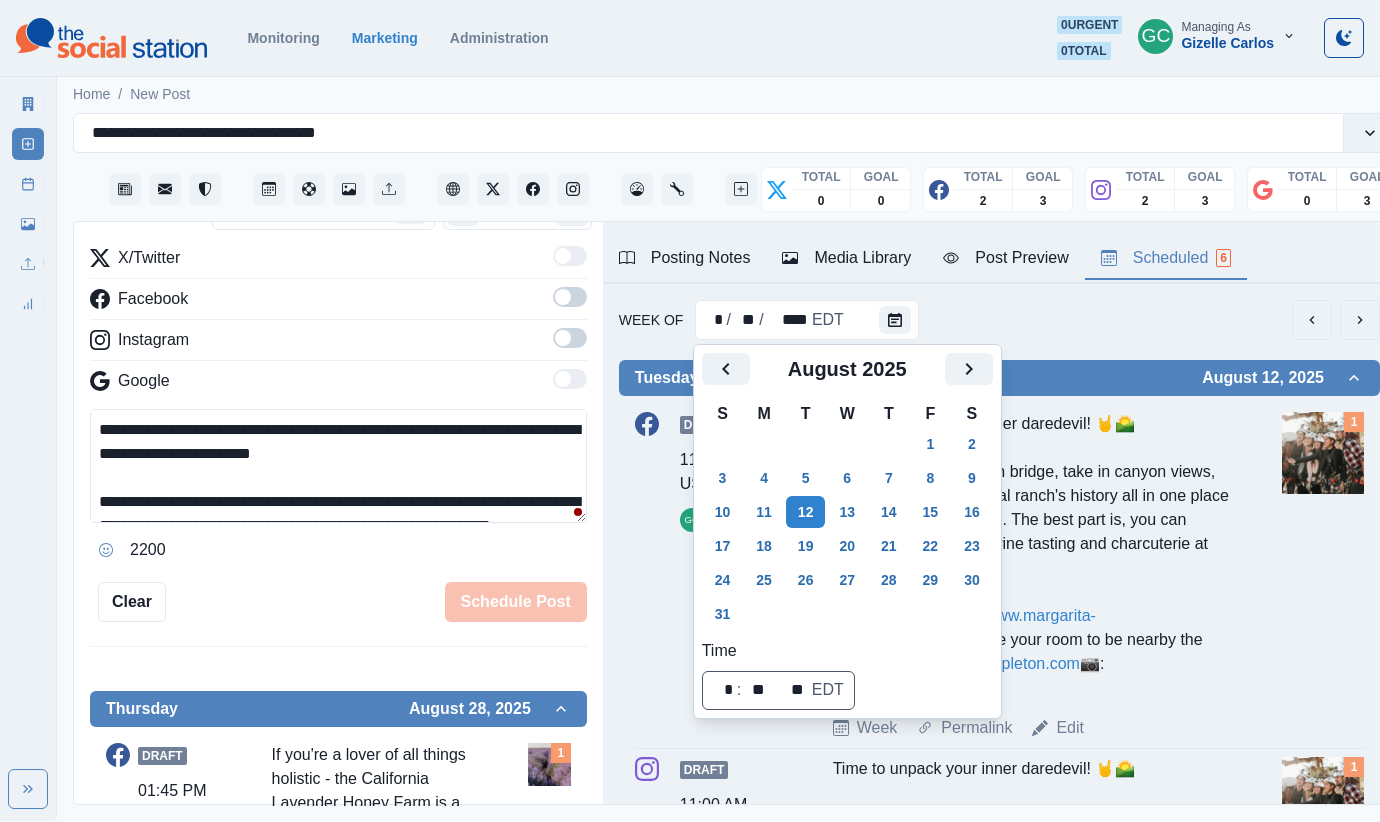 click on "5" at bounding box center (806, 478) 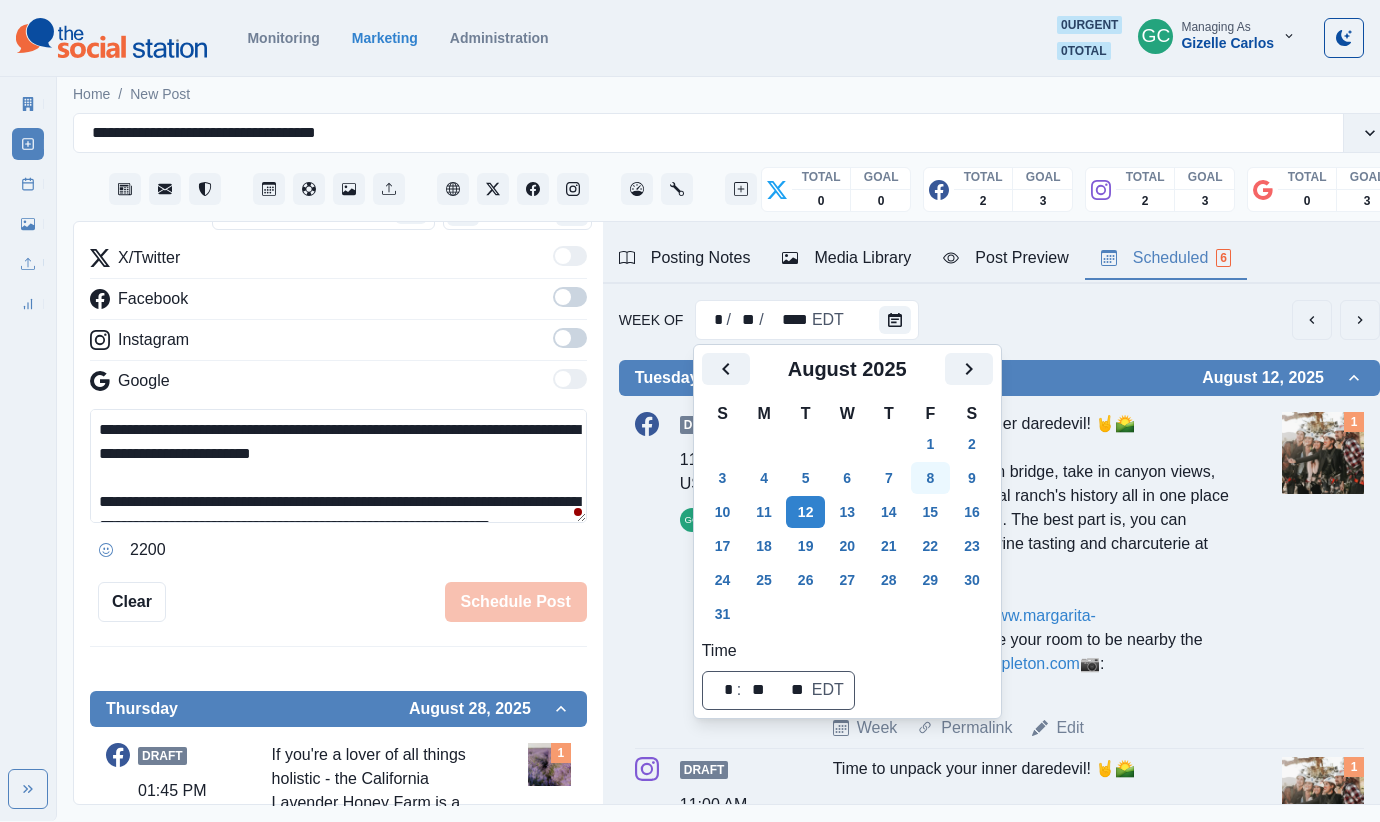 click on "8" at bounding box center (931, 478) 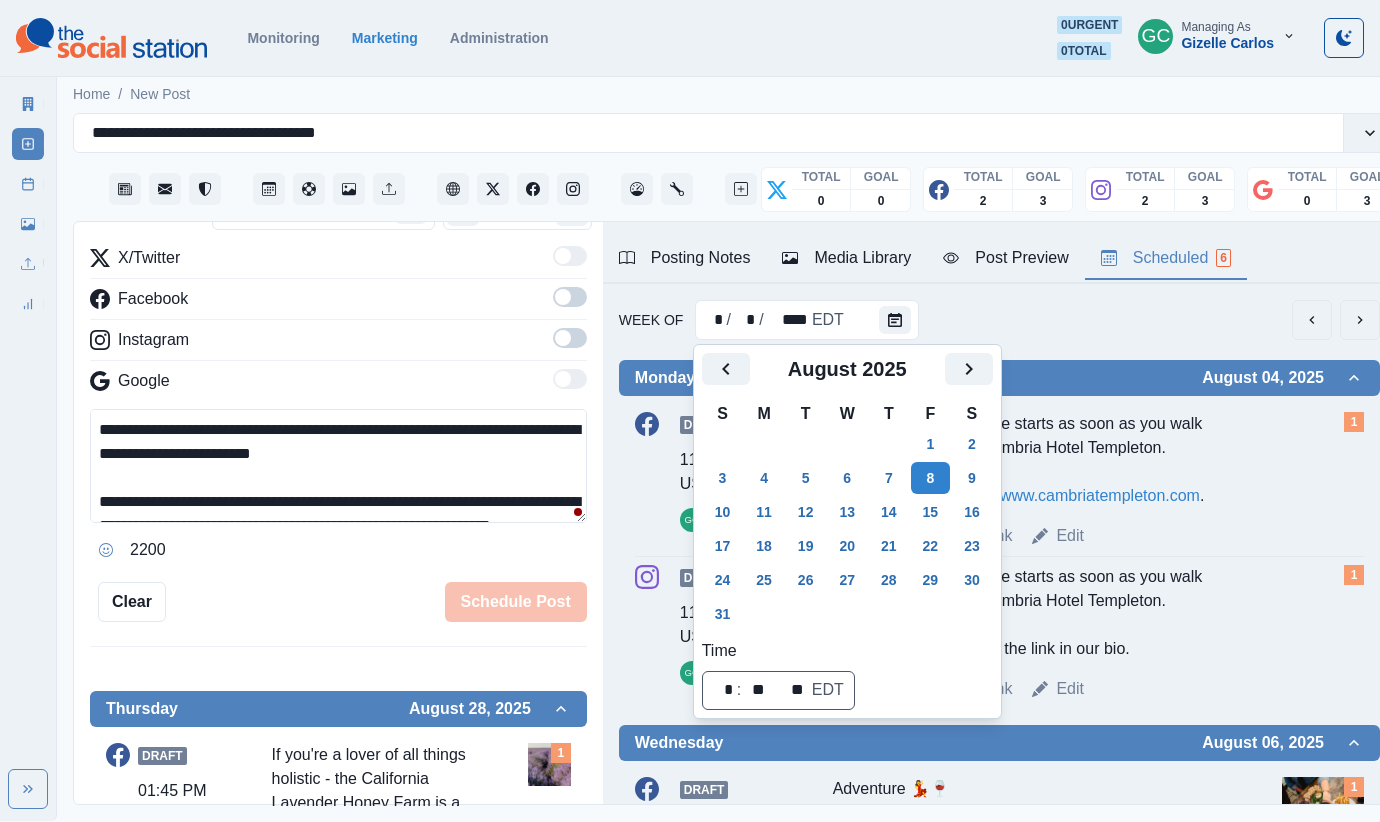 click on "X/Twitter Facebook Instagram Google" at bounding box center [338, 323] 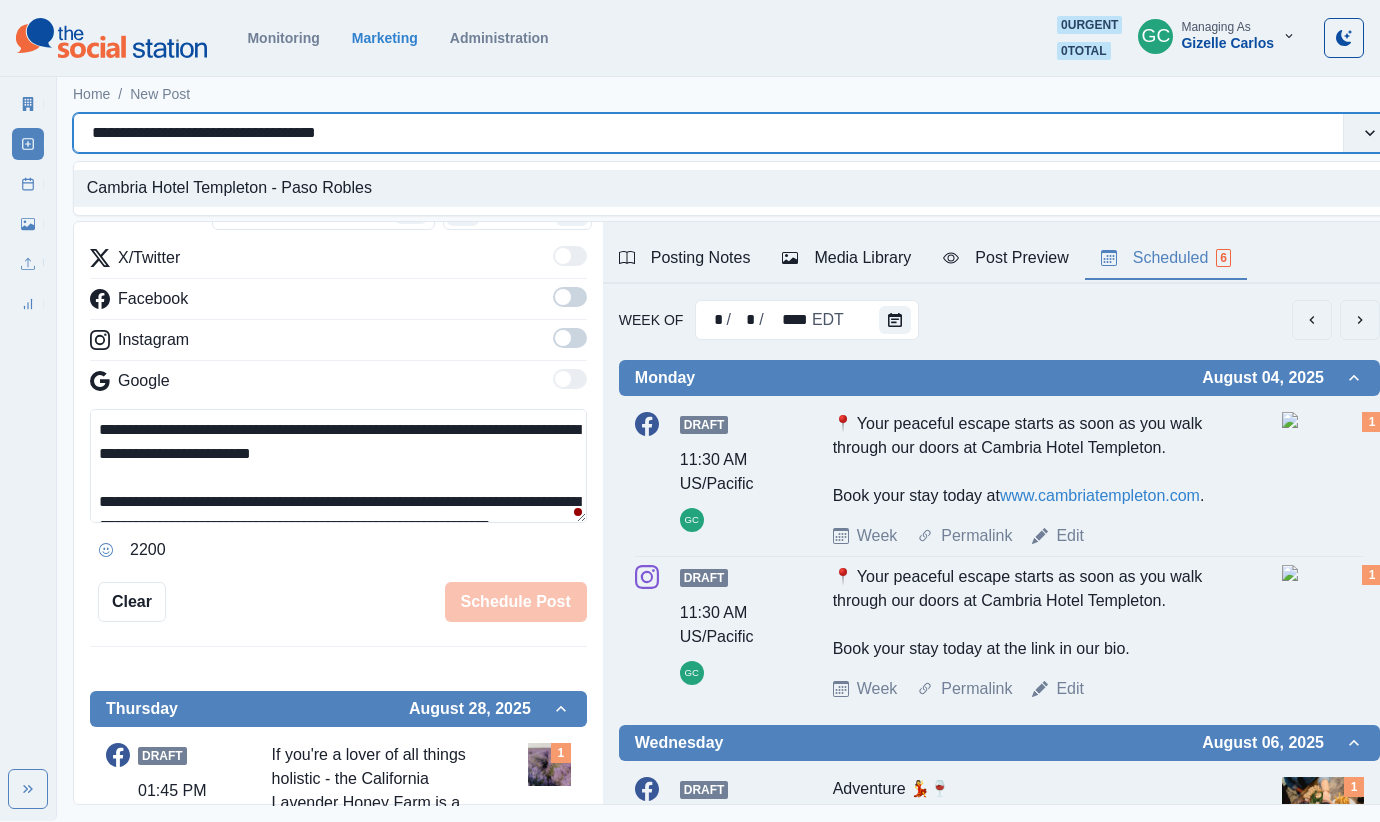 click on "**********" at bounding box center (237, 133) 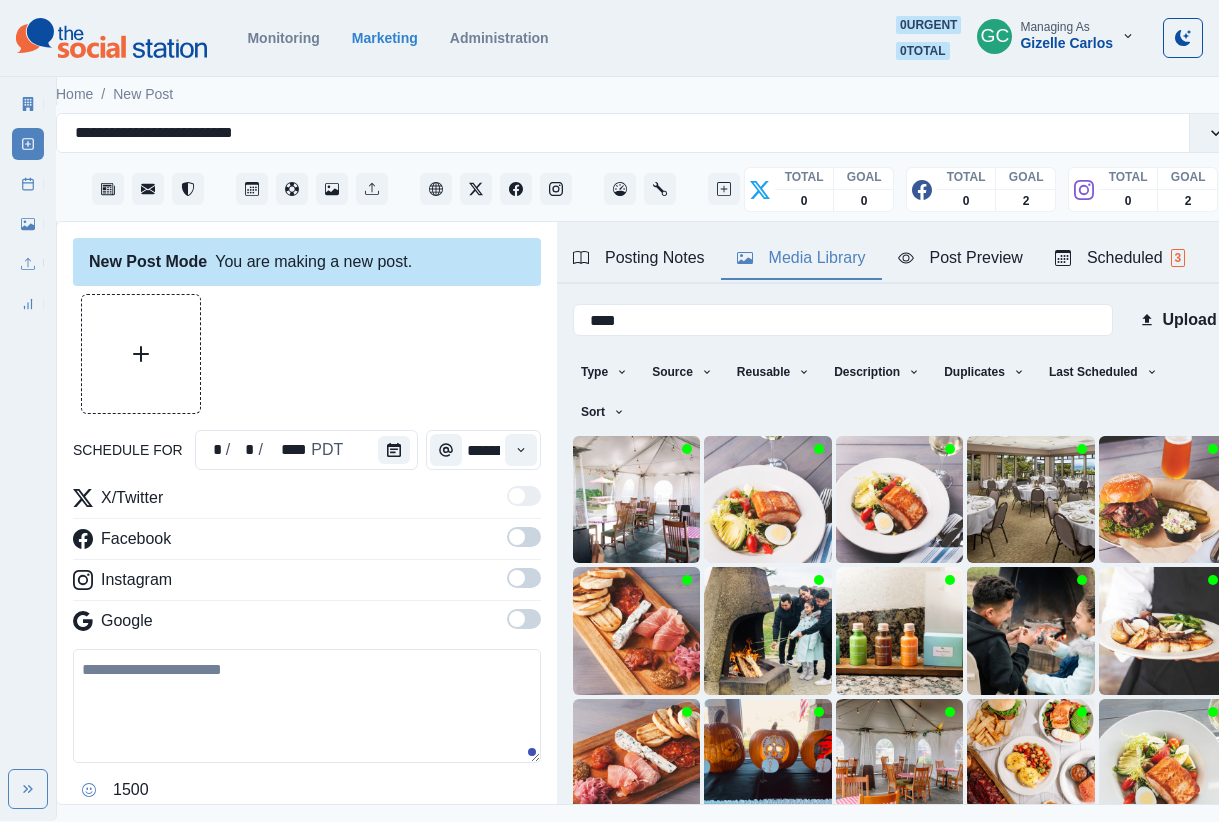 scroll, scrollTop: 0, scrollLeft: 17, axis: horizontal 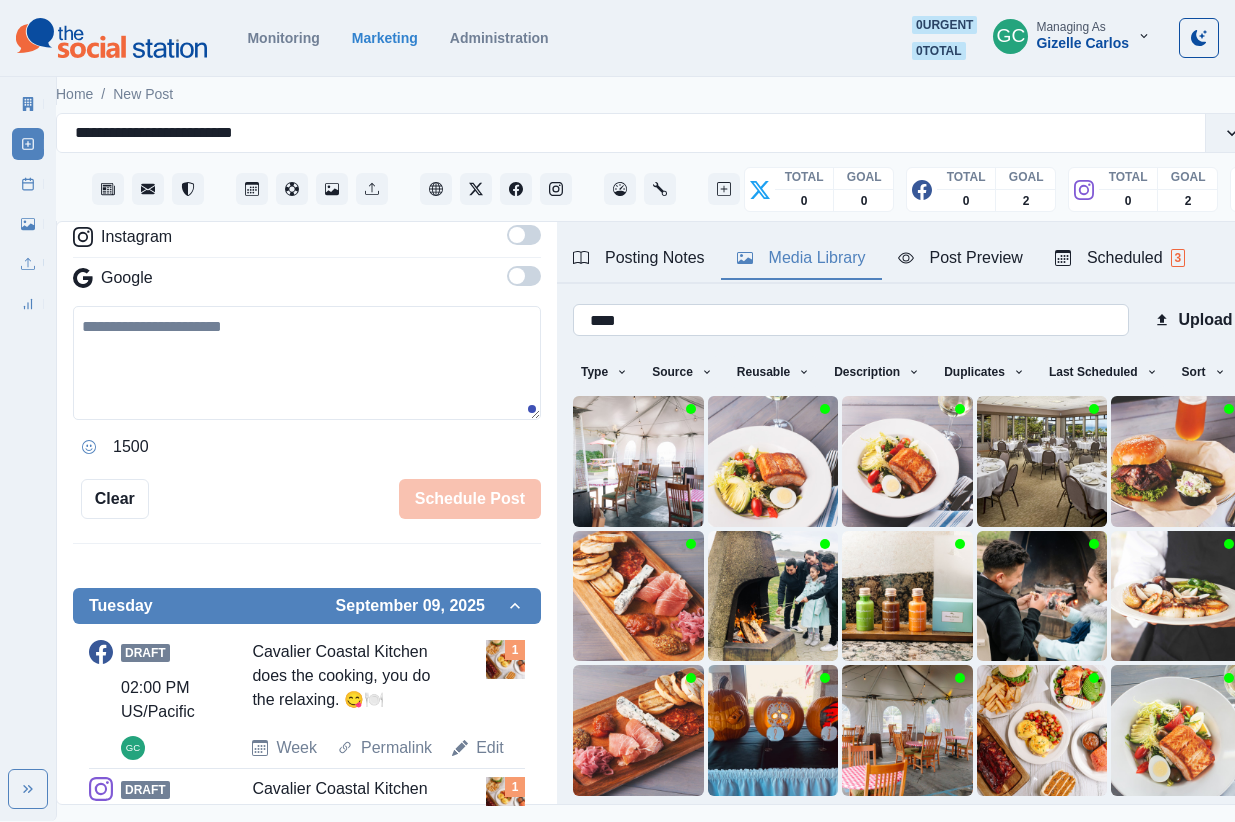 click on "****" at bounding box center [851, 320] 